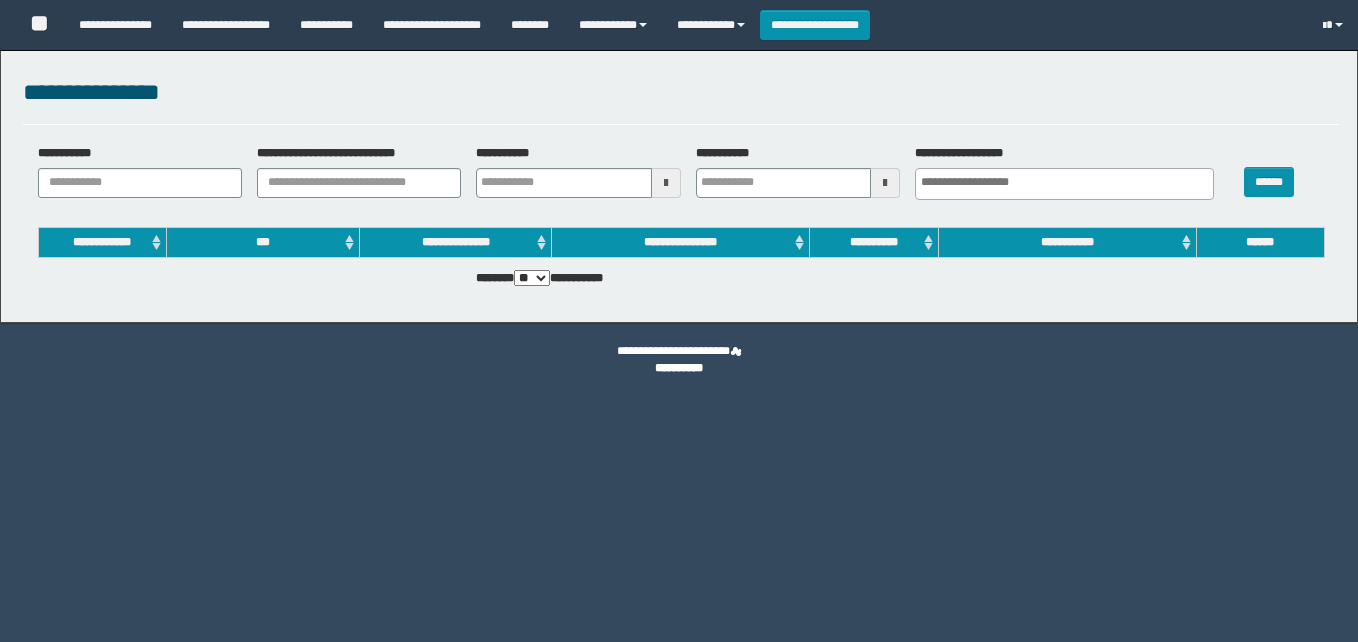 select 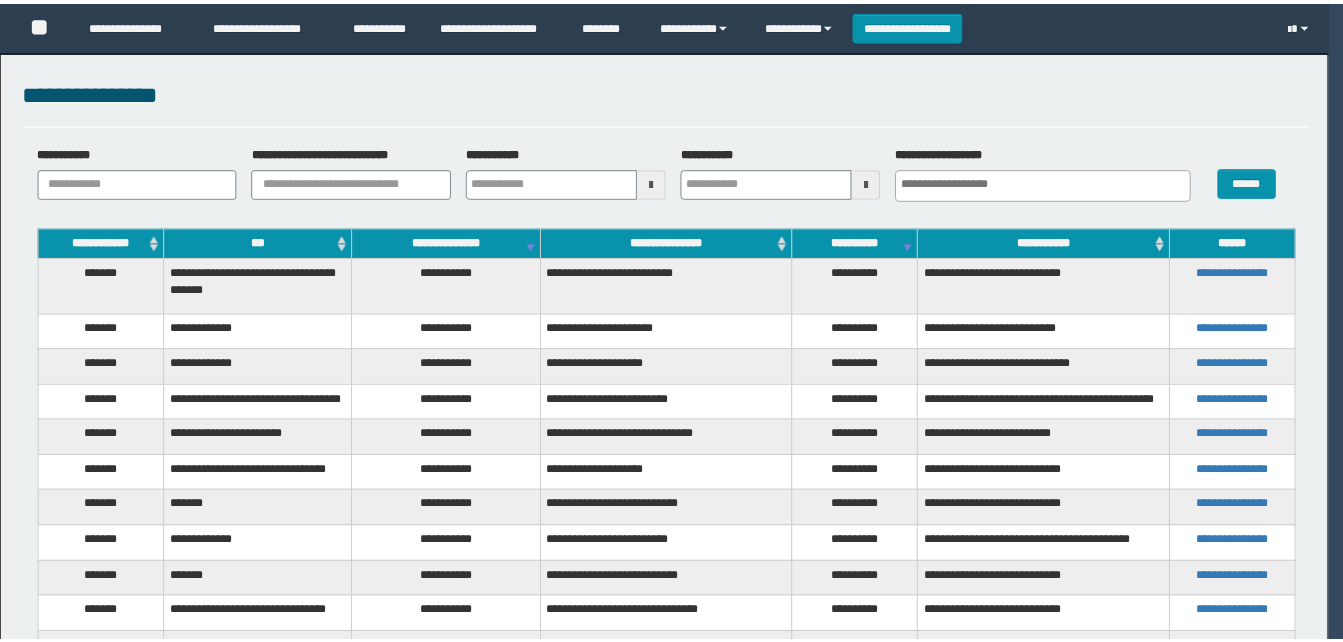 scroll, scrollTop: 0, scrollLeft: 0, axis: both 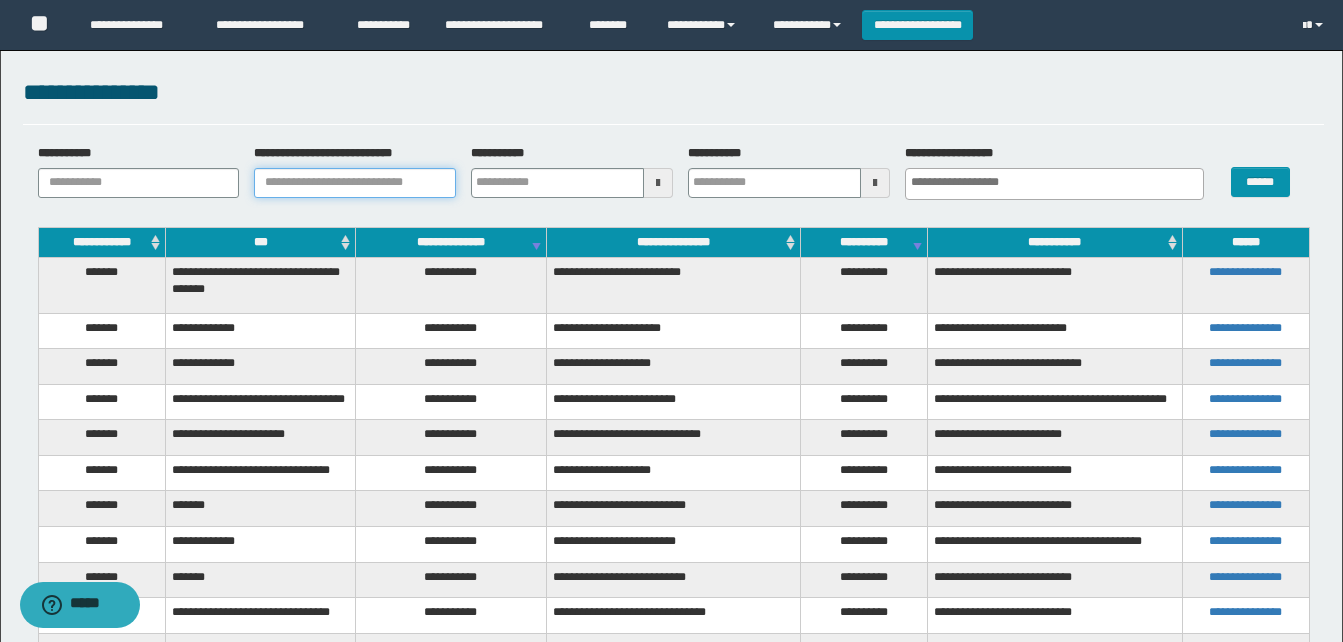 click on "**********" at bounding box center [355, 183] 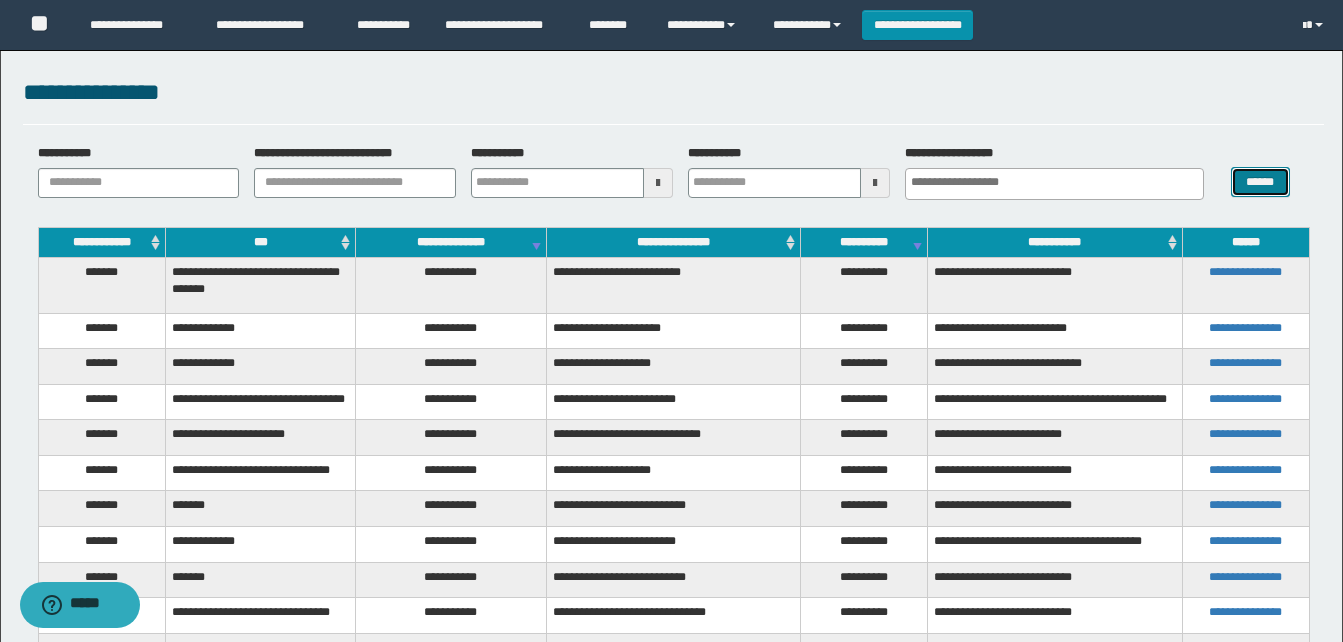 click on "******" at bounding box center (1260, 182) 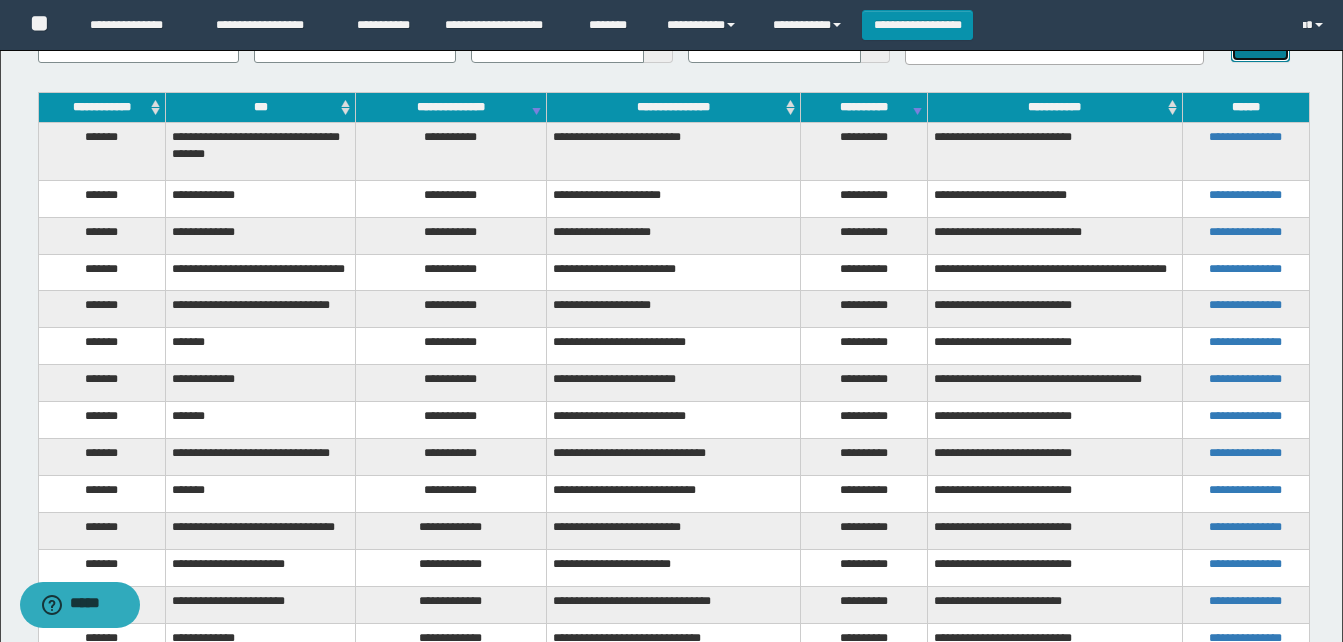 scroll, scrollTop: 100, scrollLeft: 0, axis: vertical 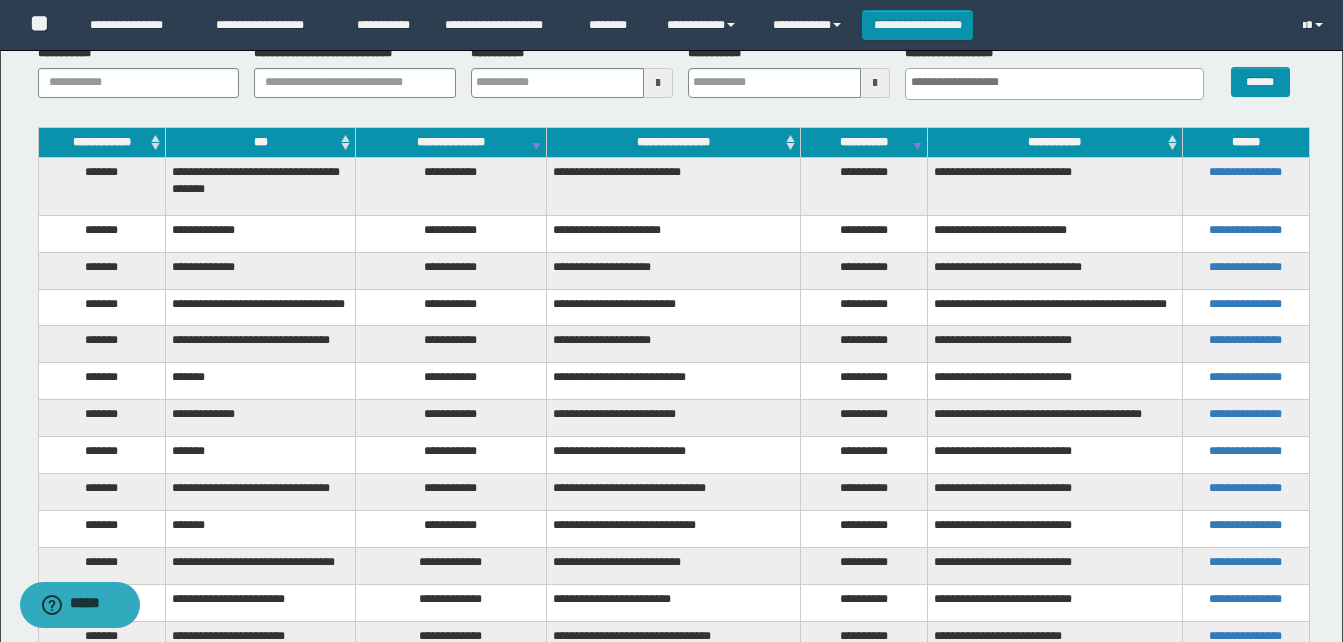 click on "***" at bounding box center (260, 142) 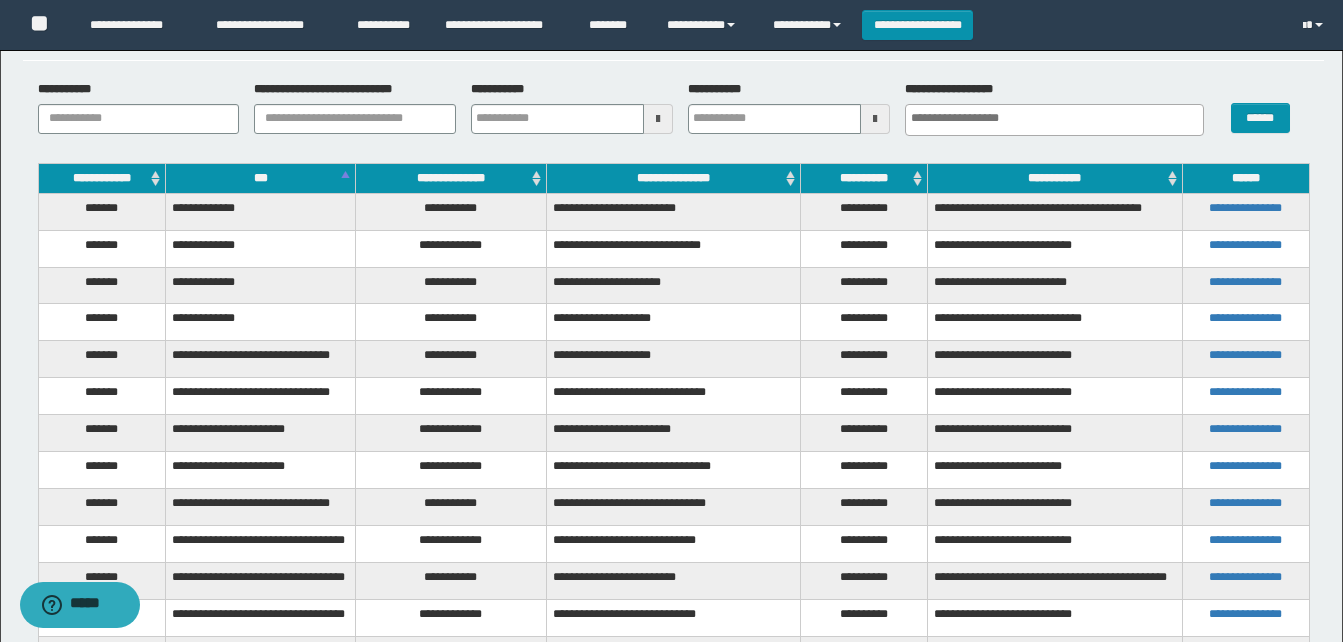 scroll, scrollTop: 100, scrollLeft: 0, axis: vertical 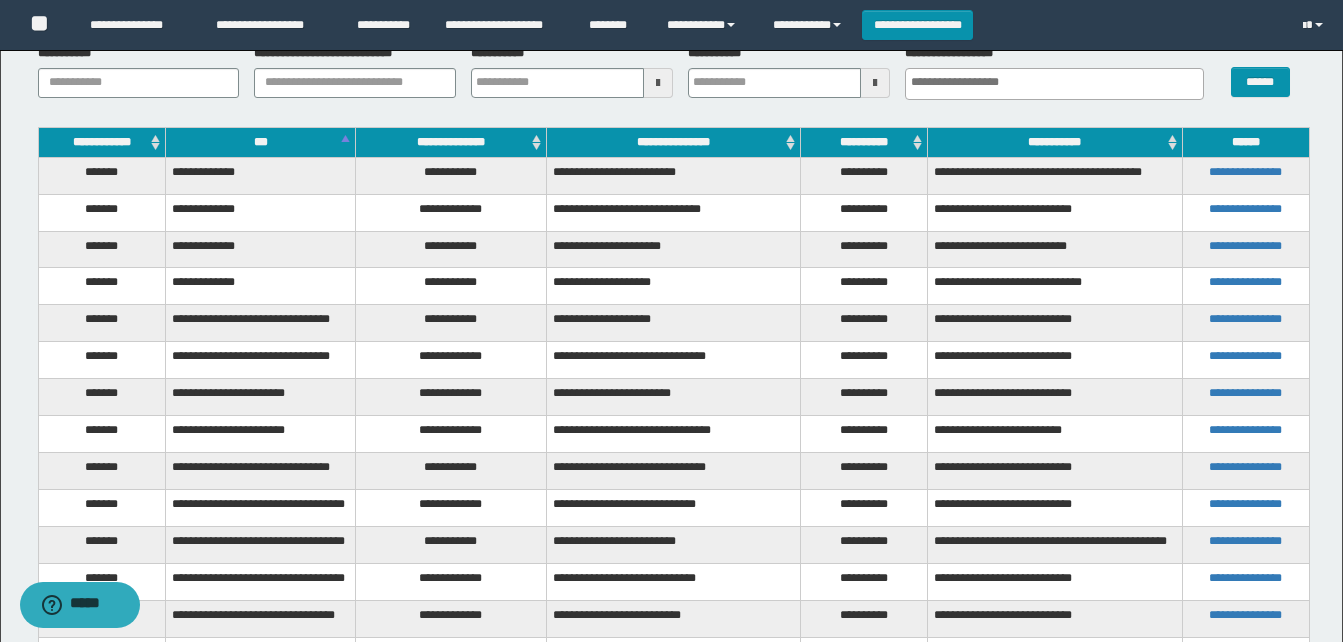 click on "**********" at bounding box center (451, 175) 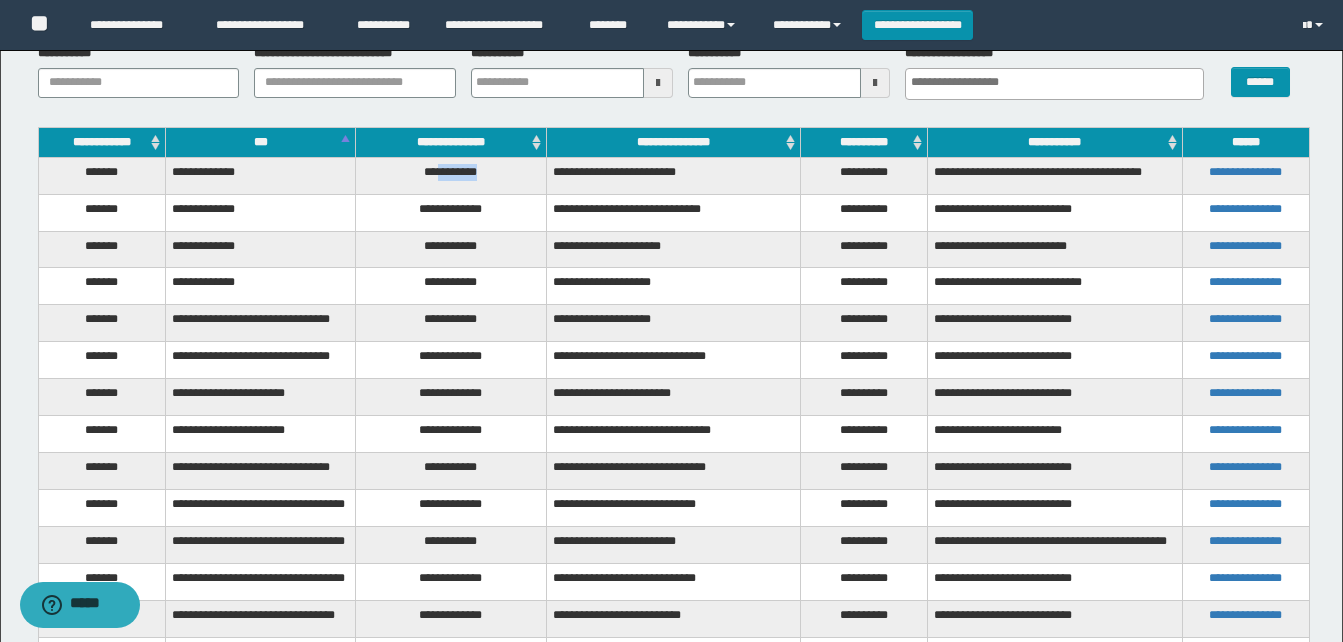copy on "********" 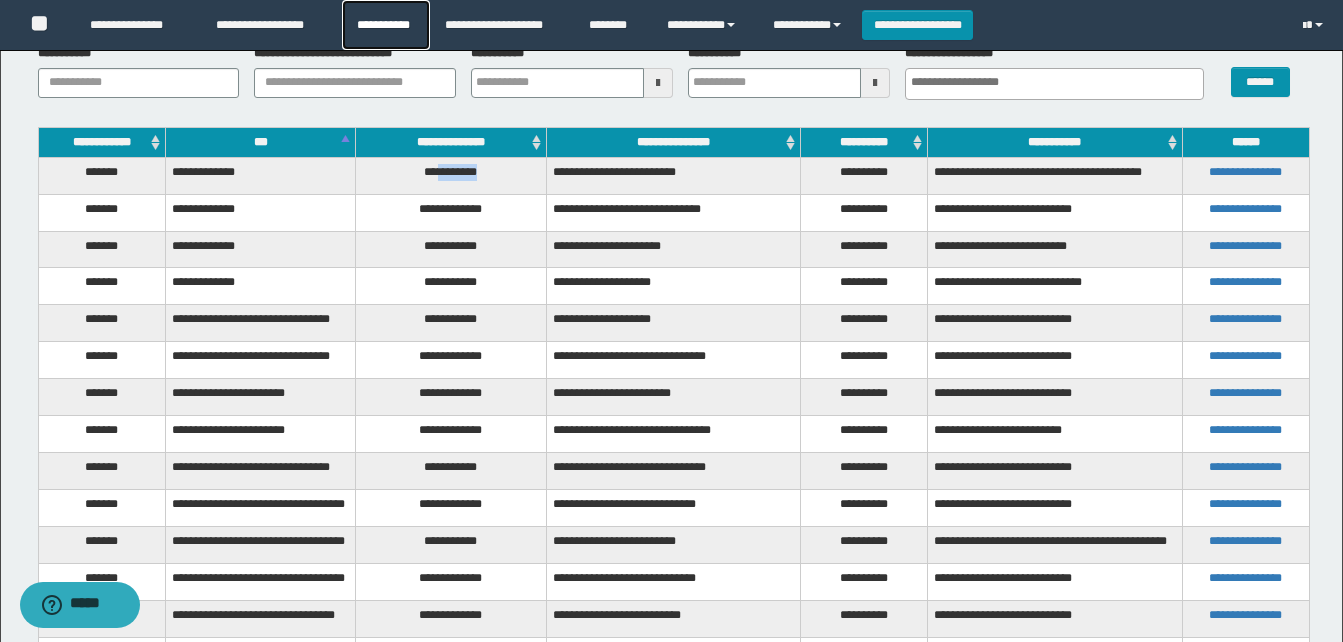 click on "**********" at bounding box center [386, 25] 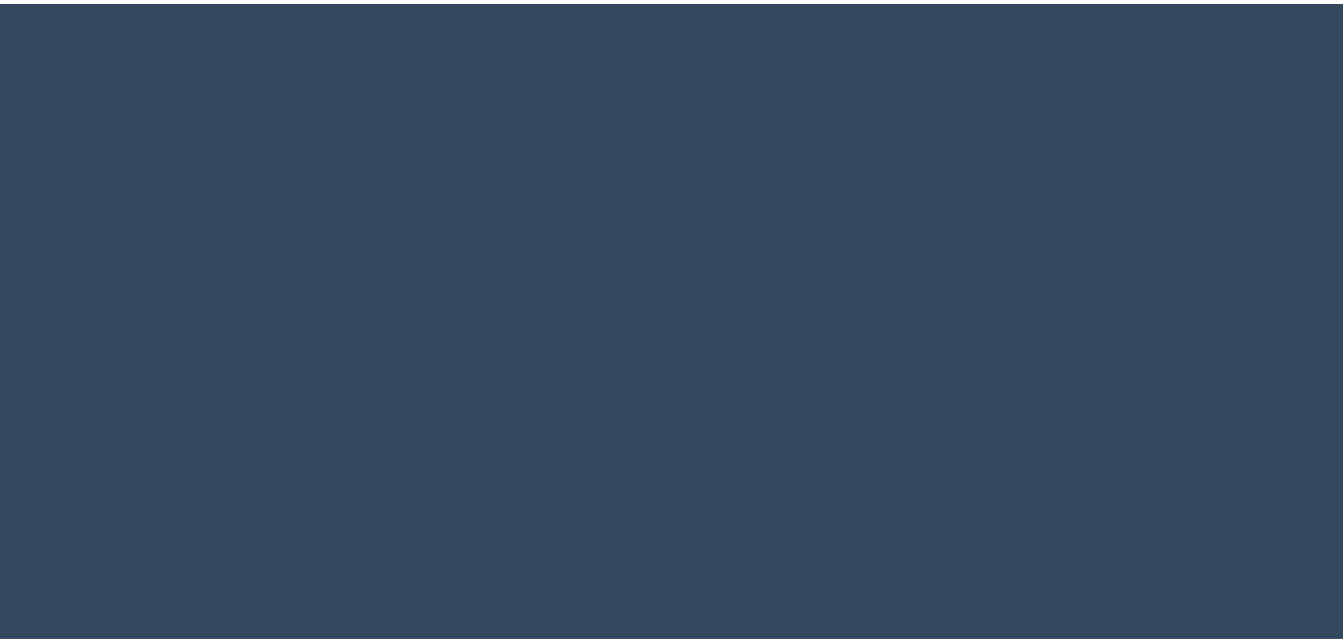 scroll, scrollTop: 0, scrollLeft: 0, axis: both 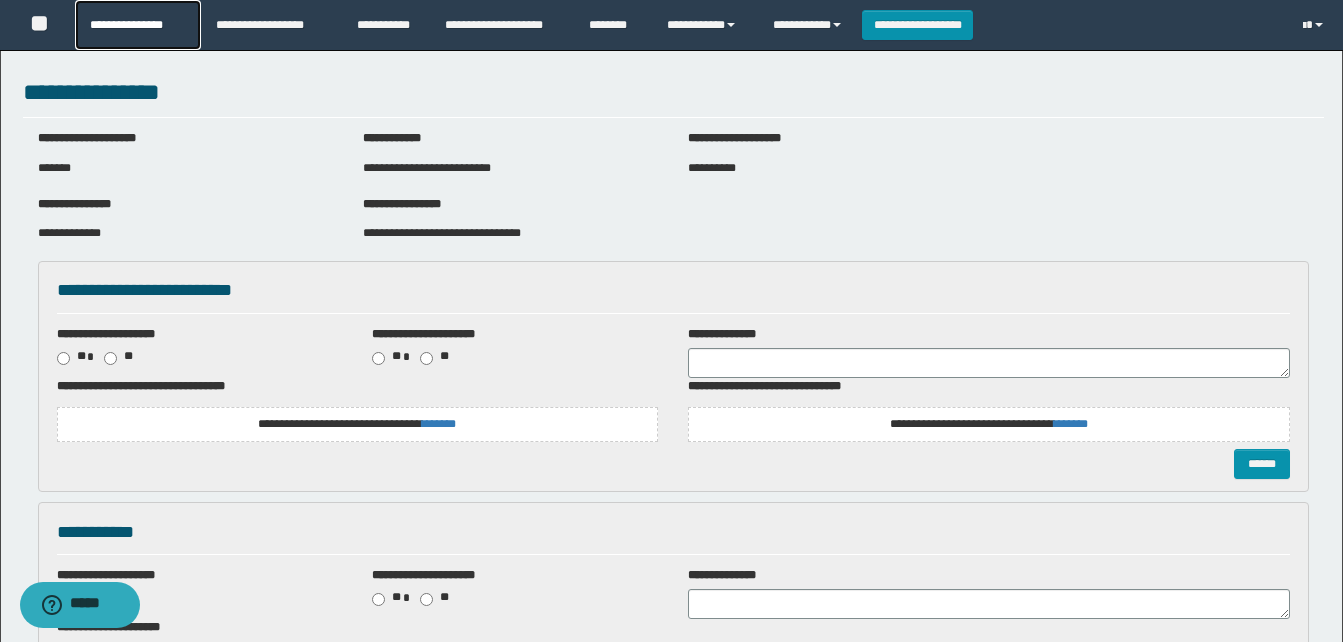 click on "**********" at bounding box center (137, 25) 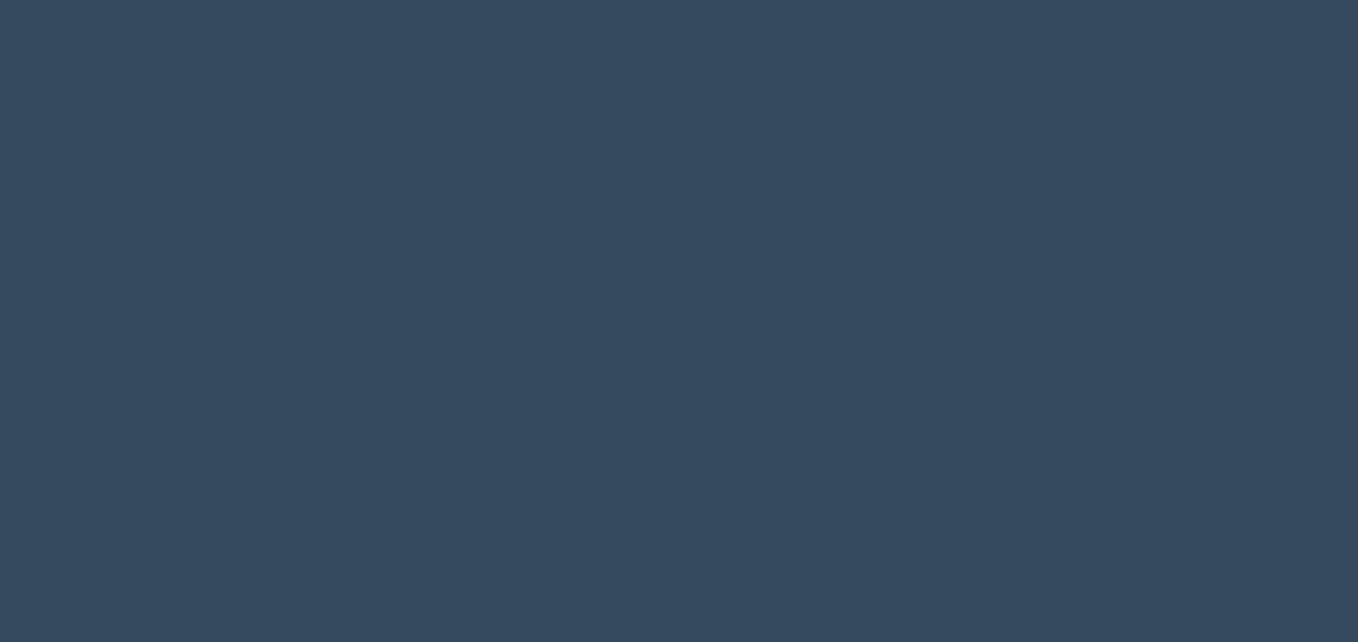 scroll, scrollTop: 0, scrollLeft: 0, axis: both 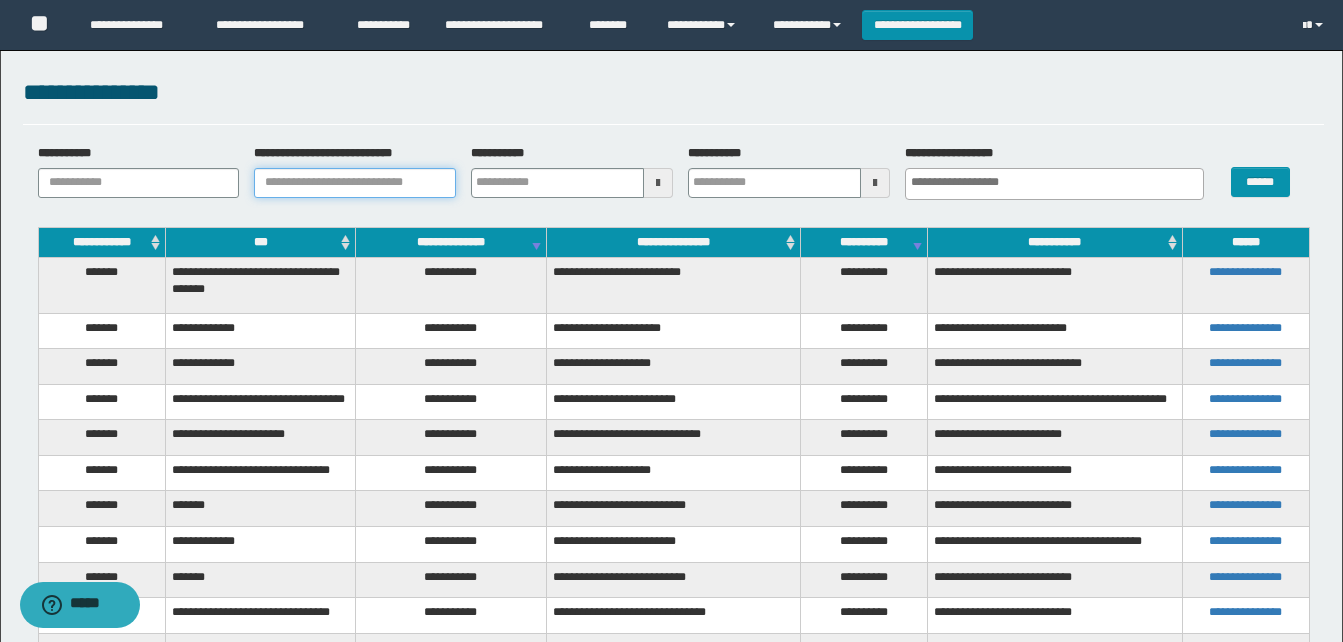 click on "**********" at bounding box center [355, 183] 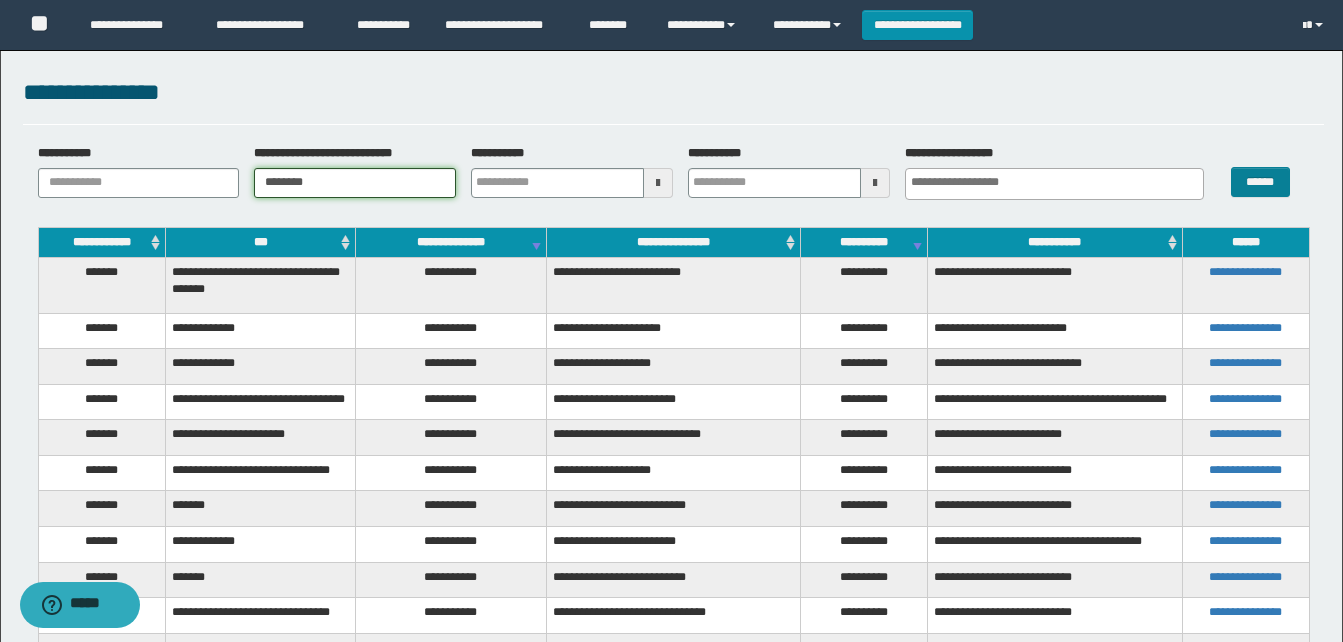 type on "********" 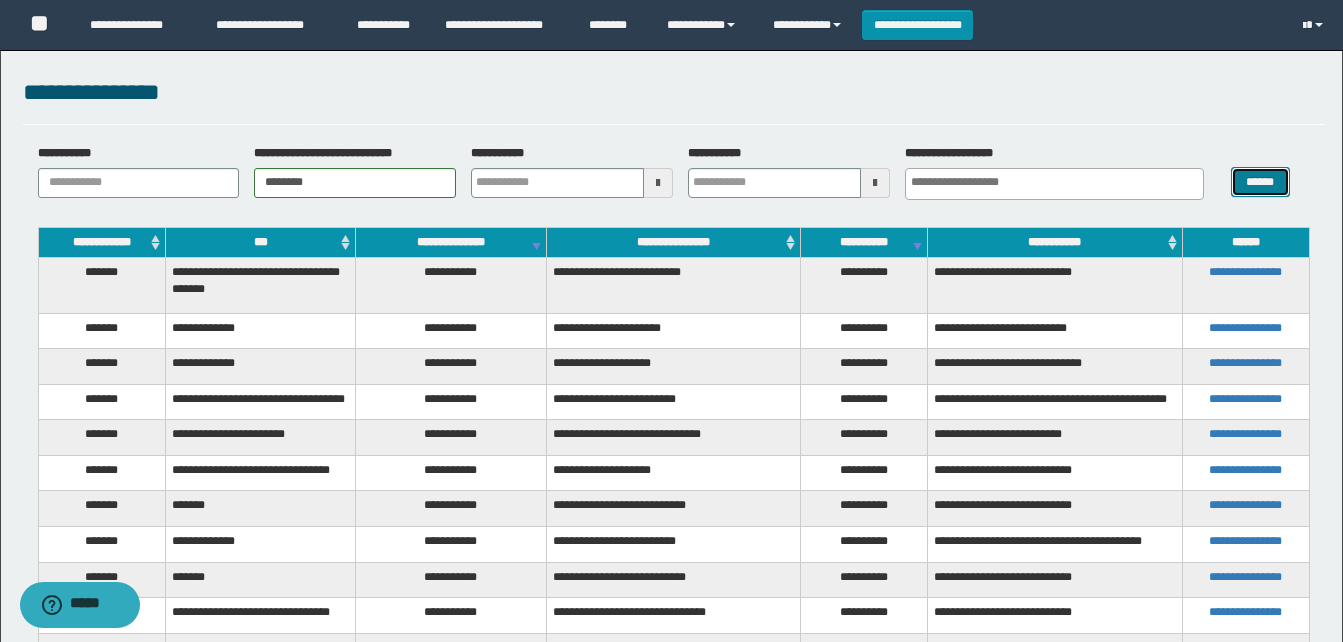 click on "******" at bounding box center [1260, 182] 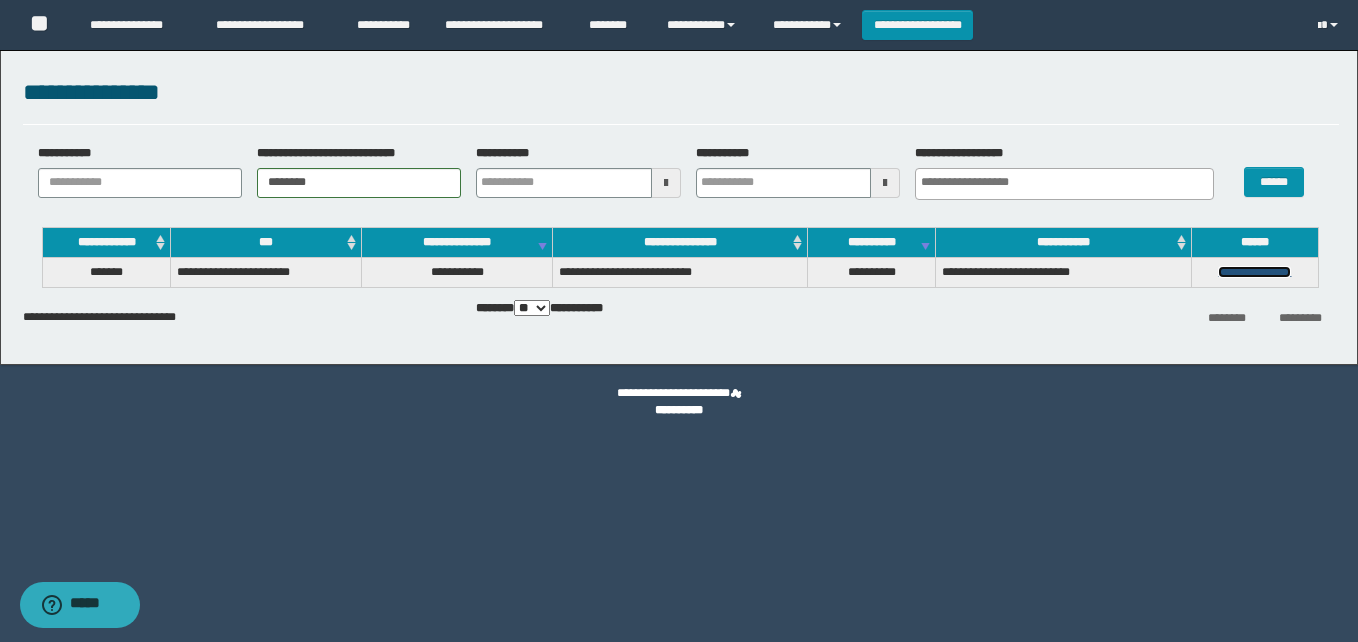 click on "**********" at bounding box center [1254, 272] 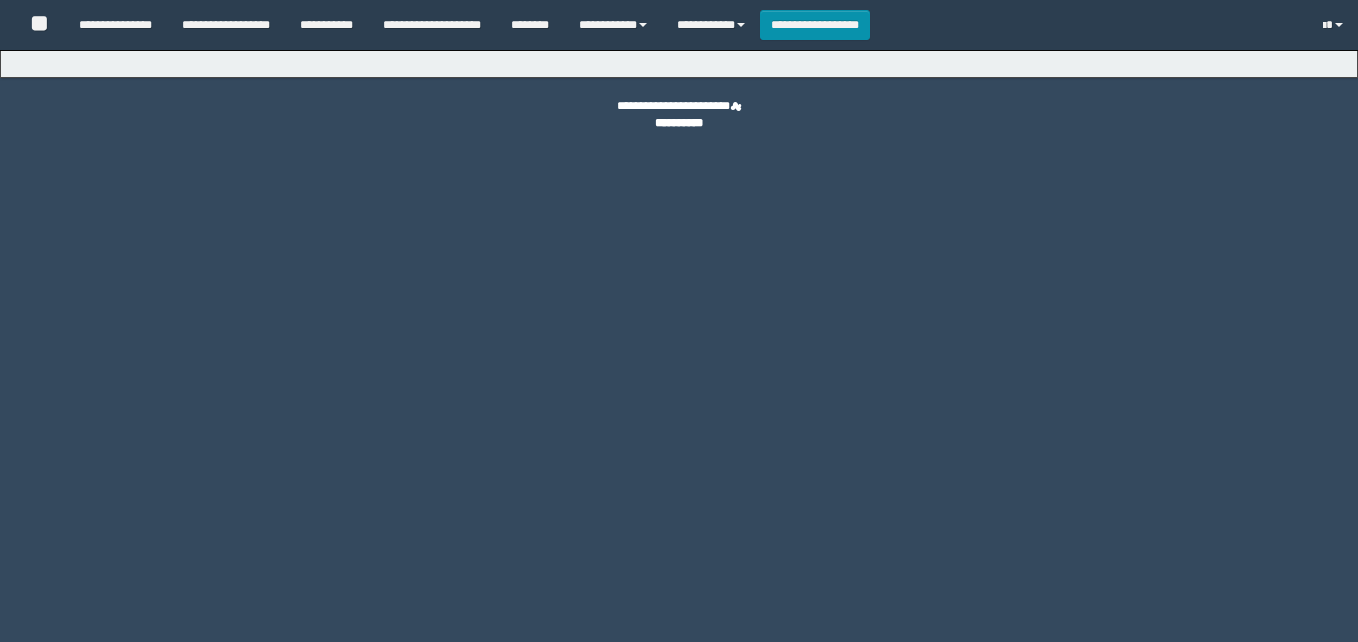 scroll, scrollTop: 0, scrollLeft: 0, axis: both 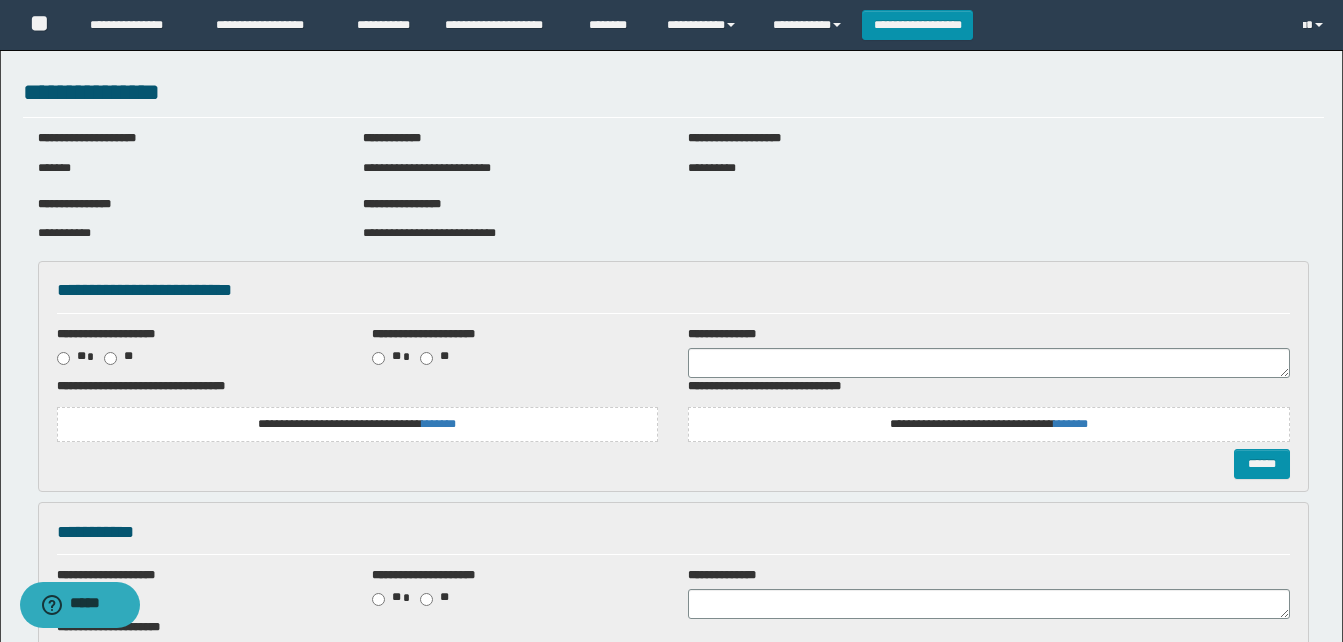 click on "**********" at bounding box center [358, 424] 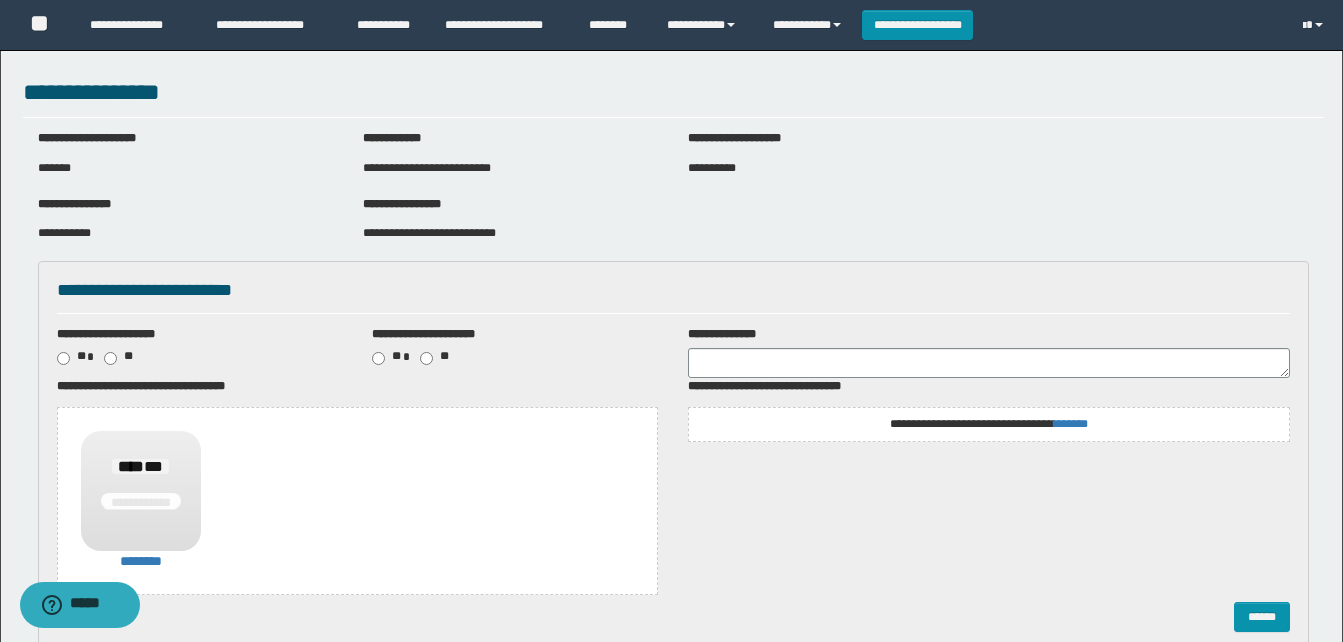 click on "**********" at bounding box center (989, 424) 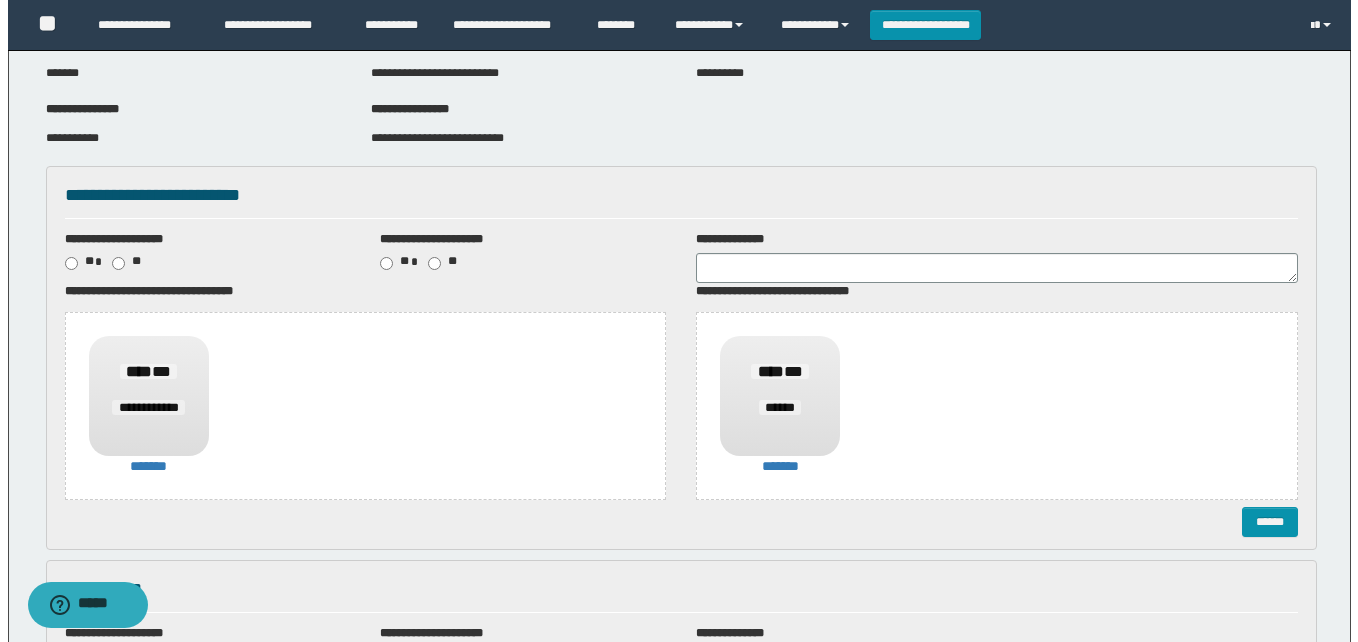 scroll, scrollTop: 200, scrollLeft: 0, axis: vertical 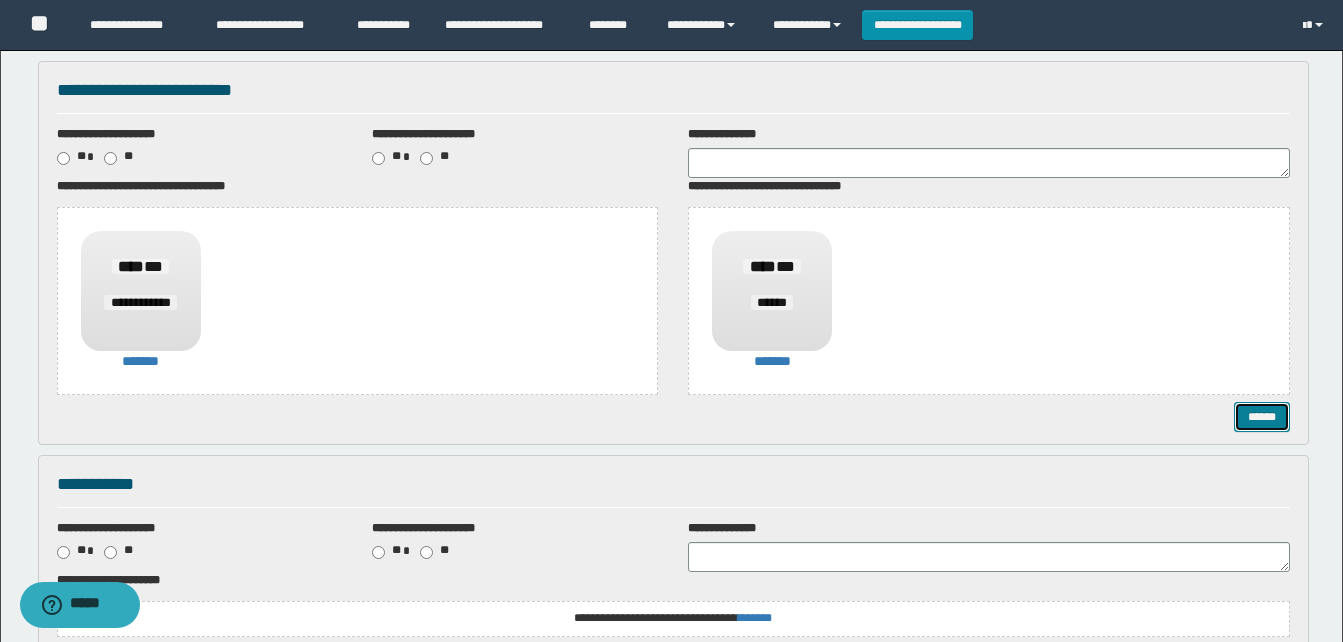 click on "******" at bounding box center (1262, 417) 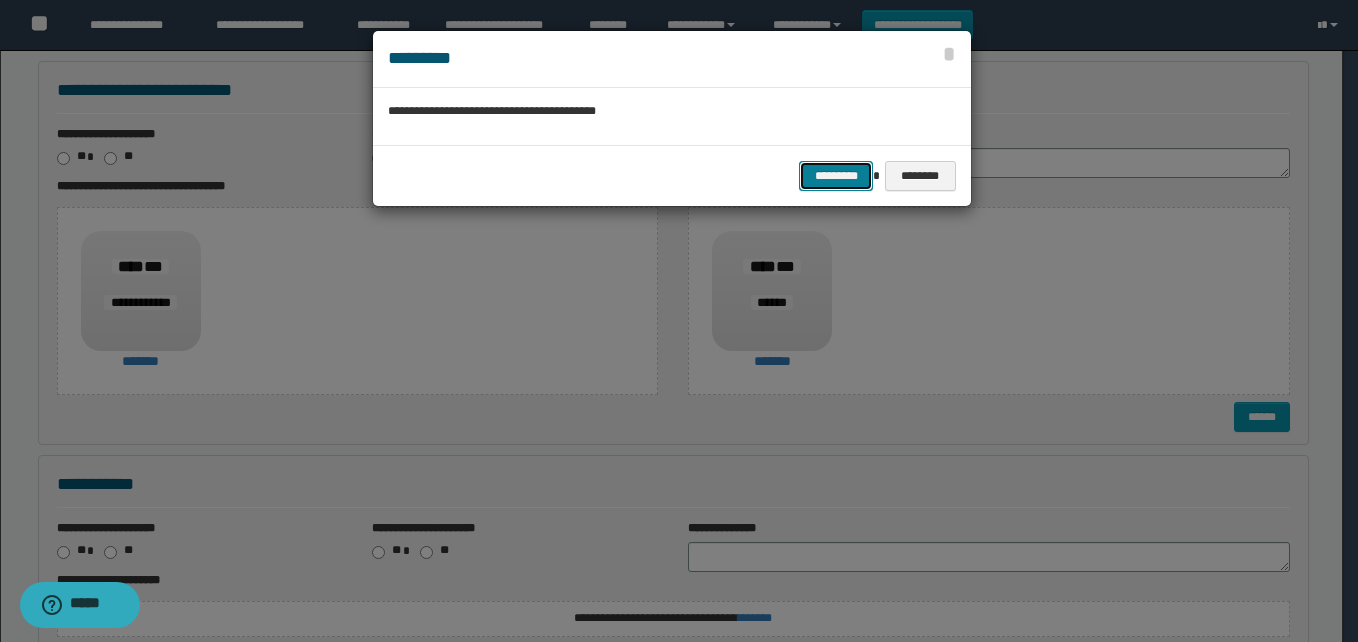 click on "*********" at bounding box center [836, 176] 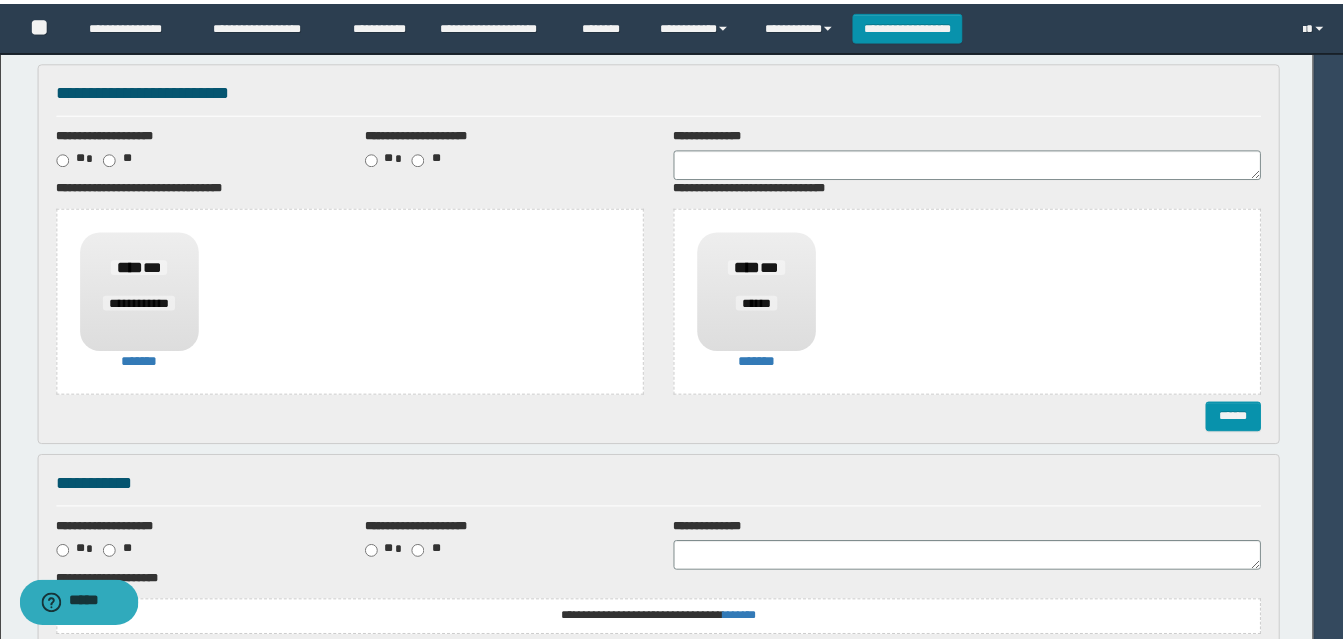 scroll, scrollTop: 0, scrollLeft: 0, axis: both 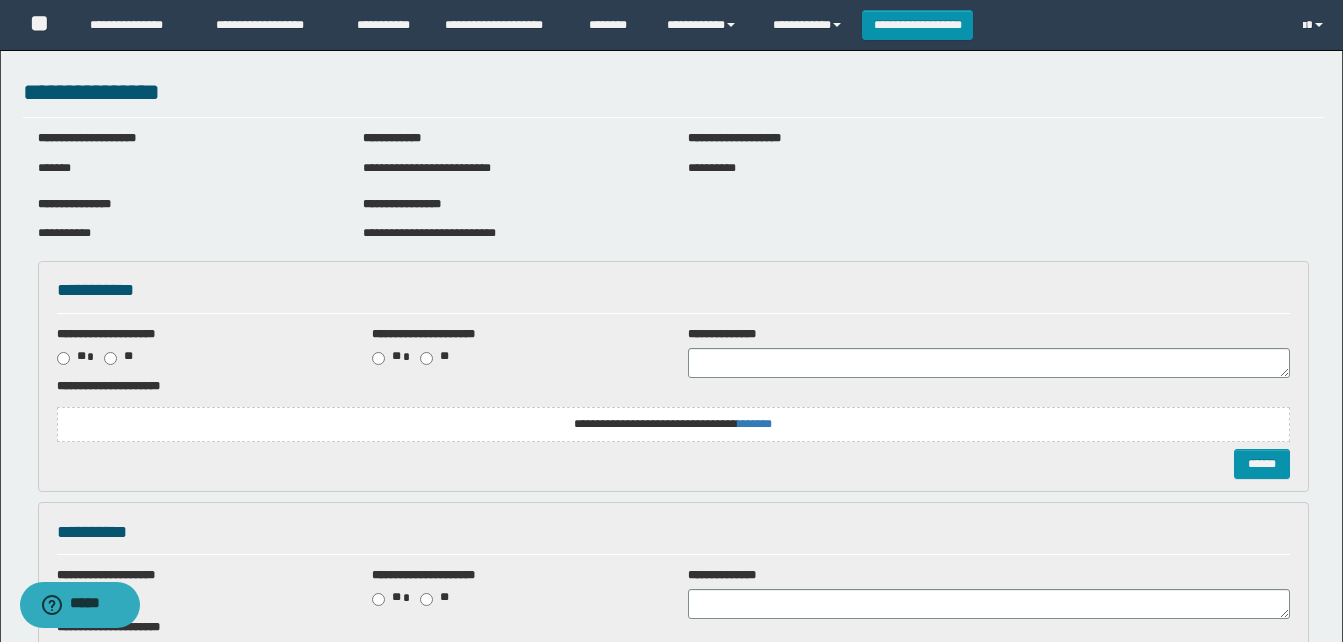 click on "**********" at bounding box center [673, 424] 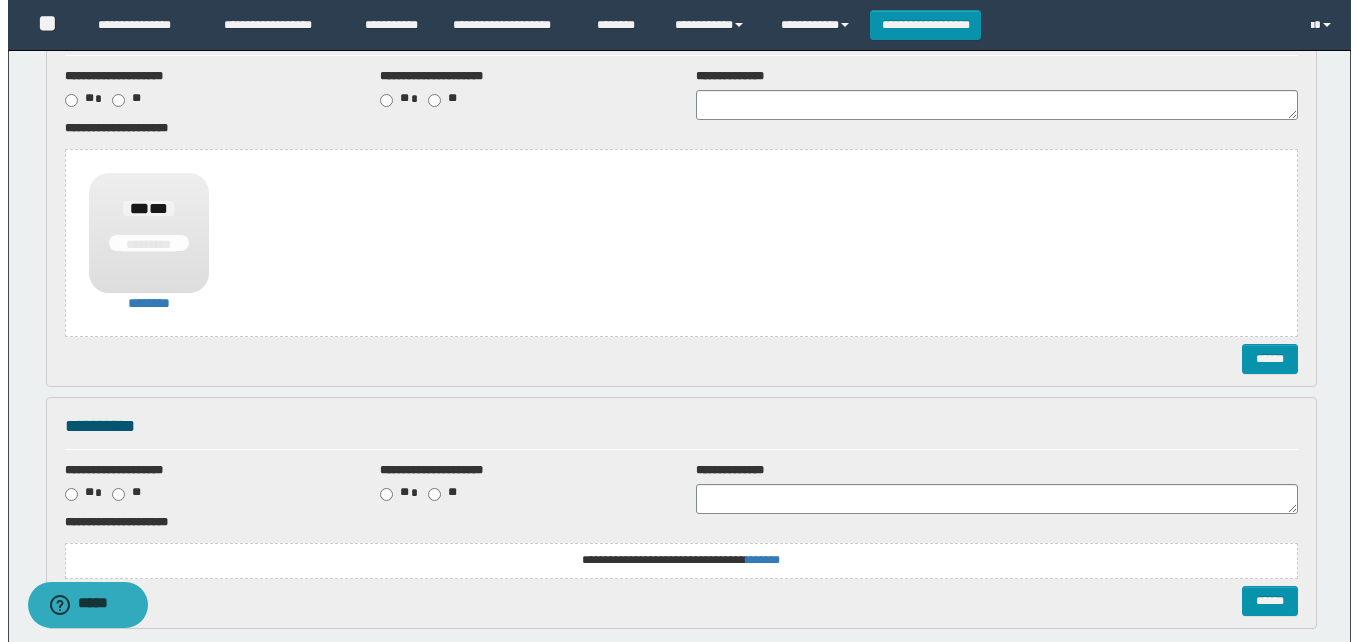 scroll, scrollTop: 300, scrollLeft: 0, axis: vertical 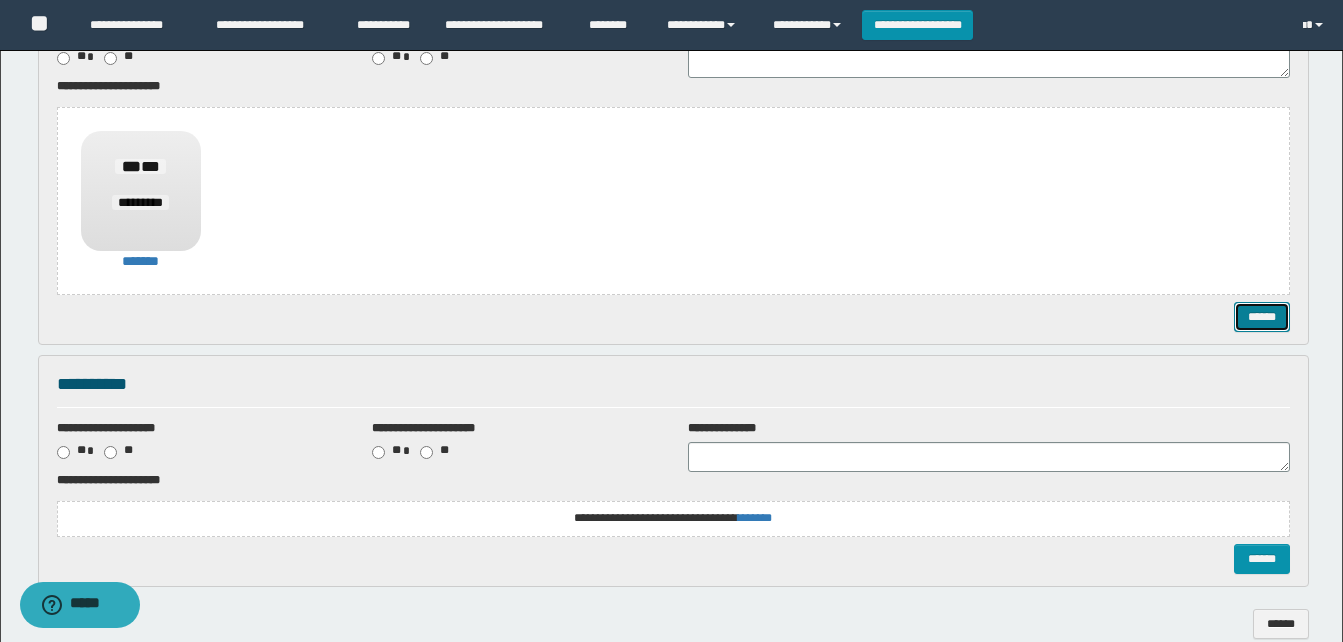 click on "******" at bounding box center [1262, 317] 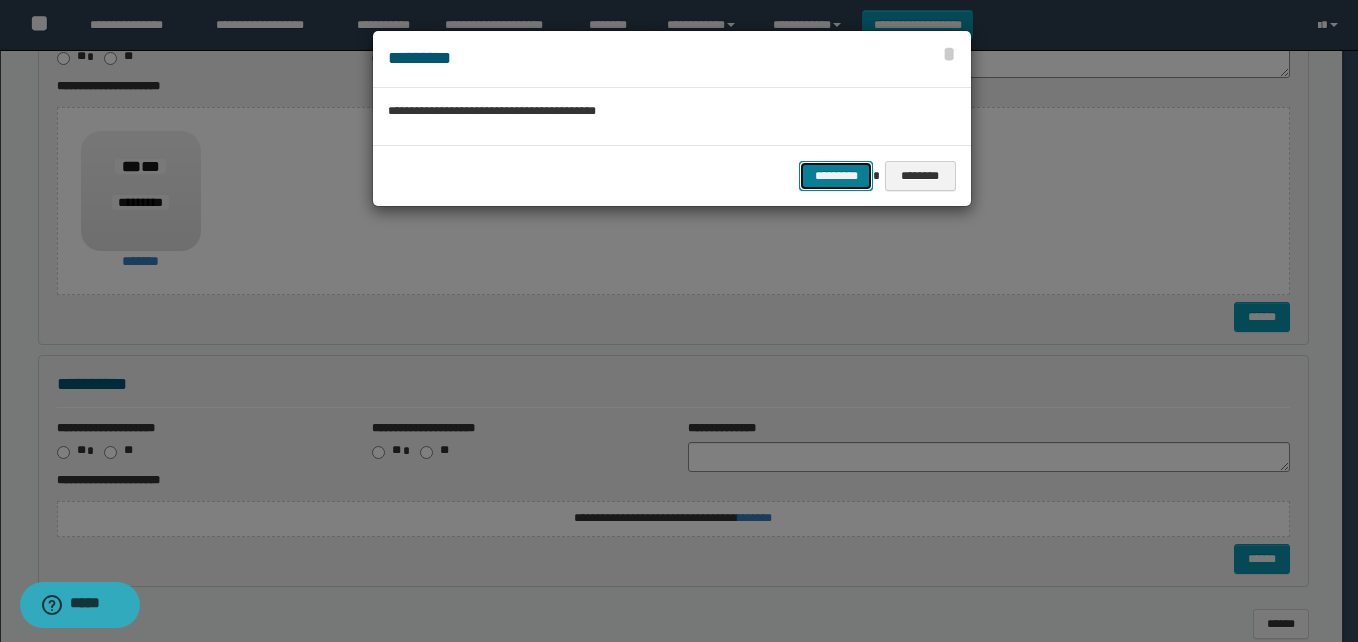 click on "*********" at bounding box center (836, 176) 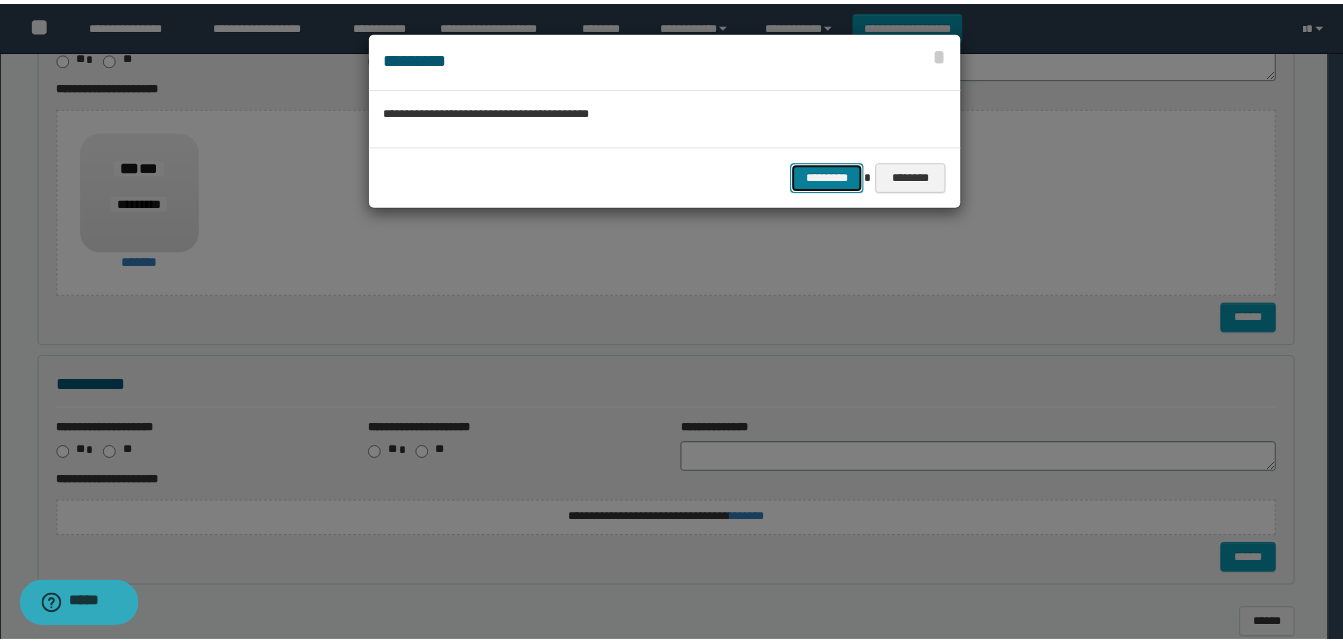 scroll, scrollTop: 0, scrollLeft: 0, axis: both 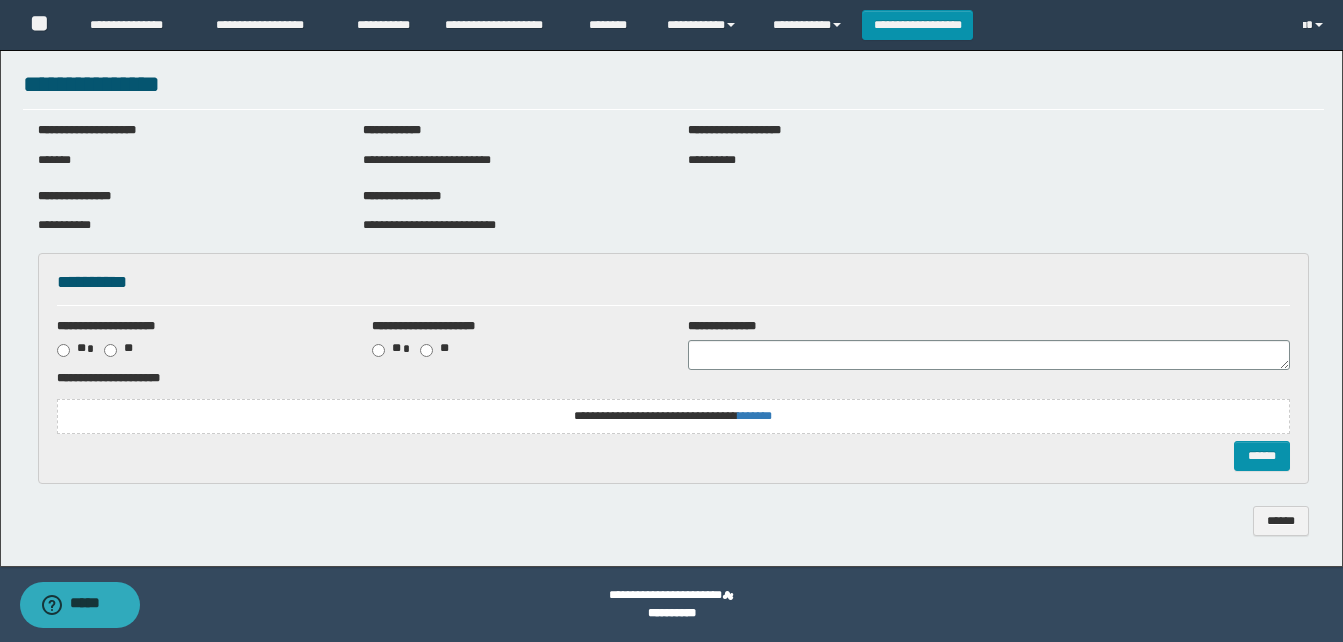 click on "**********" at bounding box center (673, 416) 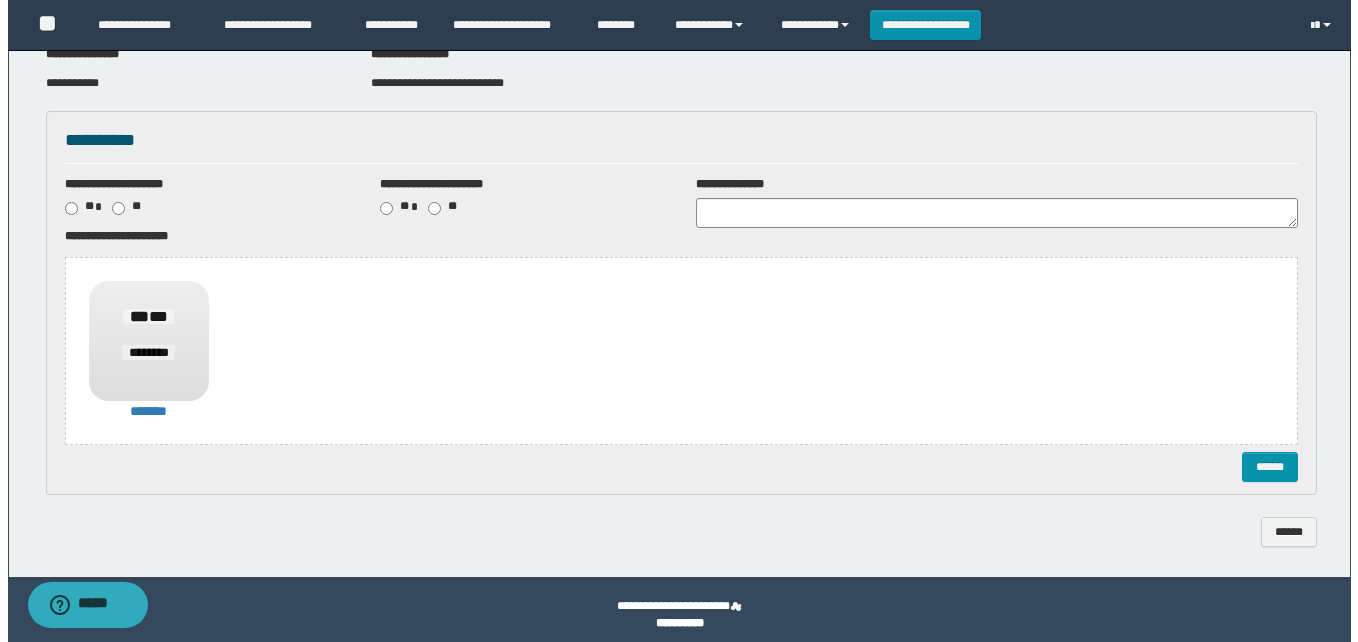 scroll, scrollTop: 161, scrollLeft: 0, axis: vertical 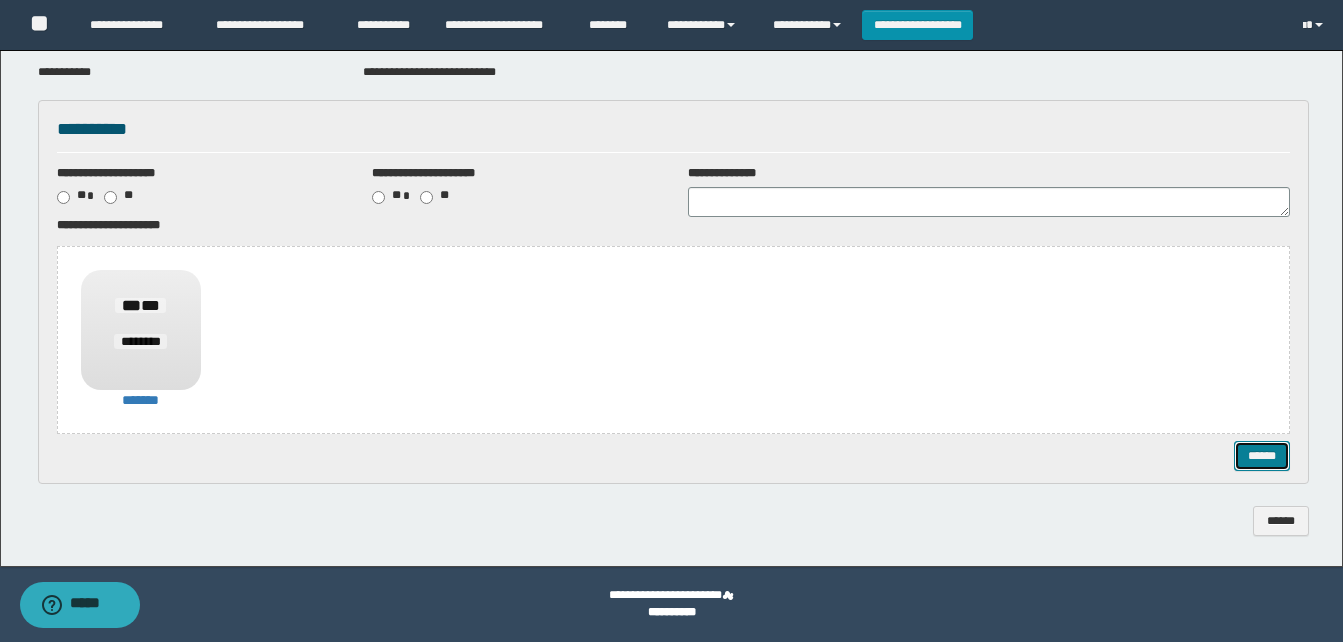 click on "******" at bounding box center [1262, 456] 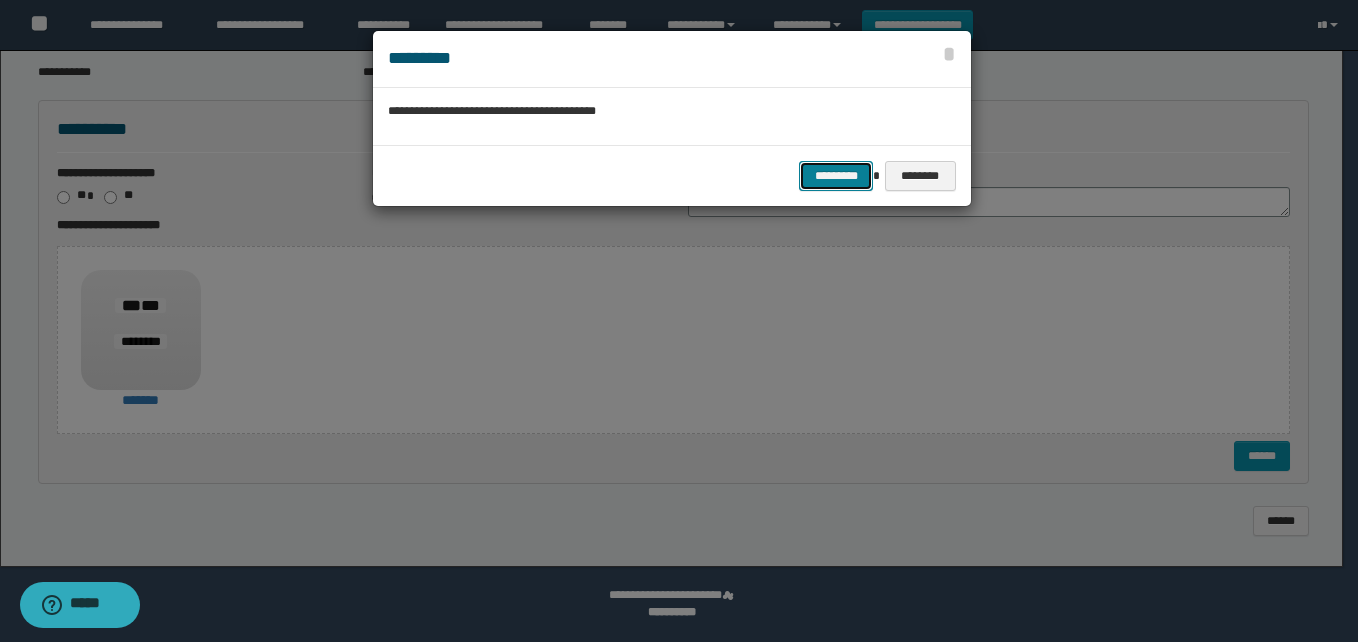 click on "*********" at bounding box center (836, 176) 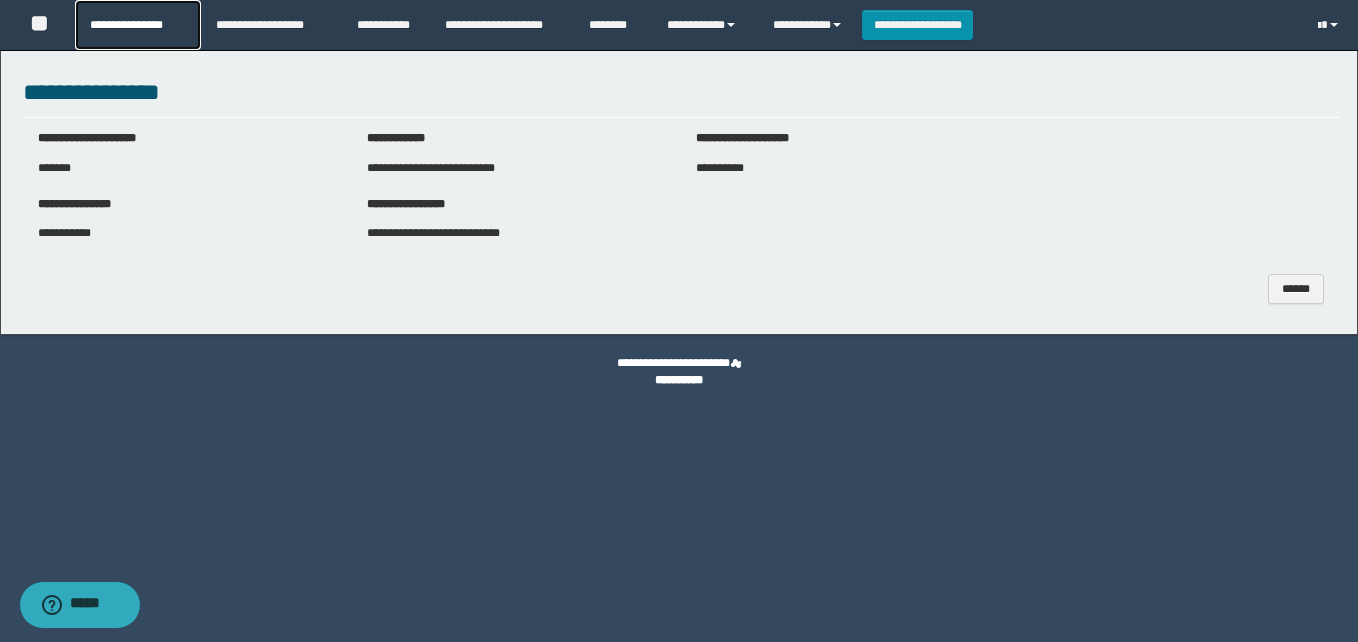 click on "**********" at bounding box center [137, 25] 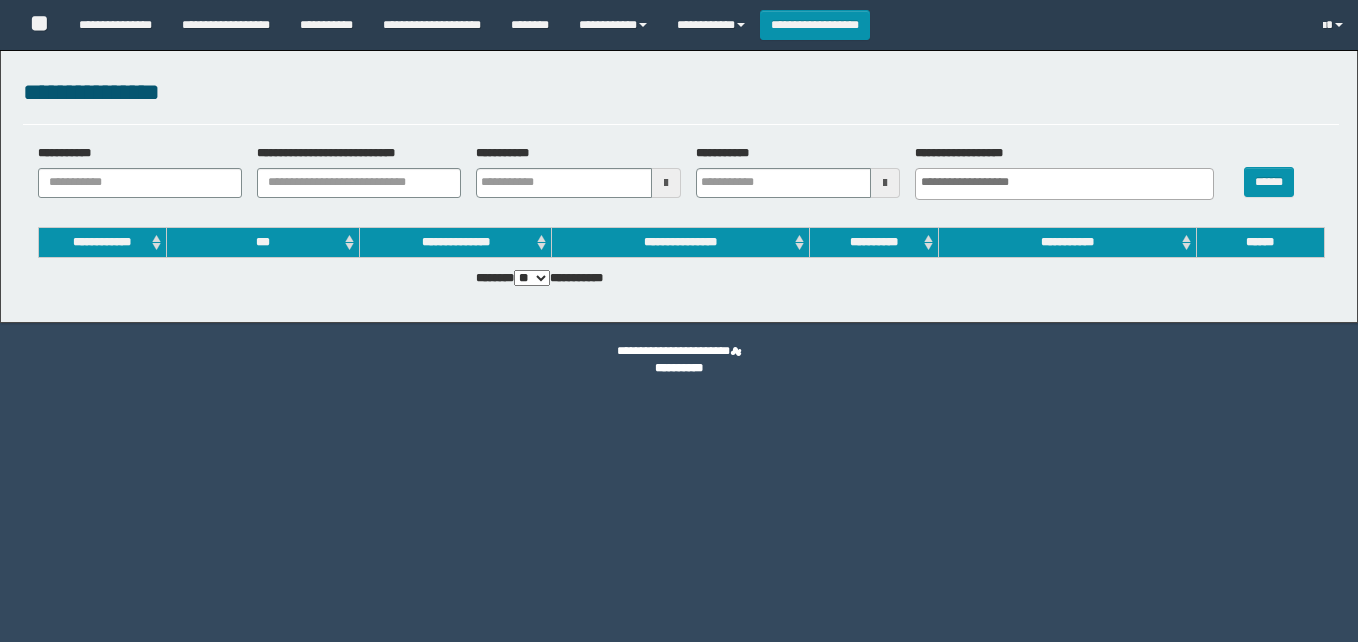 select 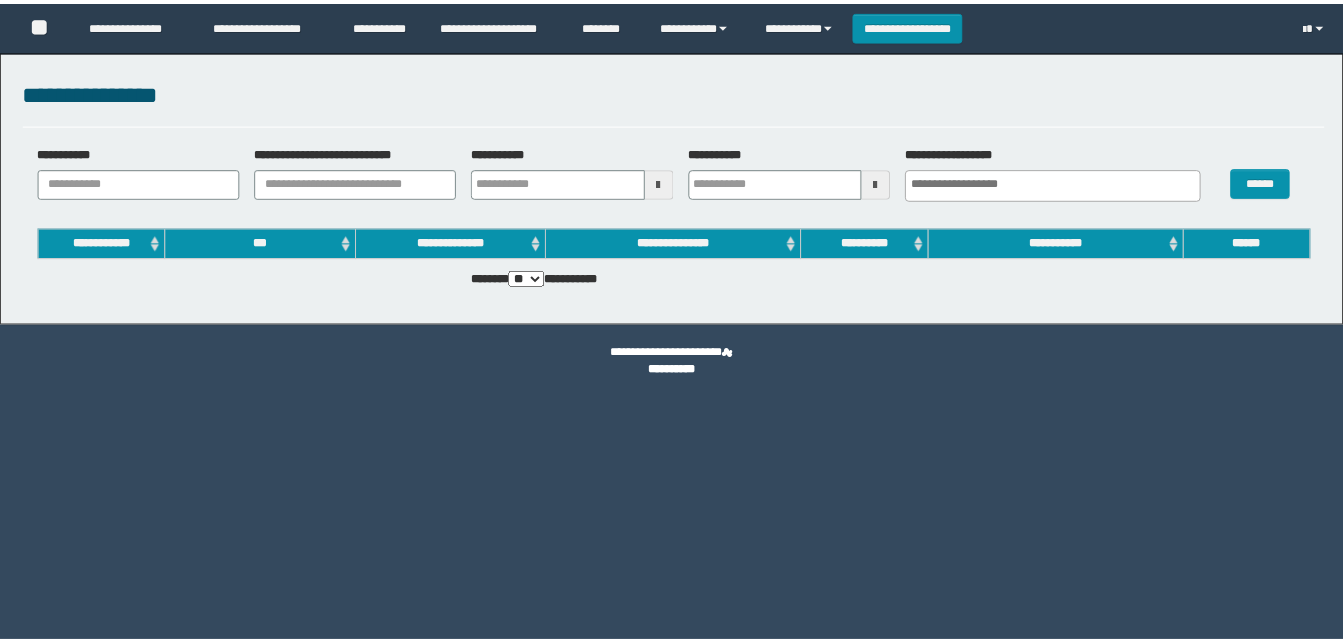 scroll, scrollTop: 0, scrollLeft: 0, axis: both 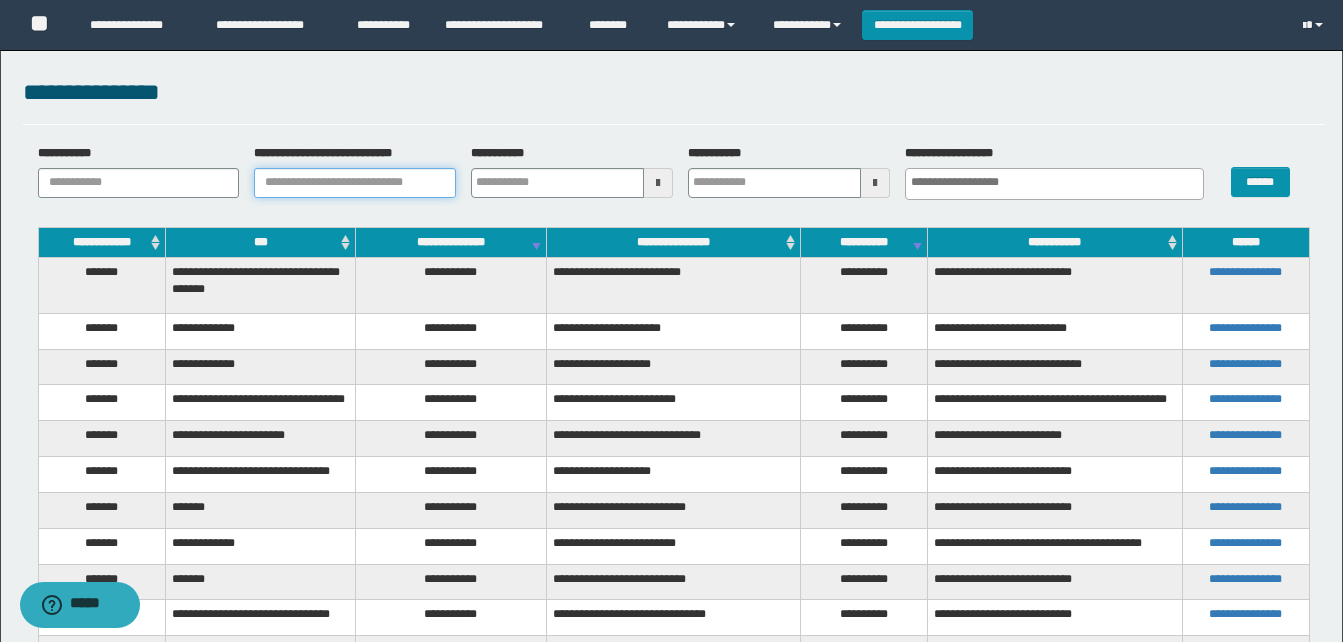 click on "**********" at bounding box center [355, 183] 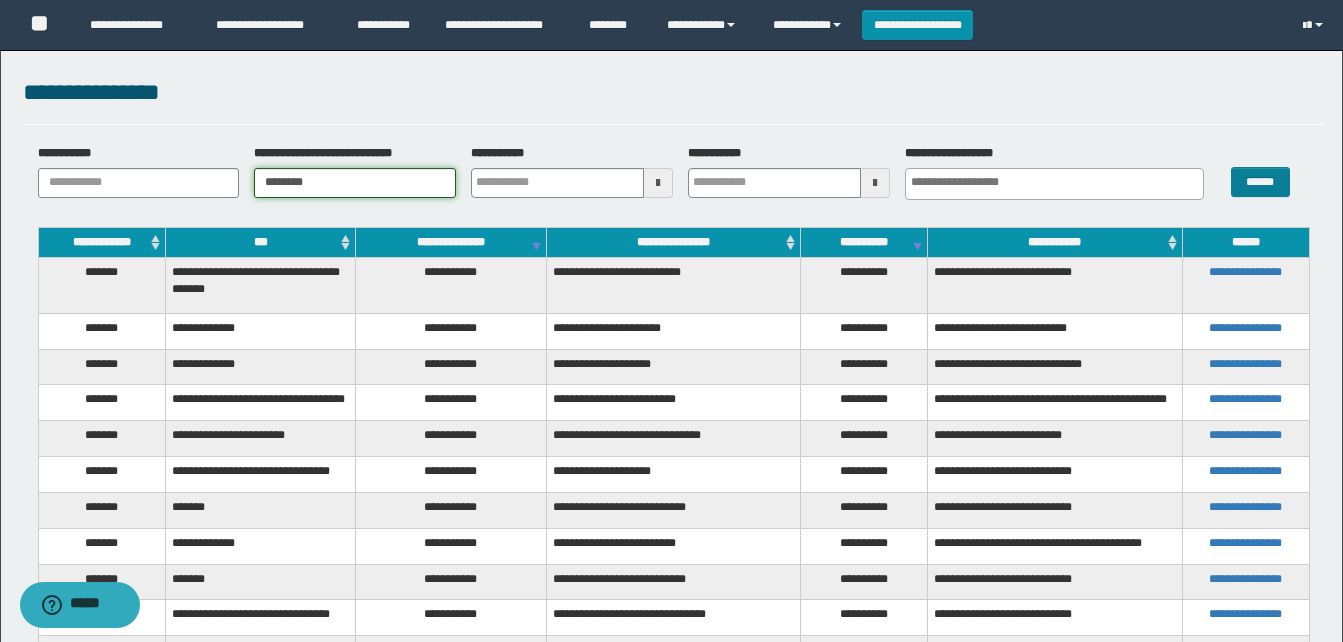 type on "********" 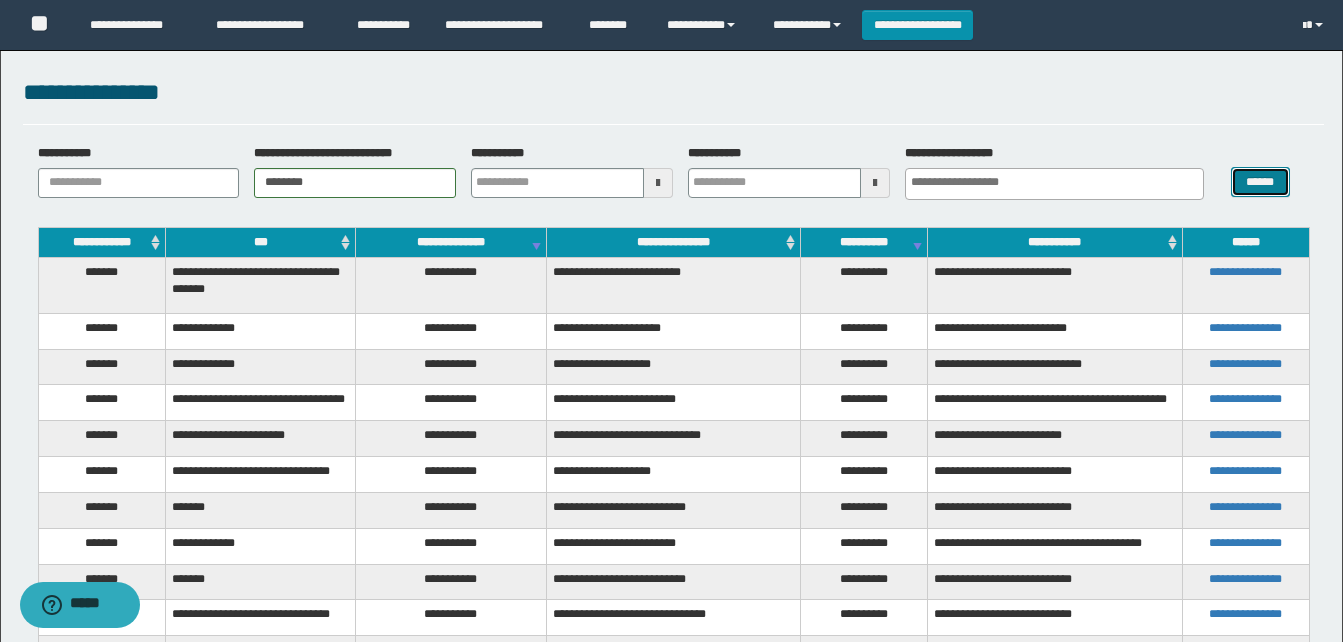 click on "******" at bounding box center (1260, 182) 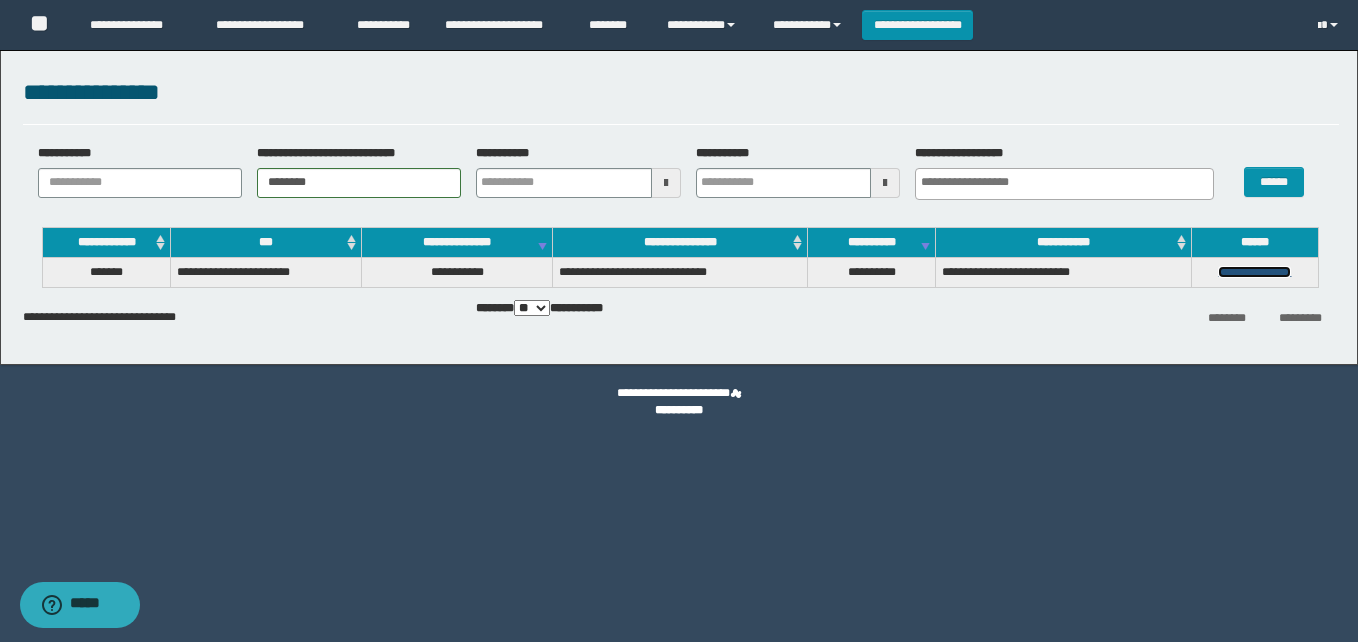 click on "**********" at bounding box center [1254, 272] 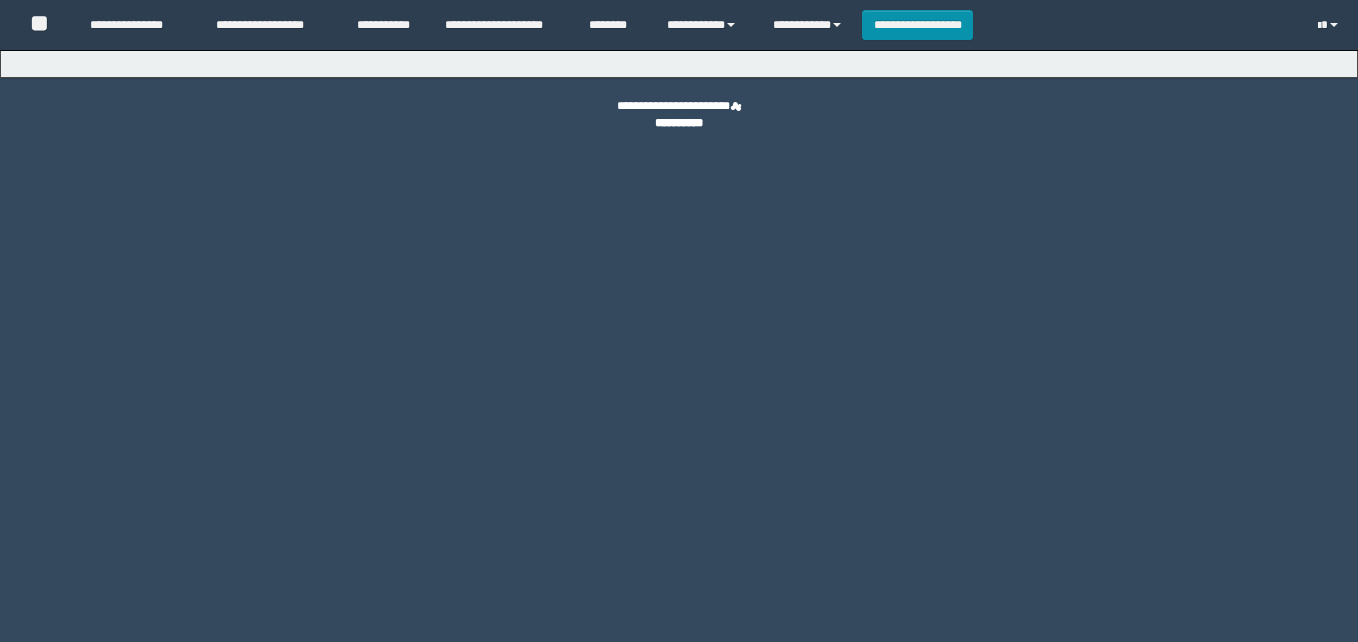 scroll, scrollTop: 0, scrollLeft: 0, axis: both 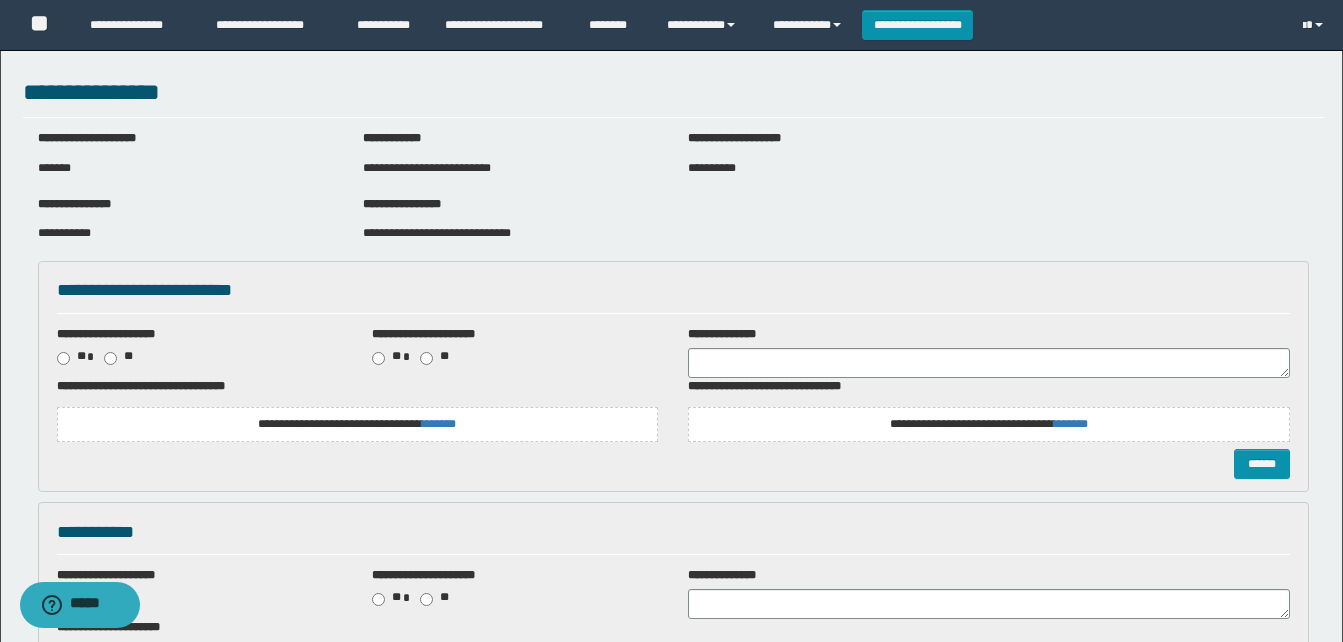 click on "**********" at bounding box center (358, 424) 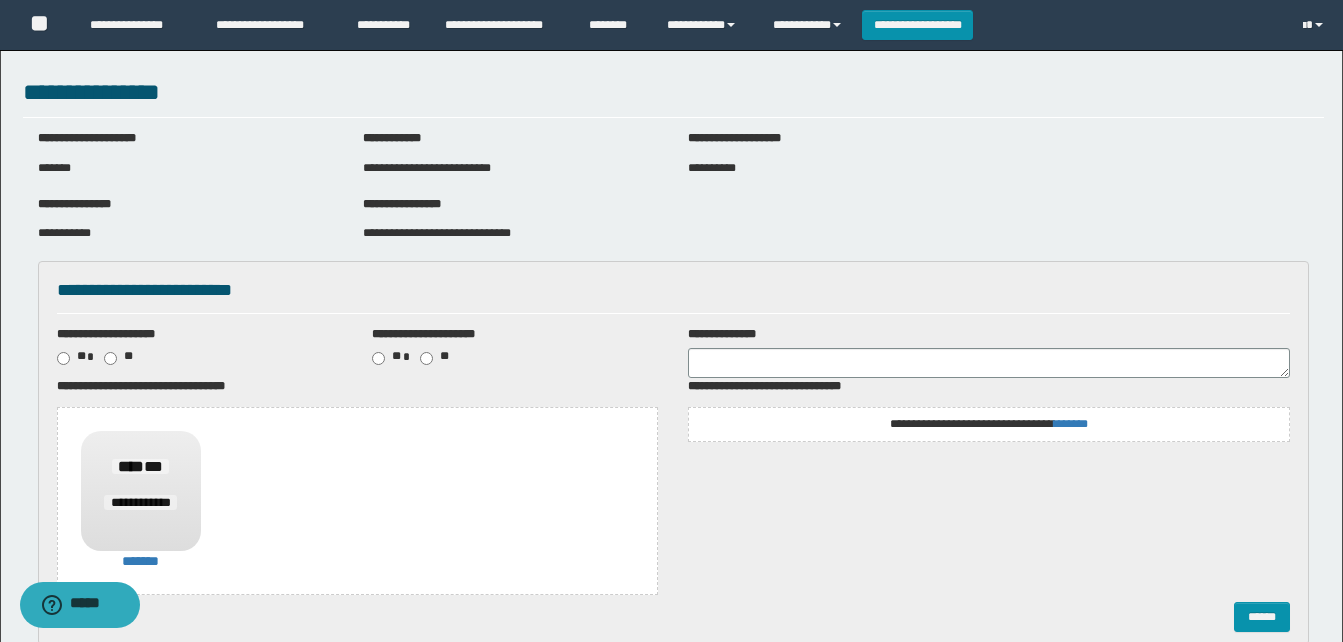 click on "**********" at bounding box center (989, 424) 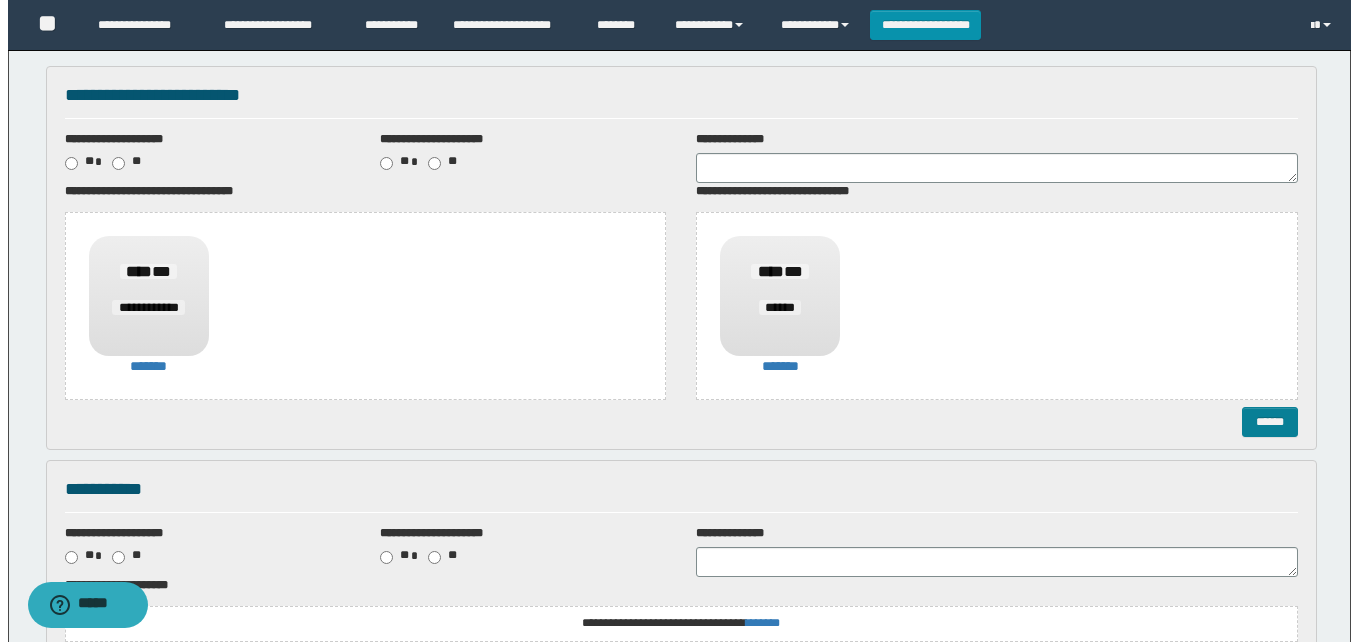 scroll, scrollTop: 200, scrollLeft: 0, axis: vertical 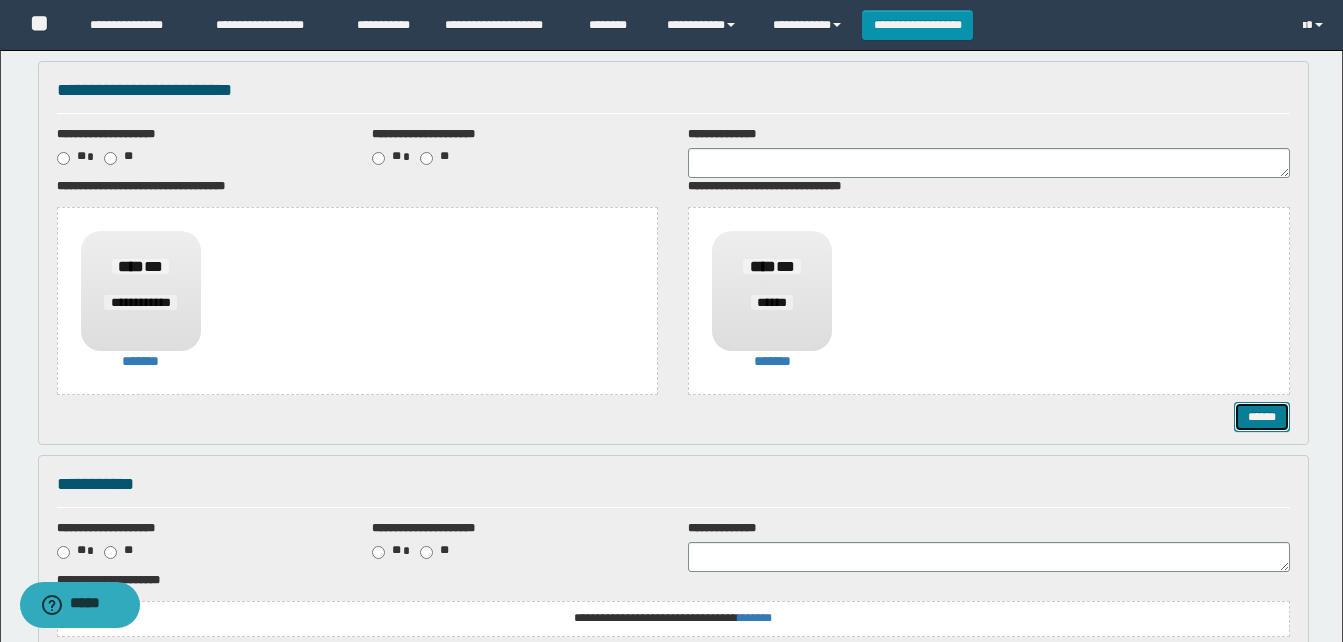 click on "******" at bounding box center [1262, 417] 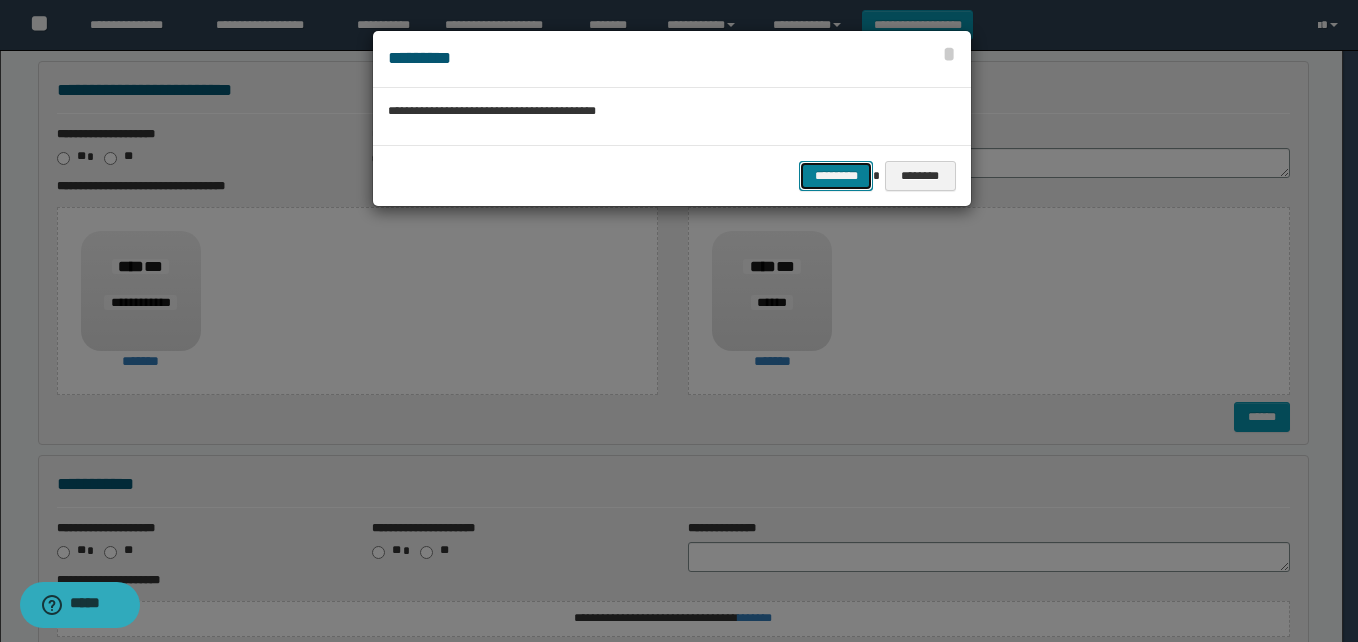 click on "*********" at bounding box center [836, 176] 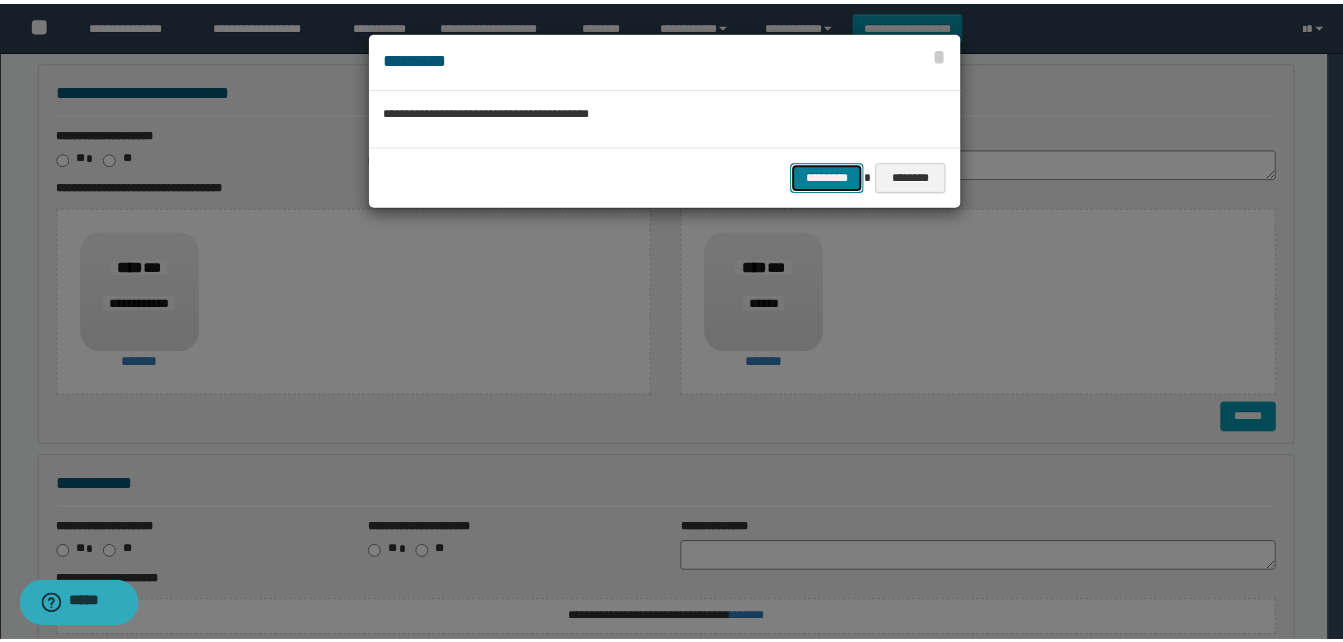scroll, scrollTop: 0, scrollLeft: 0, axis: both 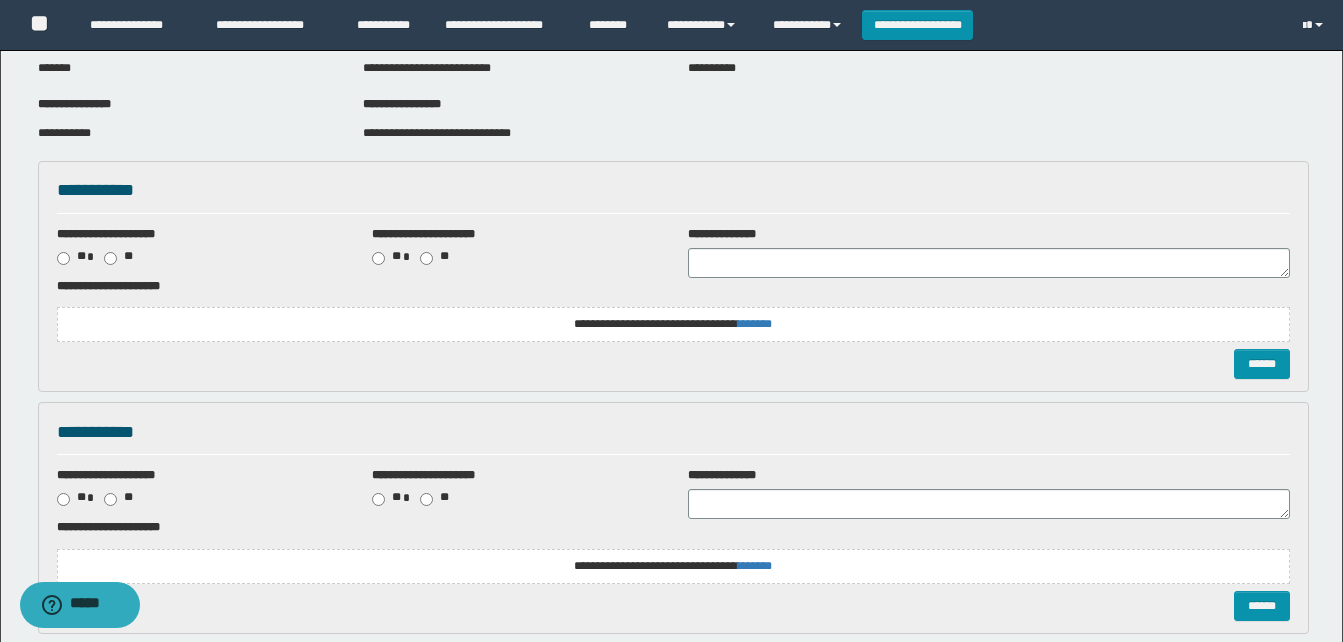 click on "**********" at bounding box center [673, 324] 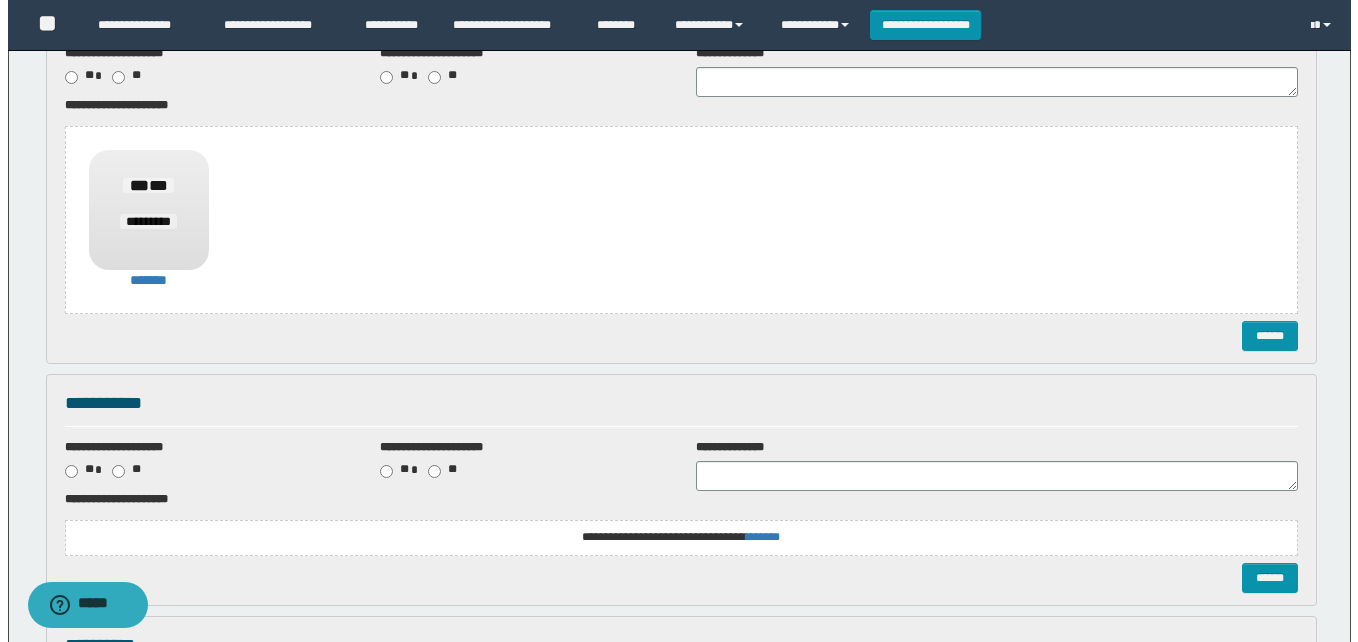 scroll, scrollTop: 300, scrollLeft: 0, axis: vertical 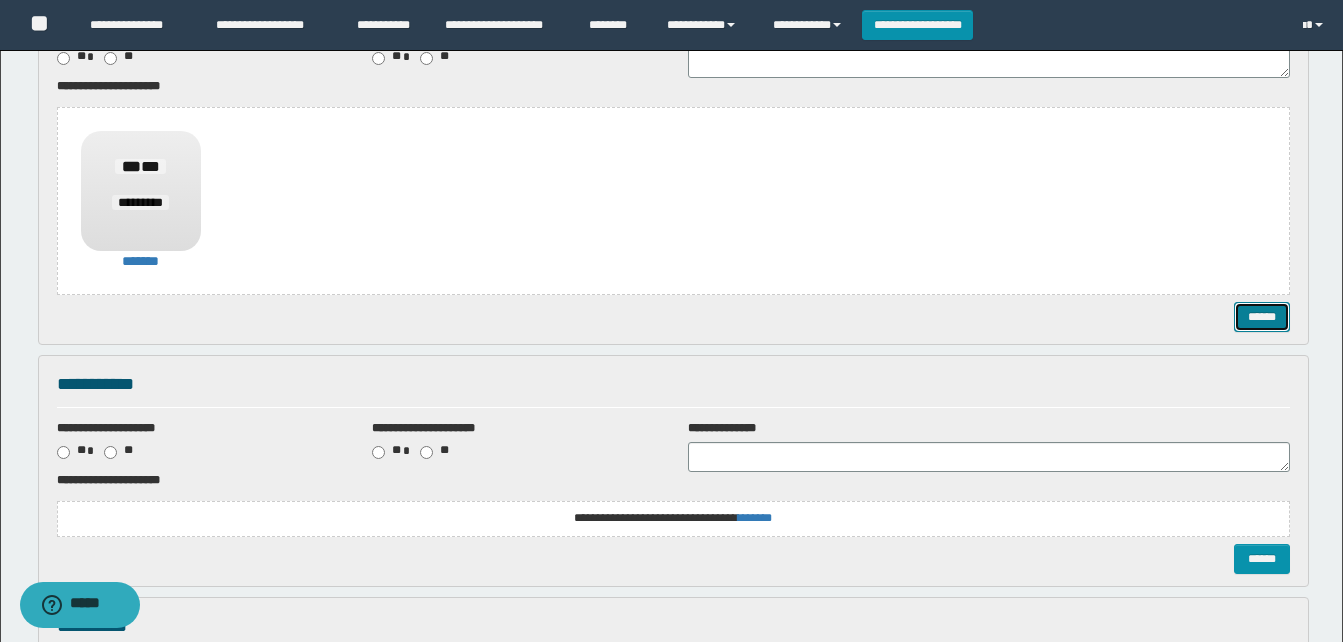 click on "******" at bounding box center (1262, 317) 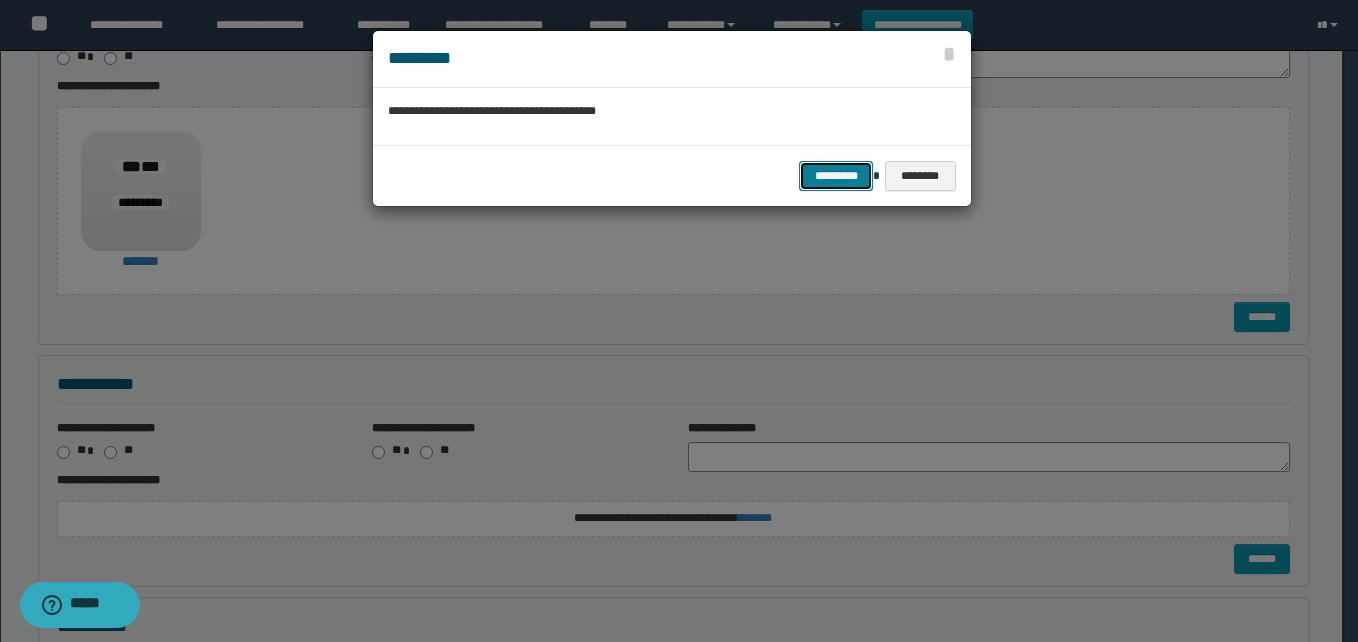 click on "*********" at bounding box center (836, 176) 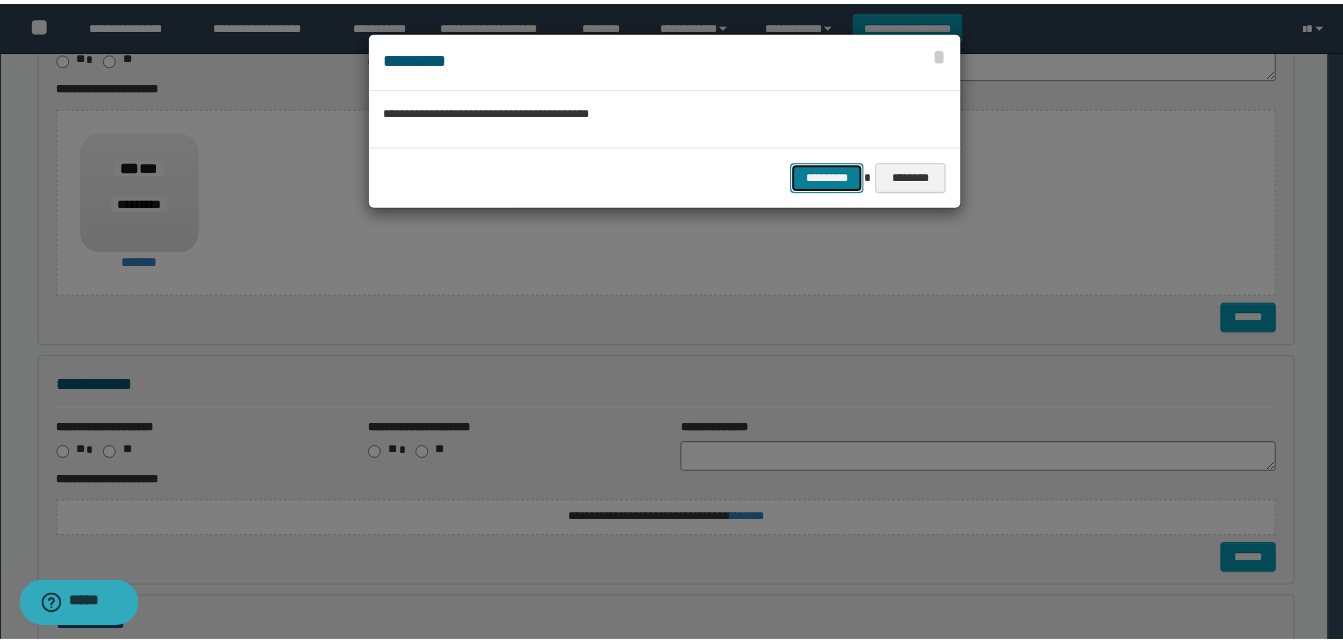 scroll, scrollTop: 0, scrollLeft: 0, axis: both 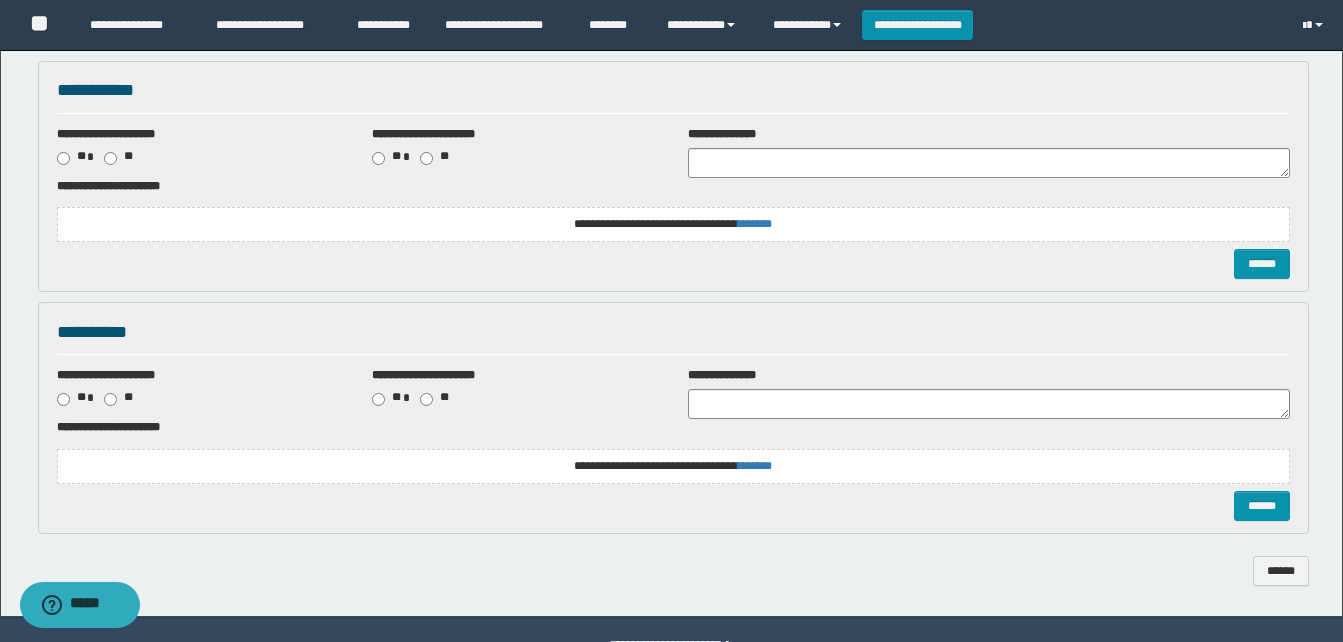 click on "**********" at bounding box center [673, 224] 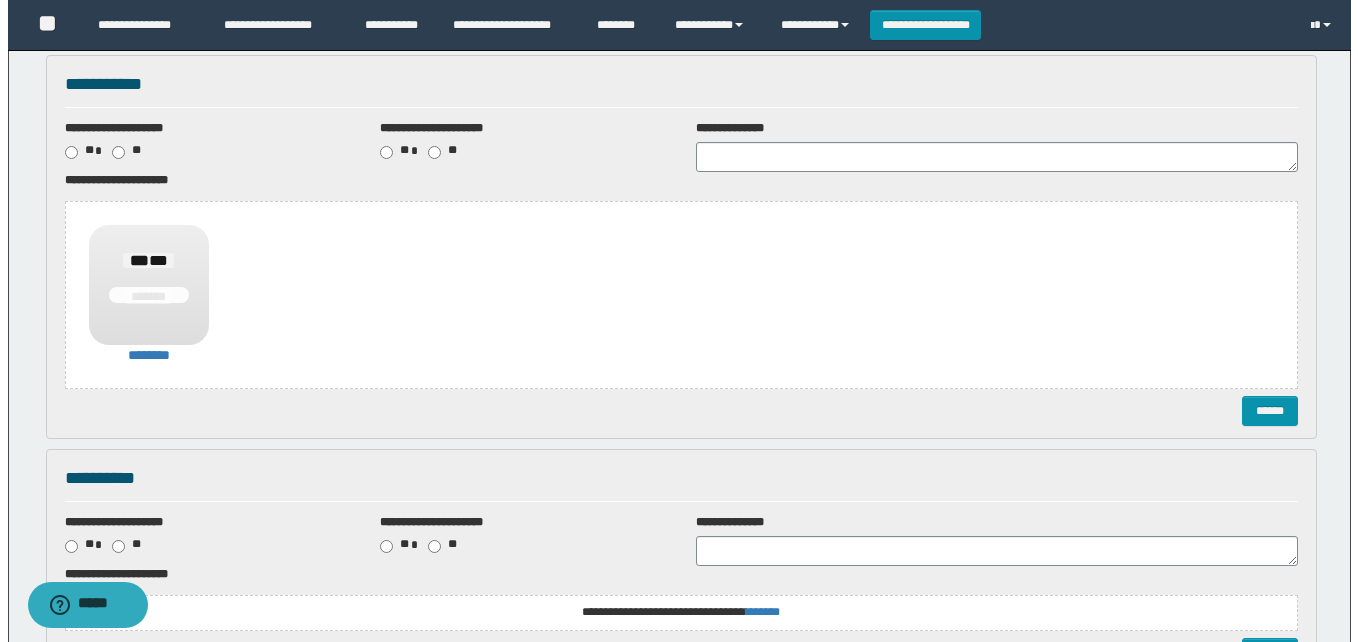 scroll, scrollTop: 300, scrollLeft: 0, axis: vertical 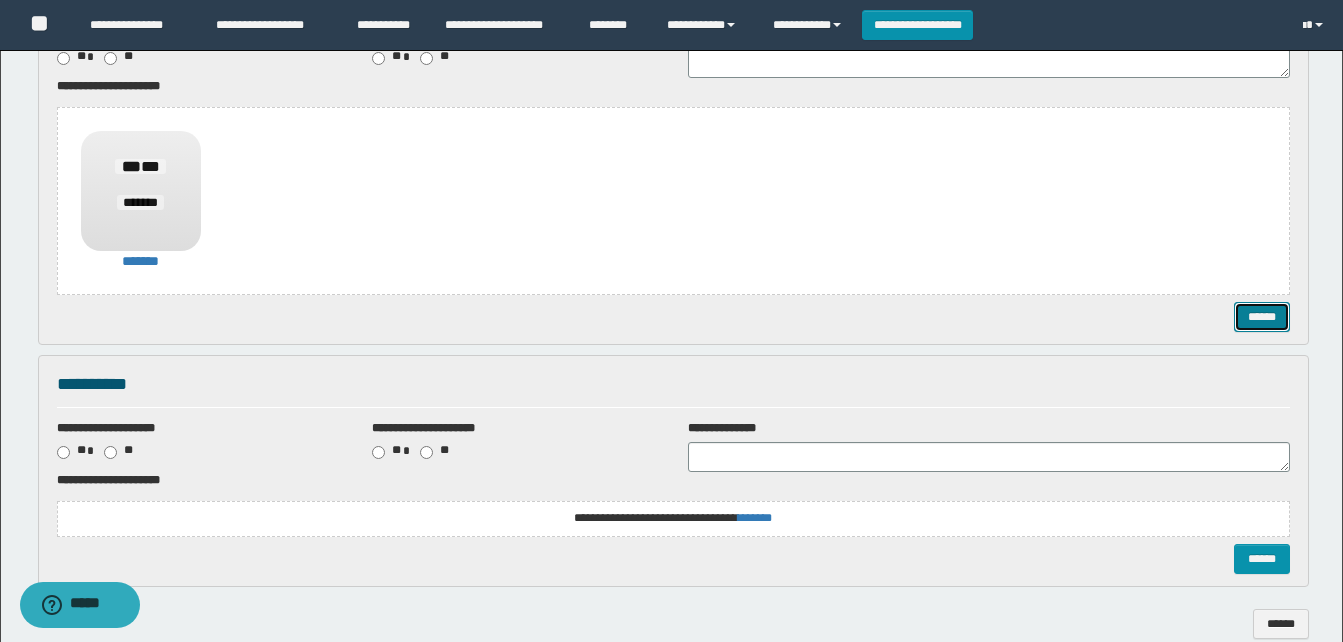 click on "******" at bounding box center (1262, 317) 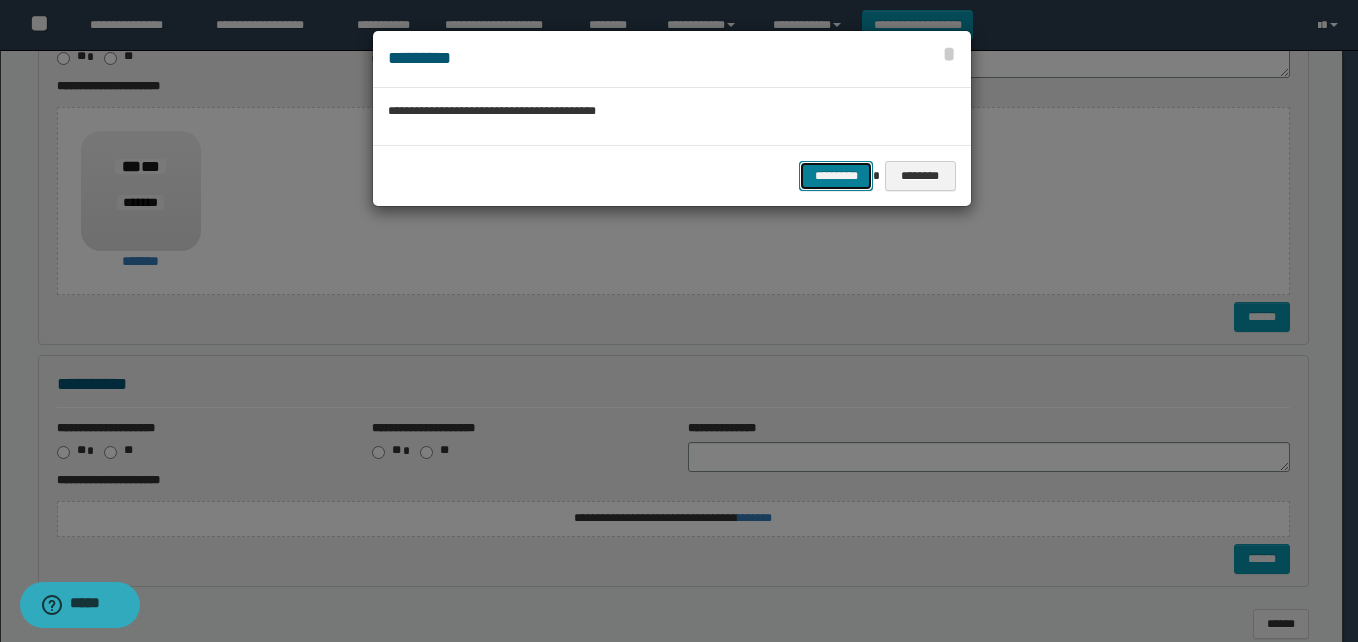 click on "*********" at bounding box center (836, 176) 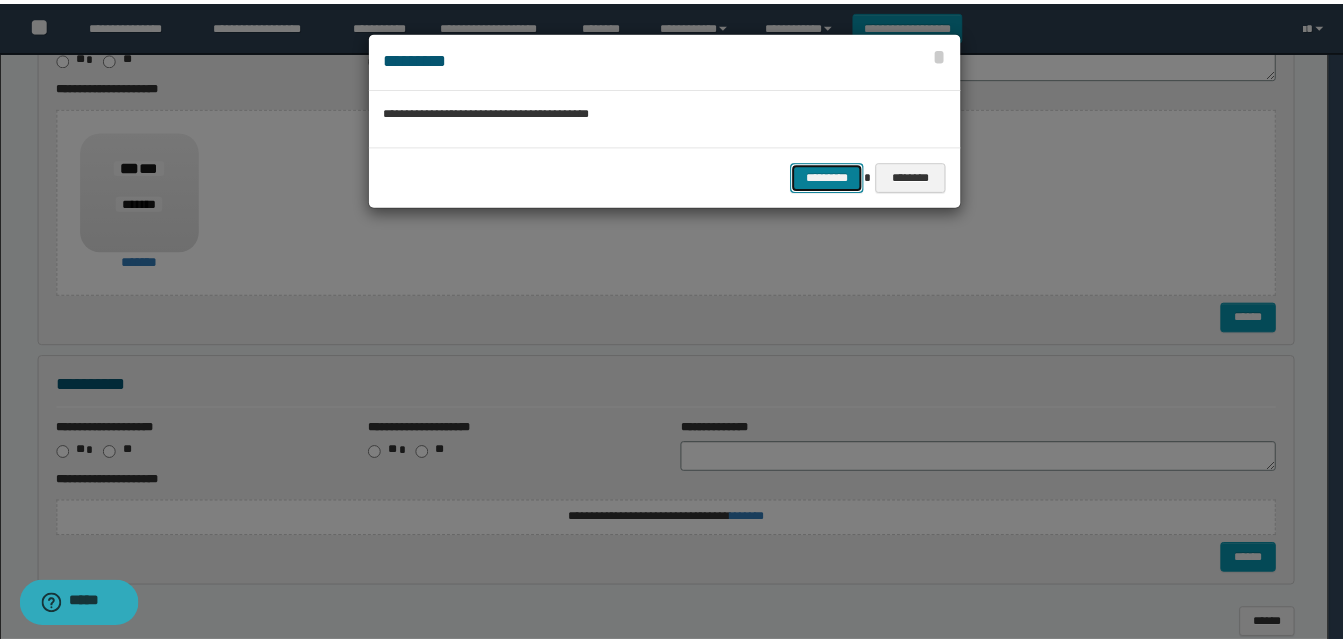 scroll, scrollTop: 0, scrollLeft: 0, axis: both 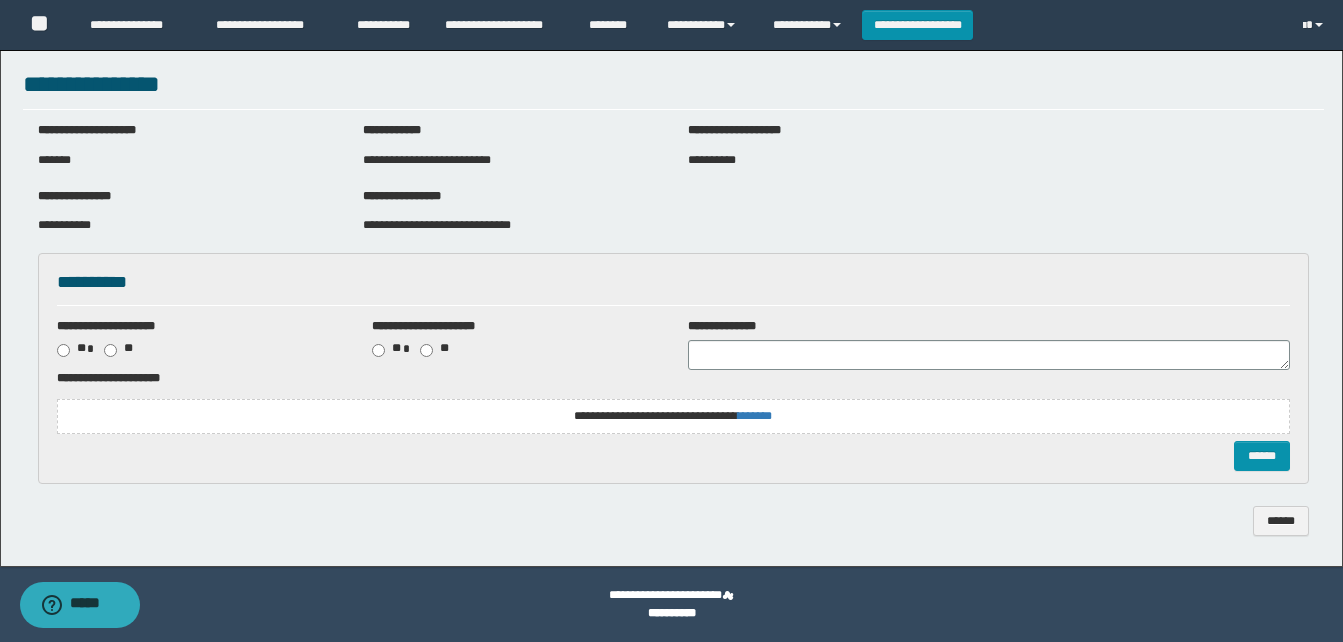 click on "**********" at bounding box center [673, 416] 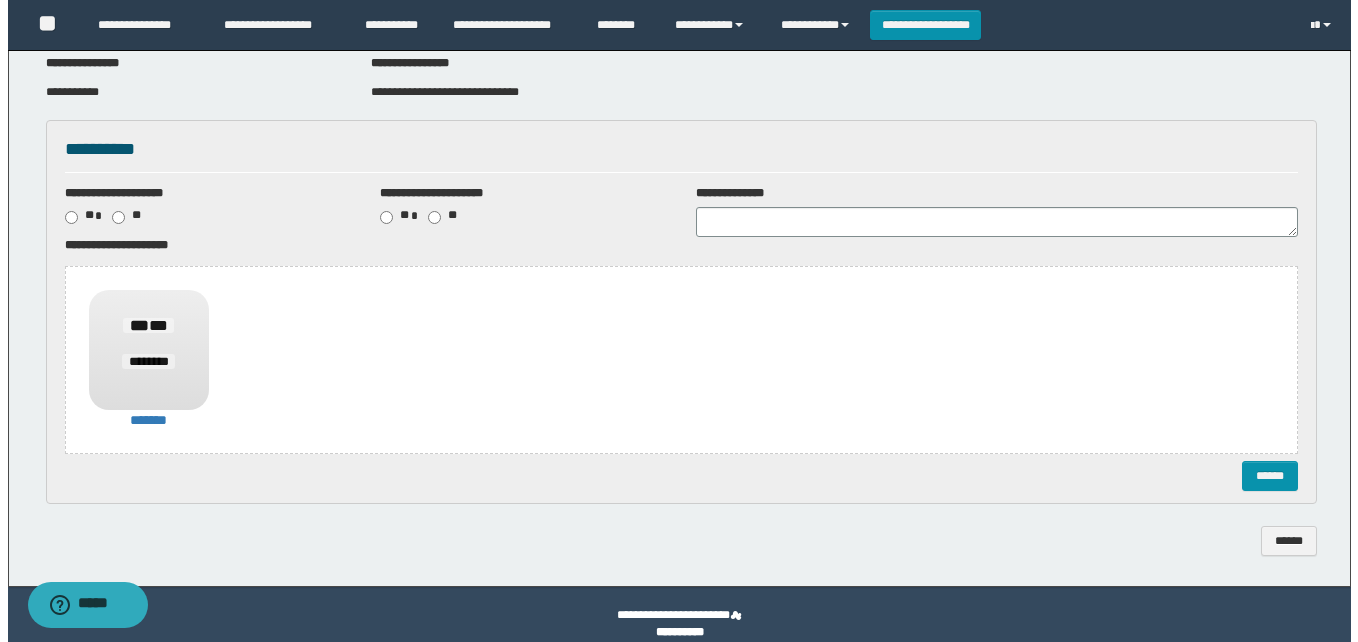 scroll, scrollTop: 161, scrollLeft: 0, axis: vertical 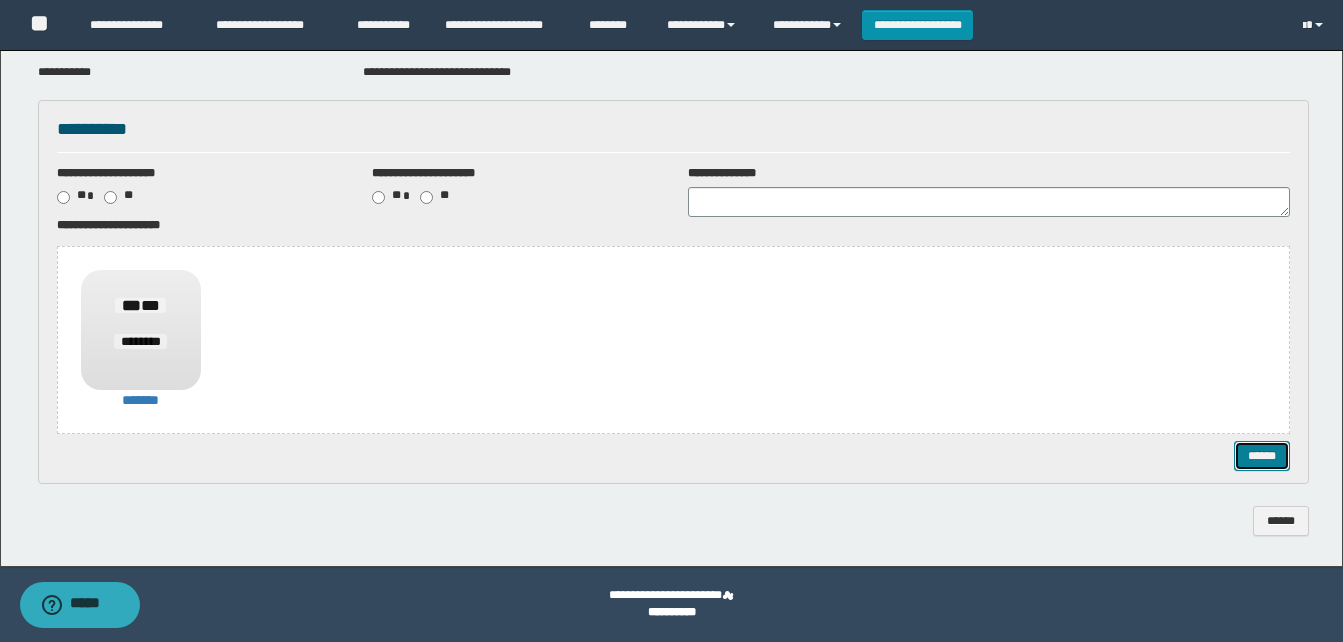 click on "******" at bounding box center (1262, 456) 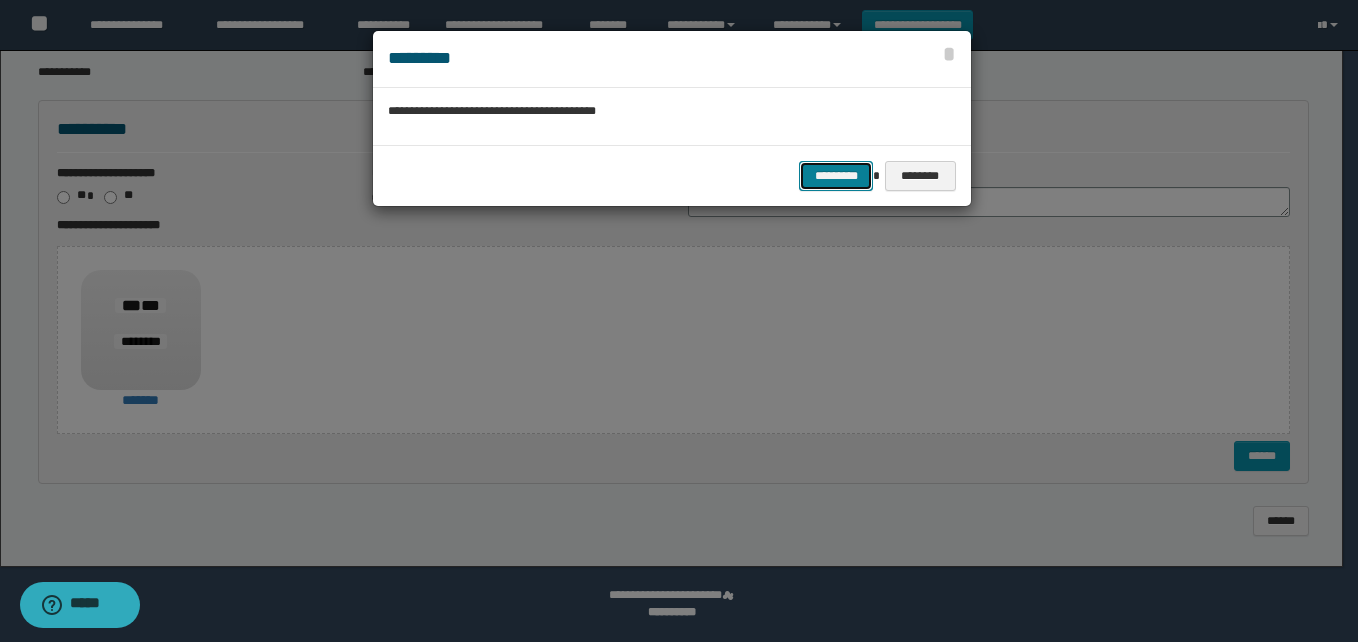 click on "*********" at bounding box center (836, 176) 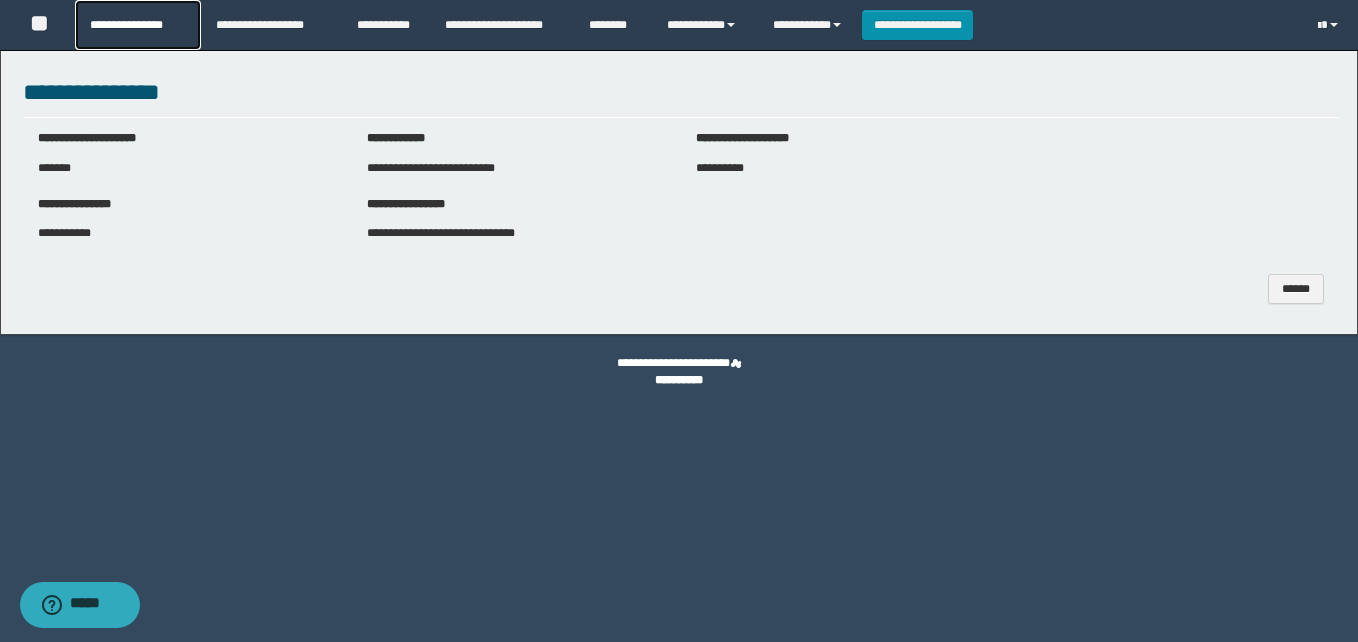 click on "**********" at bounding box center (137, 25) 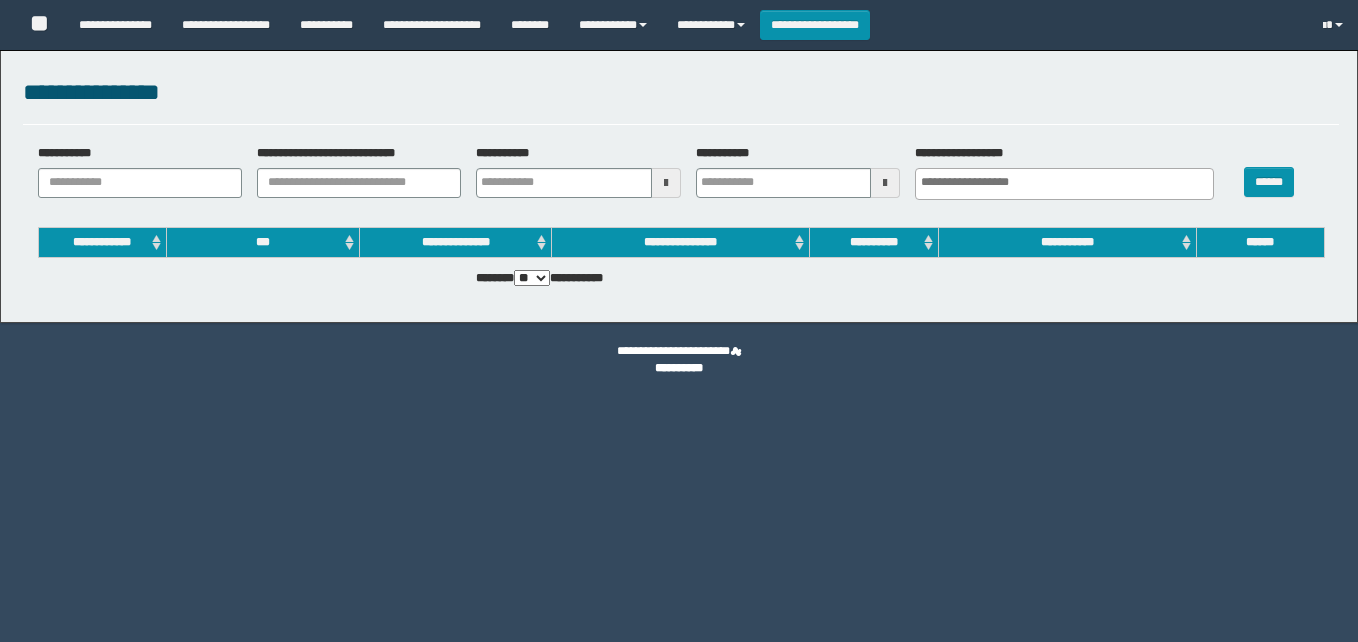 select 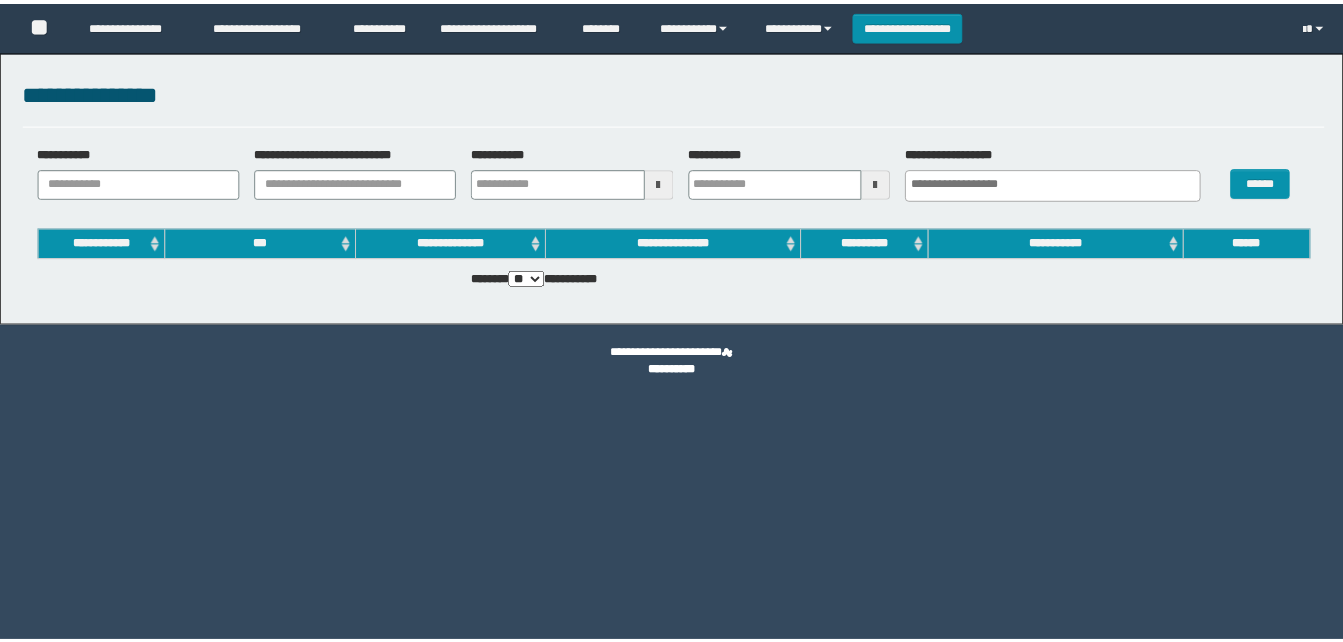 scroll, scrollTop: 0, scrollLeft: 0, axis: both 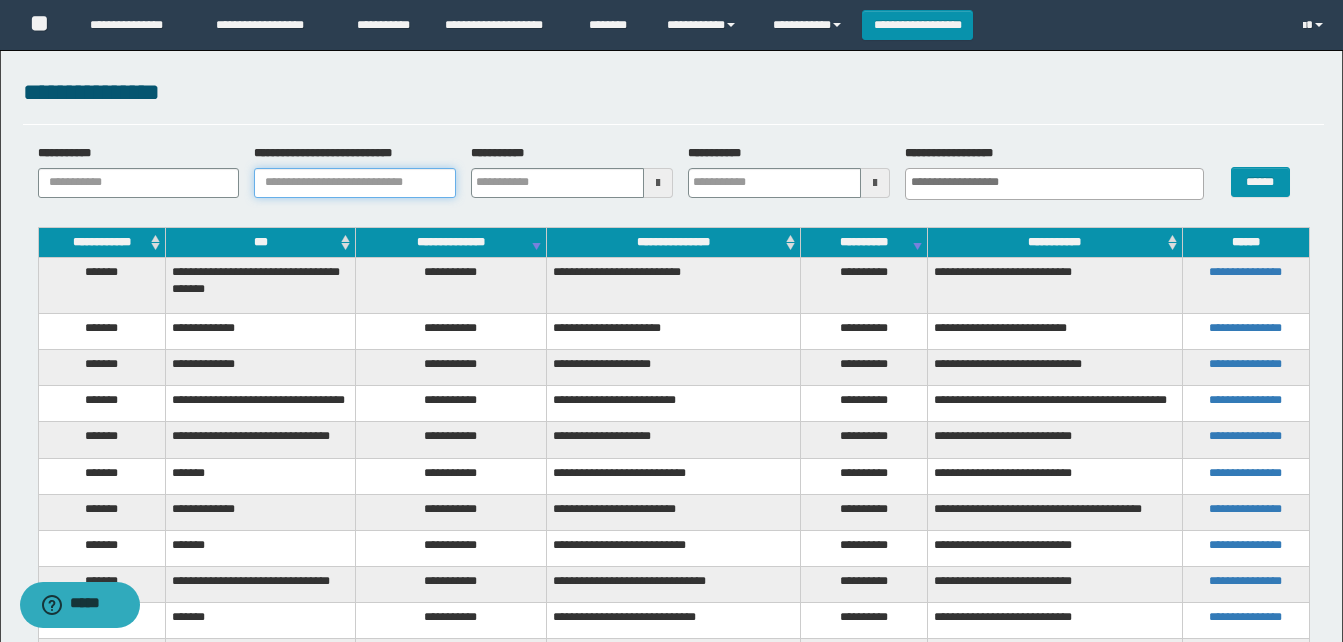click on "**********" at bounding box center [355, 183] 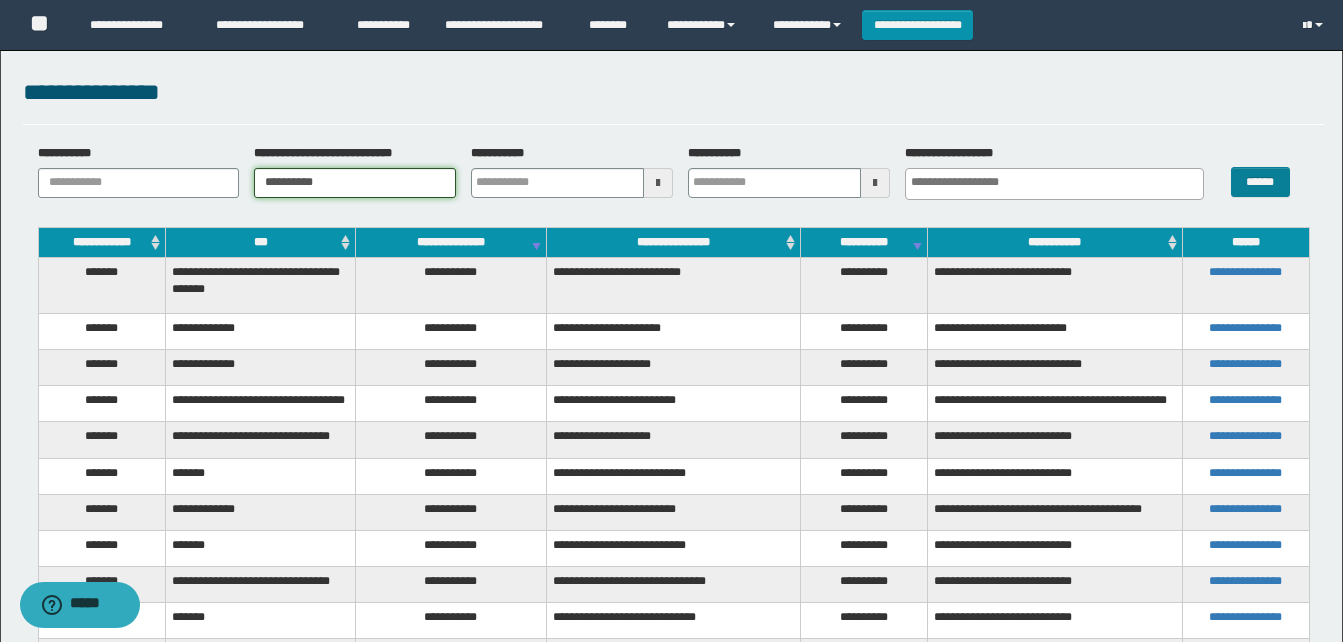 type on "**********" 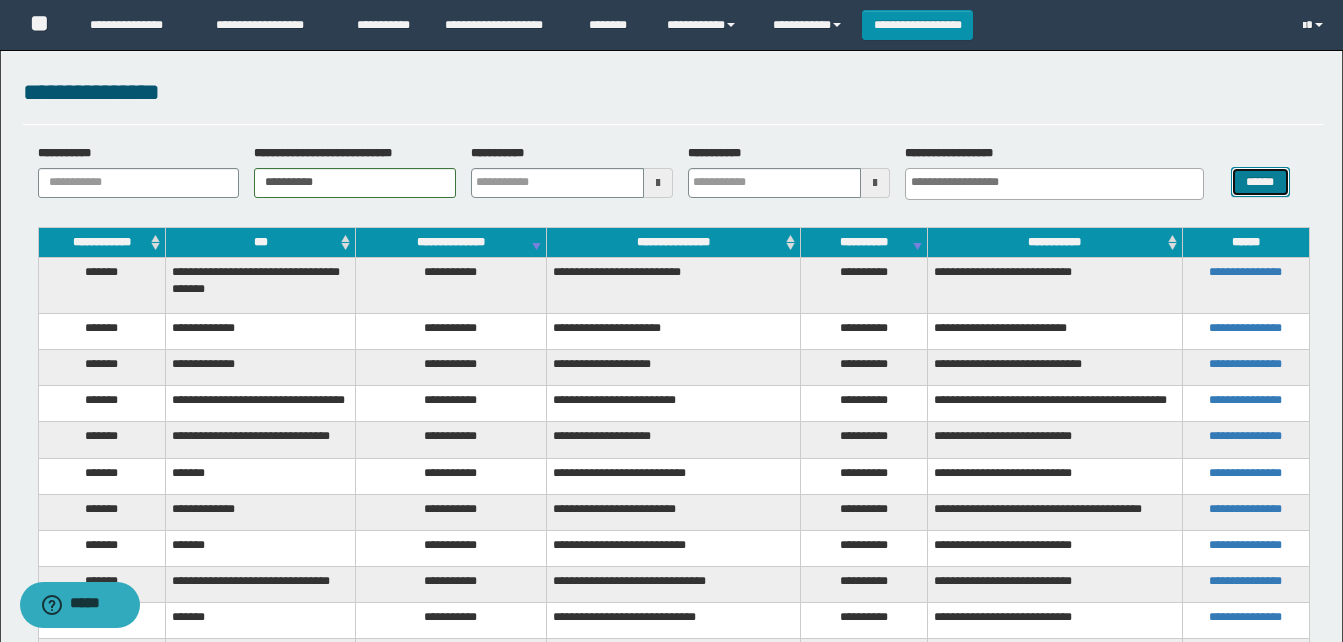 click on "******" at bounding box center [1260, 182] 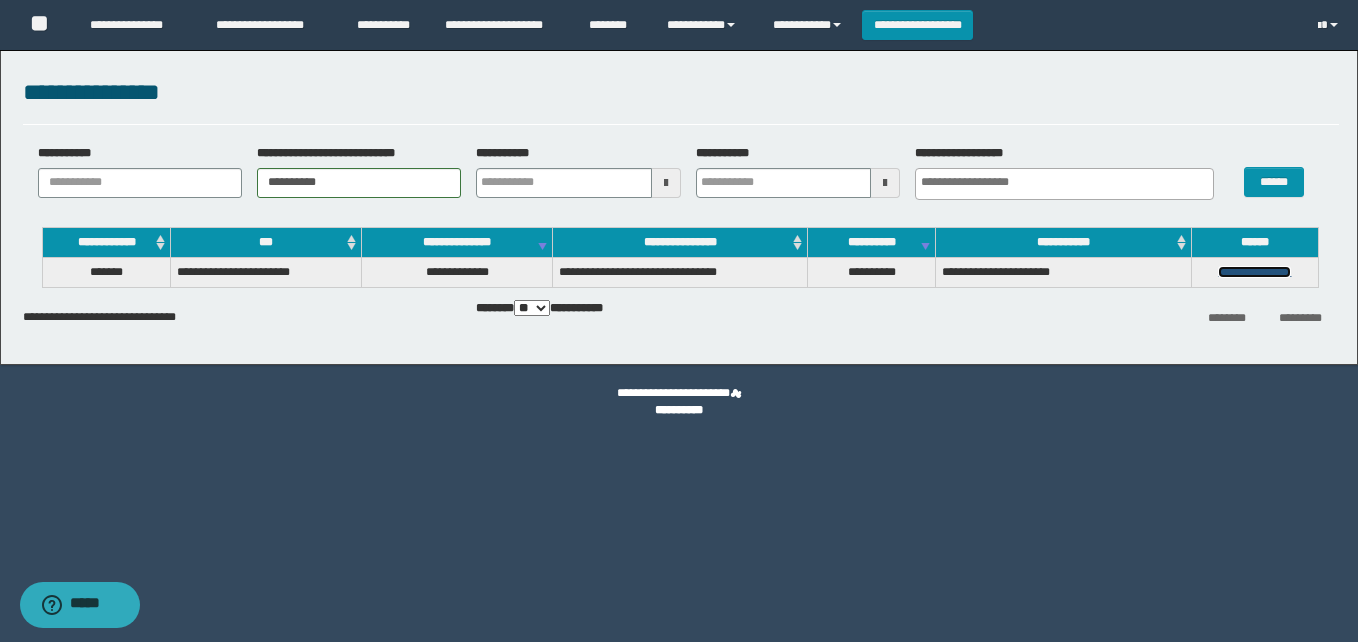 click on "**********" at bounding box center (1254, 272) 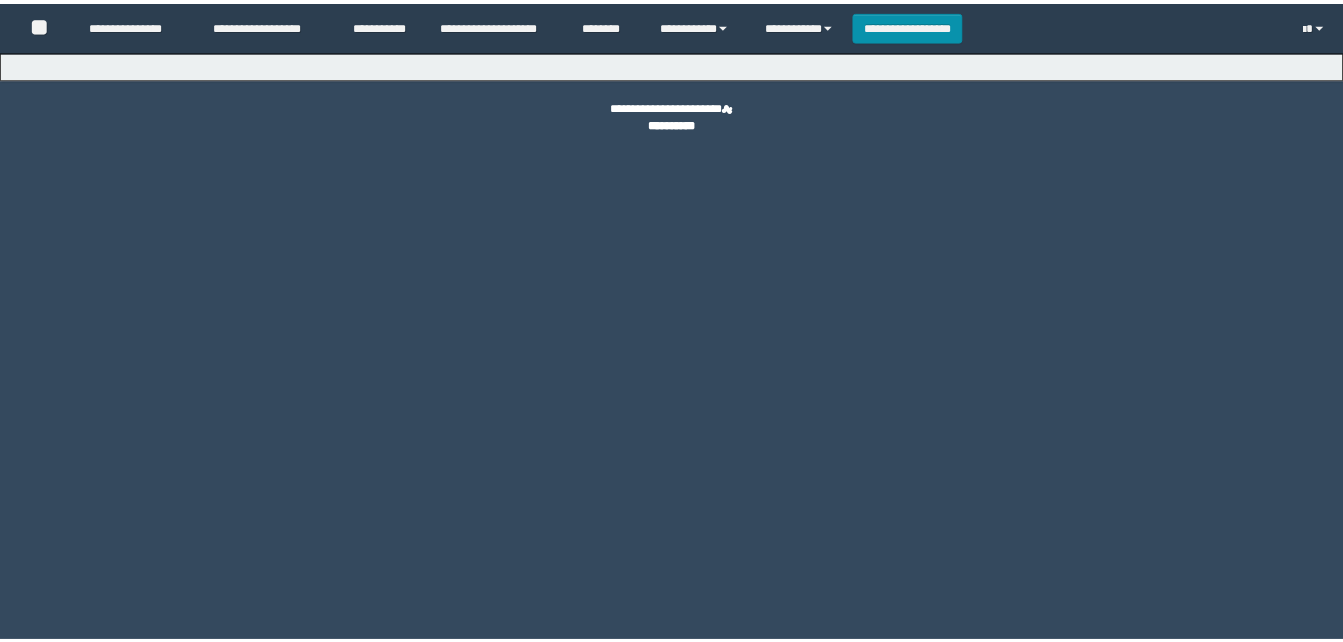 scroll, scrollTop: 0, scrollLeft: 0, axis: both 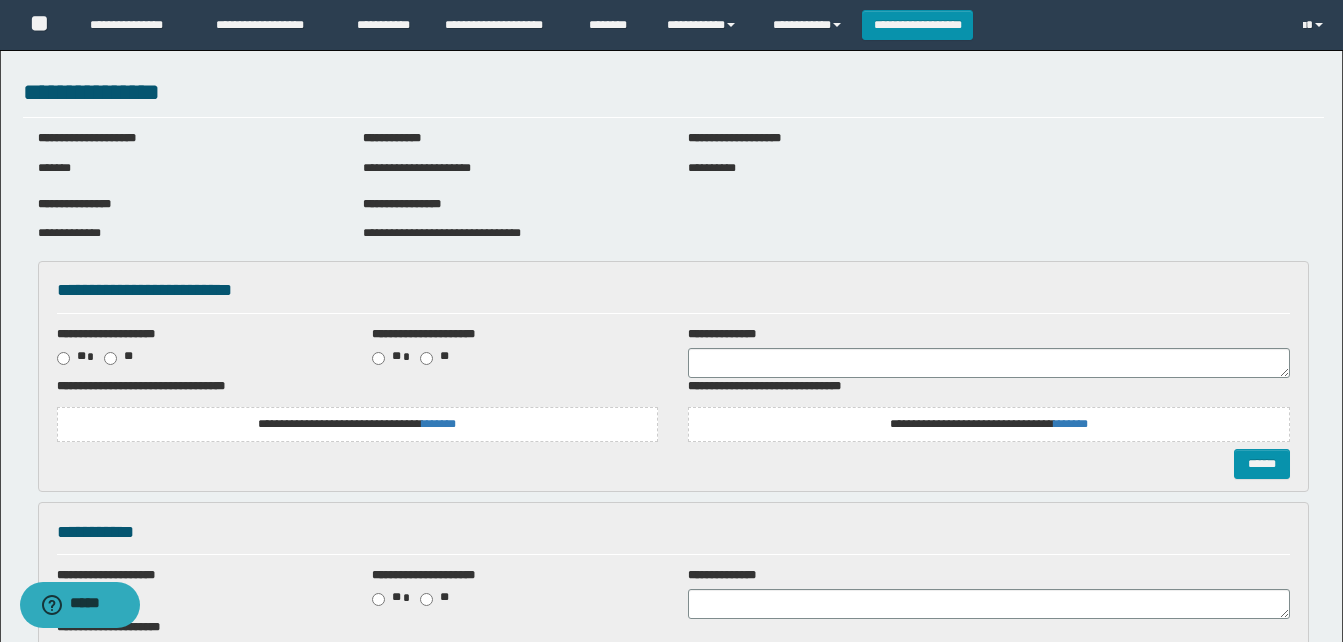 click on "**********" at bounding box center (358, 424) 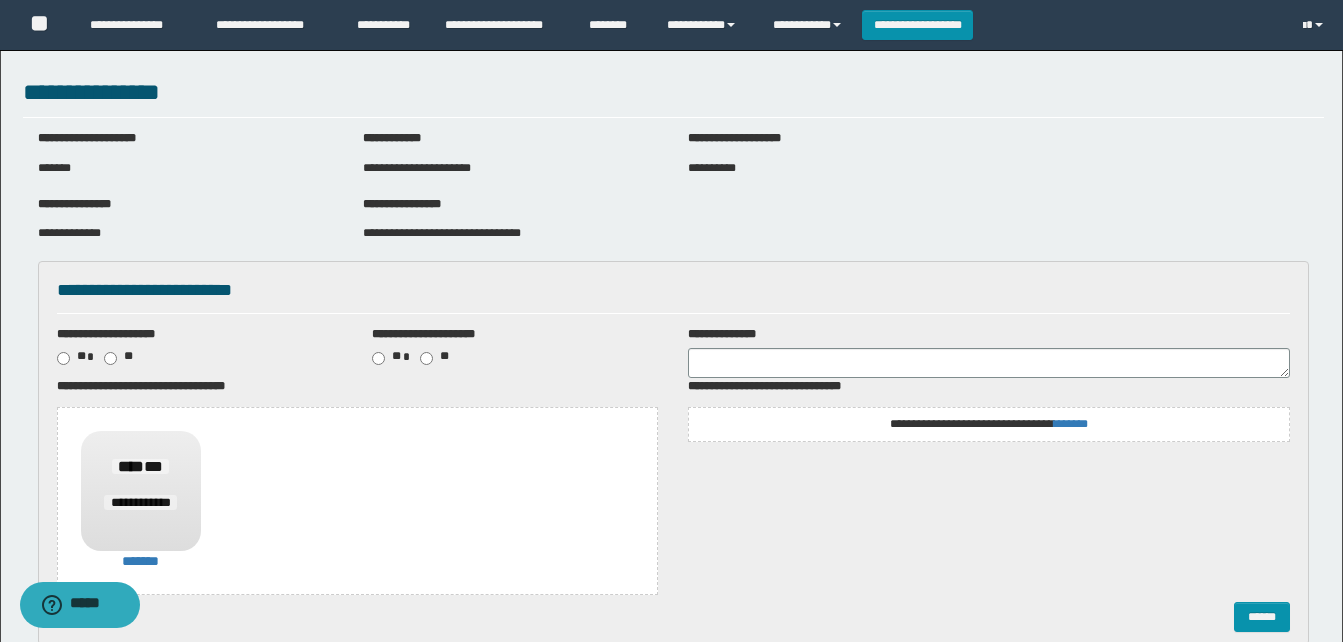 click on "**********" at bounding box center (989, 424) 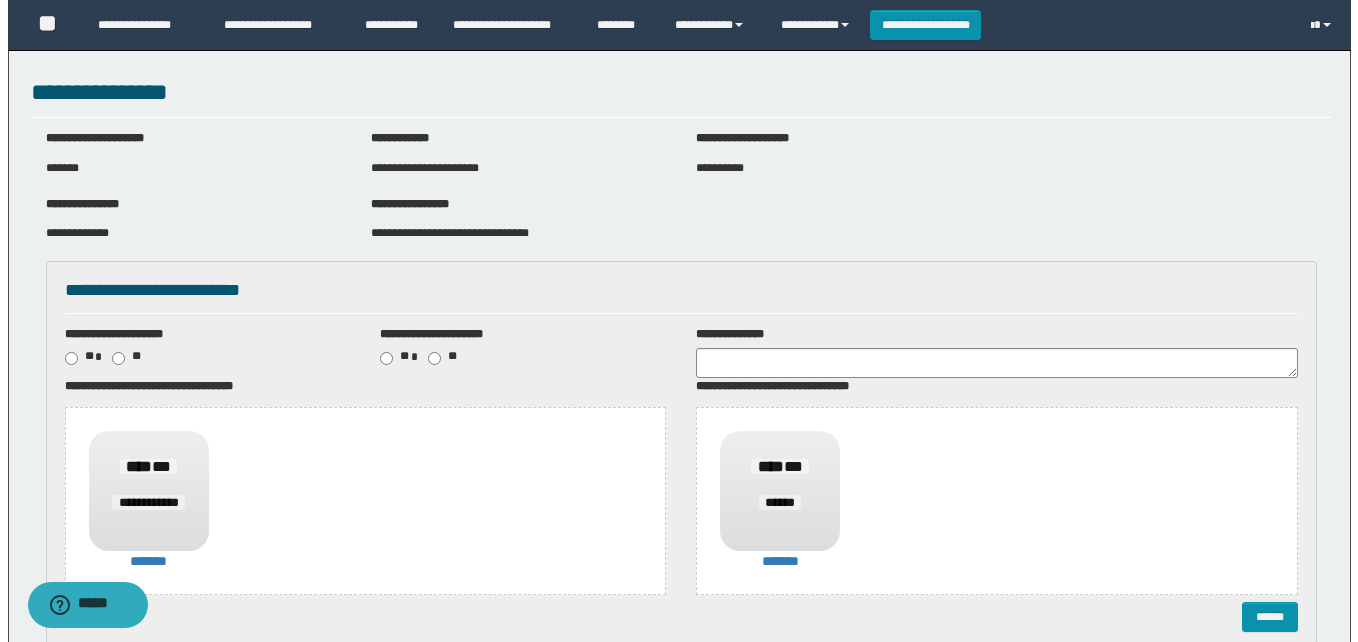 scroll, scrollTop: 200, scrollLeft: 0, axis: vertical 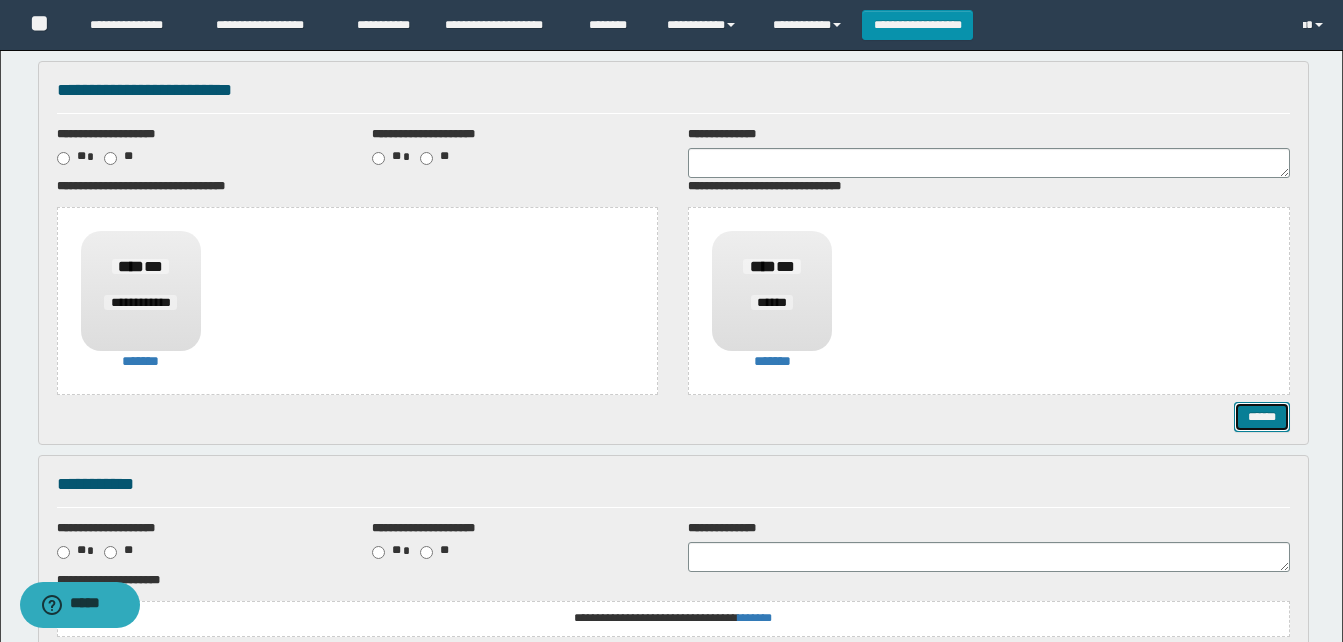 click on "******" at bounding box center (1262, 417) 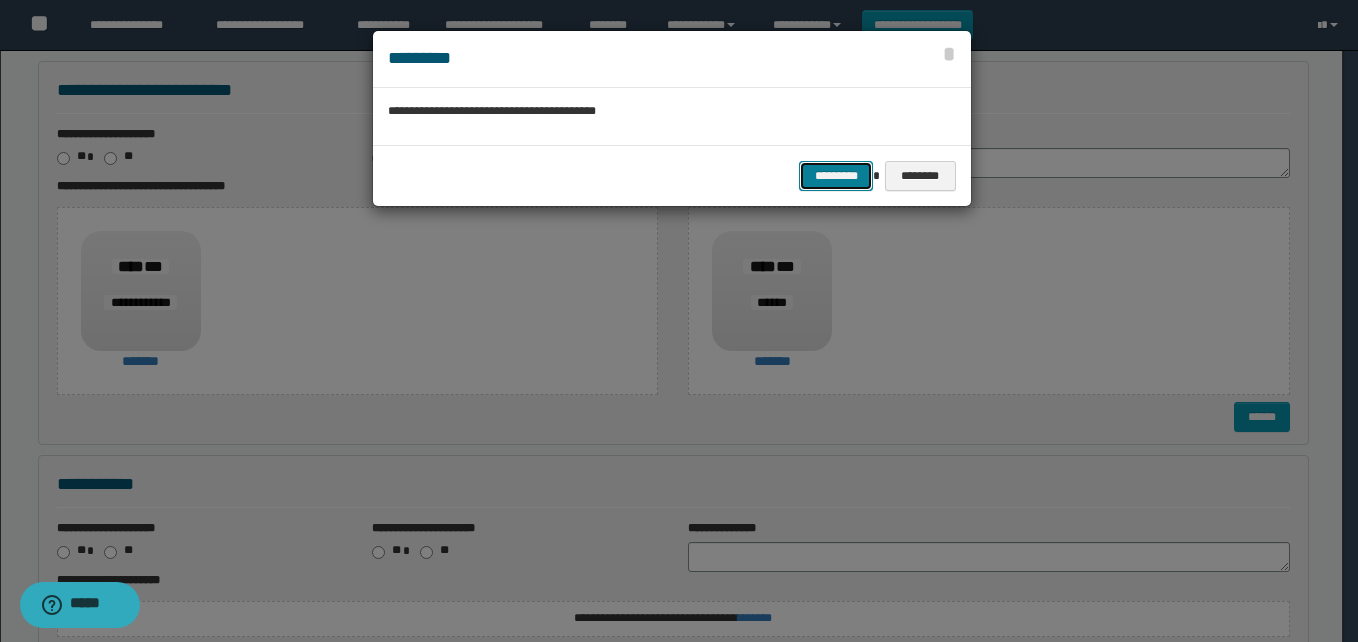 click on "*********" at bounding box center [836, 176] 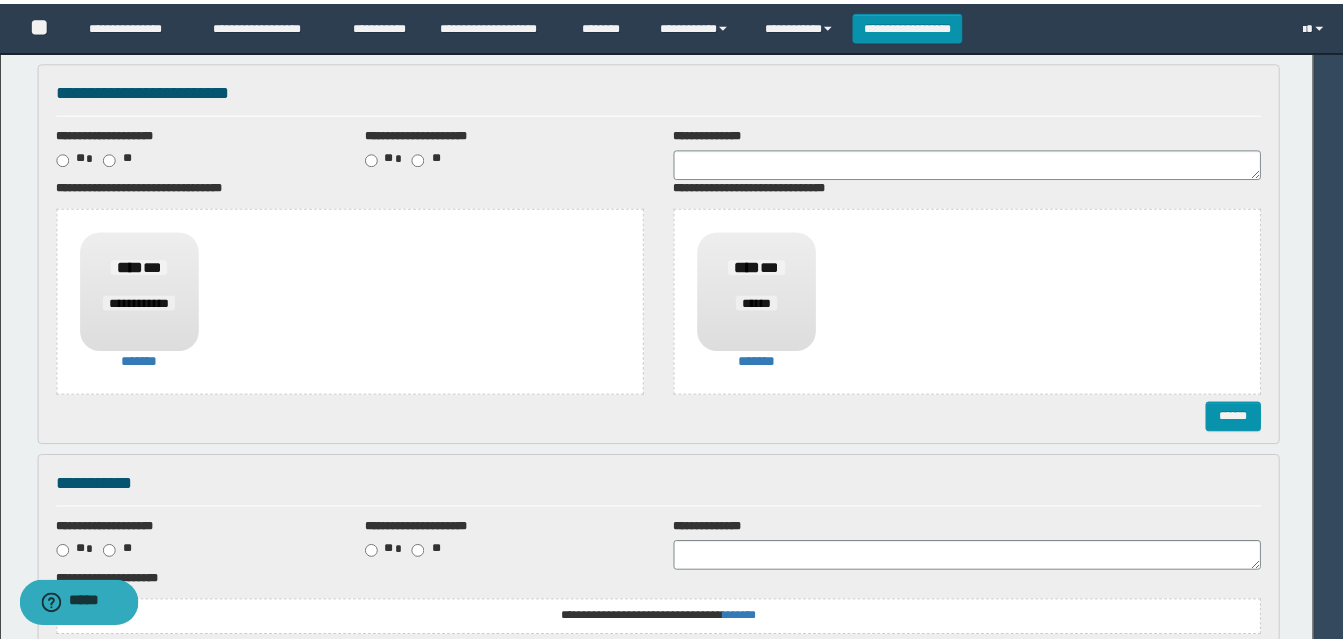 scroll, scrollTop: 0, scrollLeft: 0, axis: both 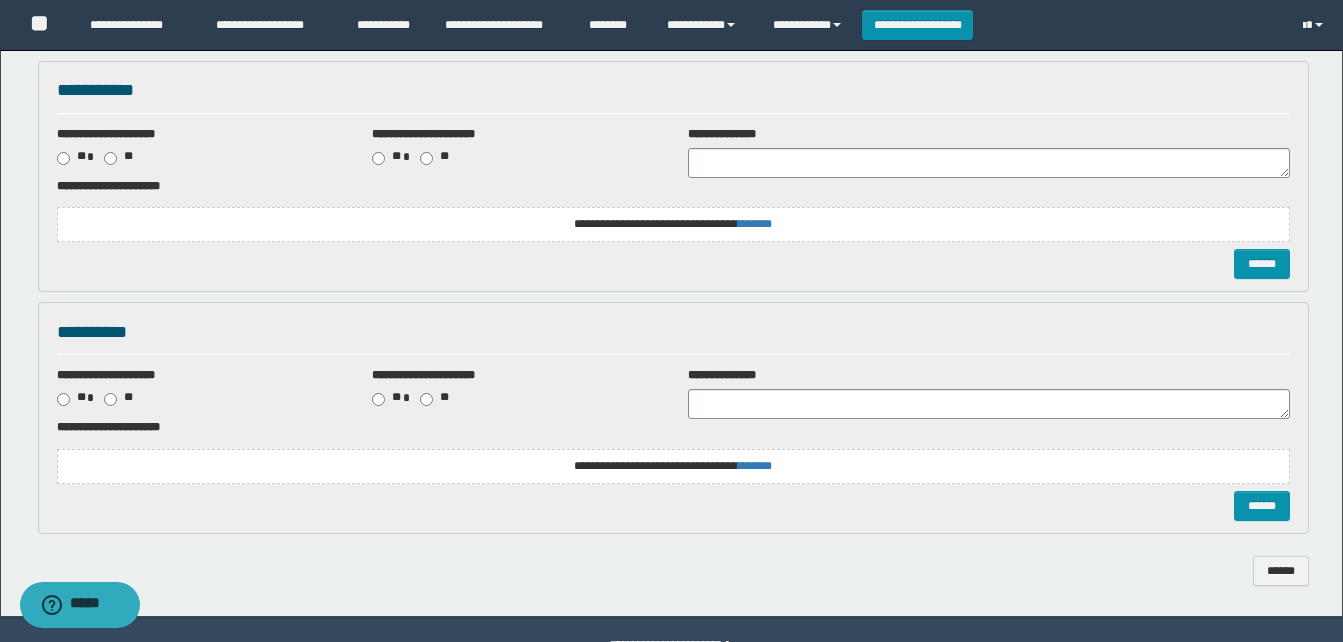click on "**********" at bounding box center [673, 224] 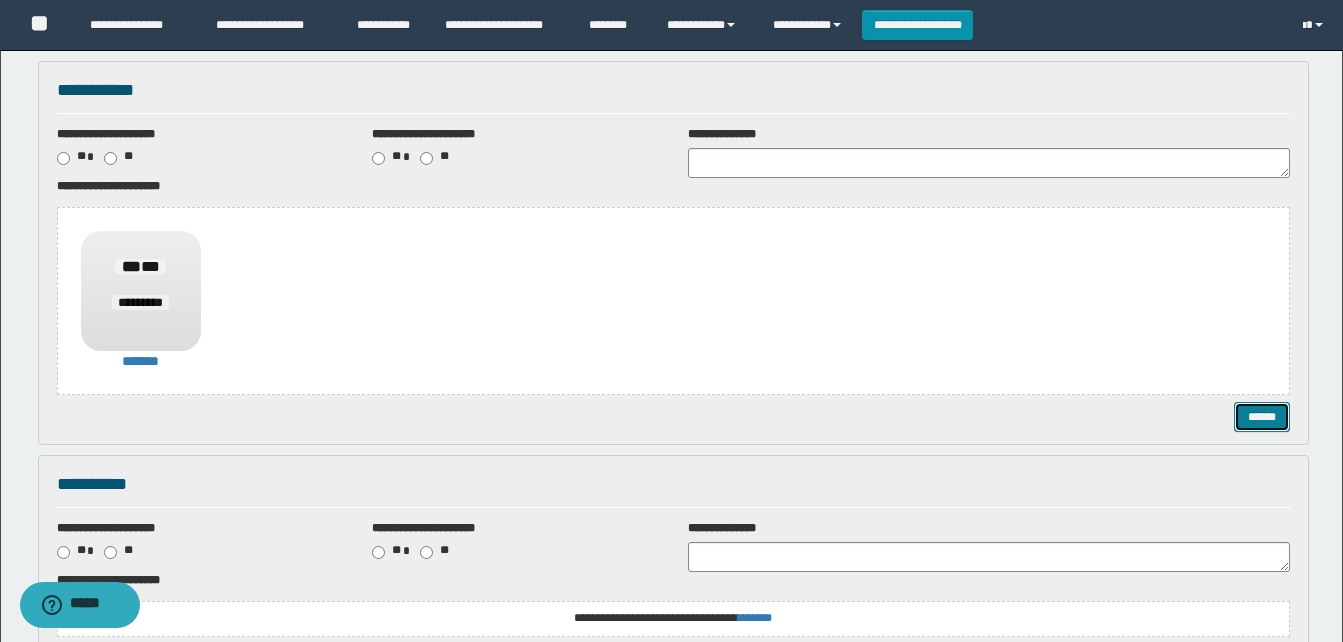 click on "******" at bounding box center (1262, 417) 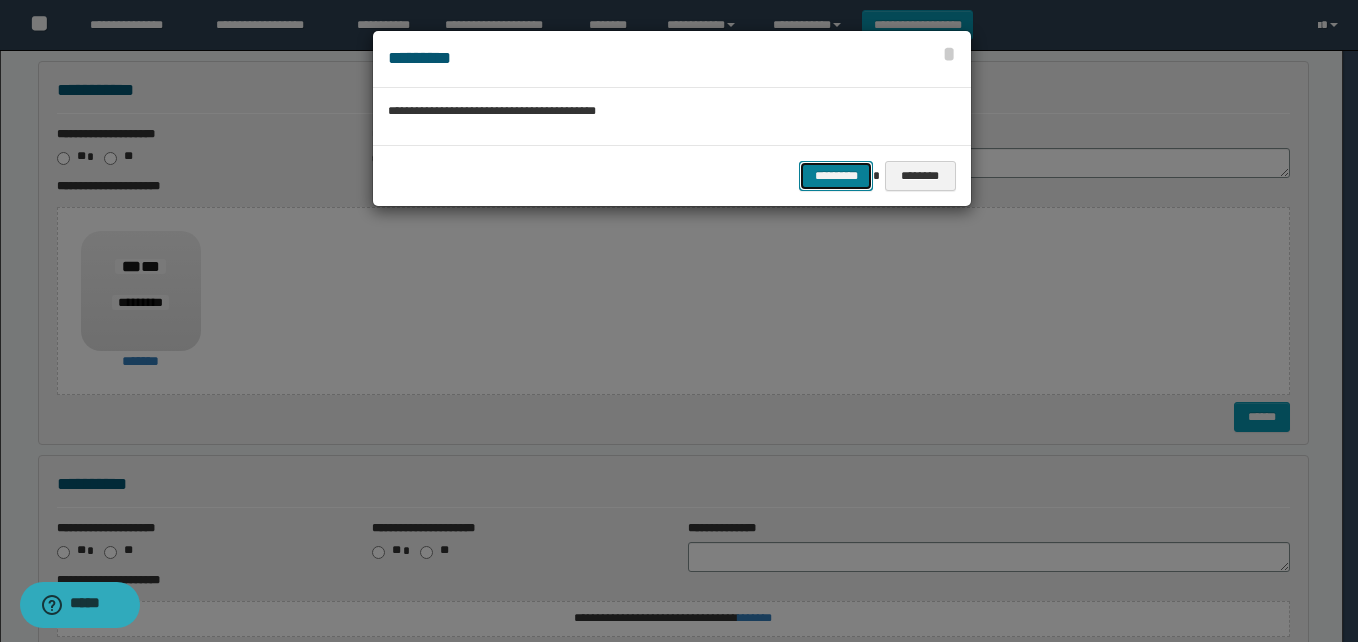 click on "*********" at bounding box center [836, 176] 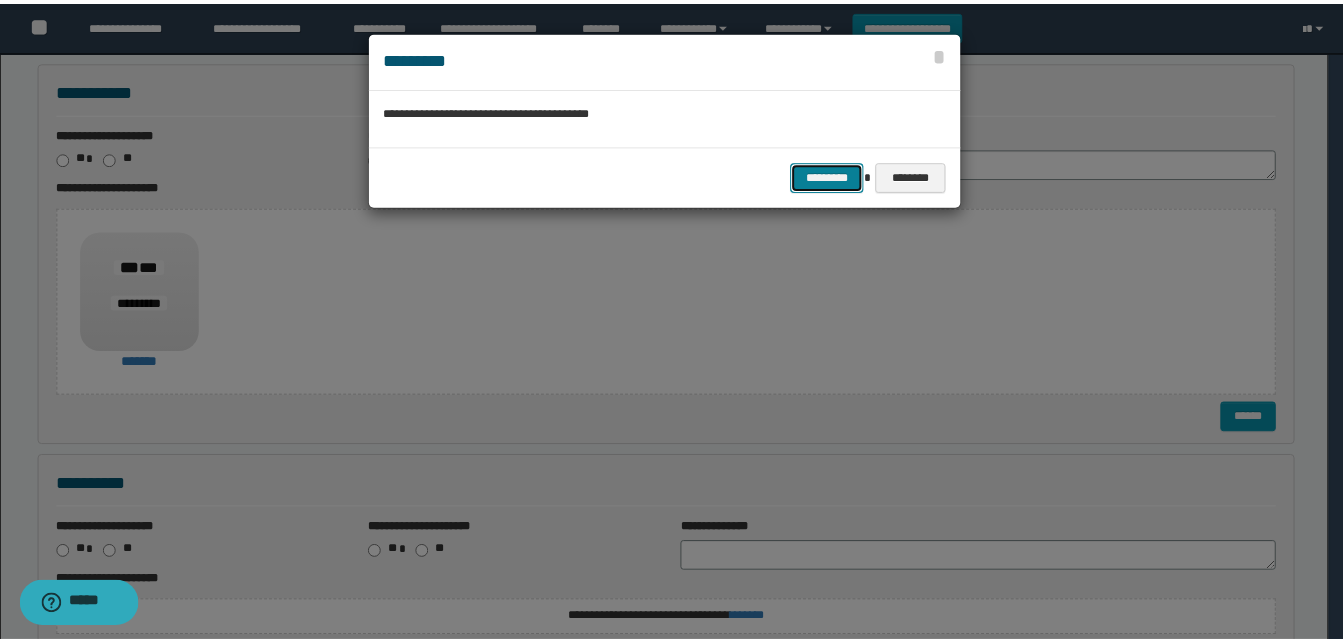 scroll, scrollTop: 0, scrollLeft: 0, axis: both 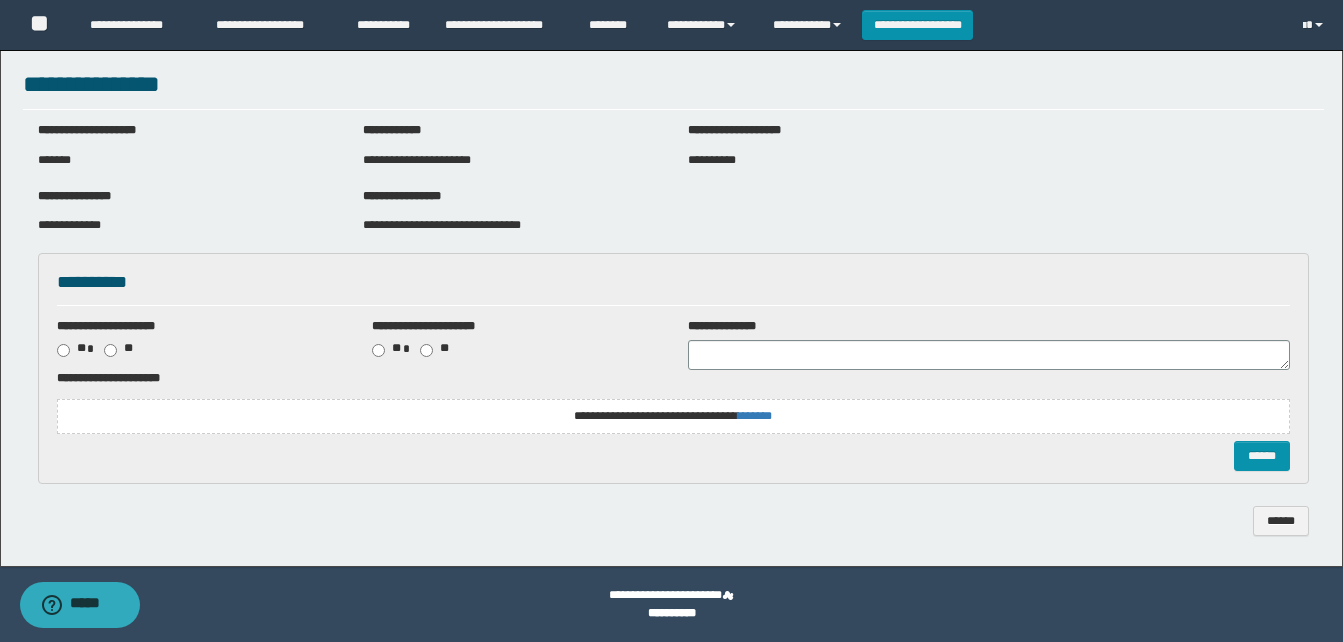 click on "**********" at bounding box center [673, 416] 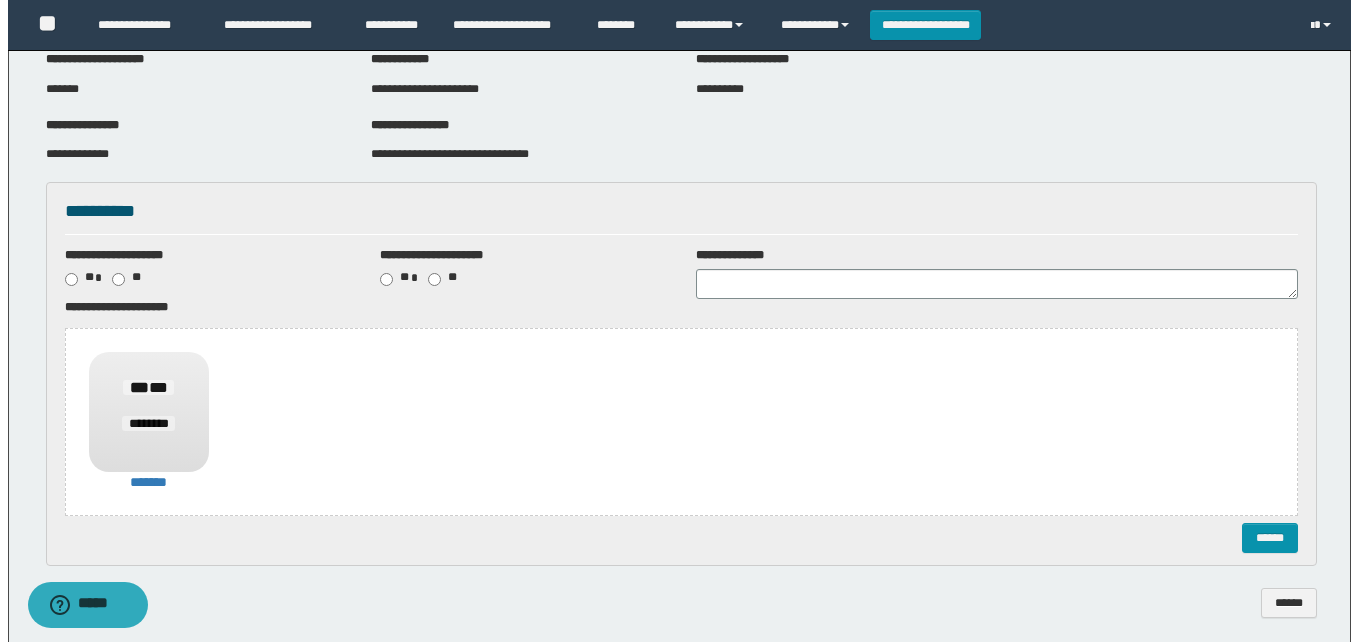 scroll, scrollTop: 161, scrollLeft: 0, axis: vertical 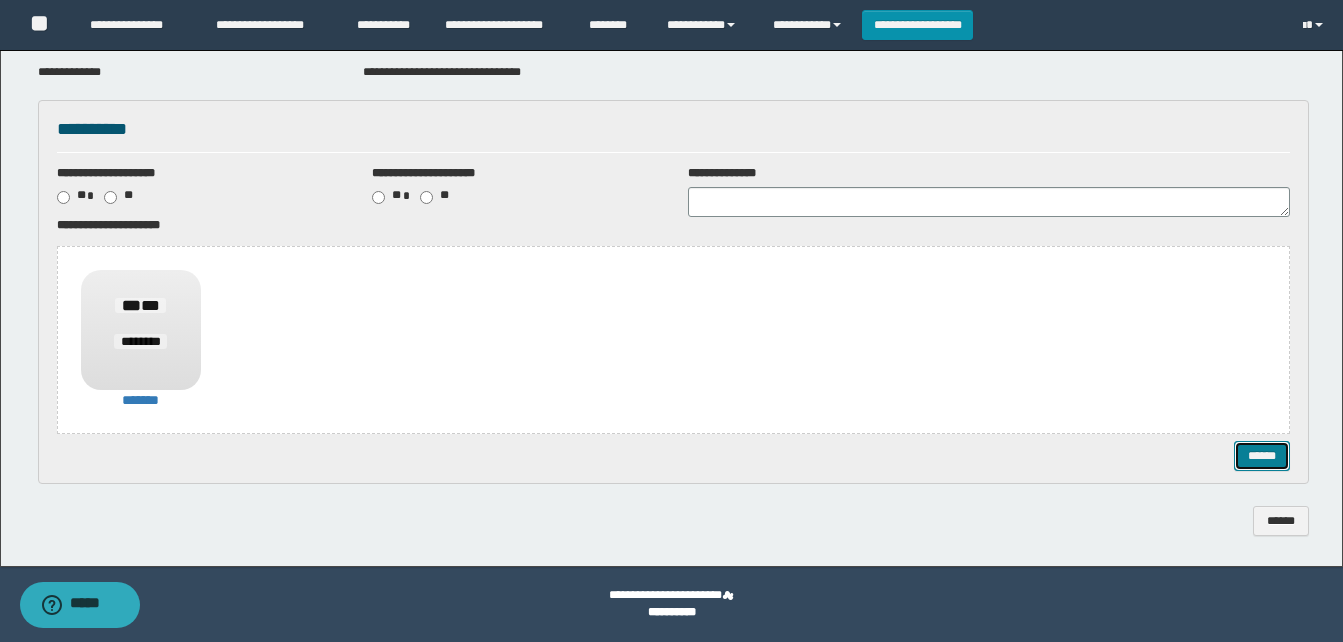 click on "******" at bounding box center [1262, 456] 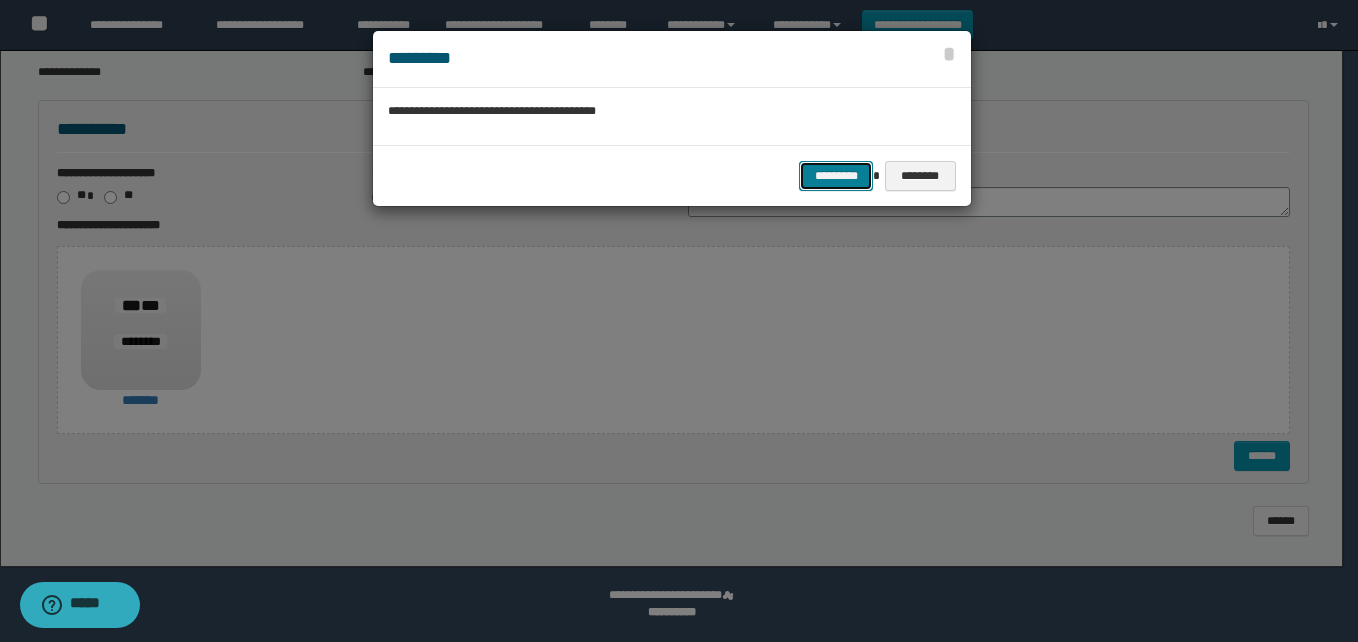 click on "*********" at bounding box center (836, 176) 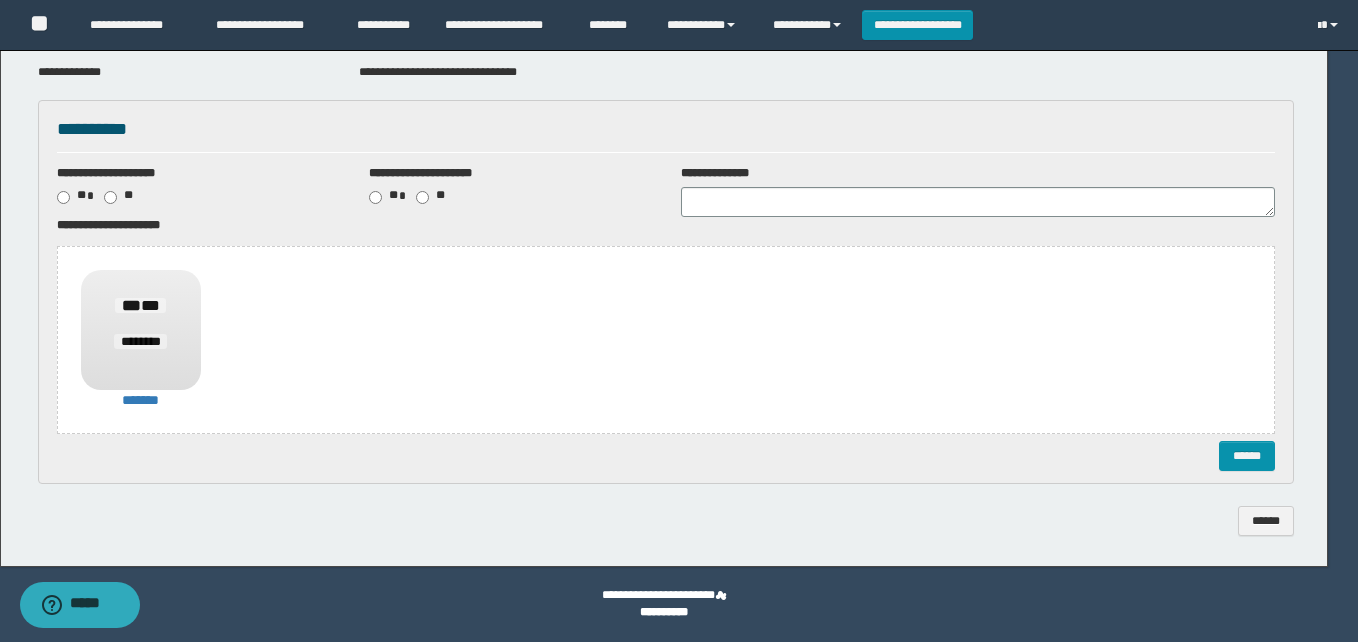 scroll, scrollTop: 0, scrollLeft: 0, axis: both 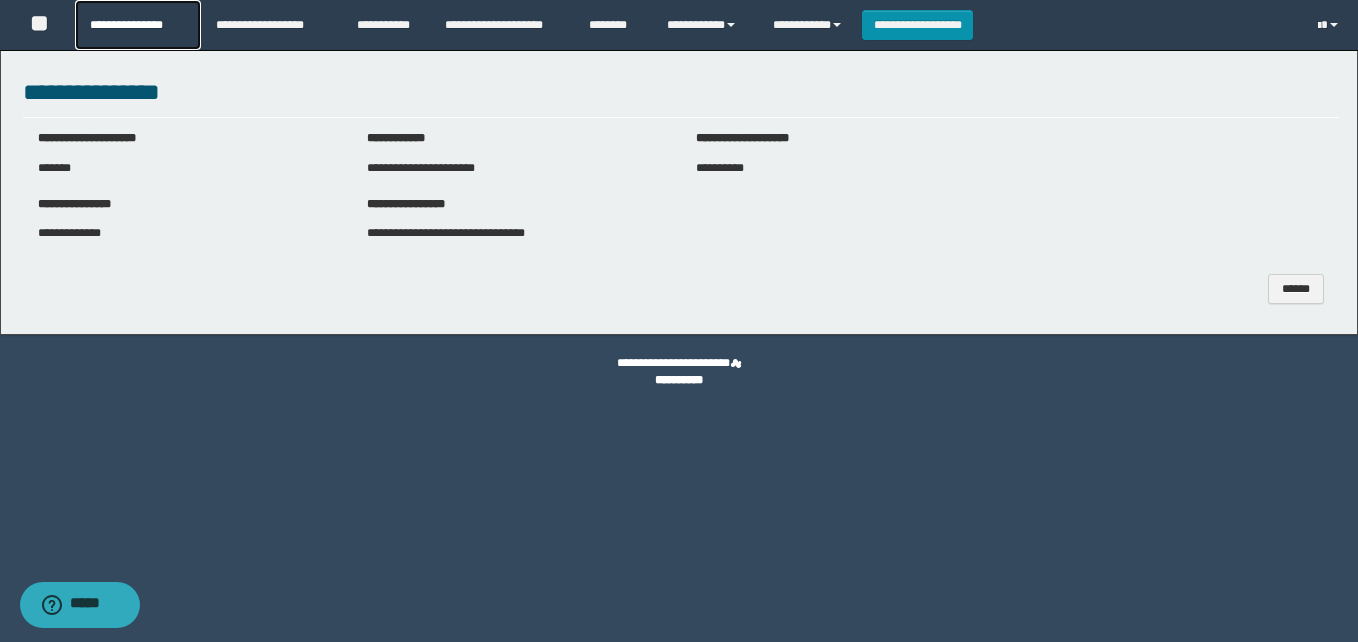 click on "**********" at bounding box center (137, 25) 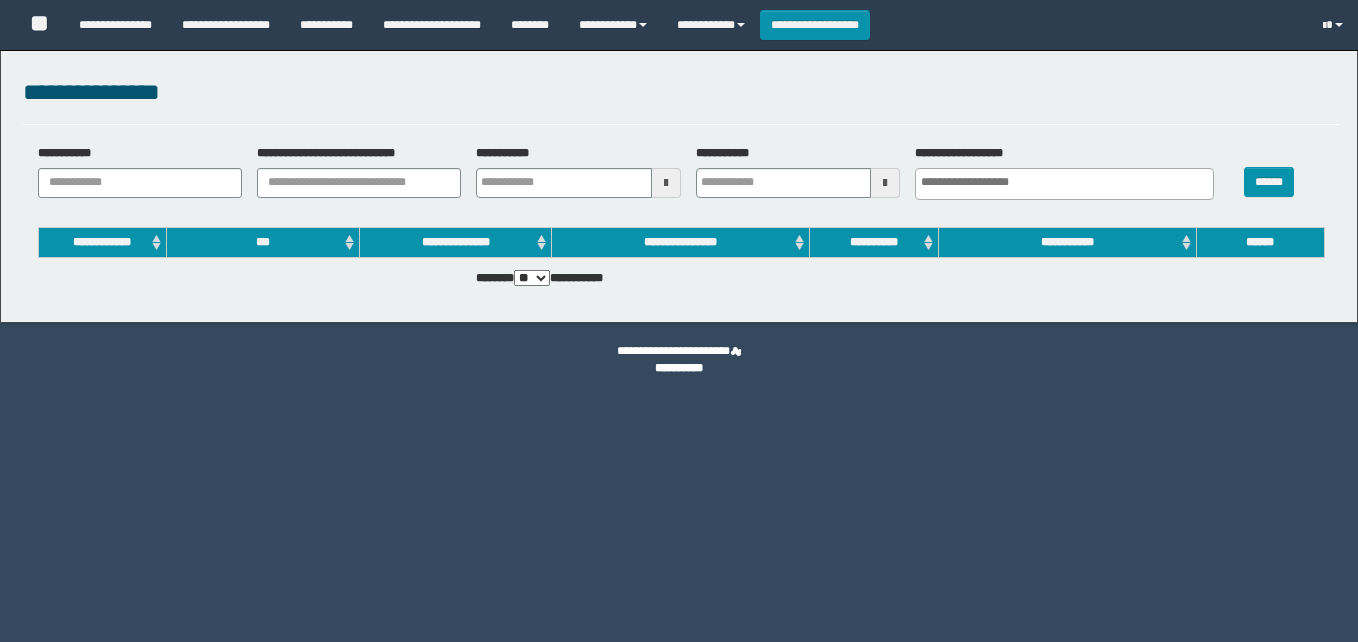 select 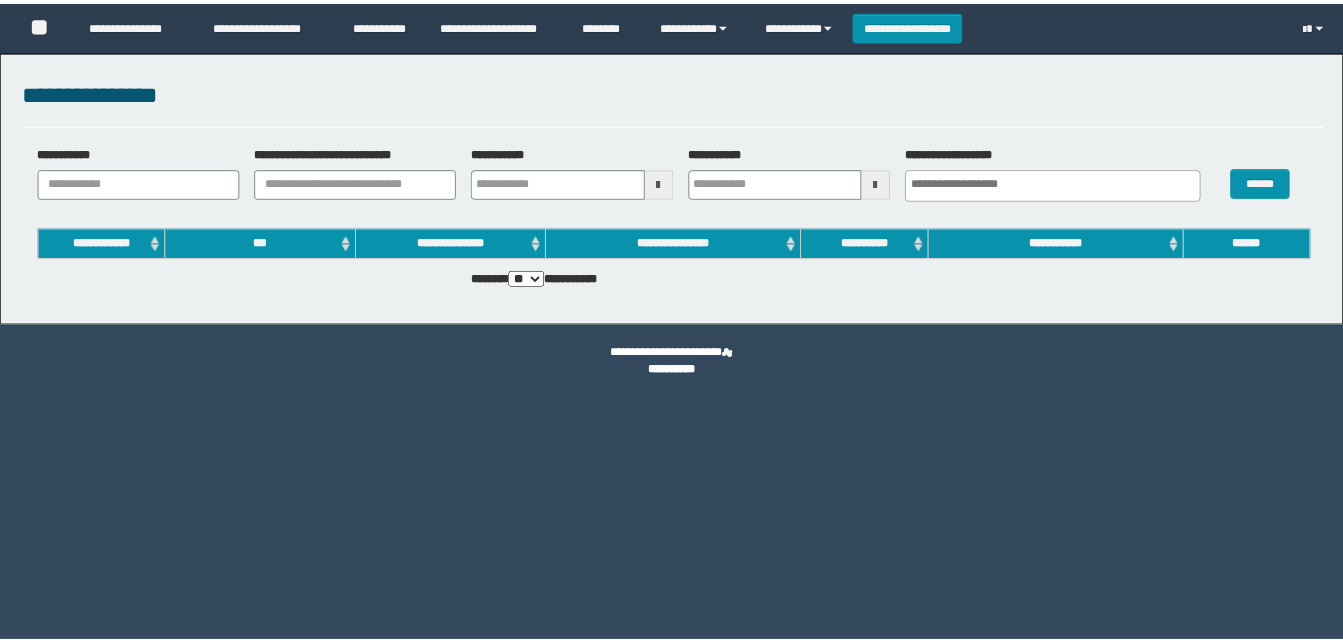 scroll, scrollTop: 0, scrollLeft: 0, axis: both 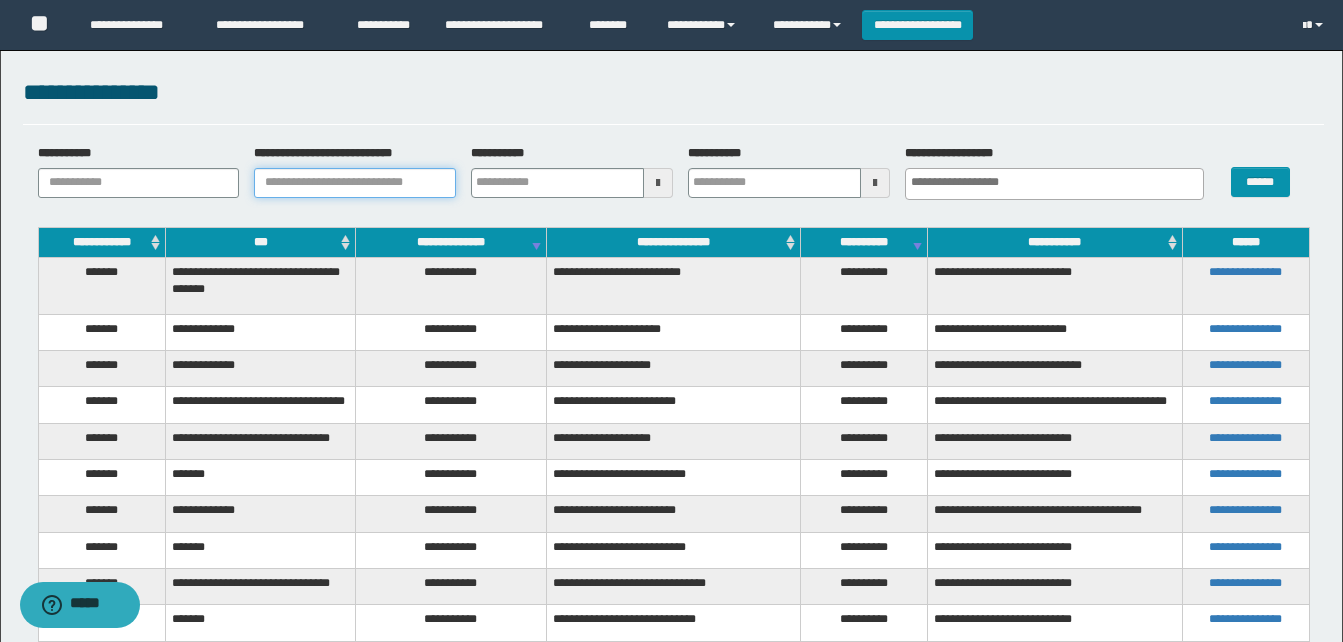 click on "**********" at bounding box center [355, 183] 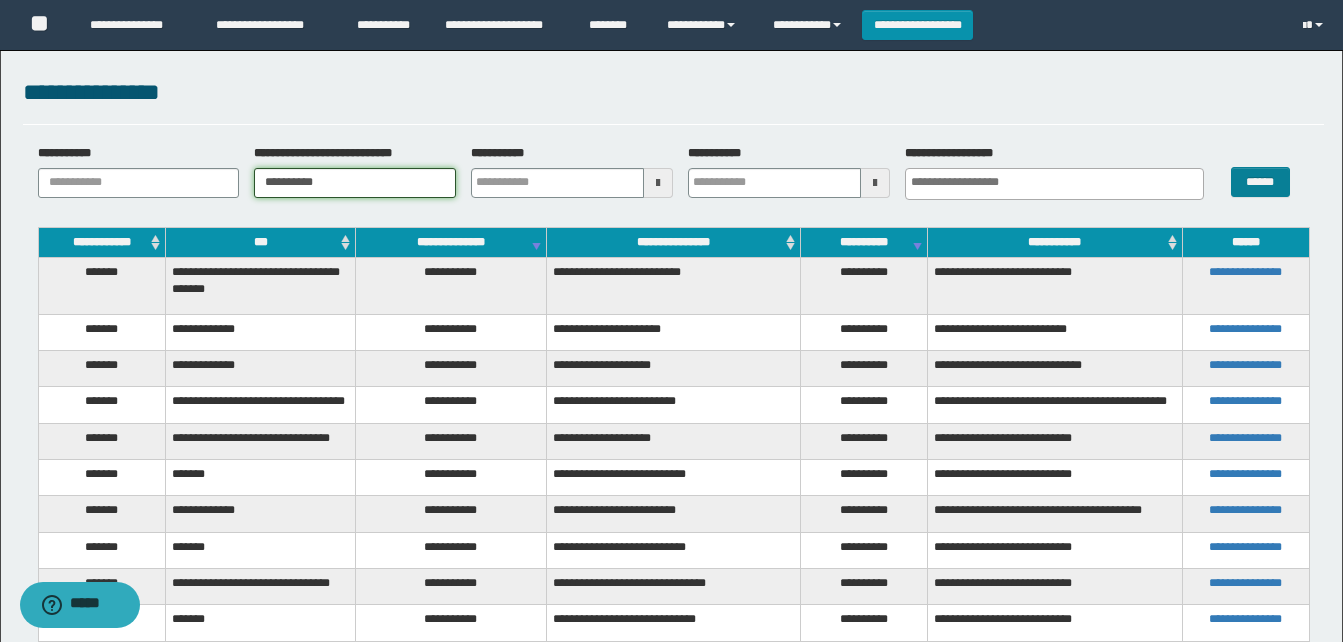 type on "**********" 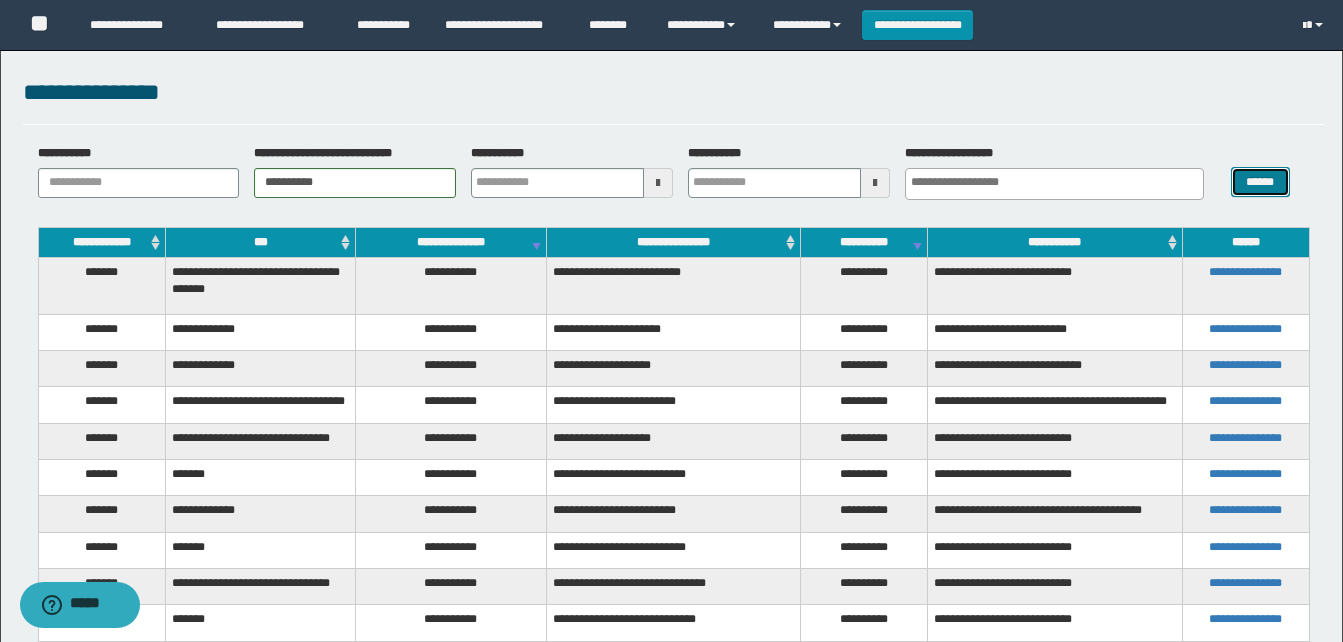 click on "******" at bounding box center (1260, 182) 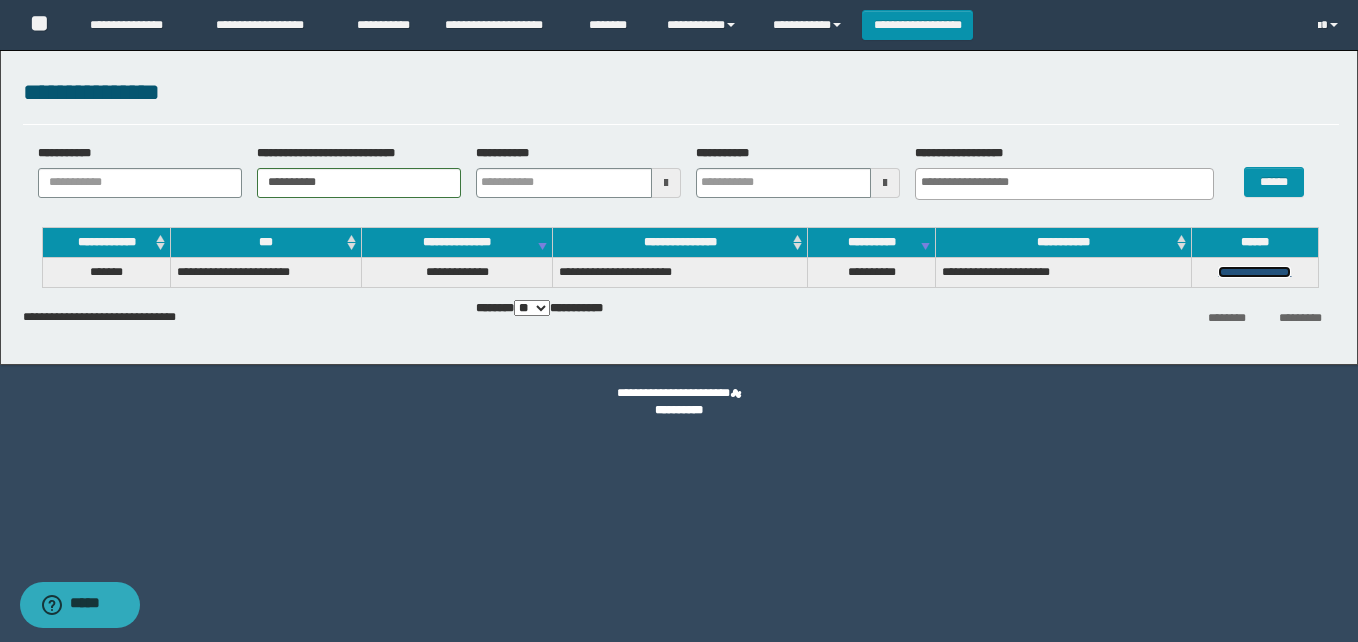 click on "**********" at bounding box center [1254, 272] 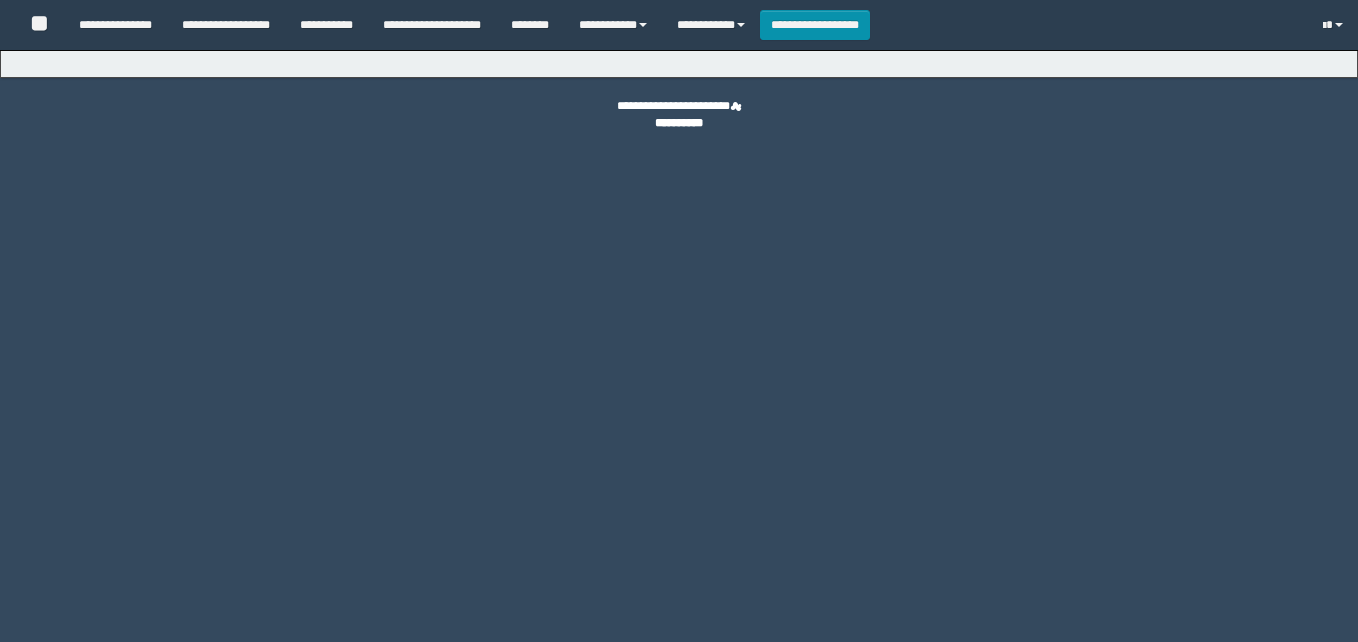 scroll, scrollTop: 0, scrollLeft: 0, axis: both 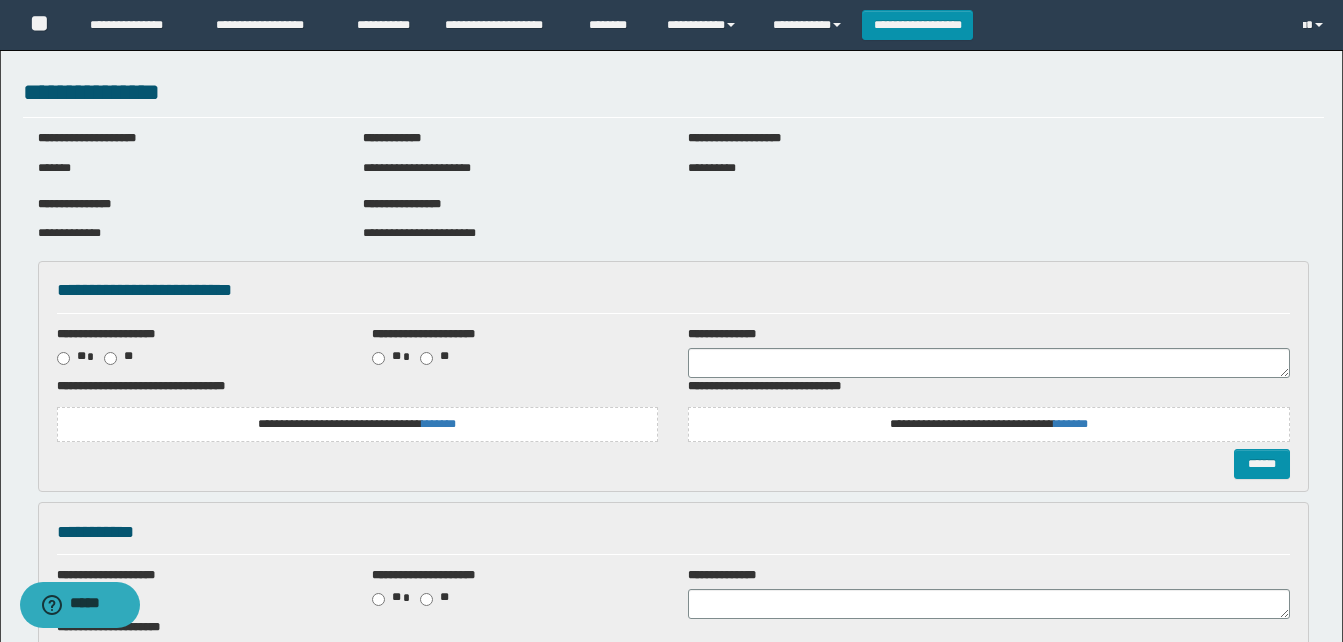 click on "**********" at bounding box center (357, 424) 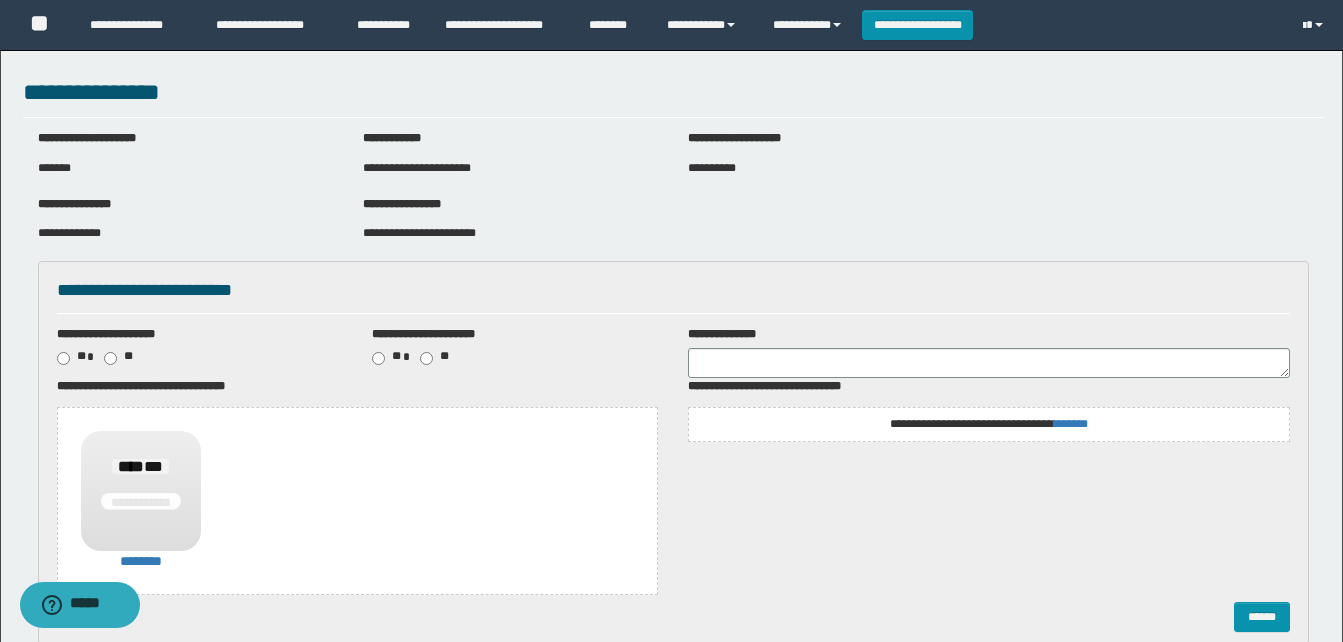 click on "**********" at bounding box center (989, 424) 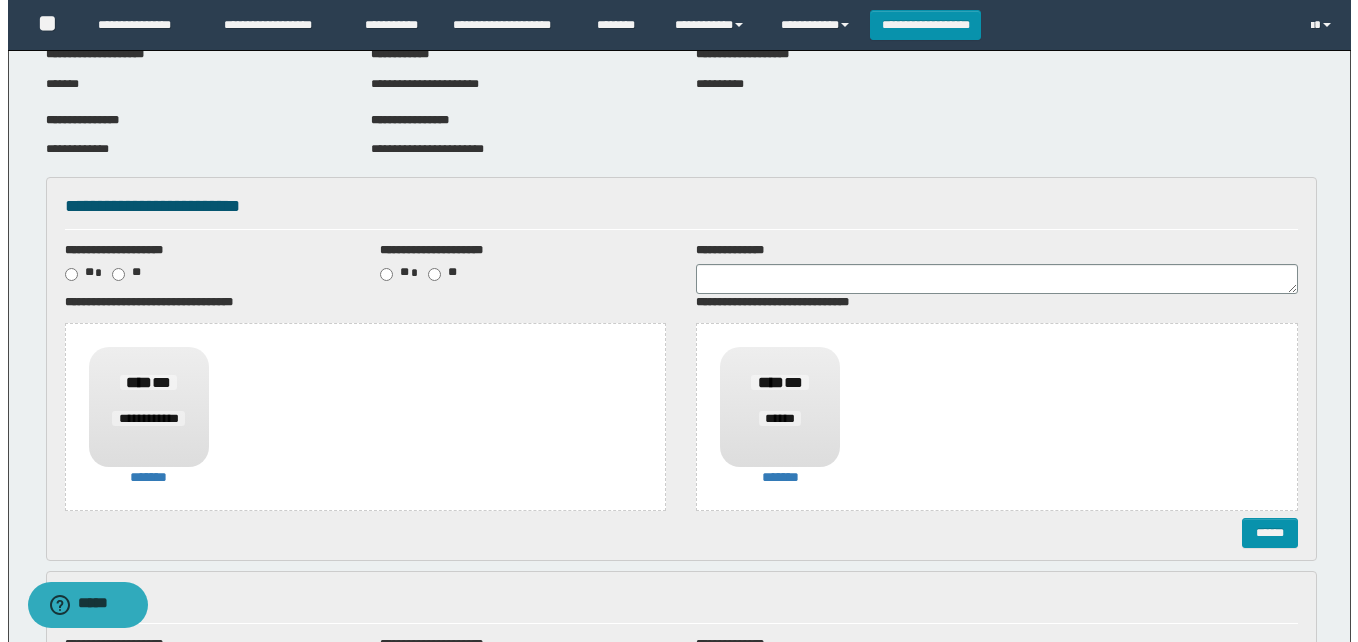scroll, scrollTop: 200, scrollLeft: 0, axis: vertical 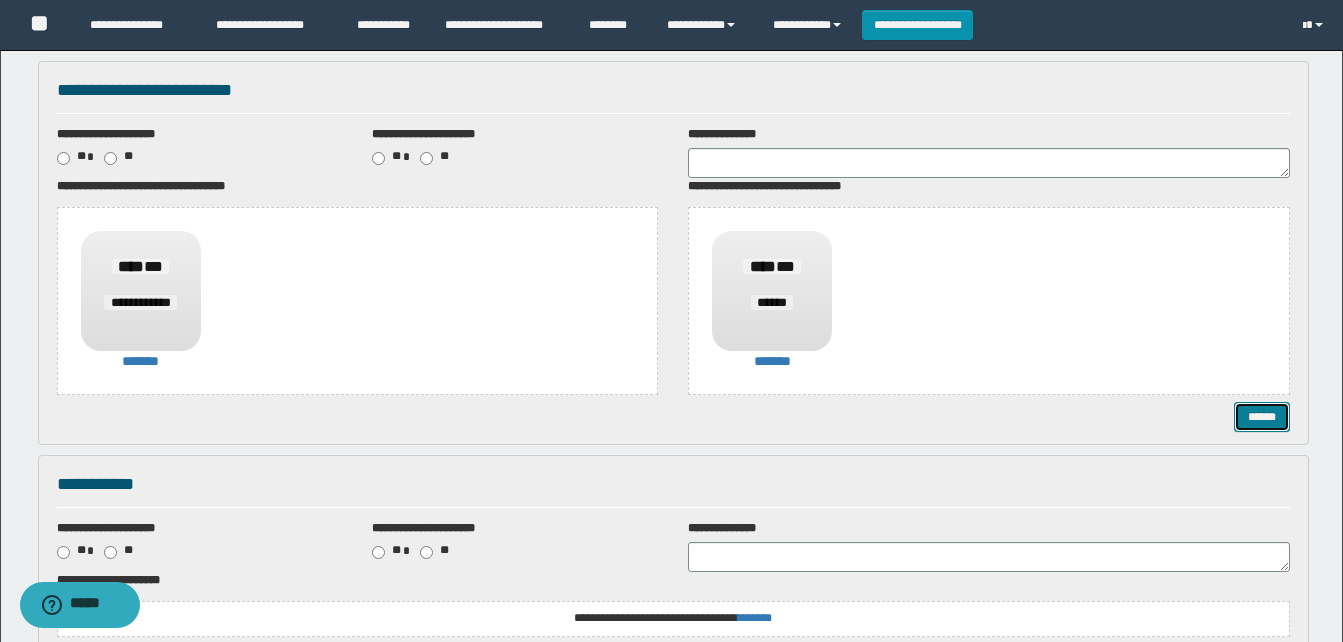 click on "******" at bounding box center [1262, 417] 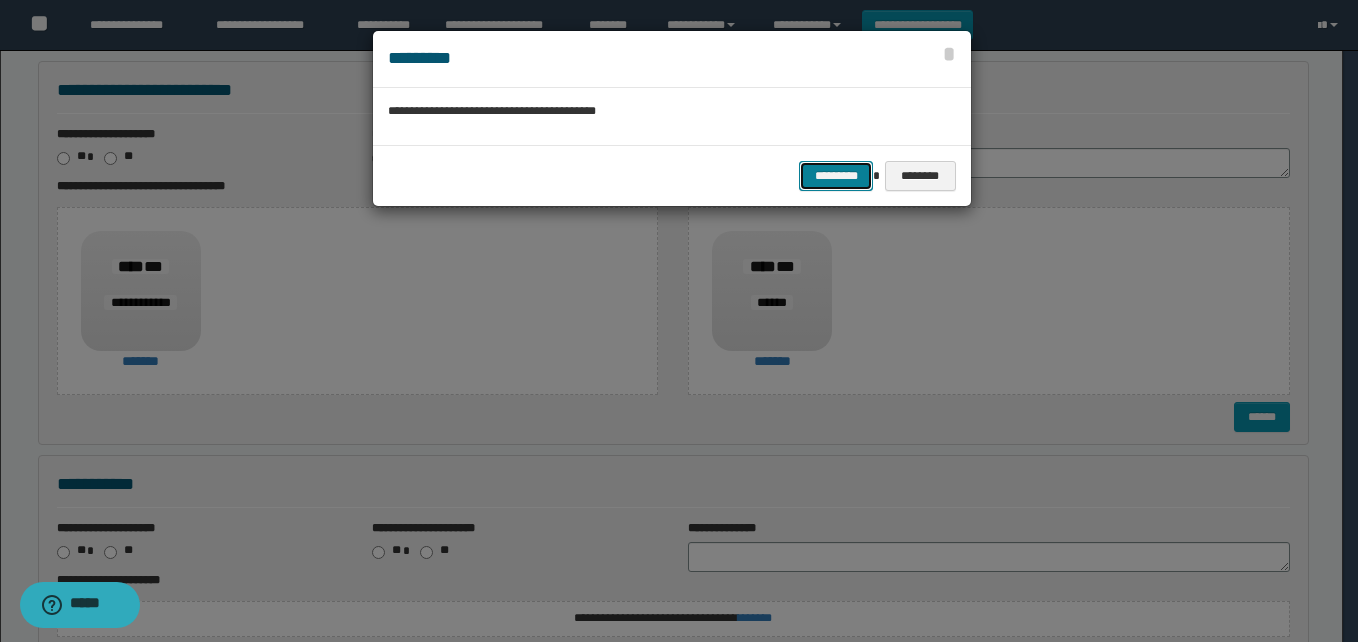 click on "*********" at bounding box center [836, 176] 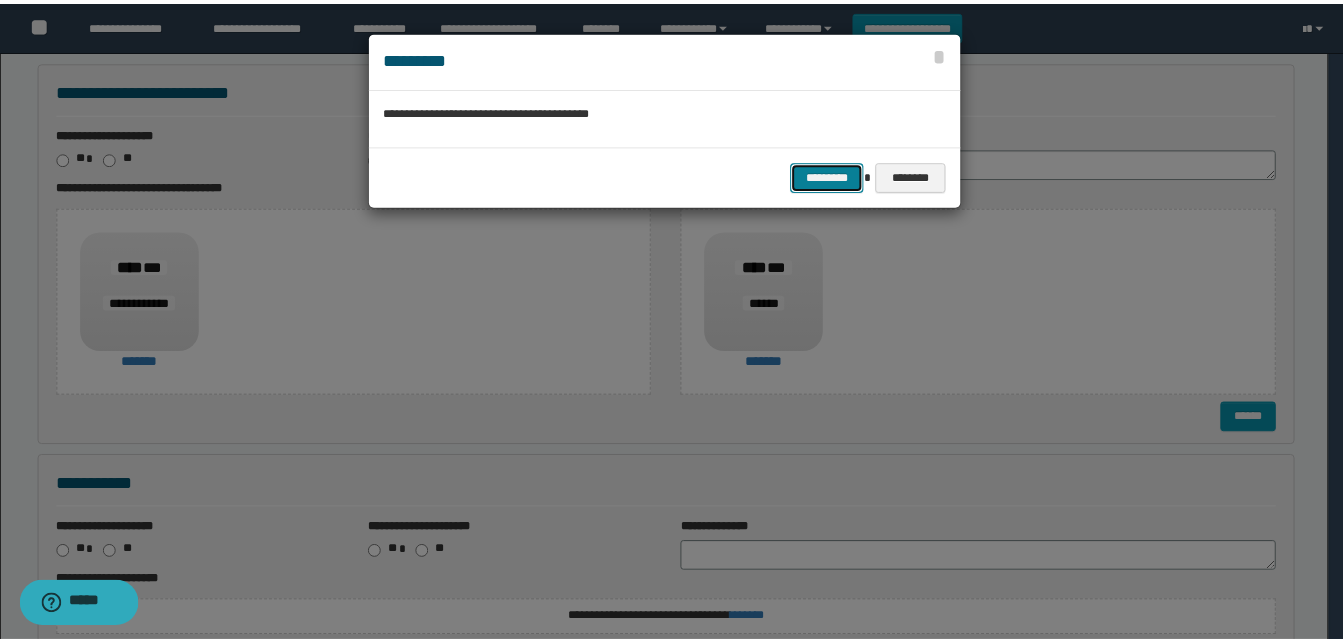 scroll, scrollTop: 0, scrollLeft: 0, axis: both 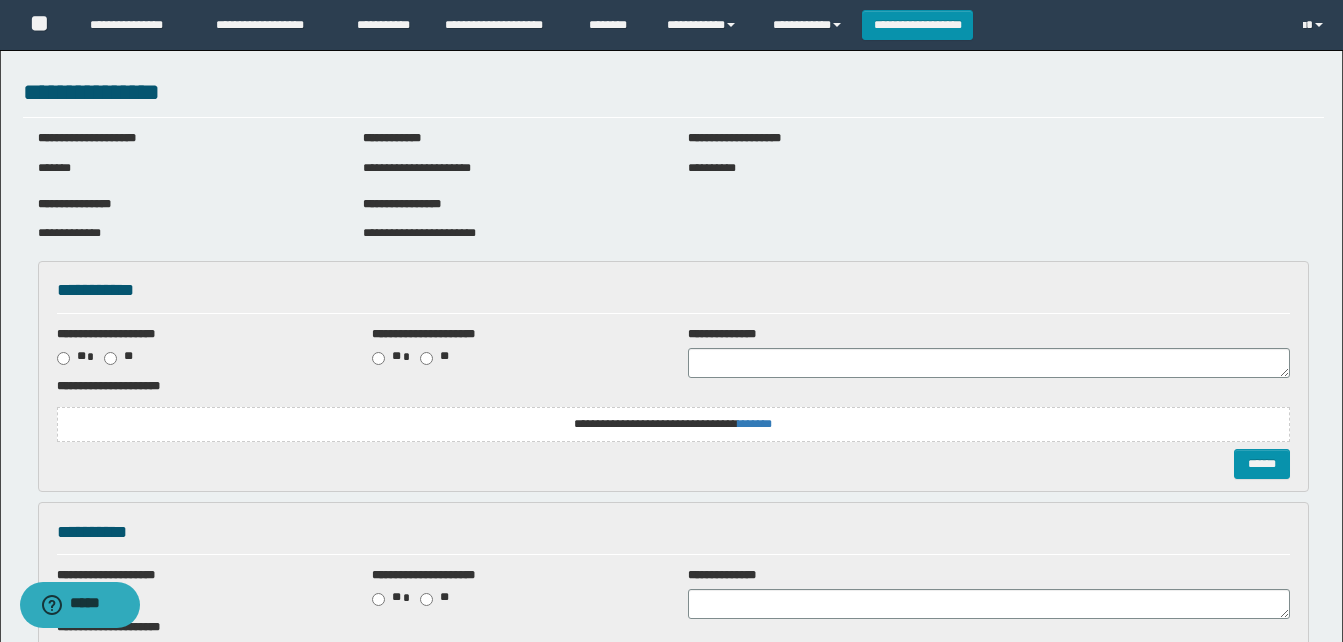 click on "**********" at bounding box center [673, 424] 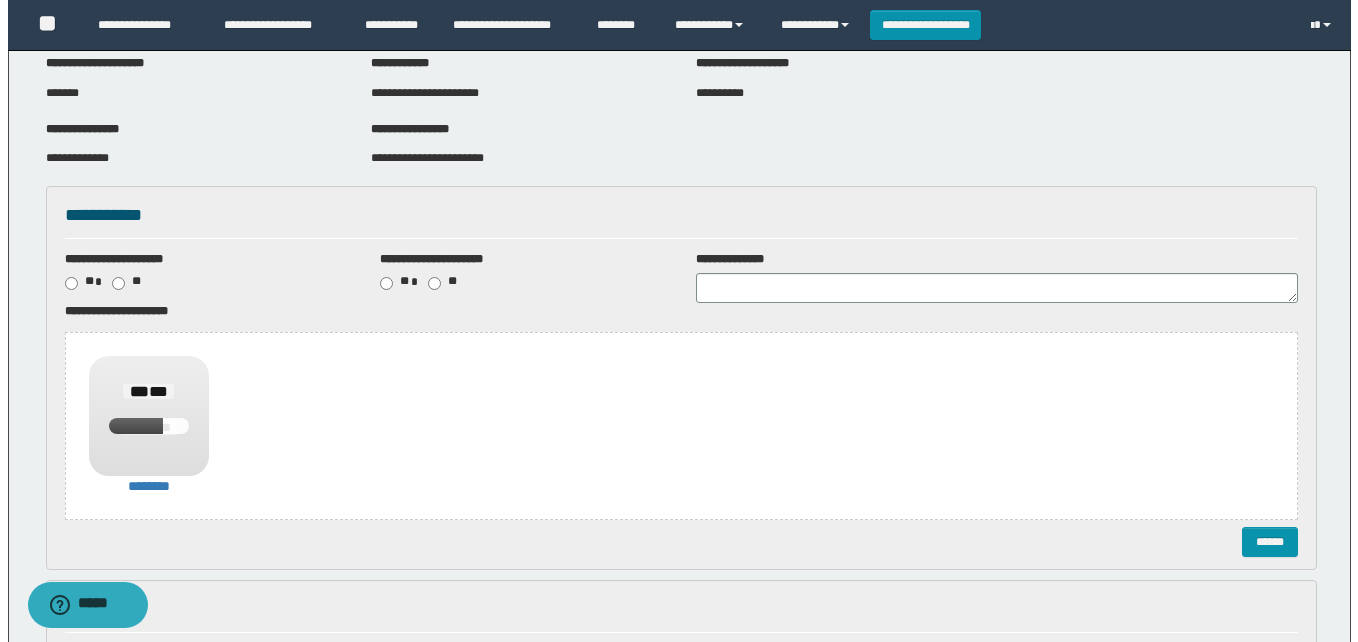 scroll, scrollTop: 200, scrollLeft: 0, axis: vertical 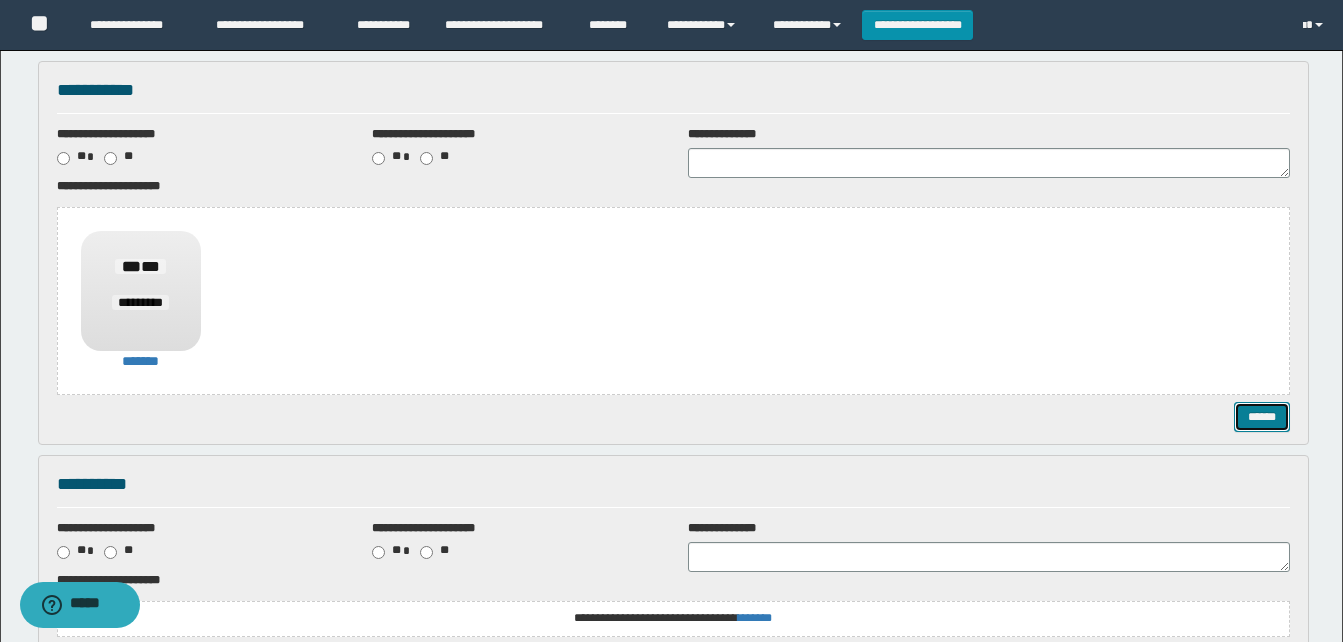 click on "******" at bounding box center [1262, 417] 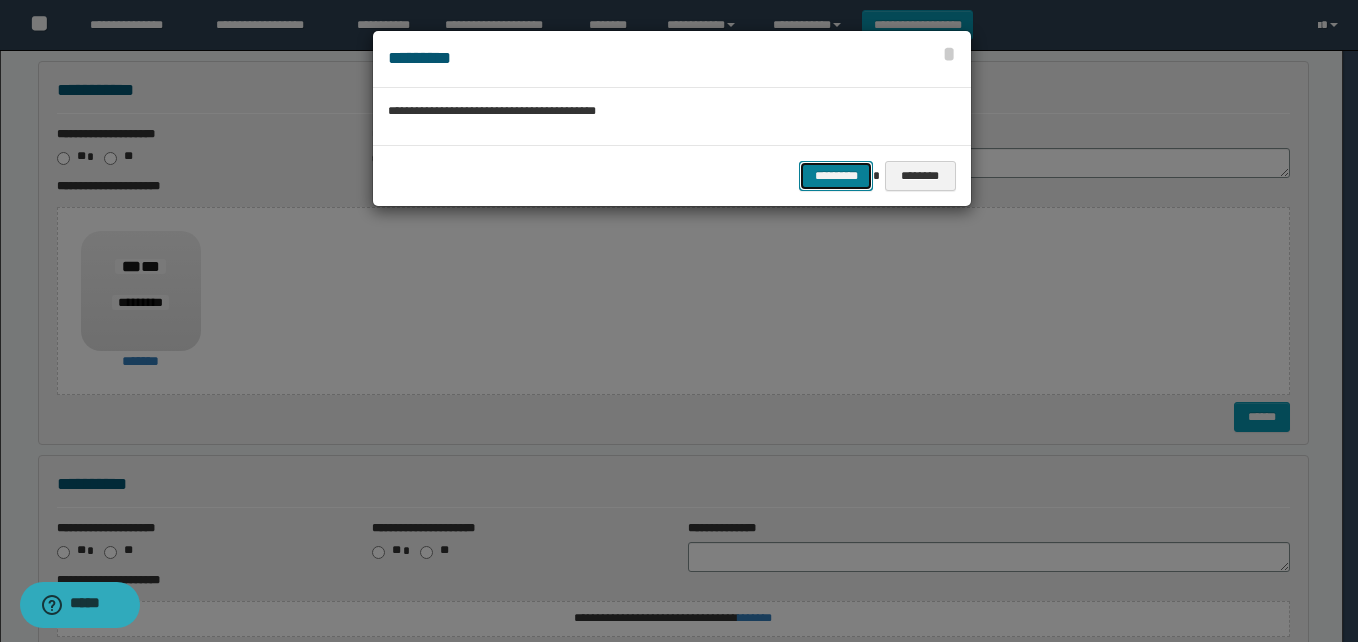 click on "*********" at bounding box center (836, 176) 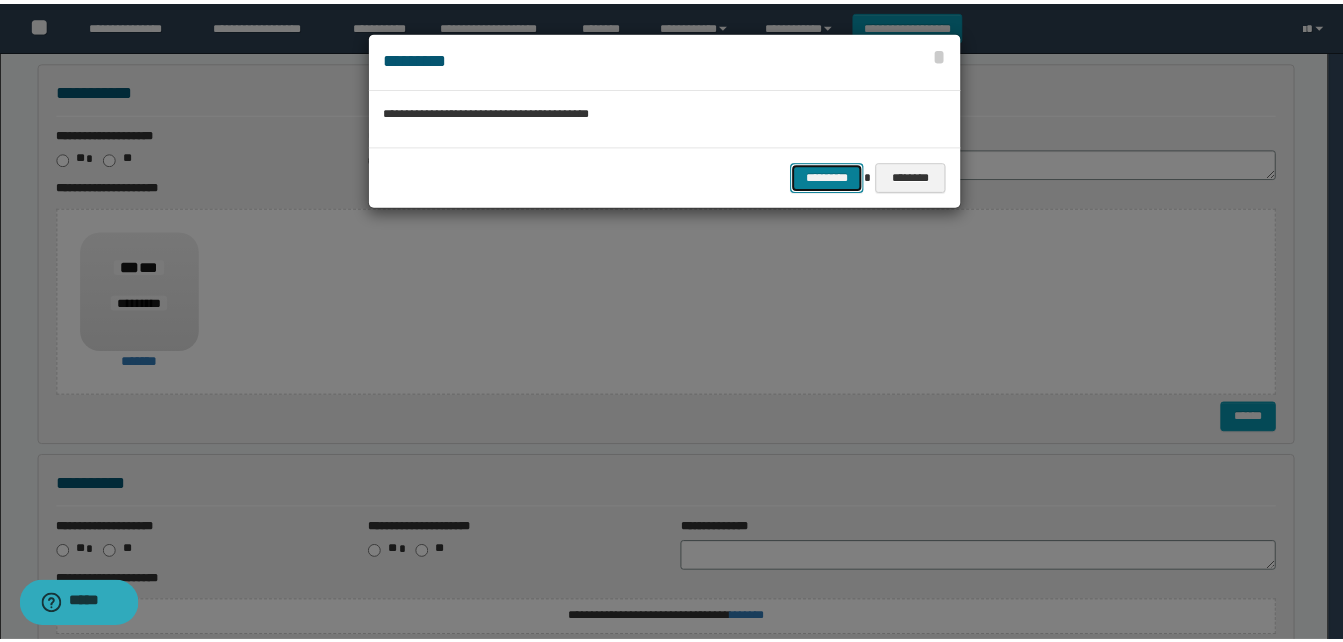 scroll, scrollTop: 0, scrollLeft: 0, axis: both 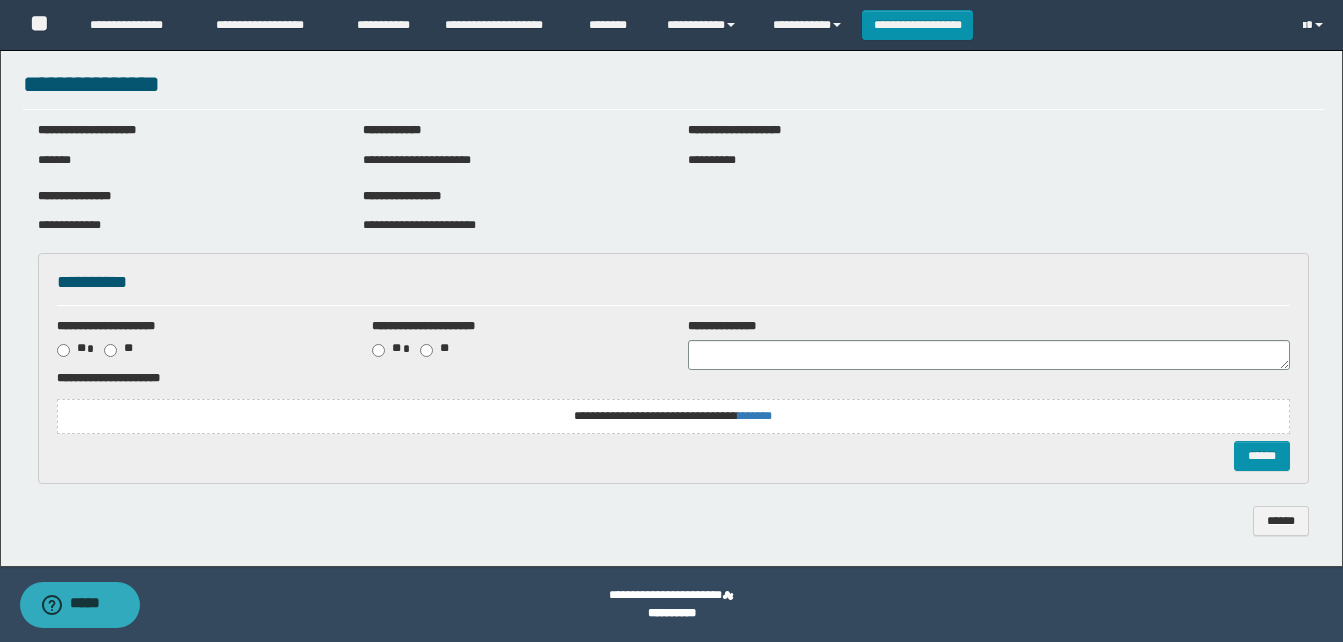 click on "**********" at bounding box center (673, 416) 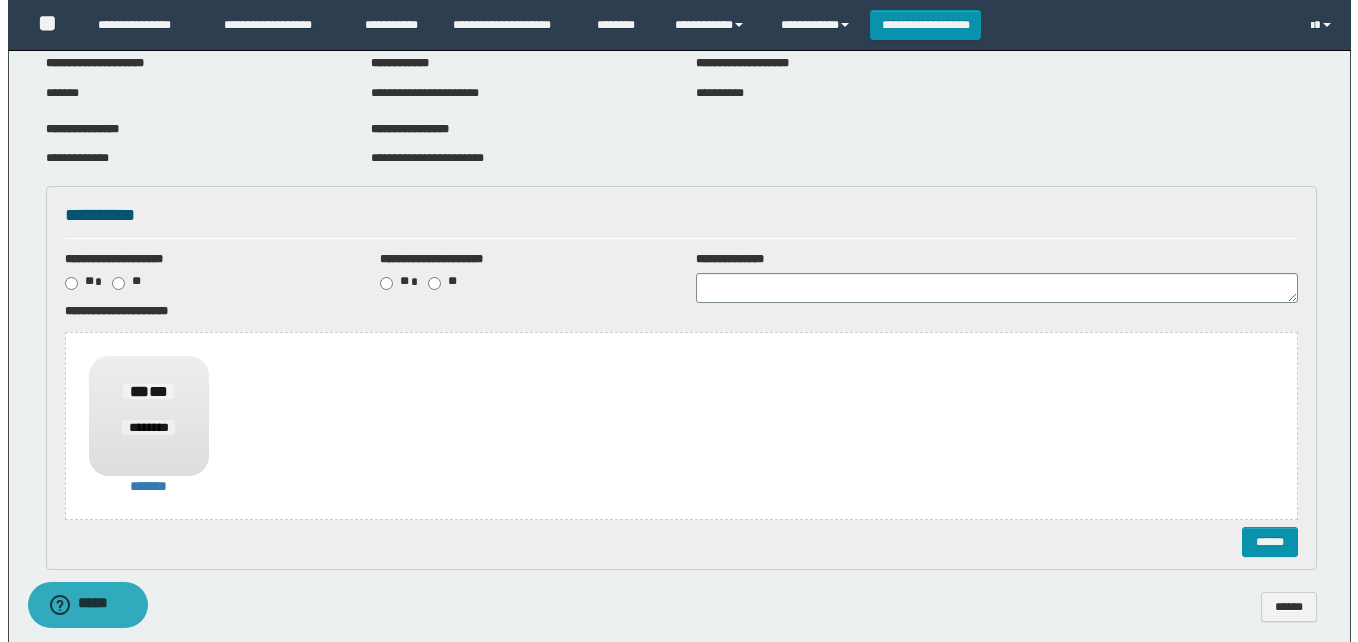 scroll, scrollTop: 161, scrollLeft: 0, axis: vertical 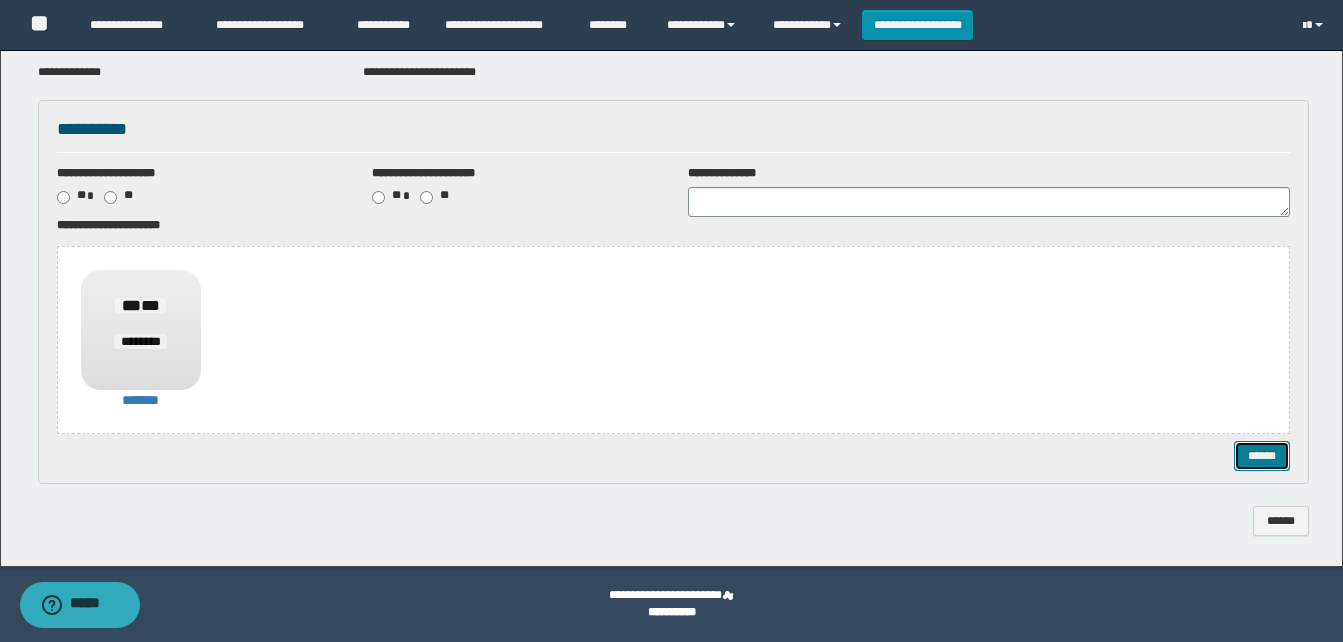 click on "******" at bounding box center [1262, 456] 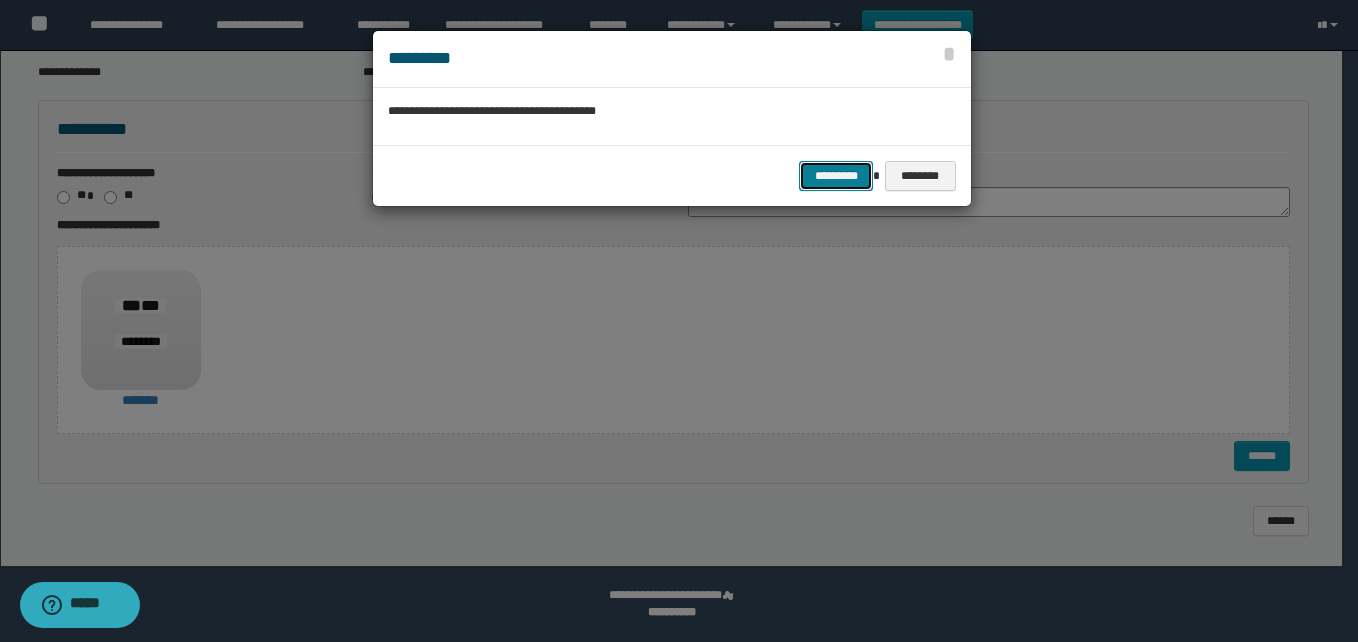 click on "*********" at bounding box center (836, 176) 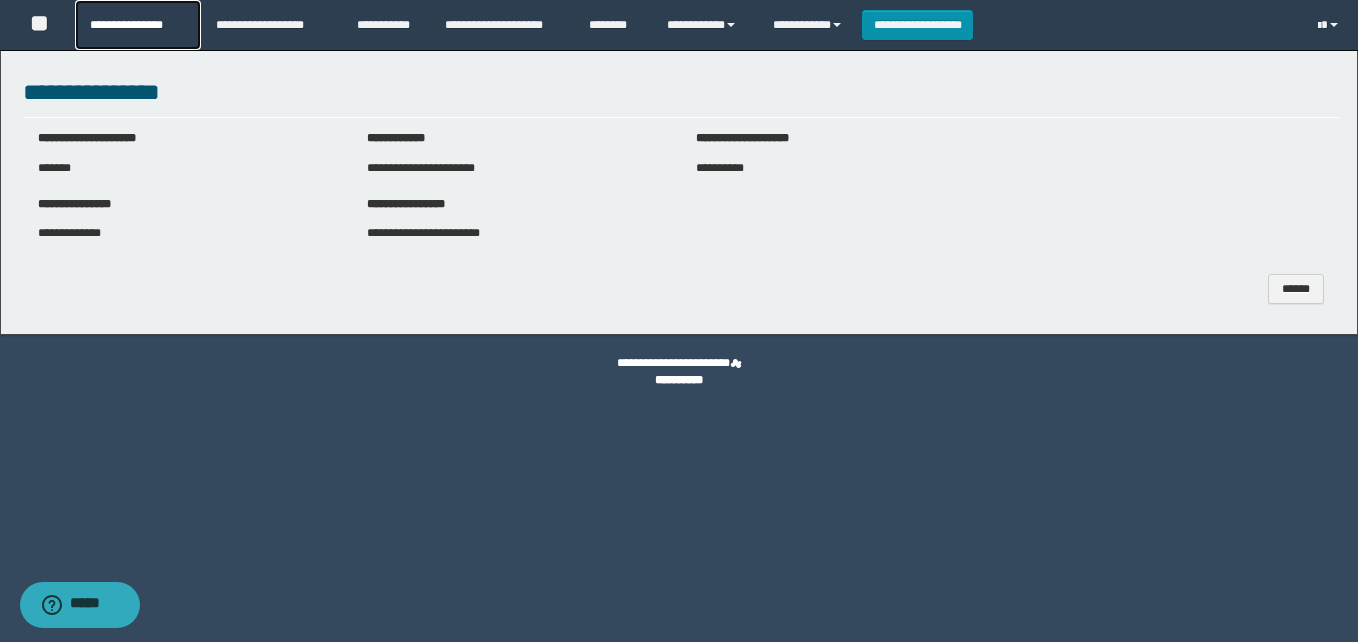 click on "**********" at bounding box center (137, 25) 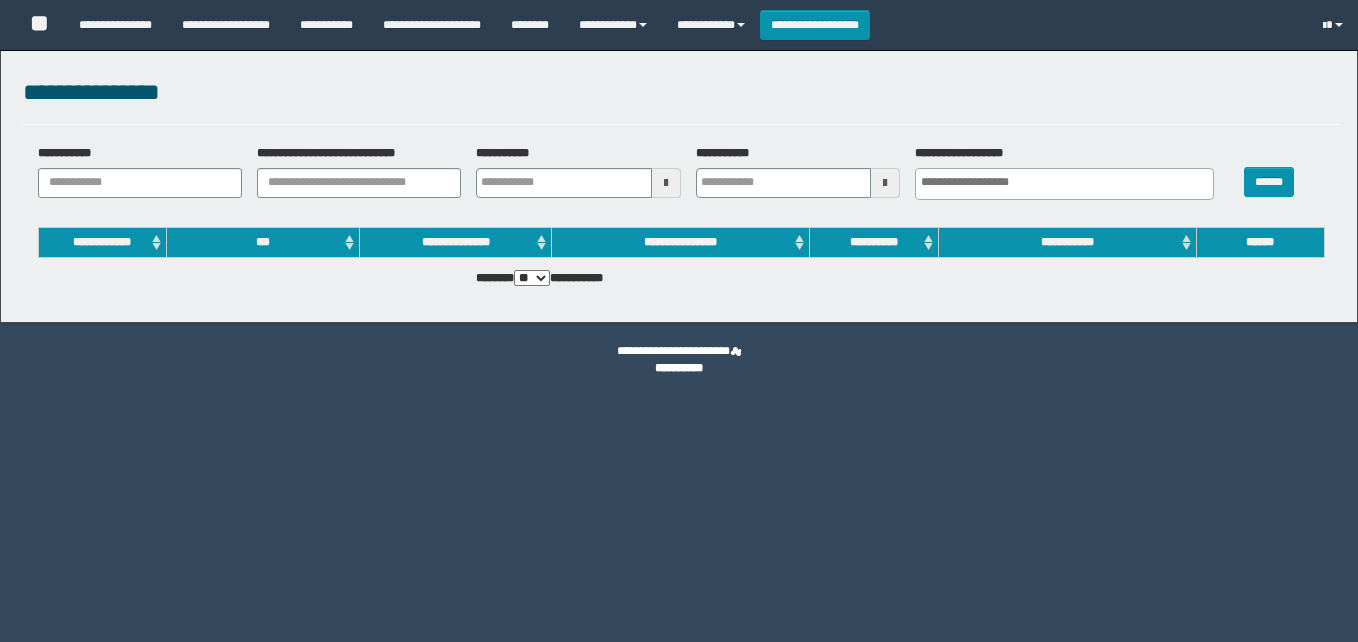 select 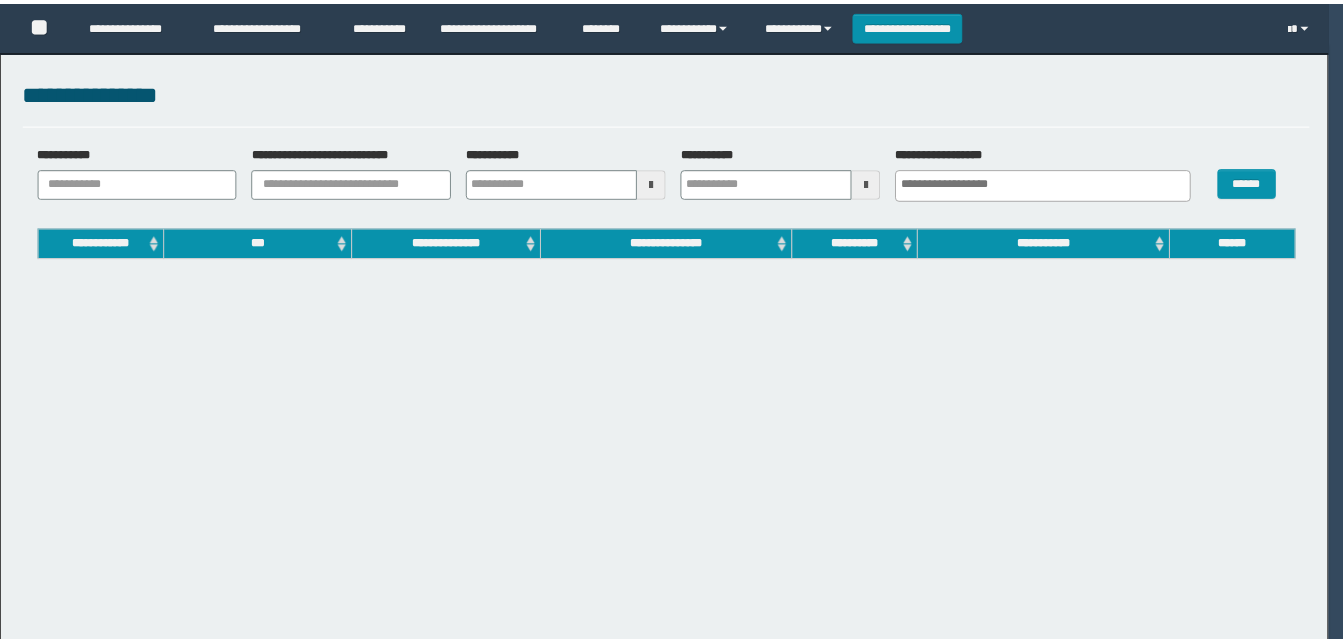 scroll, scrollTop: 0, scrollLeft: 0, axis: both 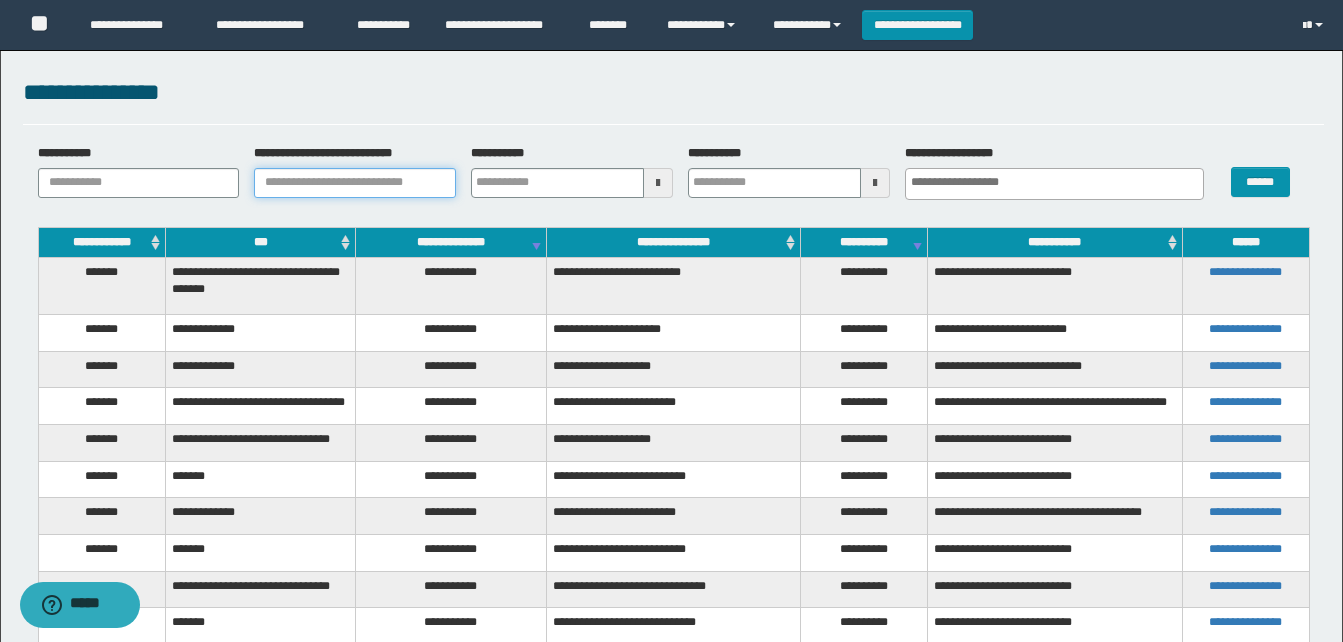 click on "**********" at bounding box center (355, 183) 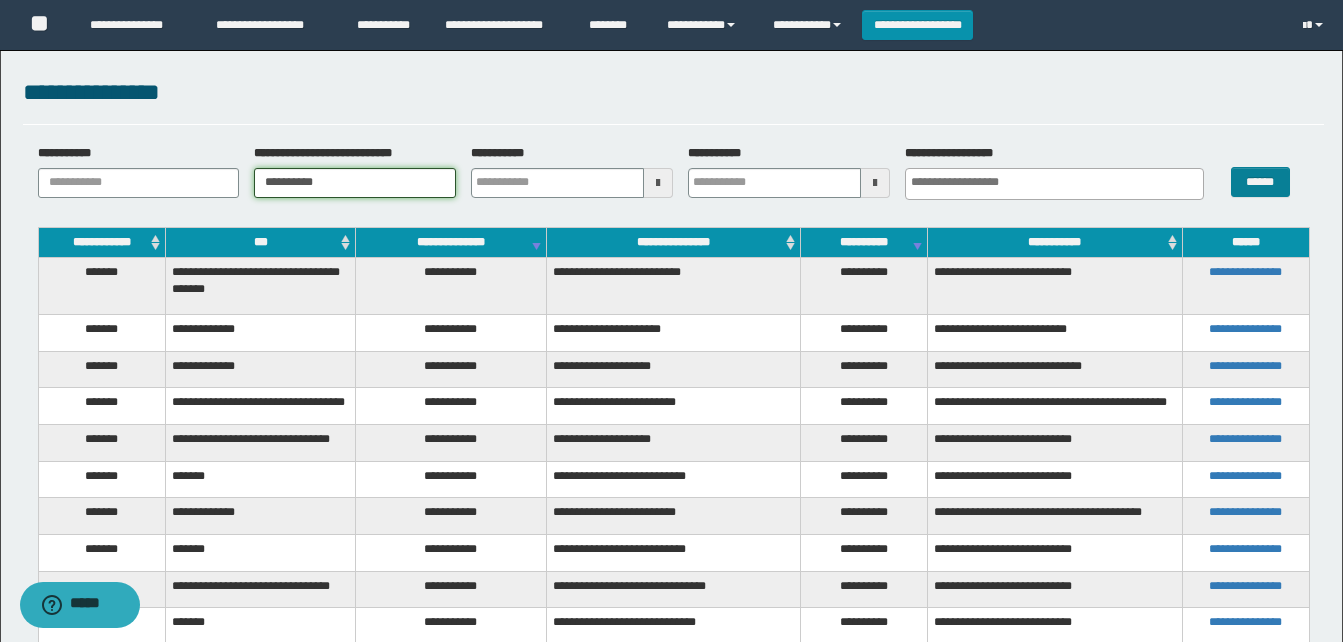type on "**********" 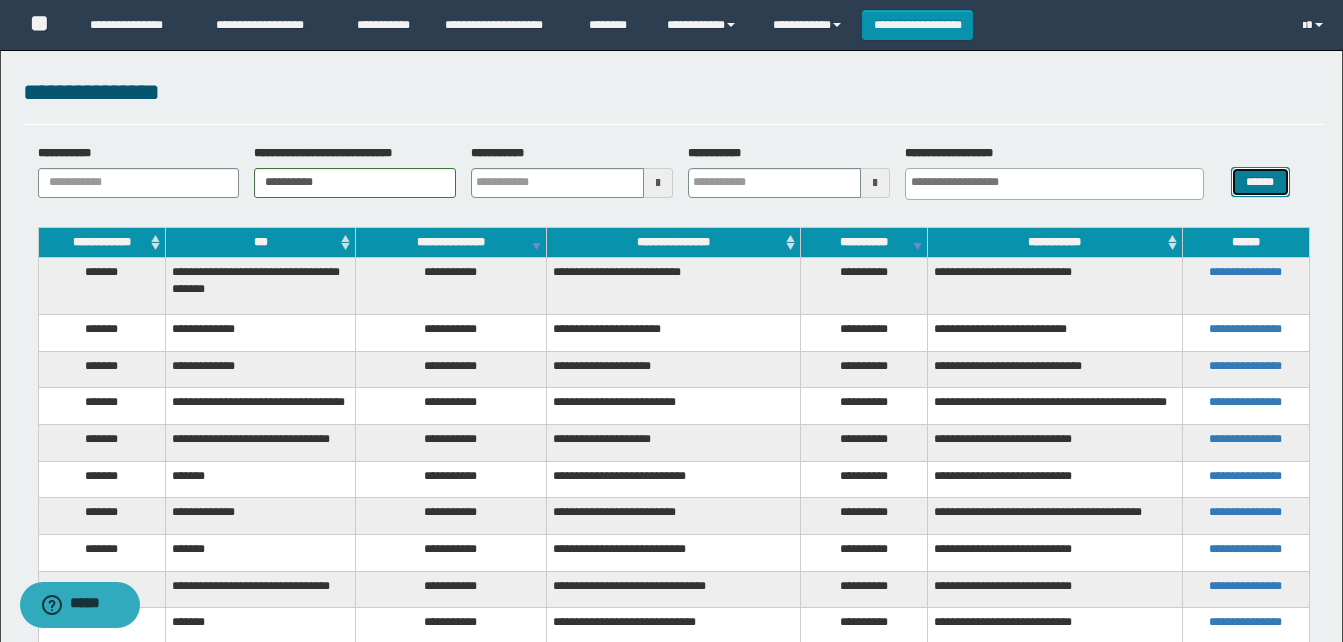 click on "******" at bounding box center (1260, 182) 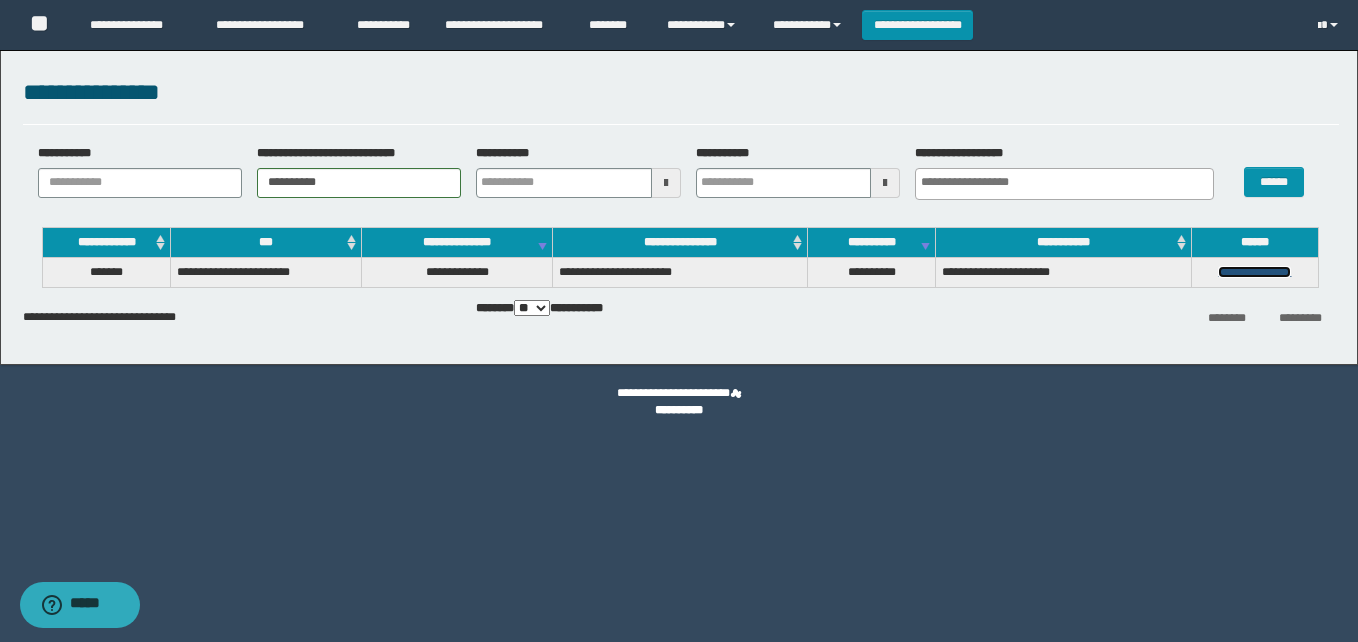 click on "**********" at bounding box center (1254, 272) 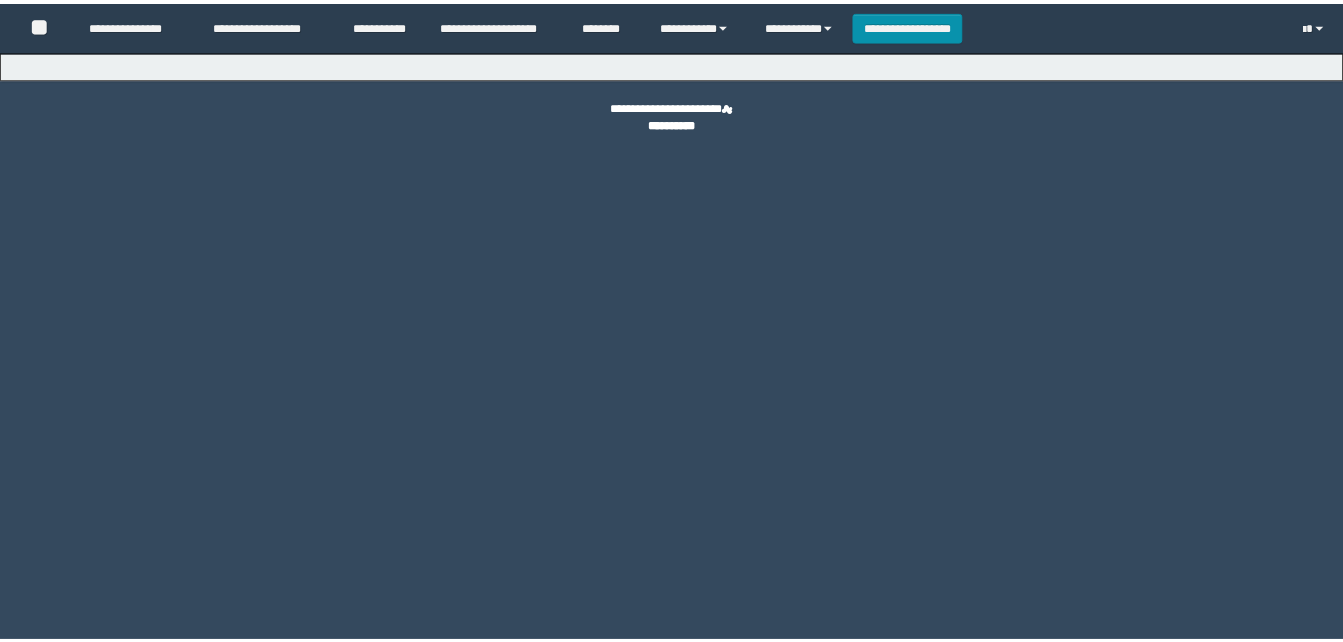 scroll, scrollTop: 0, scrollLeft: 0, axis: both 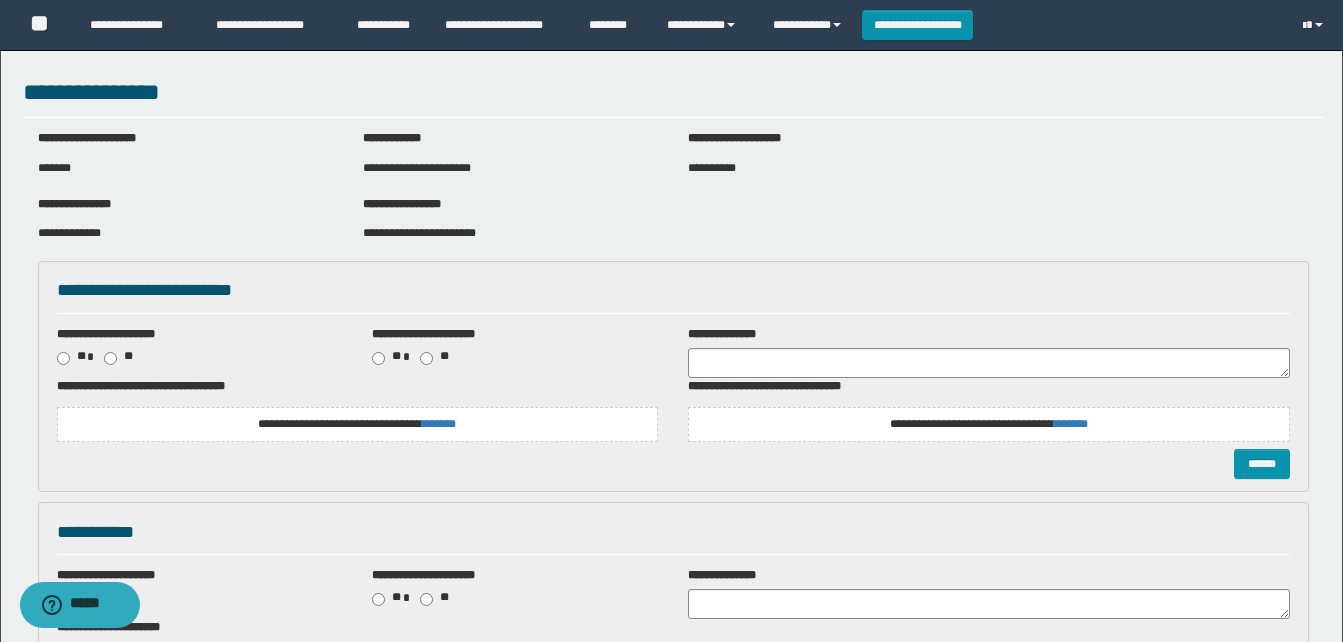 click on "**********" at bounding box center (358, 424) 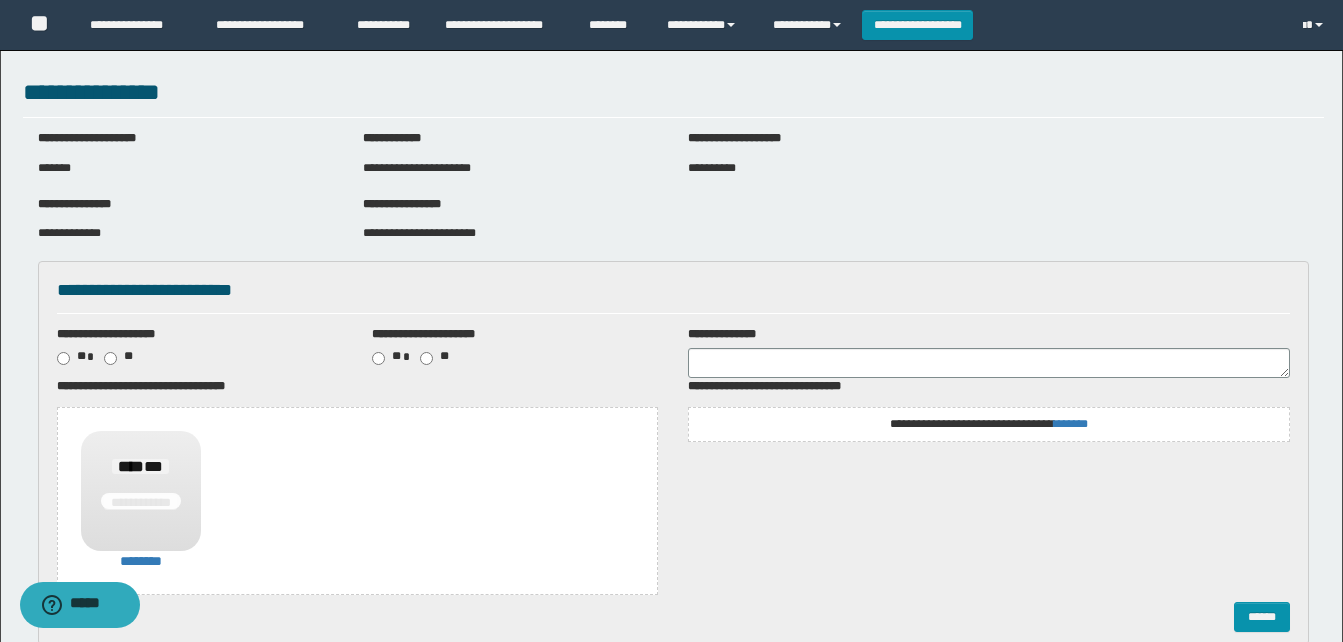 click on "**********" at bounding box center (989, 424) 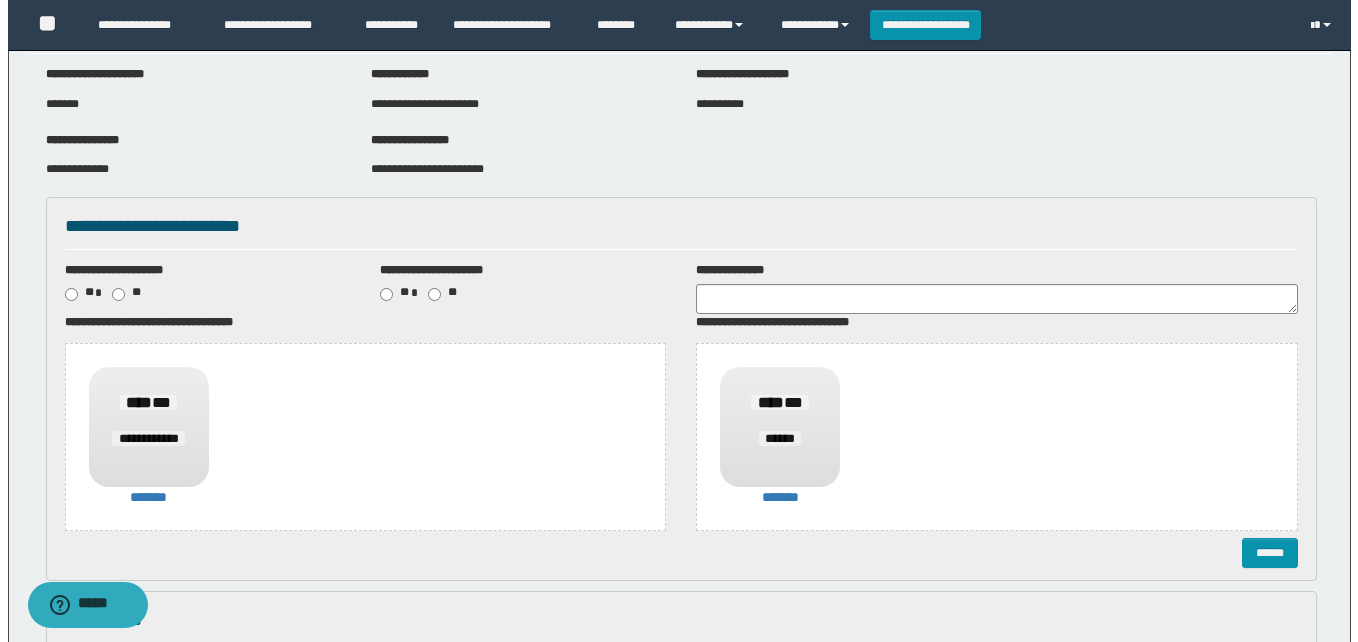 scroll, scrollTop: 100, scrollLeft: 0, axis: vertical 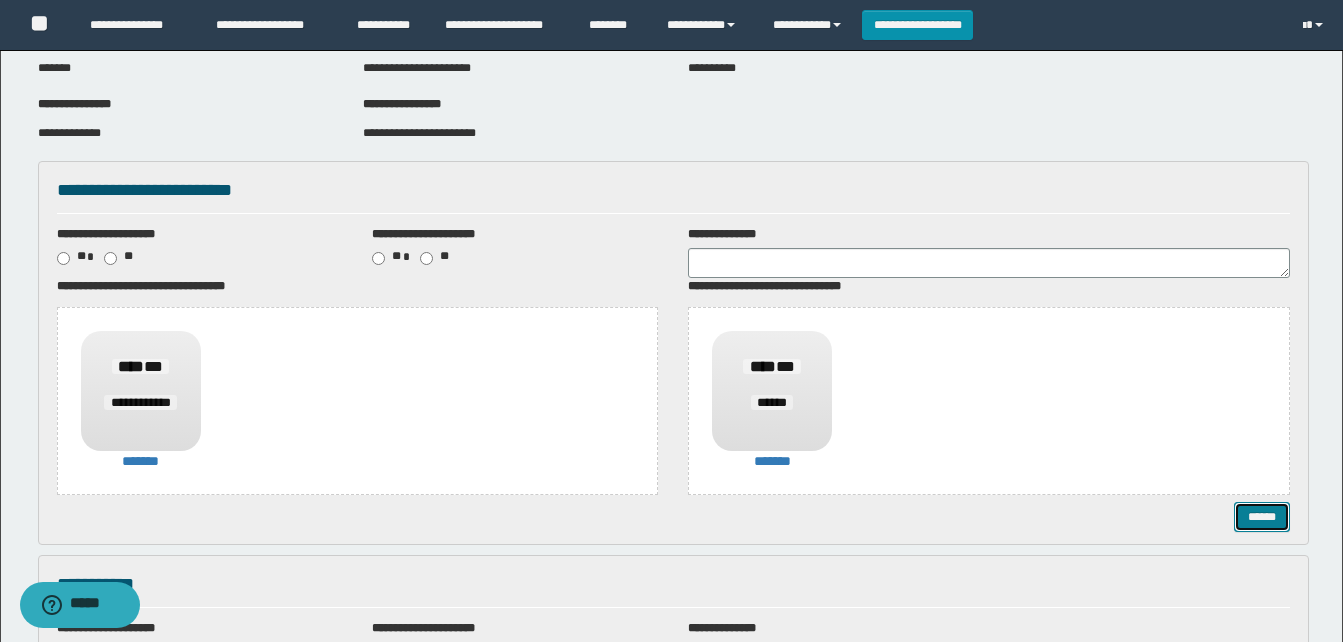 click on "******" at bounding box center (1262, 517) 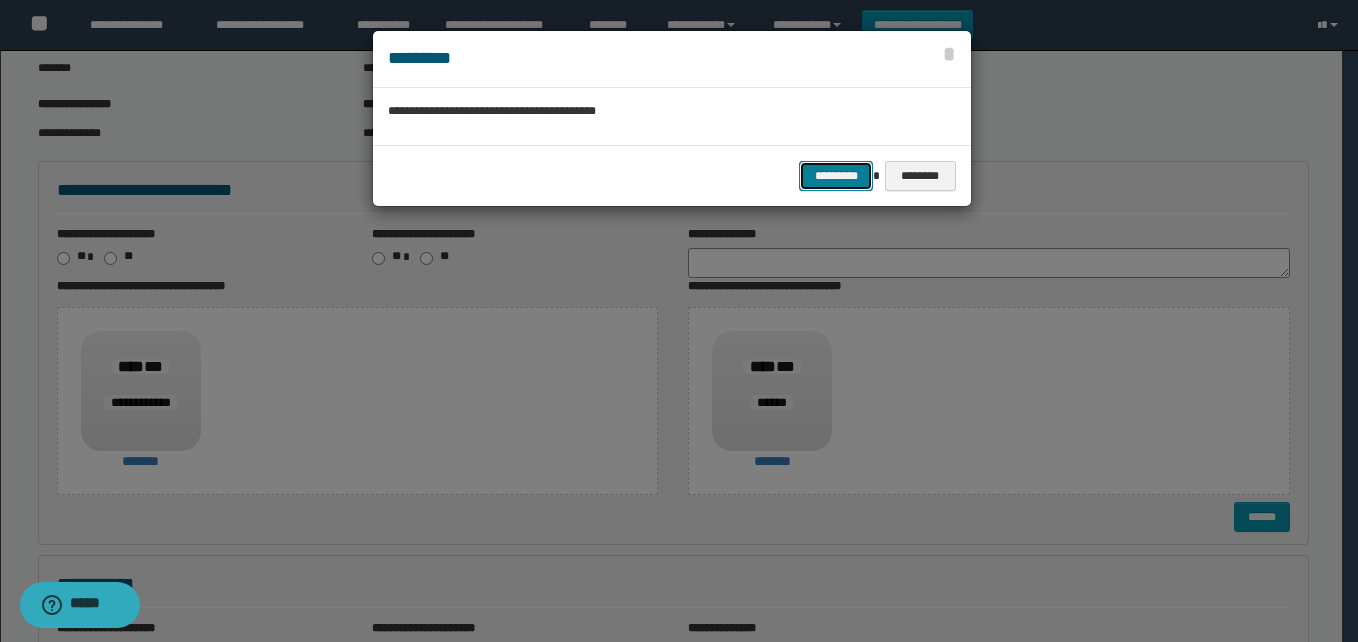 click on "*********" at bounding box center (836, 176) 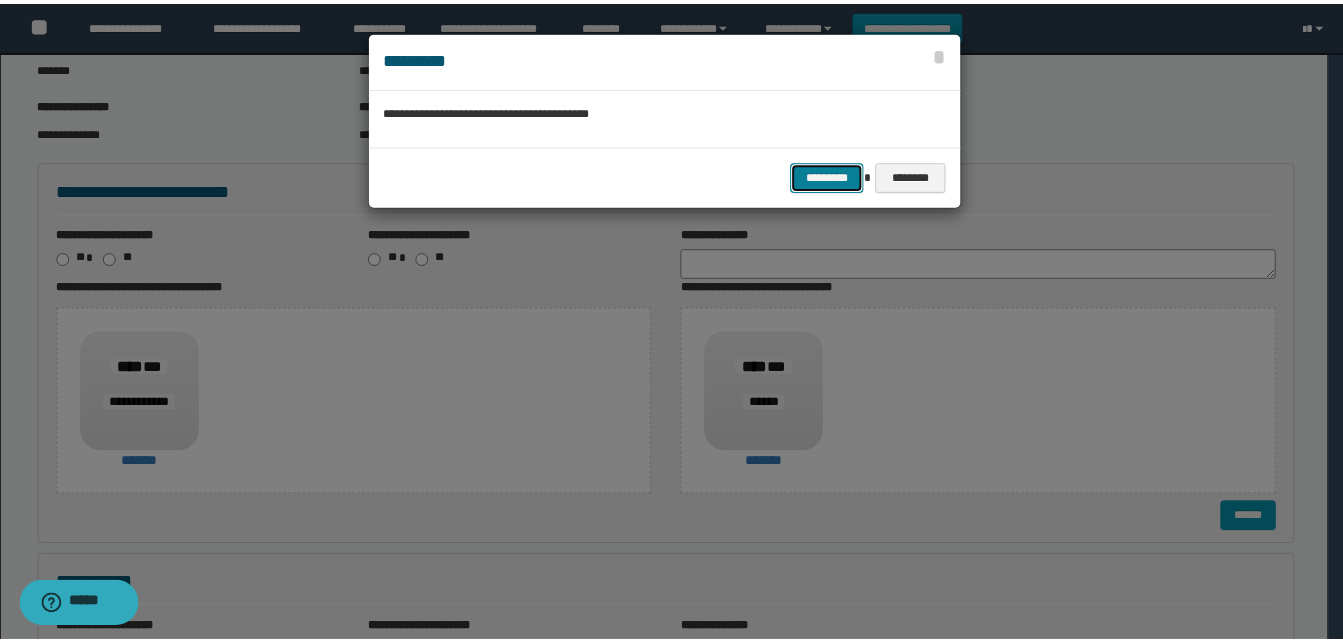 scroll, scrollTop: 0, scrollLeft: 0, axis: both 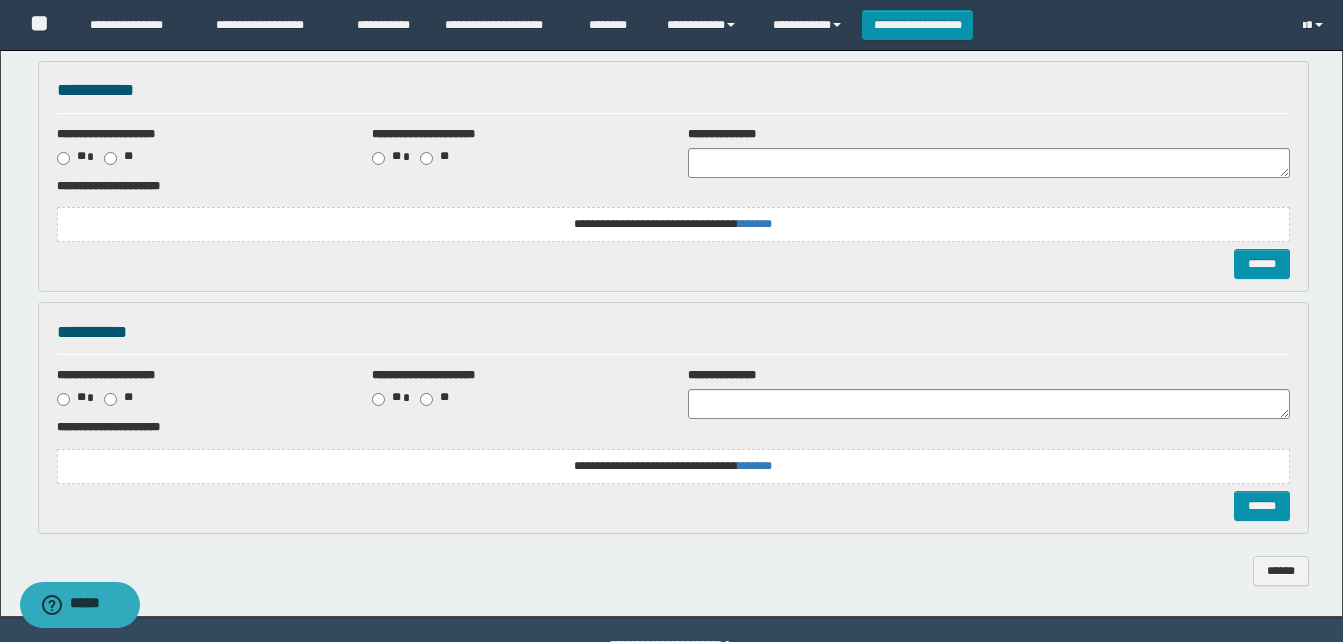 click on "**********" at bounding box center [673, 224] 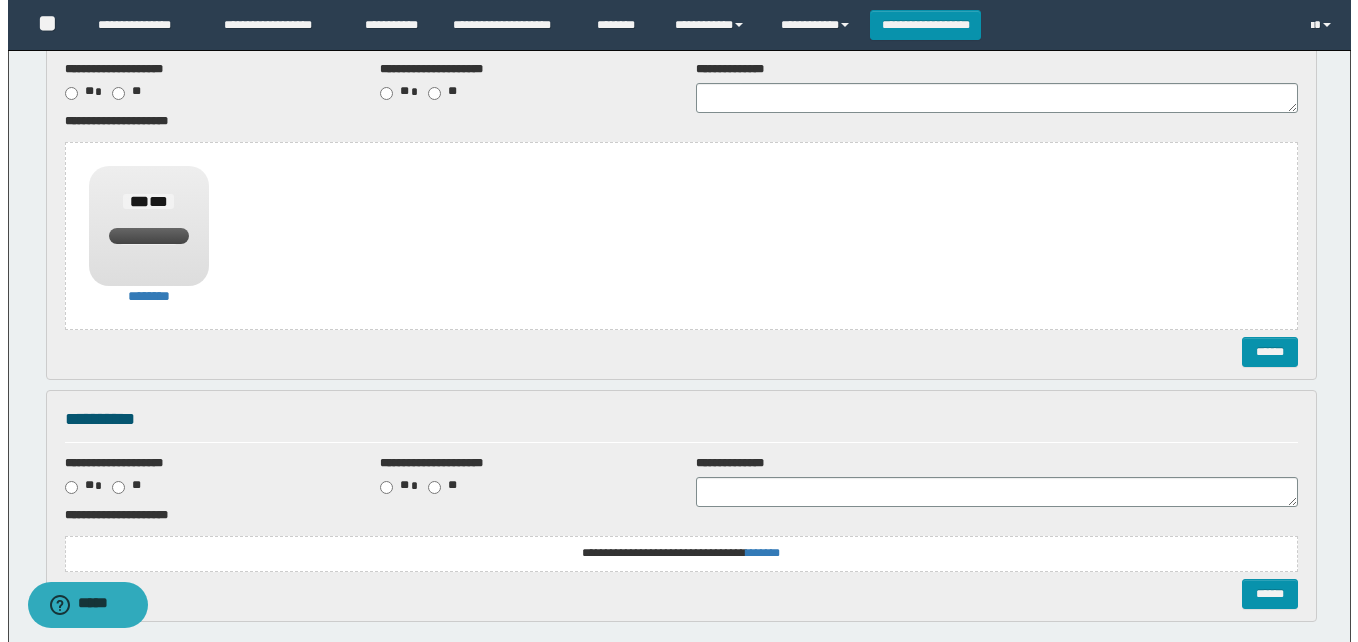 scroll, scrollTop: 300, scrollLeft: 0, axis: vertical 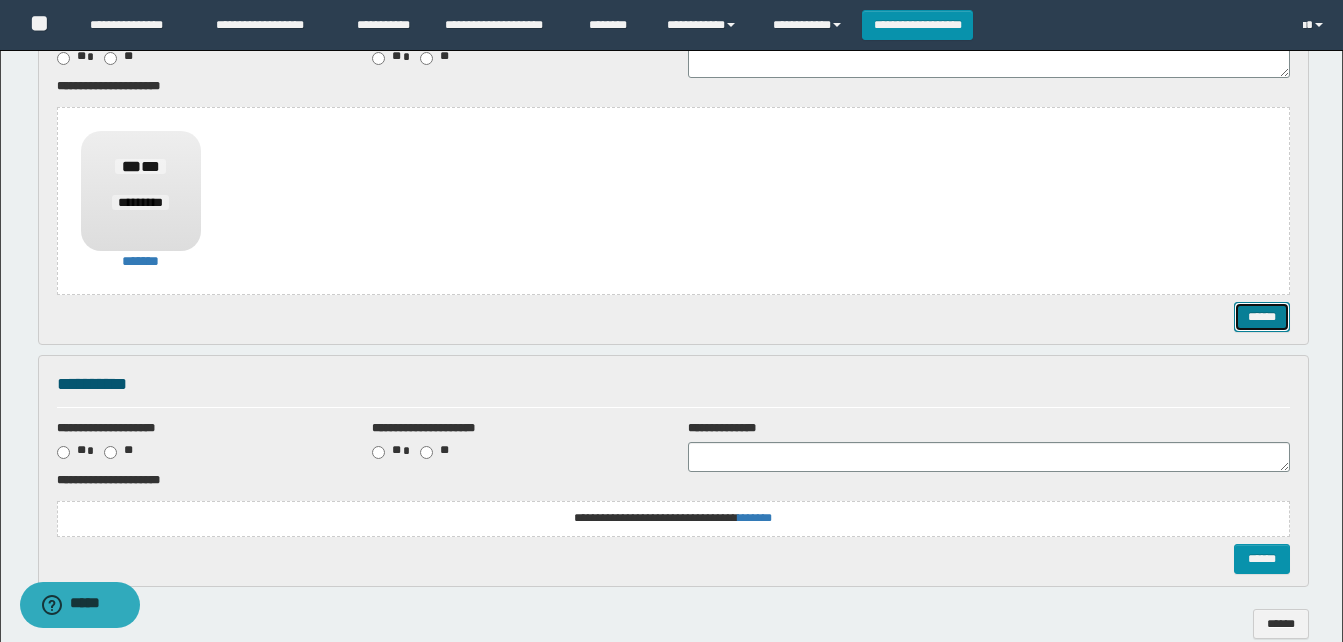 click on "******" at bounding box center (1262, 317) 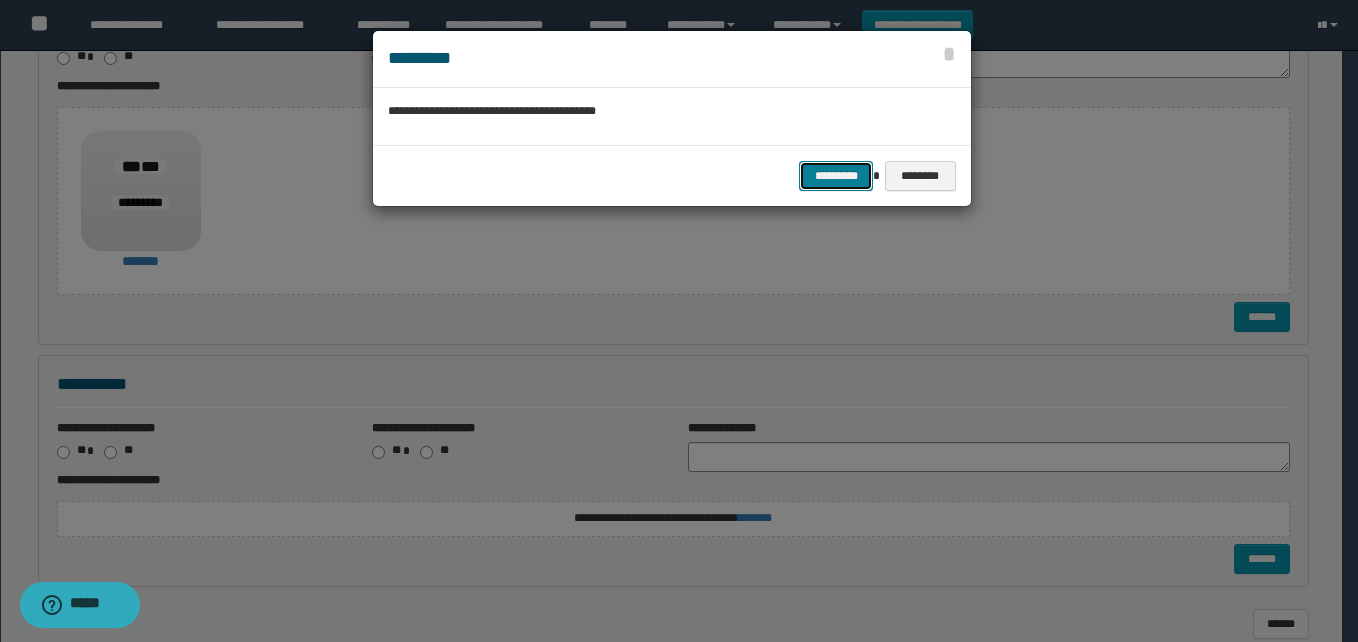 click on "*********" at bounding box center (836, 176) 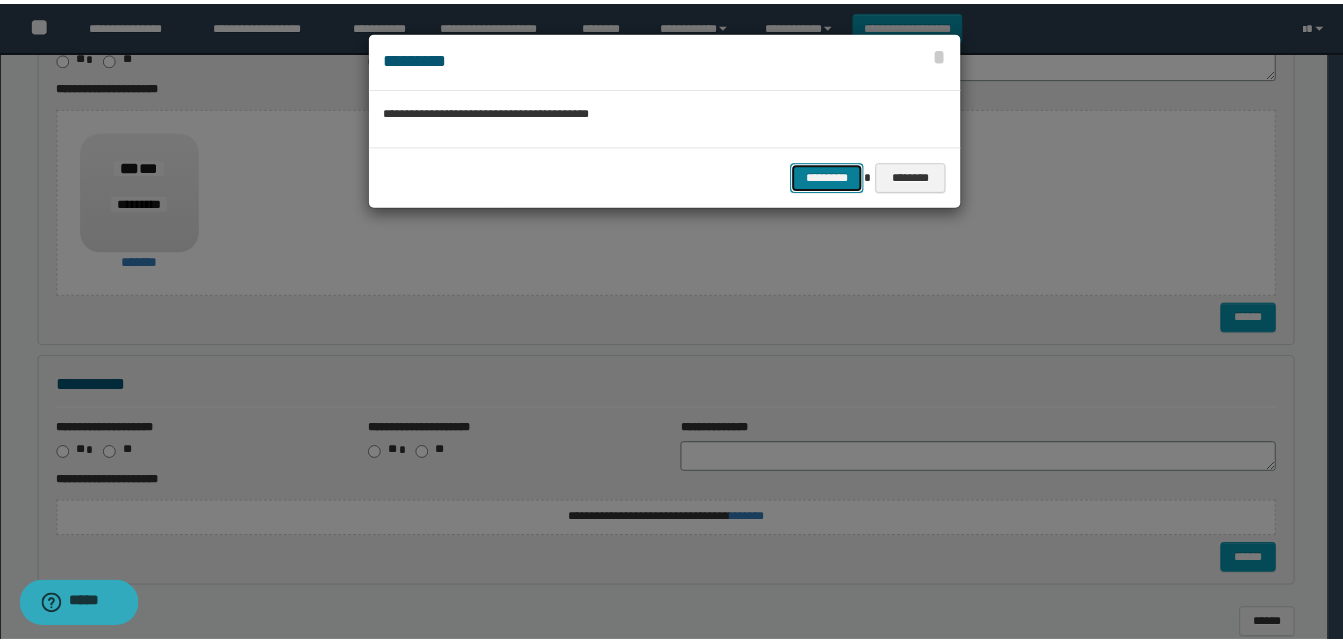 scroll, scrollTop: 0, scrollLeft: 0, axis: both 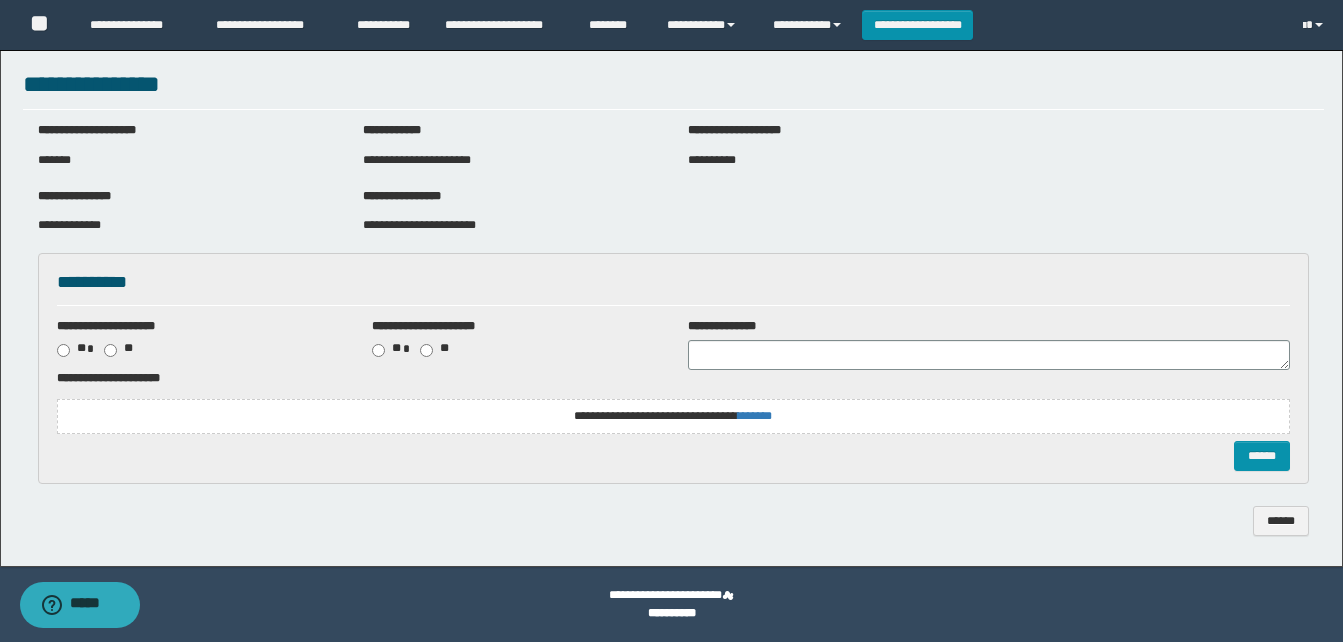click on "**********" at bounding box center (673, 416) 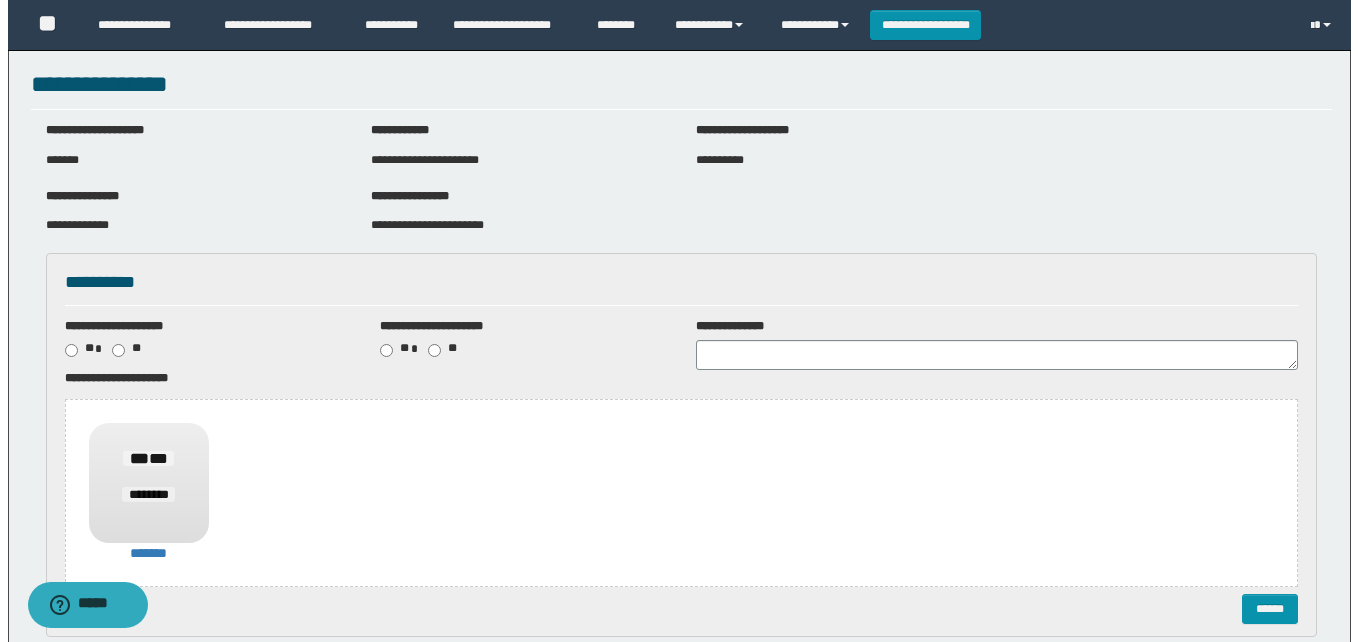 scroll, scrollTop: 108, scrollLeft: 0, axis: vertical 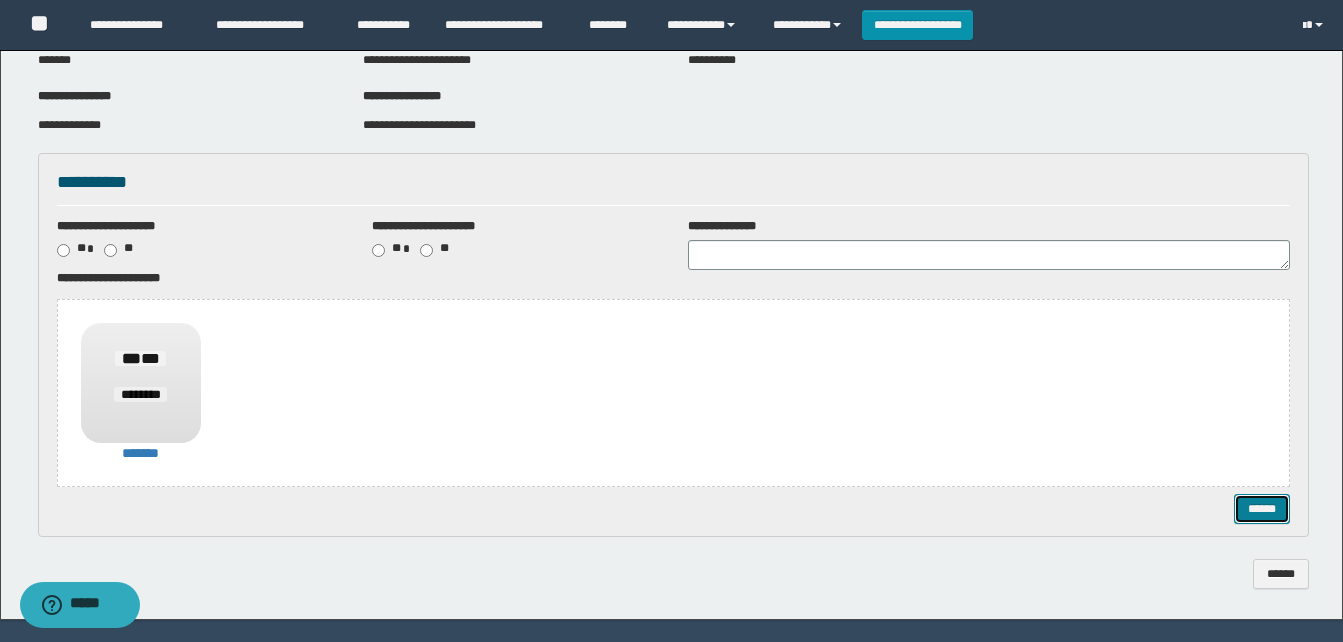 click on "******" at bounding box center [1262, 509] 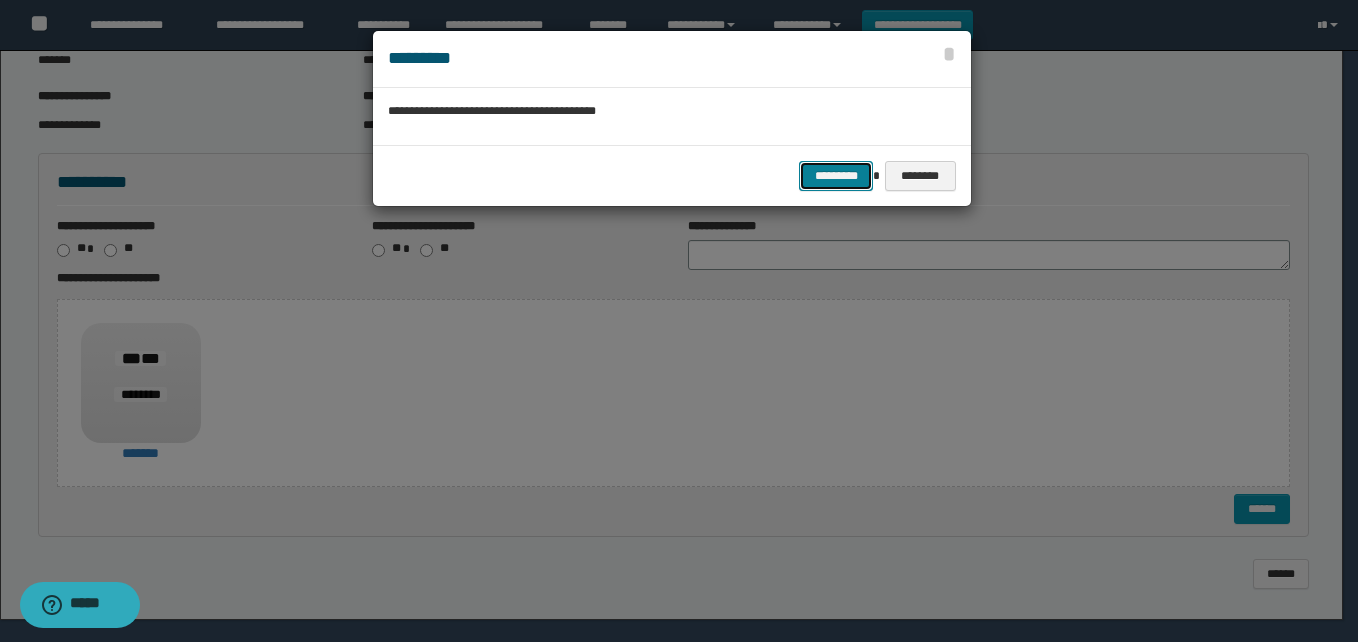 click on "*********" at bounding box center (836, 176) 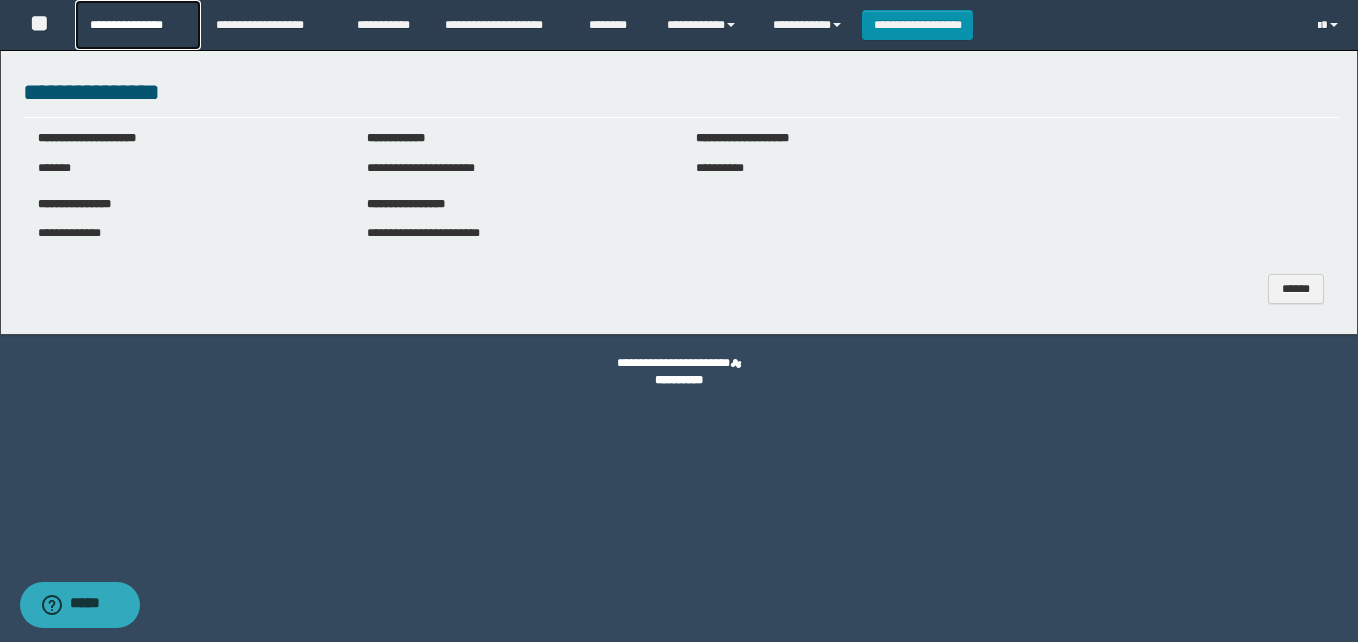 click on "**********" at bounding box center (137, 25) 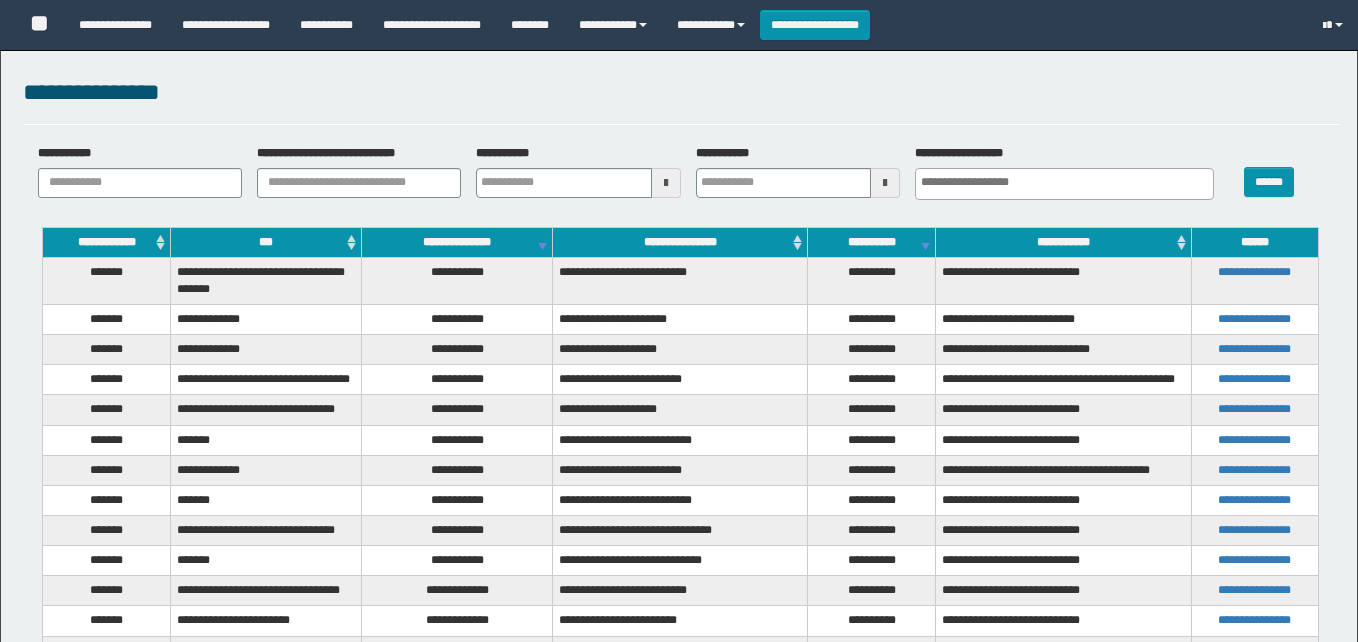 select 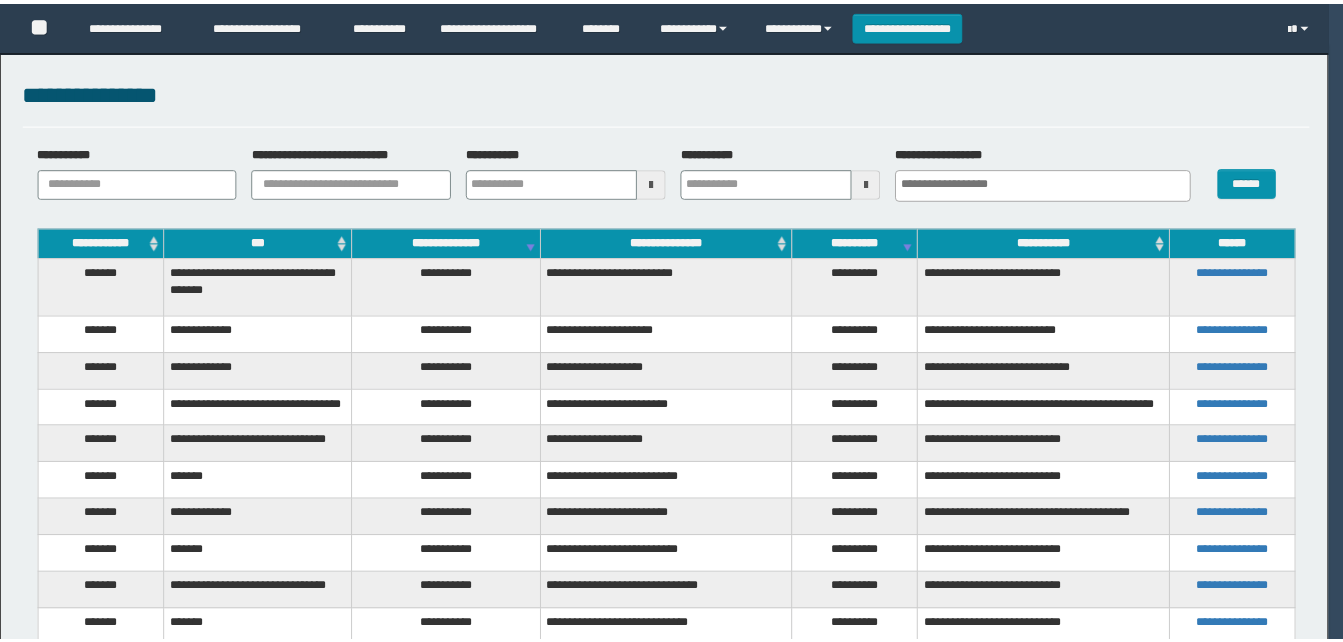 scroll, scrollTop: 0, scrollLeft: 0, axis: both 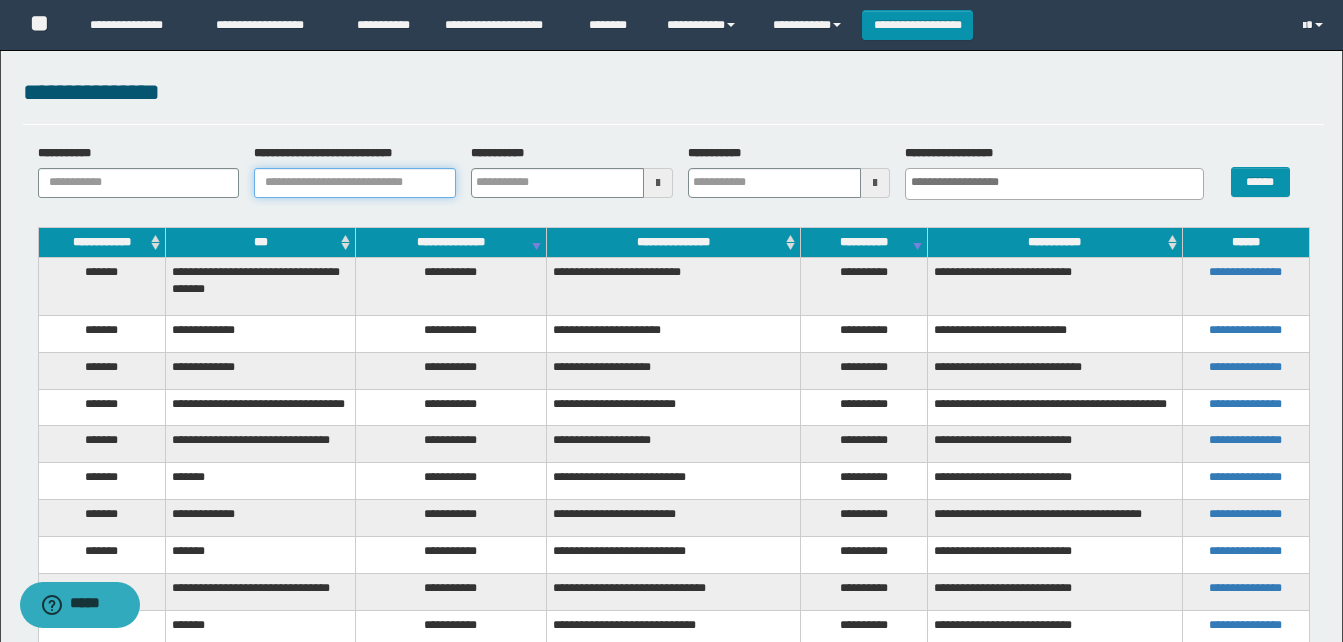 click on "**********" at bounding box center (355, 183) 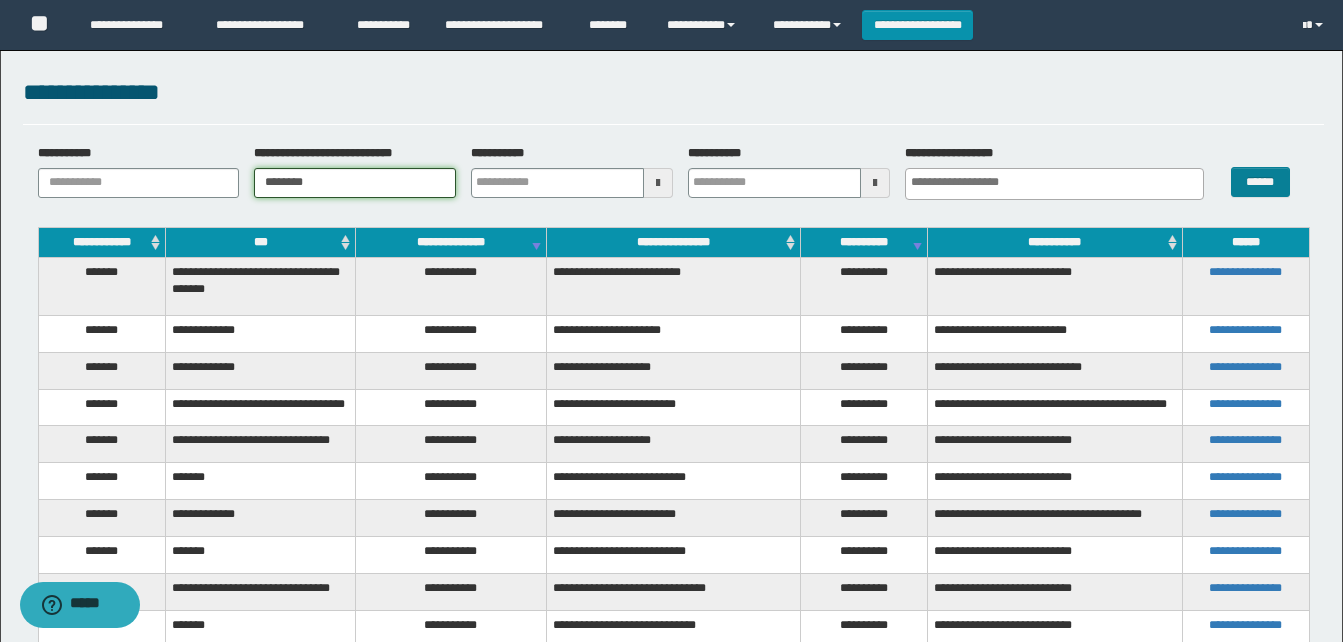 type on "********" 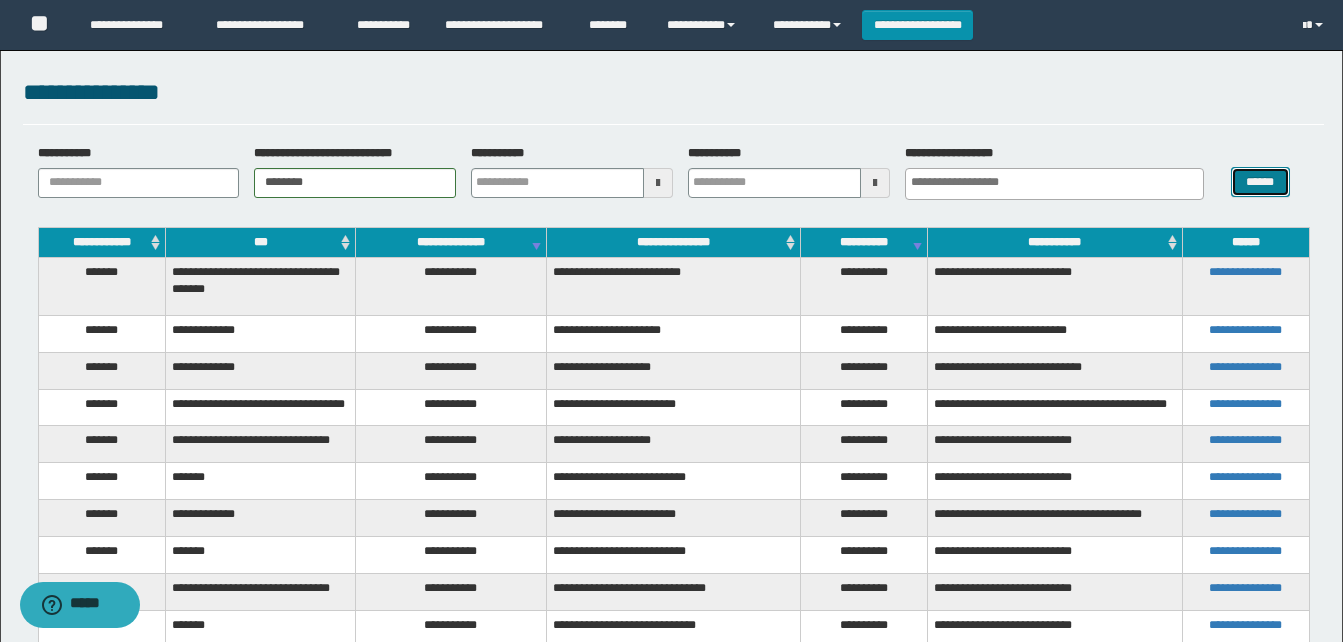 click on "******" at bounding box center (1260, 182) 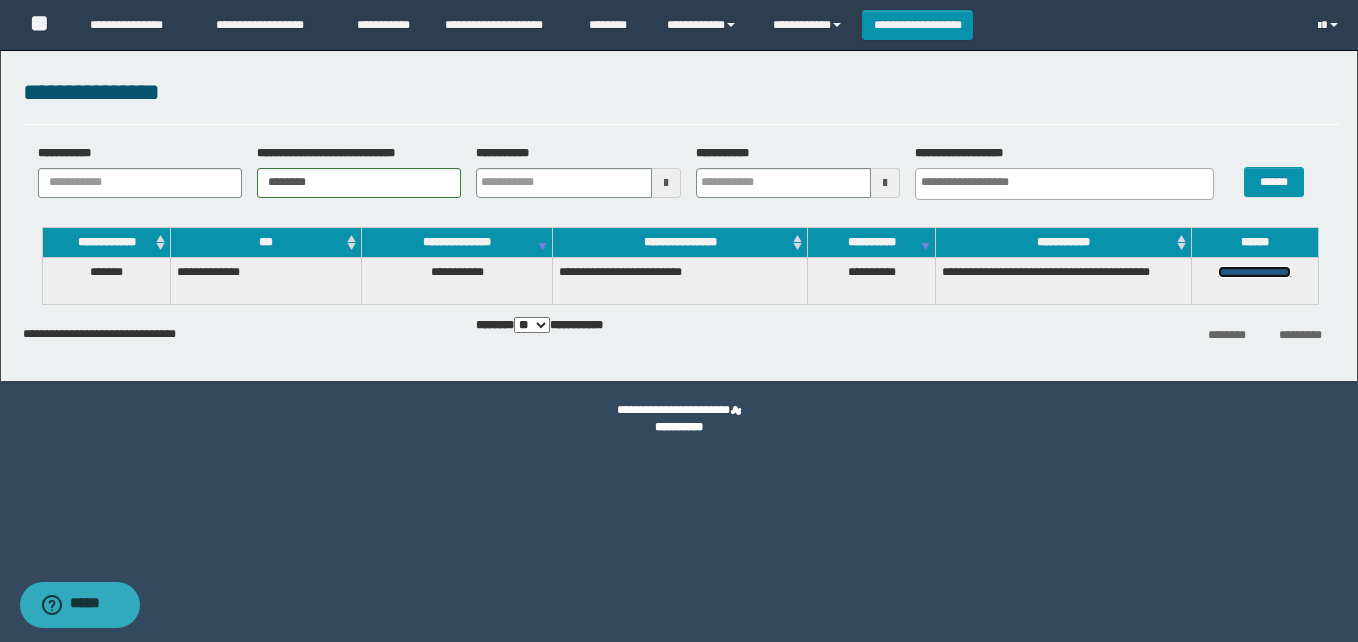 click on "**********" at bounding box center [1254, 272] 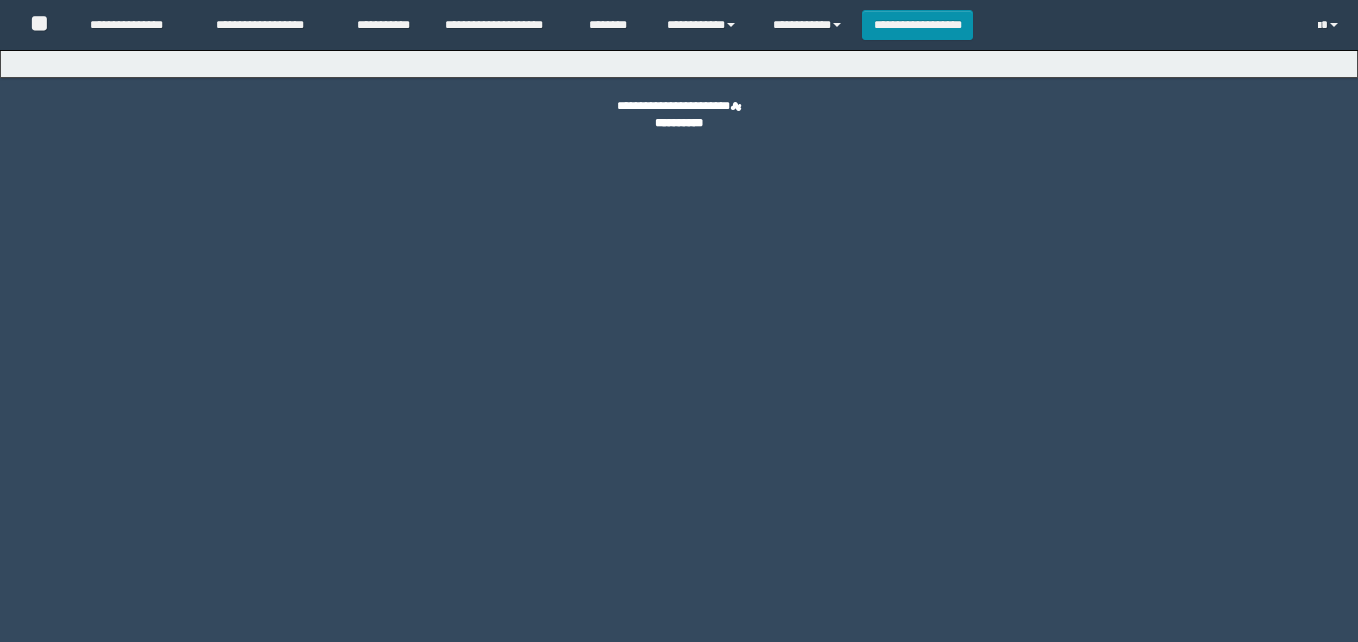 scroll, scrollTop: 0, scrollLeft: 0, axis: both 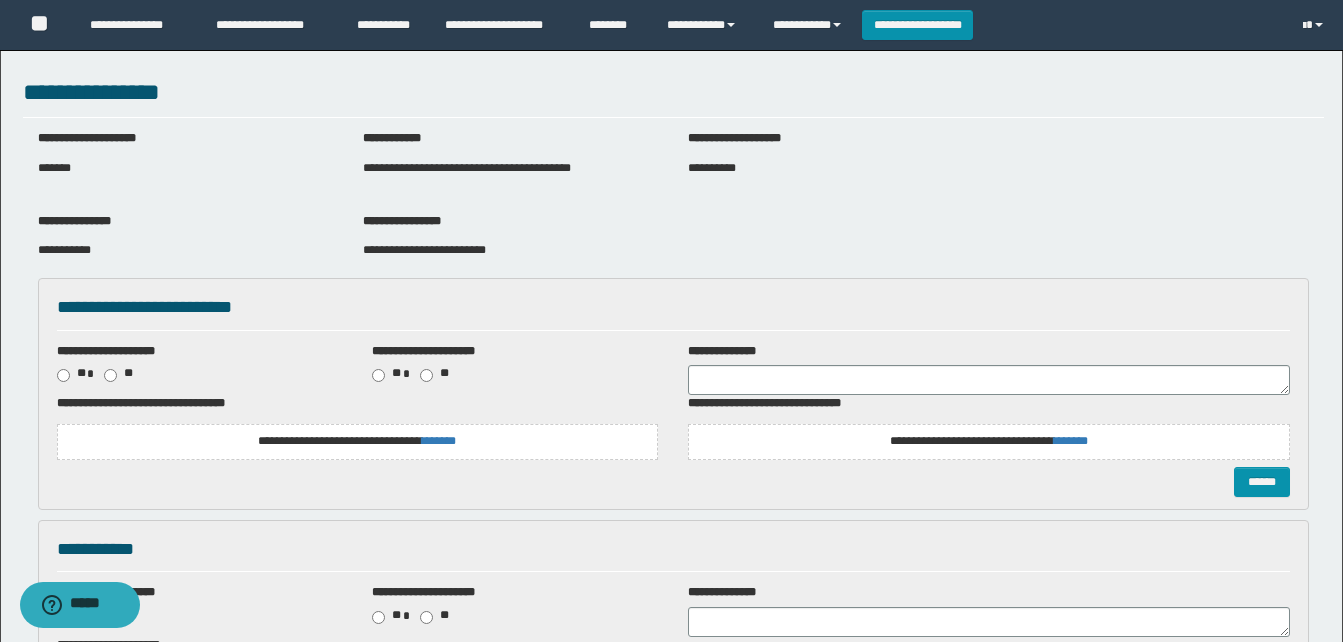click on "**********" at bounding box center [357, 441] 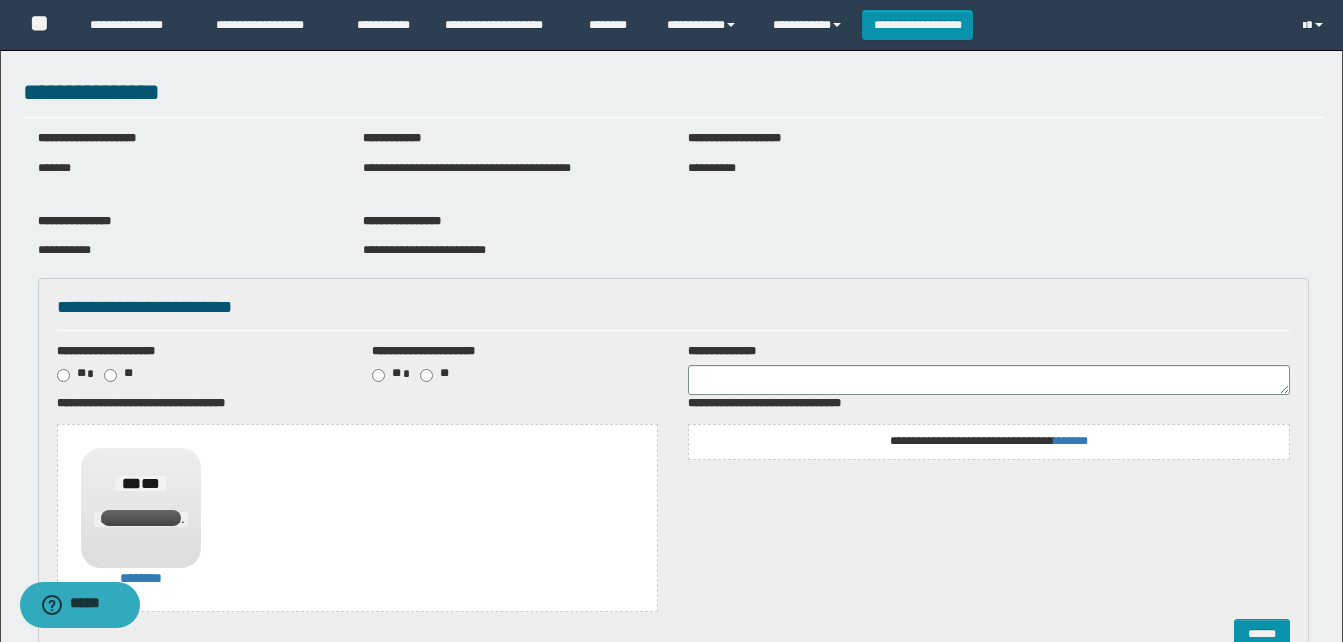 click on "**********" at bounding box center (989, 441) 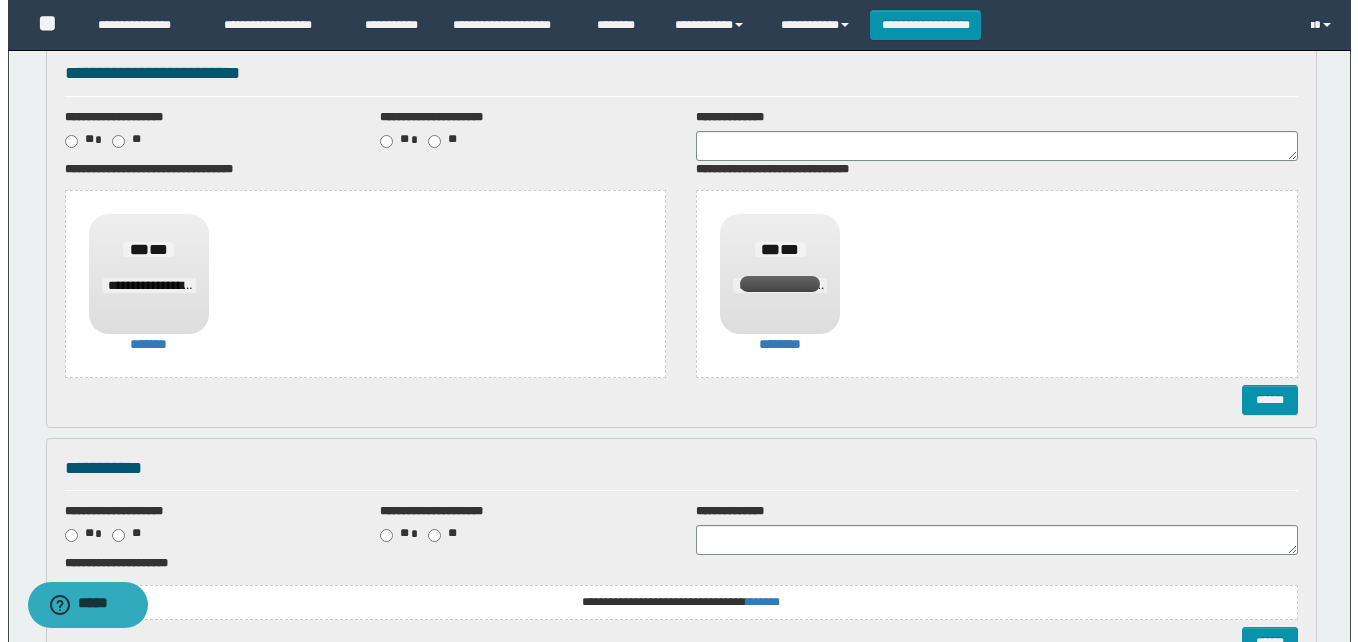 scroll, scrollTop: 300, scrollLeft: 0, axis: vertical 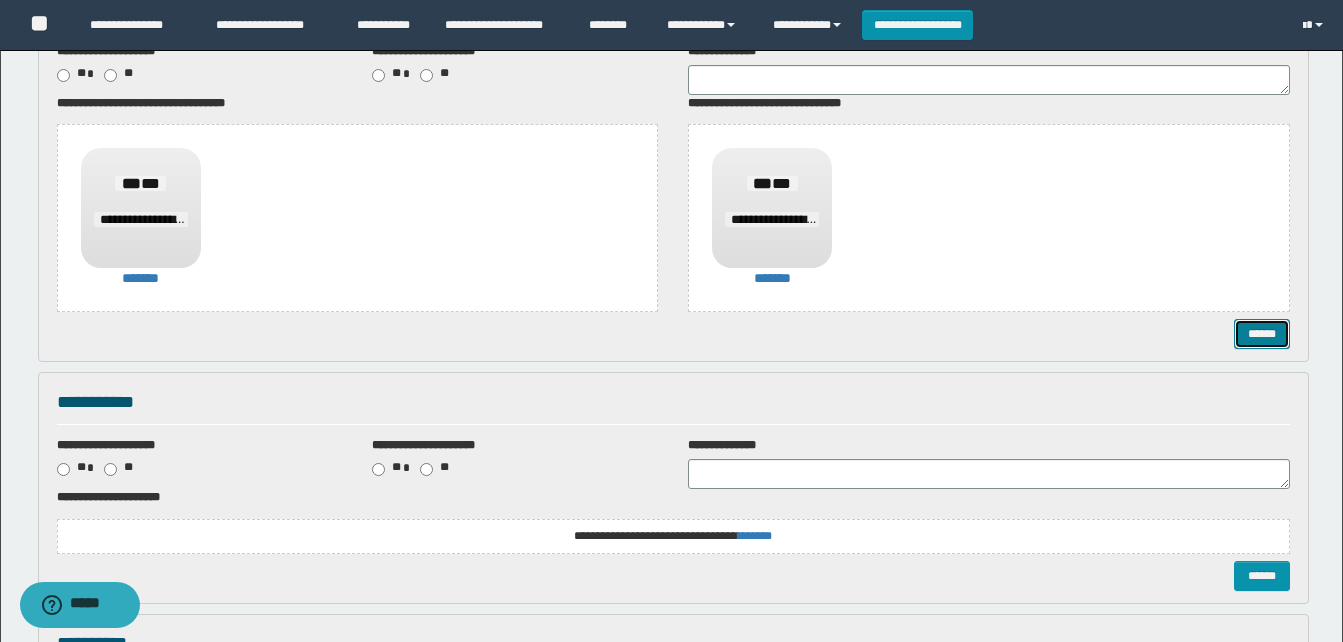 click on "******" at bounding box center [1262, 334] 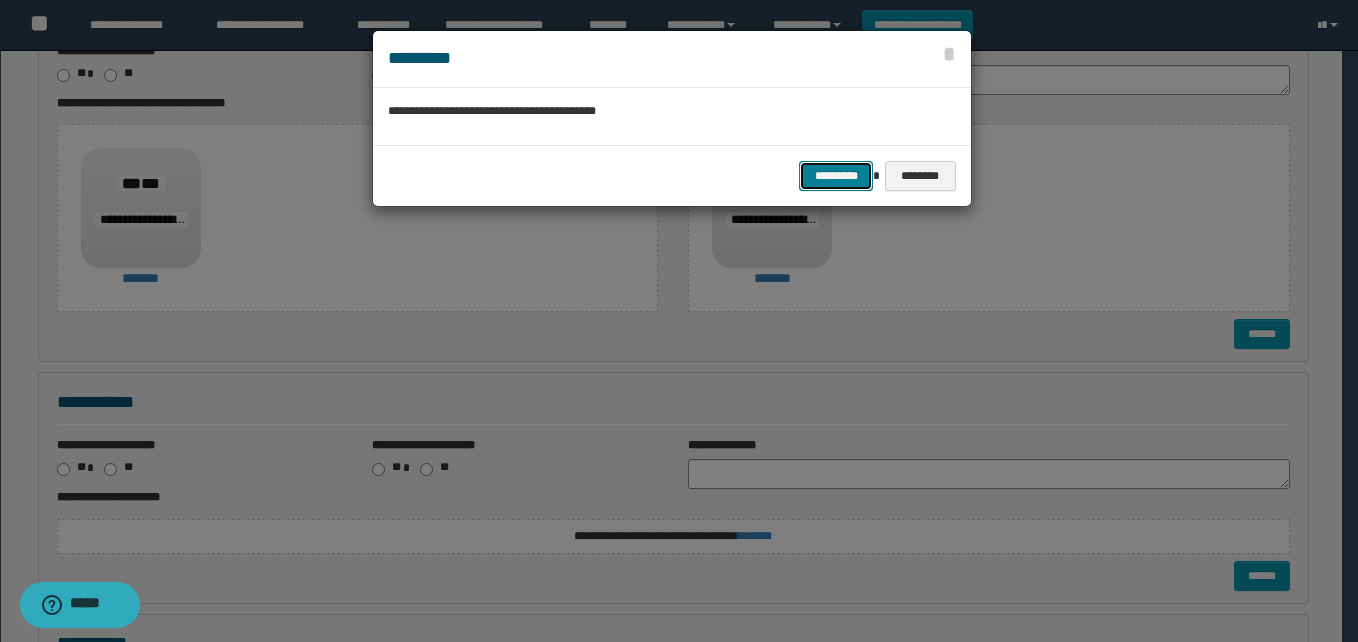 click on "*********" at bounding box center (836, 176) 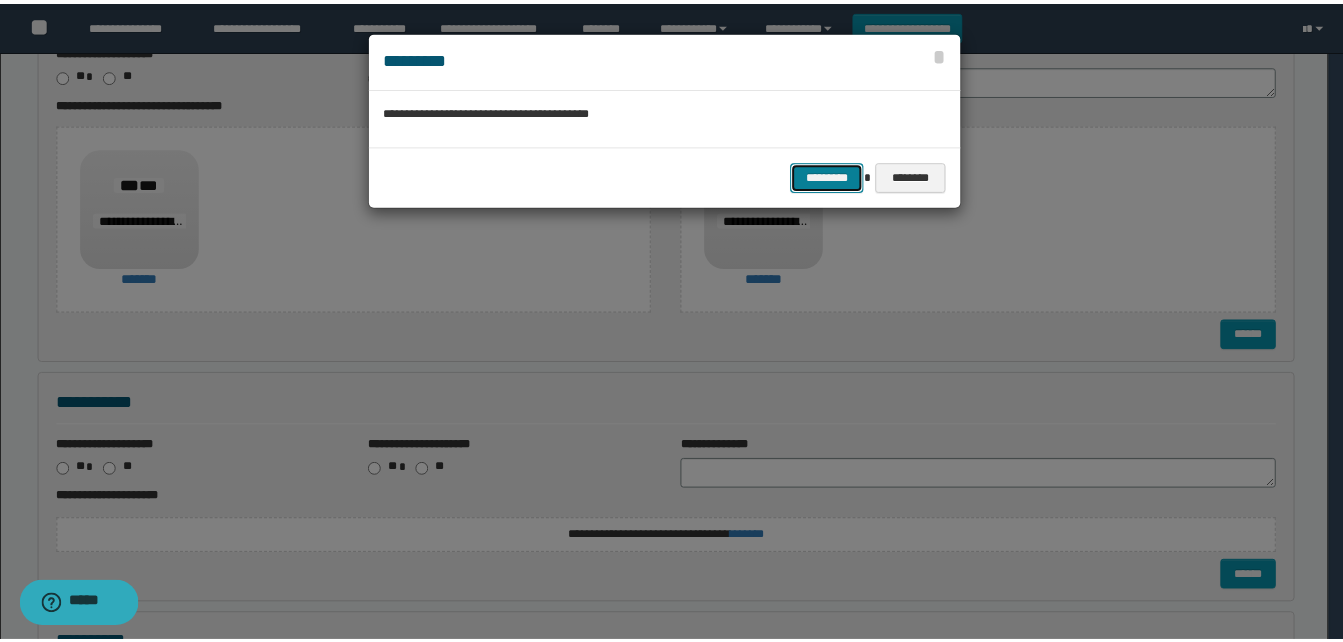 scroll, scrollTop: 0, scrollLeft: 0, axis: both 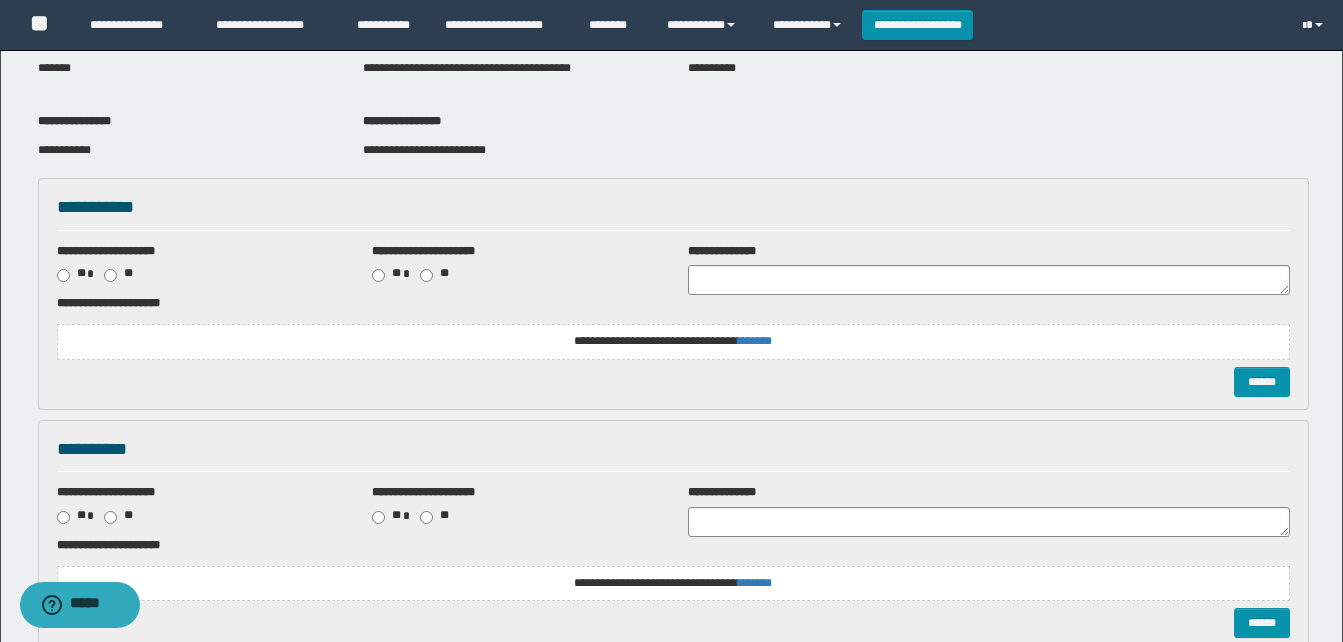 click on "**********" at bounding box center [673, 341] 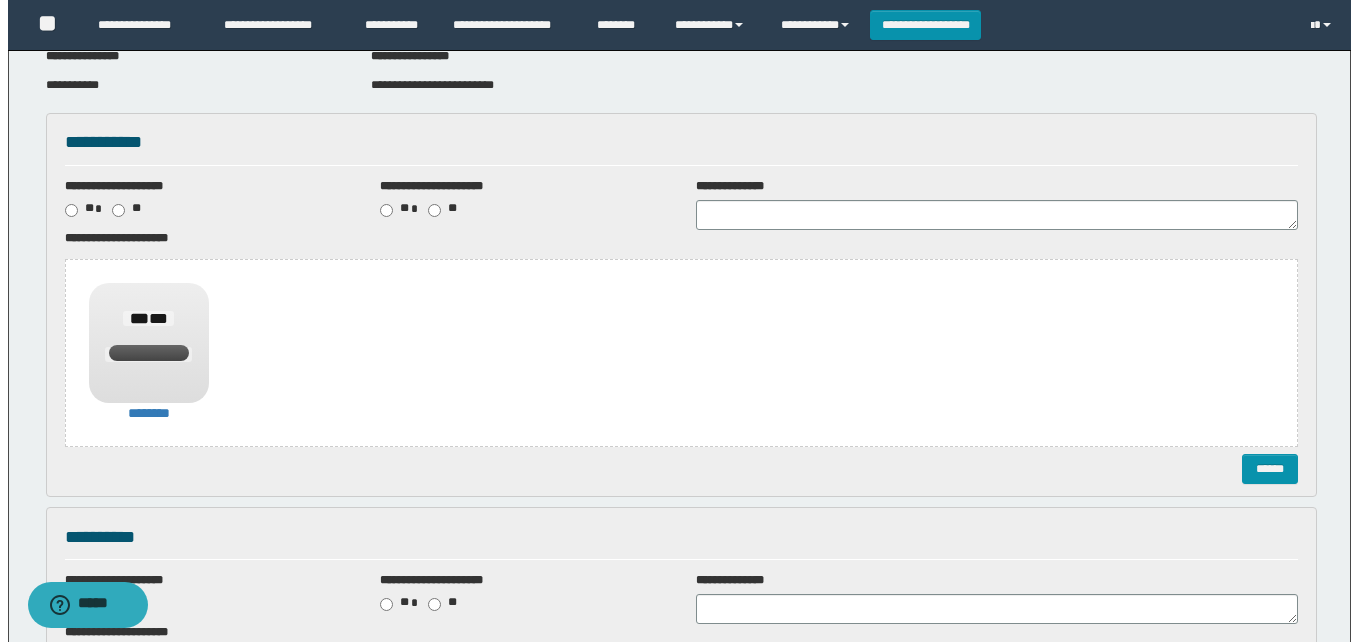 scroll, scrollTop: 200, scrollLeft: 0, axis: vertical 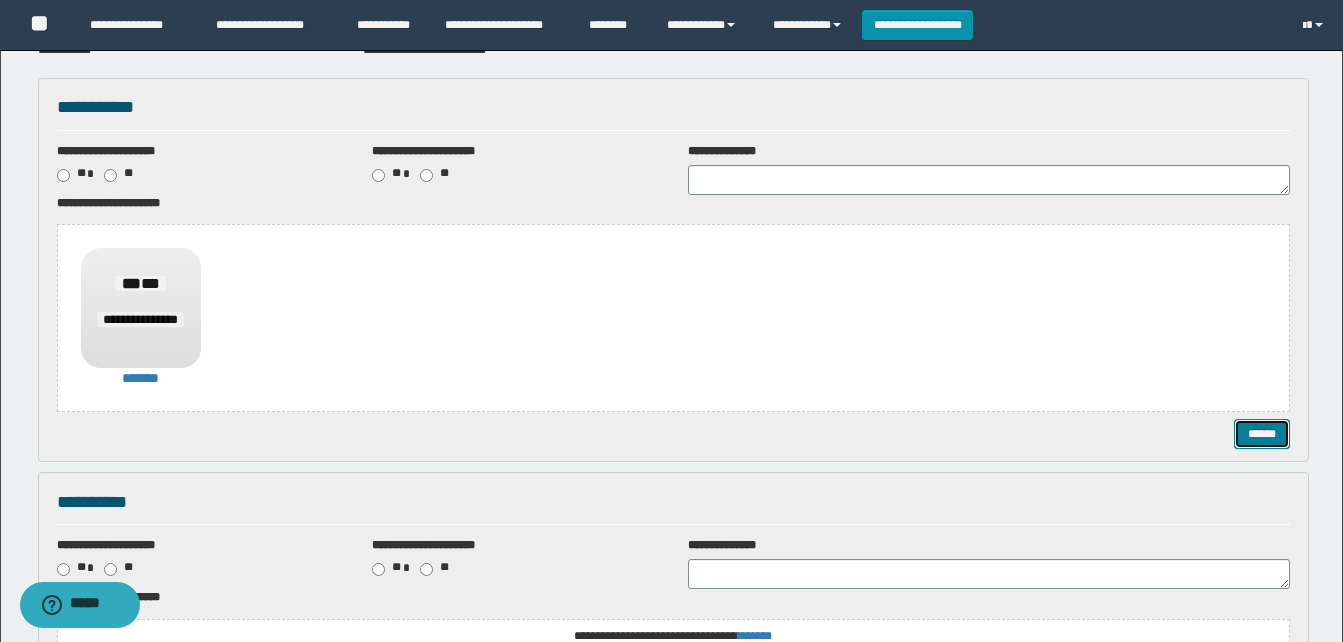 click on "******" at bounding box center [1262, 434] 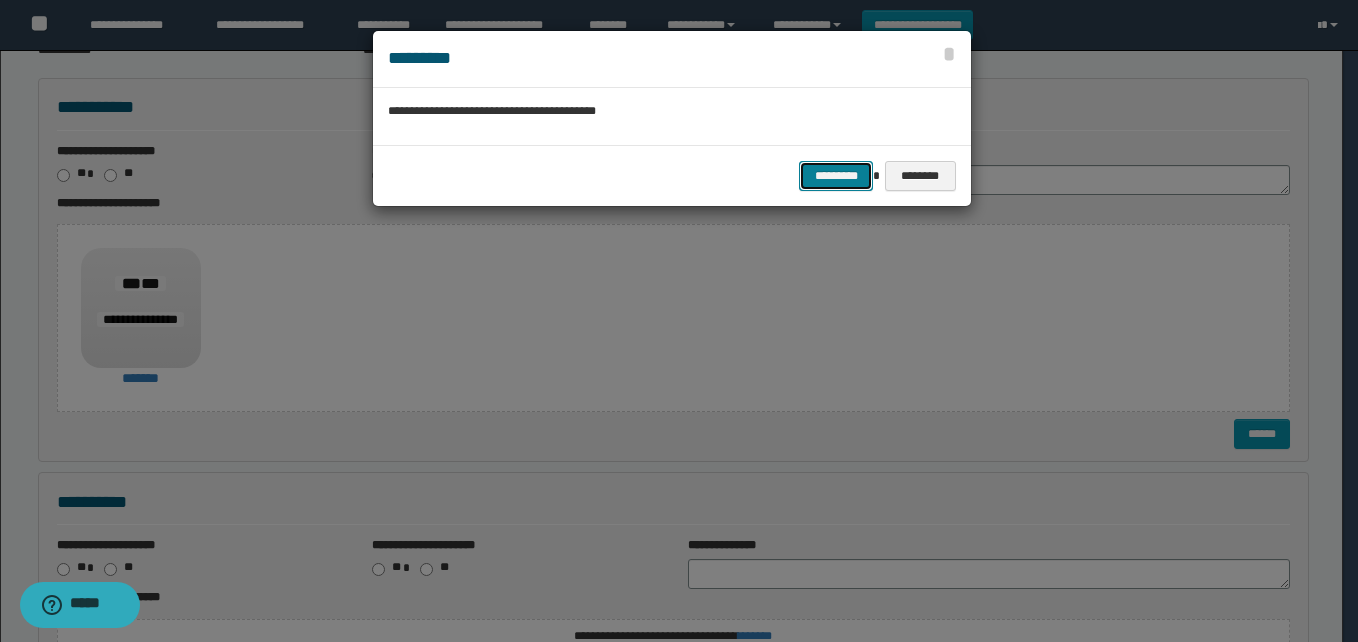 click on "*********" at bounding box center [836, 176] 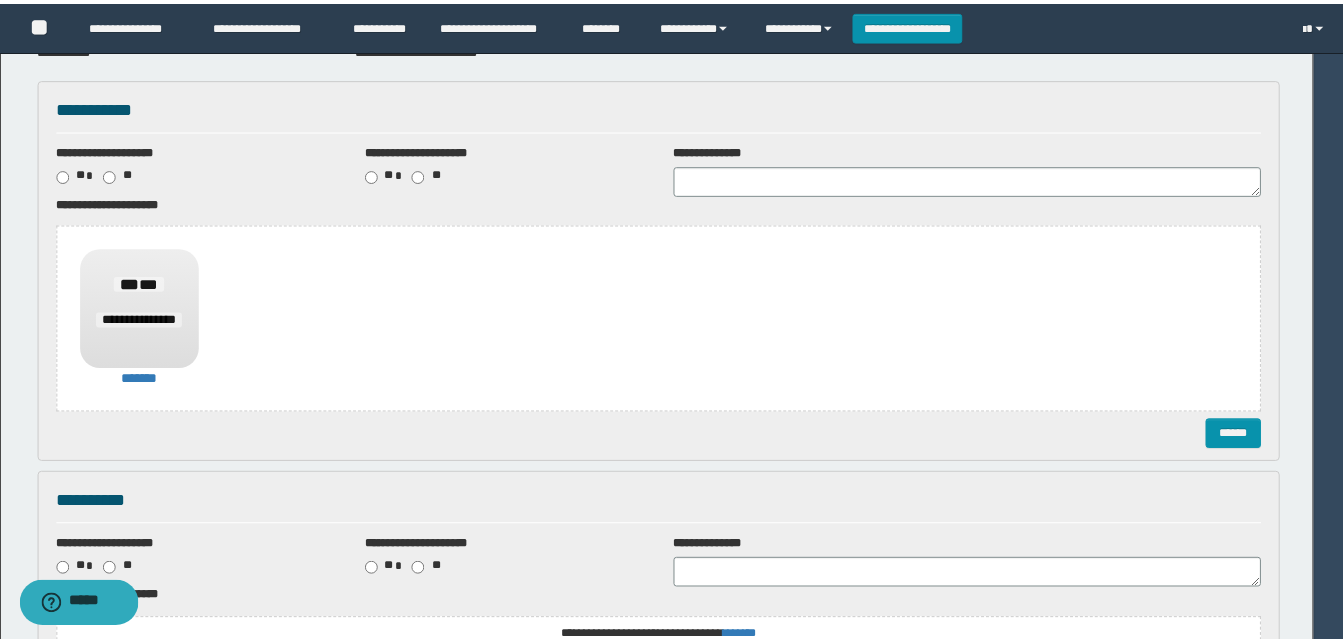scroll, scrollTop: 0, scrollLeft: 0, axis: both 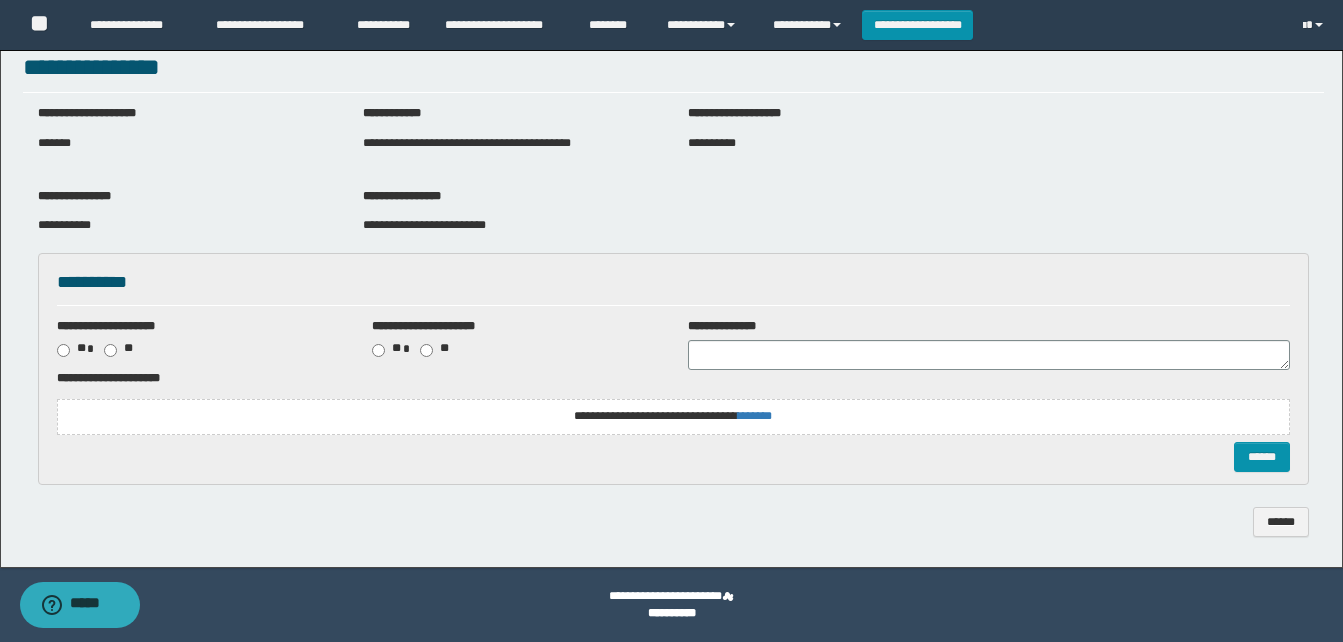 click on "**********" at bounding box center (673, 416) 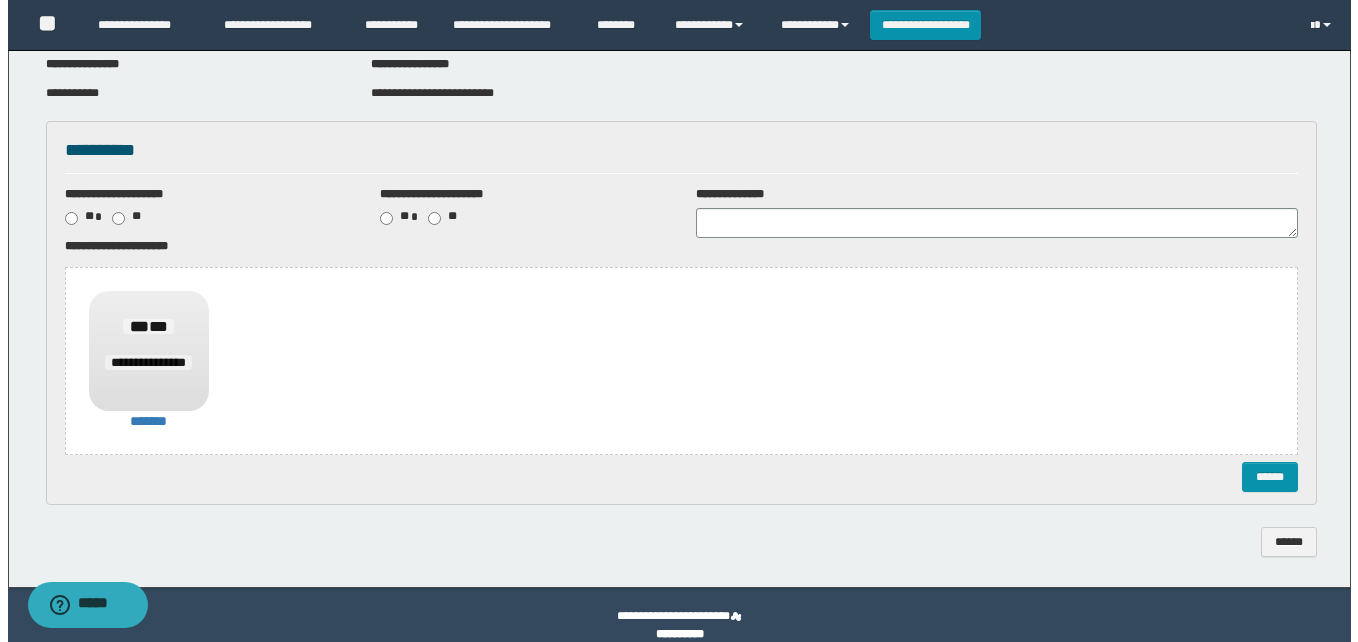 scroll, scrollTop: 178, scrollLeft: 0, axis: vertical 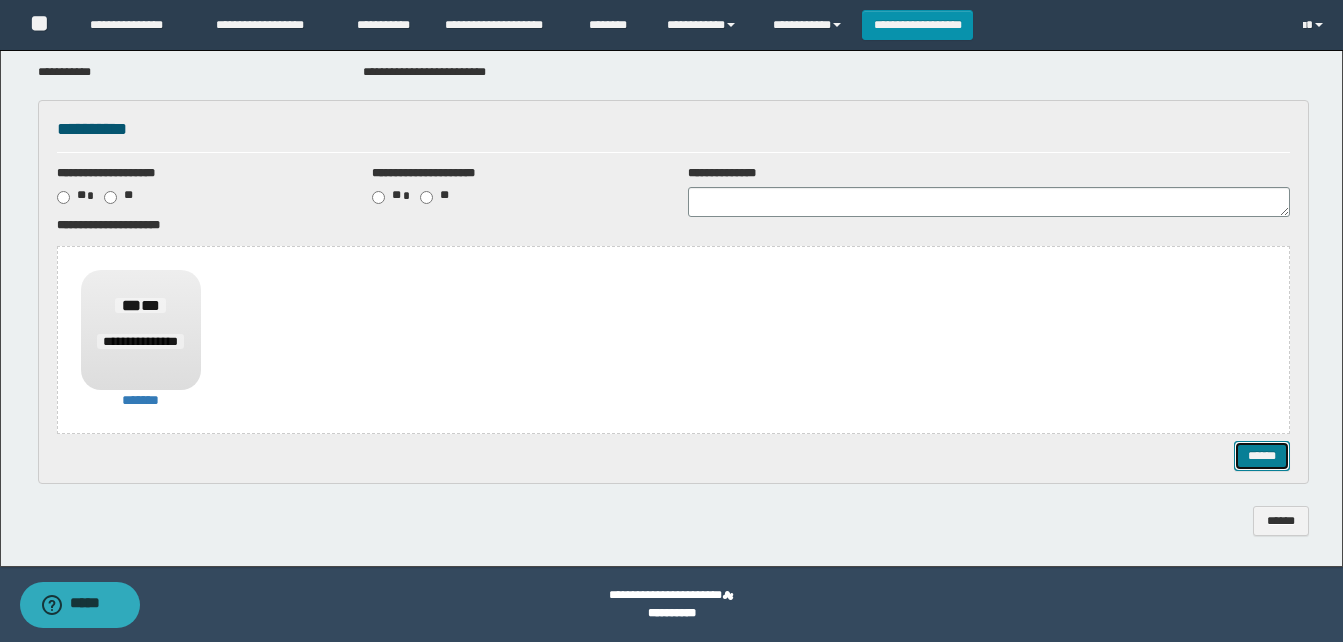click on "******" at bounding box center [1262, 456] 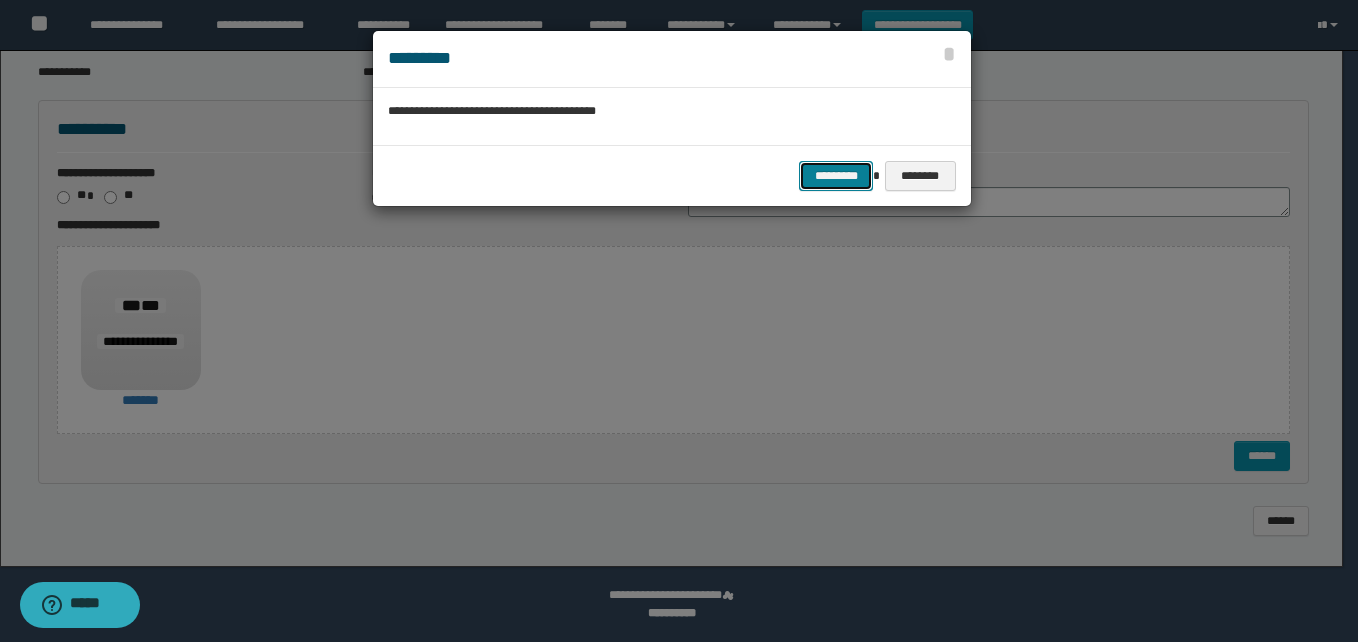 click on "*********" at bounding box center [836, 176] 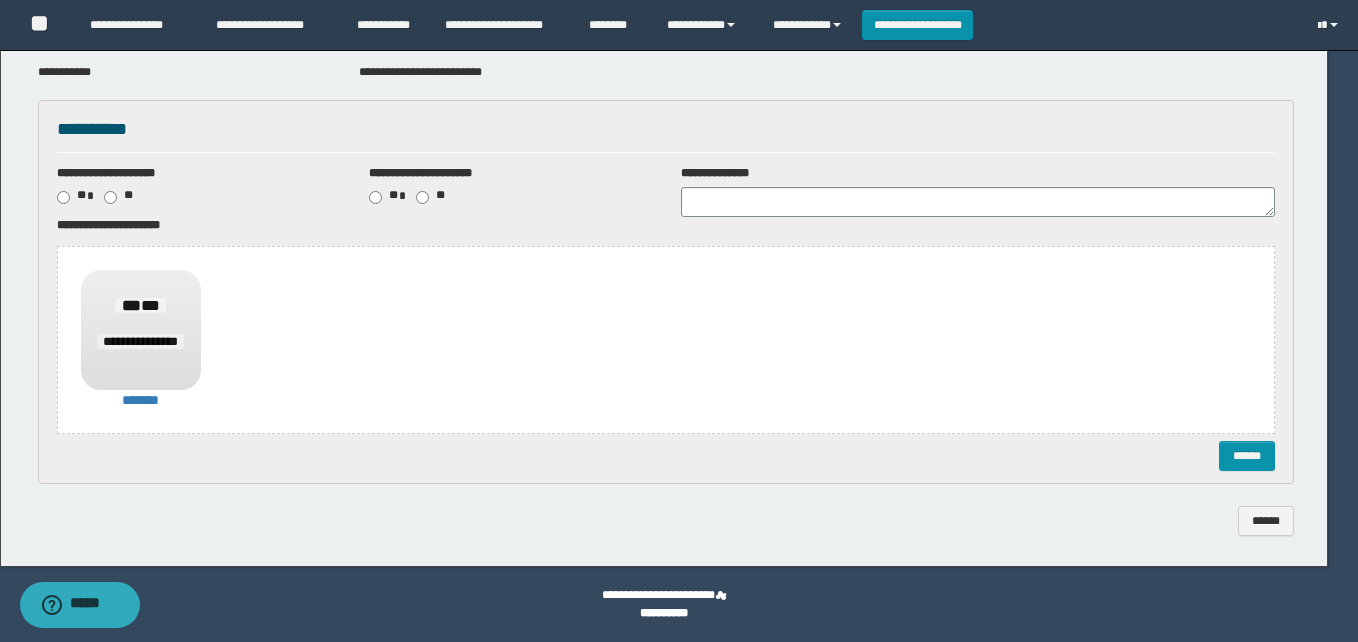 scroll, scrollTop: 0, scrollLeft: 0, axis: both 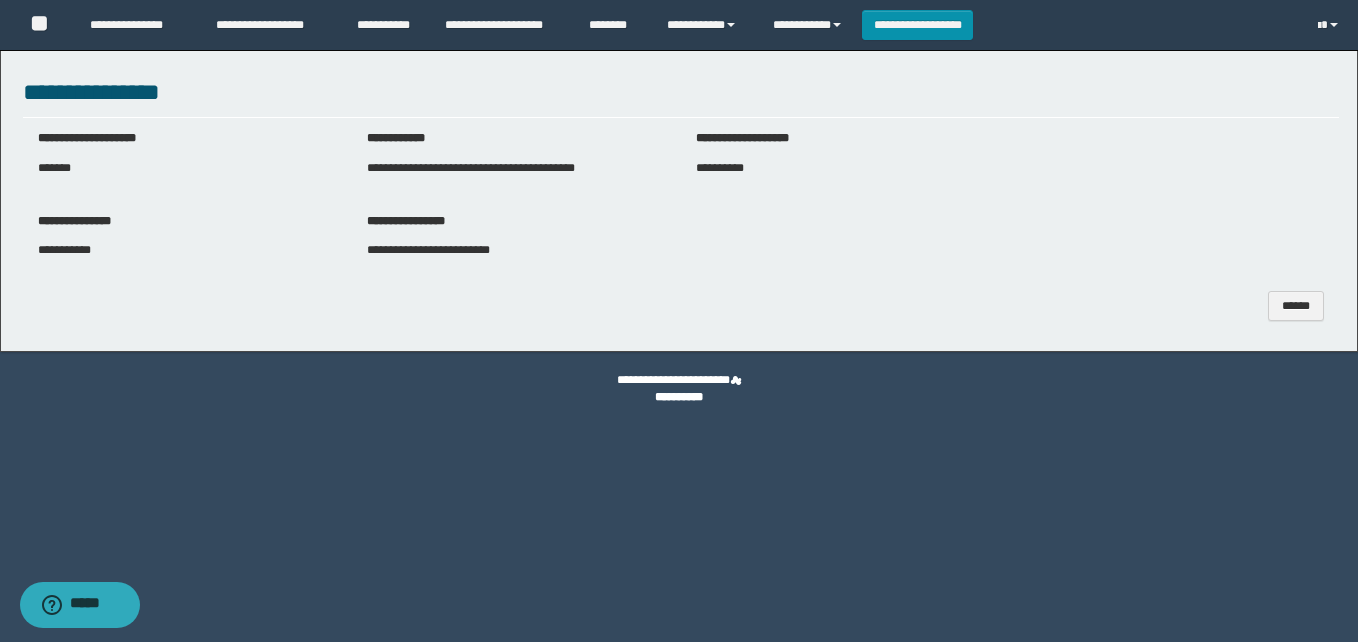 click on "**********" at bounding box center [64, 250] 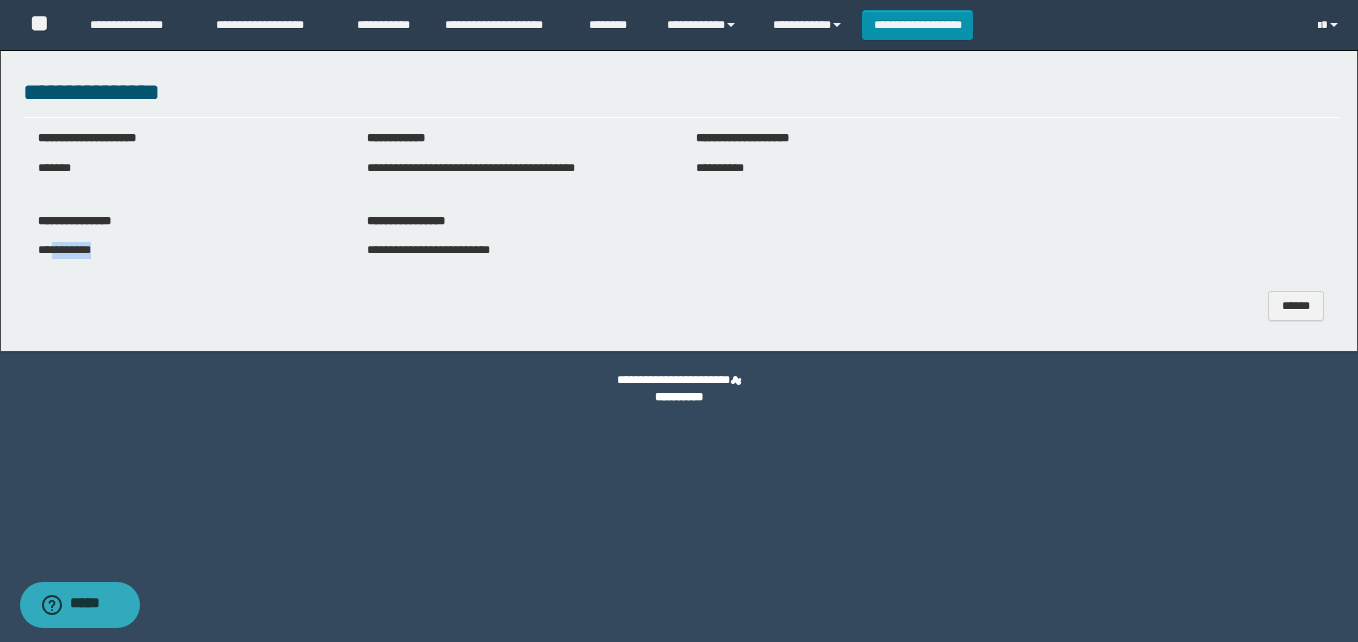 click on "**********" at bounding box center (64, 250) 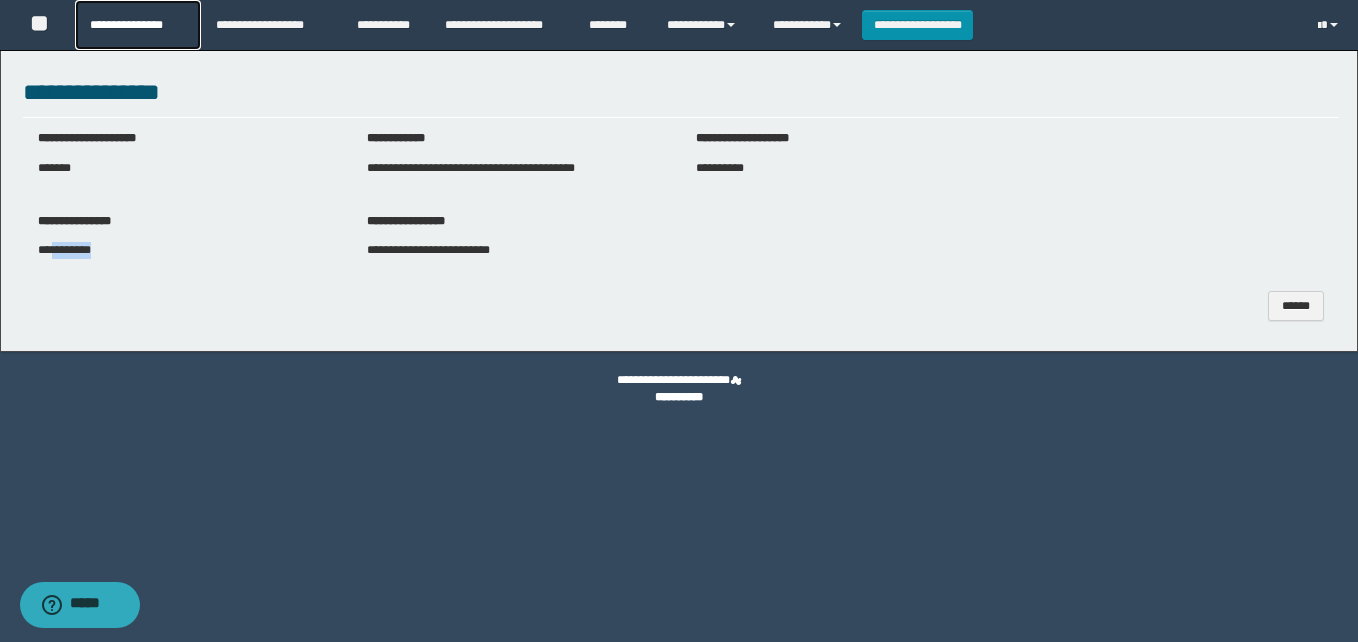 click on "**********" at bounding box center (137, 25) 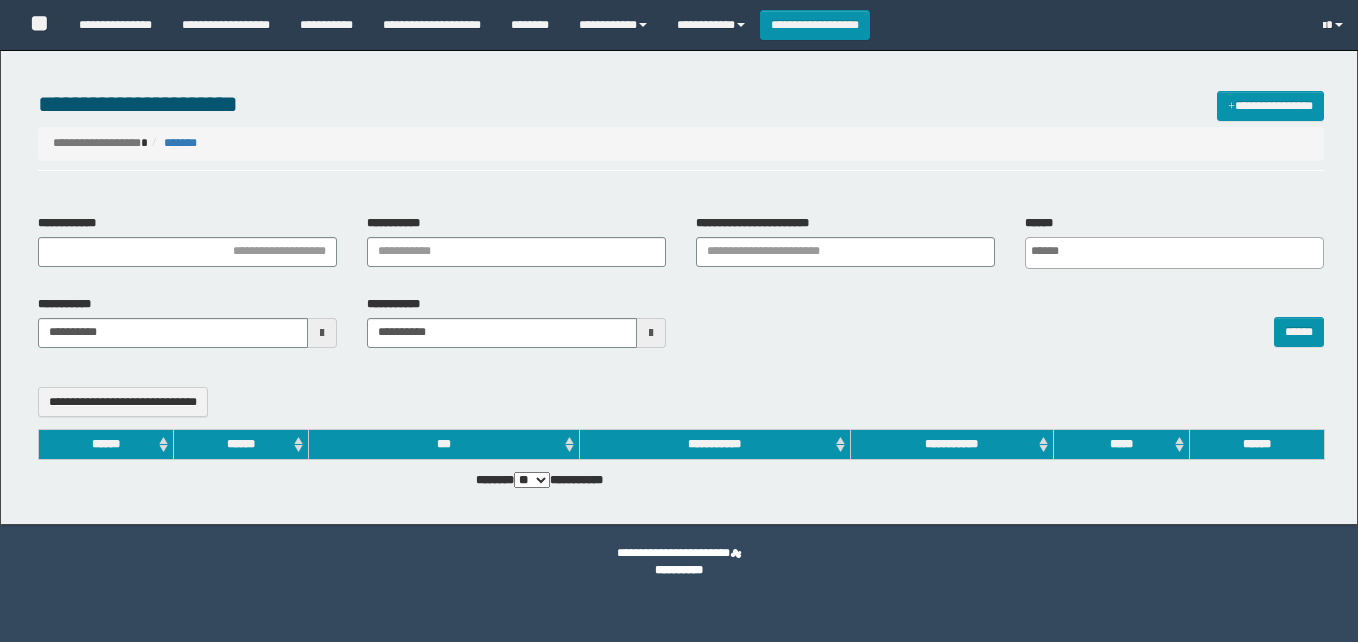 select 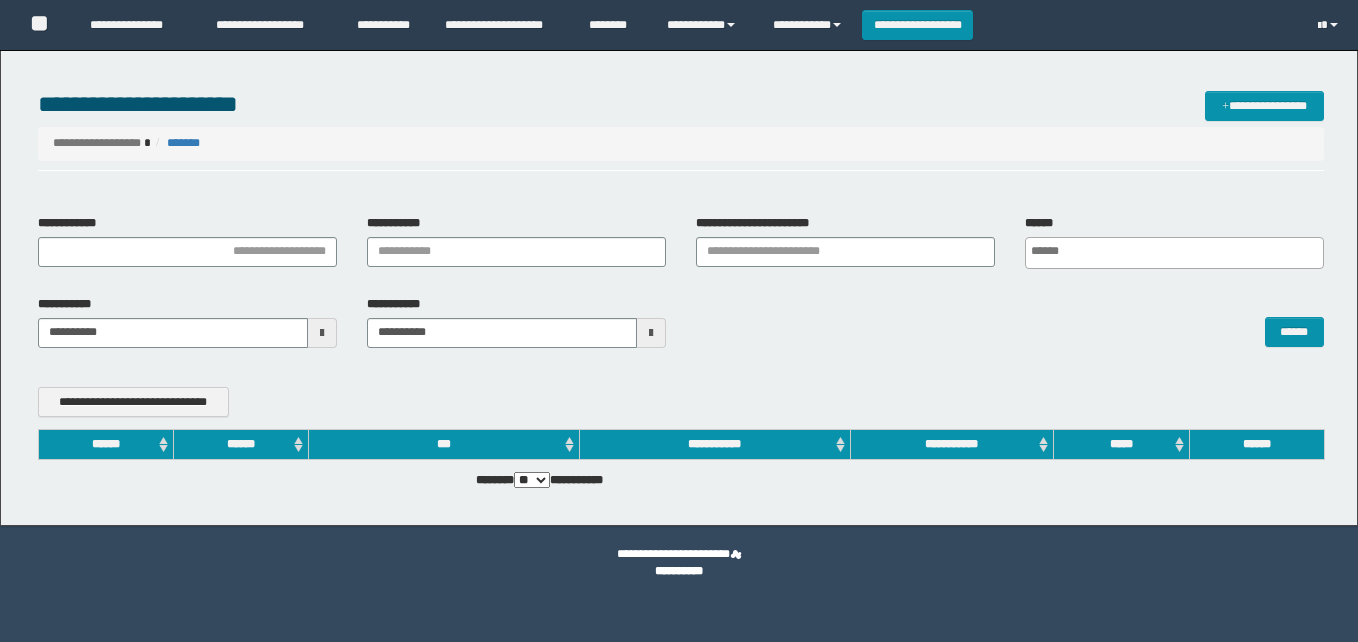 scroll, scrollTop: 0, scrollLeft: 0, axis: both 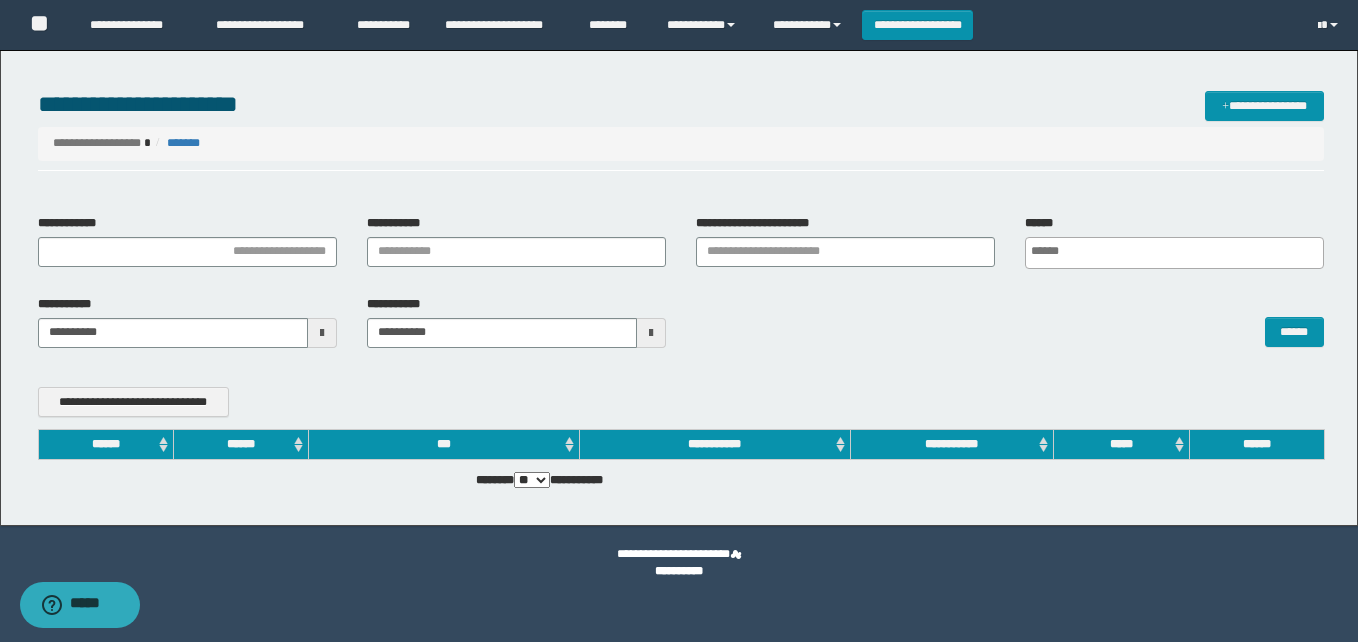 click on "*******" at bounding box center (175, 143) 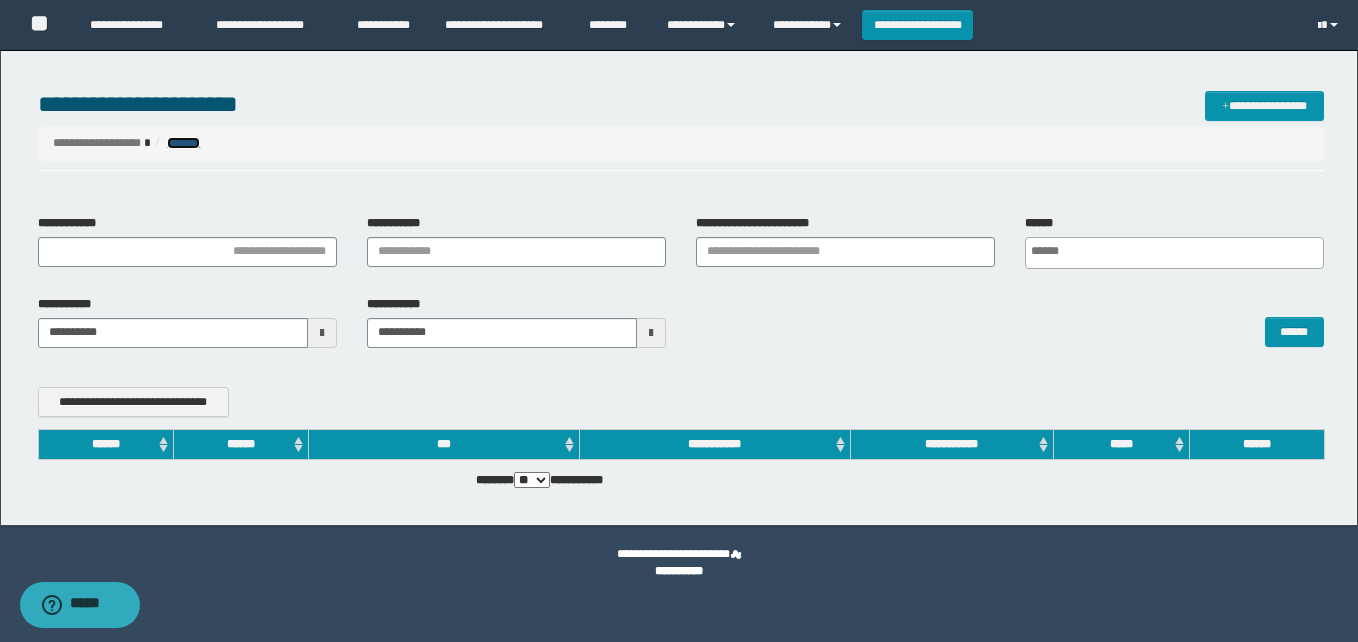 click on "*******" at bounding box center [183, 143] 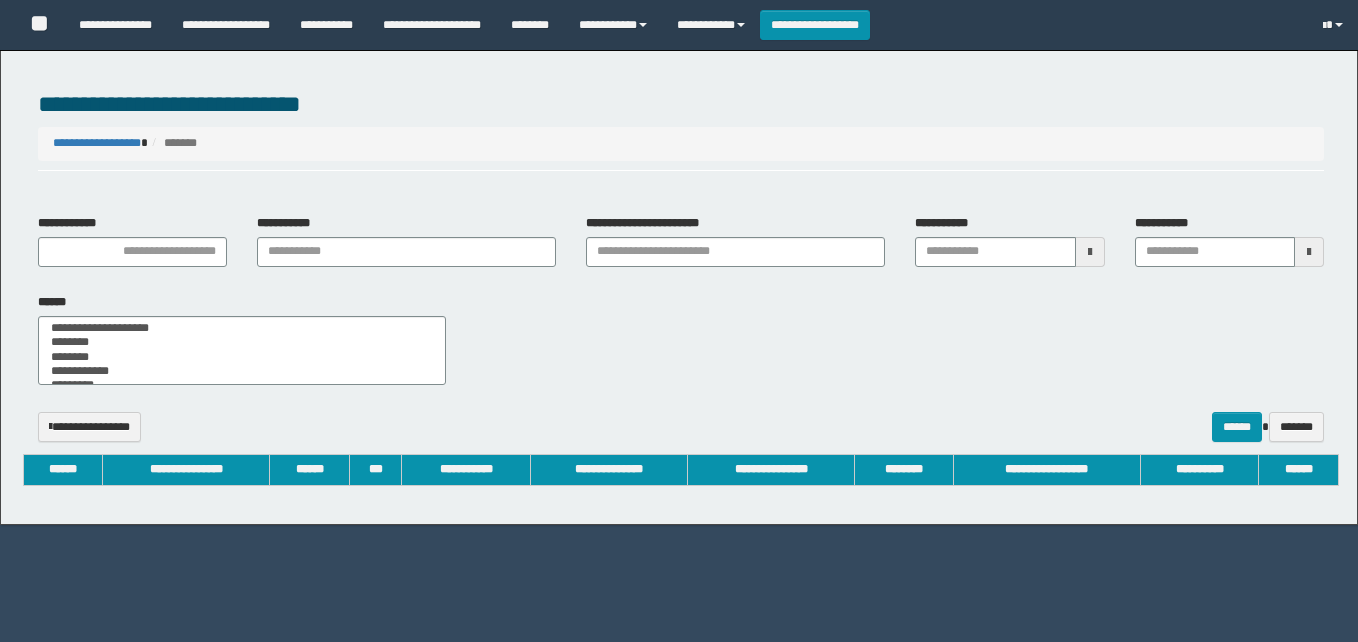 select 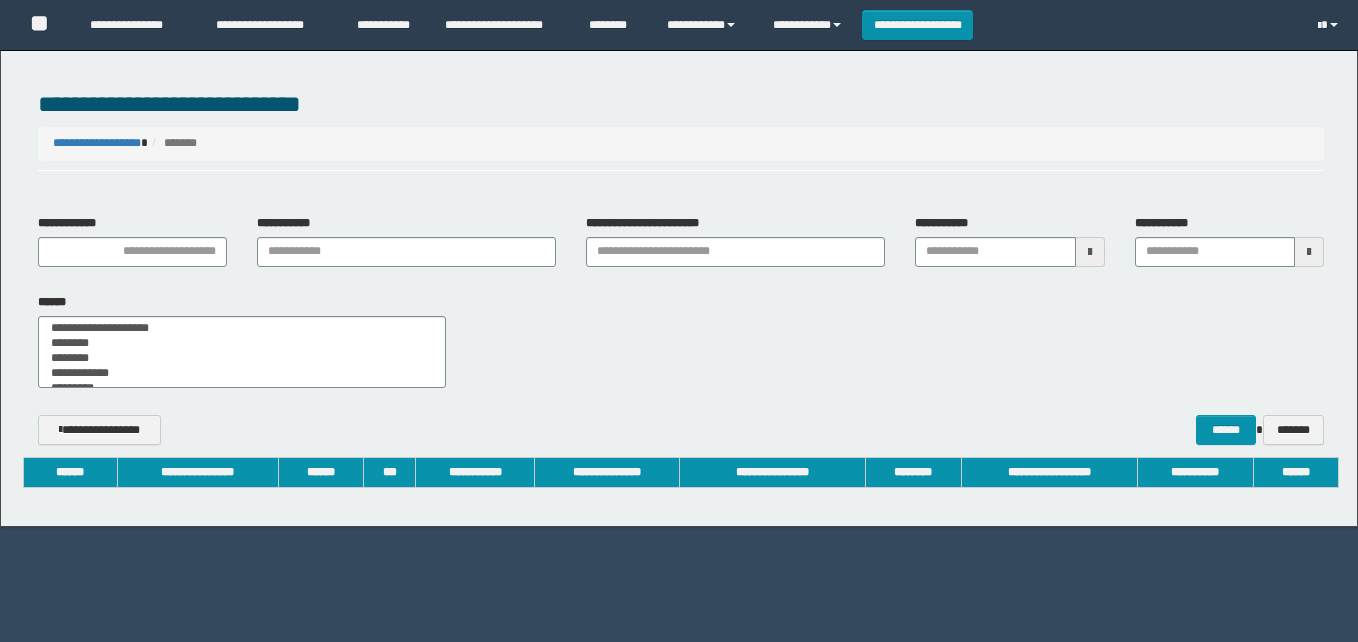 scroll, scrollTop: 0, scrollLeft: 0, axis: both 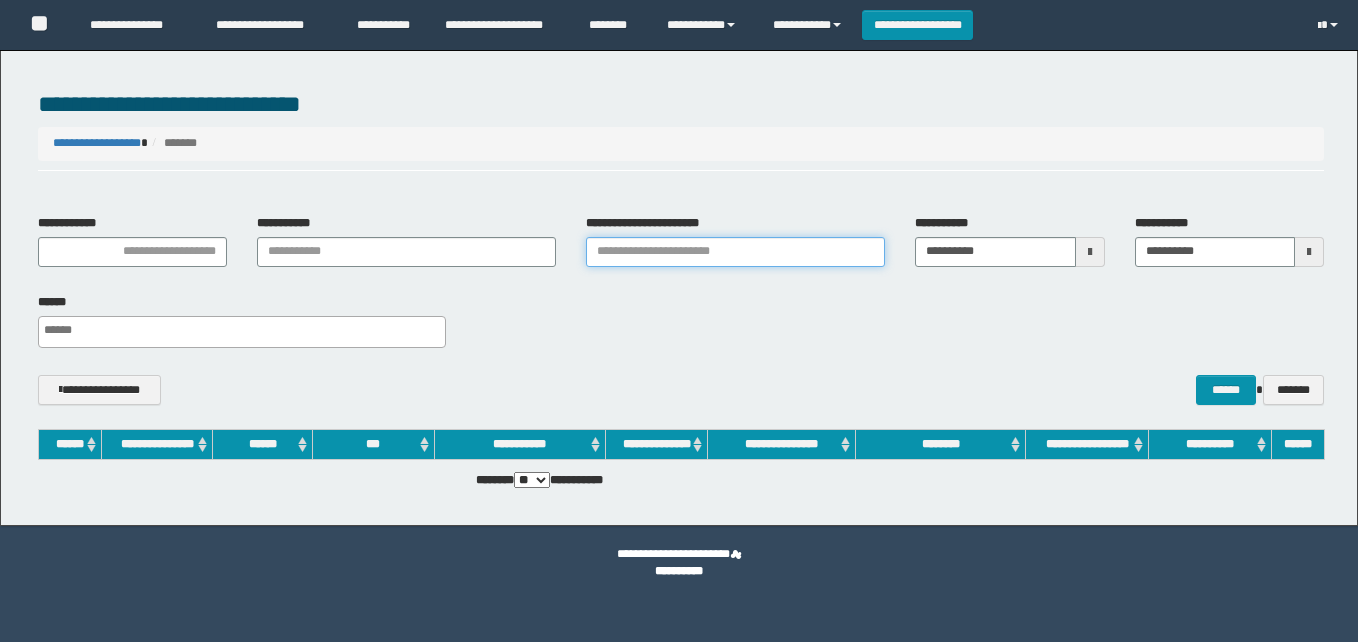 click on "**********" at bounding box center [735, 252] 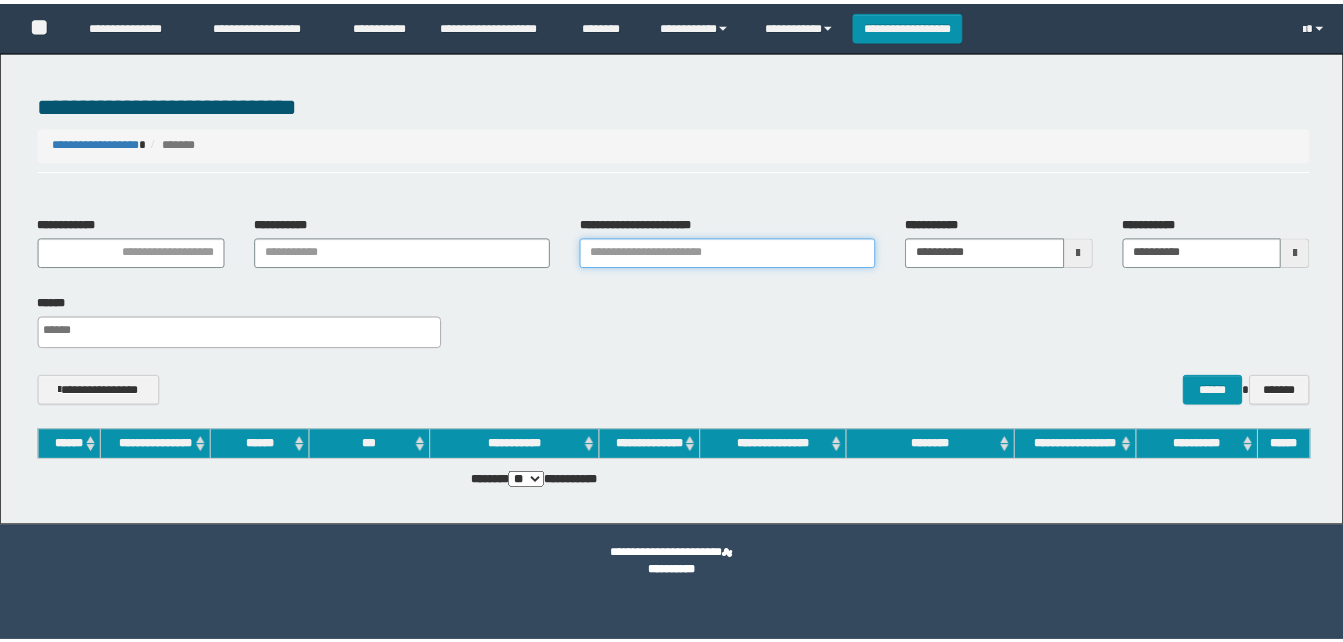 scroll, scrollTop: 0, scrollLeft: 0, axis: both 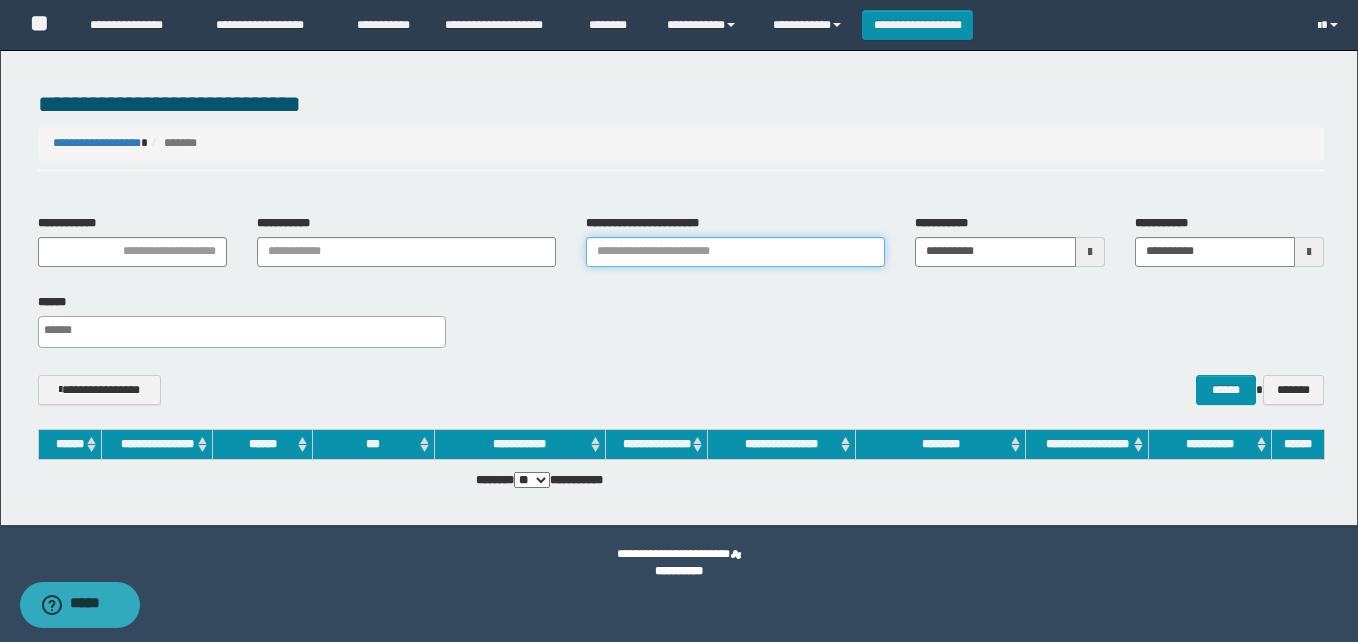 paste on "********" 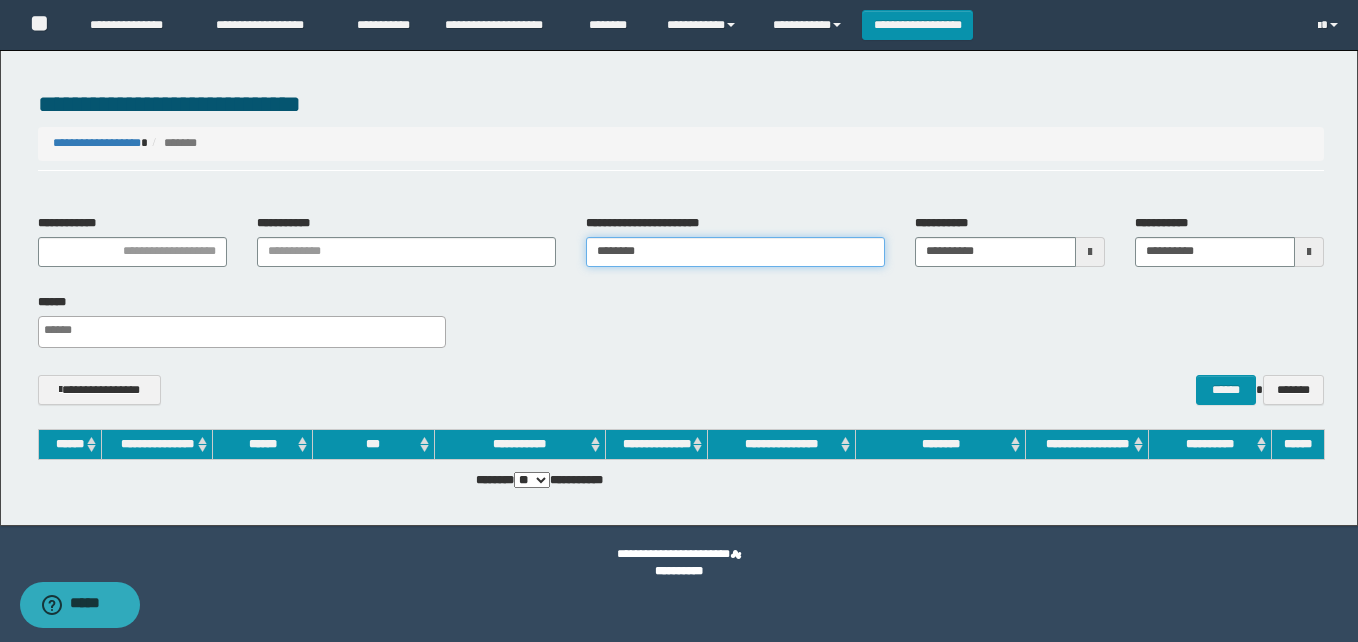 type 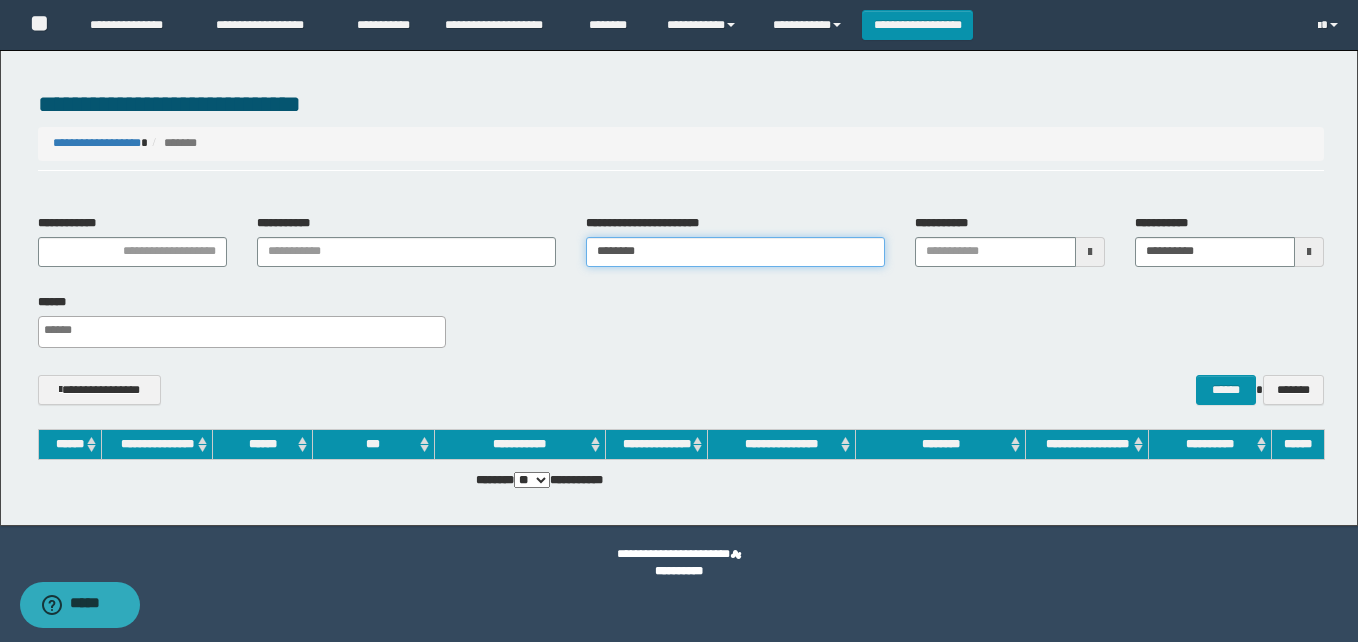 type 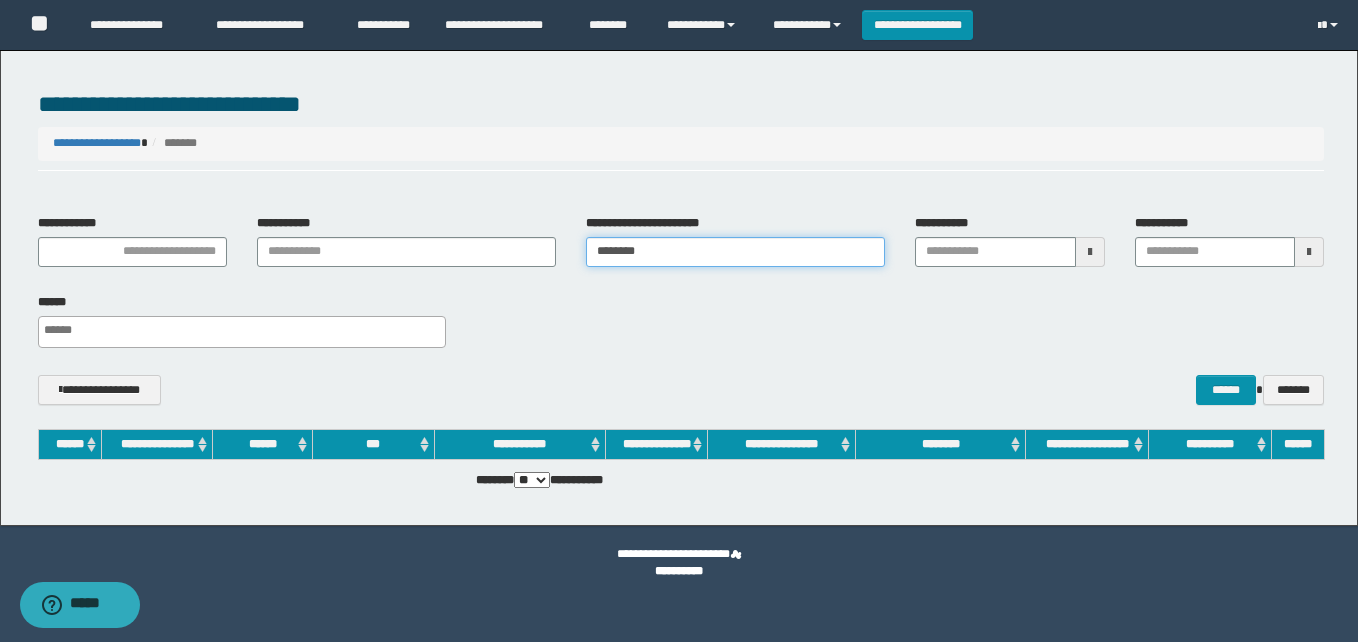 type 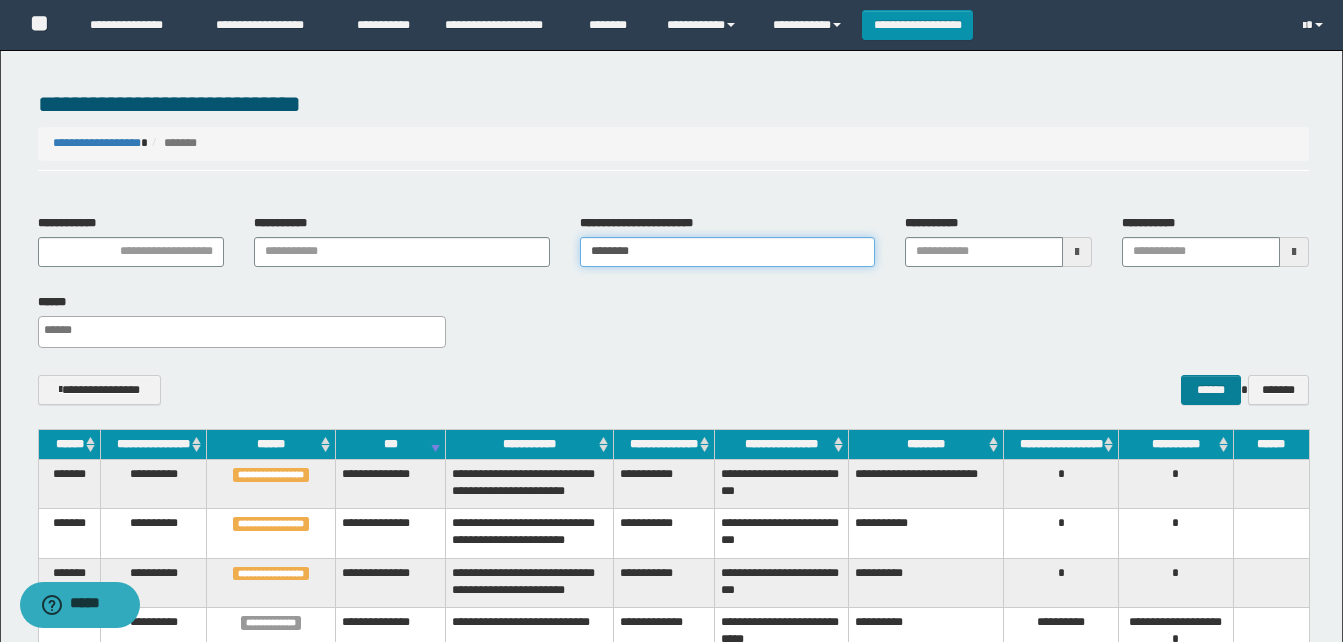 type on "********" 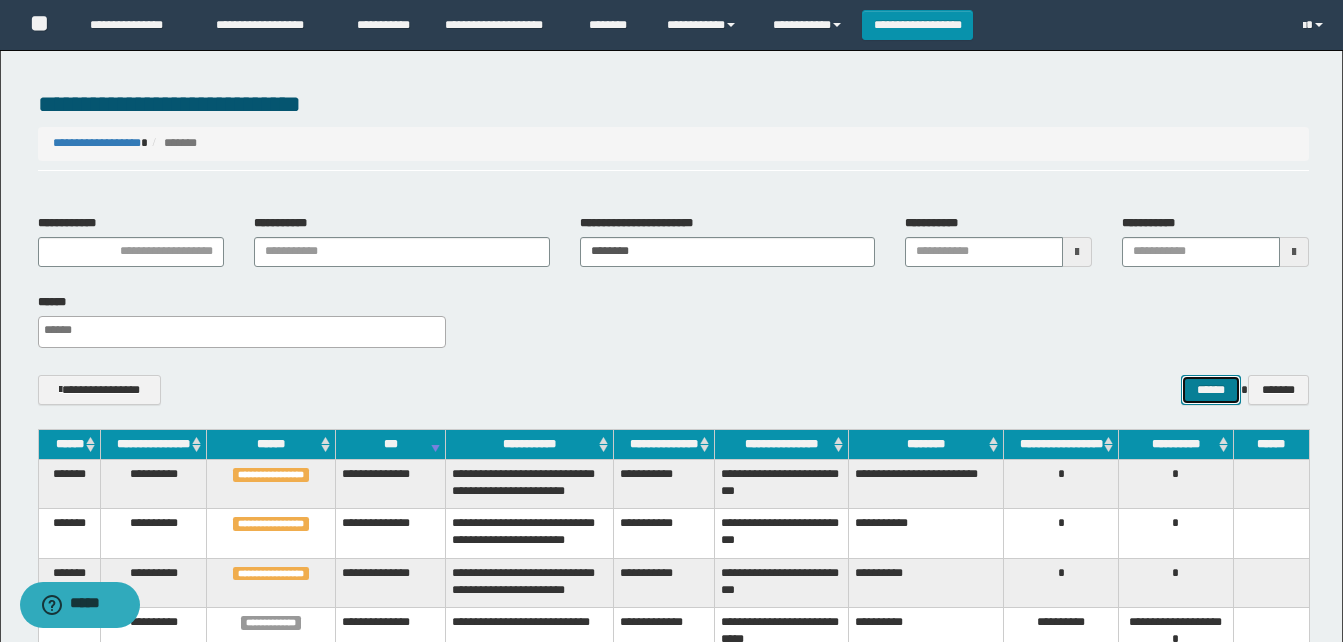 click on "******" at bounding box center (1210, 390) 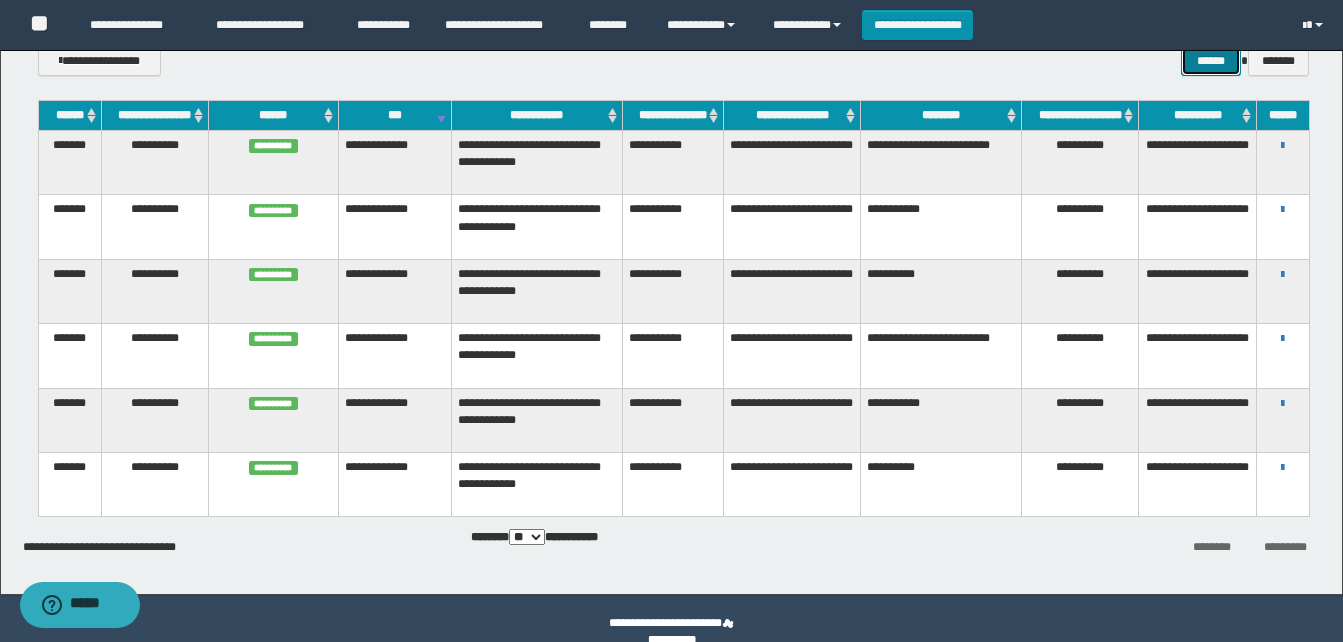 scroll, scrollTop: 356, scrollLeft: 0, axis: vertical 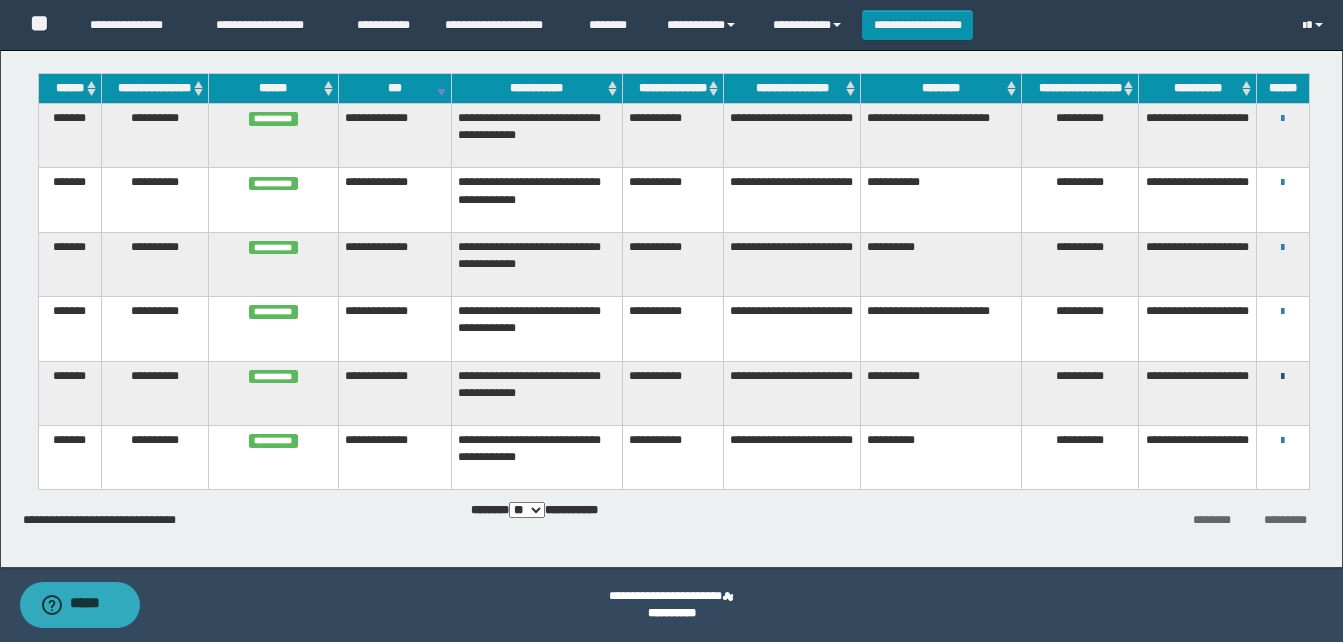 click at bounding box center (1282, 377) 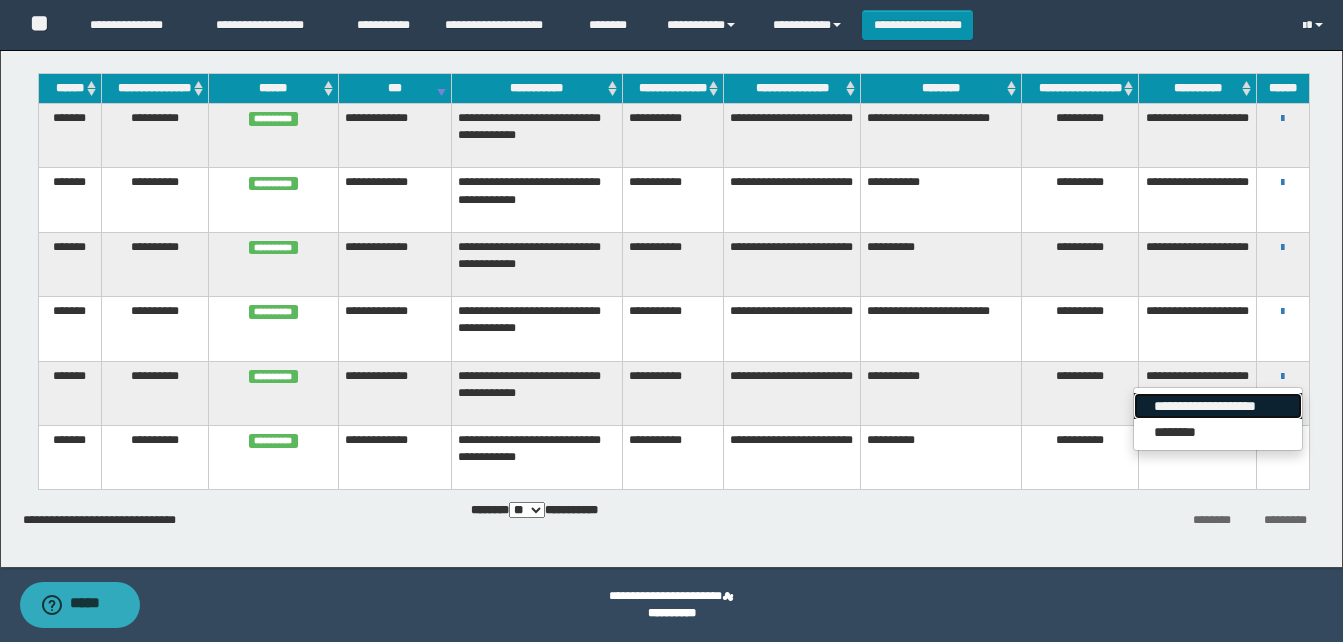 click on "**********" at bounding box center [1218, 406] 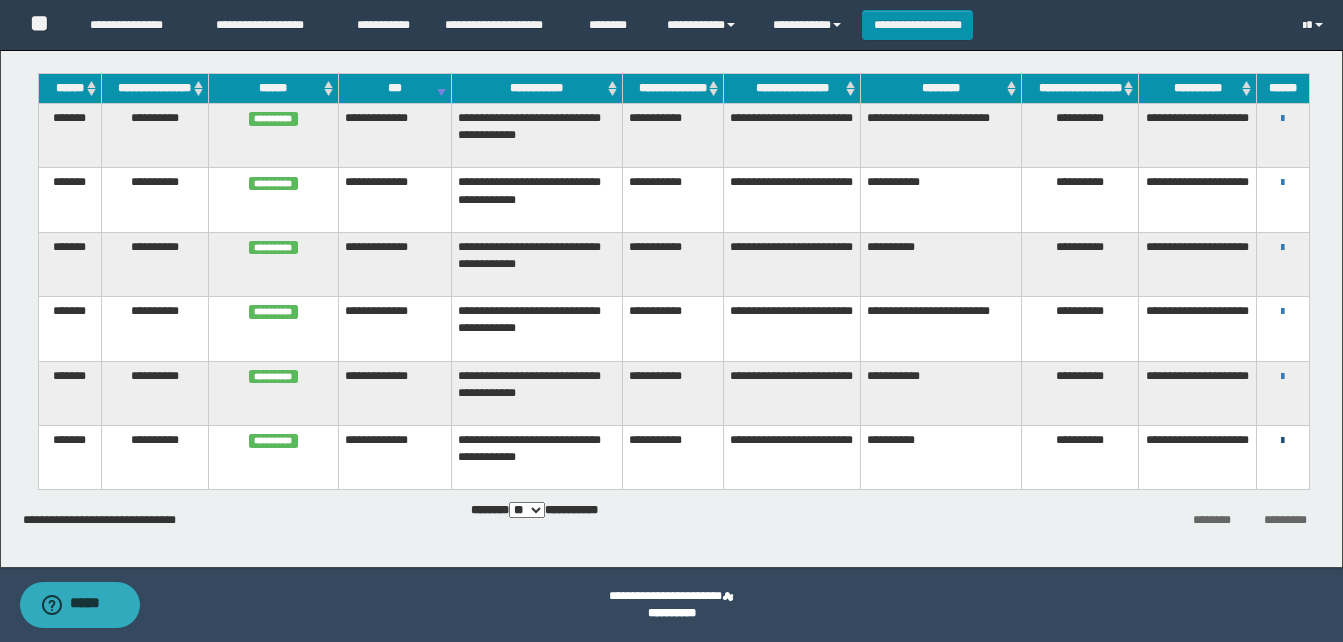click at bounding box center [1282, 441] 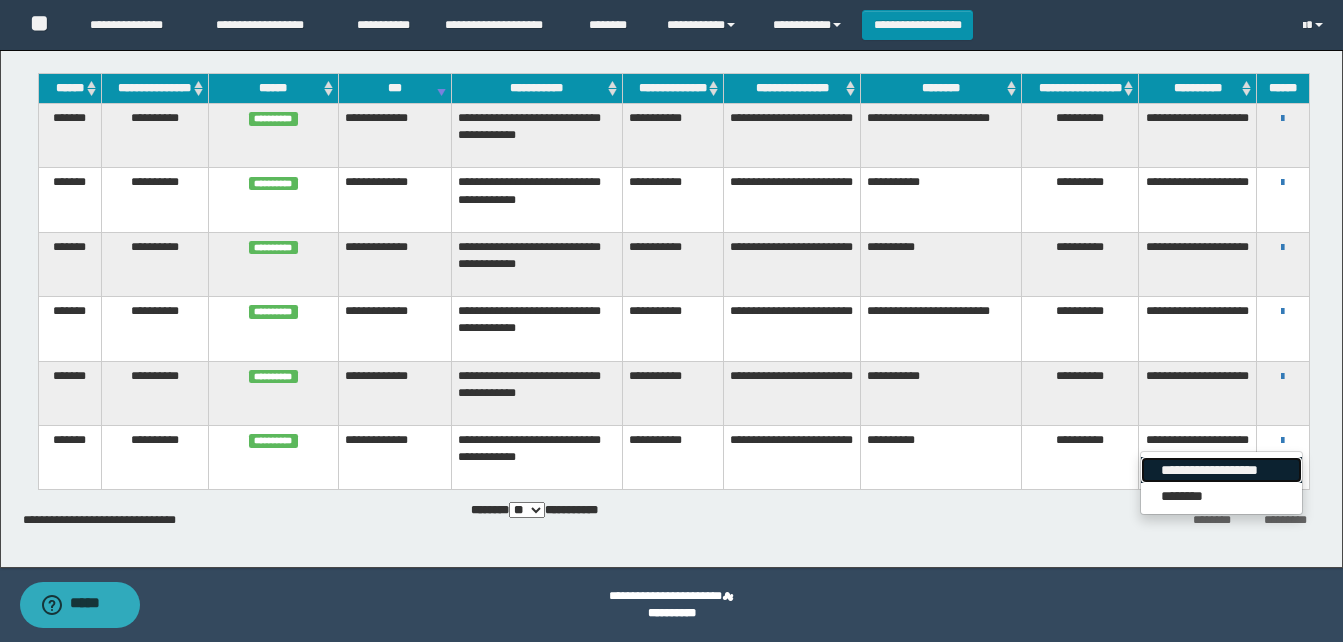 click on "**********" at bounding box center [1221, 470] 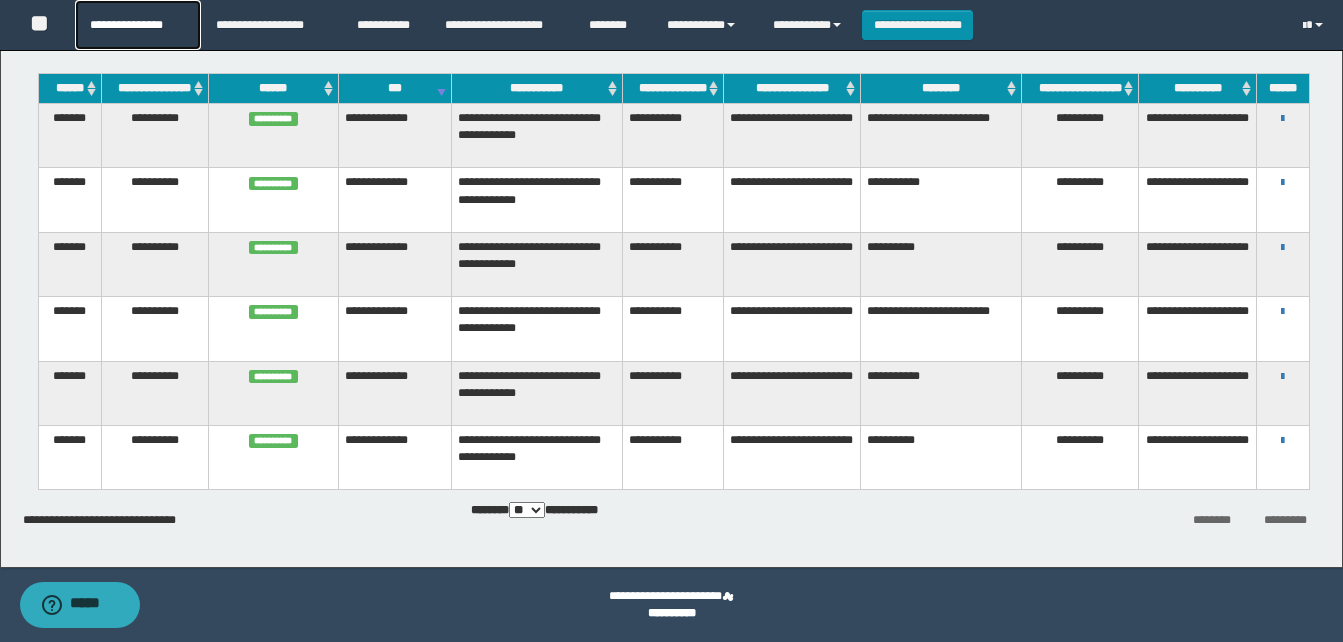 click on "**********" at bounding box center (137, 25) 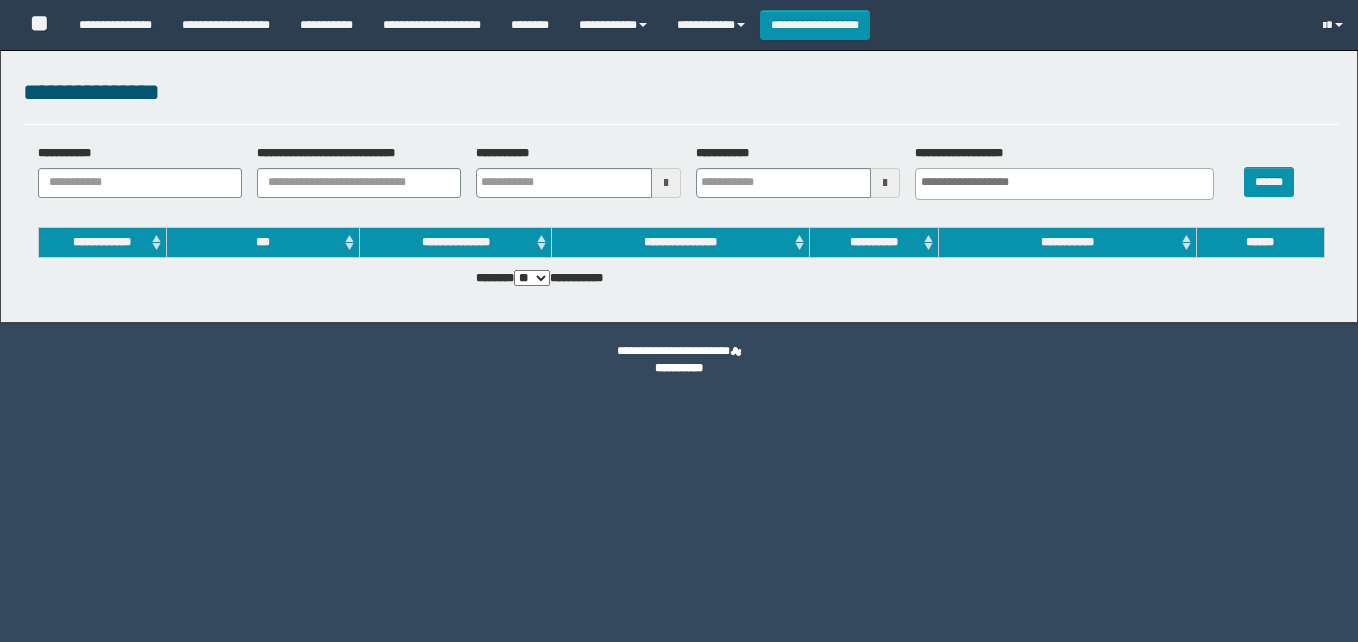 select 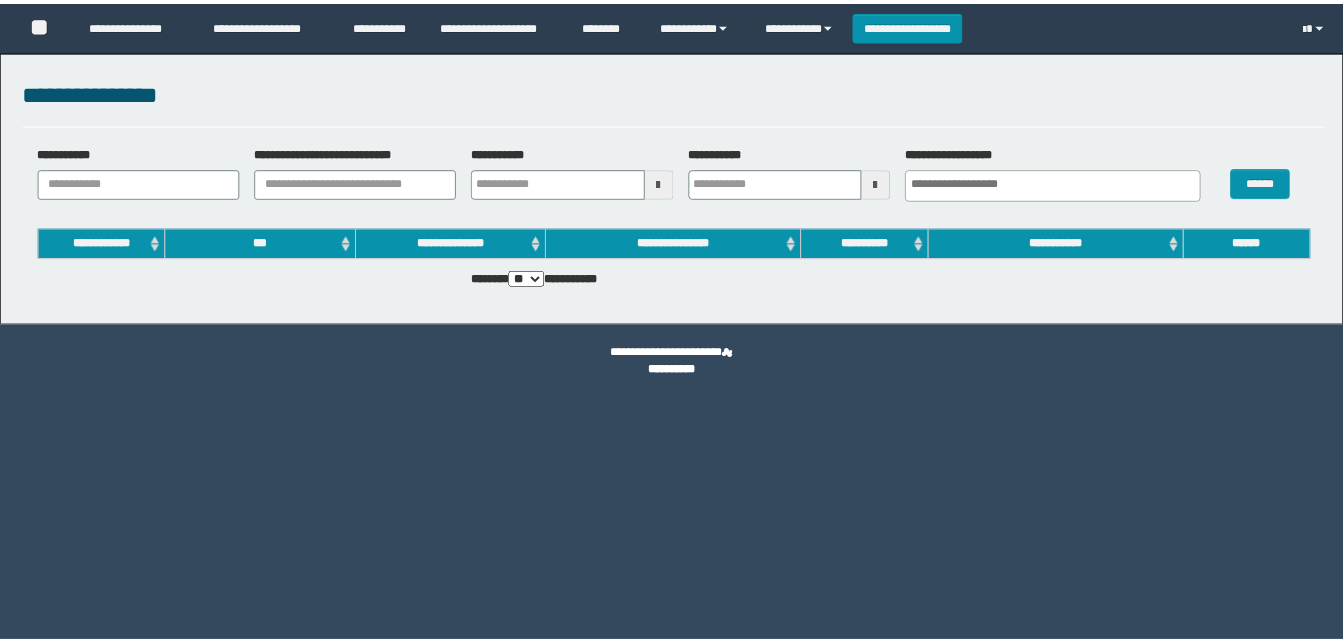 scroll, scrollTop: 0, scrollLeft: 0, axis: both 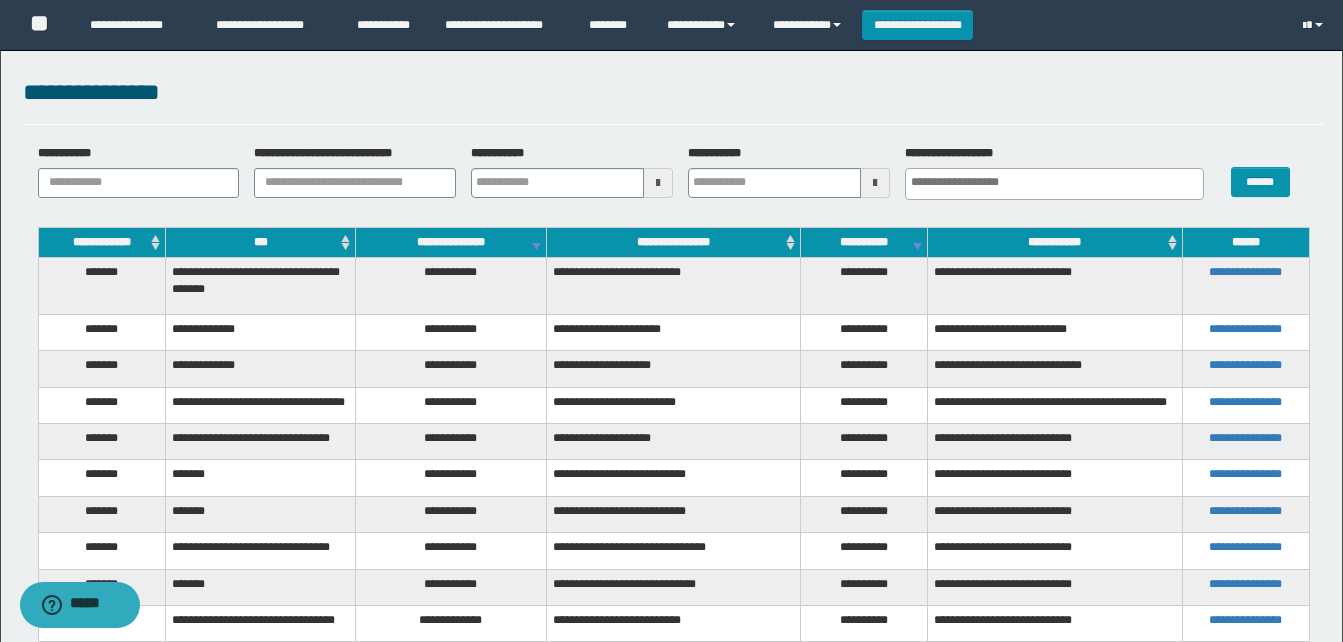 click on "***" at bounding box center [260, 242] 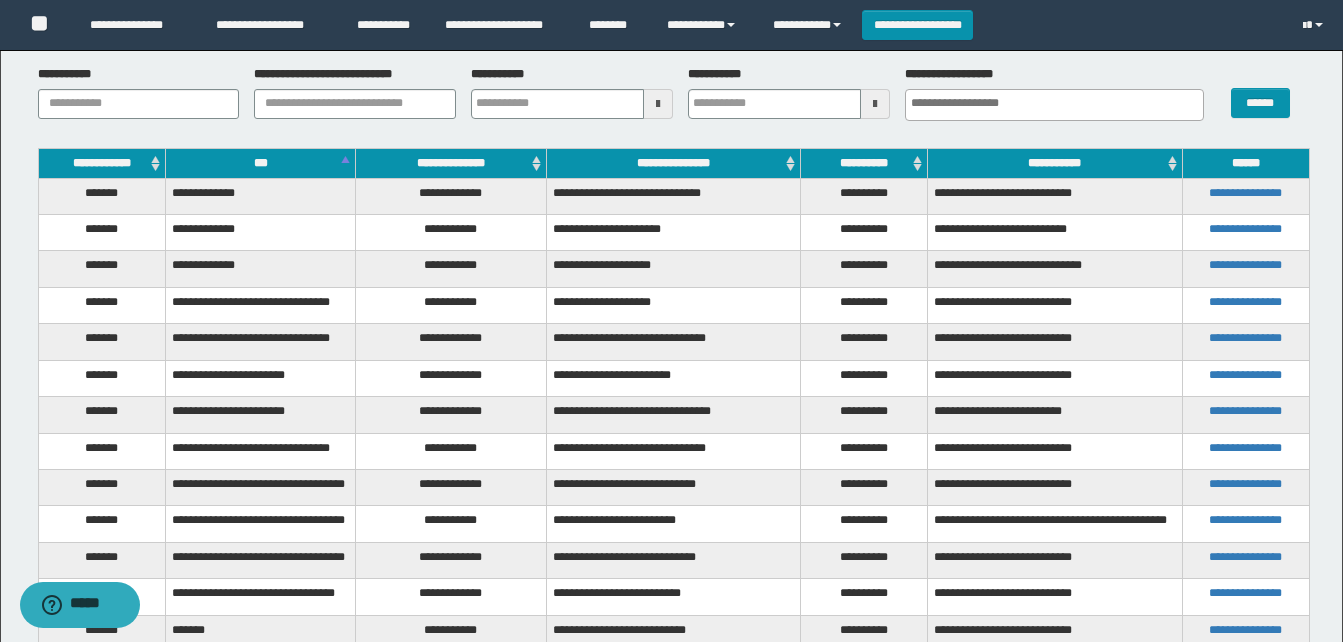 scroll, scrollTop: 64, scrollLeft: 0, axis: vertical 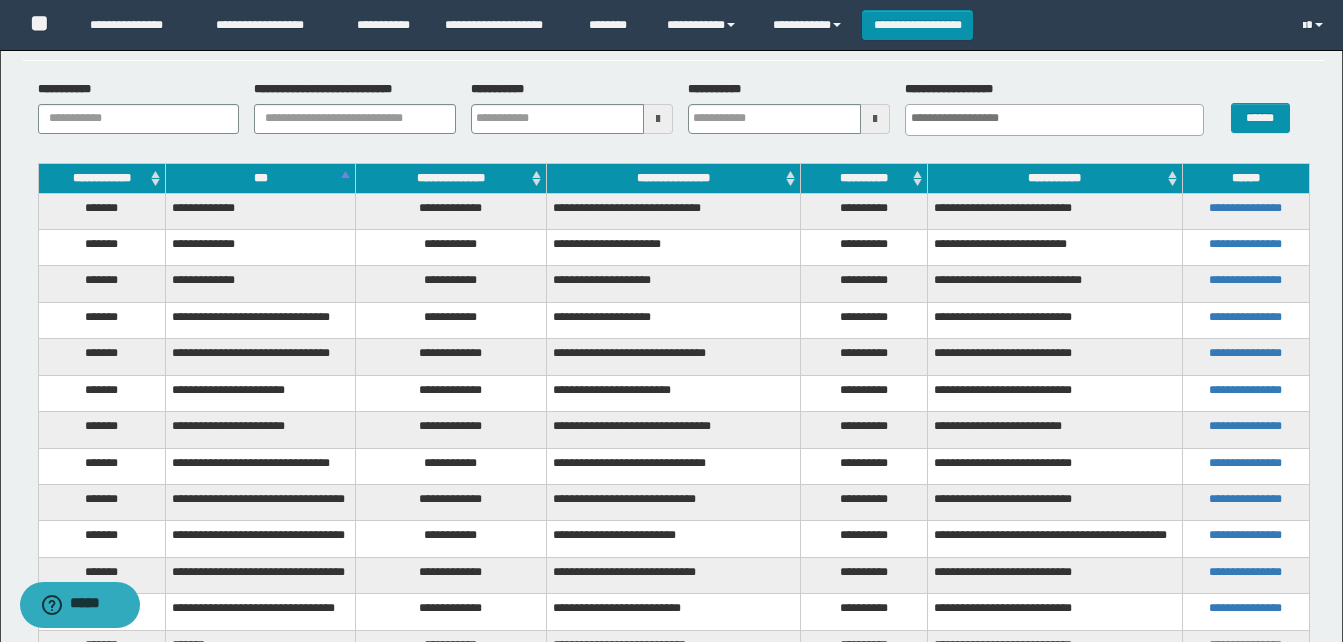 click on "**********" at bounding box center (451, 211) 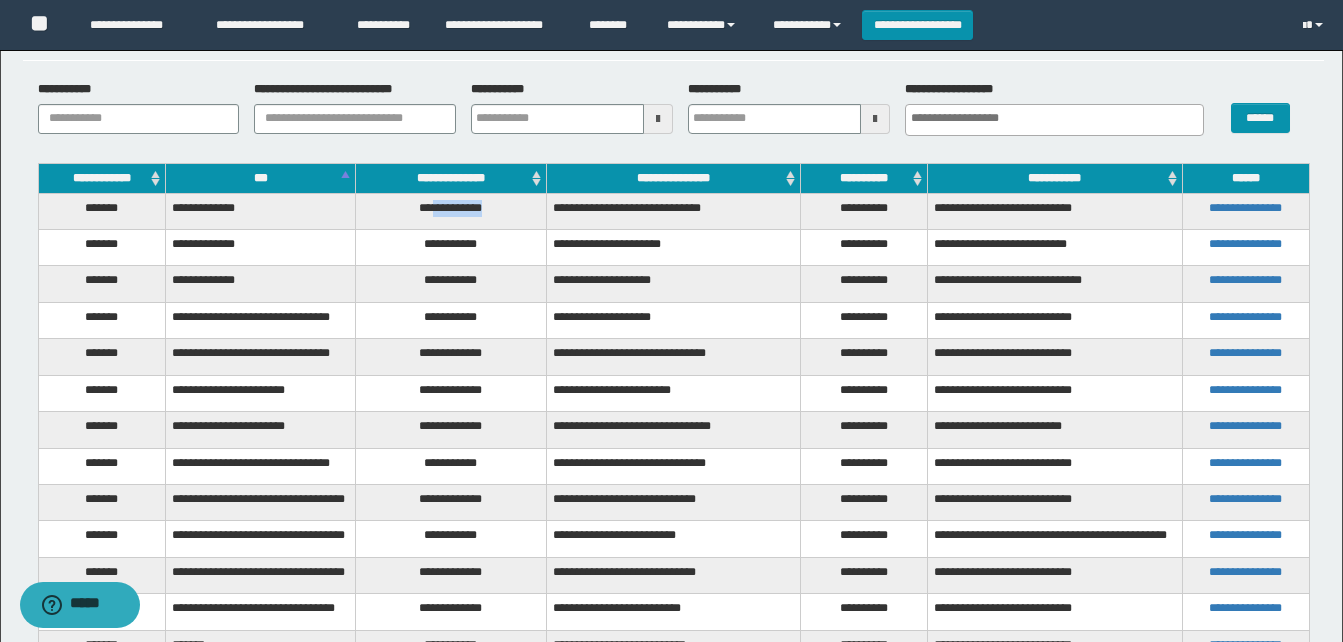click on "**********" at bounding box center (451, 211) 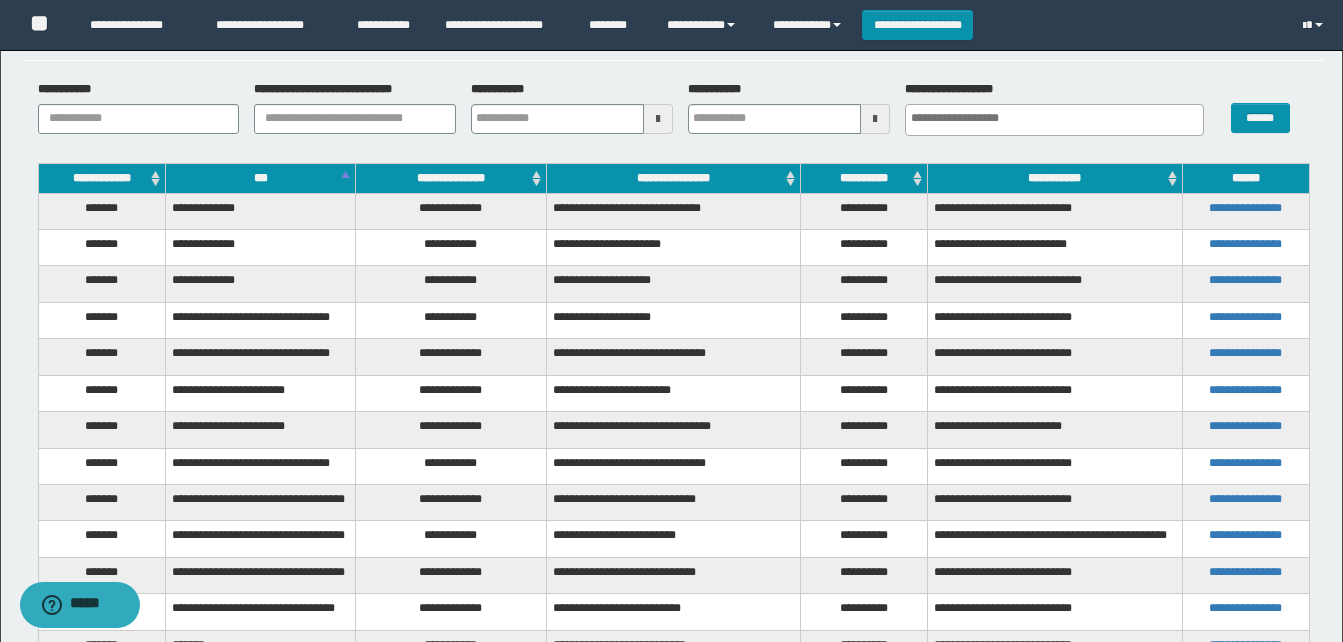 click on "**********" at bounding box center [451, 248] 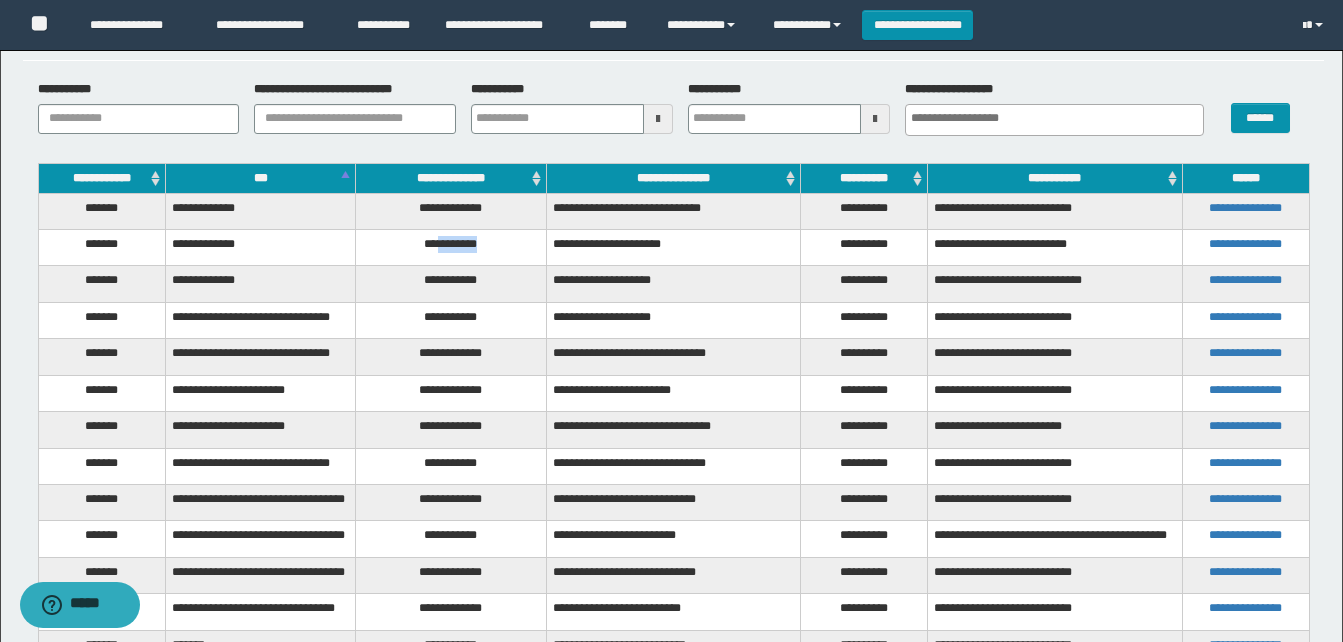 click on "**********" at bounding box center (451, 248) 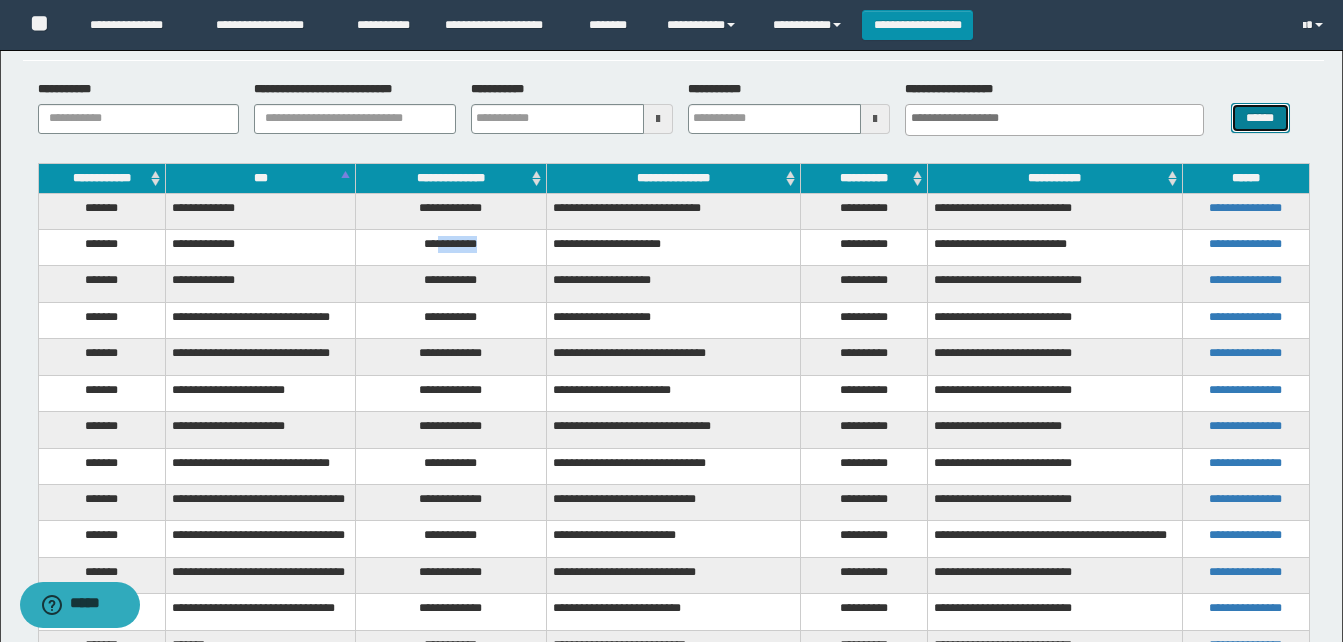 click on "******" at bounding box center [1260, 118] 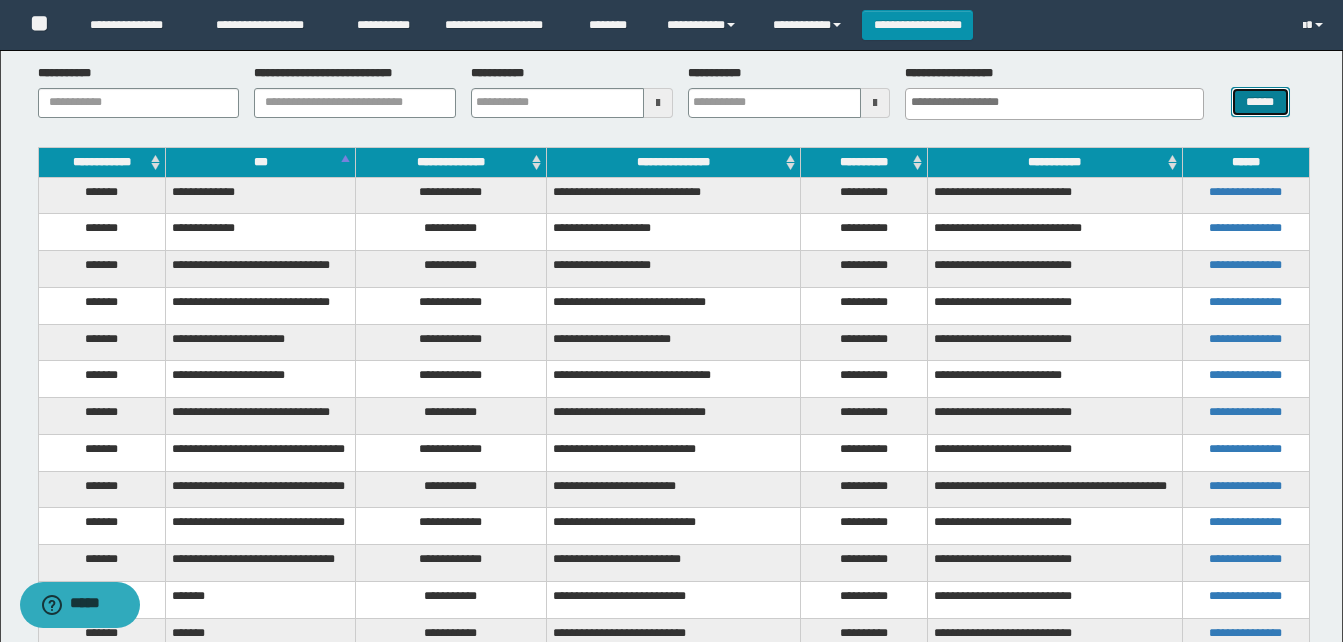 scroll, scrollTop: 64, scrollLeft: 0, axis: vertical 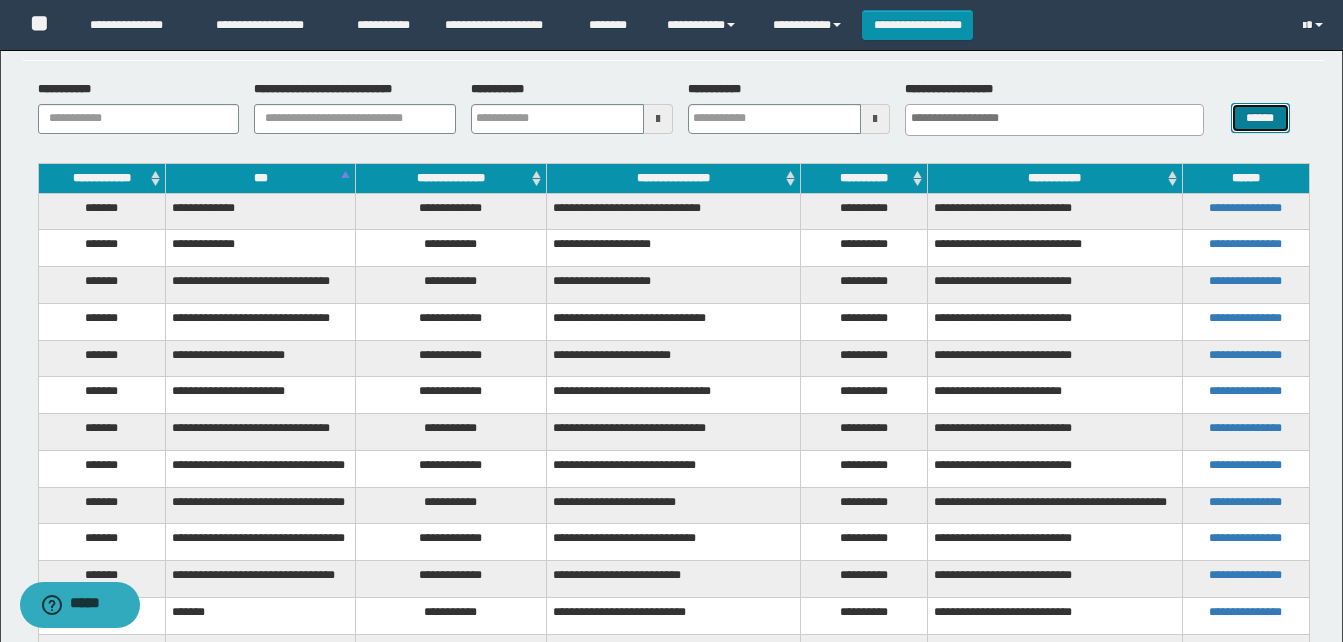 click on "******" at bounding box center [1260, 118] 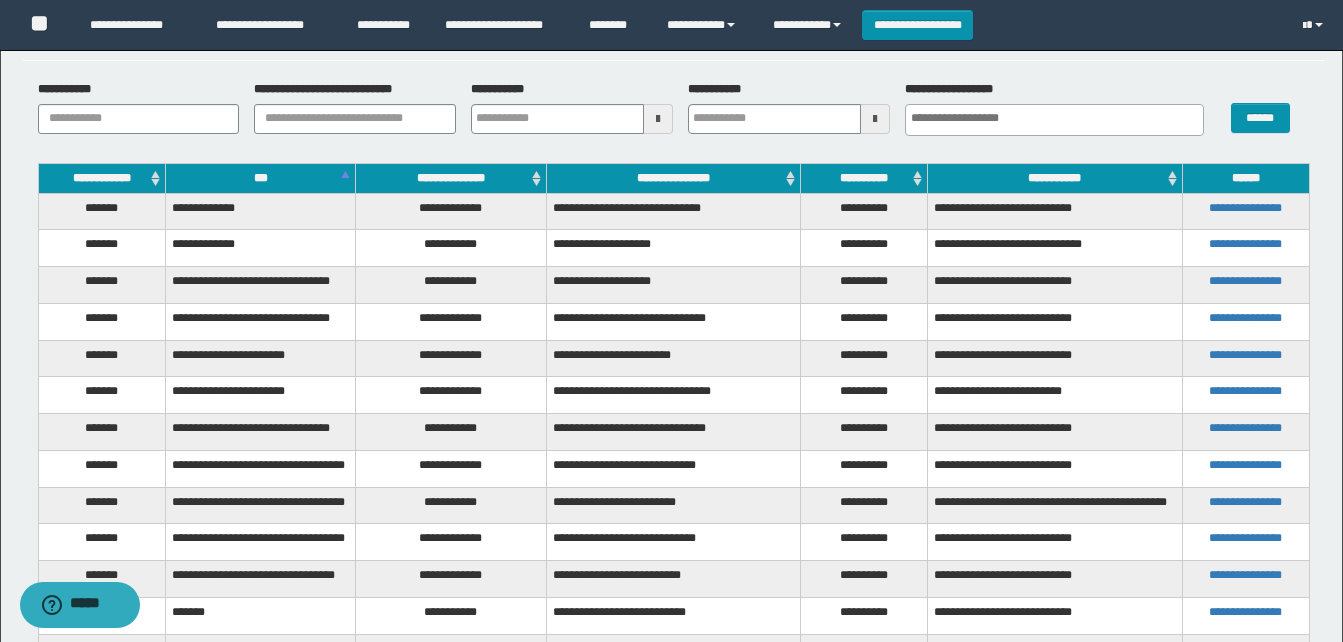 click on "**********" at bounding box center (451, 248) 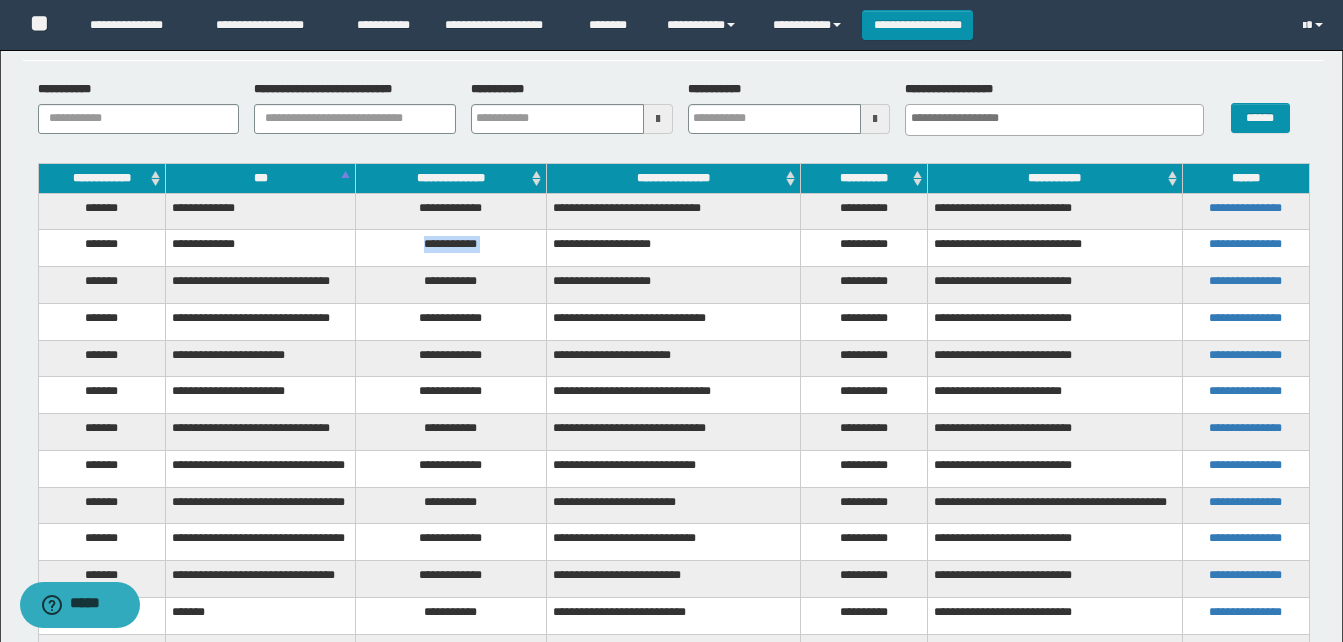 click on "**********" at bounding box center [451, 248] 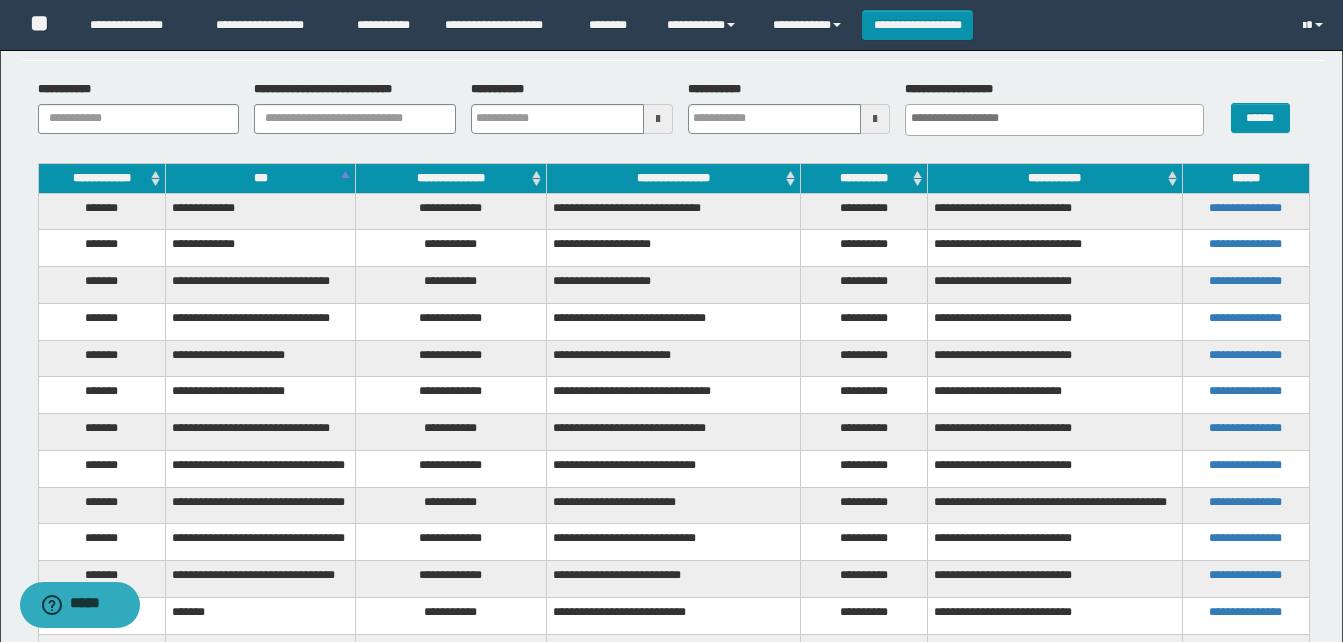 click on "**********" at bounding box center (451, 248) 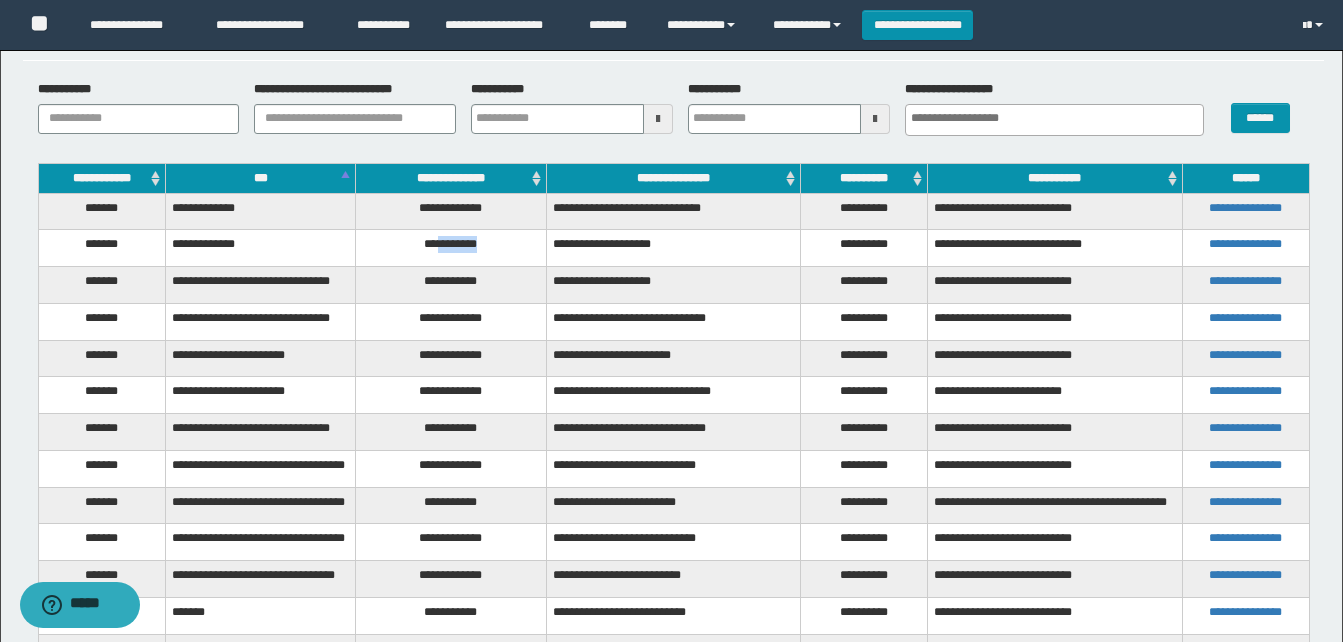 click on "**********" at bounding box center (451, 248) 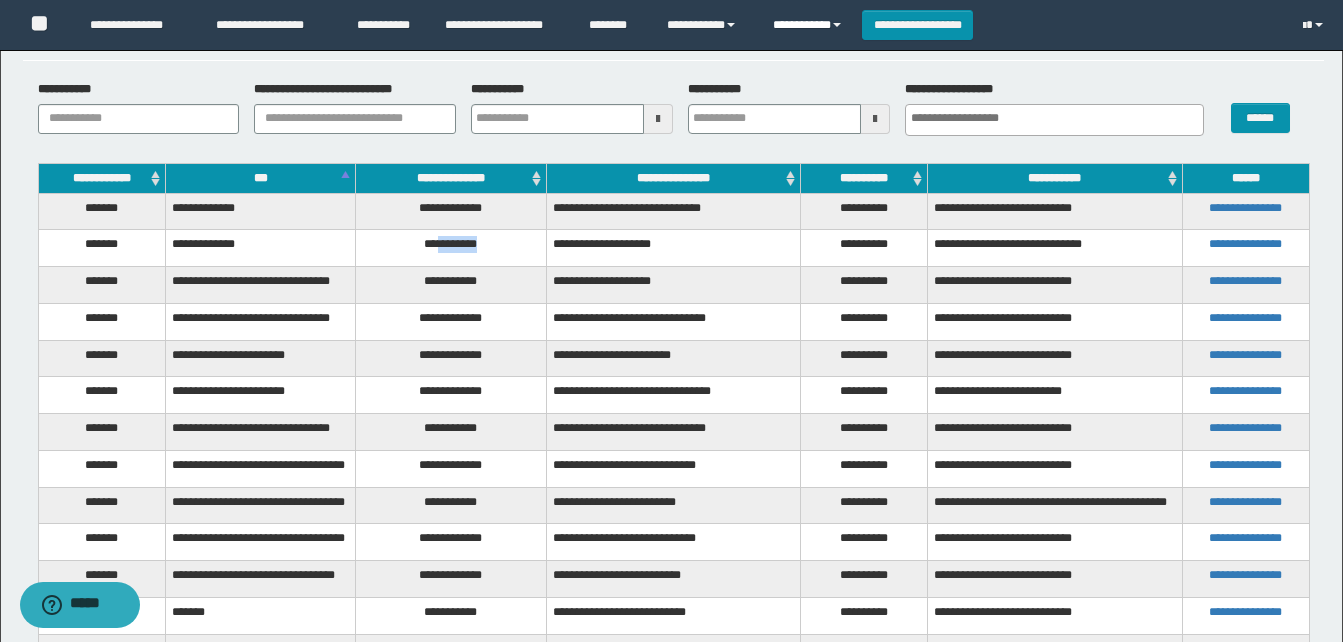 copy on "********" 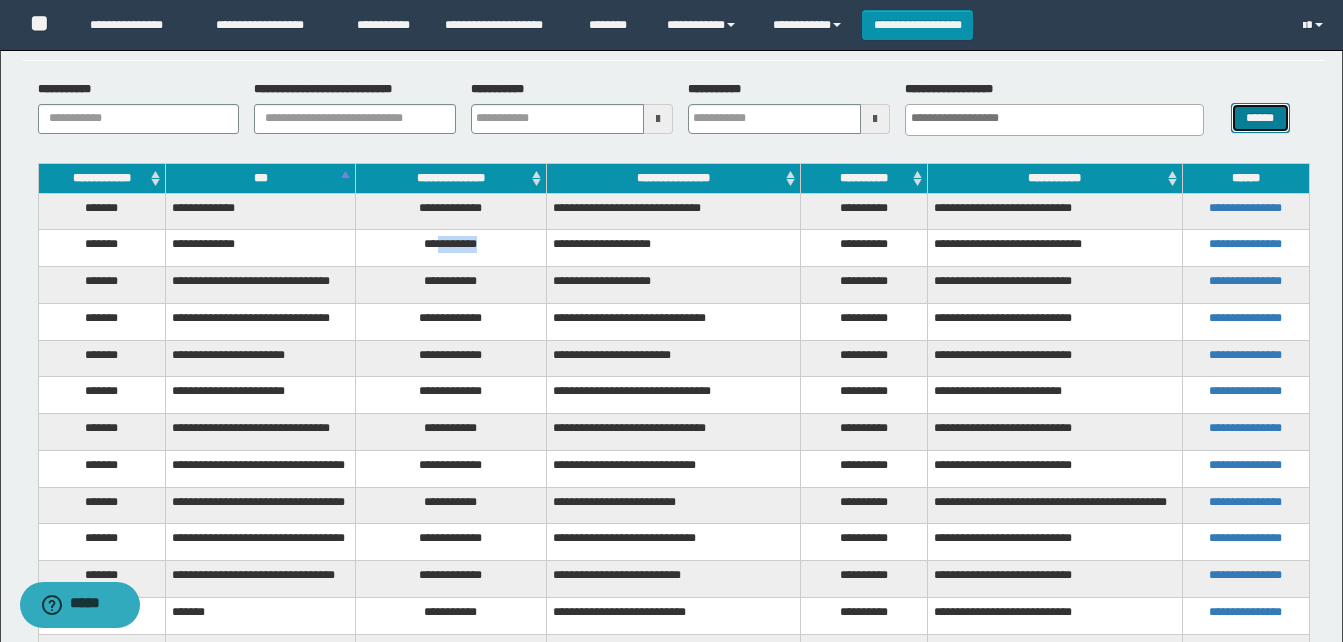 click on "******" at bounding box center [1260, 118] 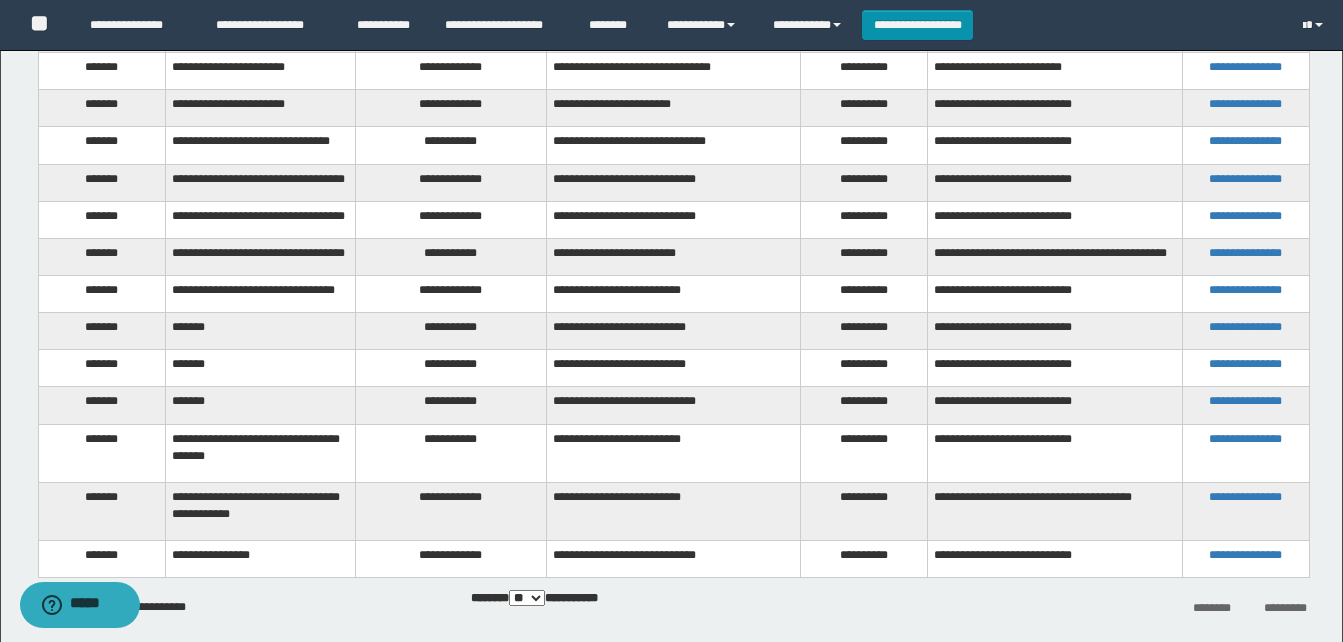 scroll, scrollTop: 364, scrollLeft: 0, axis: vertical 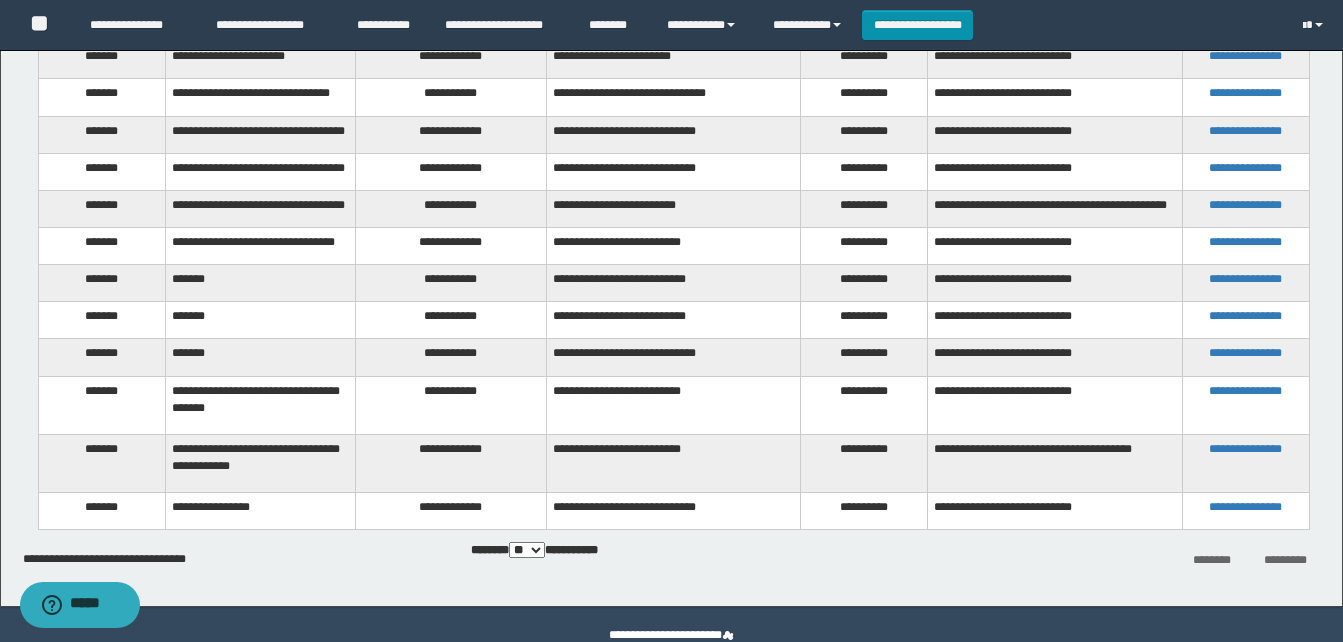 click on "**********" at bounding box center [451, 511] 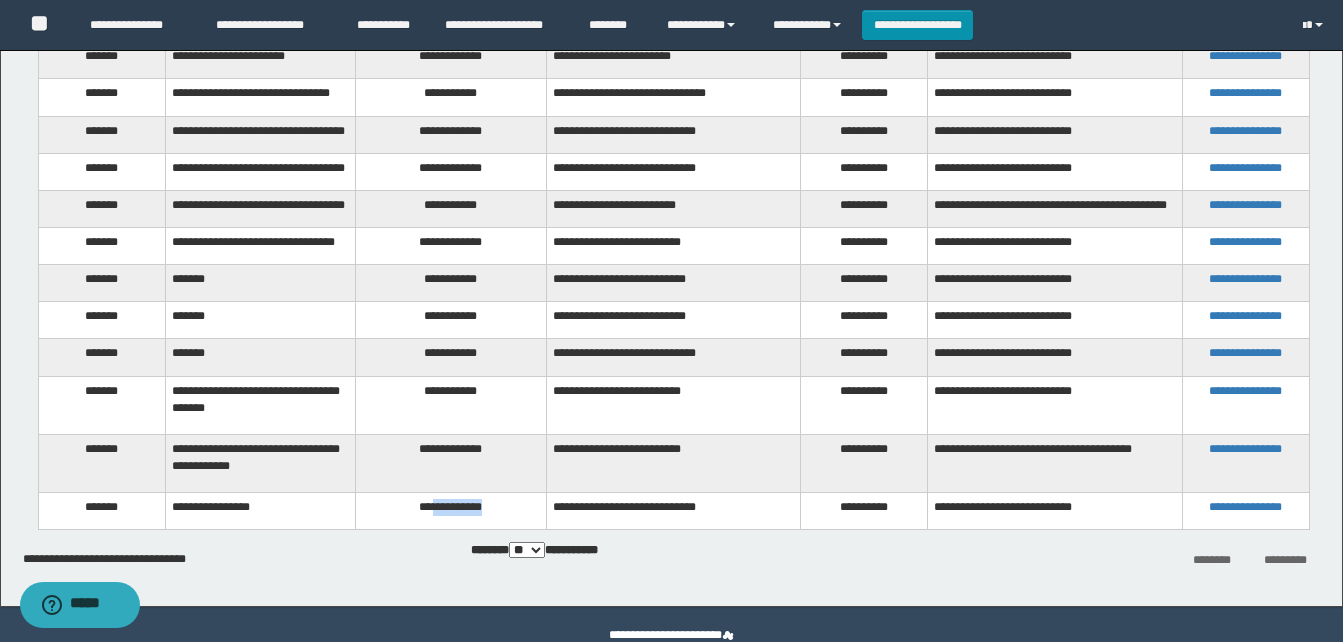 copy on "**********" 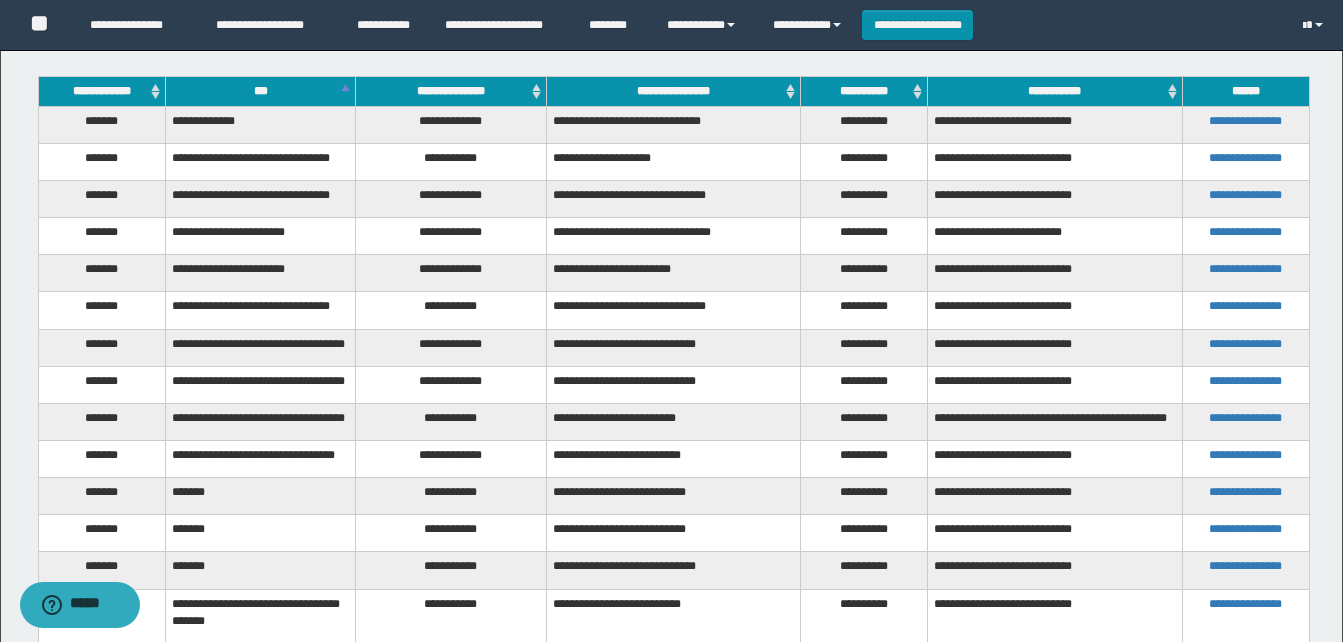 scroll, scrollTop: 64, scrollLeft: 0, axis: vertical 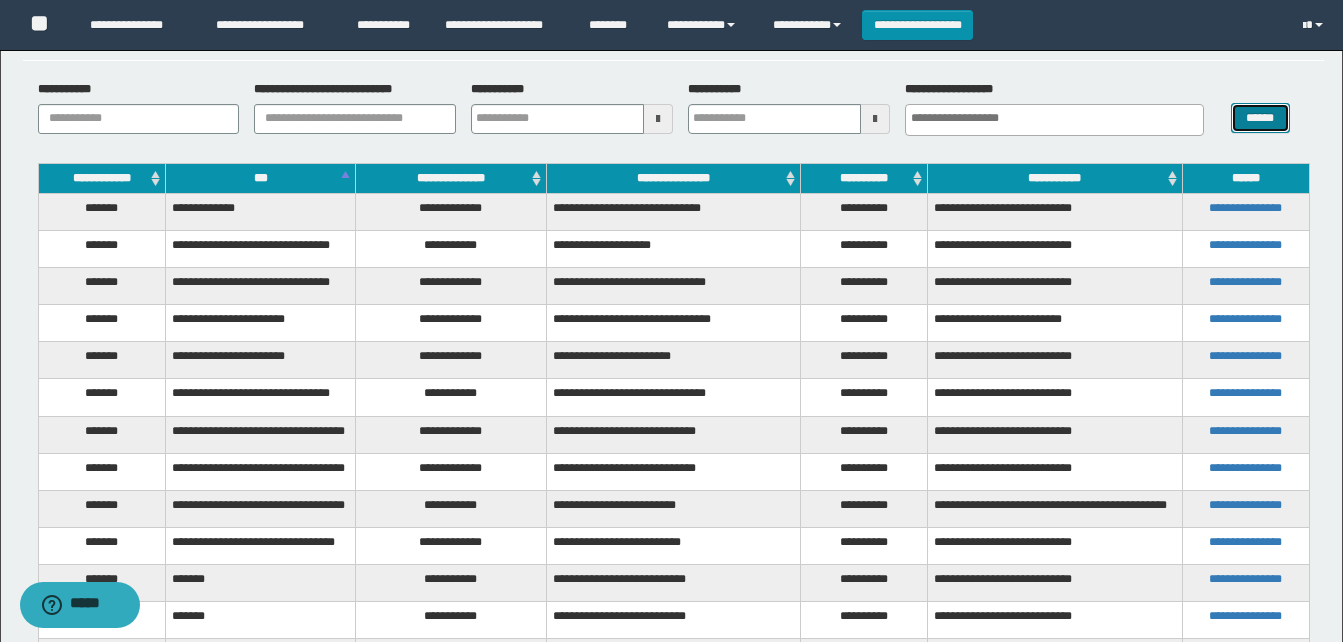 click on "******" at bounding box center [1260, 118] 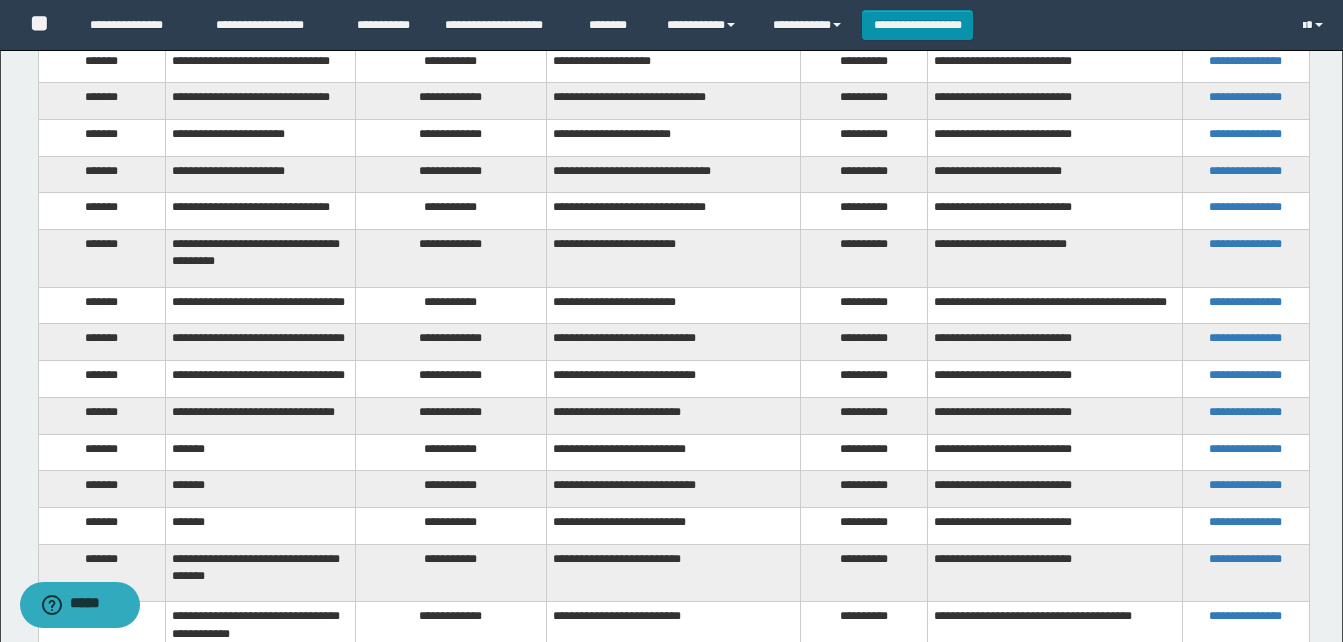 scroll, scrollTop: 332, scrollLeft: 0, axis: vertical 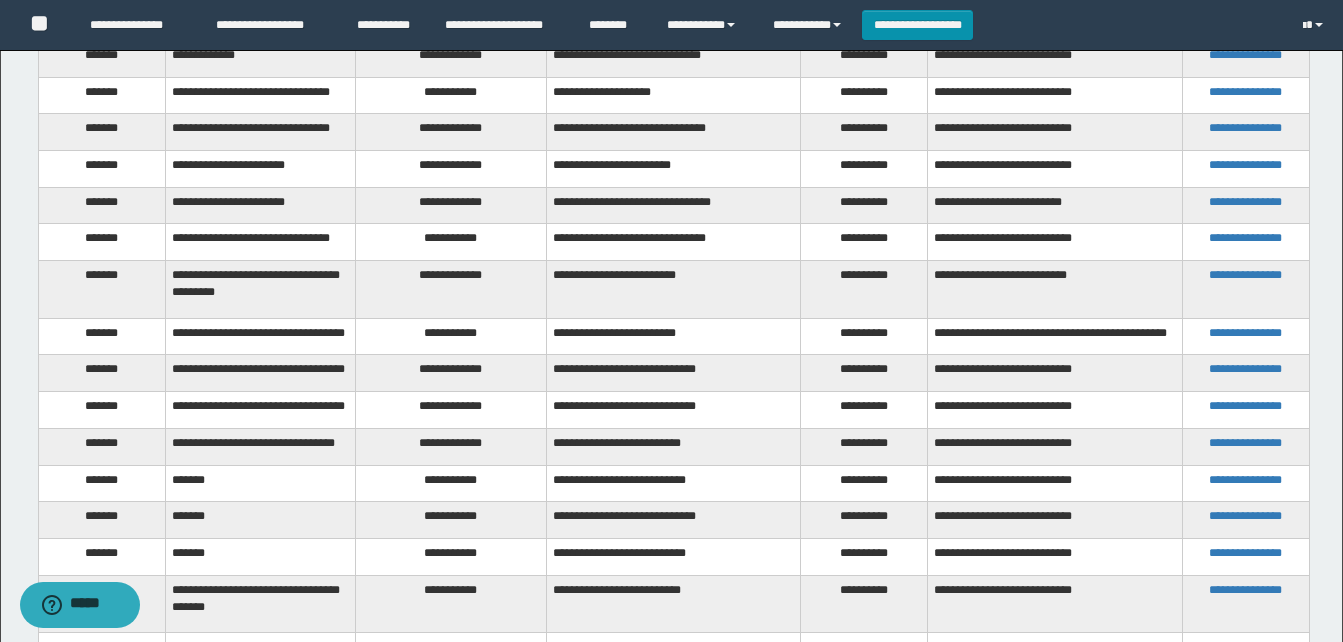 click on "**********" at bounding box center (451, 336) 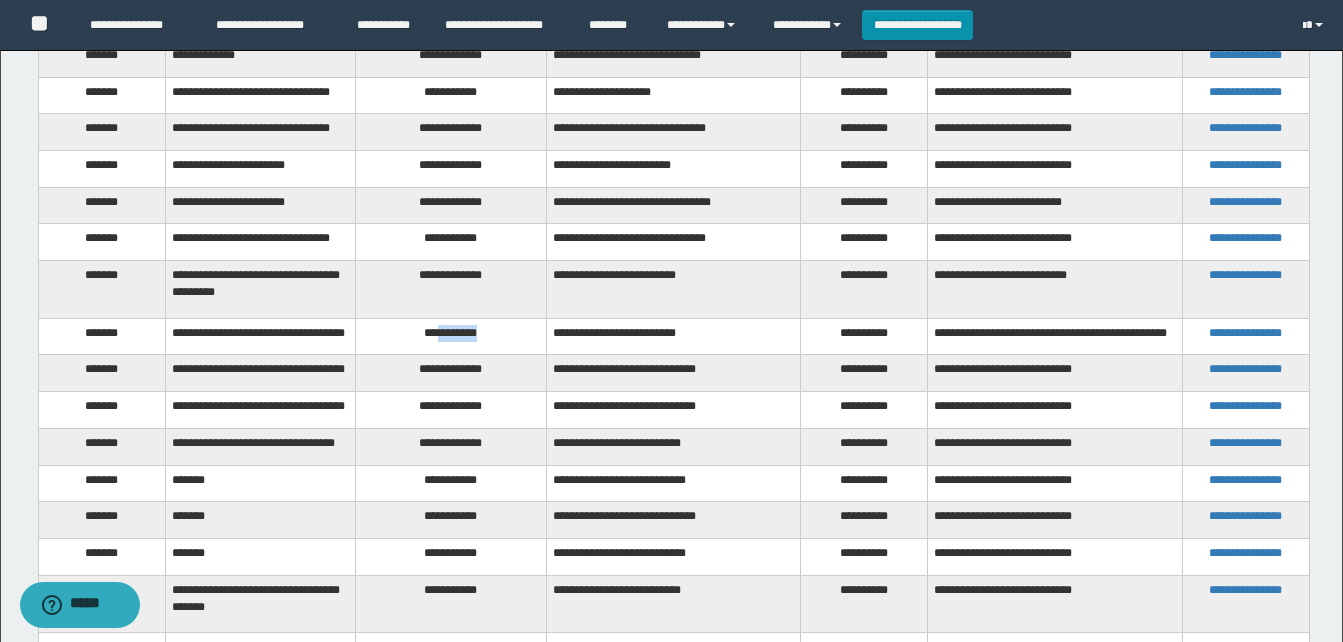 click on "**********" at bounding box center [451, 336] 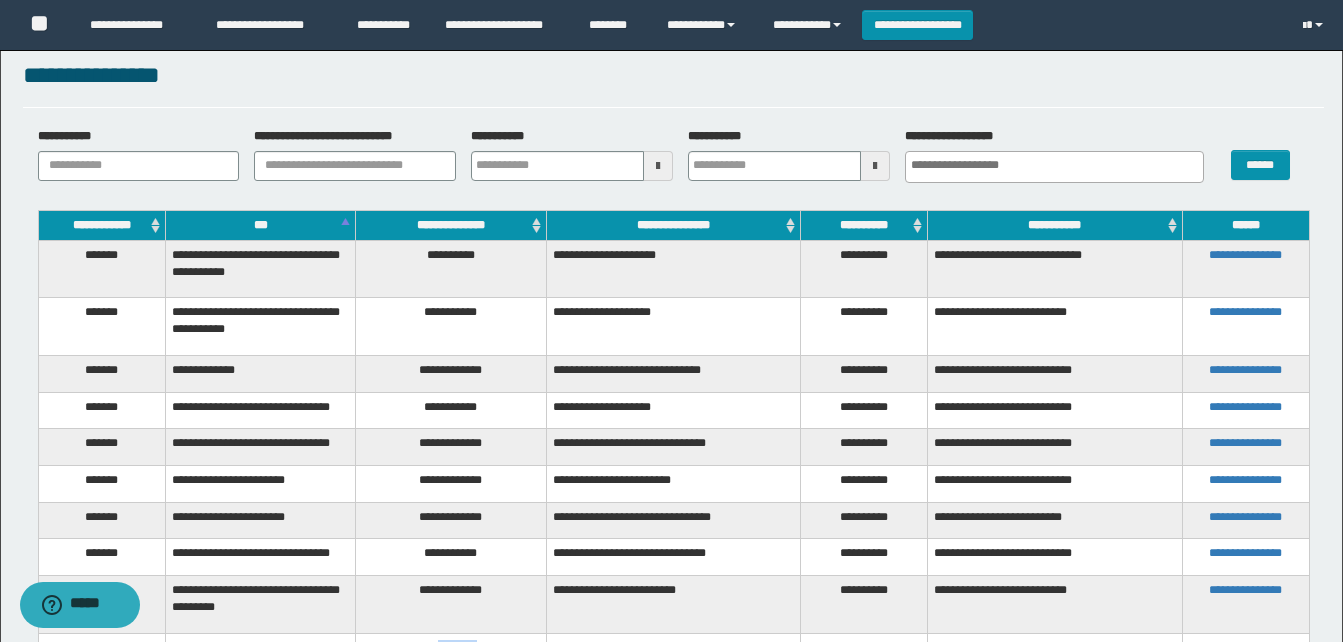 scroll, scrollTop: 0, scrollLeft: 0, axis: both 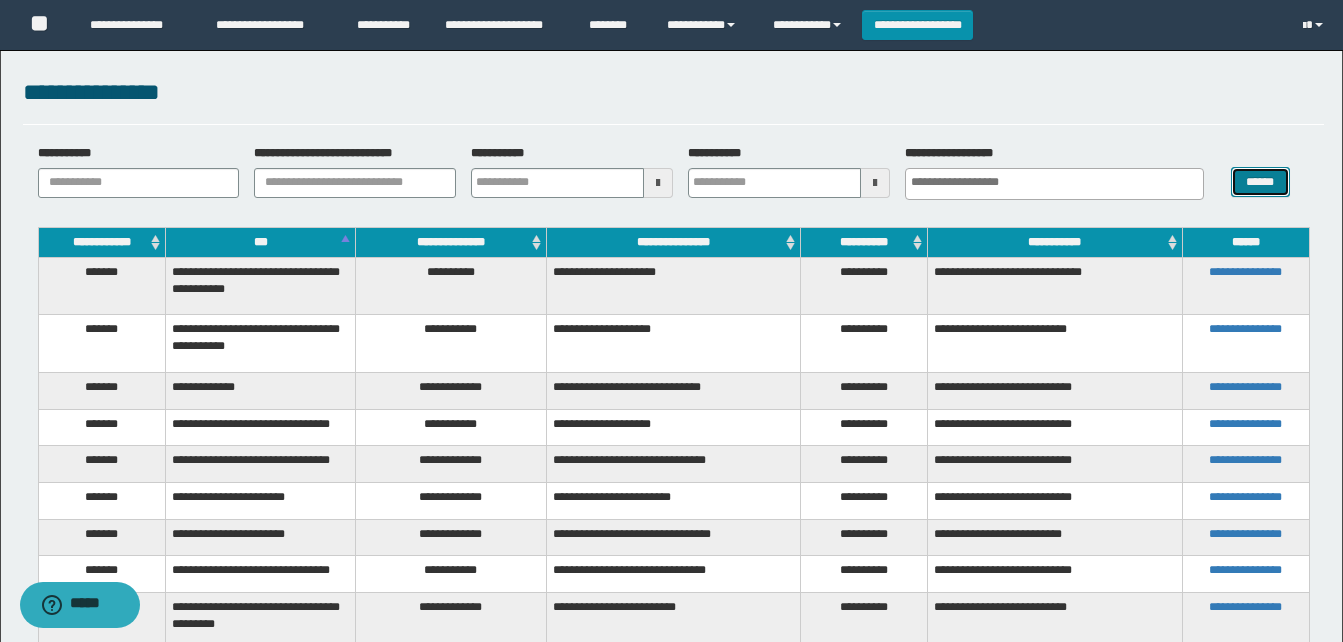 click on "******" at bounding box center [1260, 182] 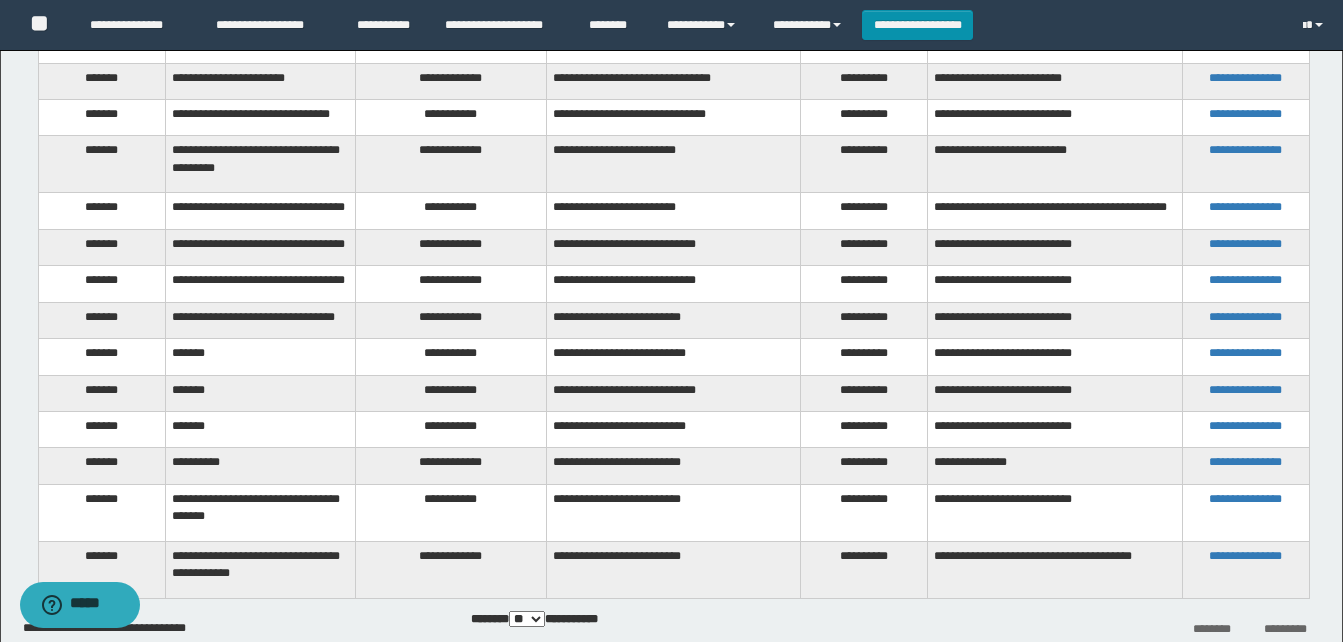 scroll, scrollTop: 500, scrollLeft: 0, axis: vertical 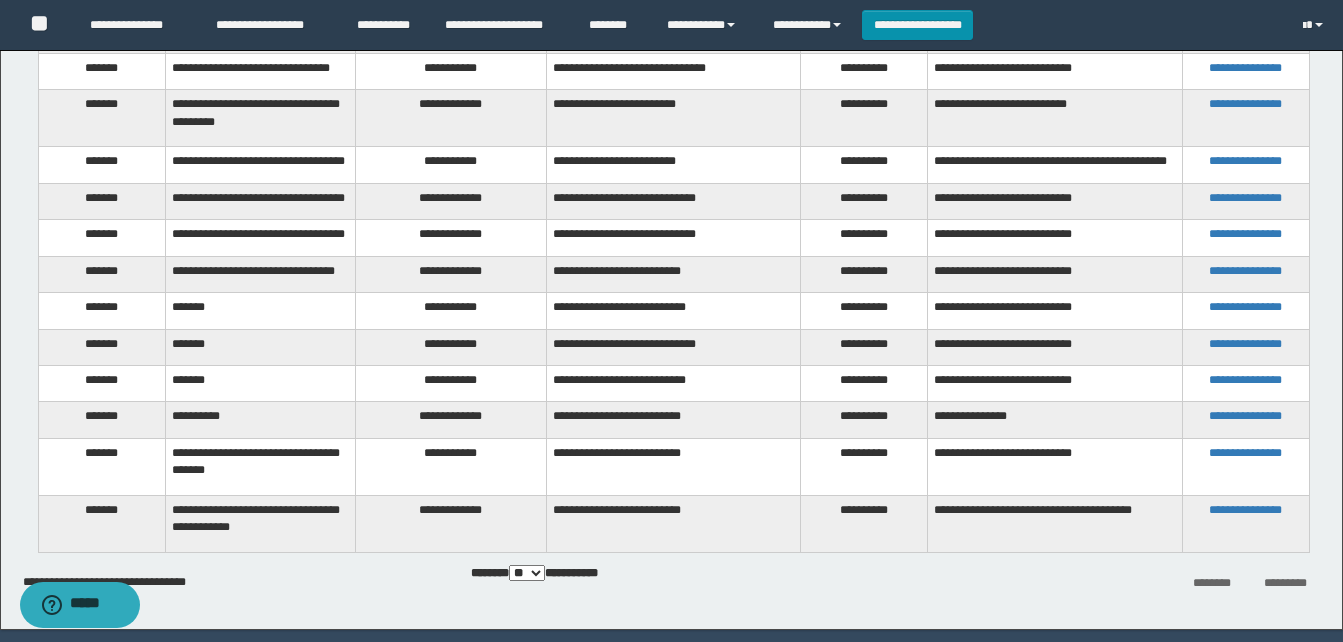 click on "**********" at bounding box center (451, 420) 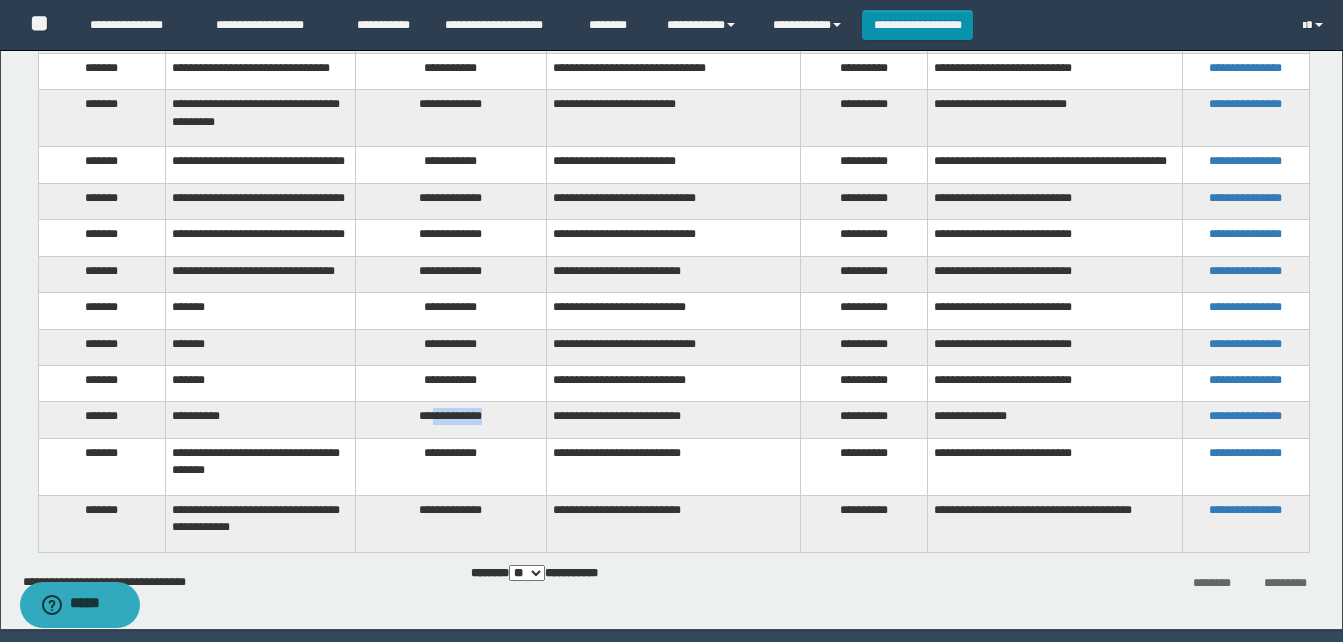 click on "**********" at bounding box center [451, 420] 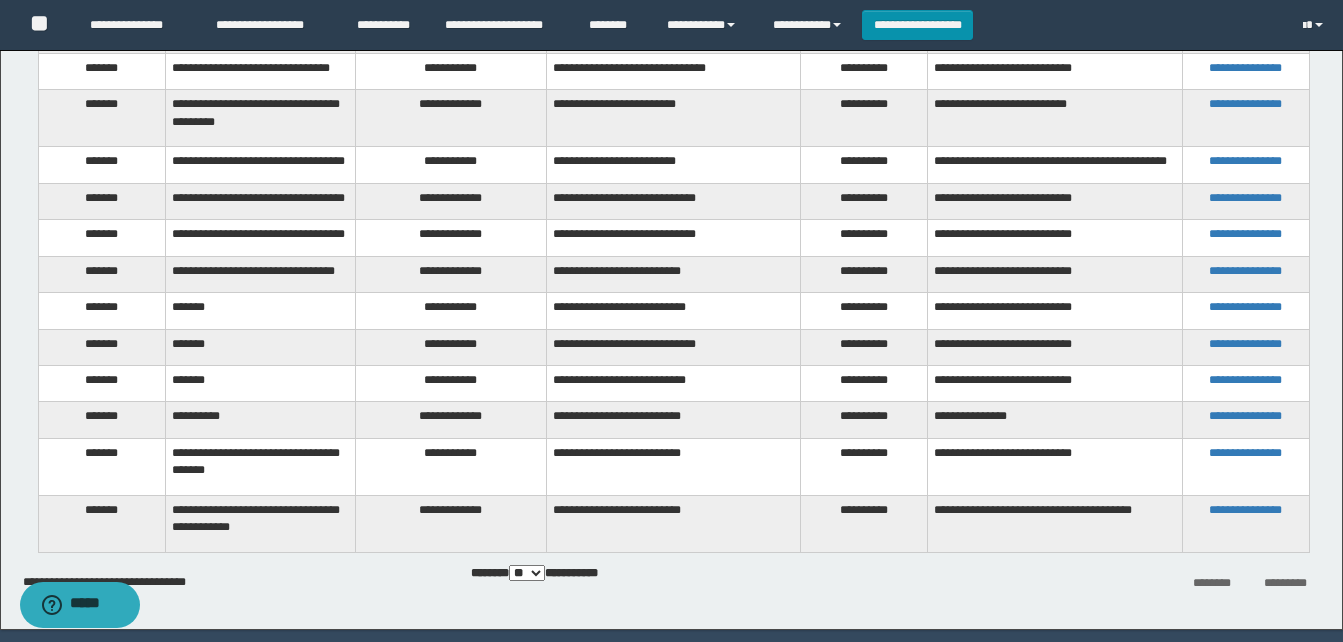 click on "**********" at bounding box center (451, 311) 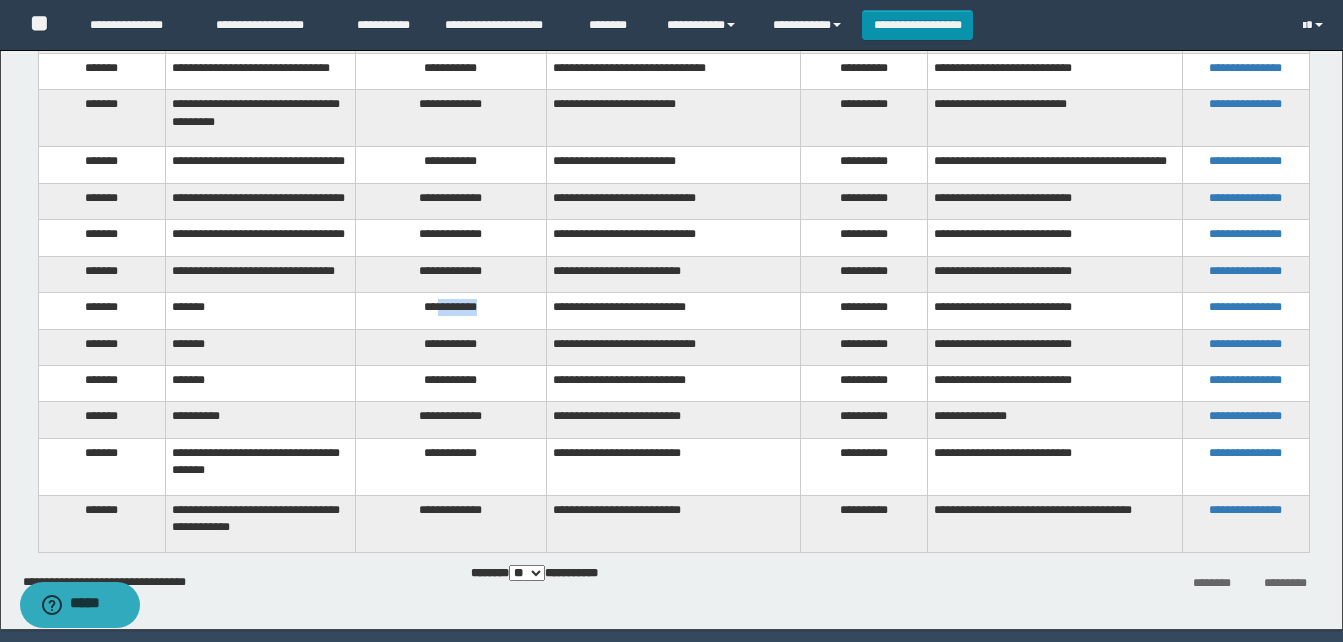 click on "**********" at bounding box center (451, 311) 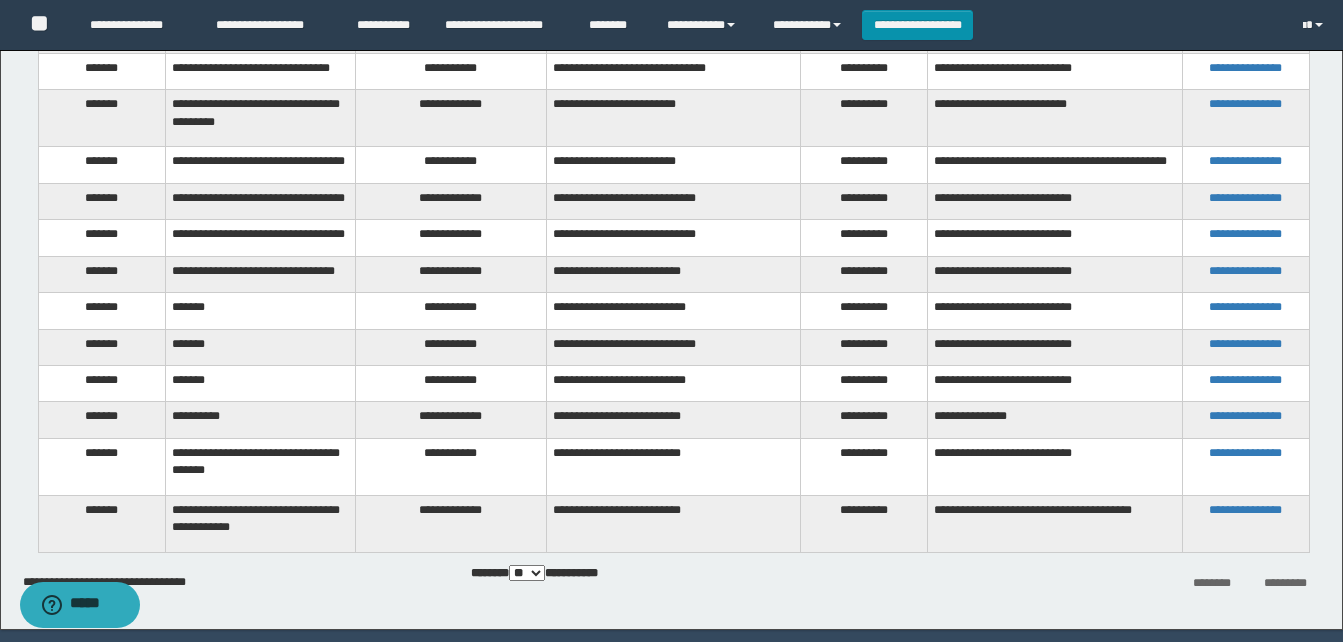 click on "**********" at bounding box center (451, 347) 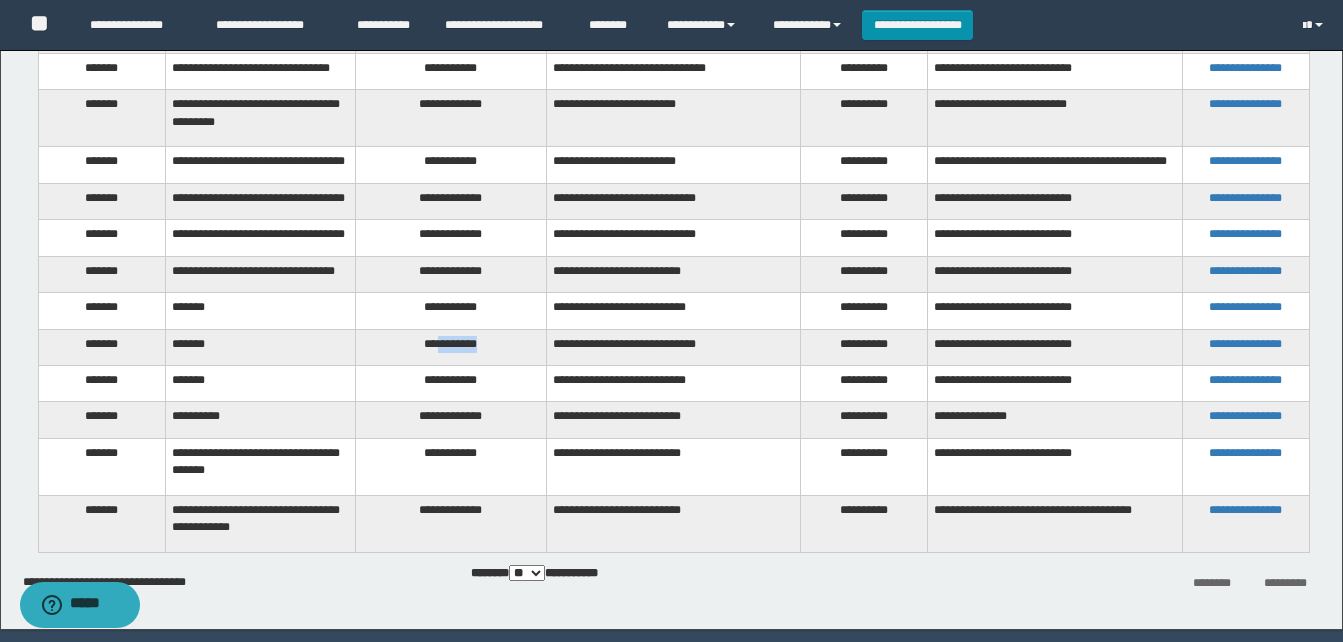 click on "**********" at bounding box center [451, 347] 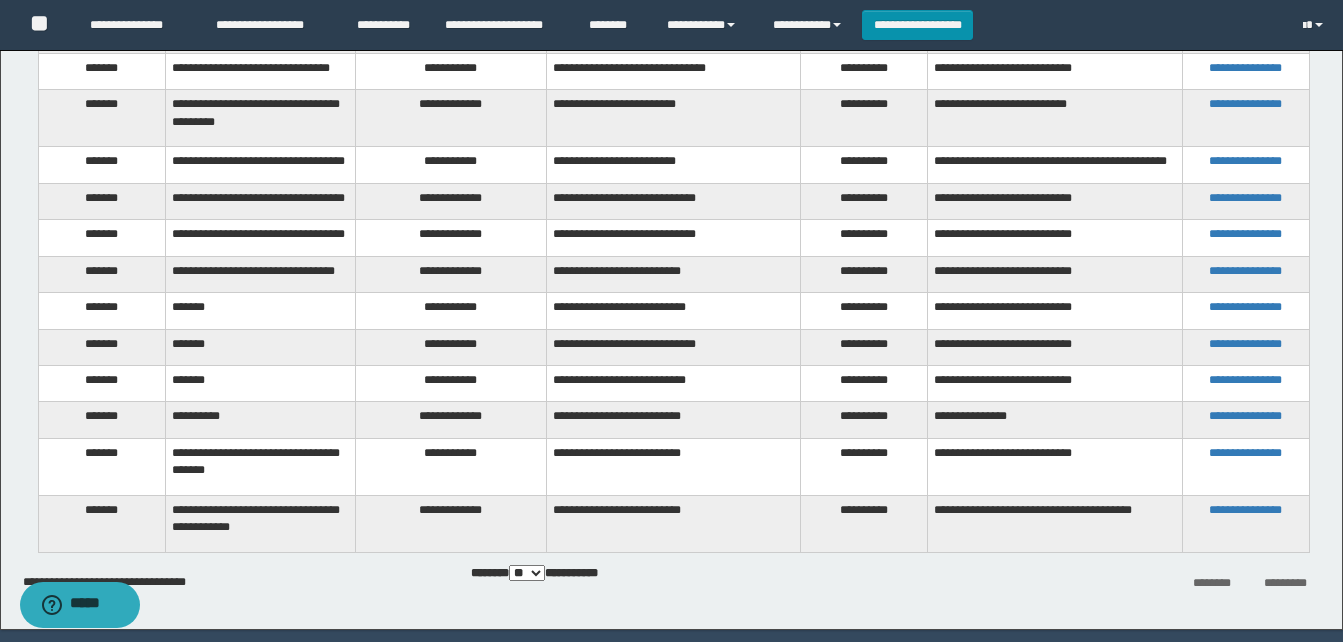 click on "**********" at bounding box center (451, 383) 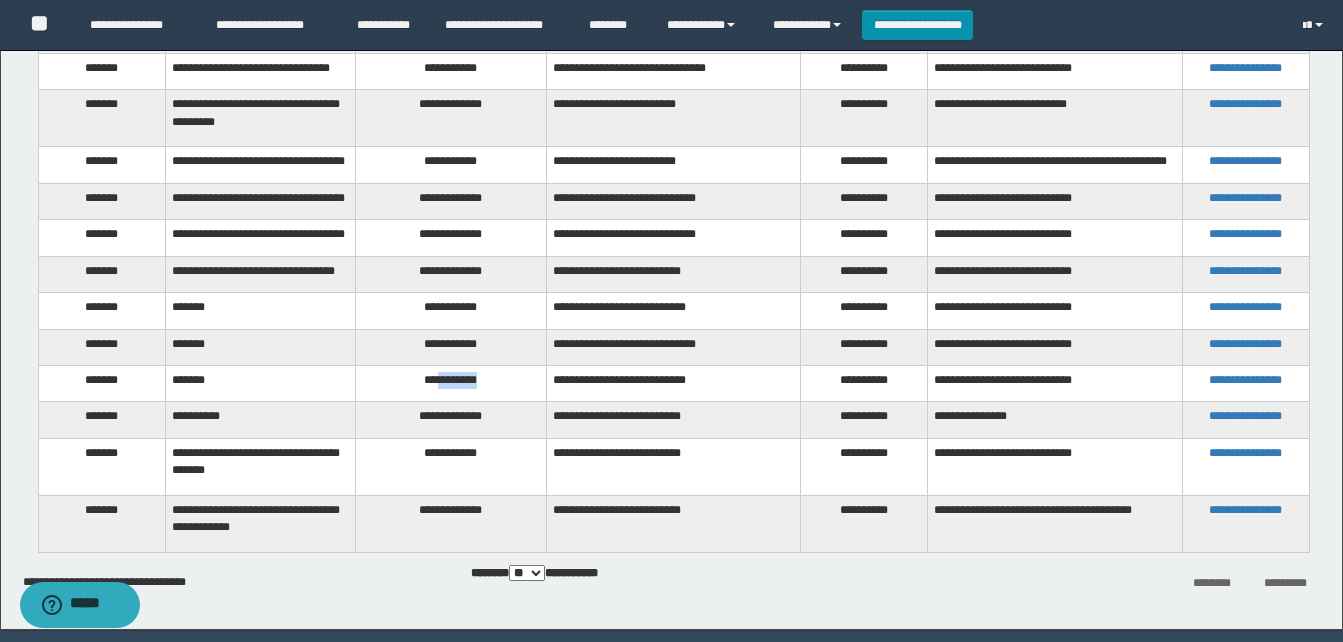 click on "**********" at bounding box center (451, 383) 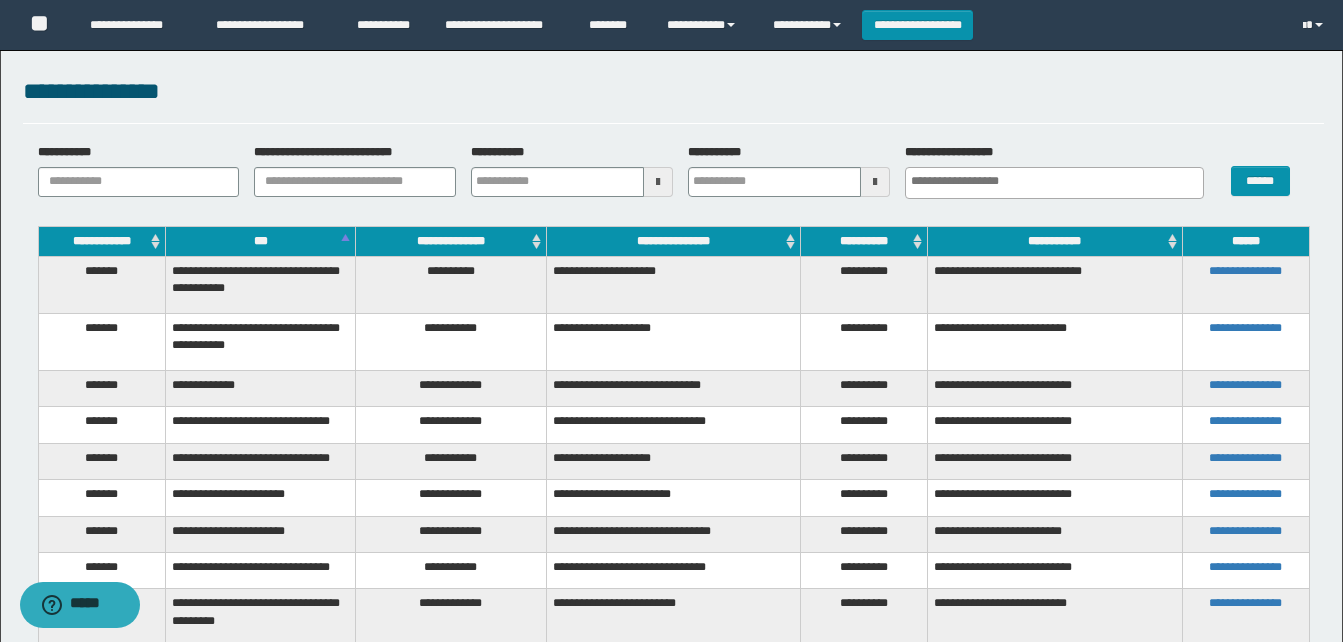 scroll, scrollTop: 0, scrollLeft: 0, axis: both 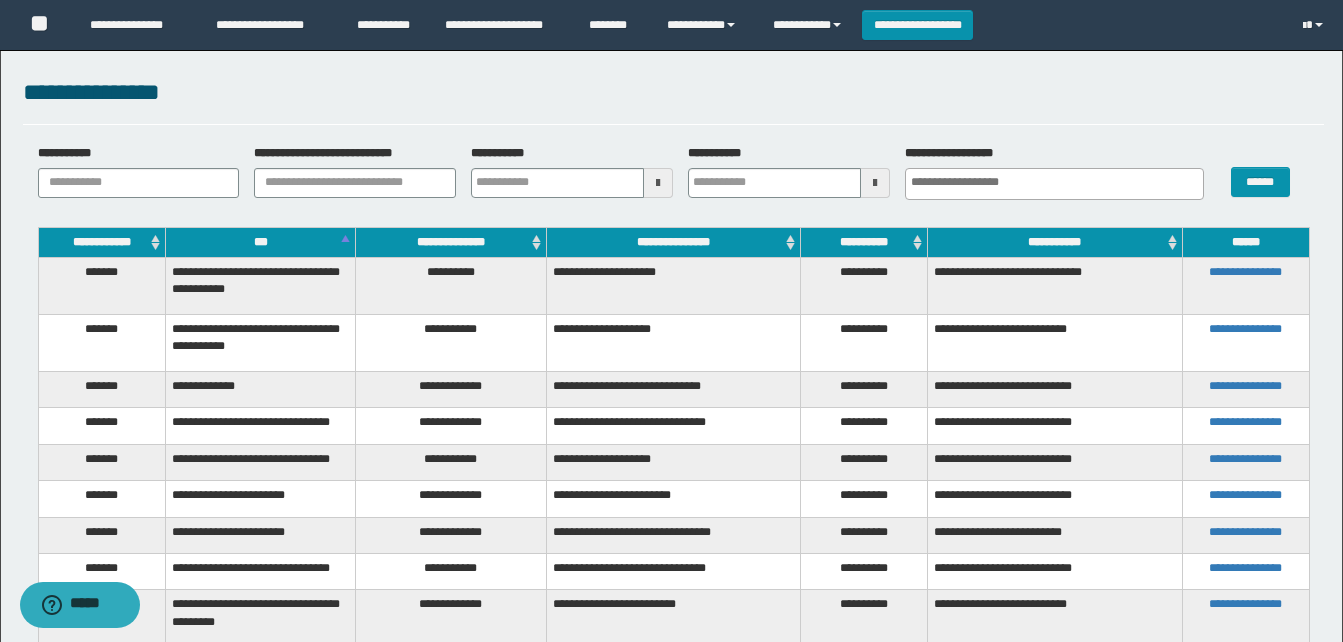 click at bounding box center [658, 183] 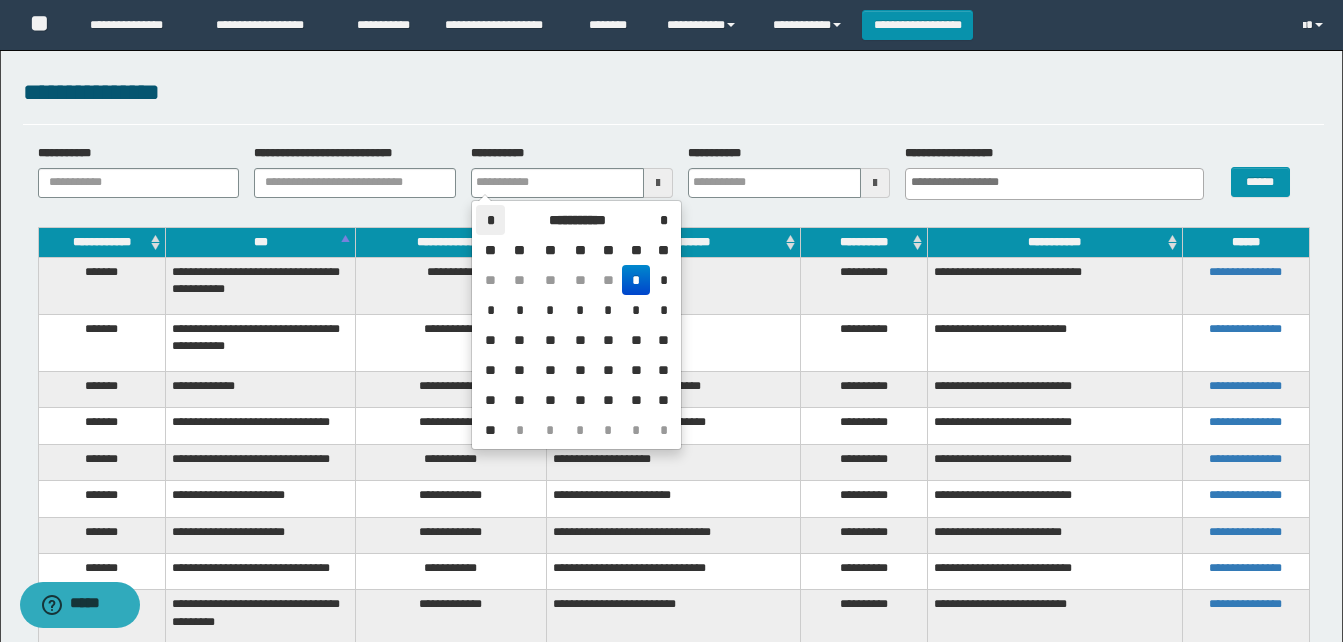 click on "*" at bounding box center [490, 220] 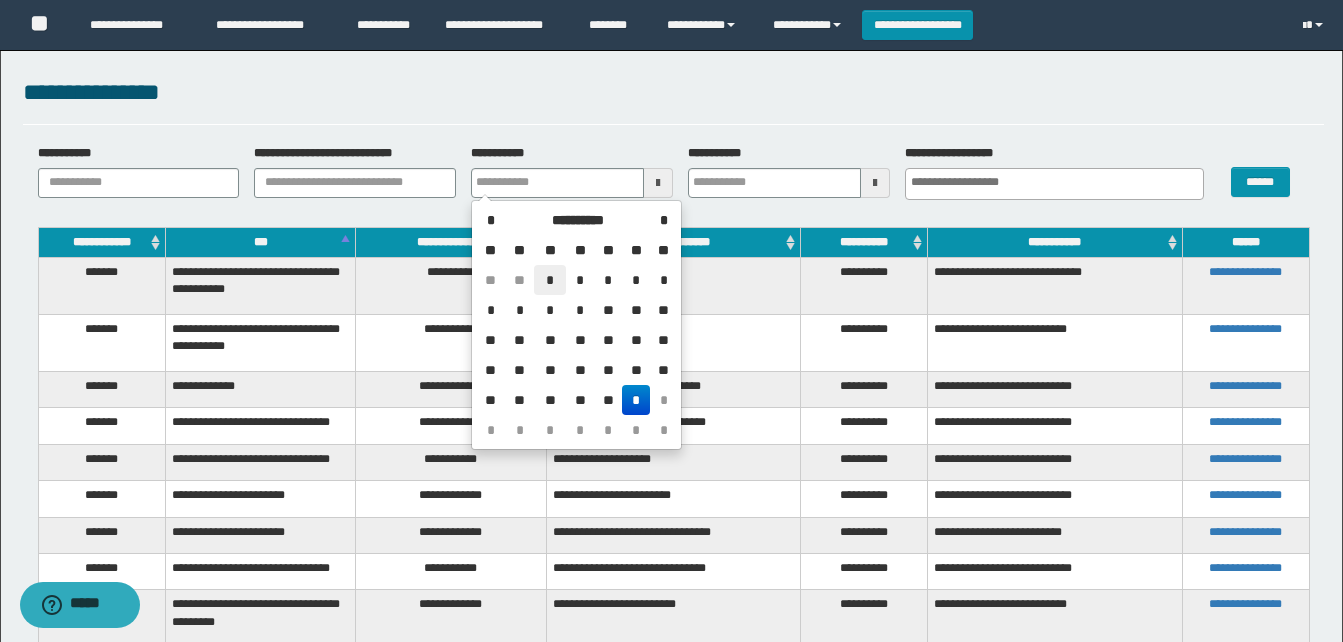 click on "*" at bounding box center [550, 280] 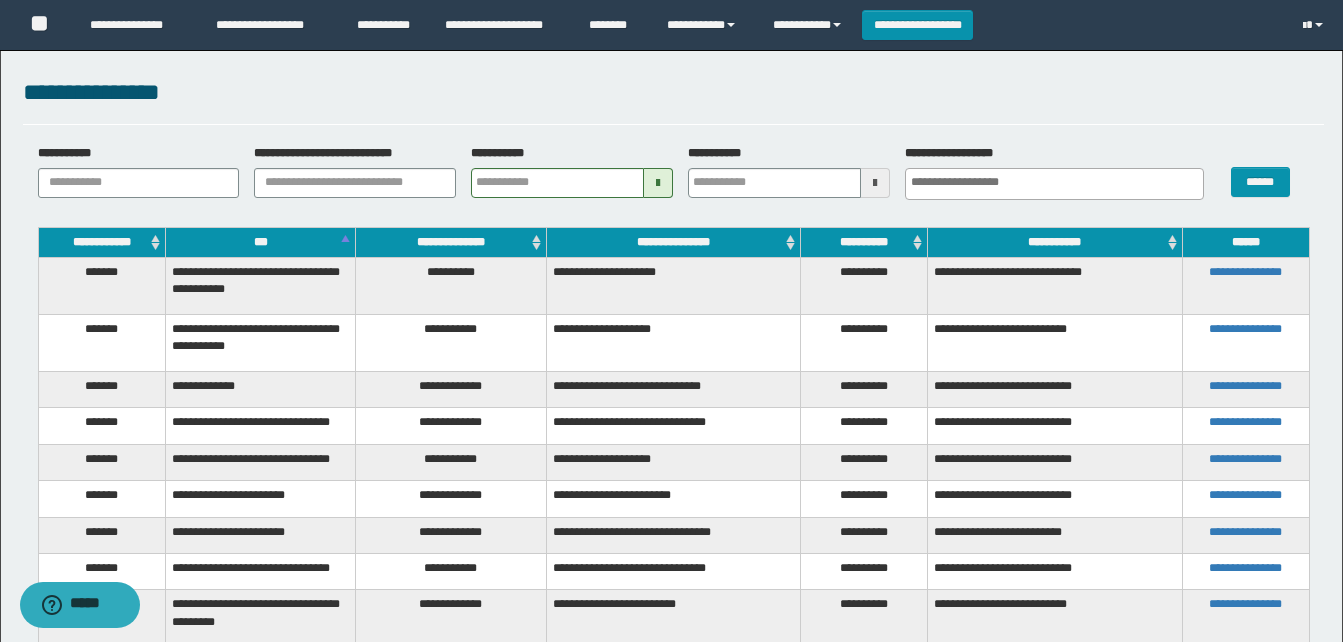 click at bounding box center (875, 183) 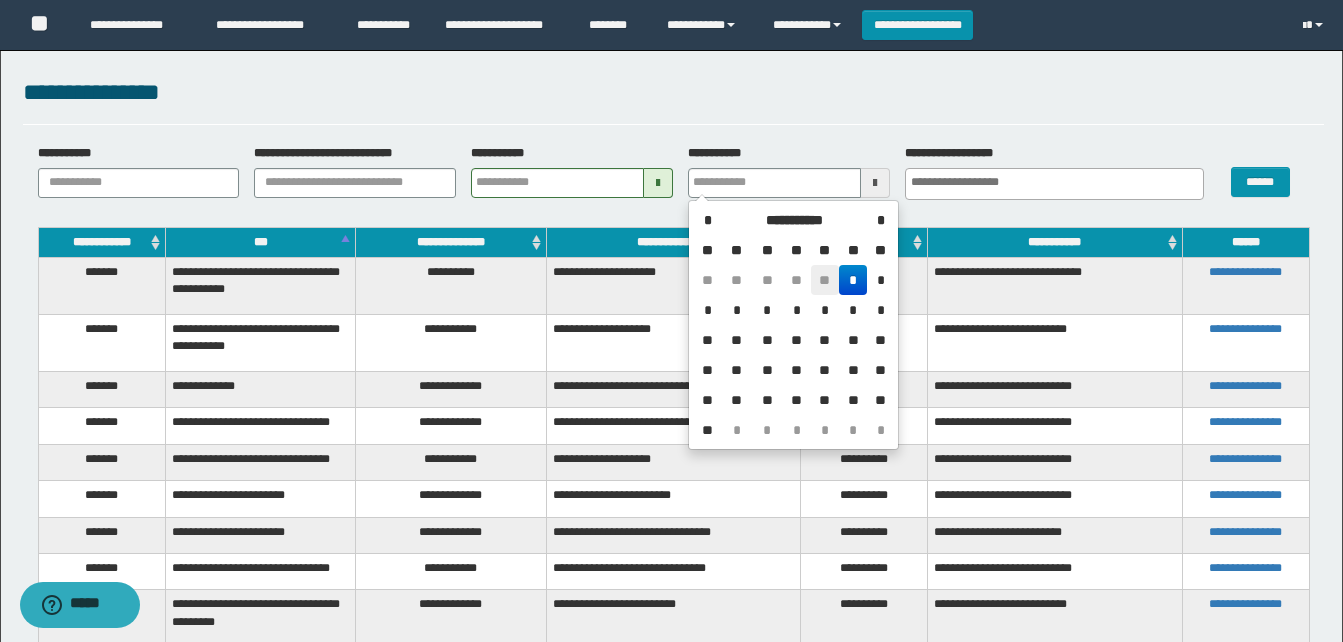 click on "**" at bounding box center (825, 280) 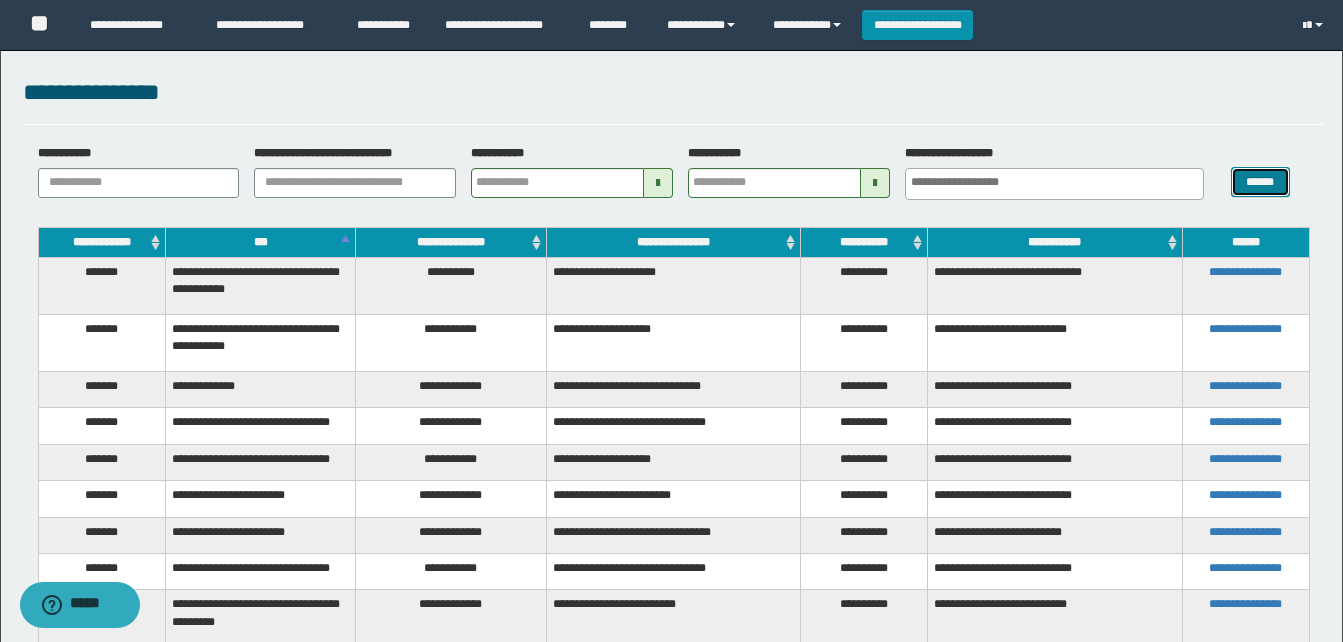 click on "******" at bounding box center [1260, 182] 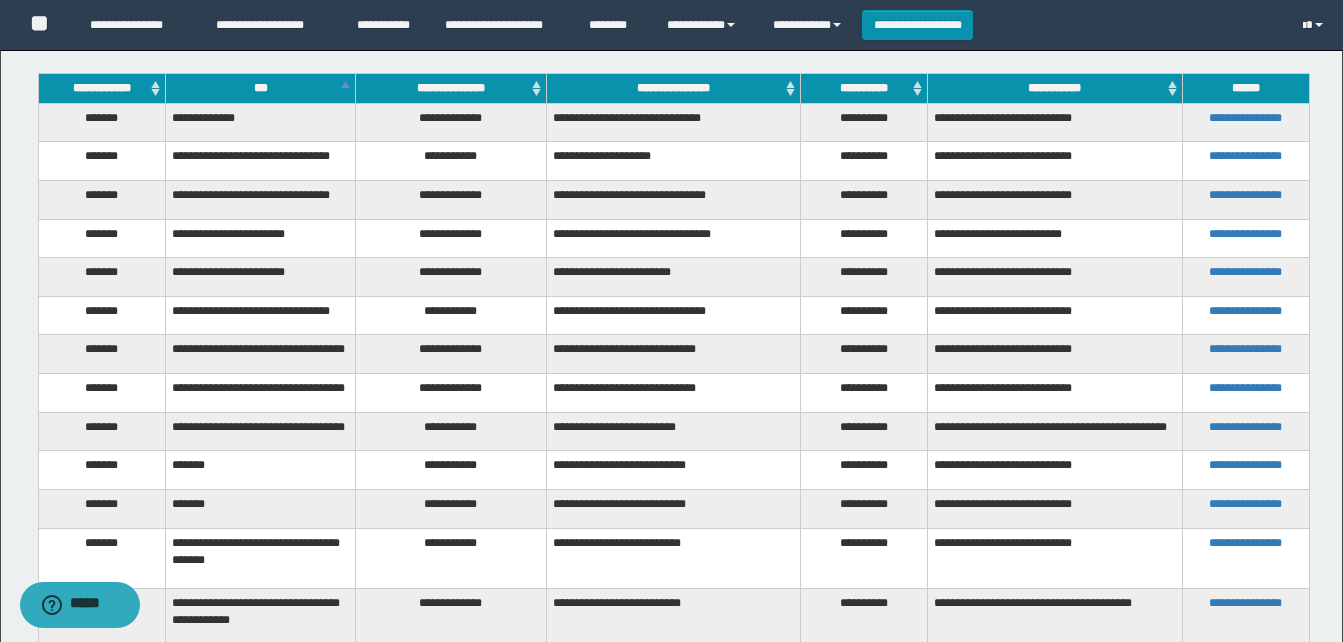 scroll, scrollTop: 200, scrollLeft: 0, axis: vertical 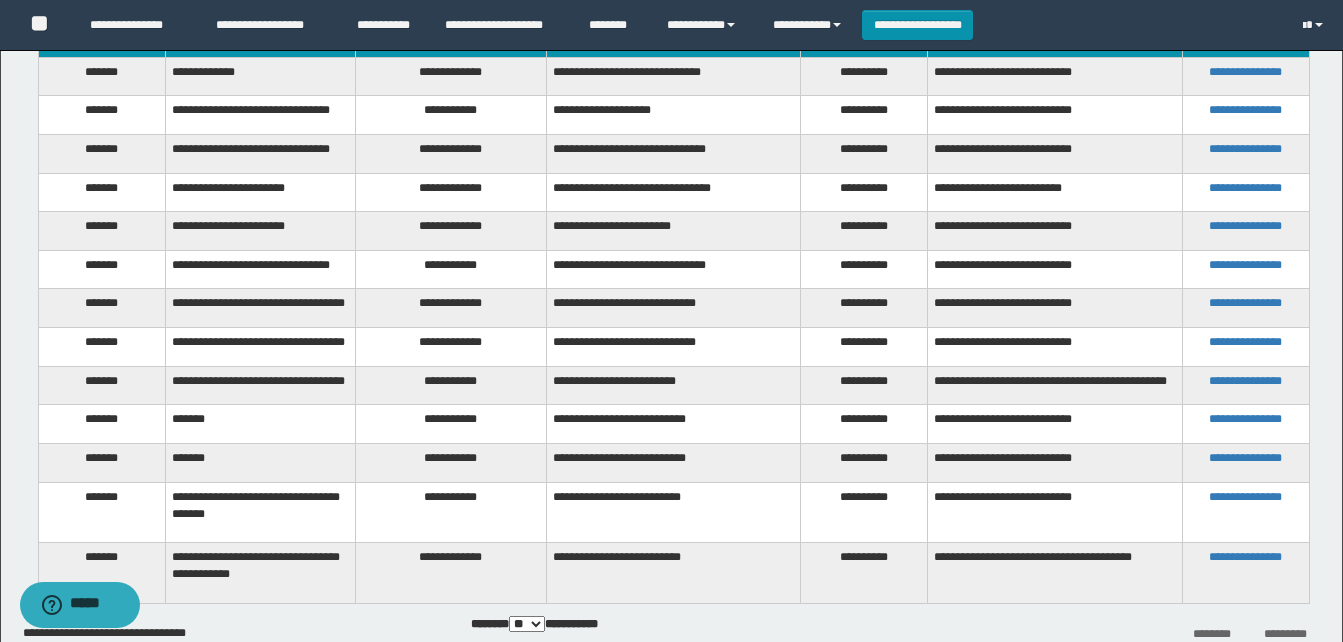 click on "**********" at bounding box center [673, 627] 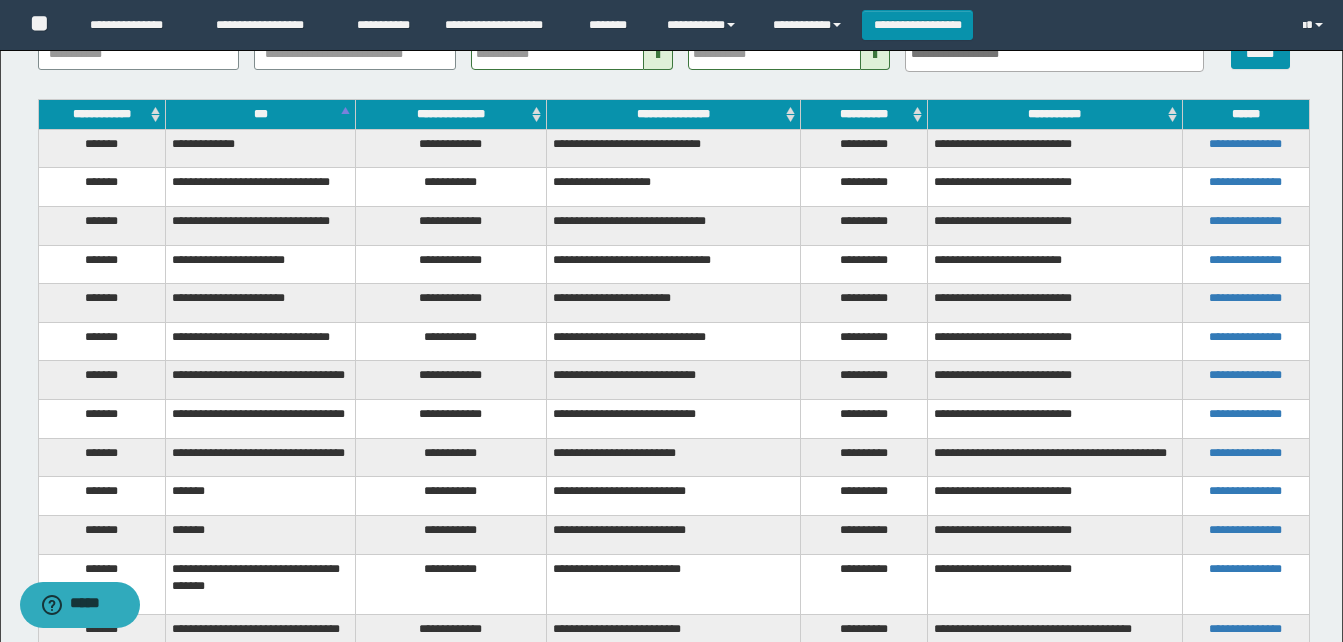 scroll, scrollTop: 100, scrollLeft: 0, axis: vertical 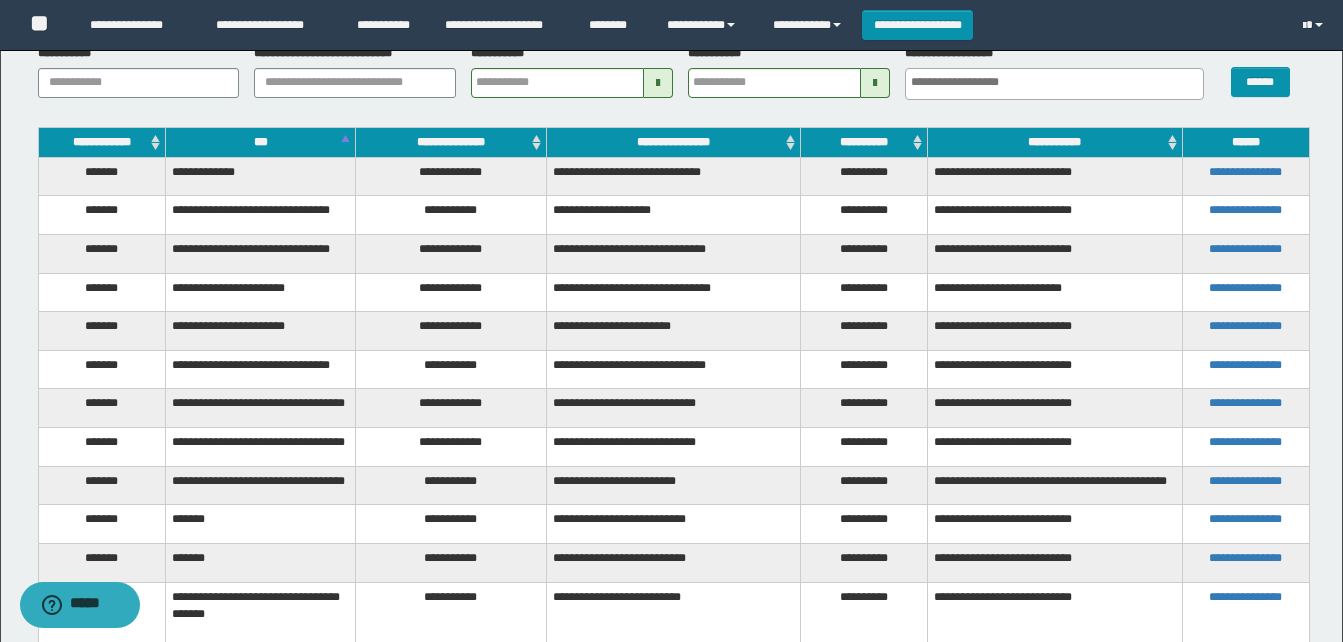 click on "**********" at bounding box center (451, 408) 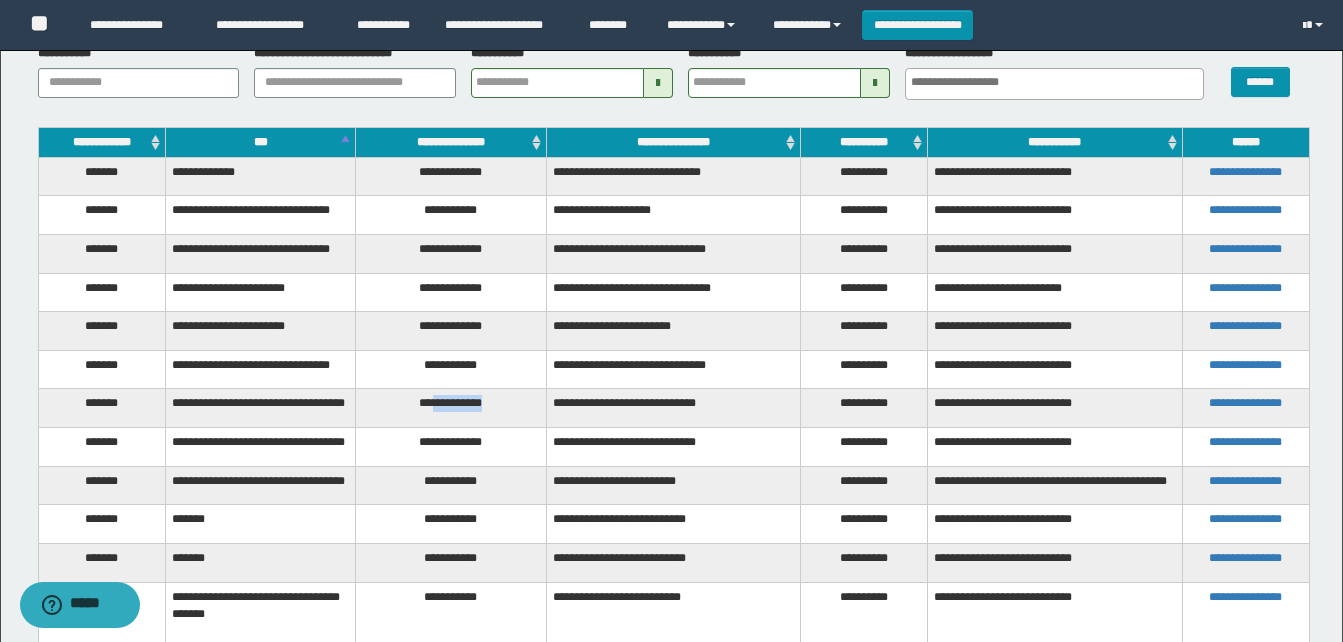 click on "**********" at bounding box center (451, 408) 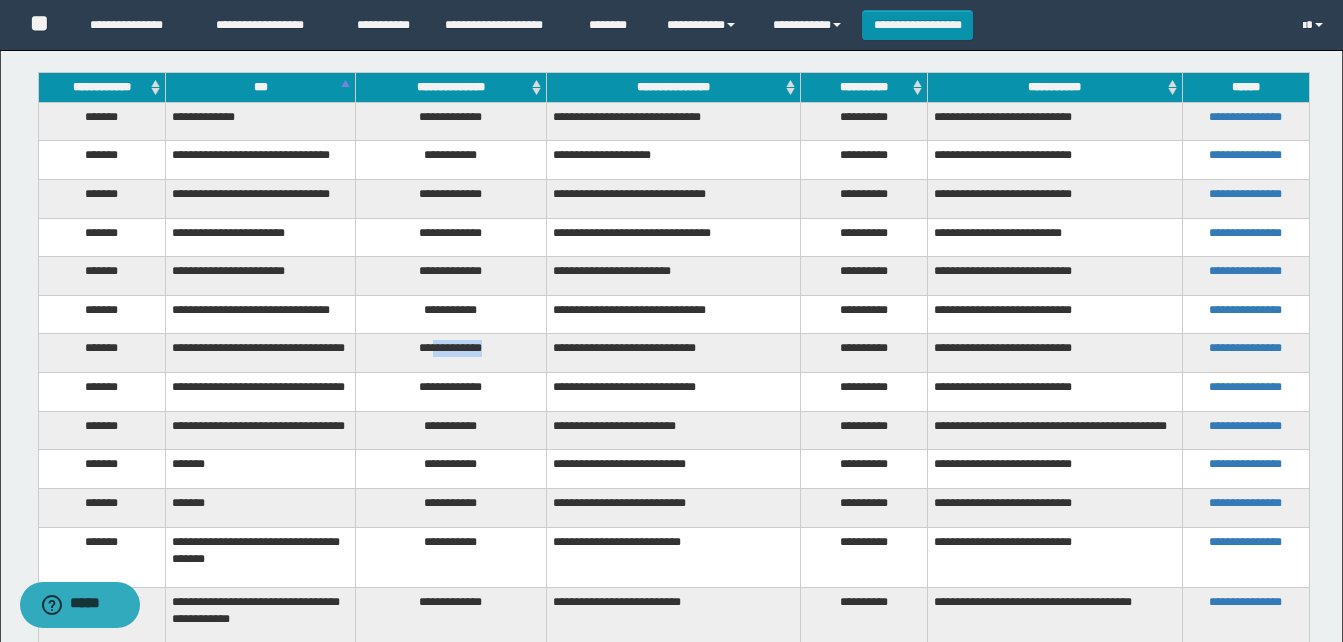 scroll, scrollTop: 200, scrollLeft: 0, axis: vertical 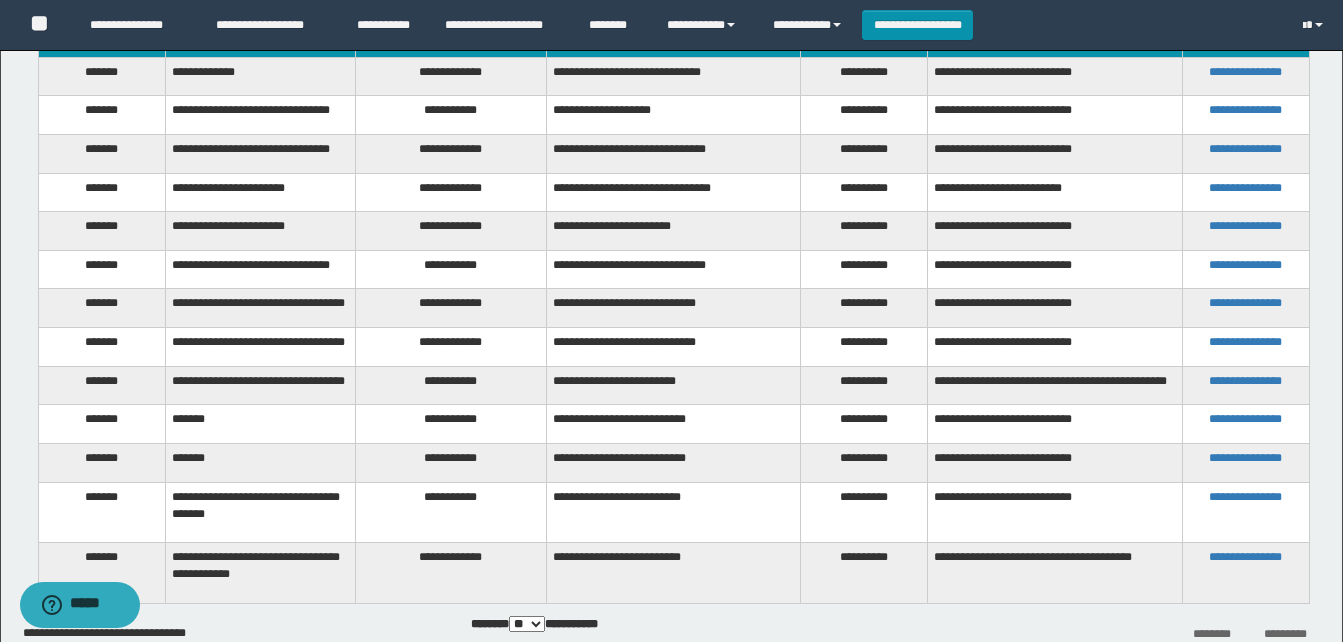 click on "**********" at bounding box center (451, 347) 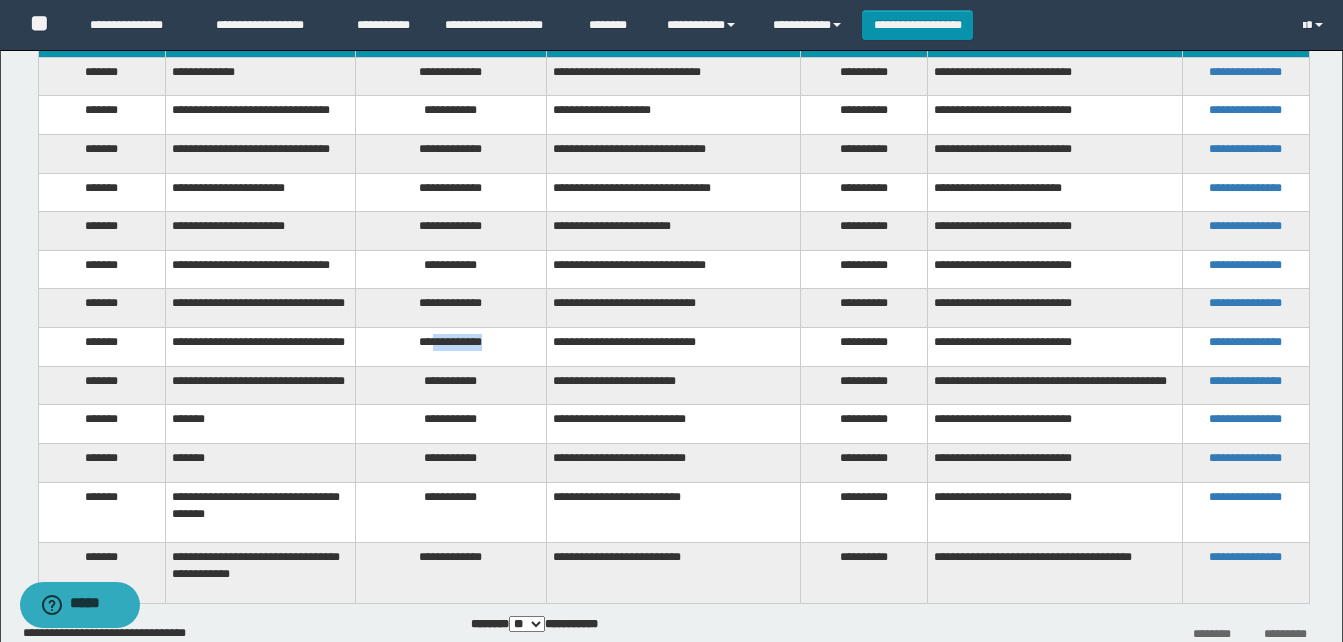 click on "**********" at bounding box center [451, 347] 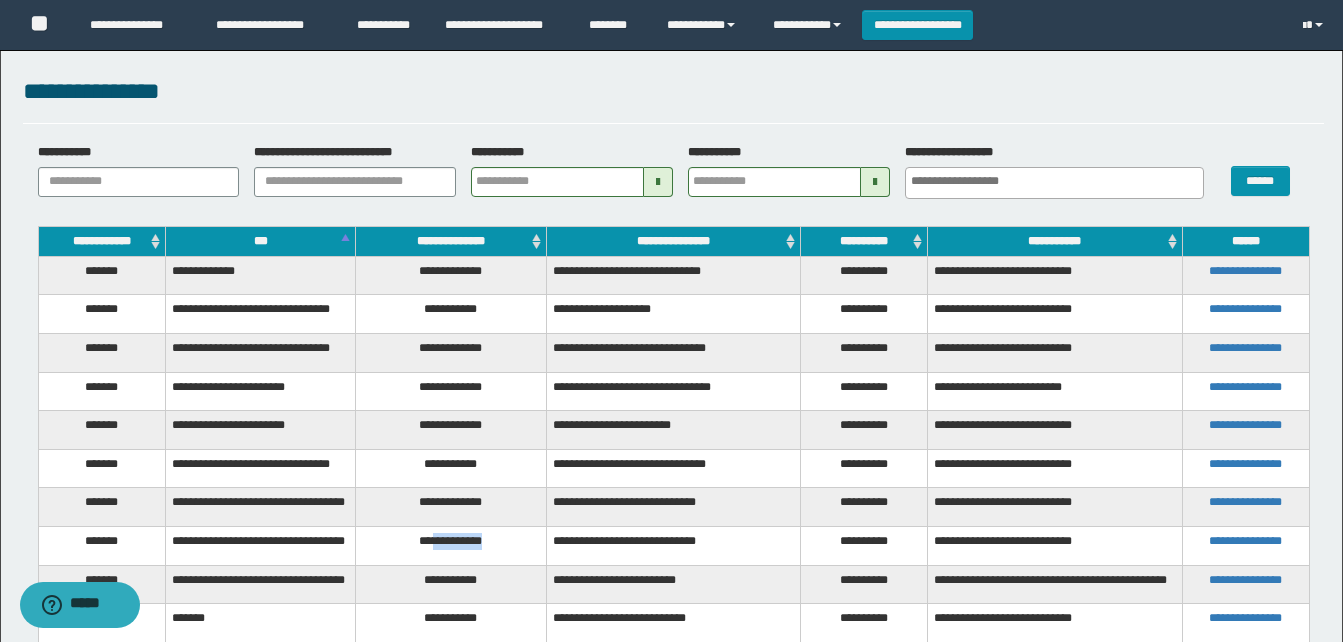 scroll, scrollTop: 0, scrollLeft: 0, axis: both 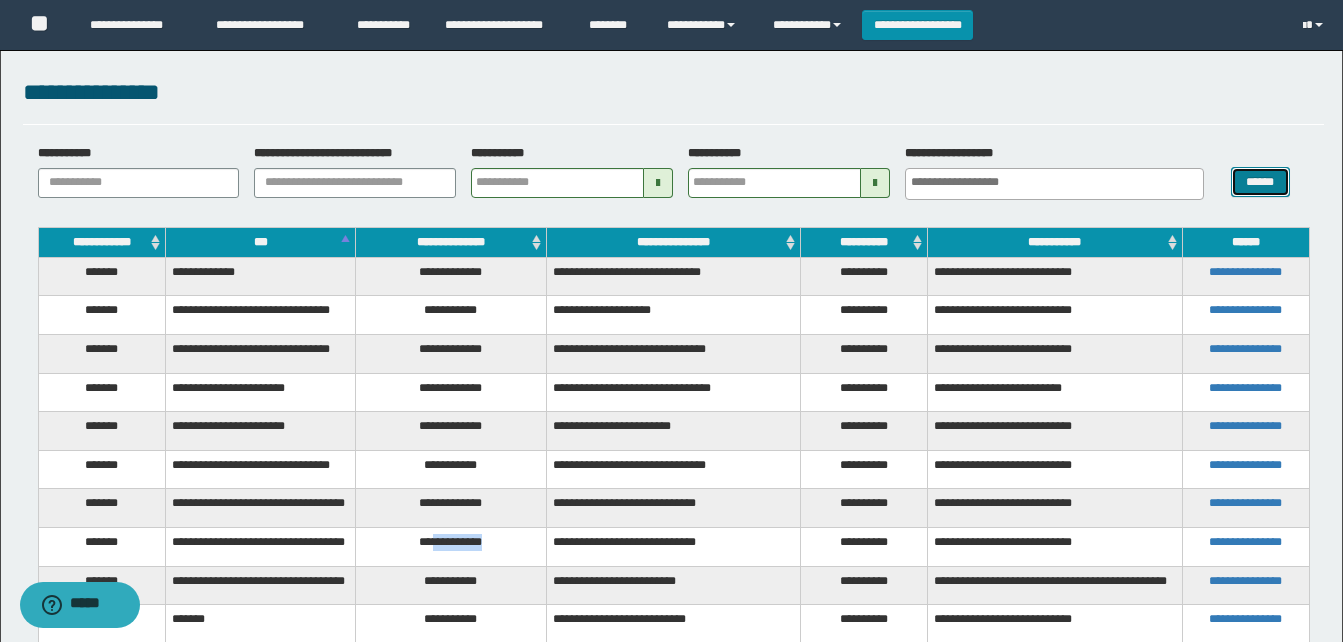click on "******" at bounding box center [1260, 182] 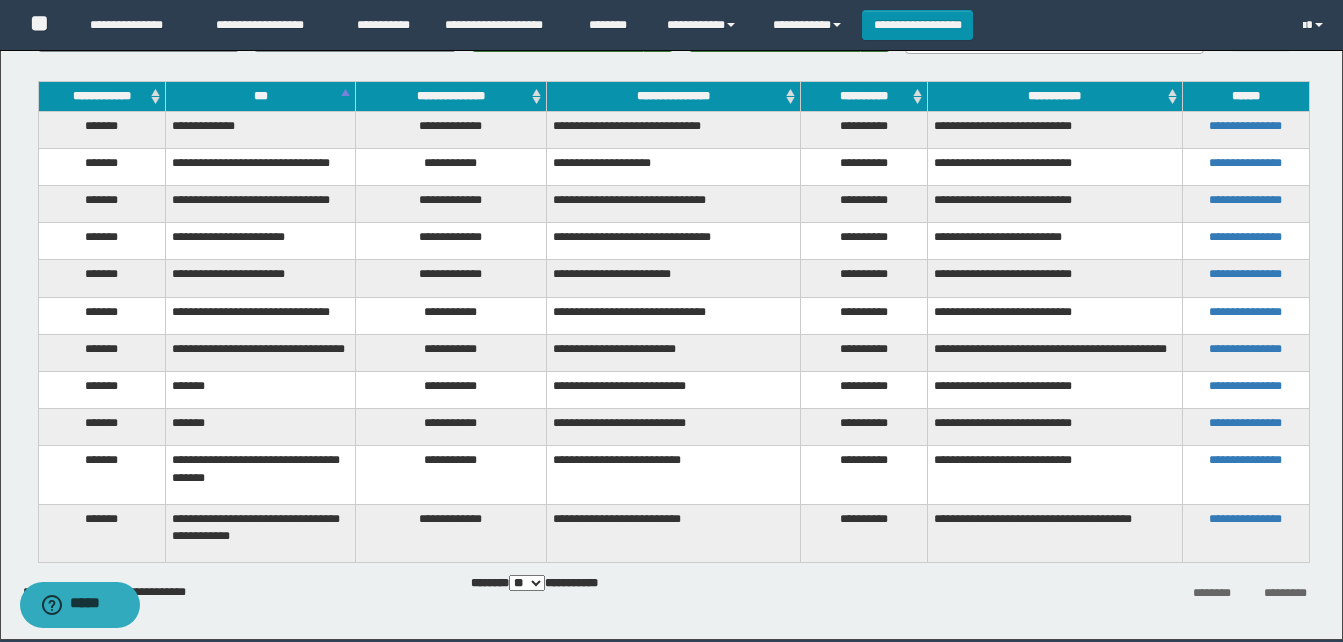 scroll, scrollTop: 100, scrollLeft: 0, axis: vertical 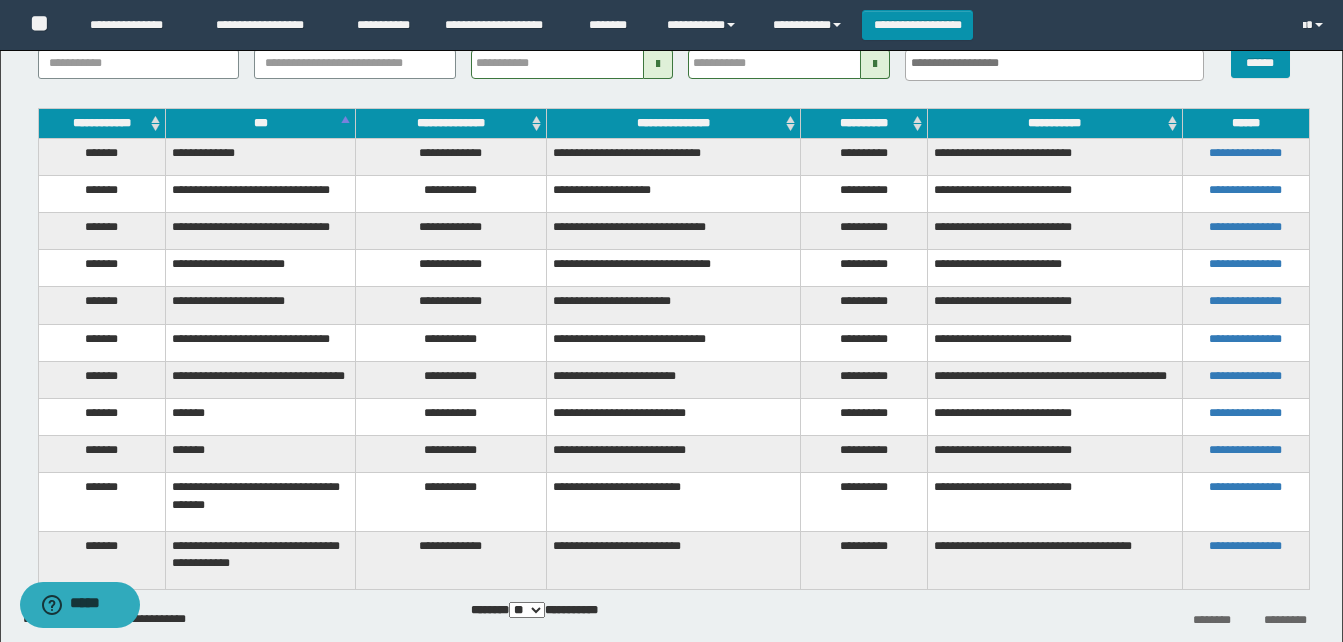 click on "**********" at bounding box center [451, 342] 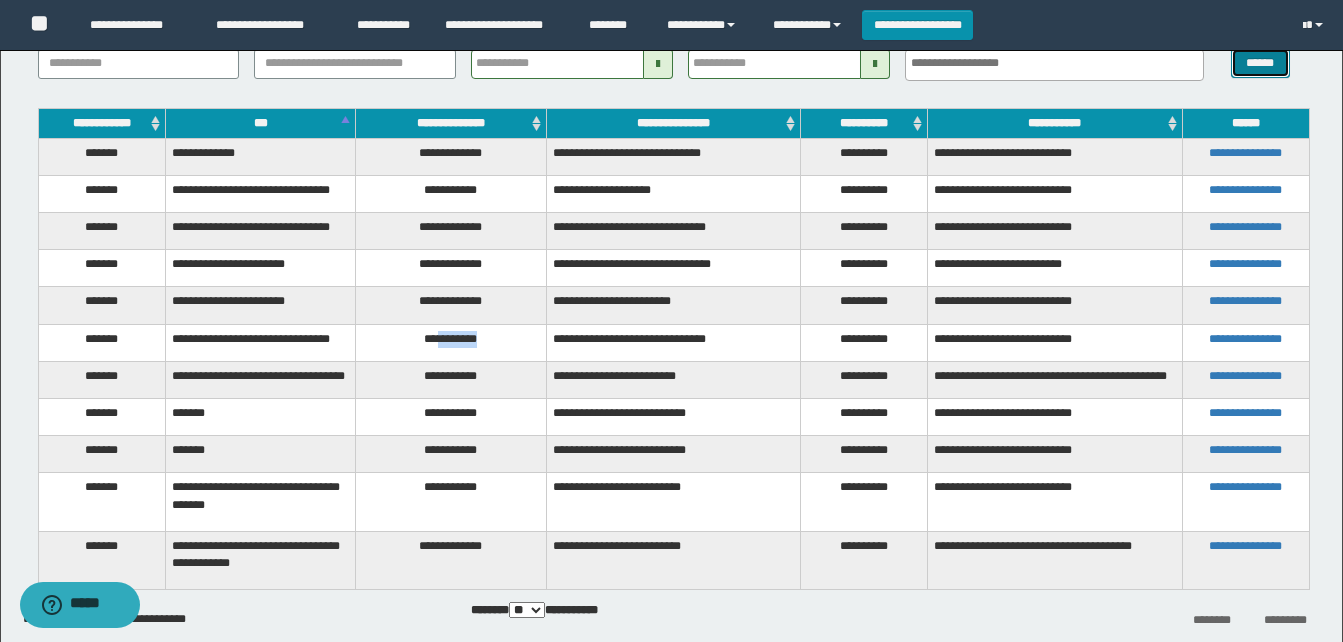 click on "******" at bounding box center (1260, 63) 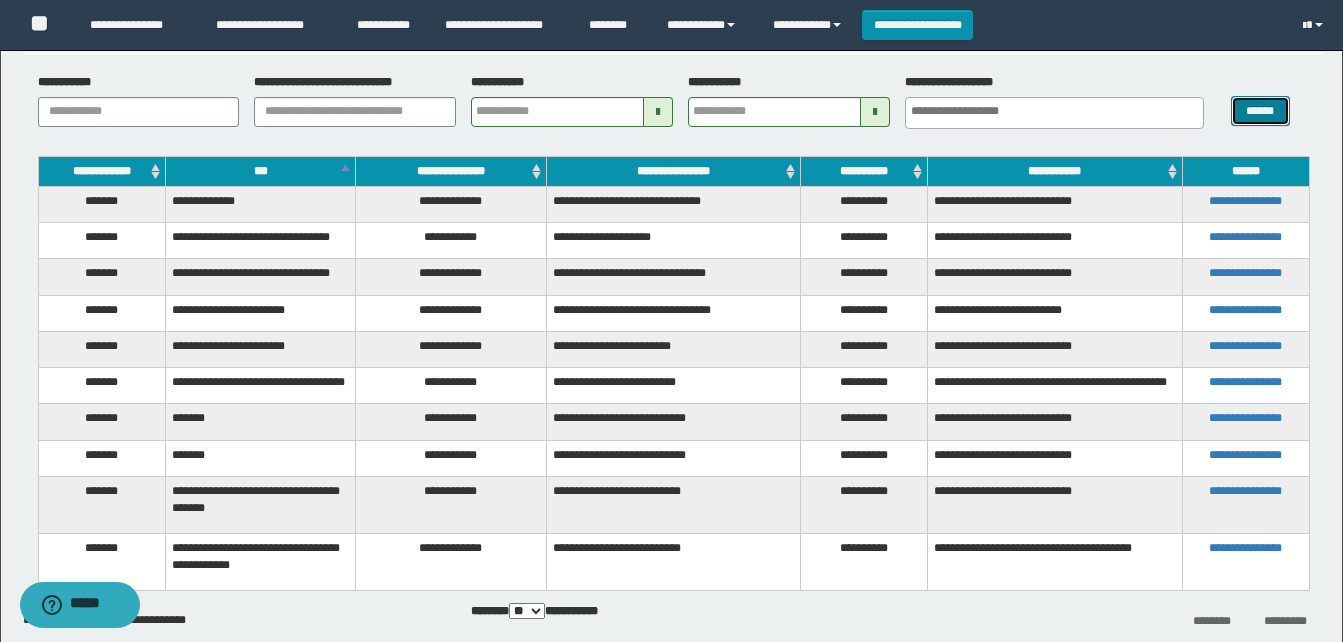 scroll, scrollTop: 171, scrollLeft: 0, axis: vertical 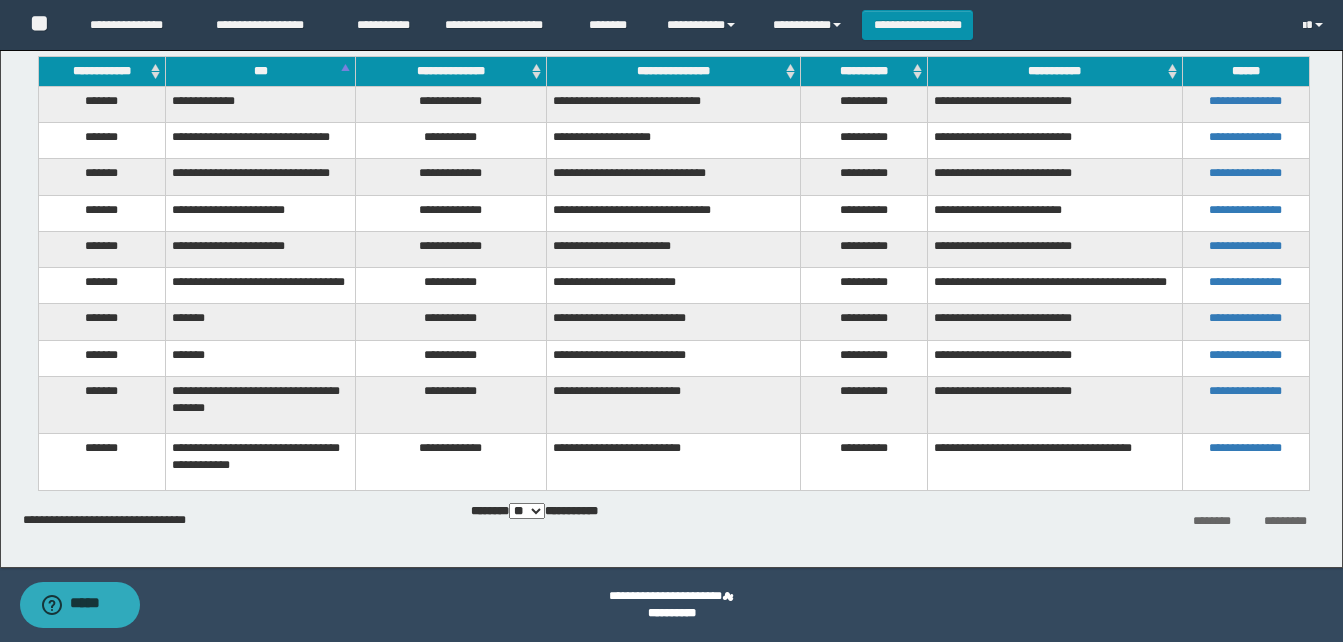 click on "**********" at bounding box center (451, 213) 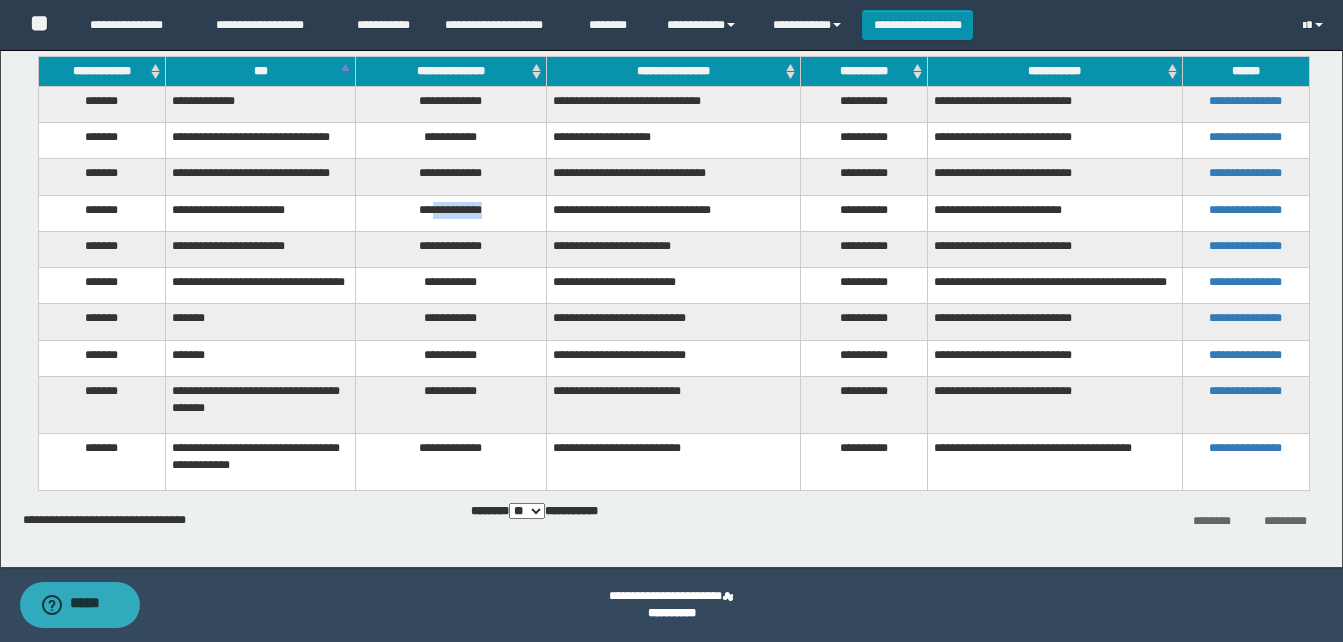 click on "**********" at bounding box center (451, 213) 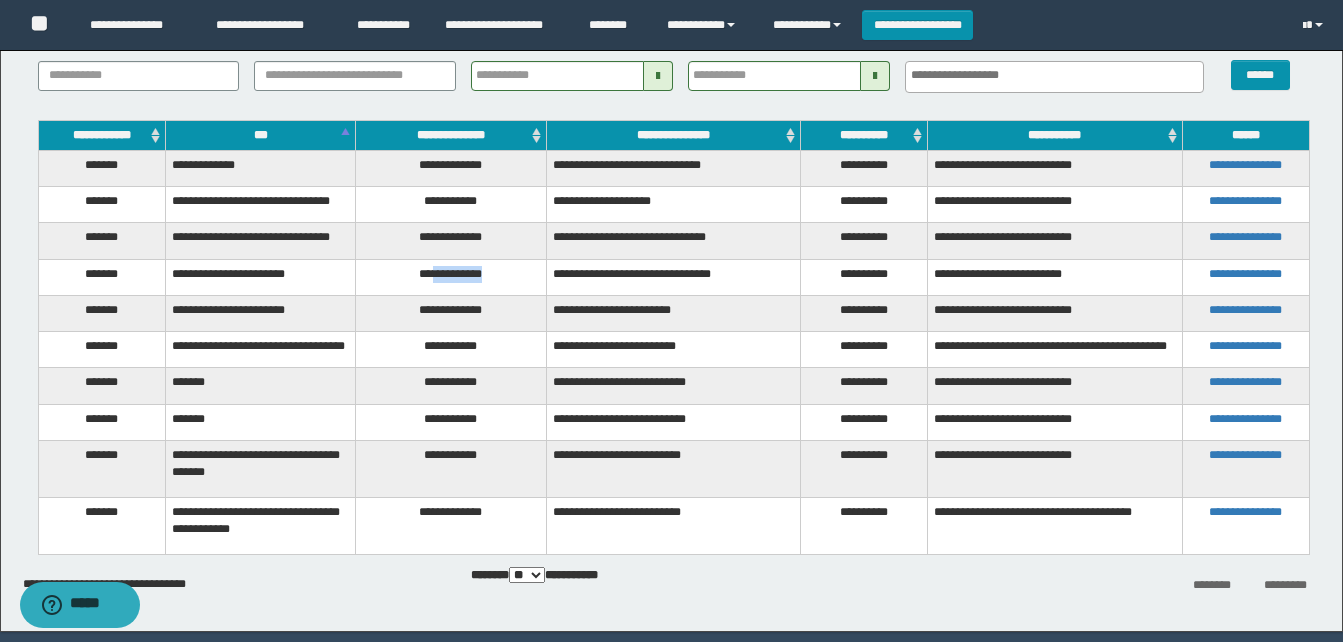 scroll, scrollTop: 71, scrollLeft: 0, axis: vertical 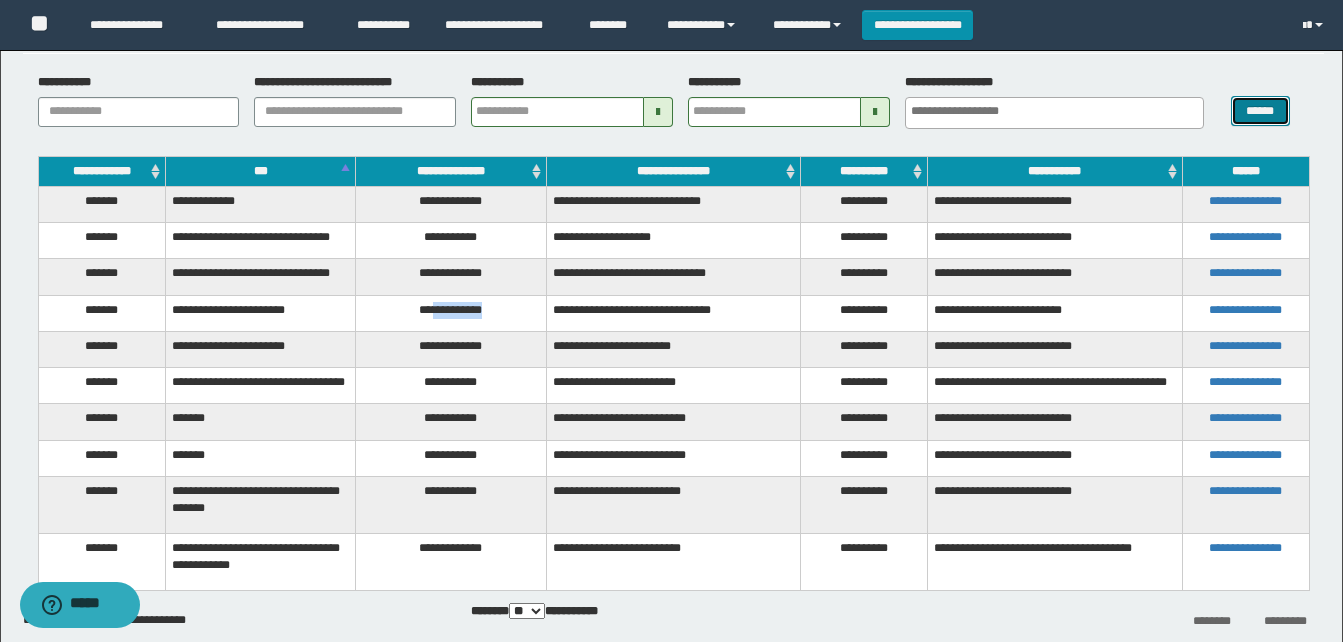 click on "******" at bounding box center [1260, 111] 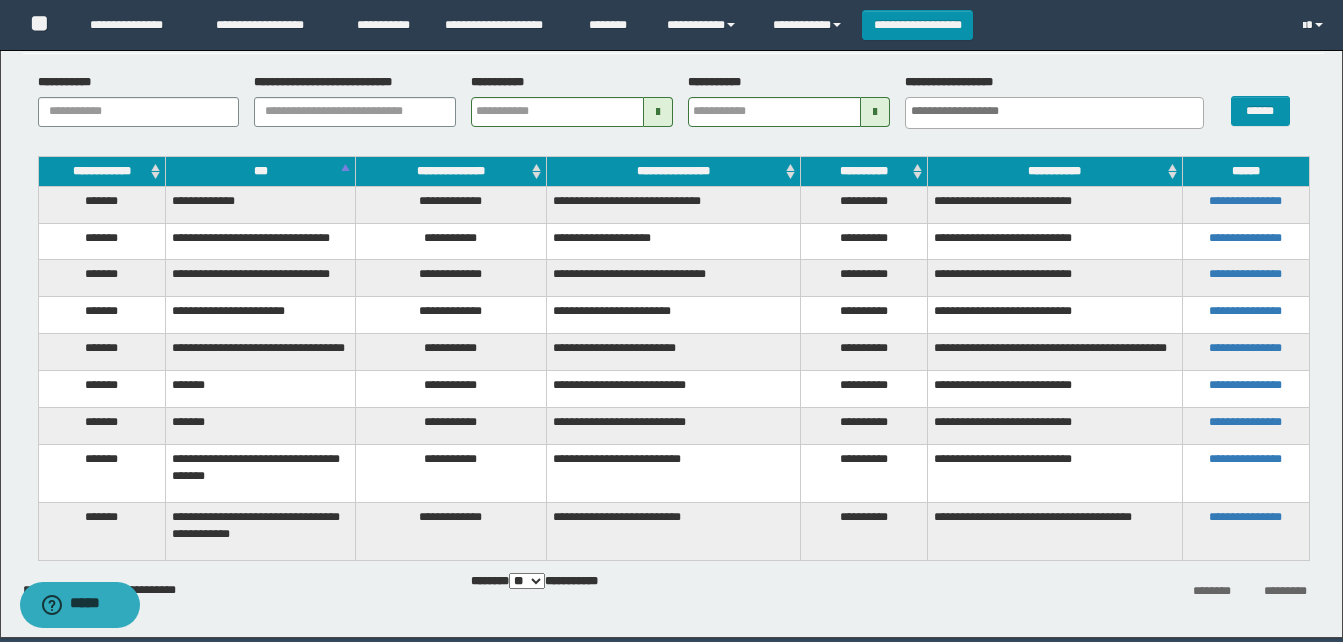 click on "**********" at bounding box center (451, 278) 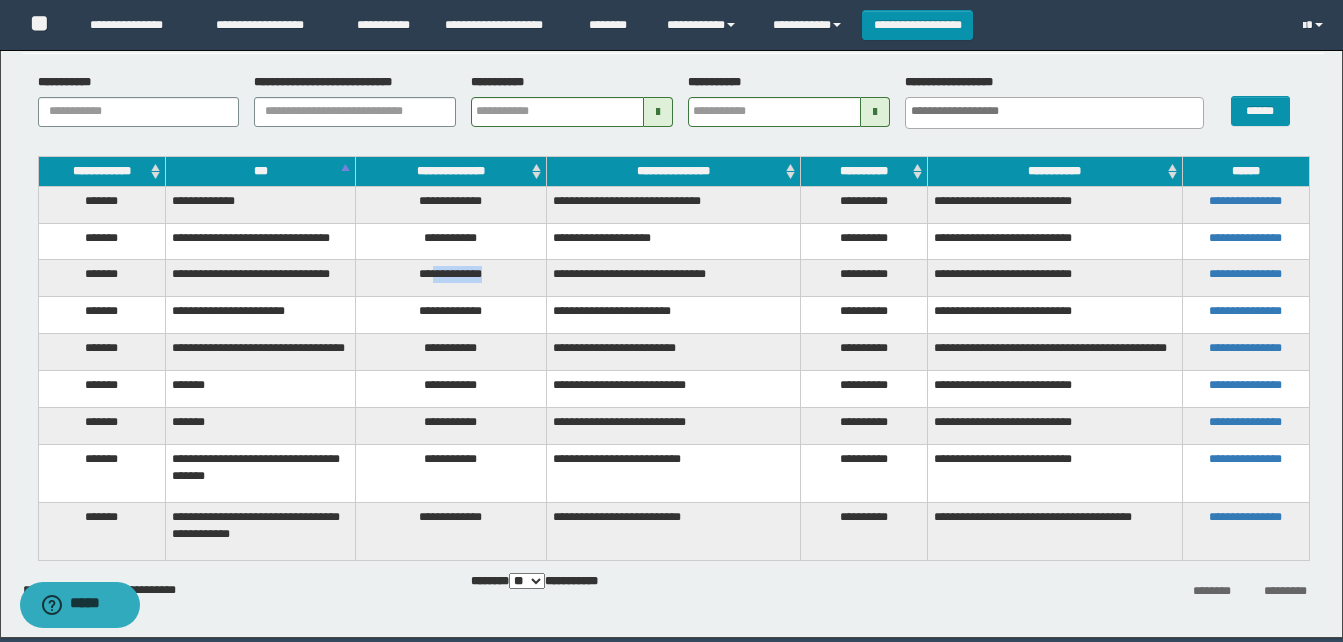 click on "**********" at bounding box center [451, 278] 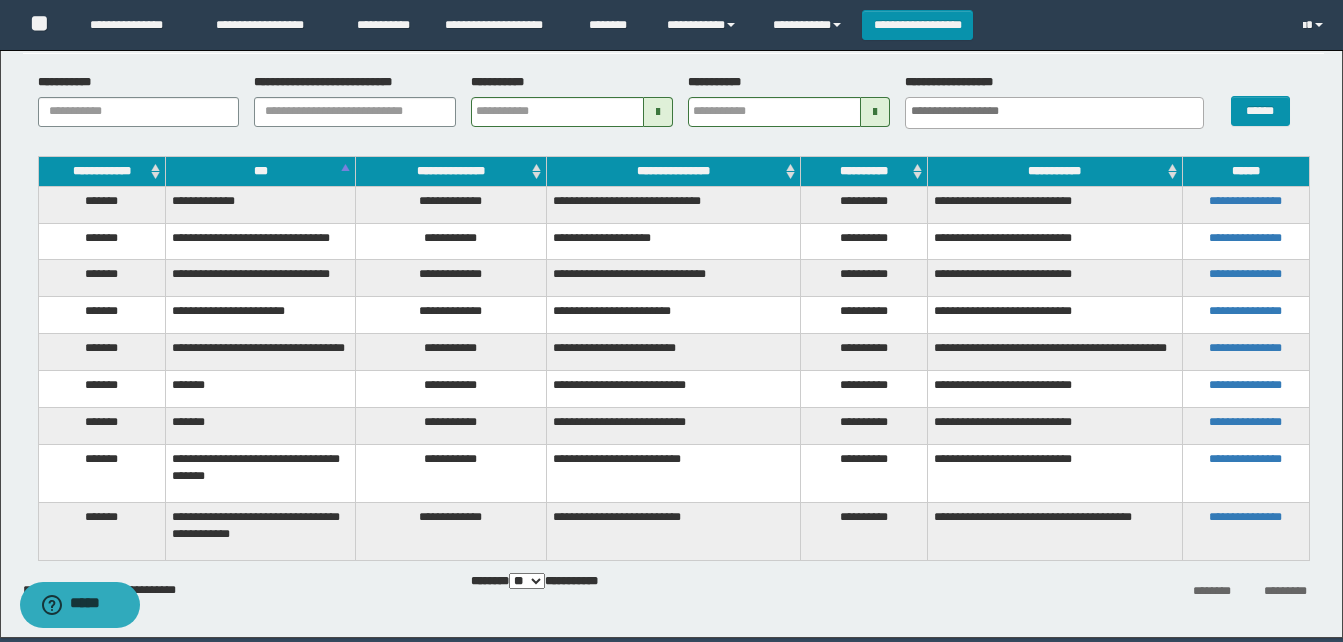 click on "**********" at bounding box center (451, 241) 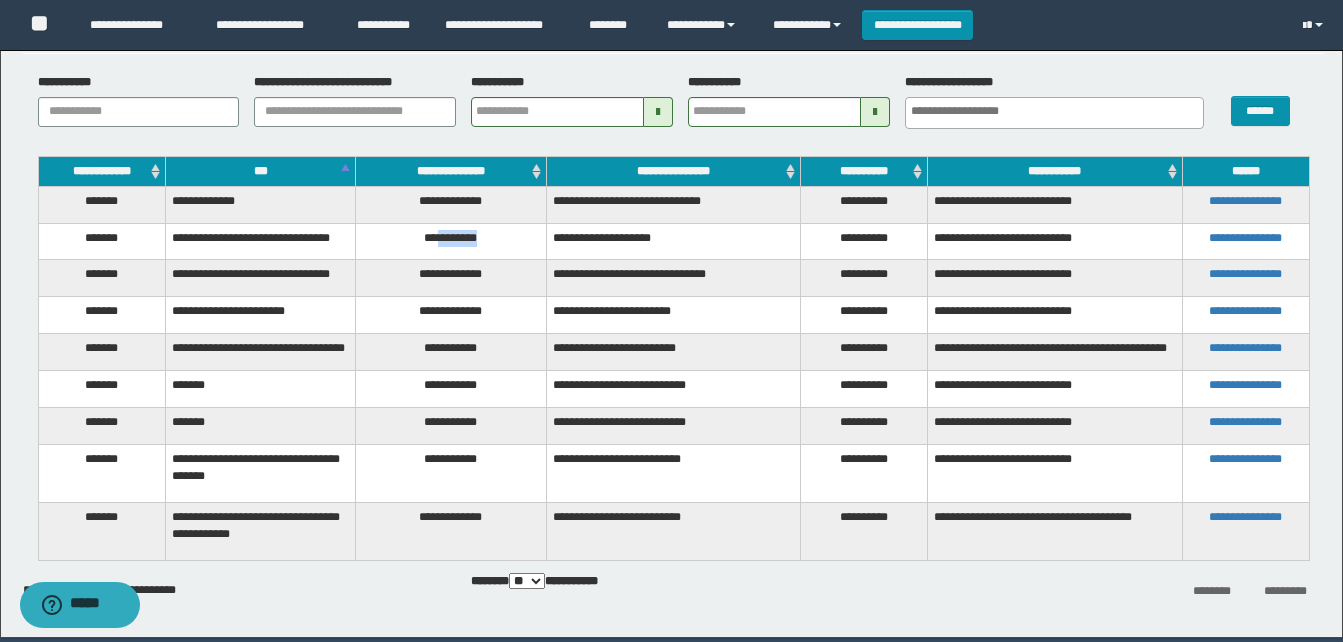 click on "**********" at bounding box center (451, 241) 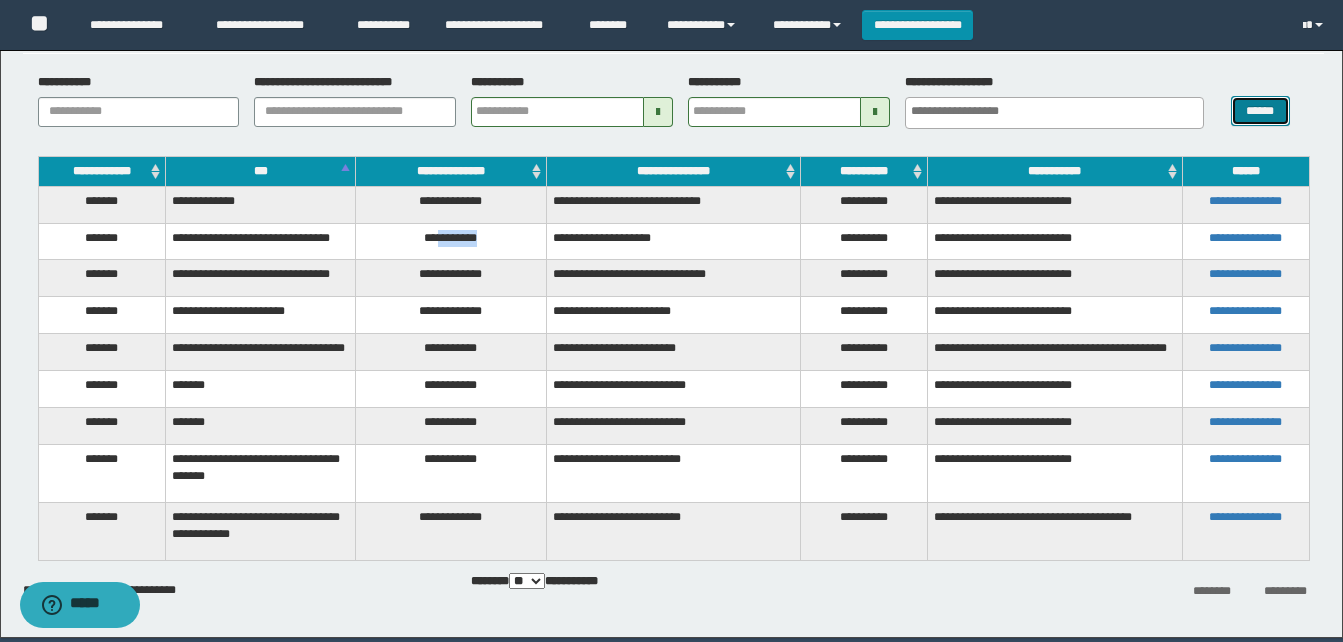 click on "******" at bounding box center [1260, 111] 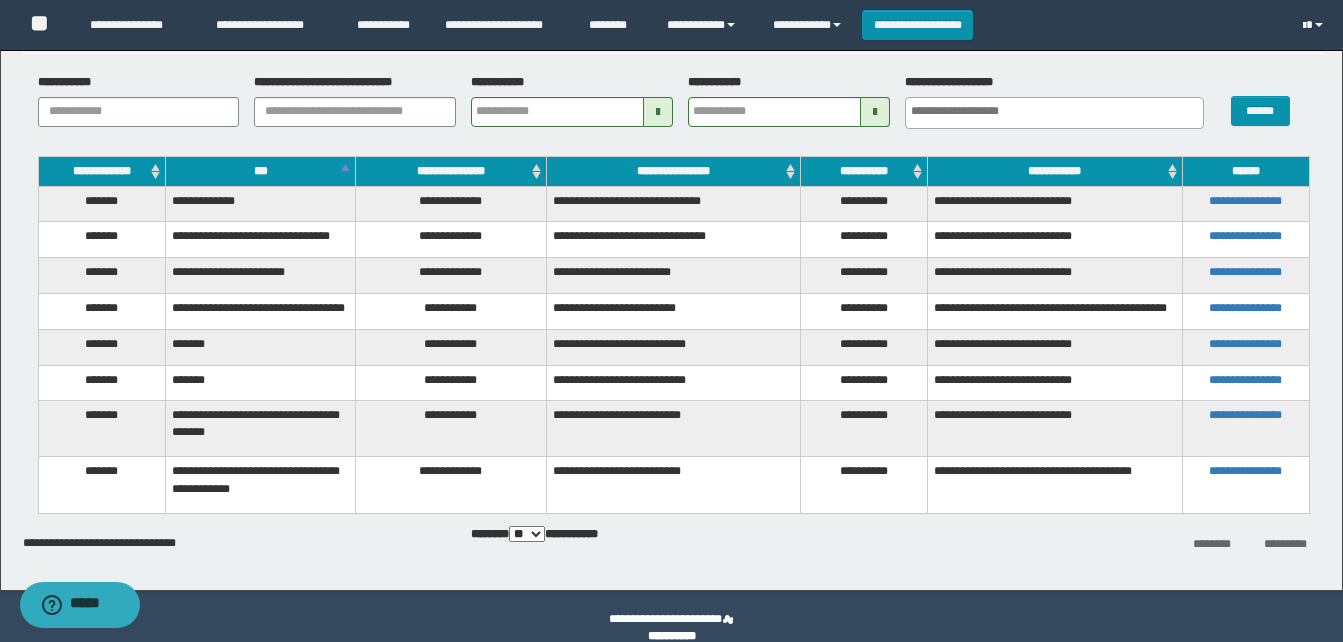 click on "**********" at bounding box center [673, 537] 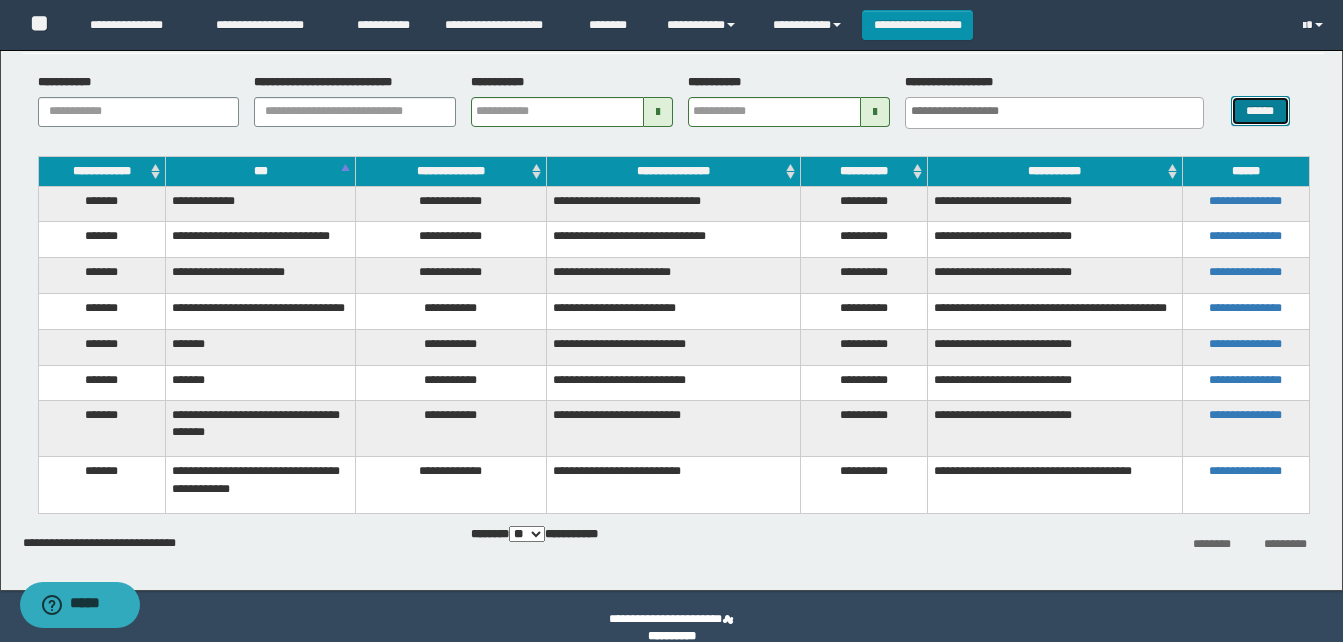 click on "******" at bounding box center (1260, 111) 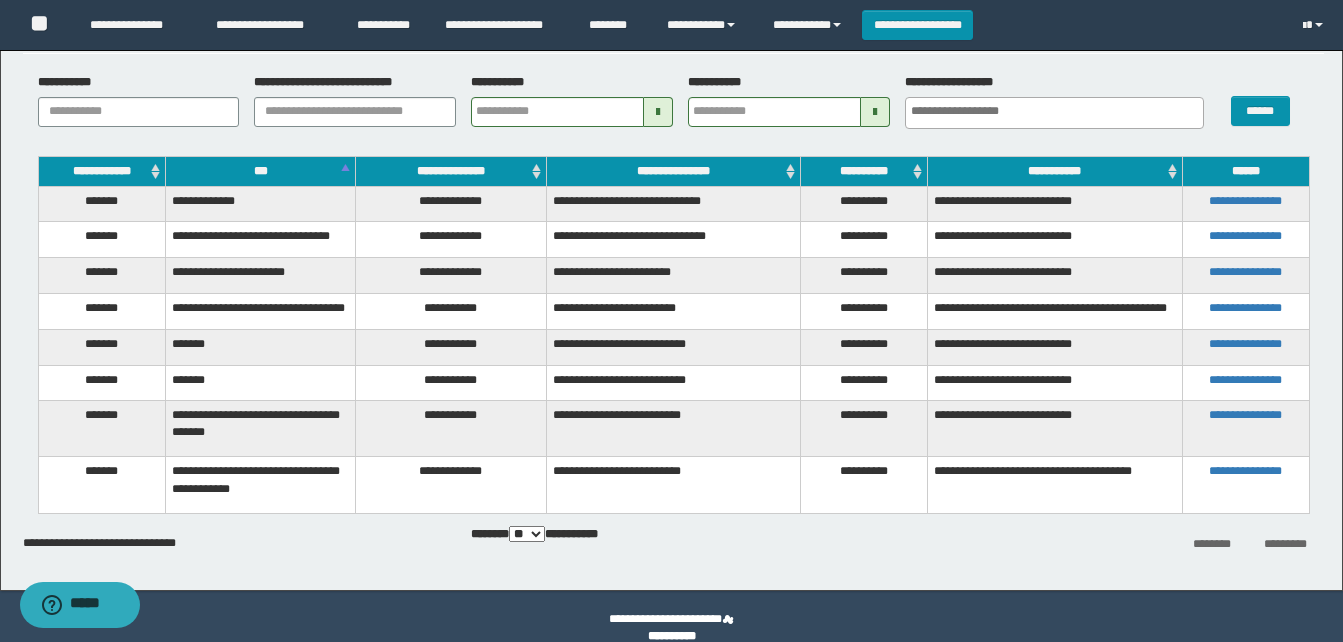 click at bounding box center [875, 112] 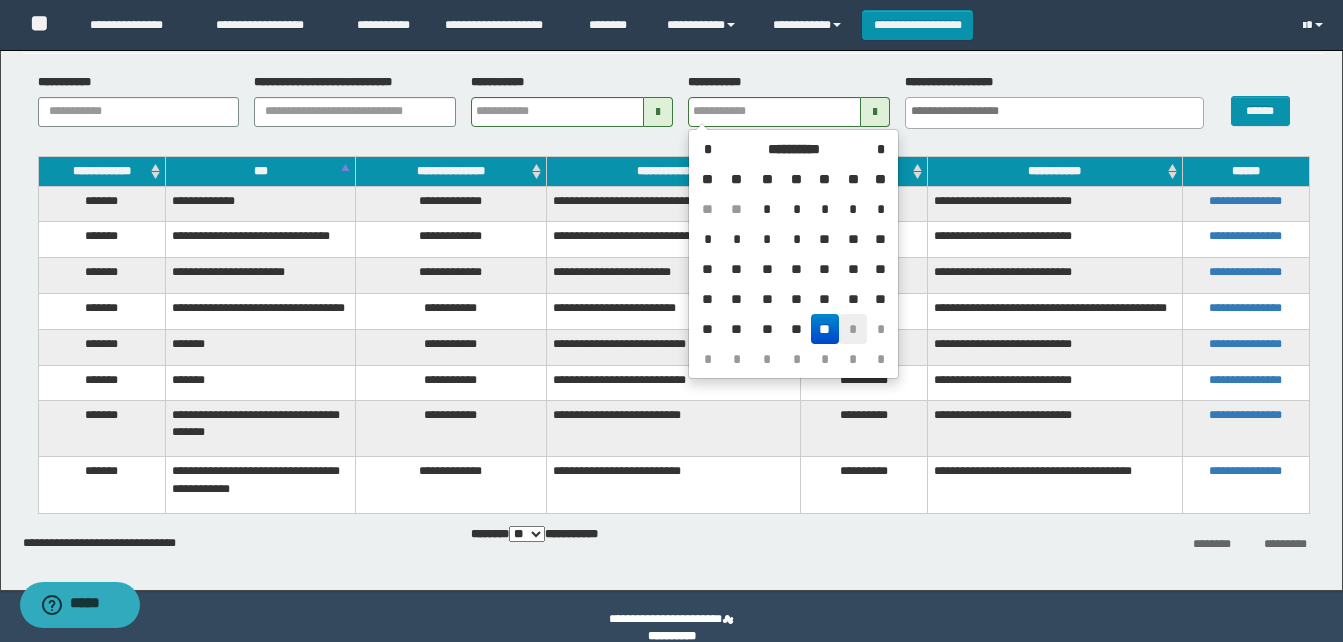 click on "*" at bounding box center [853, 329] 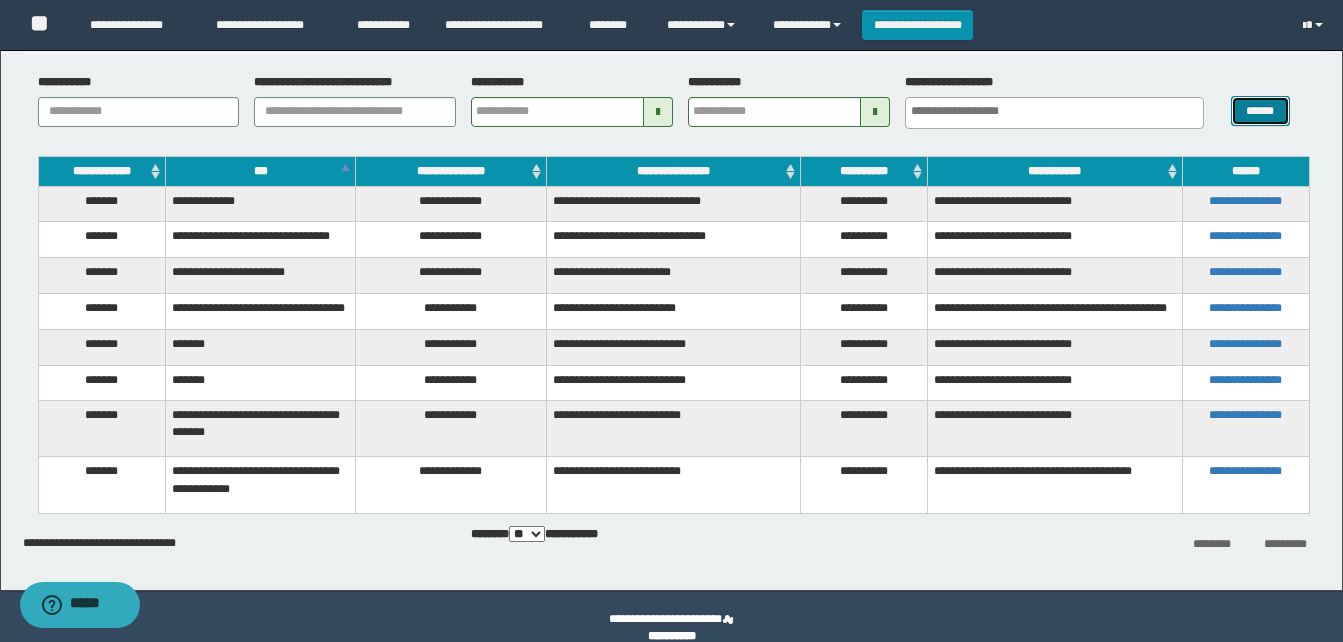 click on "******" at bounding box center [1260, 111] 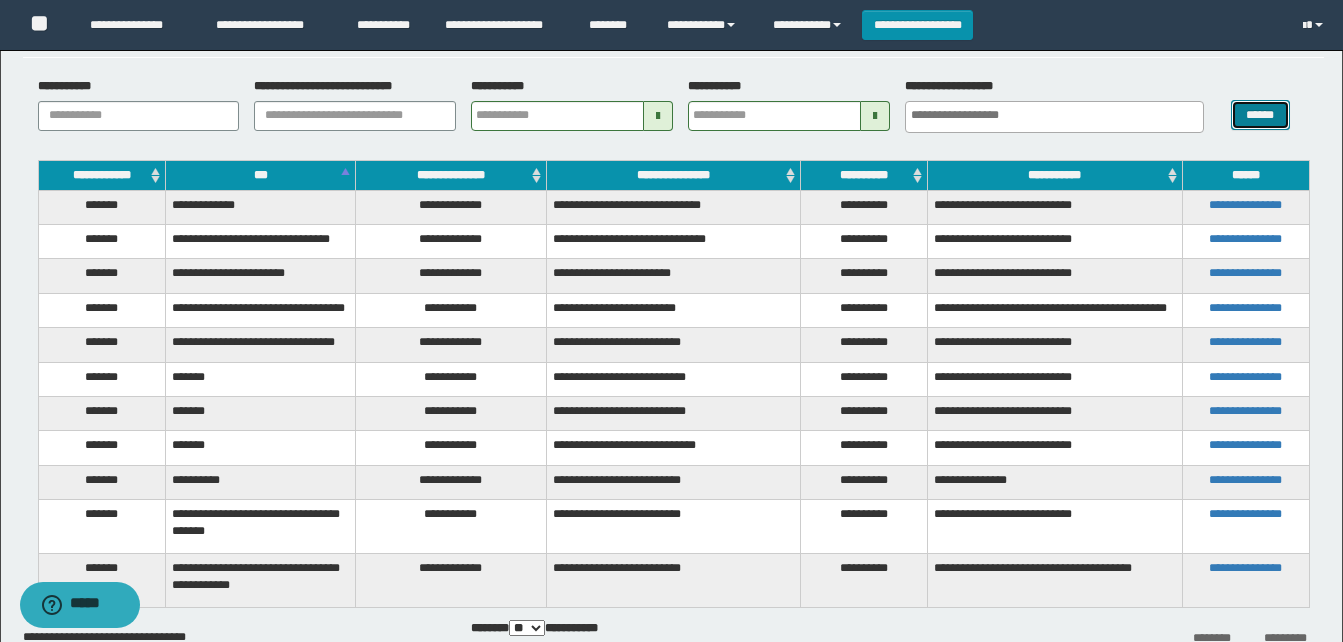 scroll, scrollTop: 100, scrollLeft: 0, axis: vertical 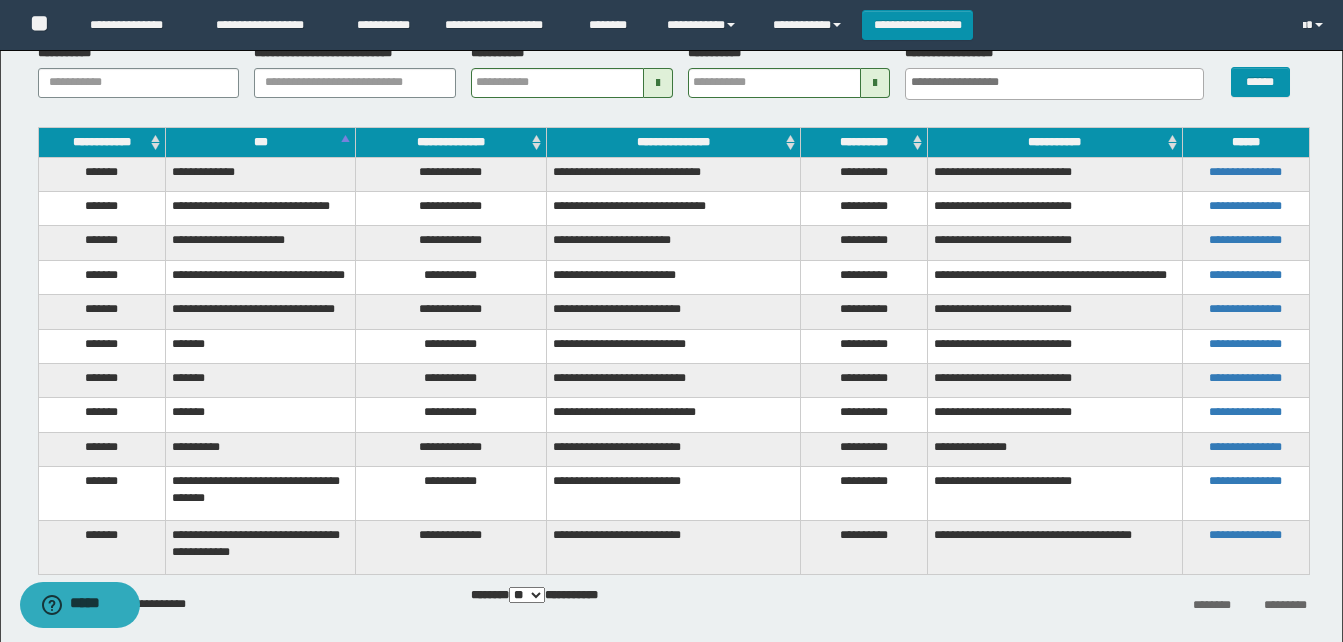 click on "**********" at bounding box center (451, 312) 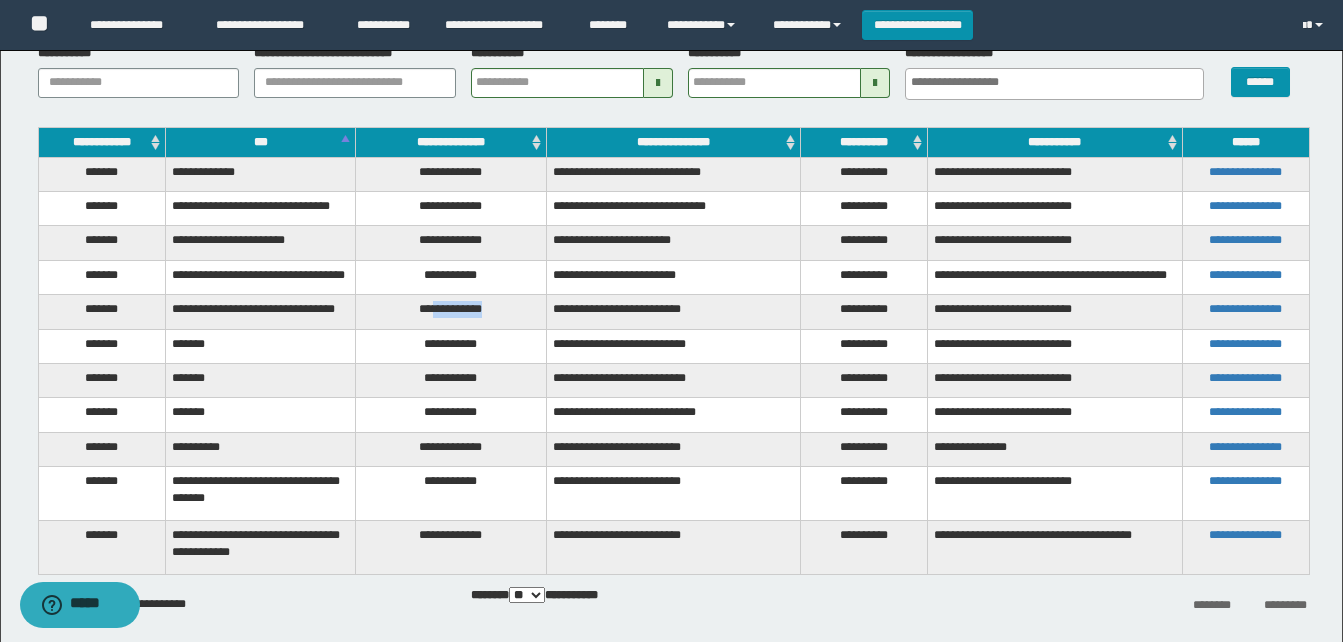 click on "**********" at bounding box center [451, 312] 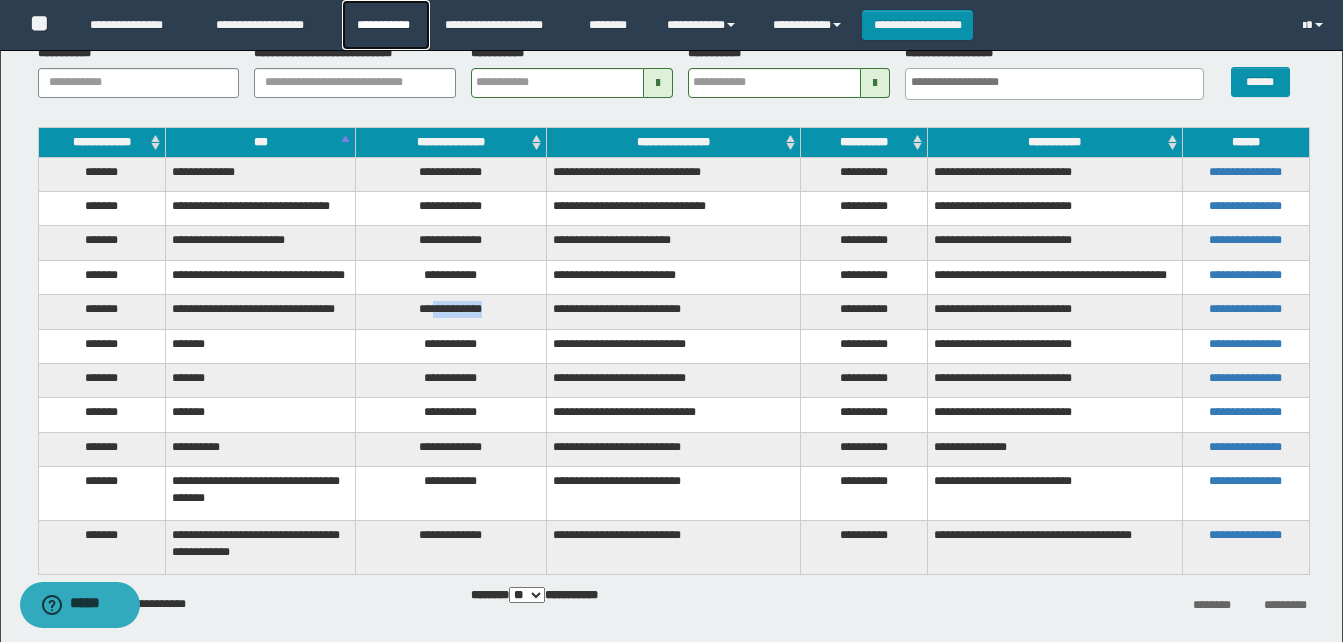 click on "**********" at bounding box center [386, 25] 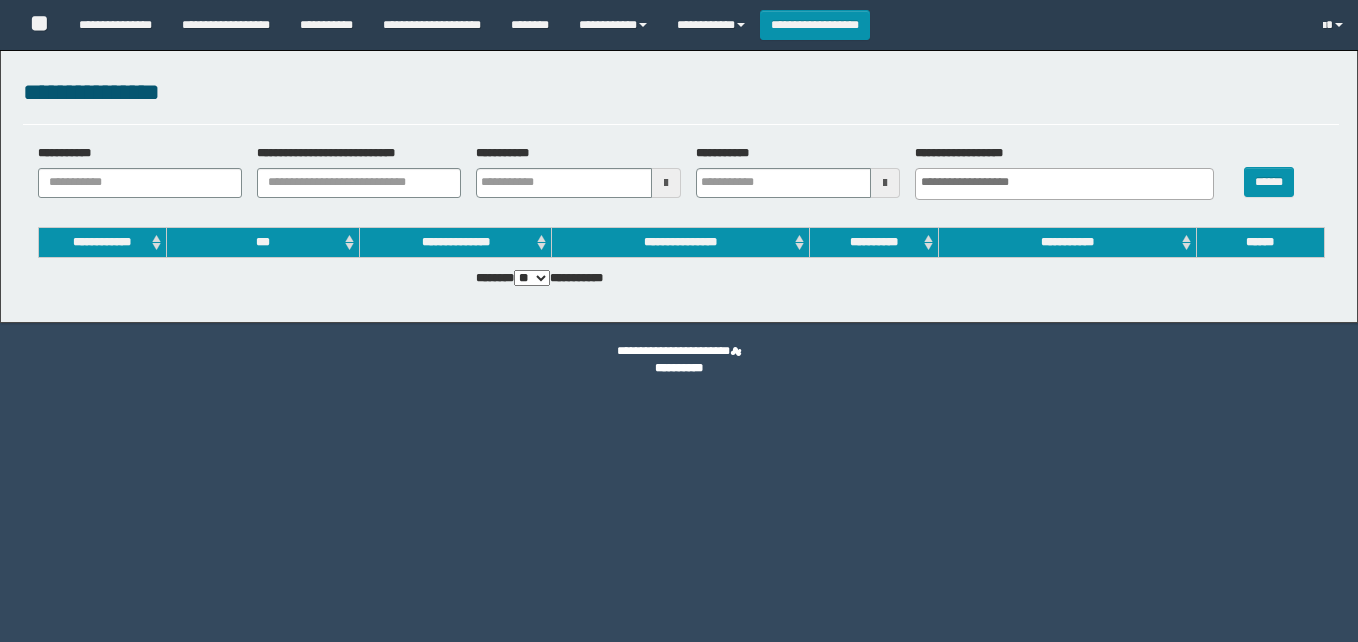 select 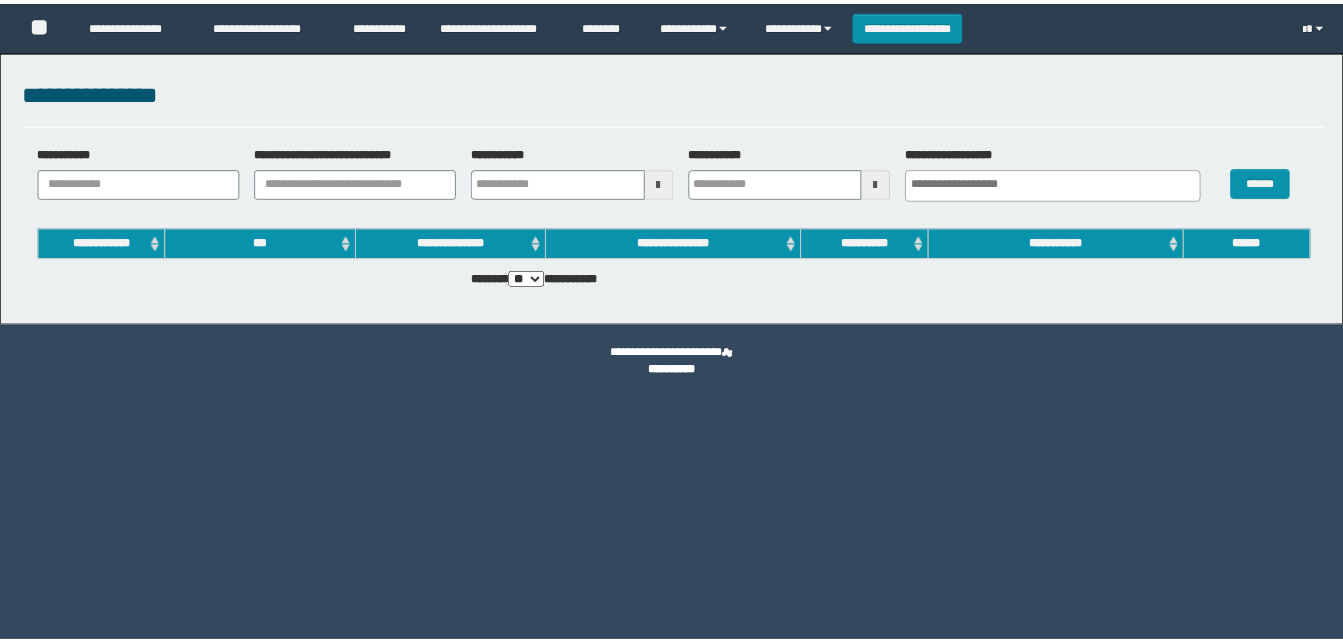 scroll, scrollTop: 0, scrollLeft: 0, axis: both 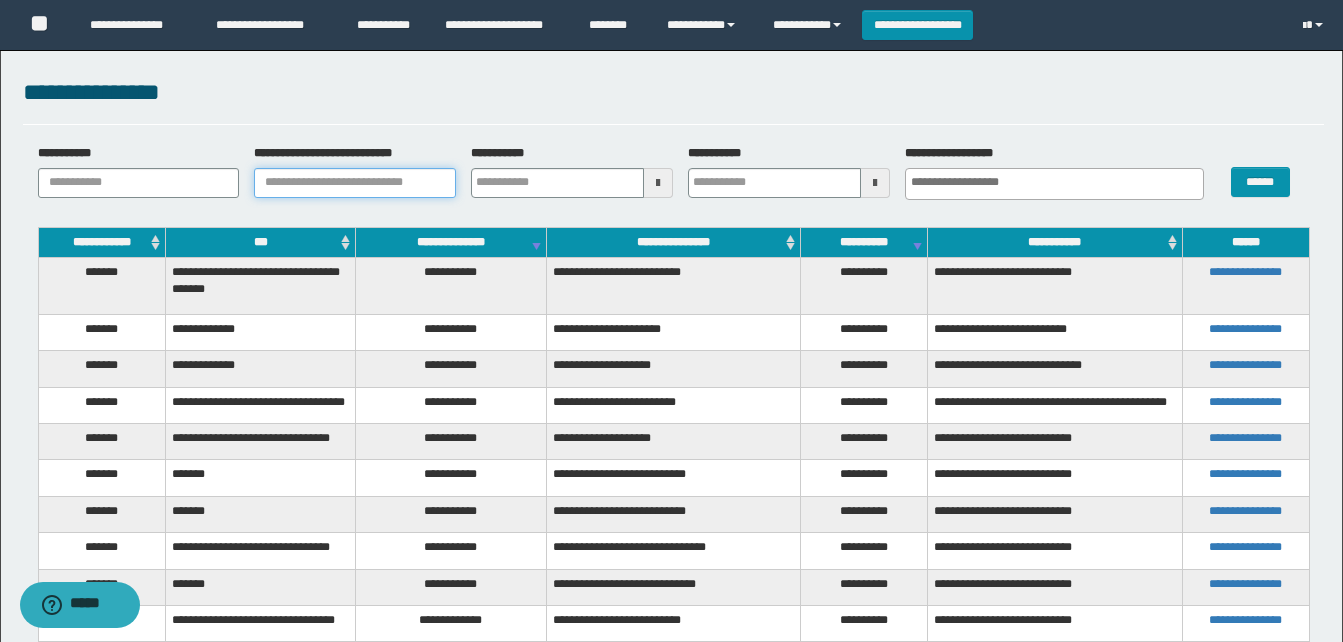 click on "**********" at bounding box center [355, 183] 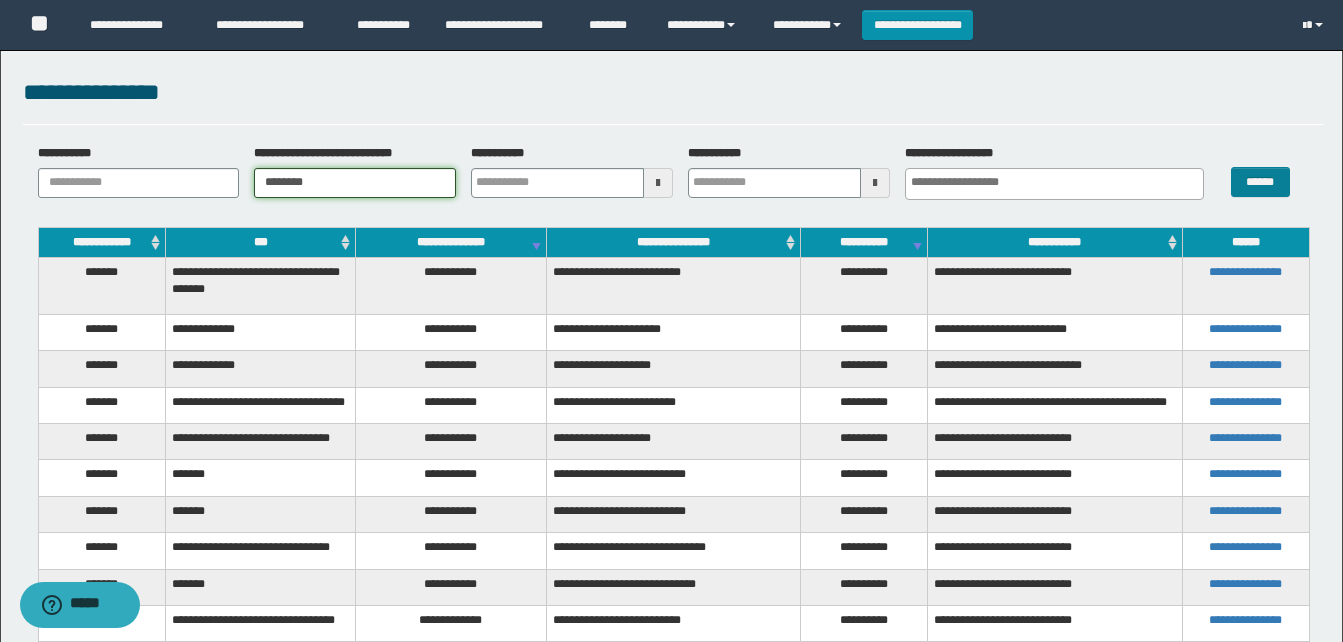 type on "********" 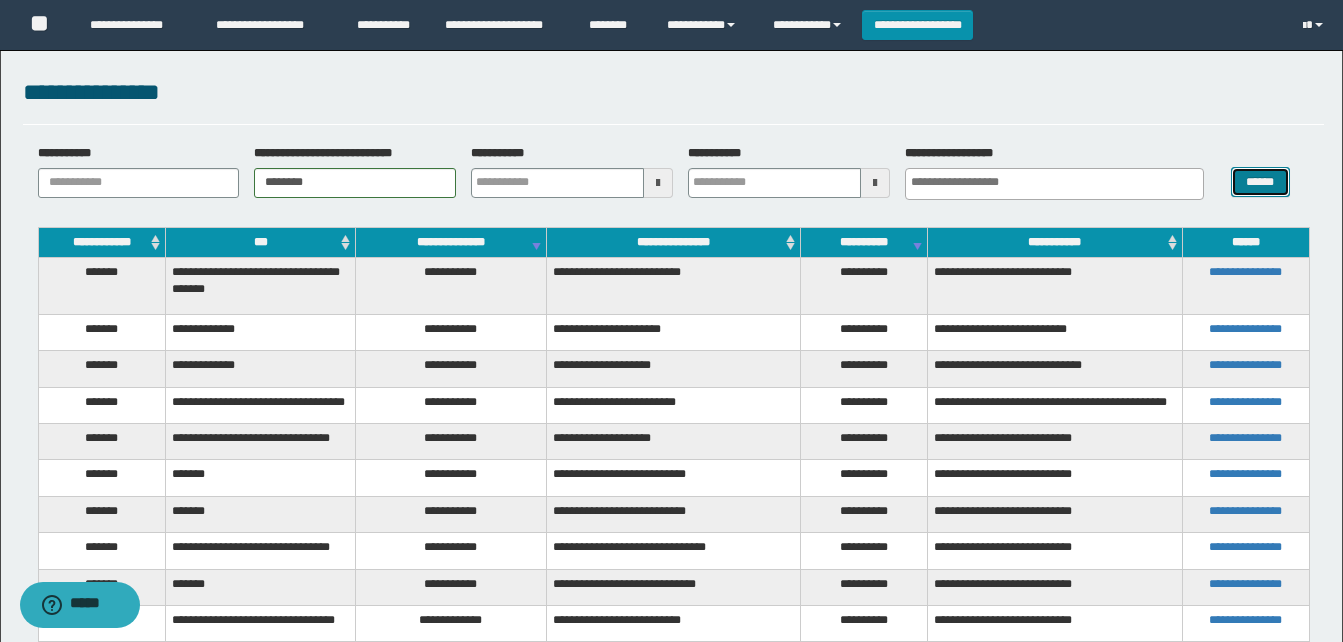 click on "******" at bounding box center [1260, 182] 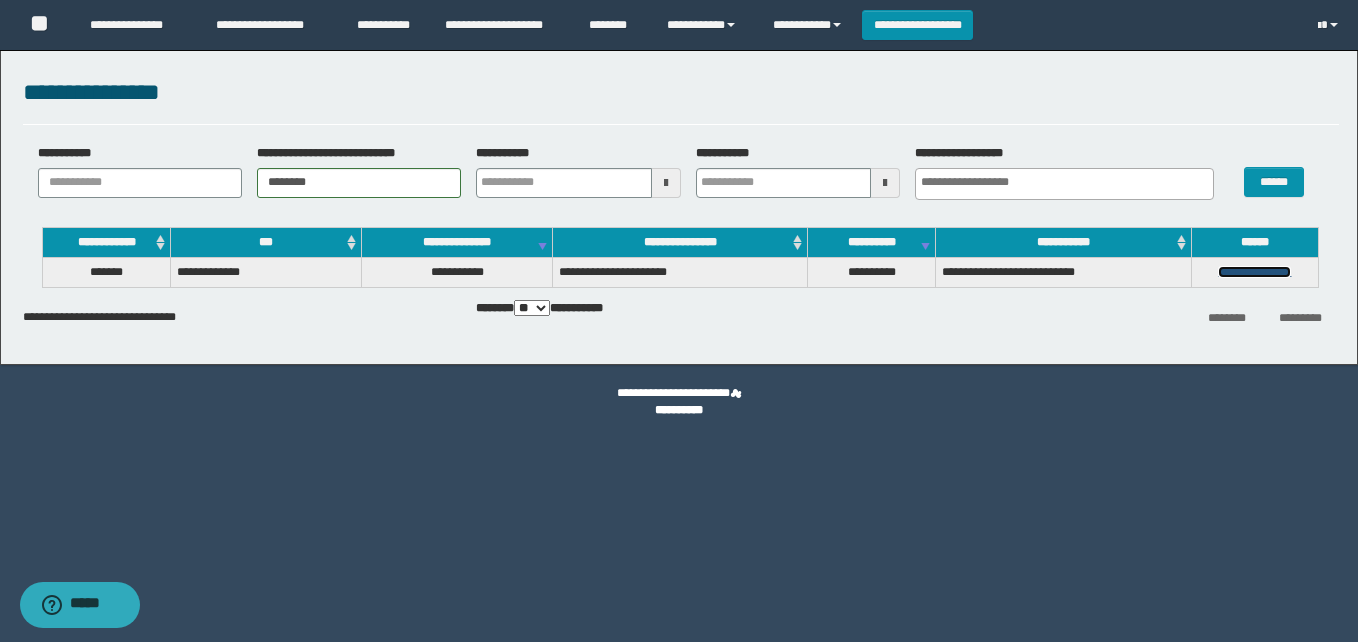 click on "**********" at bounding box center [1254, 272] 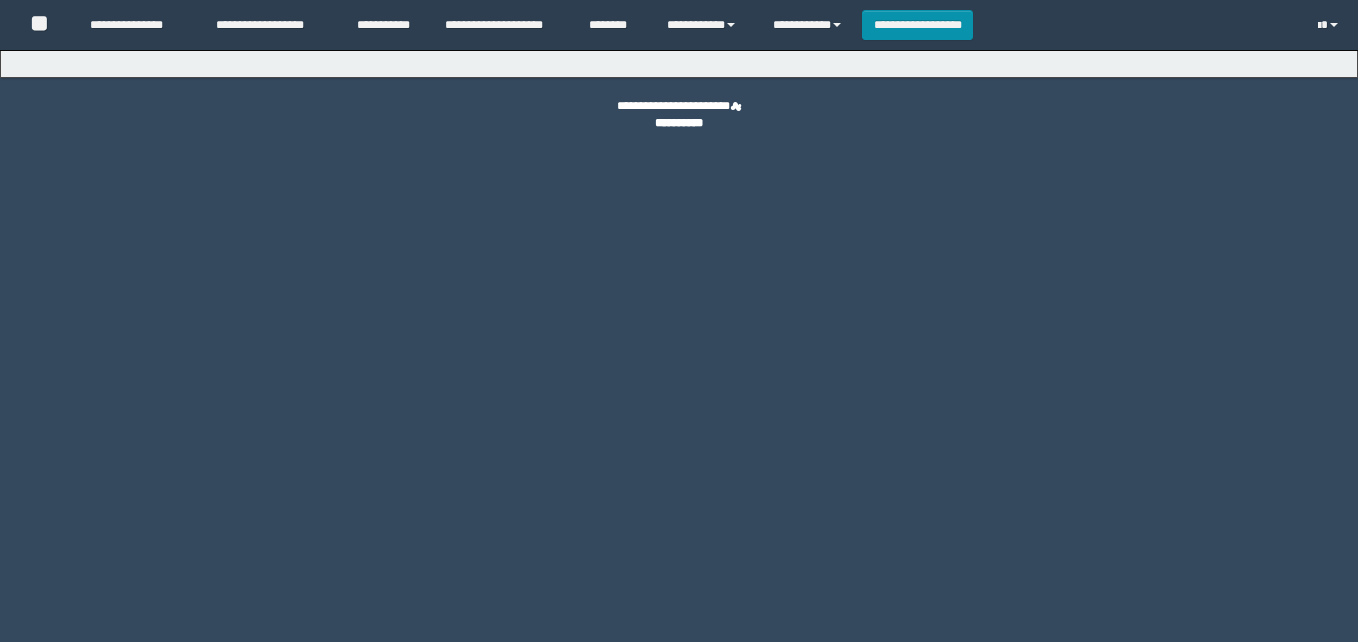 scroll, scrollTop: 0, scrollLeft: 0, axis: both 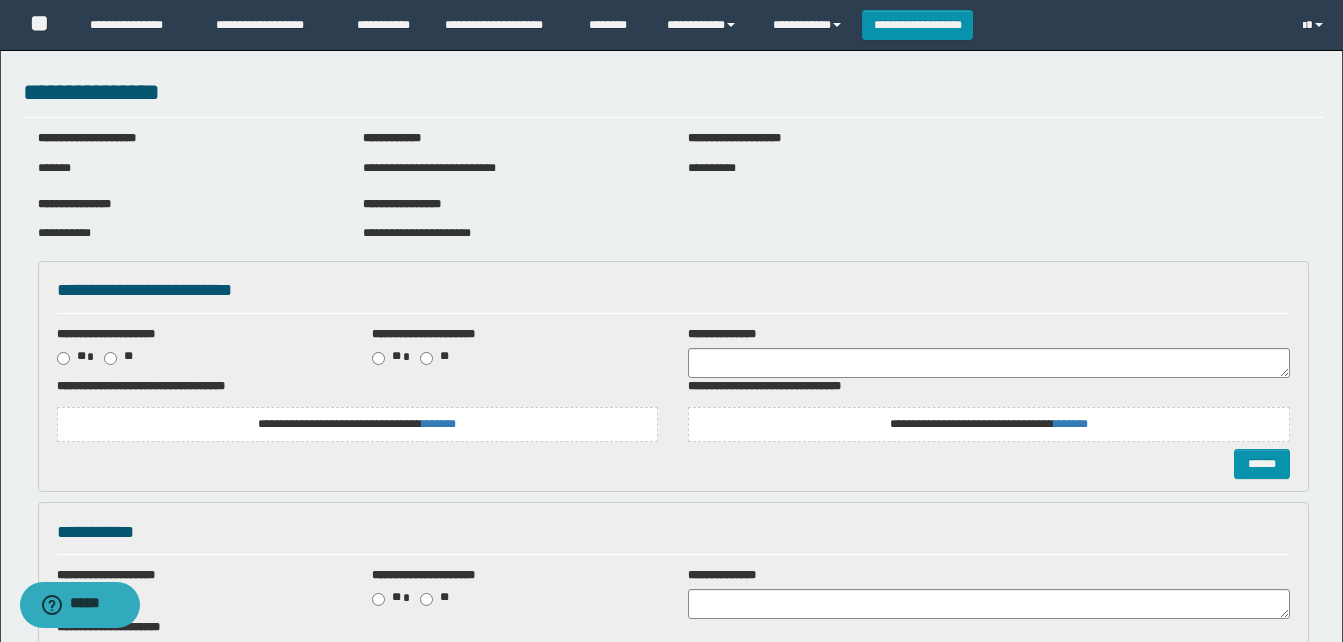 click on "**********" at bounding box center (357, 424) 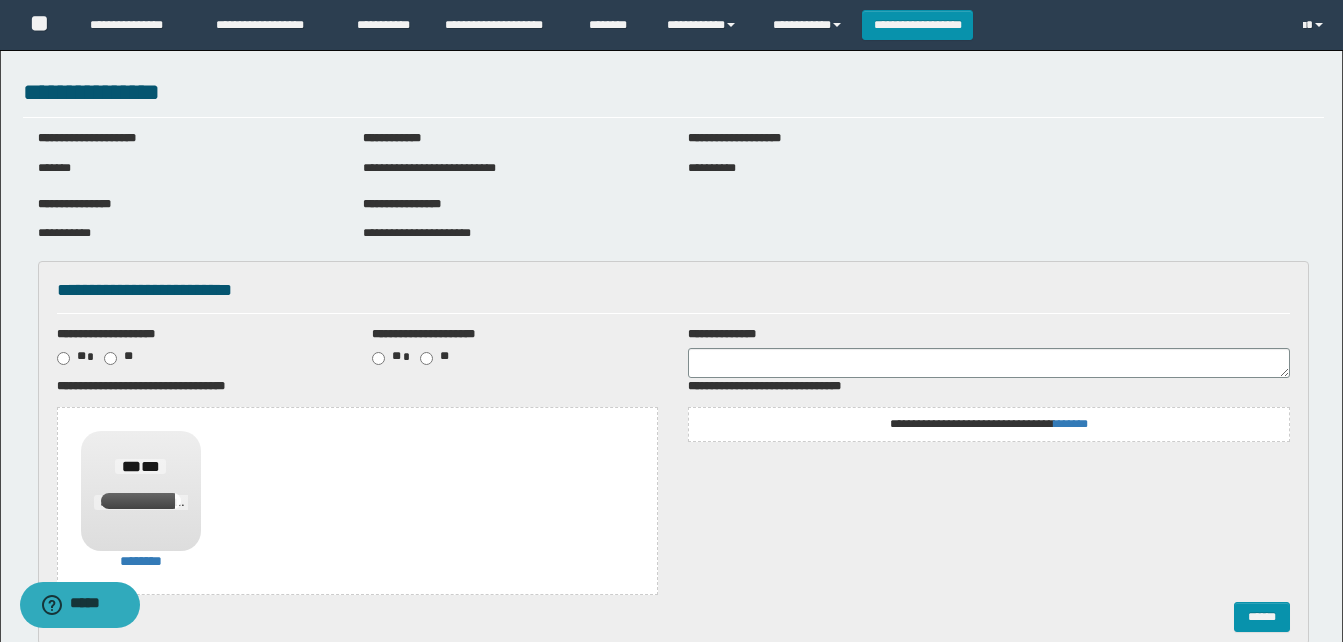 click on "**********" at bounding box center (989, 424) 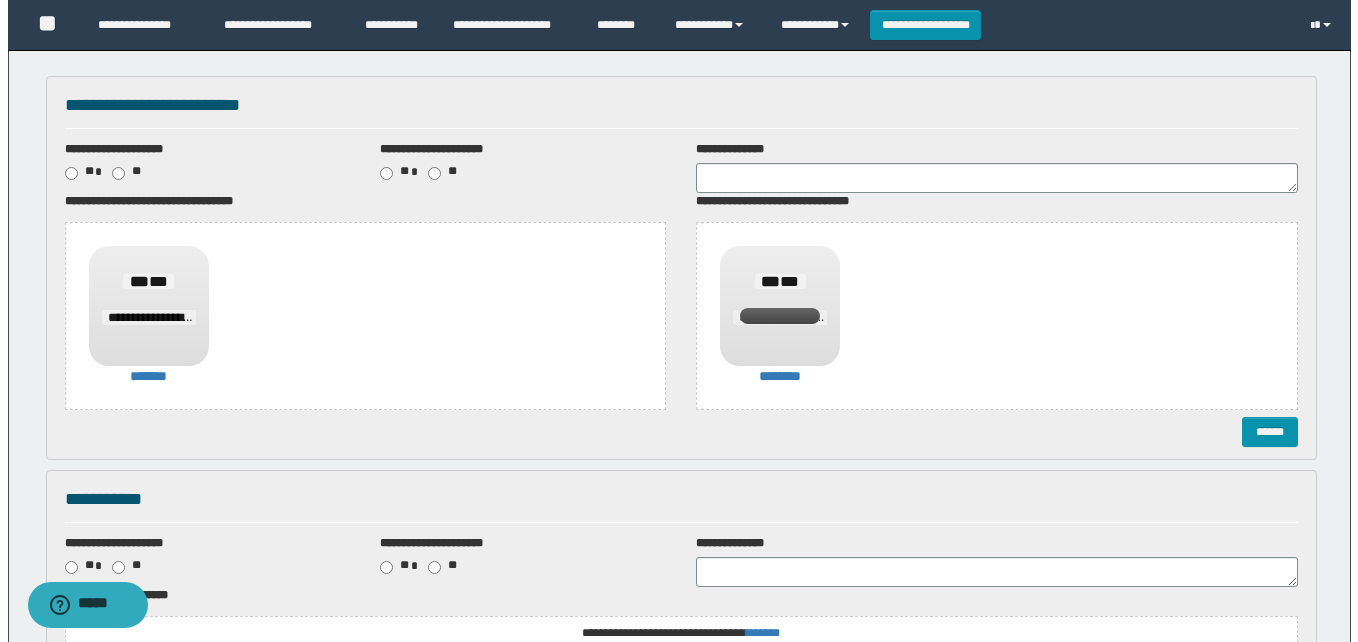 scroll, scrollTop: 200, scrollLeft: 0, axis: vertical 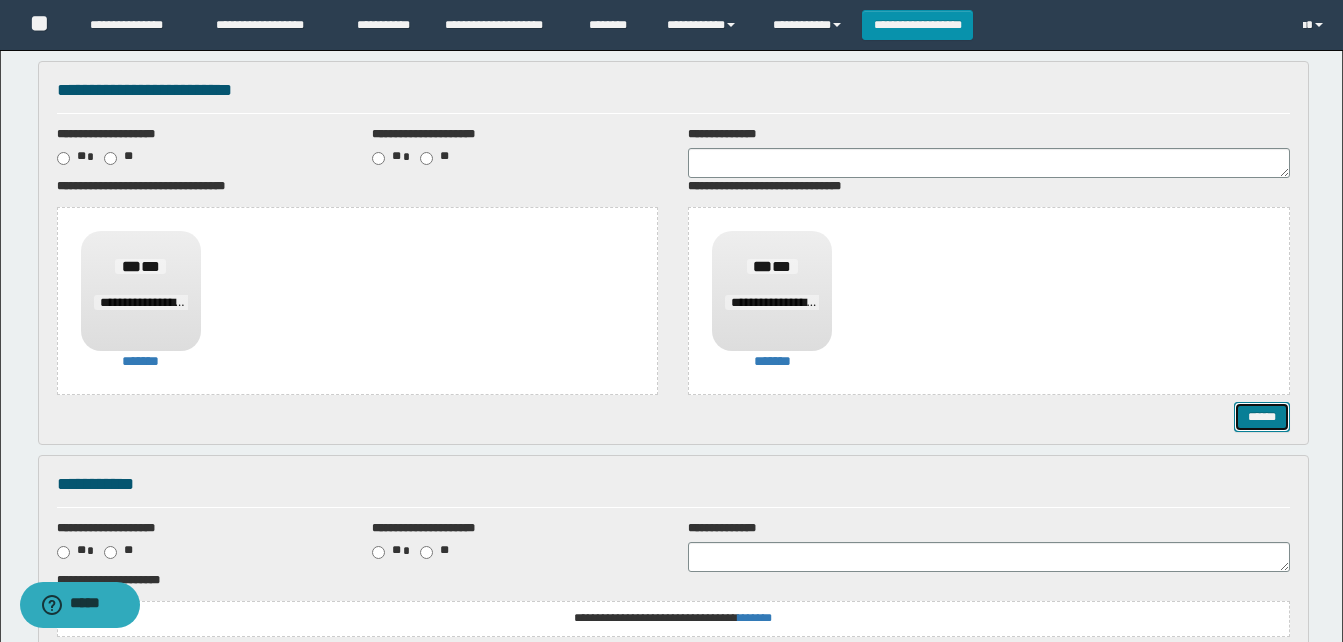 click on "******" at bounding box center (1262, 417) 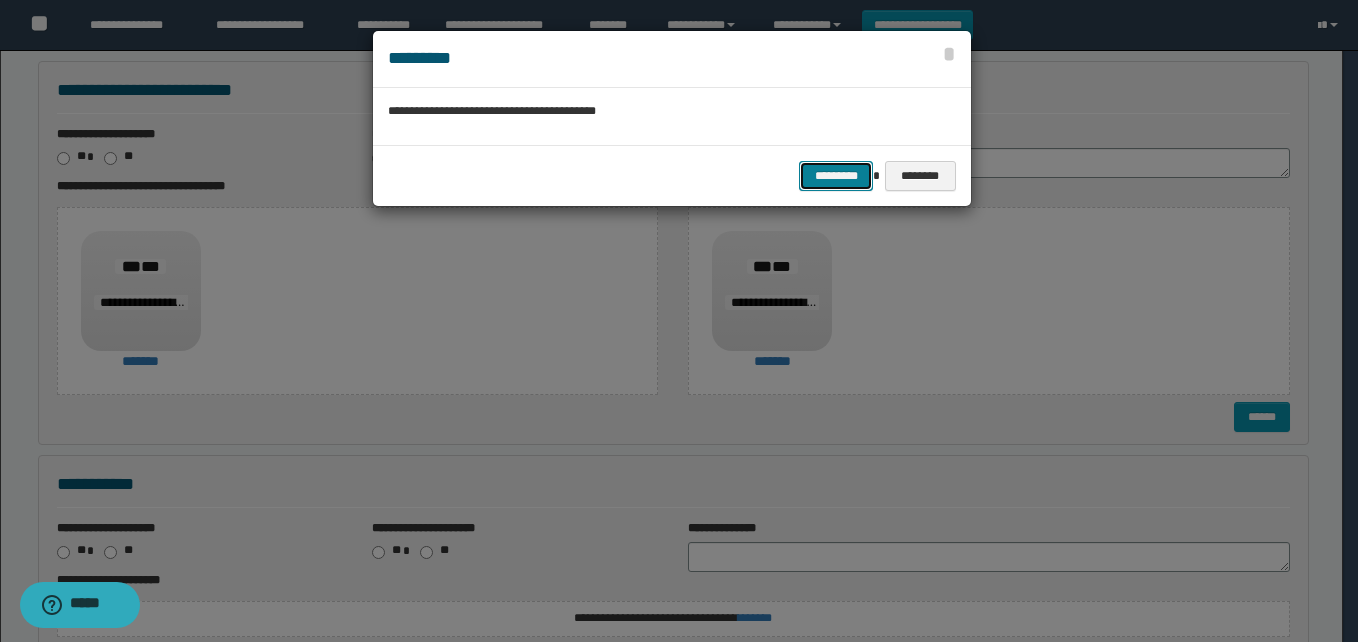 click on "*********" at bounding box center (836, 176) 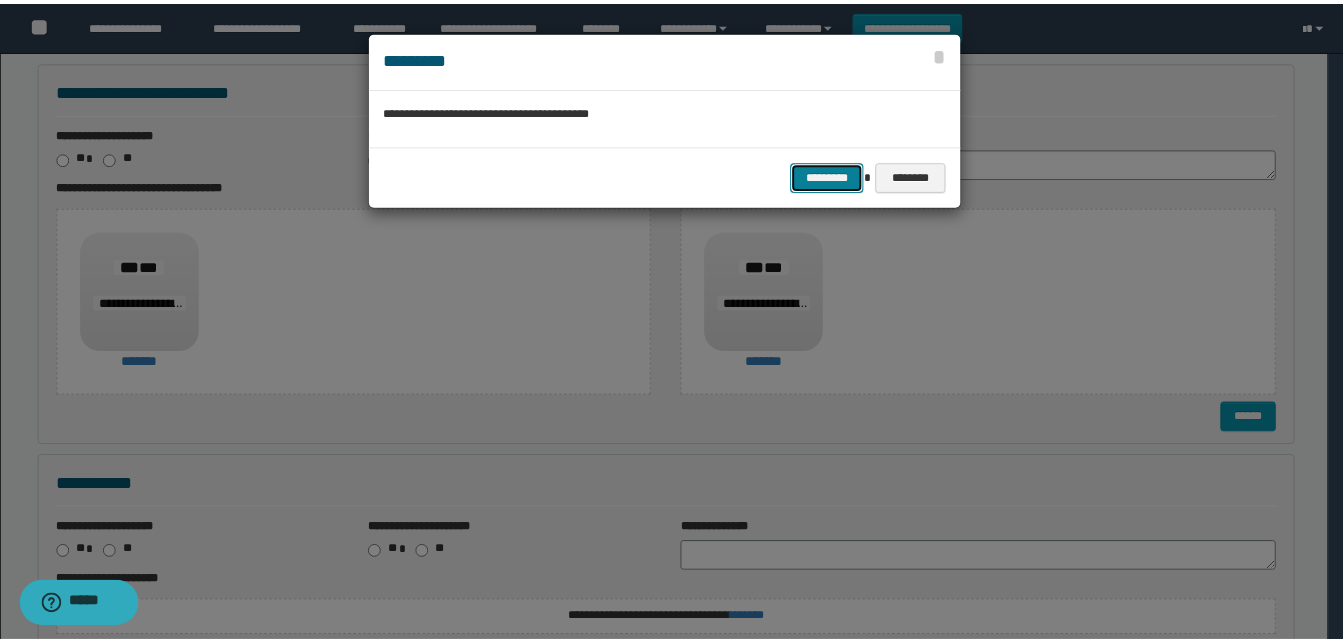scroll, scrollTop: 0, scrollLeft: 0, axis: both 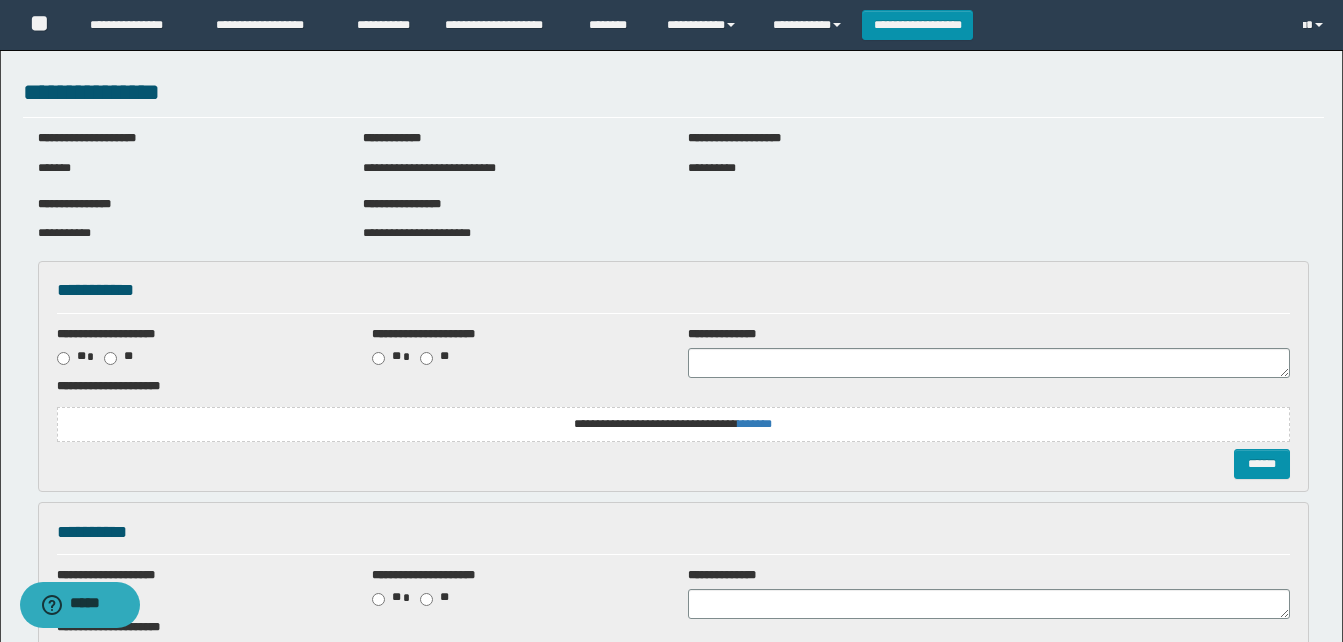 click on "**********" at bounding box center [673, 424] 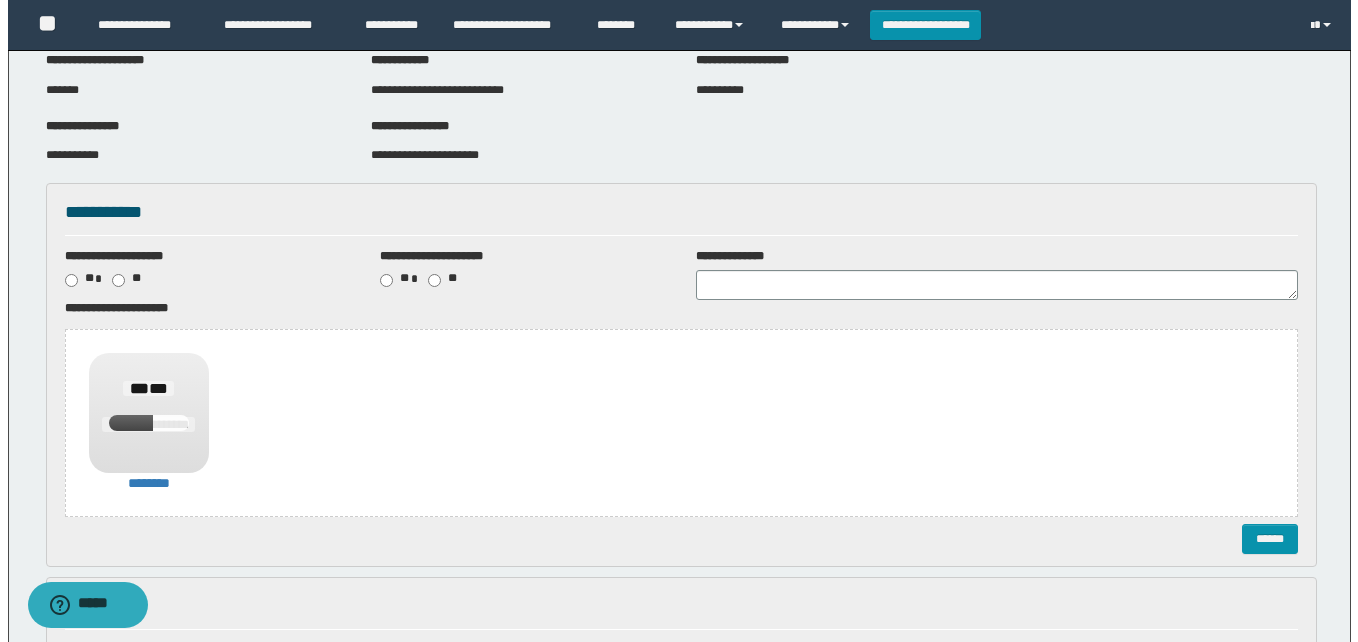 scroll, scrollTop: 100, scrollLeft: 0, axis: vertical 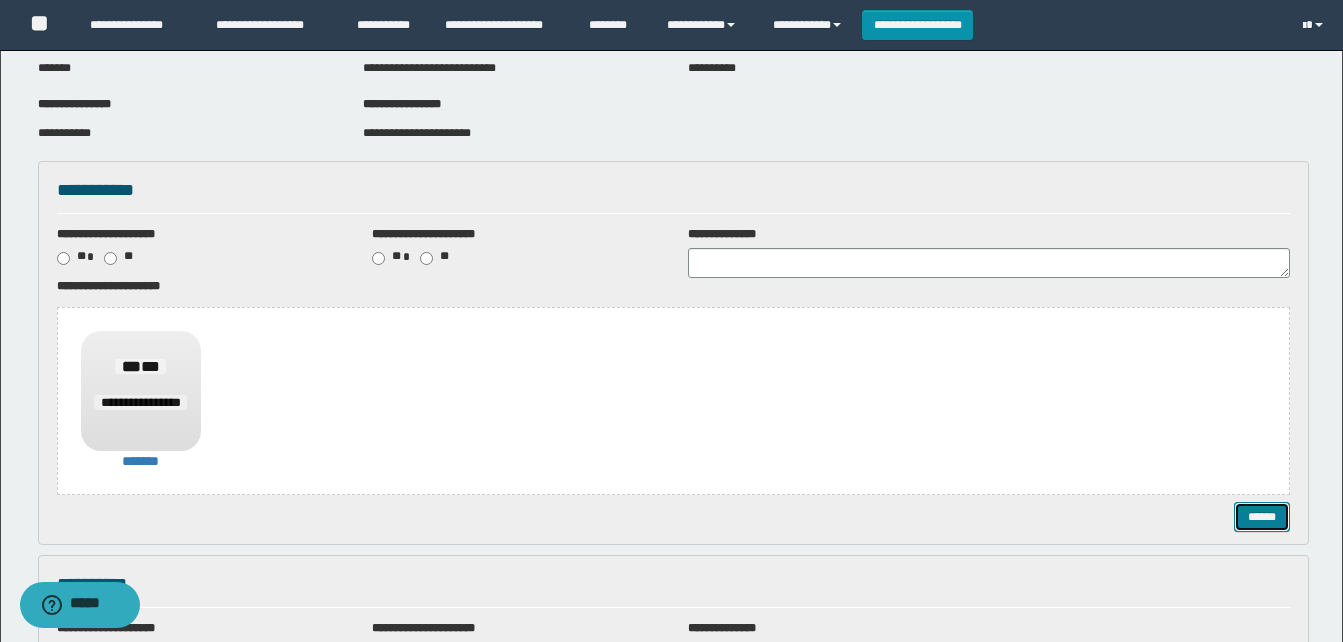 click on "******" at bounding box center (1262, 517) 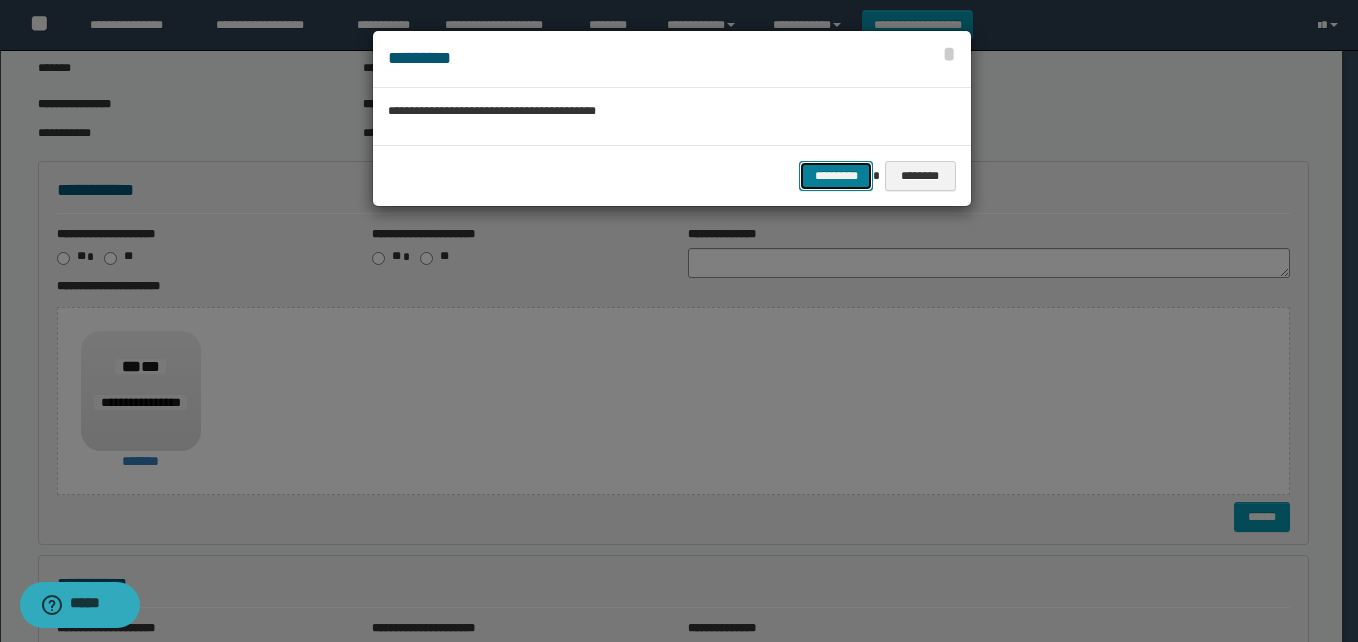click on "*********" at bounding box center (836, 176) 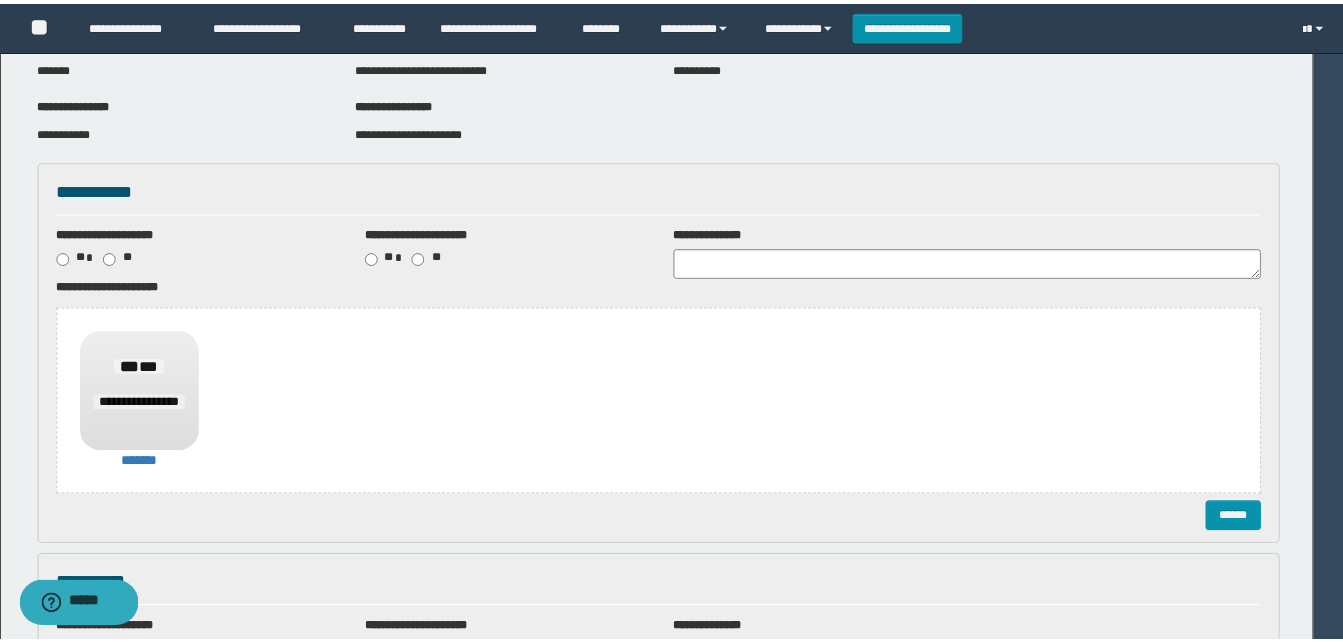 scroll, scrollTop: 0, scrollLeft: 0, axis: both 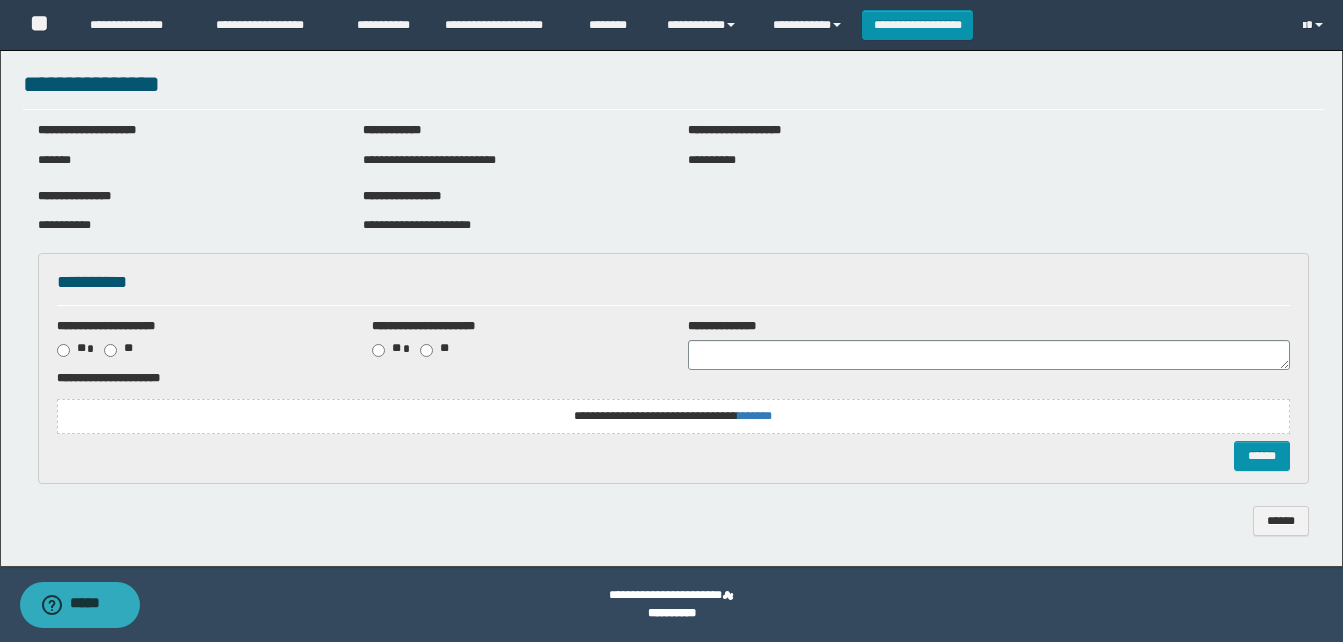 click on "**********" at bounding box center [673, 416] 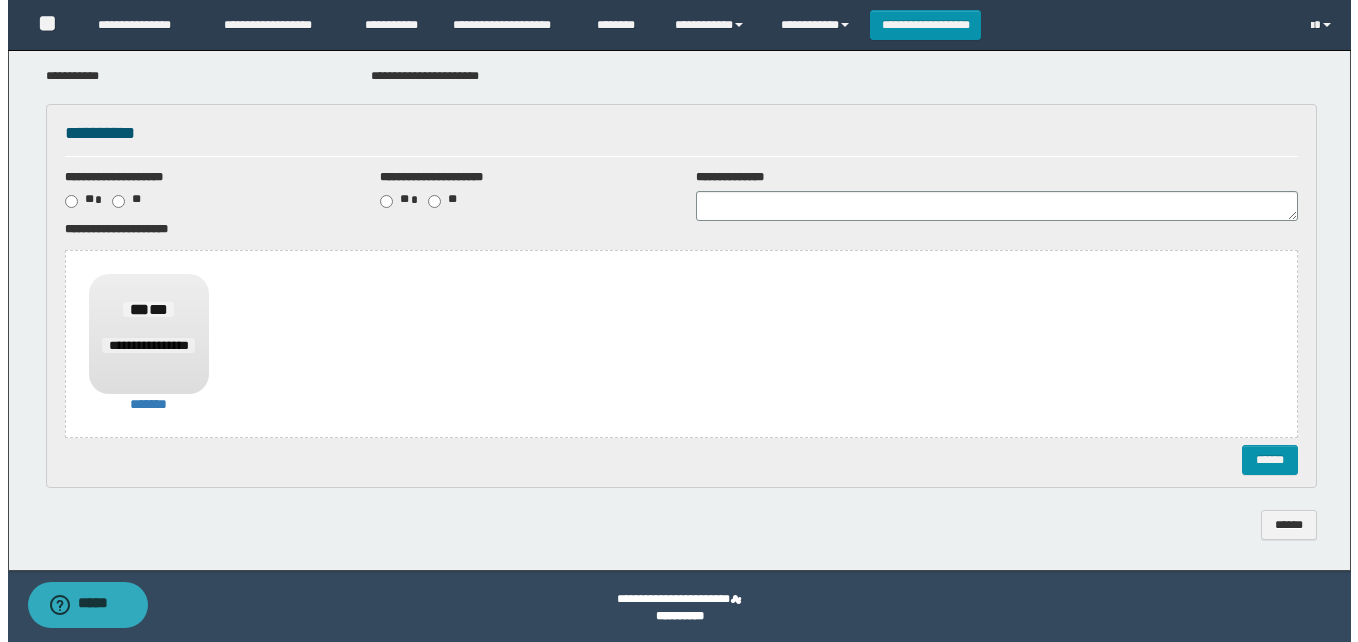 scroll, scrollTop: 161, scrollLeft: 0, axis: vertical 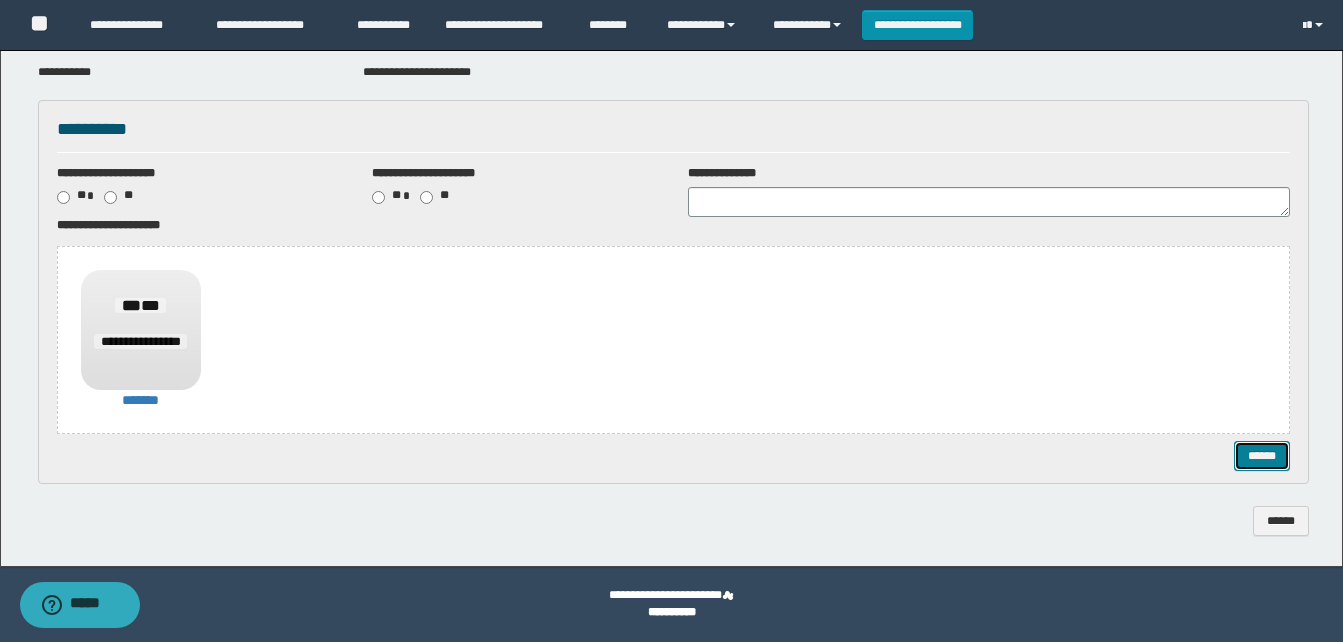 click on "******" at bounding box center [1262, 456] 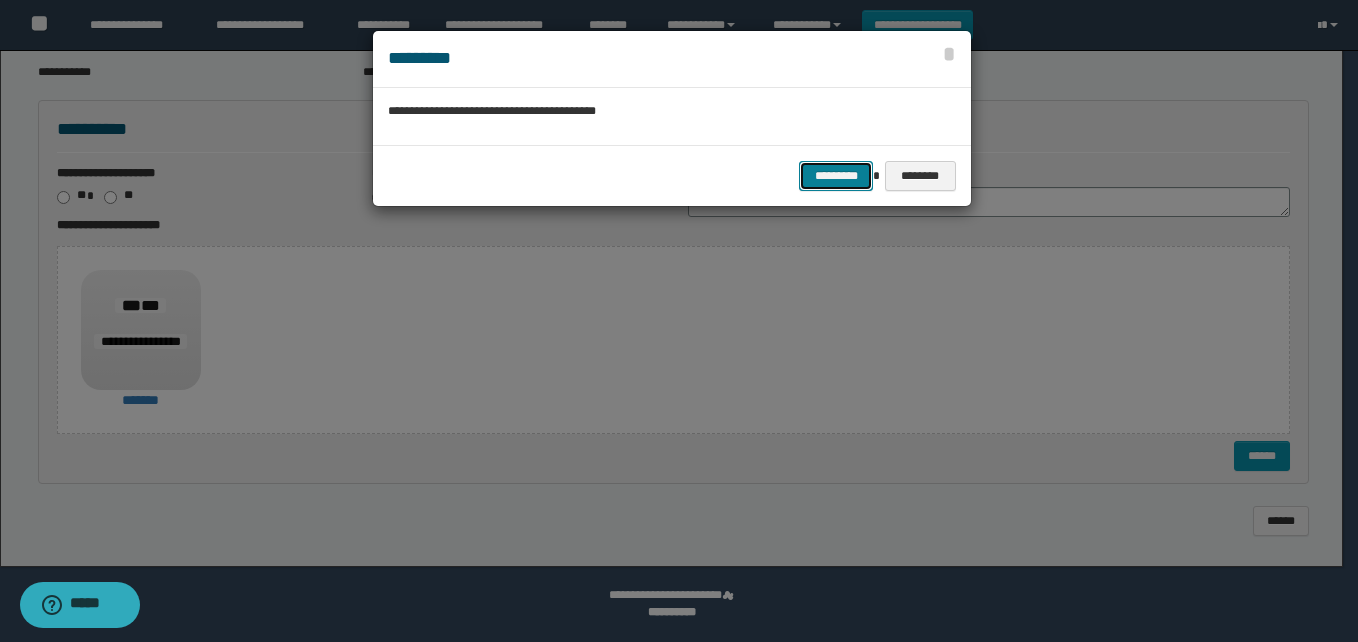 click on "*********" at bounding box center (836, 176) 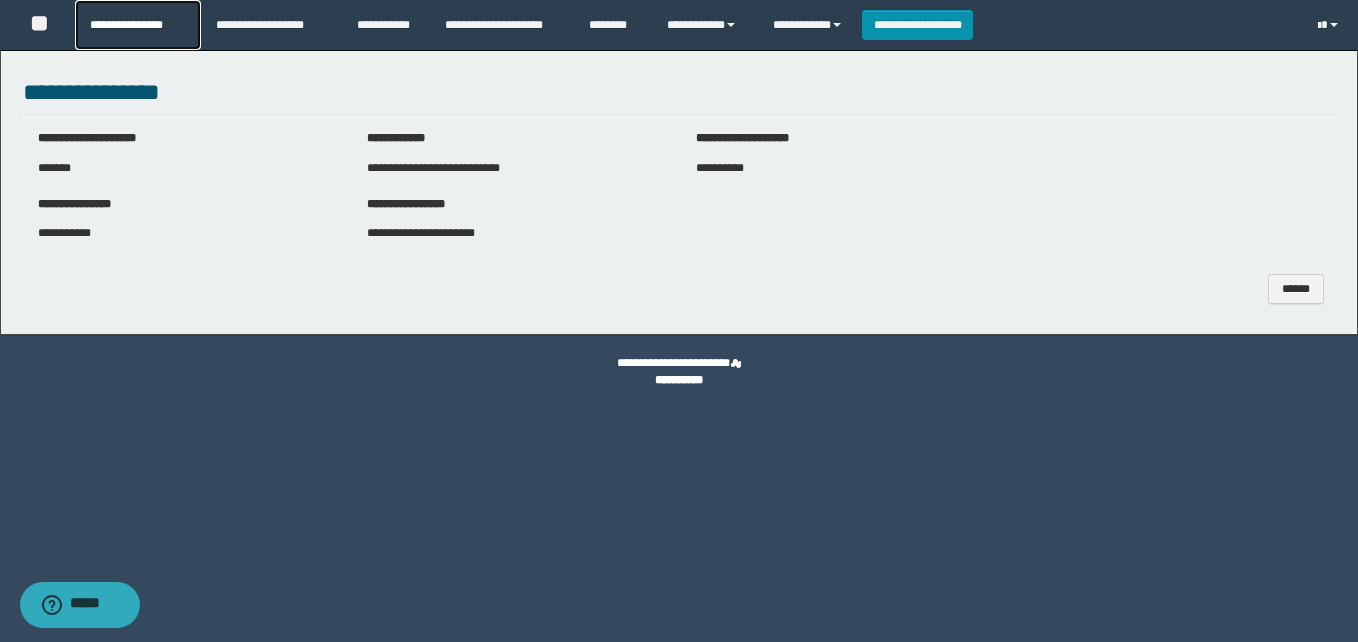 click on "**********" at bounding box center (137, 25) 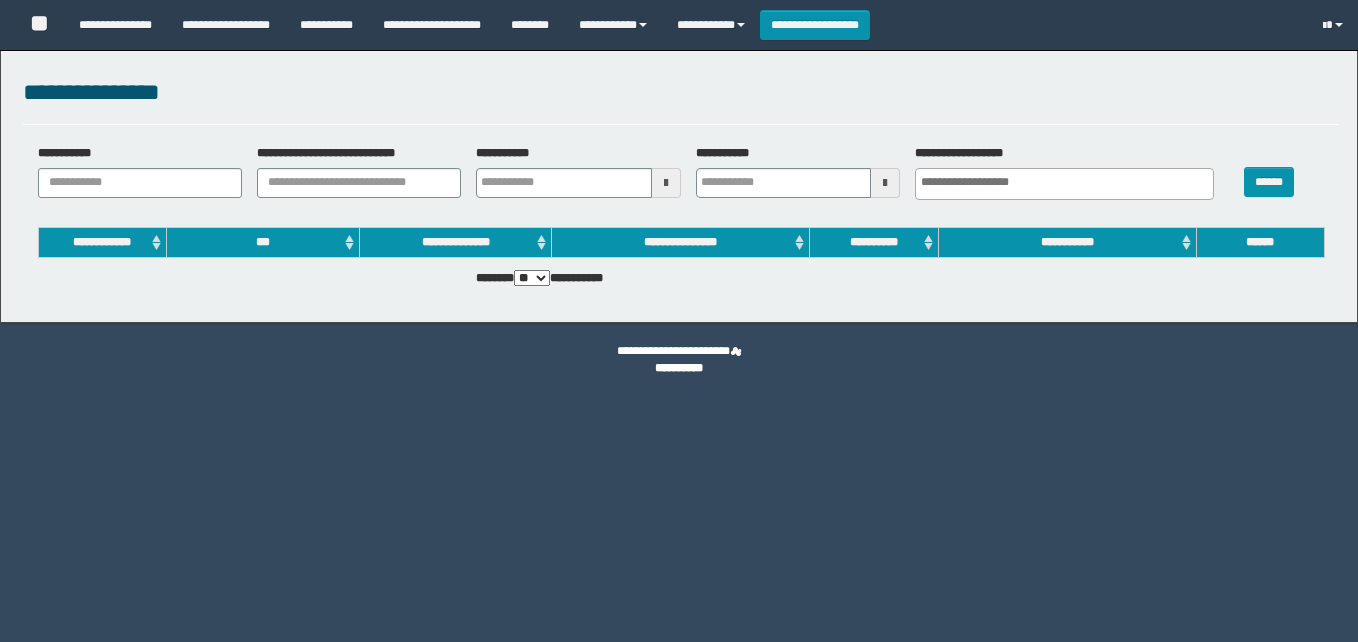 select 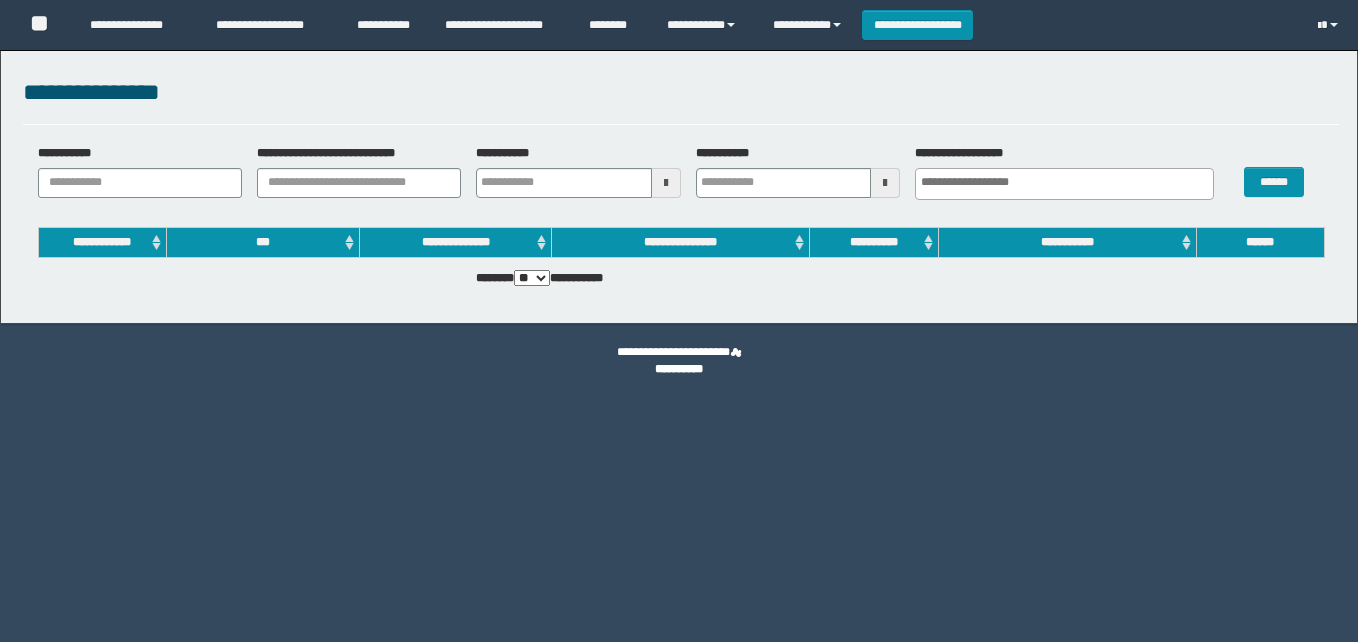 scroll, scrollTop: 0, scrollLeft: 0, axis: both 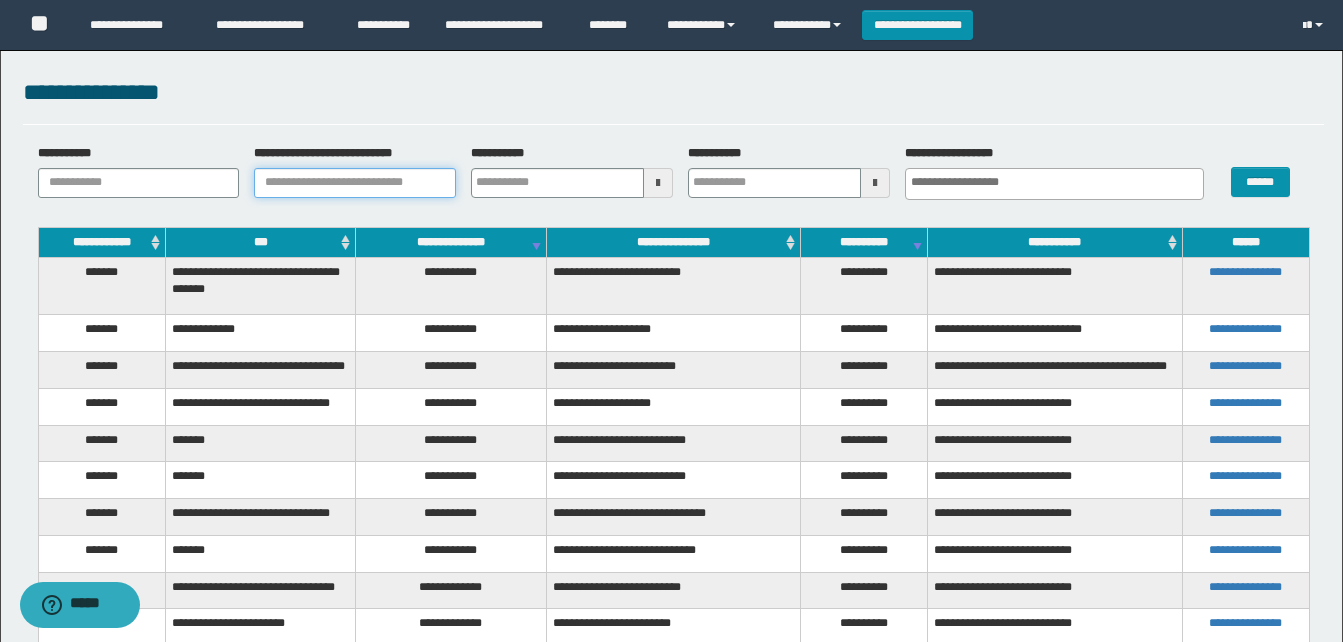 click on "**********" at bounding box center [355, 183] 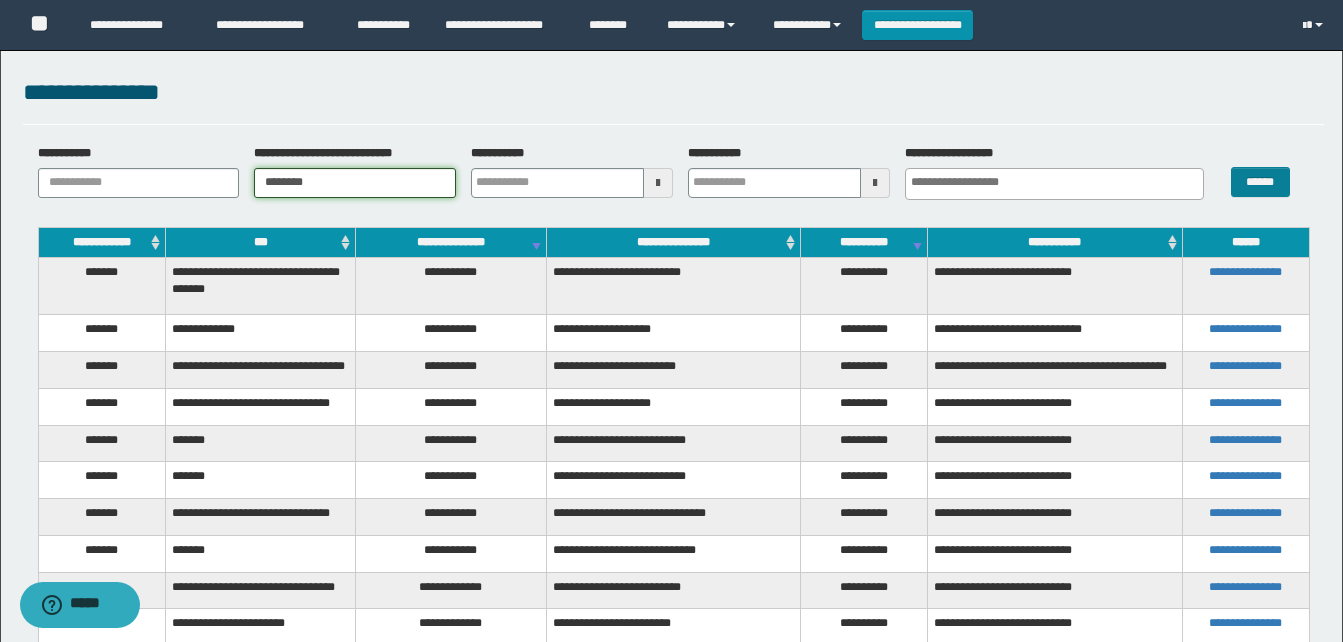type on "********" 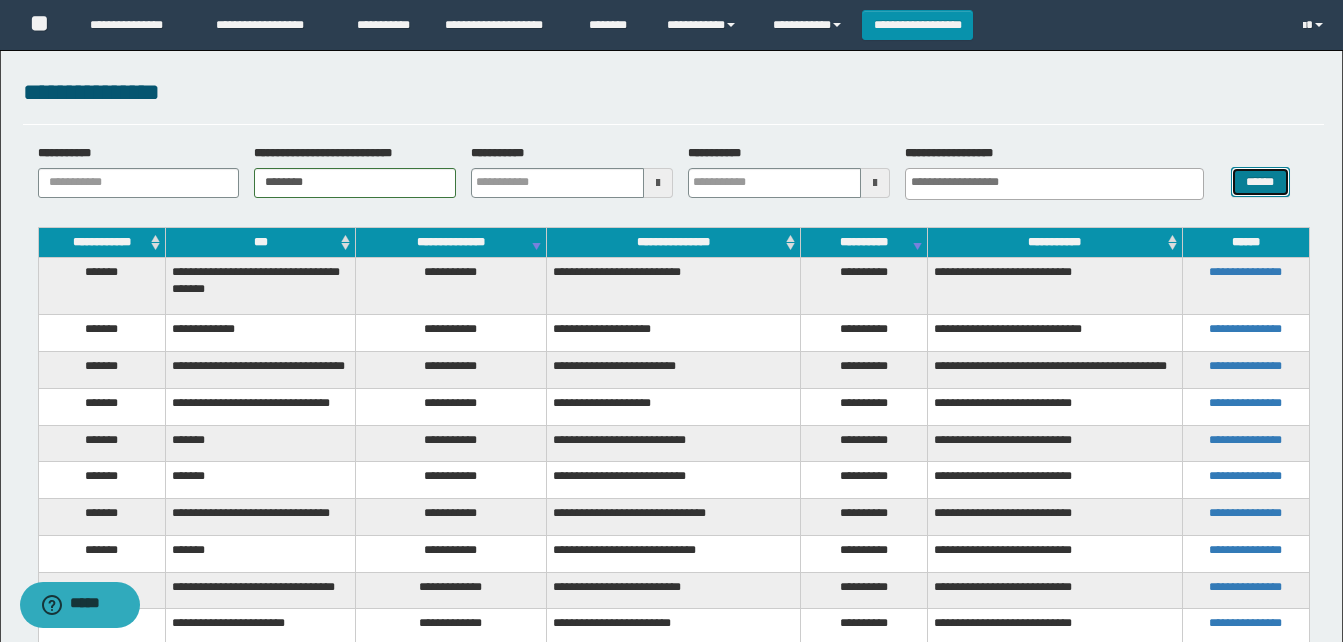 click on "******" at bounding box center (1260, 182) 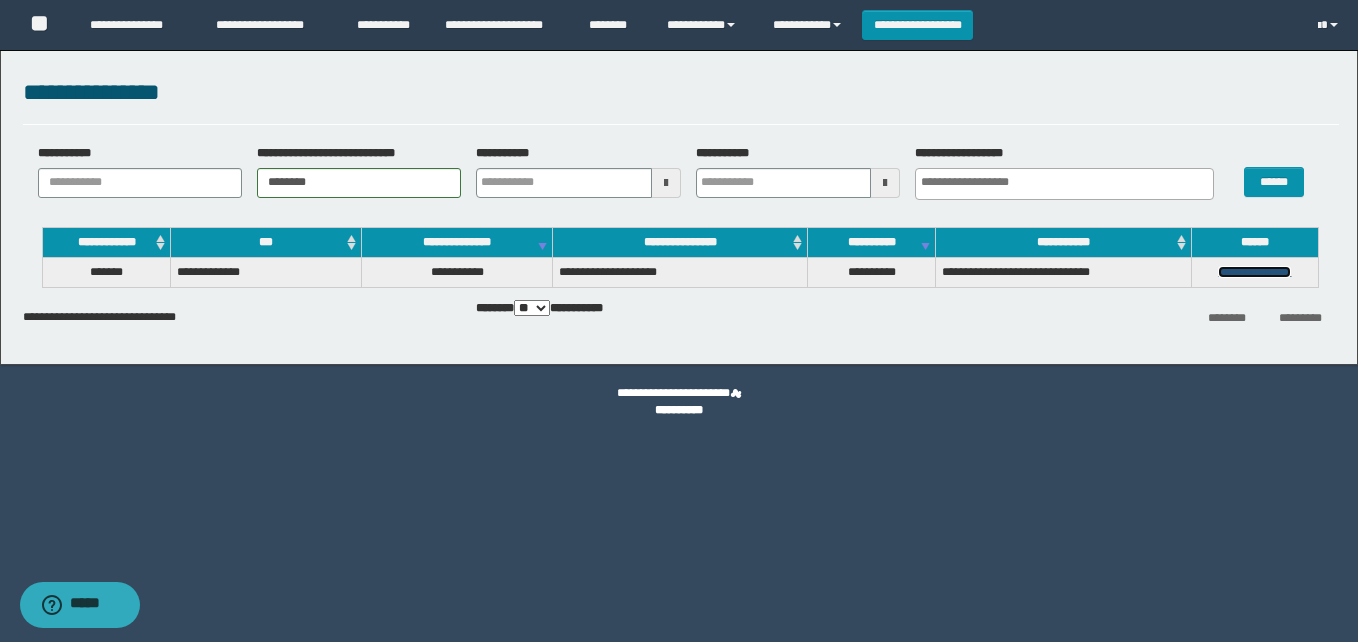 click on "**********" at bounding box center (1254, 272) 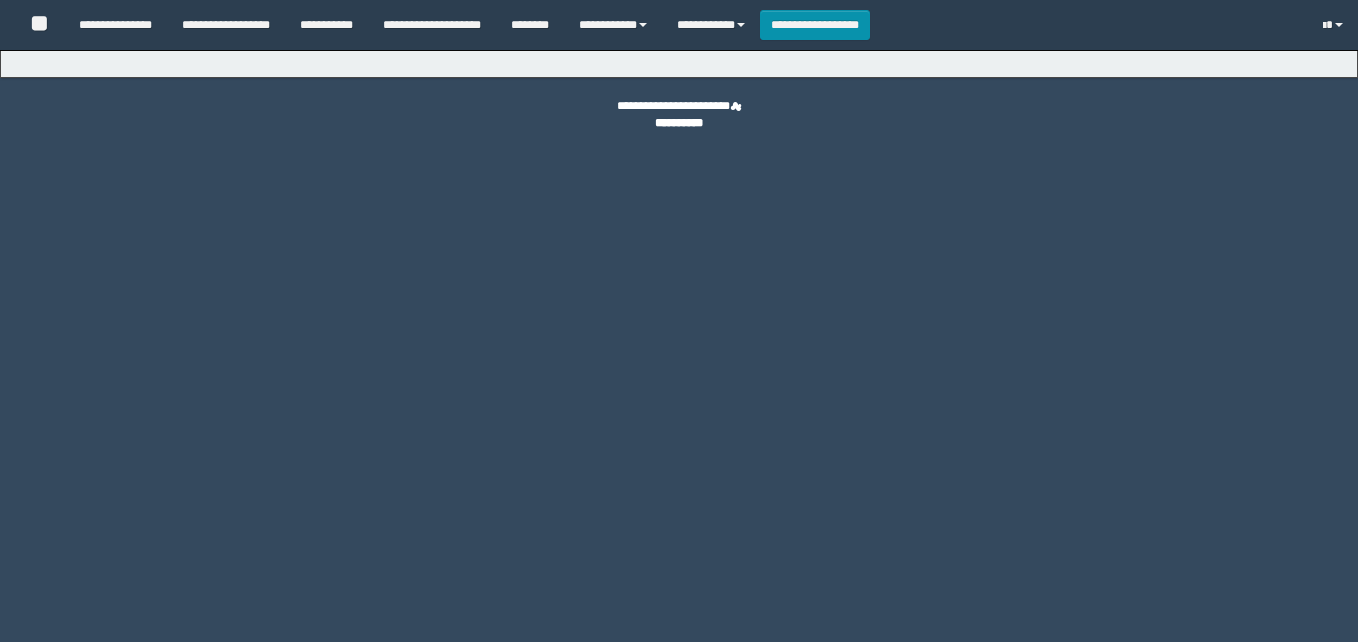 scroll, scrollTop: 0, scrollLeft: 0, axis: both 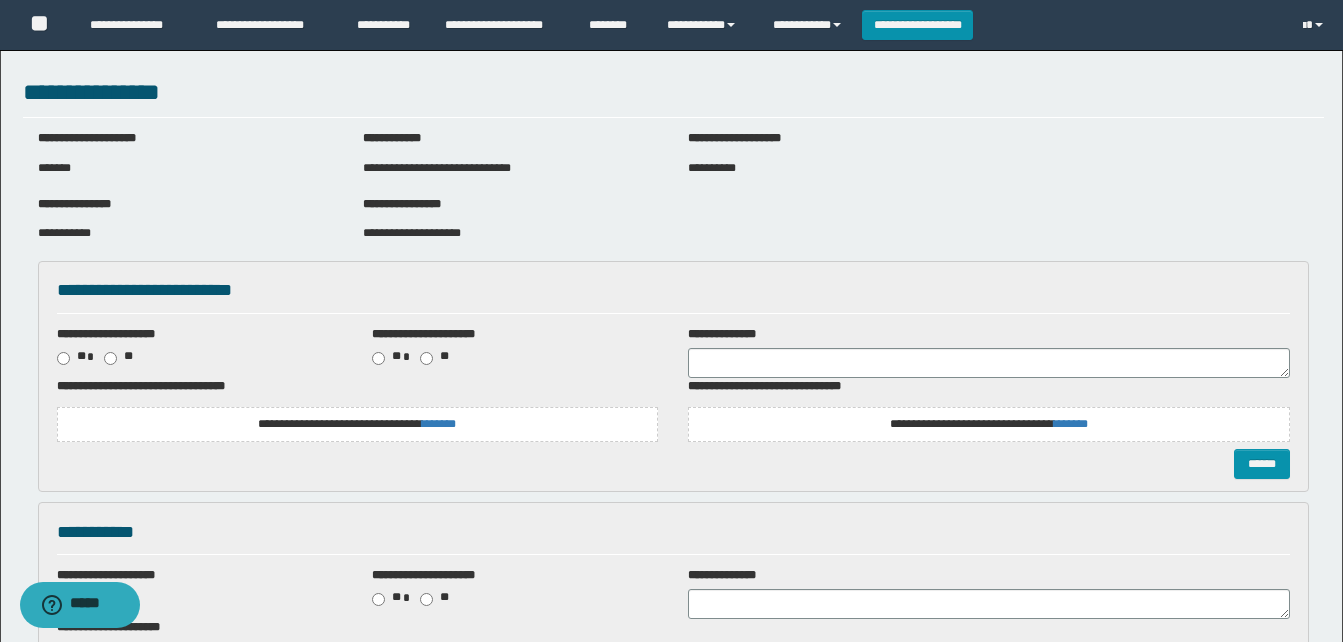 click on "**********" at bounding box center (358, 424) 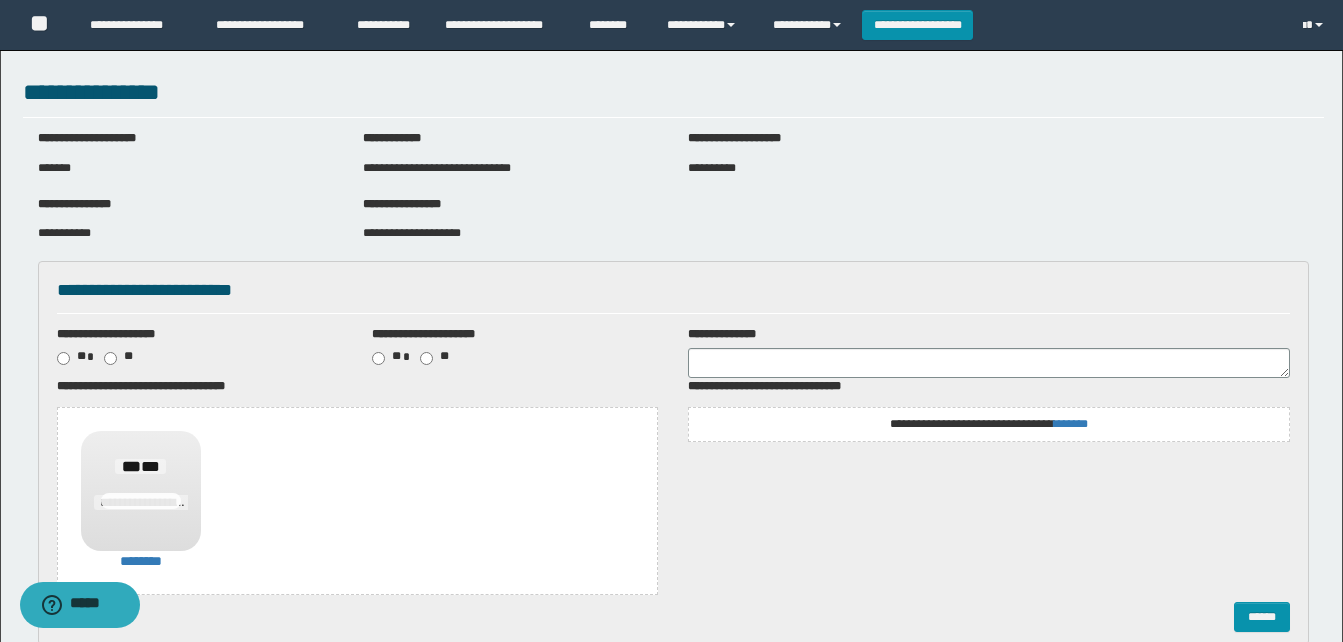 click on "**********" at bounding box center [989, 424] 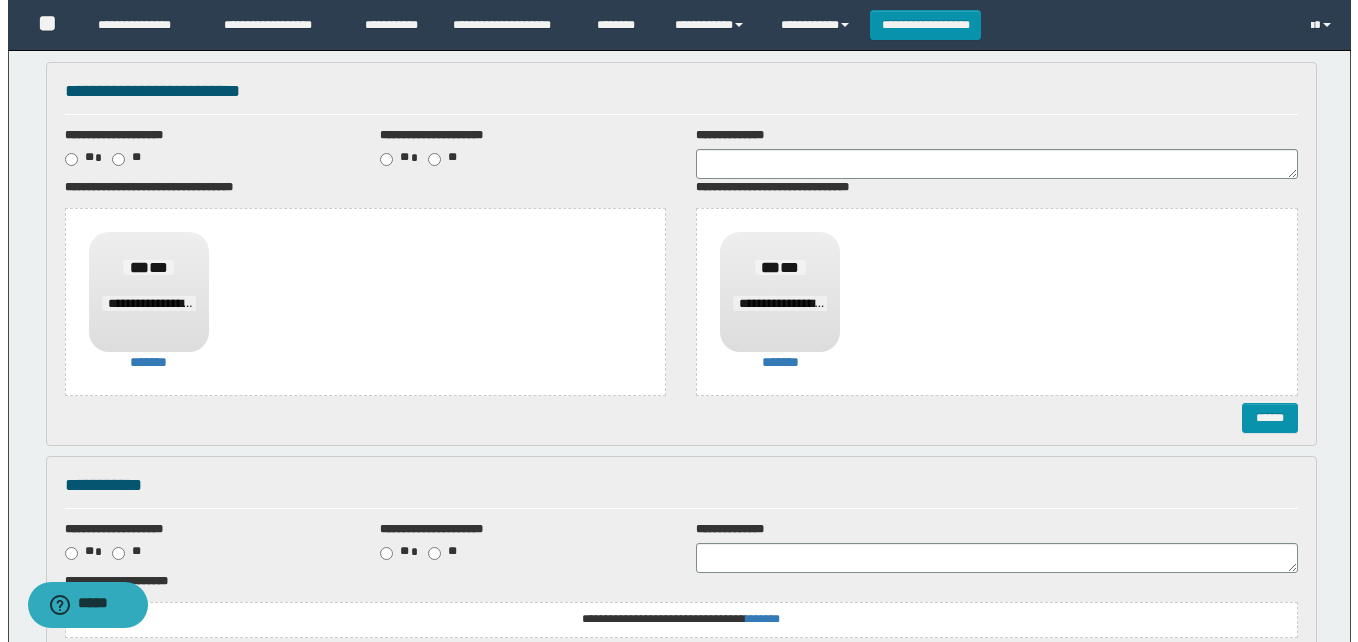 scroll, scrollTop: 200, scrollLeft: 0, axis: vertical 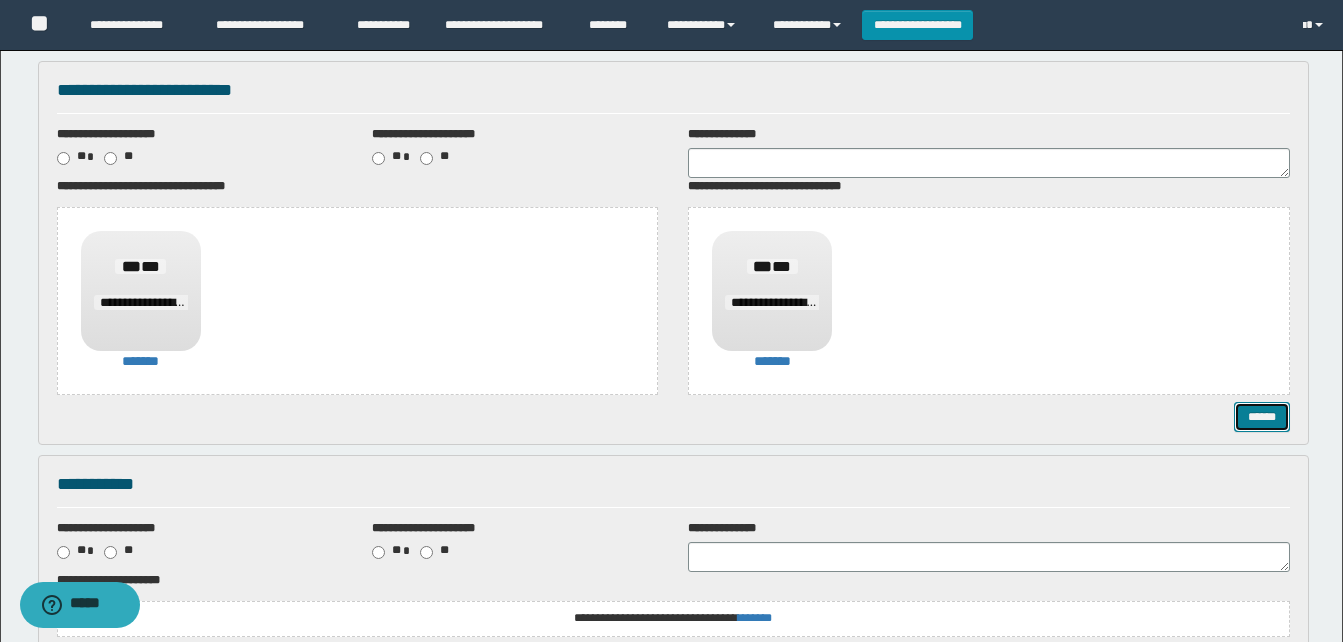 click on "******" at bounding box center [1262, 417] 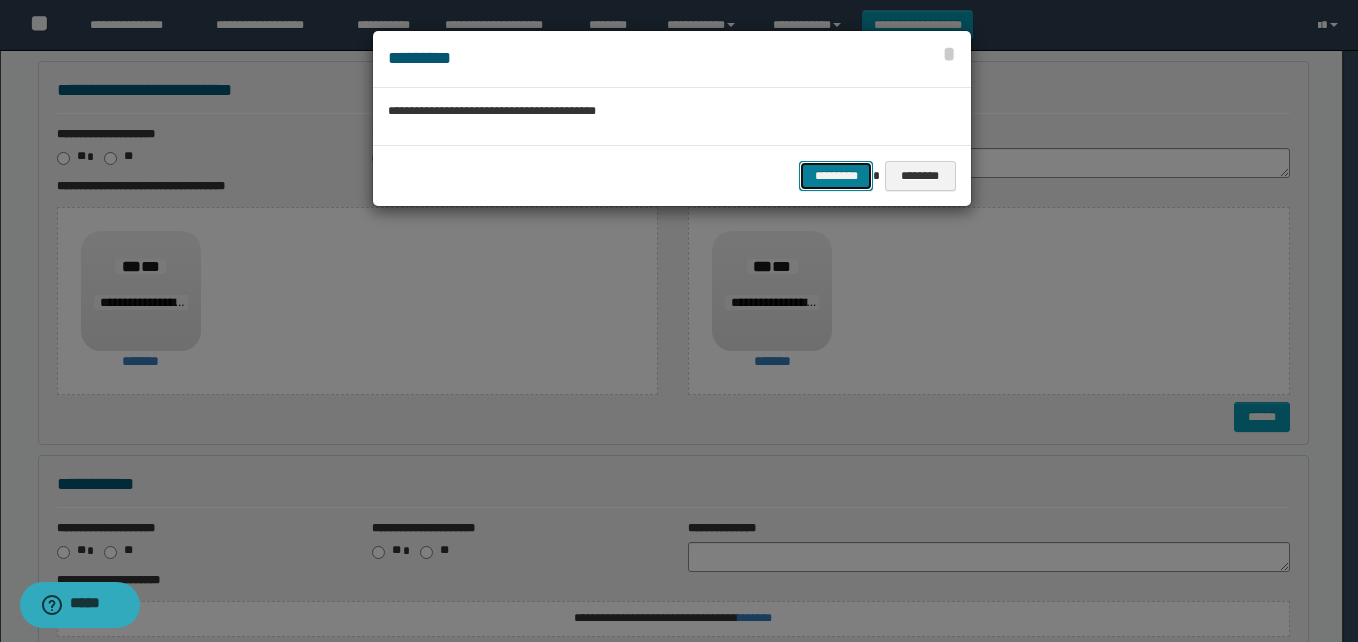 click on "*********" at bounding box center [836, 176] 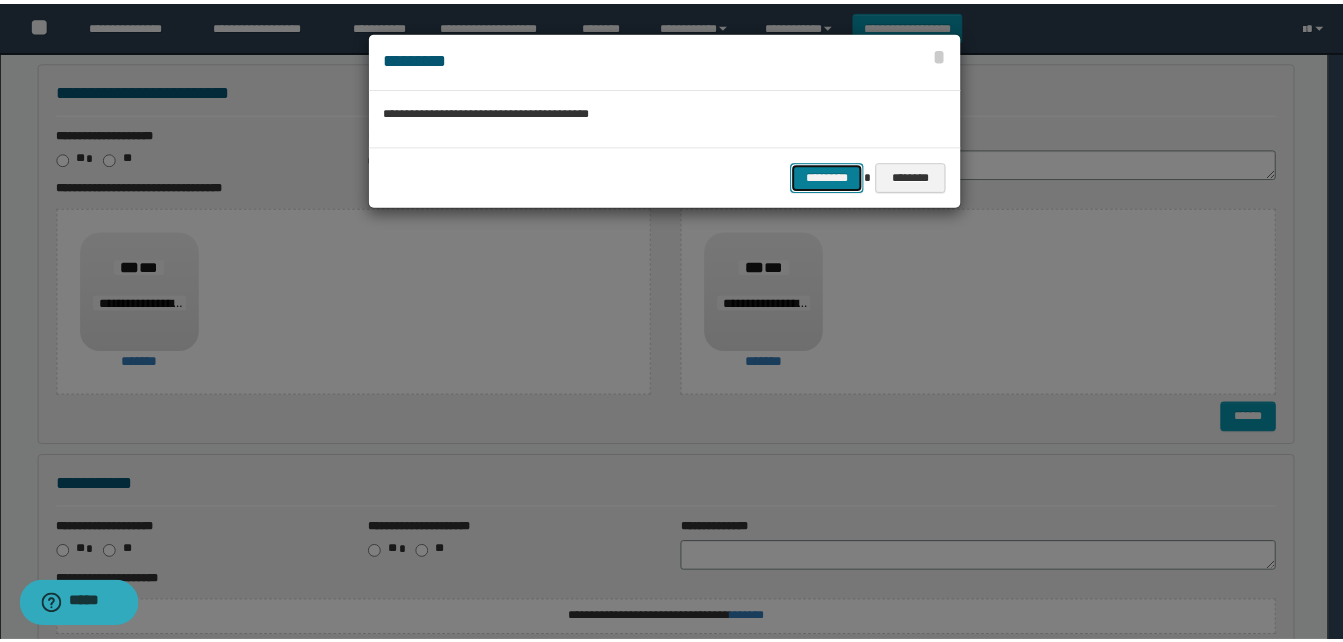 scroll, scrollTop: 0, scrollLeft: 0, axis: both 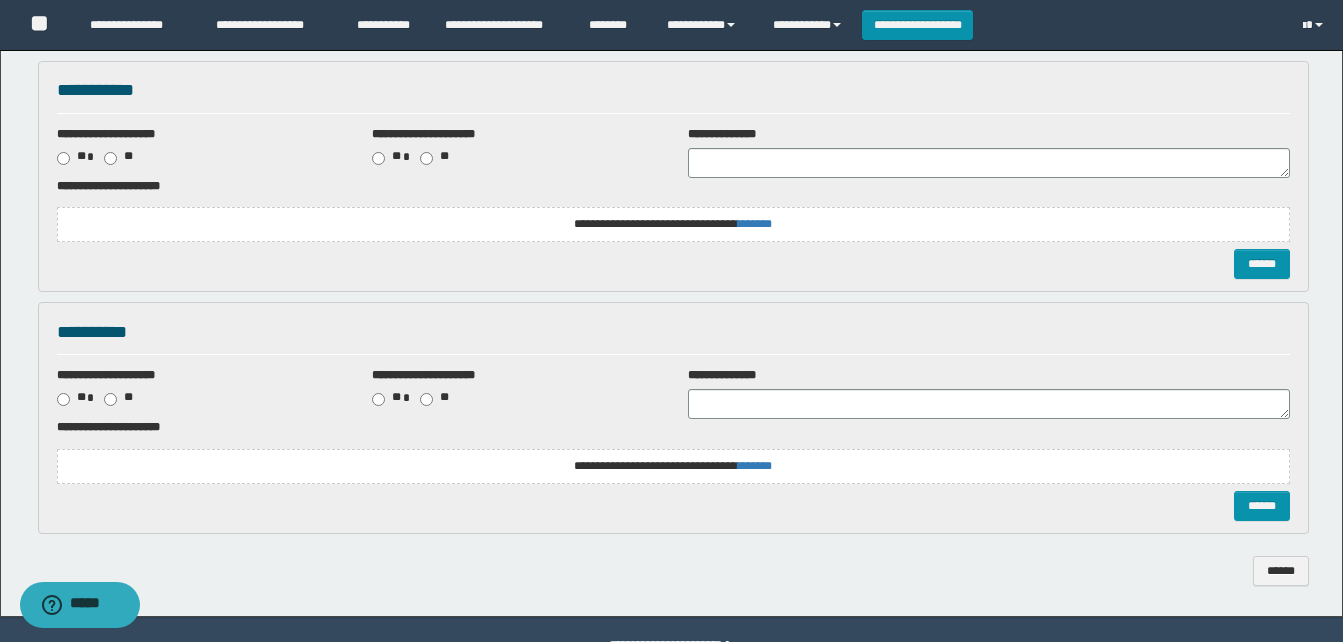 click on "**********" at bounding box center [673, 224] 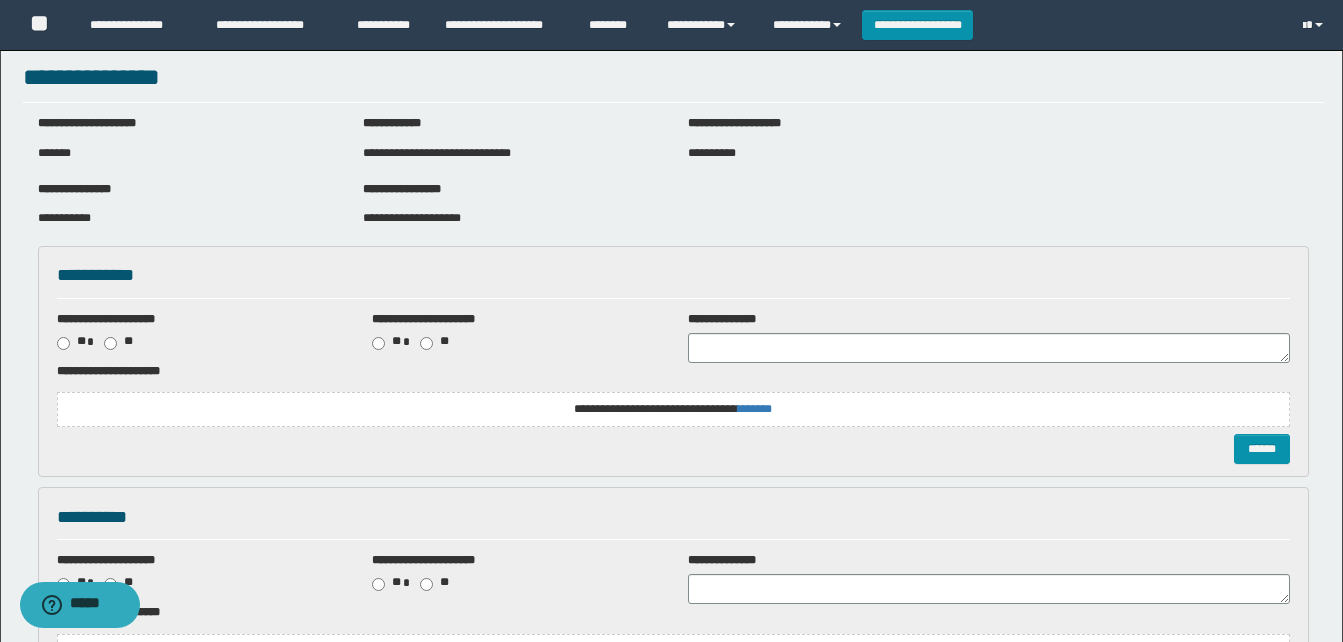 scroll, scrollTop: 0, scrollLeft: 0, axis: both 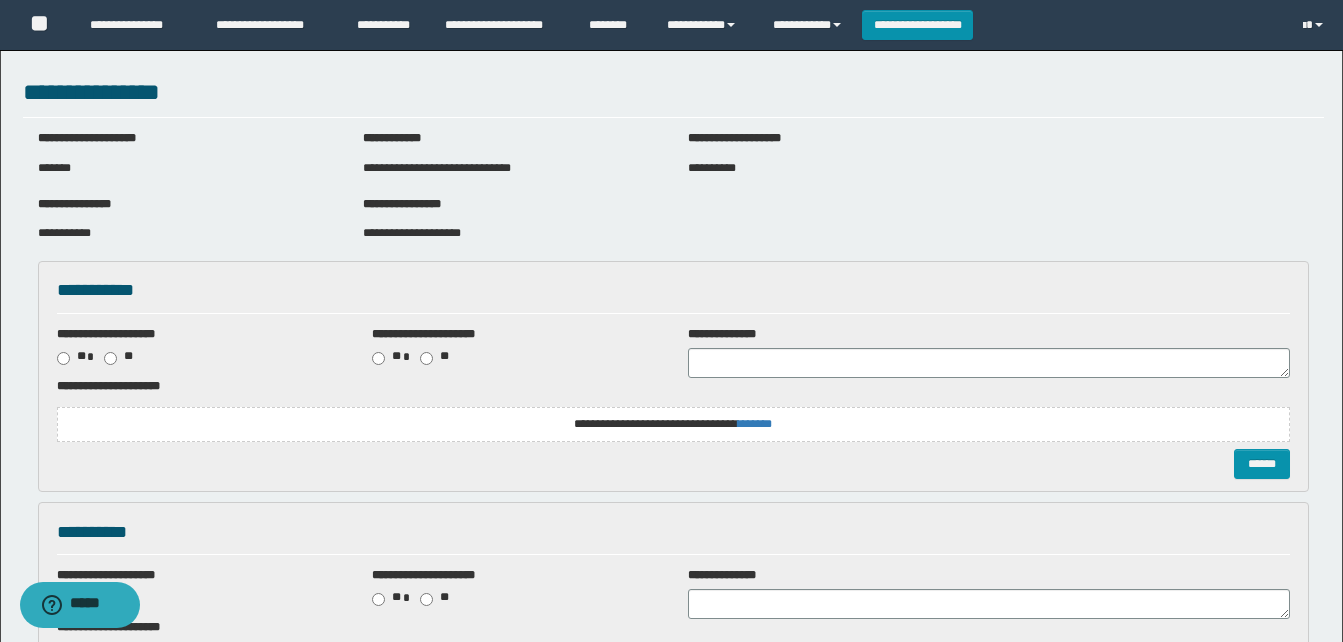 click on "**********" at bounding box center (673, 424) 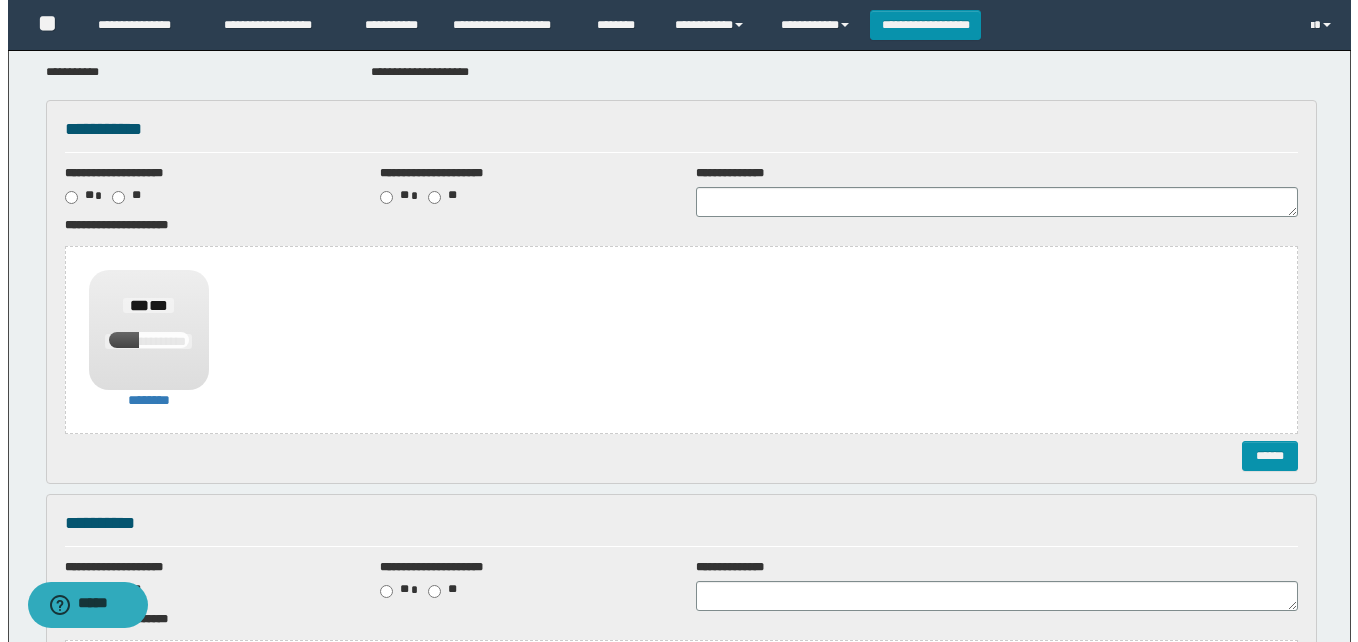 scroll, scrollTop: 200, scrollLeft: 0, axis: vertical 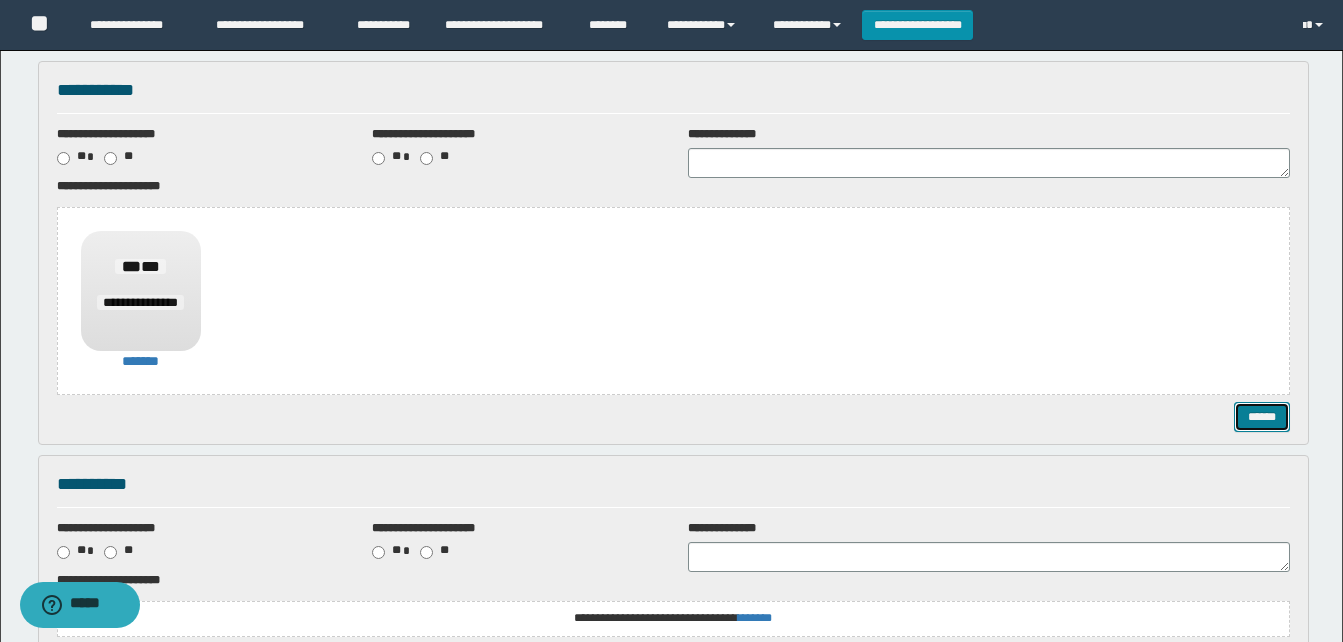 click on "******" at bounding box center [1262, 417] 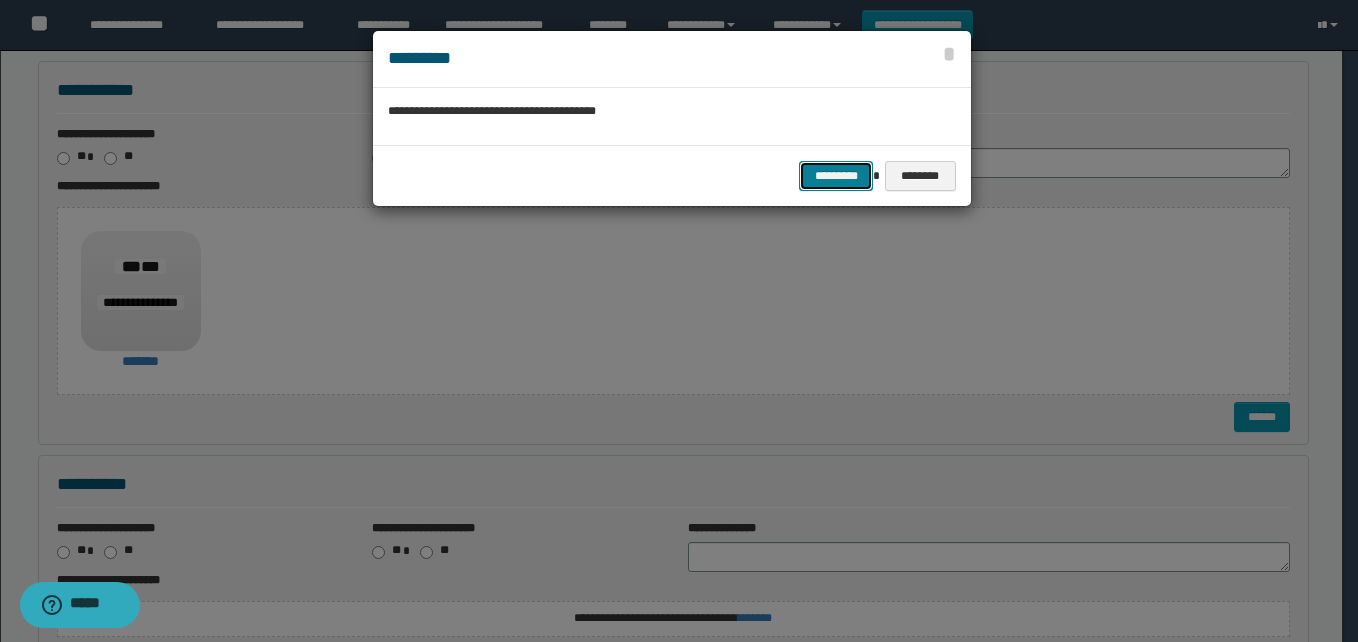 click on "*********" at bounding box center [836, 176] 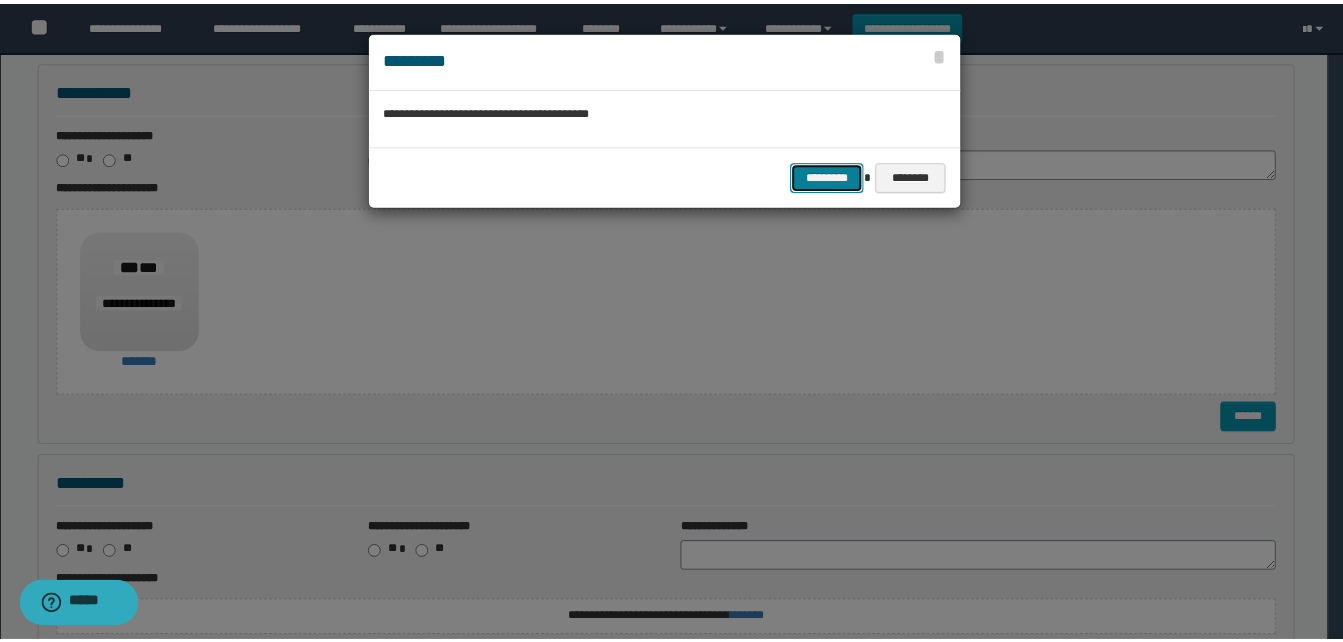 scroll, scrollTop: 0, scrollLeft: 0, axis: both 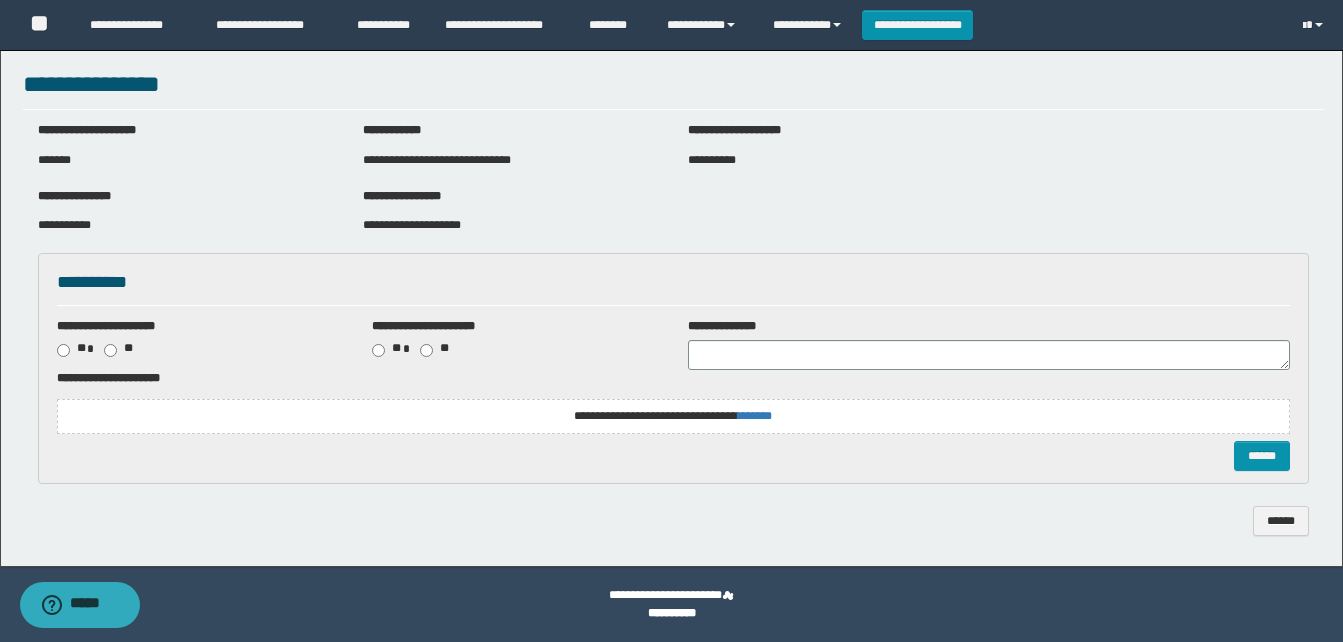 click on "**********" at bounding box center (673, 416) 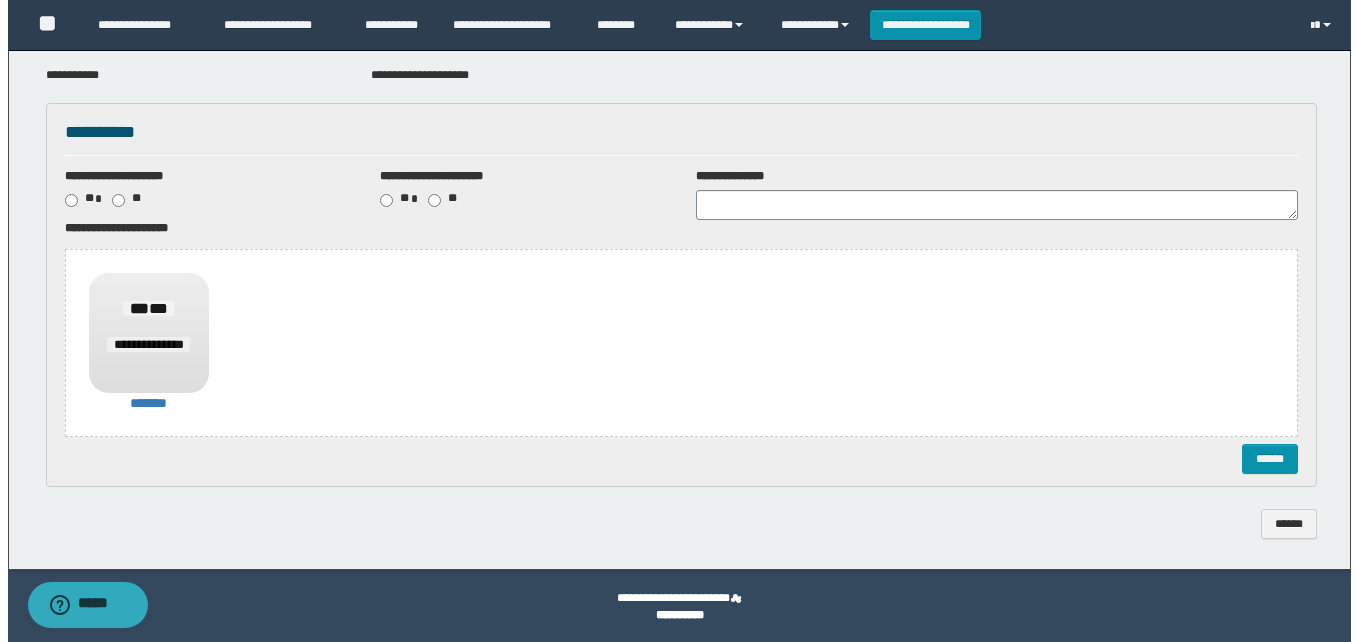 scroll, scrollTop: 161, scrollLeft: 0, axis: vertical 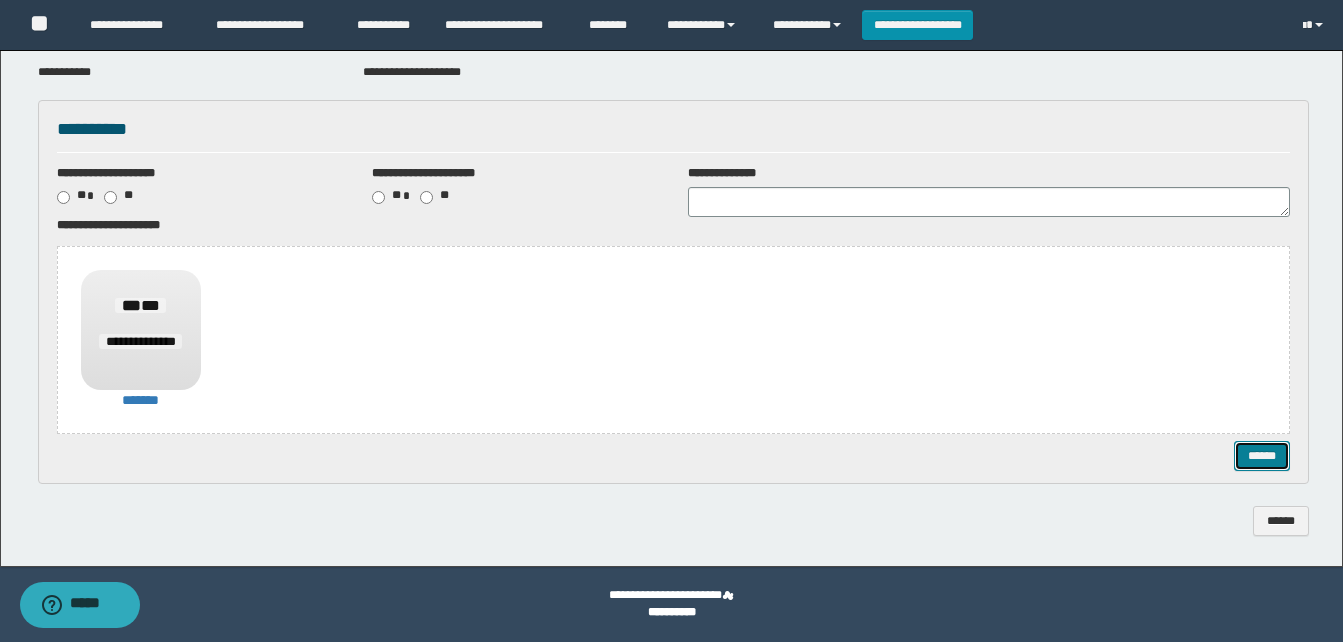 click on "******" at bounding box center [1262, 456] 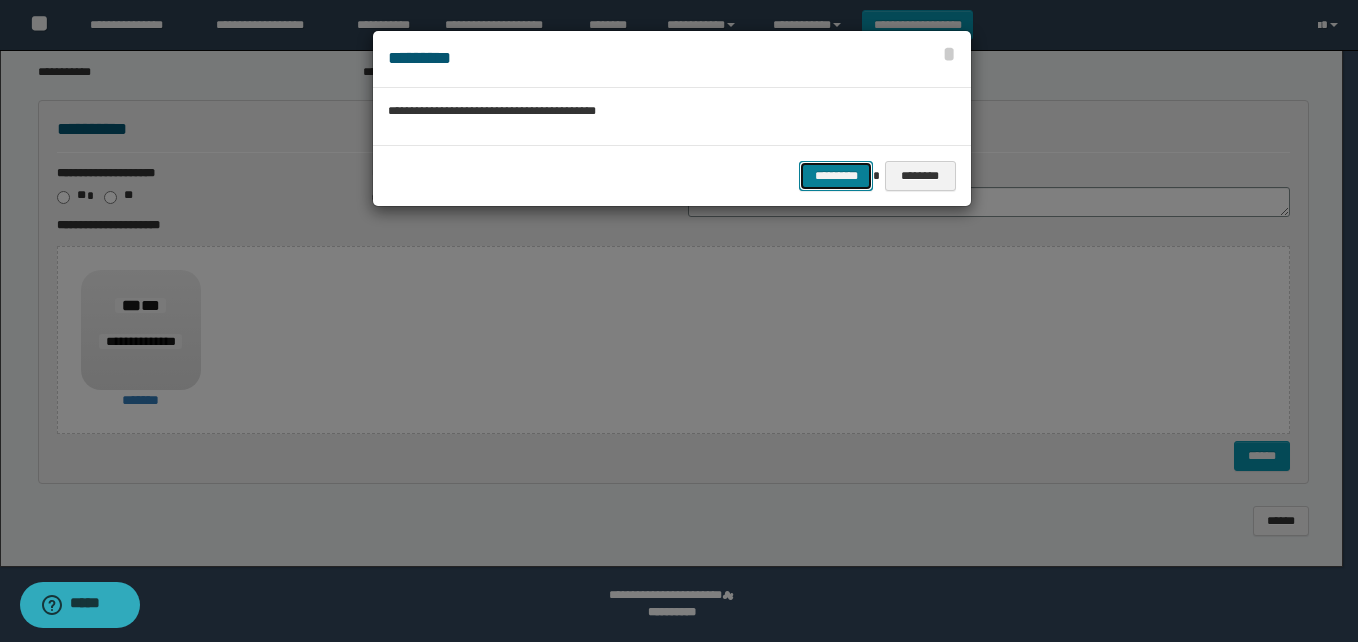 click on "*********" at bounding box center [836, 176] 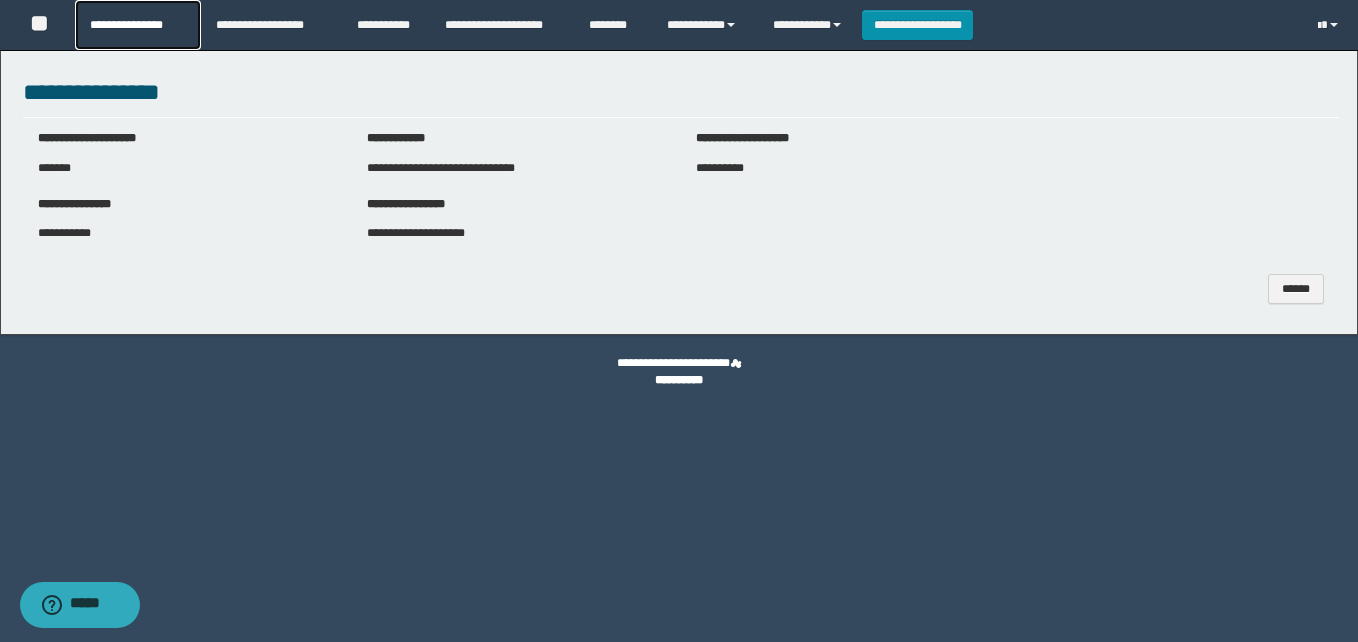 click on "**********" at bounding box center [137, 25] 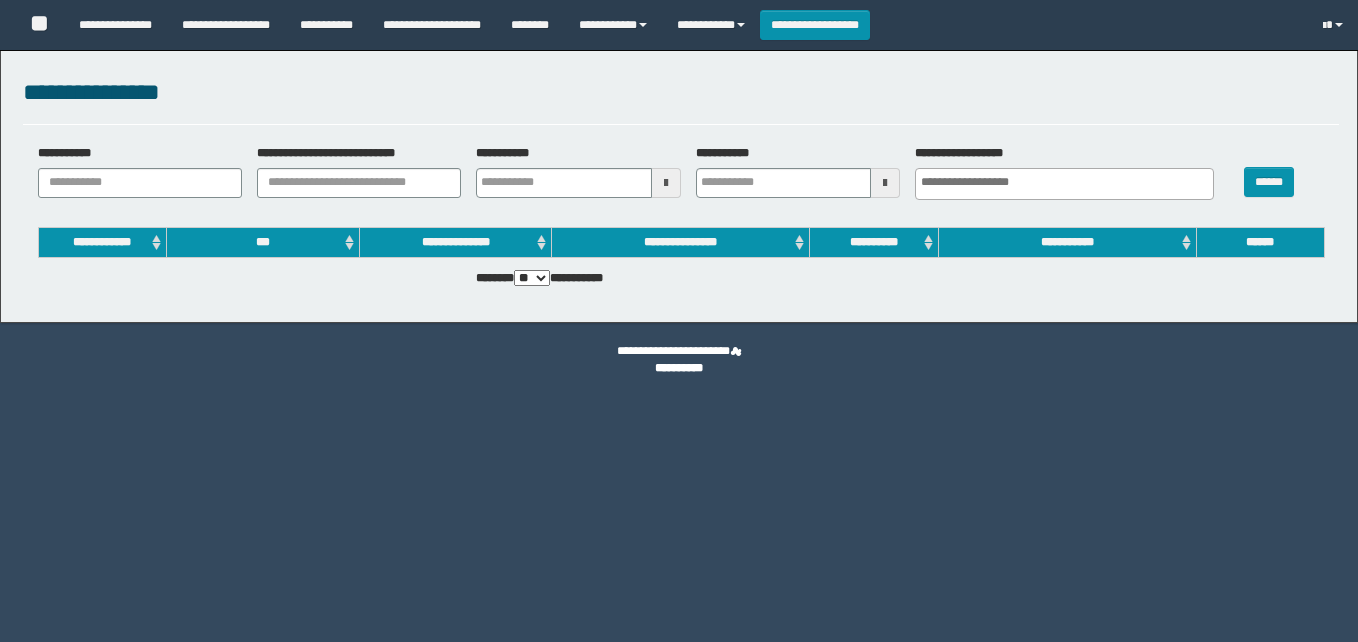 select 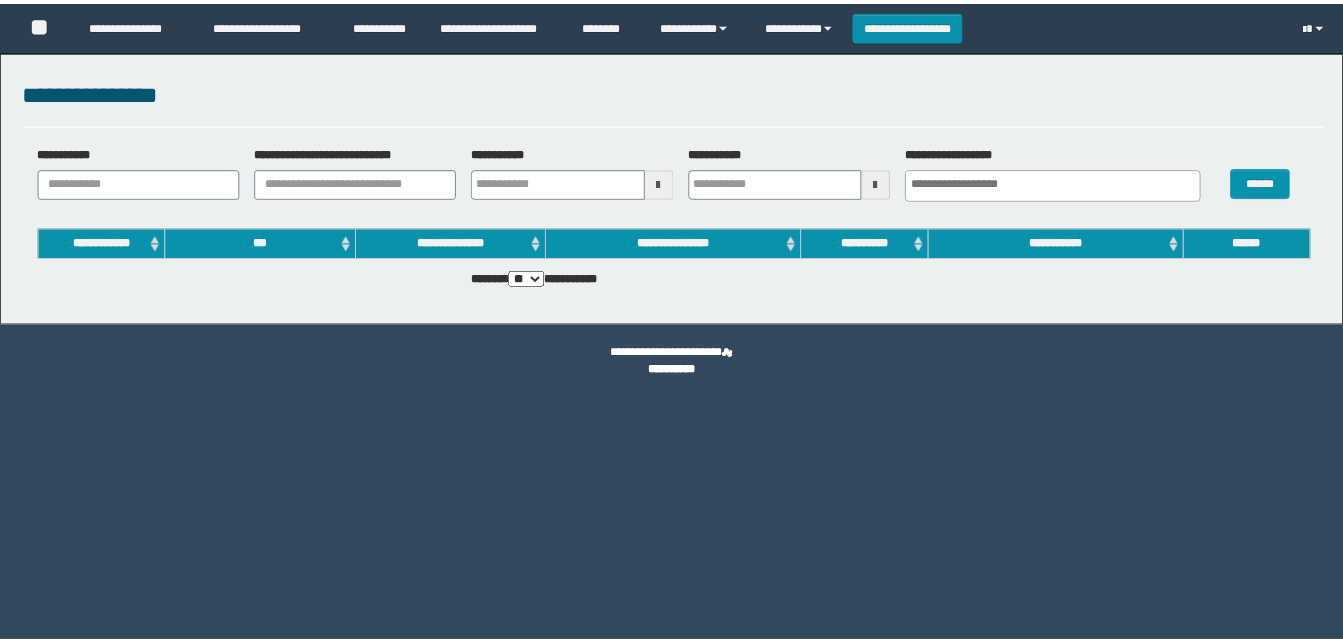 scroll, scrollTop: 0, scrollLeft: 0, axis: both 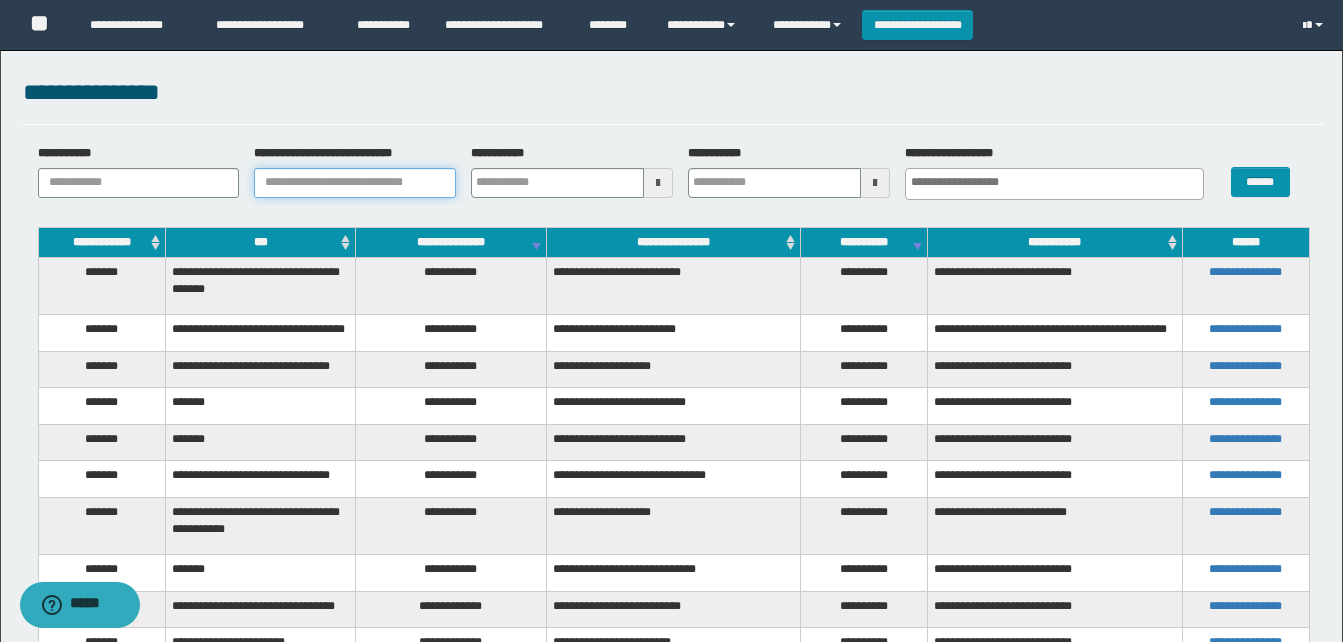 click on "**********" at bounding box center [355, 183] 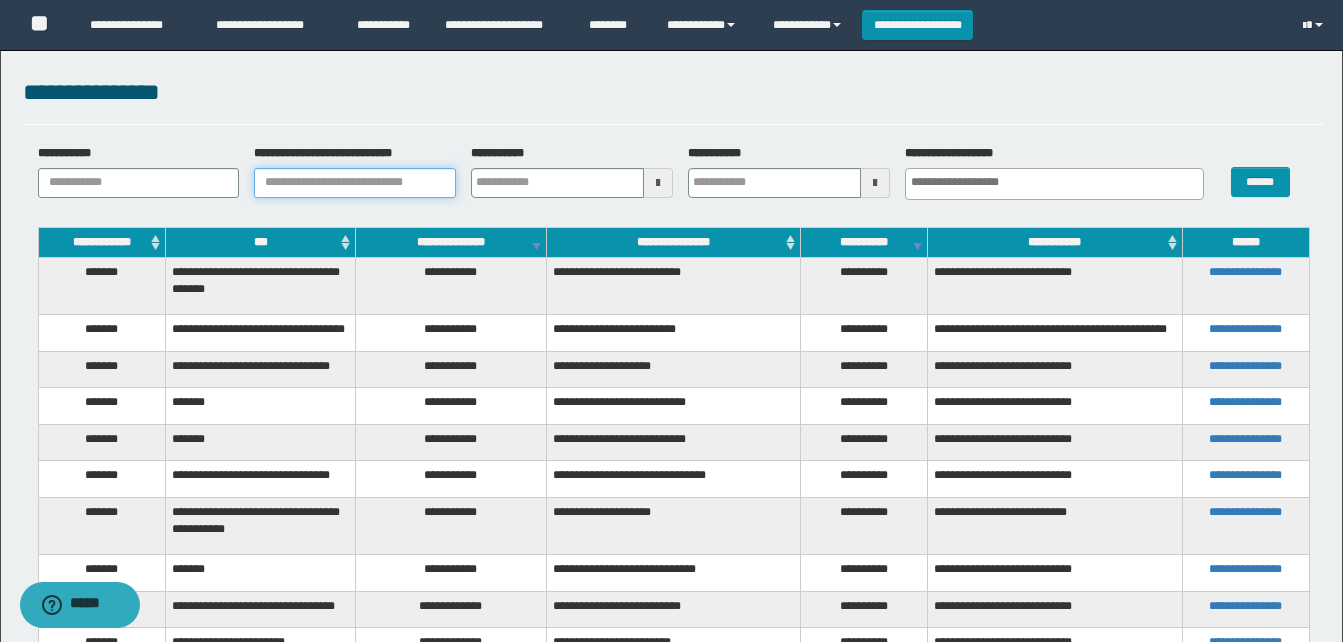 paste on "**********" 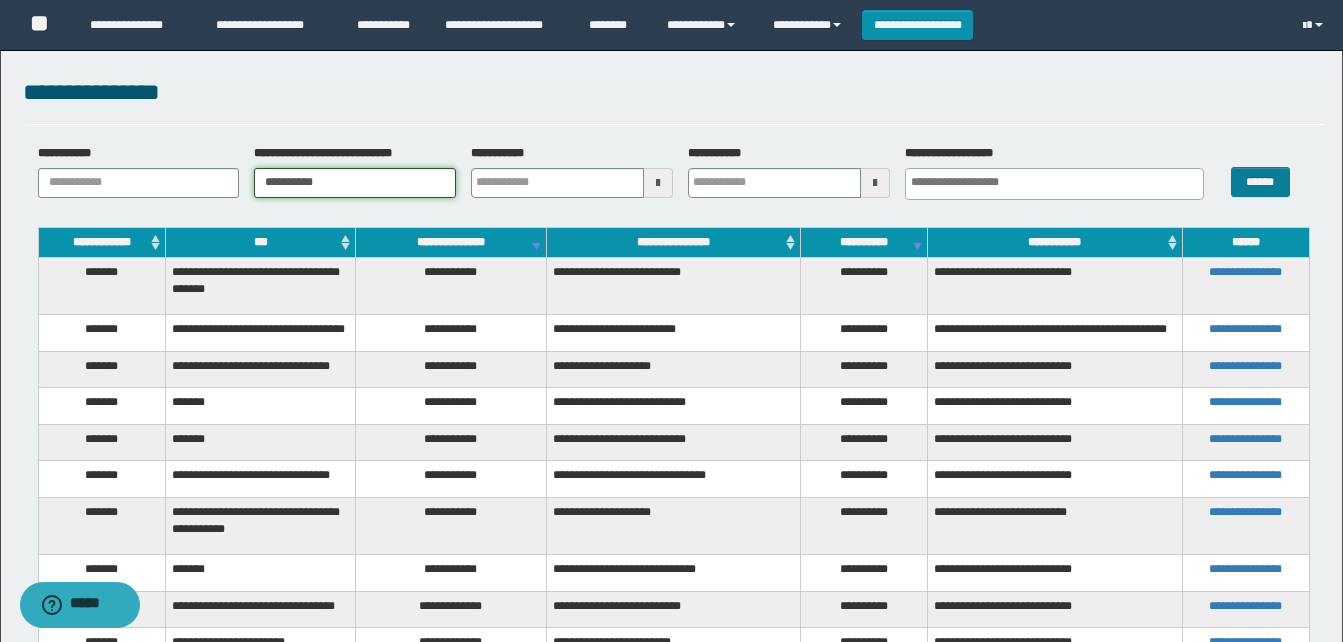 type on "**********" 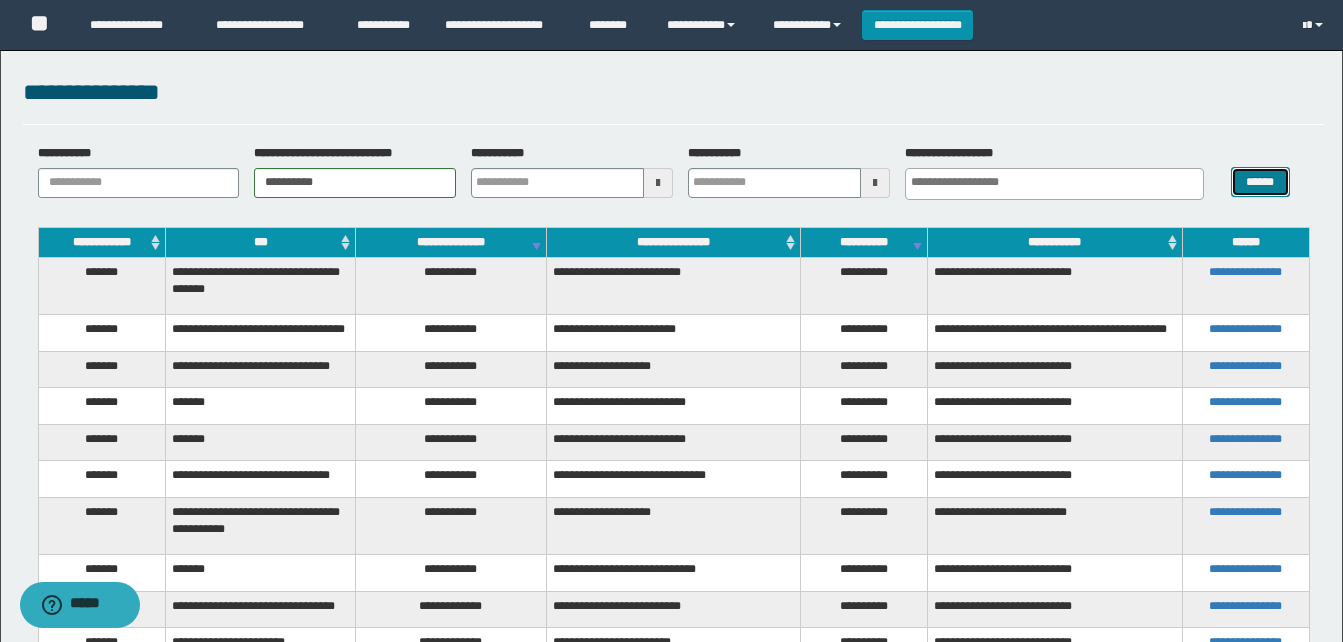 click on "******" at bounding box center [1260, 182] 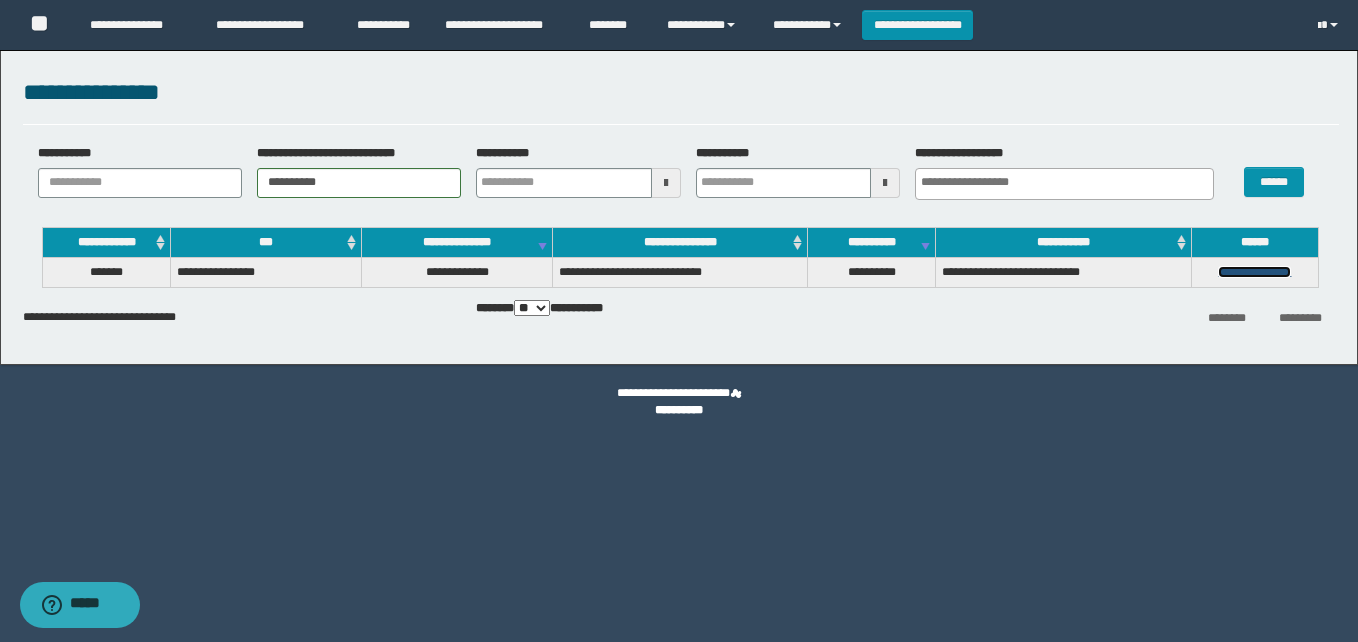 click on "**********" at bounding box center (1254, 272) 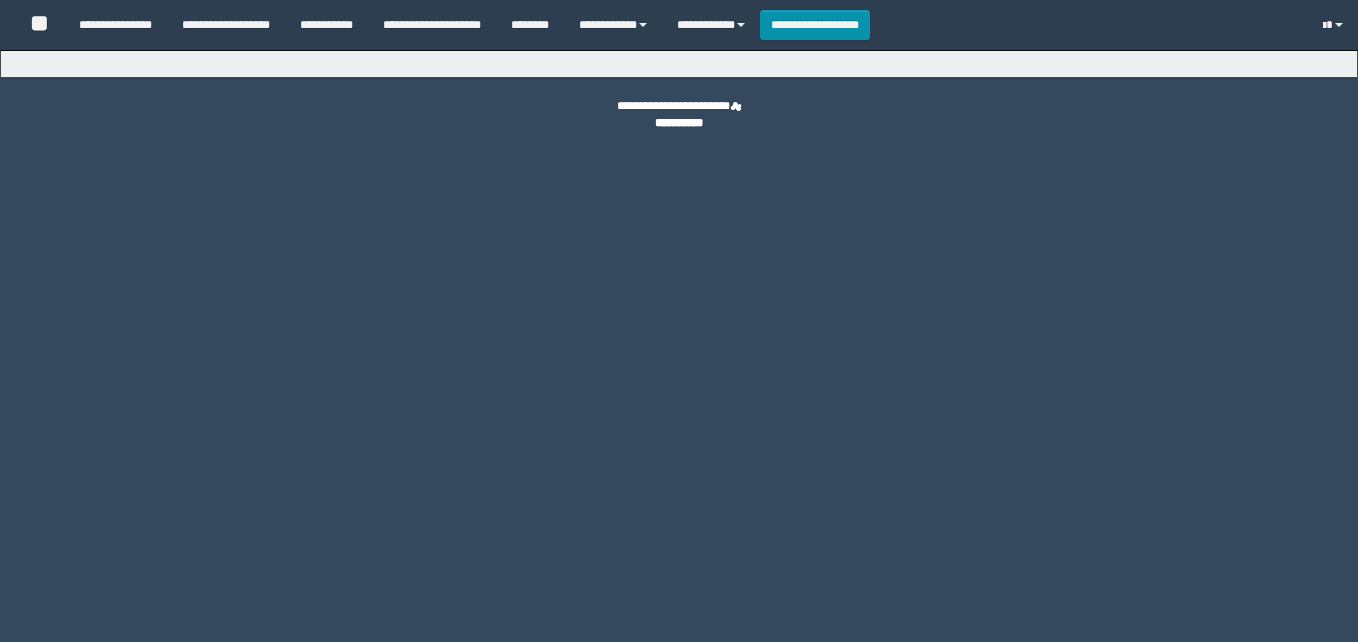 scroll, scrollTop: 0, scrollLeft: 0, axis: both 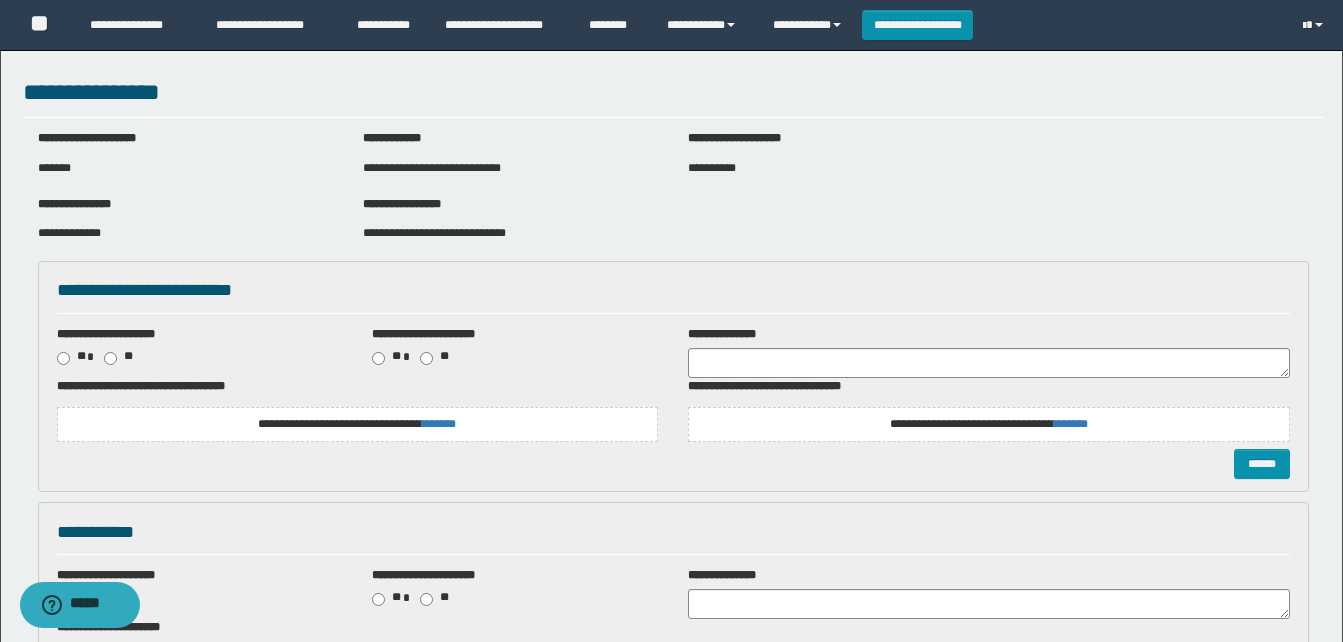 click on "**********" at bounding box center [358, 424] 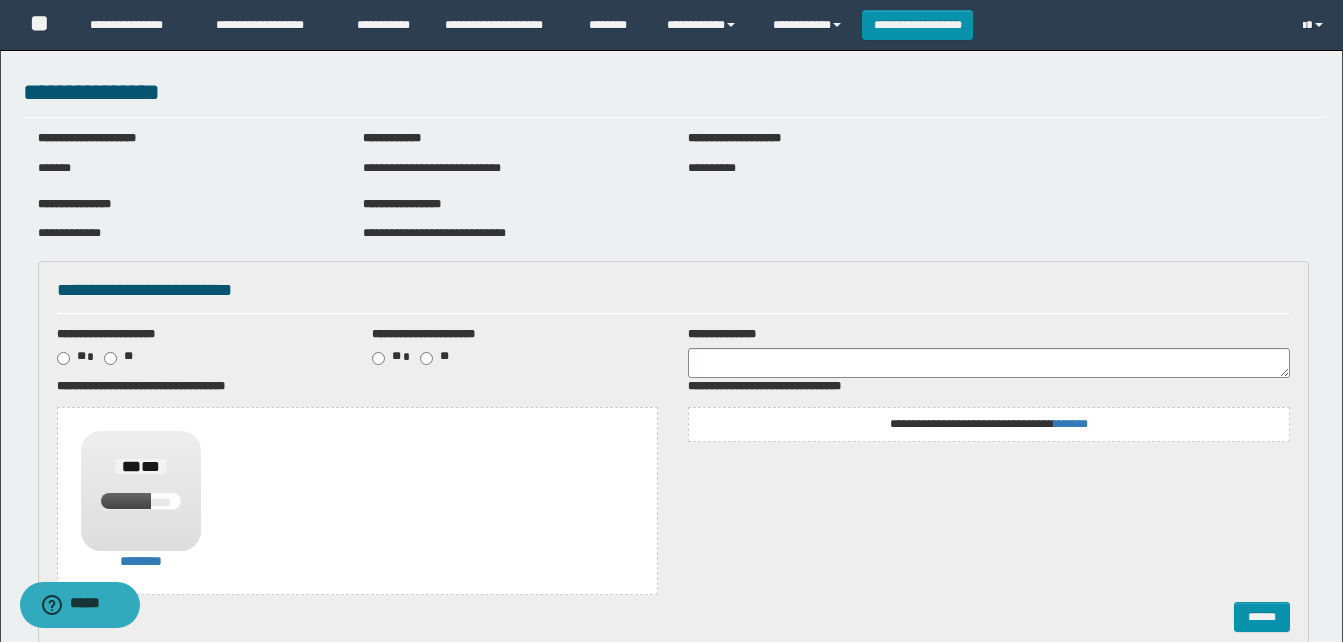 click on "**********" at bounding box center [989, 424] 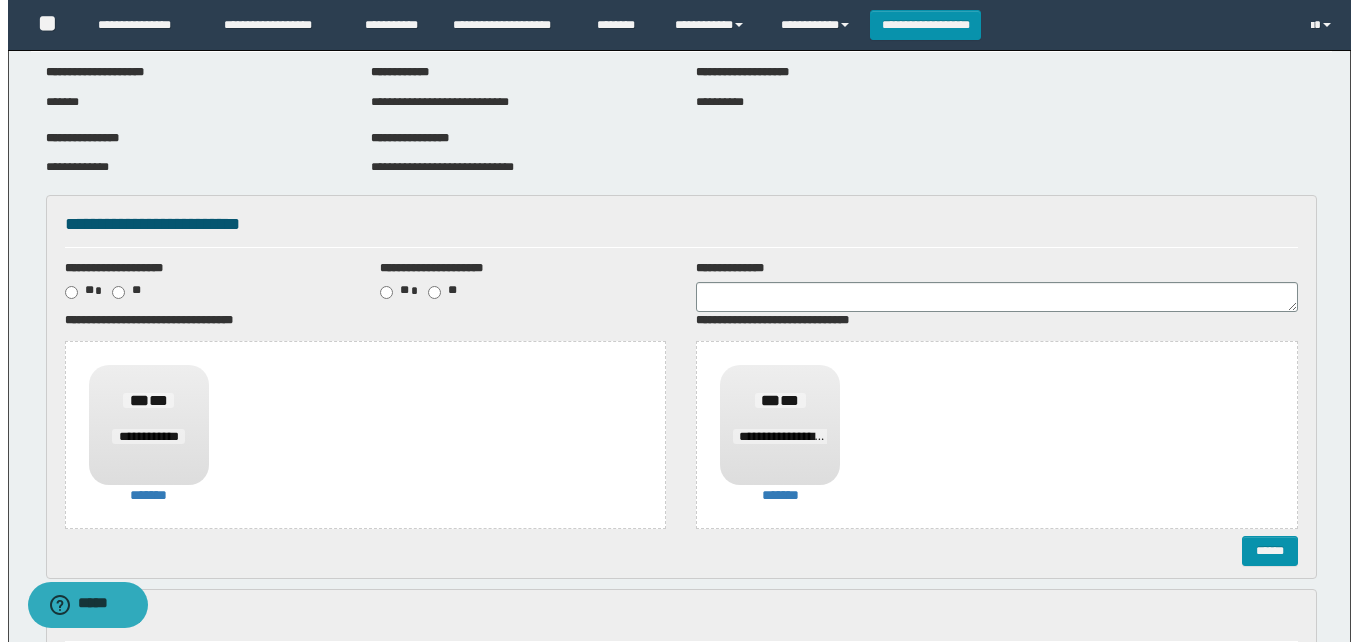 scroll, scrollTop: 300, scrollLeft: 0, axis: vertical 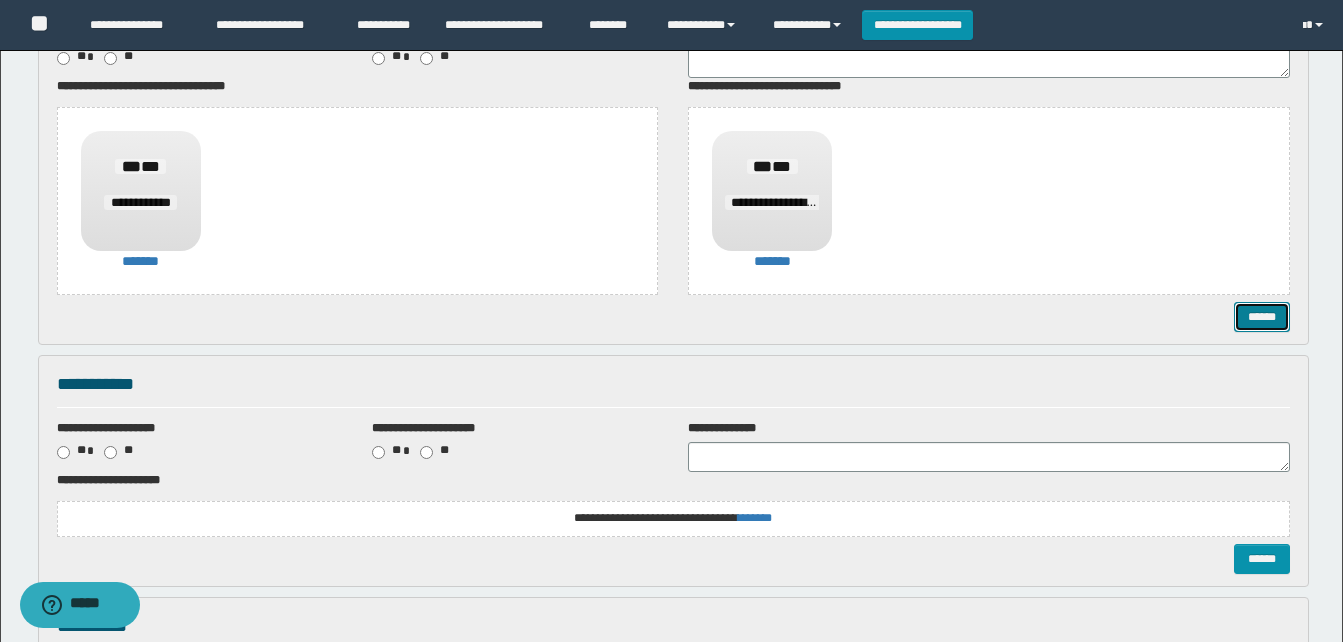 click on "******" at bounding box center (1262, 317) 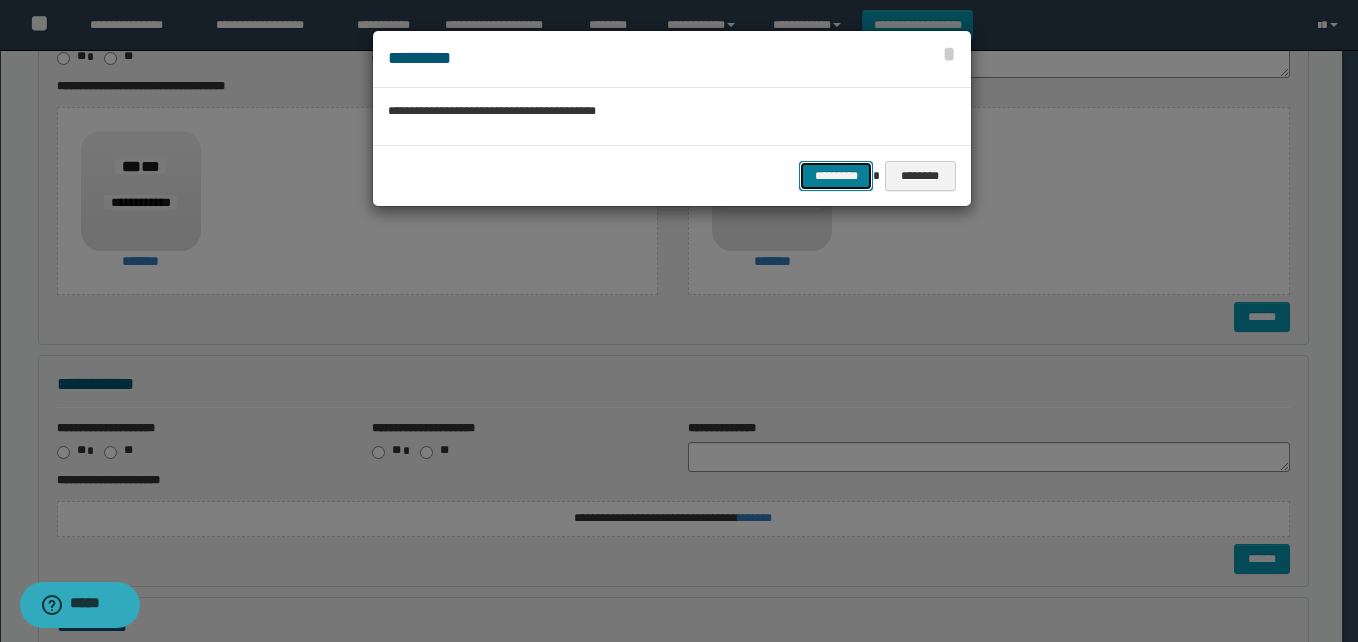 click on "*********" at bounding box center [836, 176] 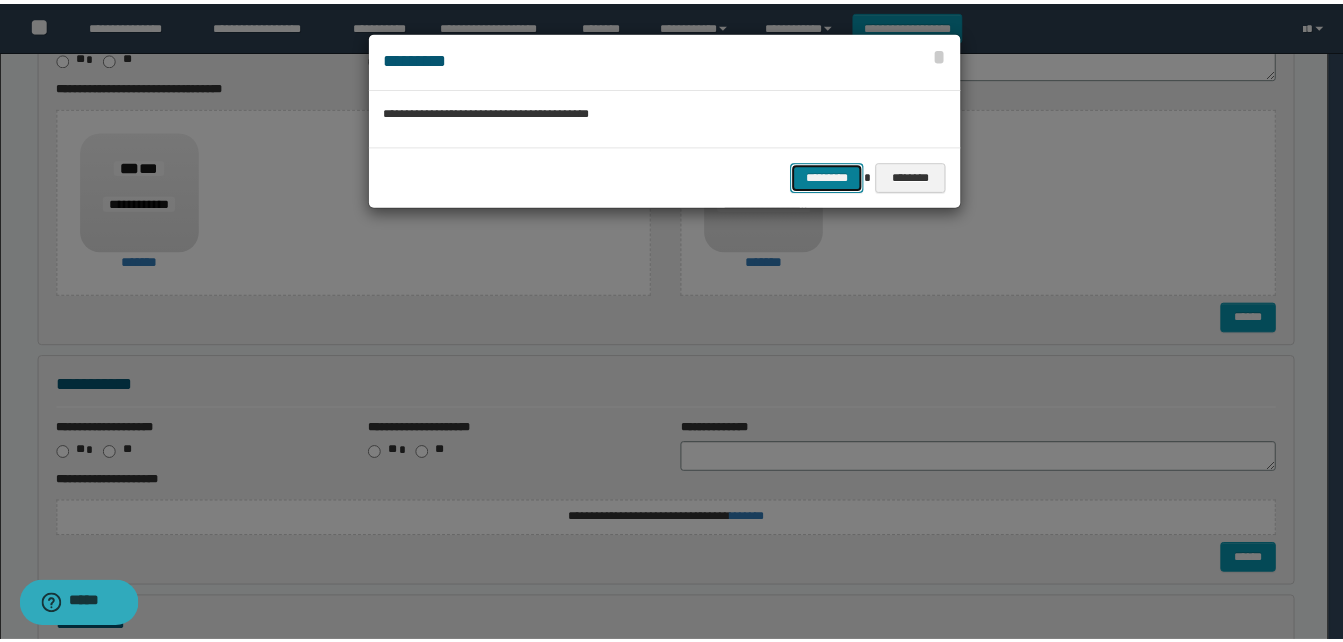 scroll, scrollTop: 0, scrollLeft: 0, axis: both 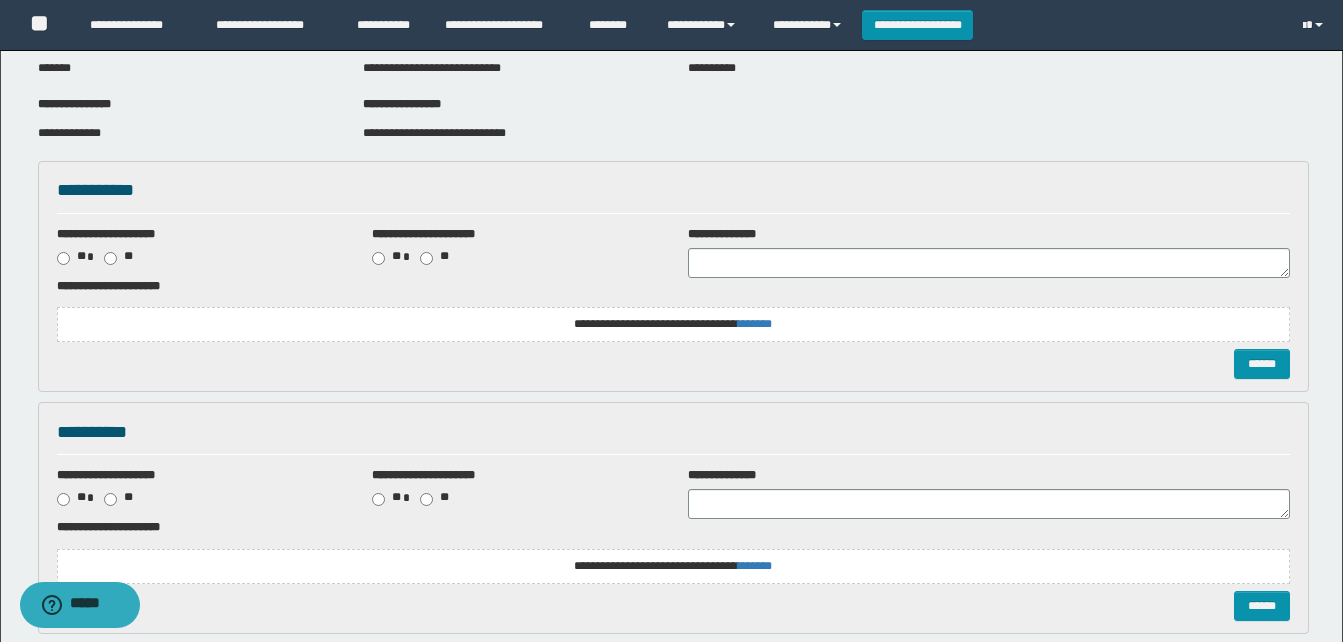 click on "**********" at bounding box center [673, 324] 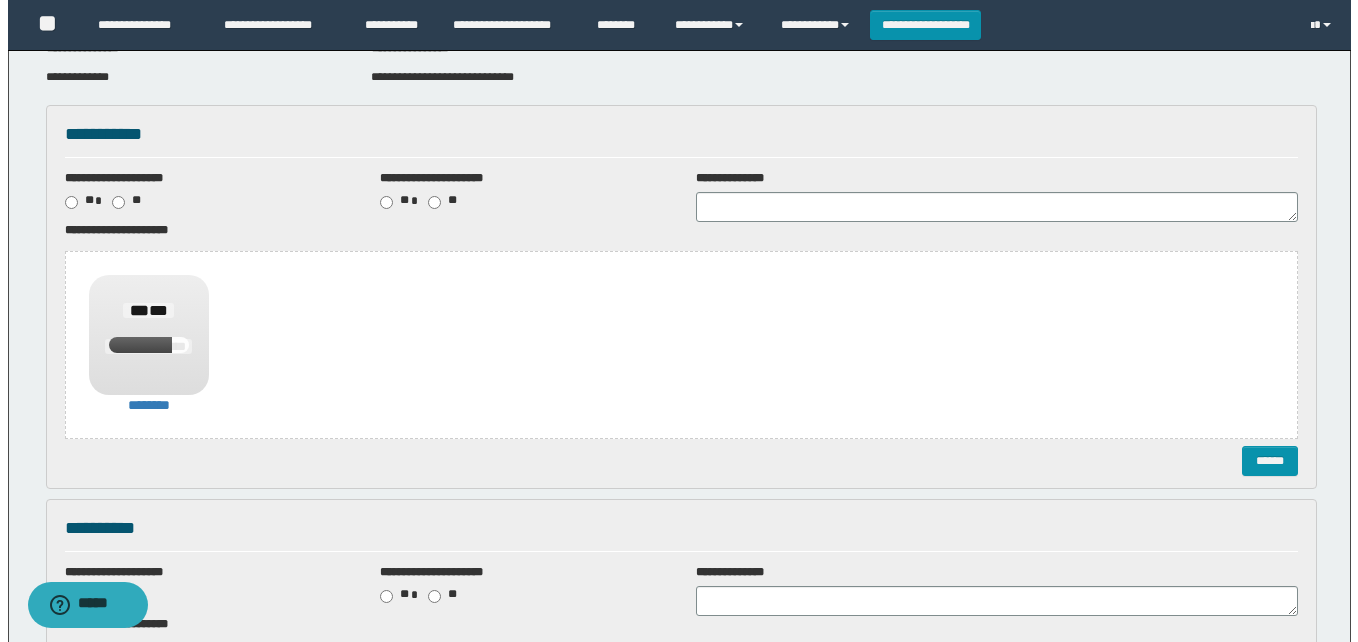 scroll, scrollTop: 200, scrollLeft: 0, axis: vertical 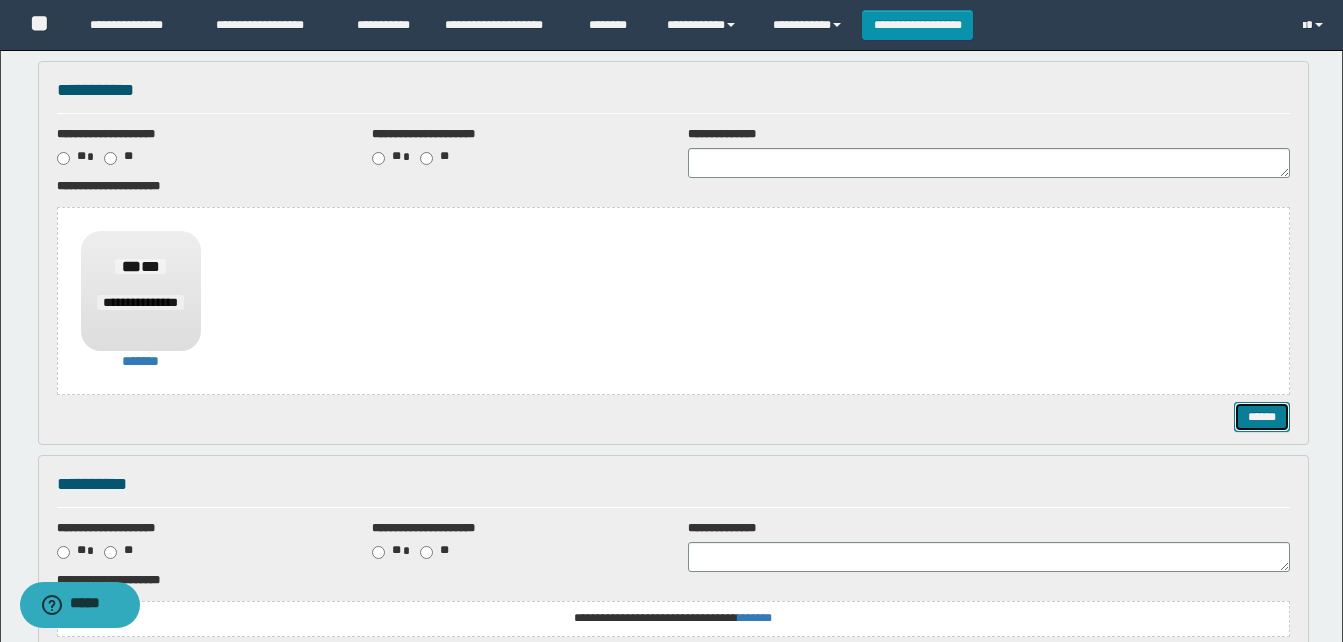 click on "******" at bounding box center (1262, 417) 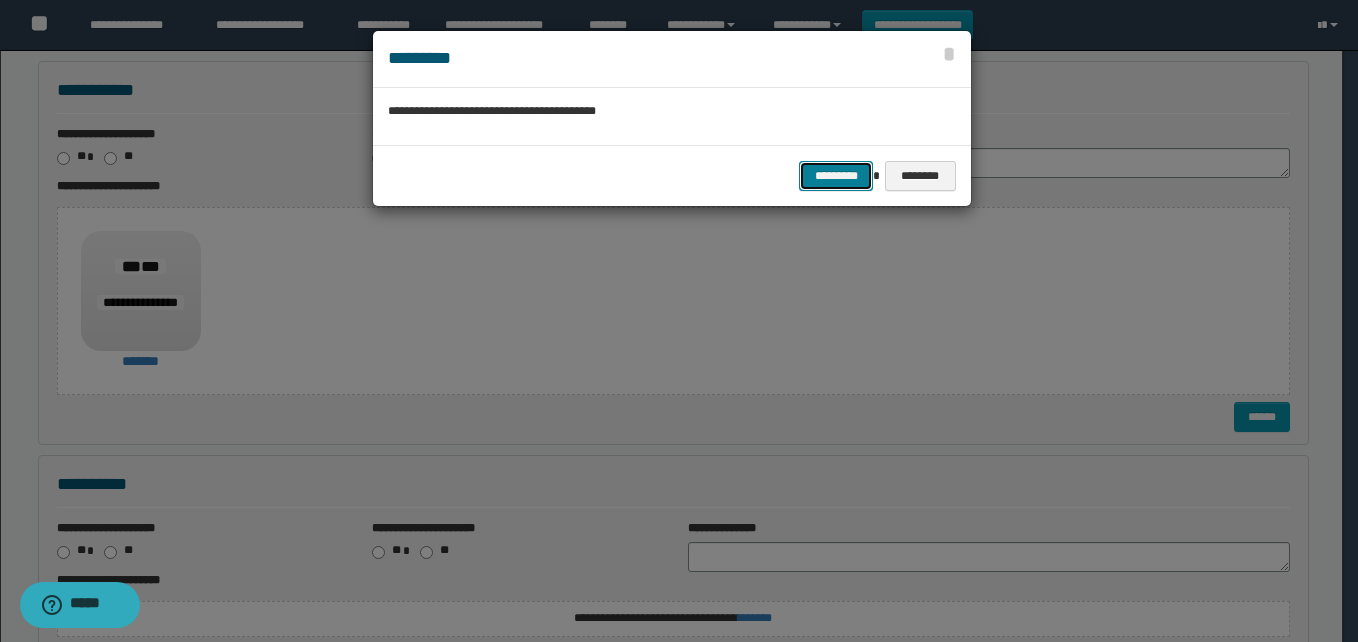 click on "*********" at bounding box center (836, 176) 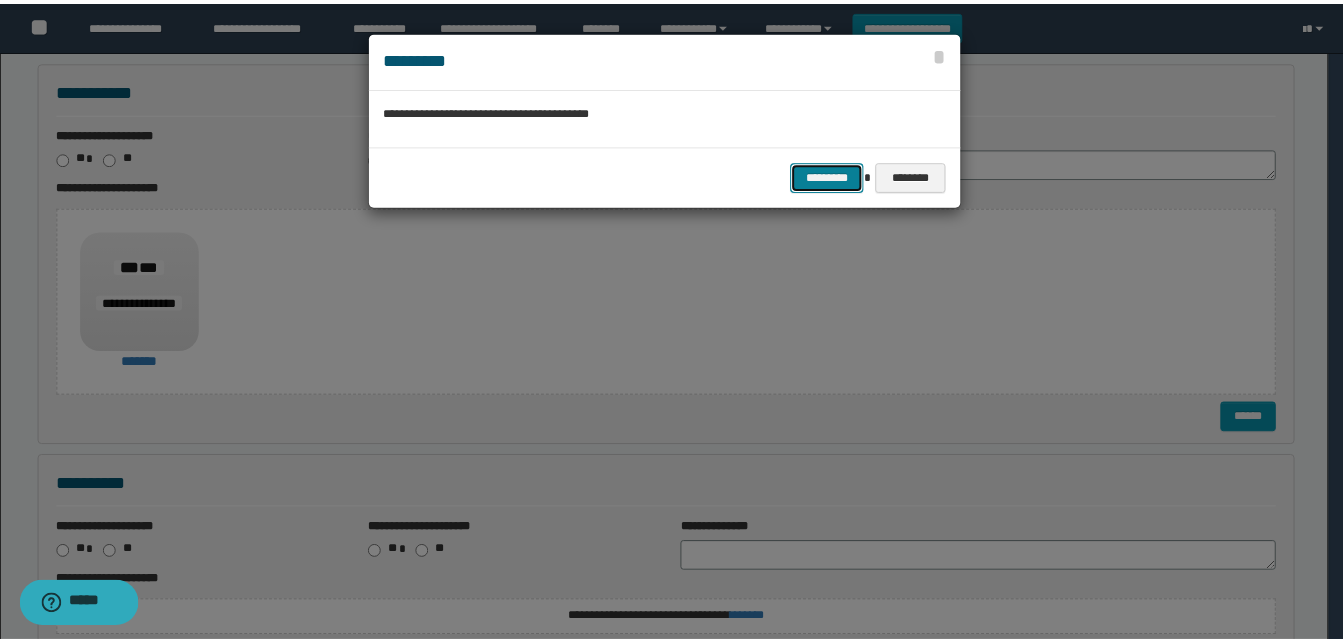 scroll, scrollTop: 0, scrollLeft: 0, axis: both 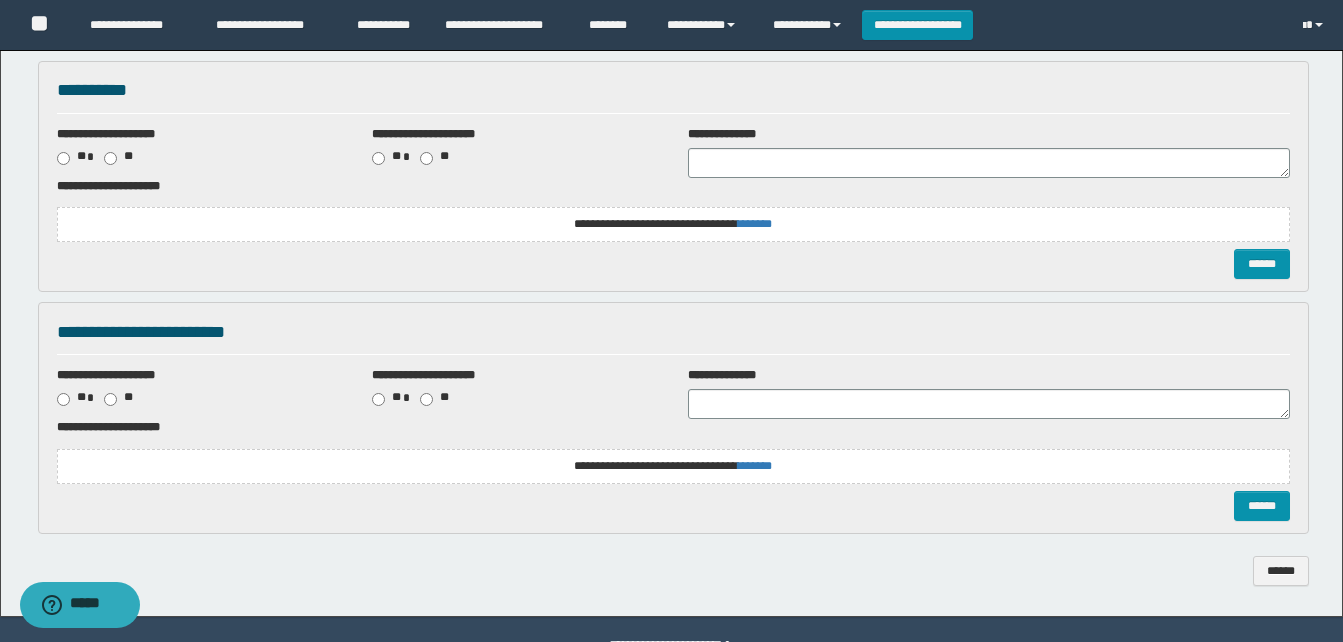click on "**********" at bounding box center (673, 224) 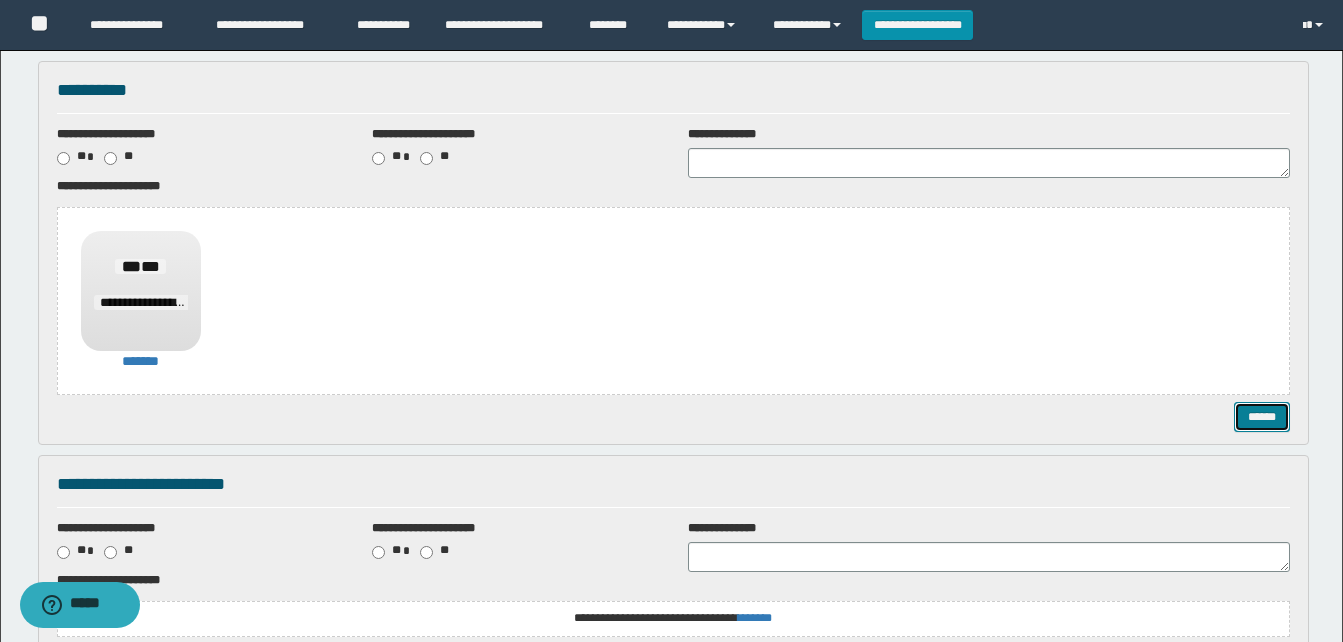 click on "******" at bounding box center [1262, 417] 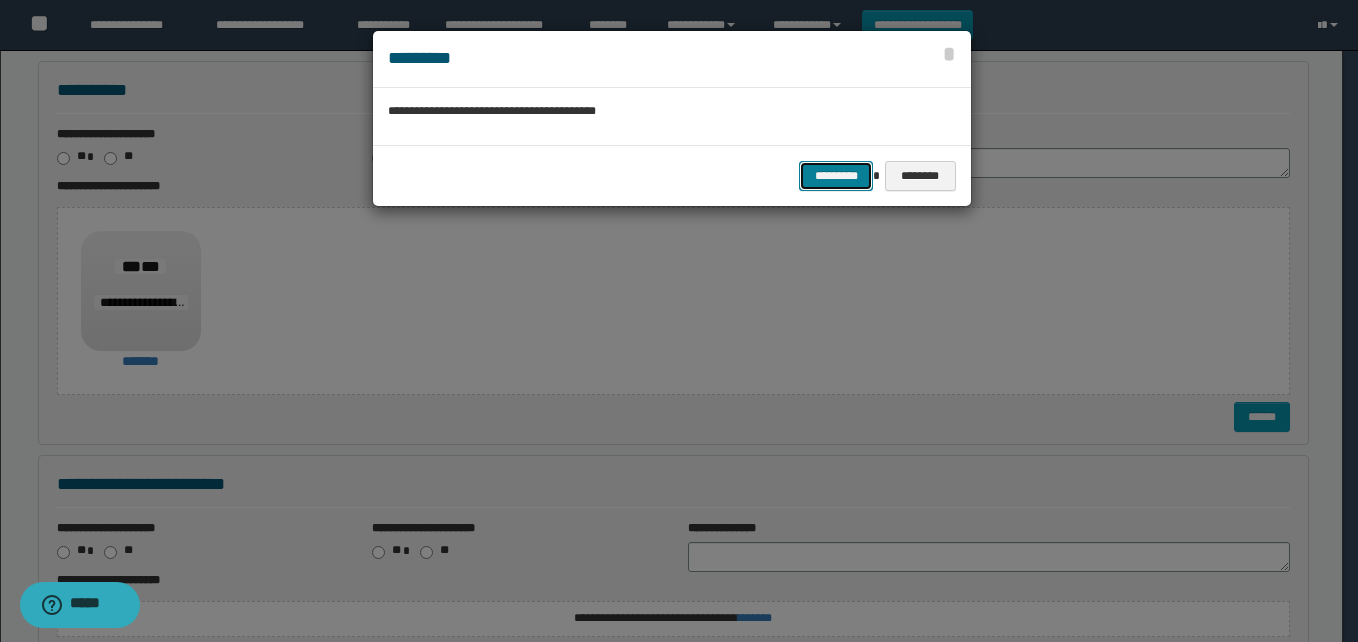 click on "*********" at bounding box center [836, 176] 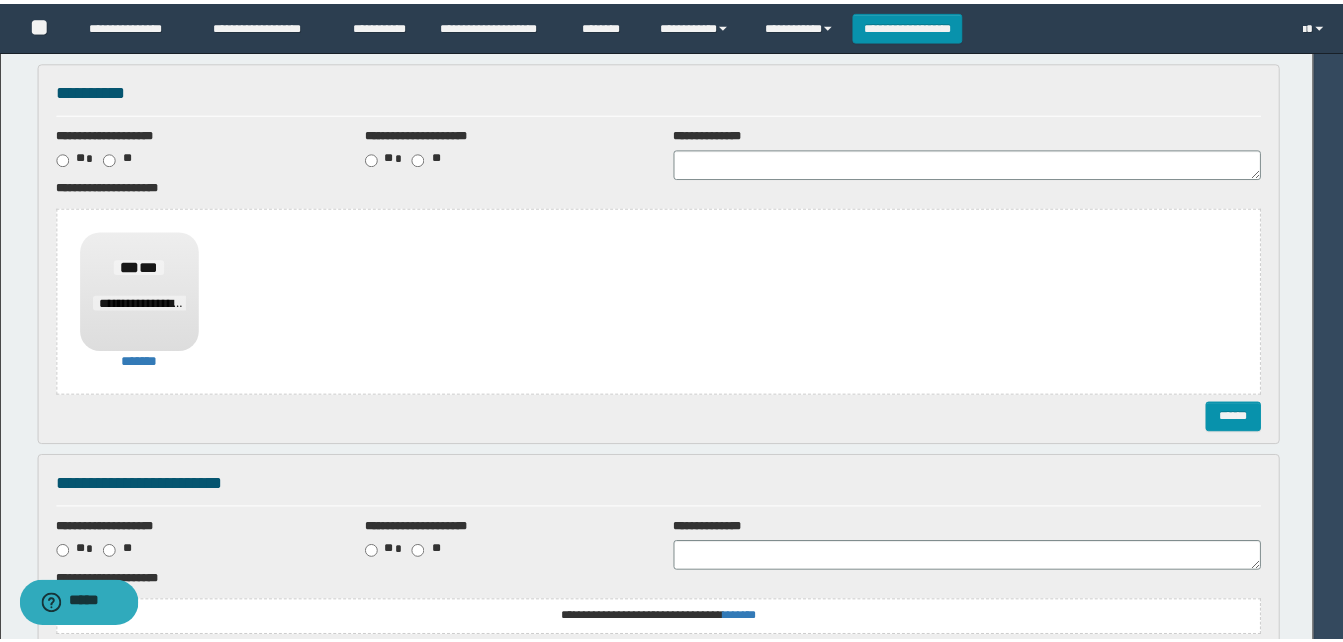 scroll, scrollTop: 0, scrollLeft: 0, axis: both 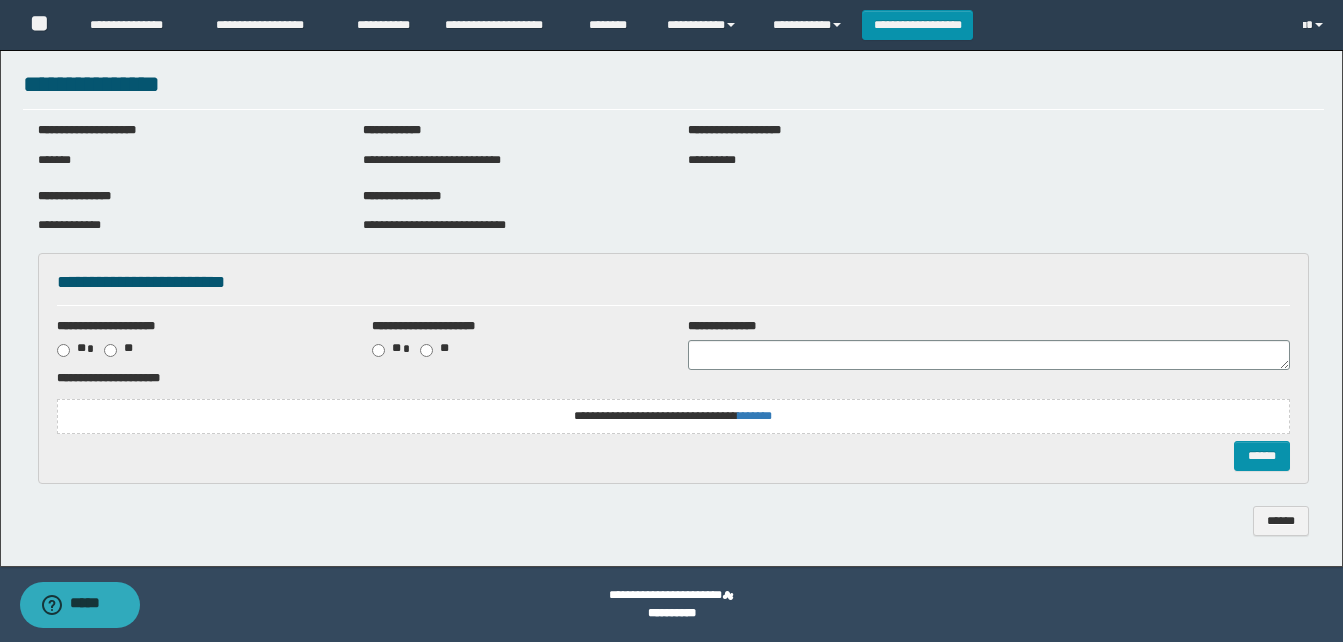 click on "**********" at bounding box center (673, 416) 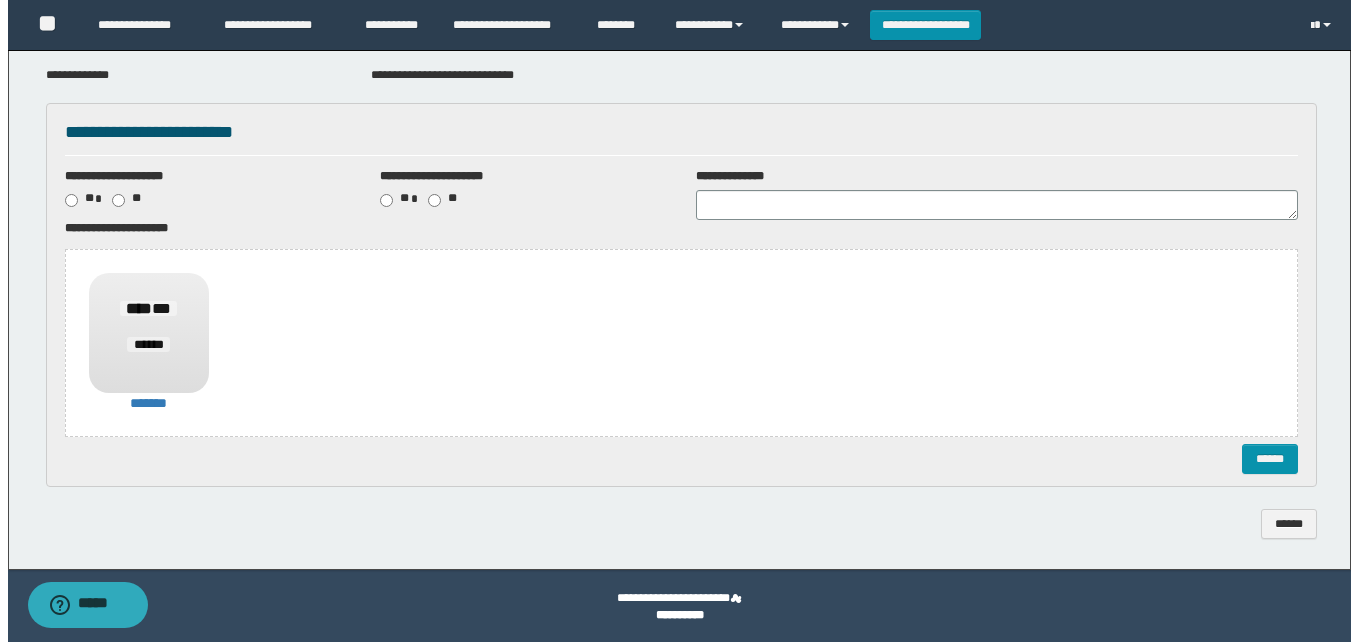 scroll, scrollTop: 161, scrollLeft: 0, axis: vertical 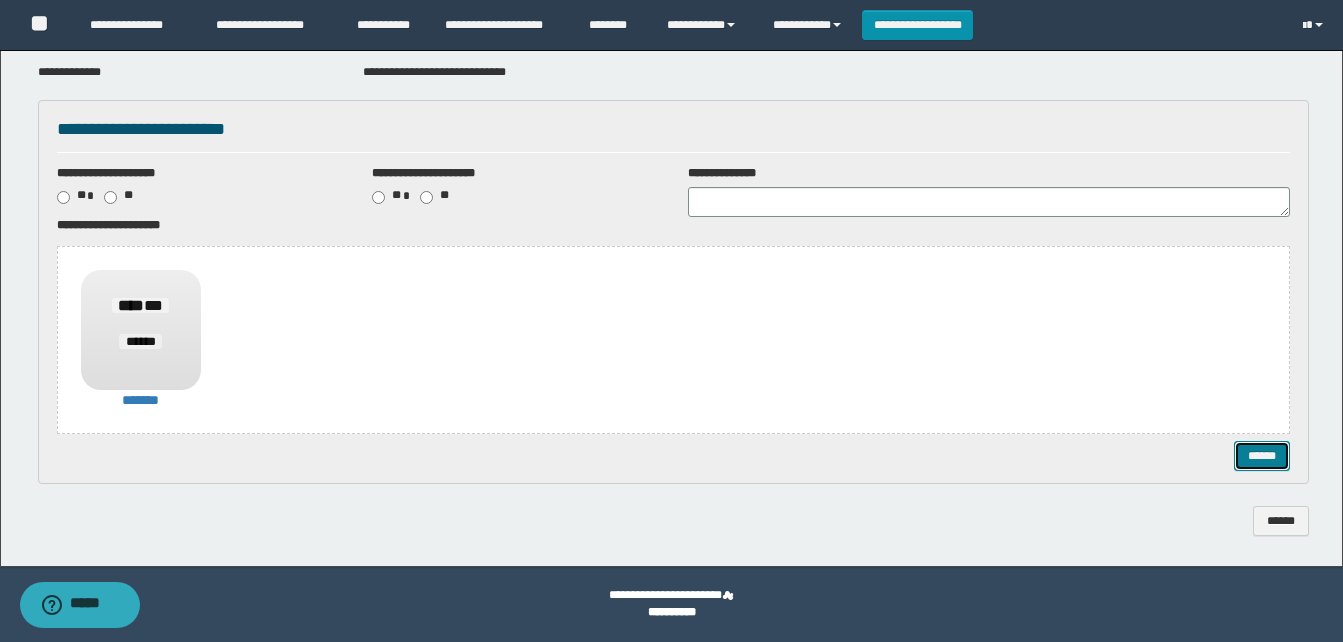 click on "******" at bounding box center [1262, 456] 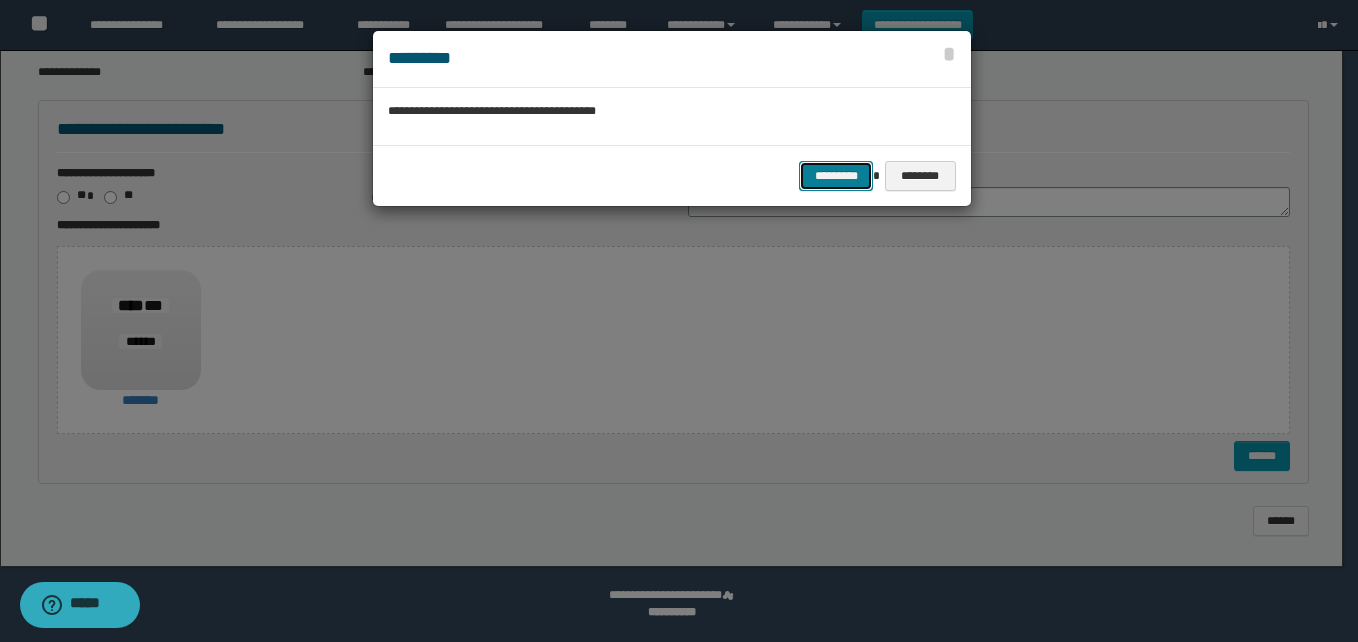 click on "*********" at bounding box center (836, 176) 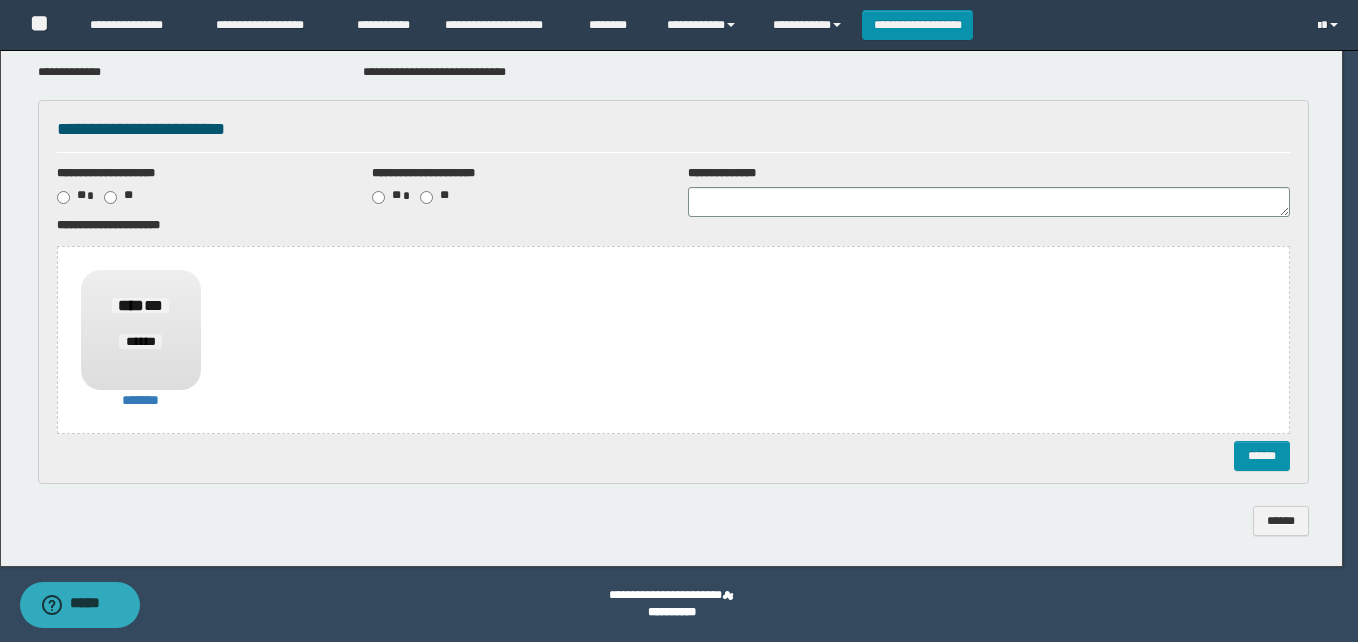 scroll, scrollTop: 0, scrollLeft: 0, axis: both 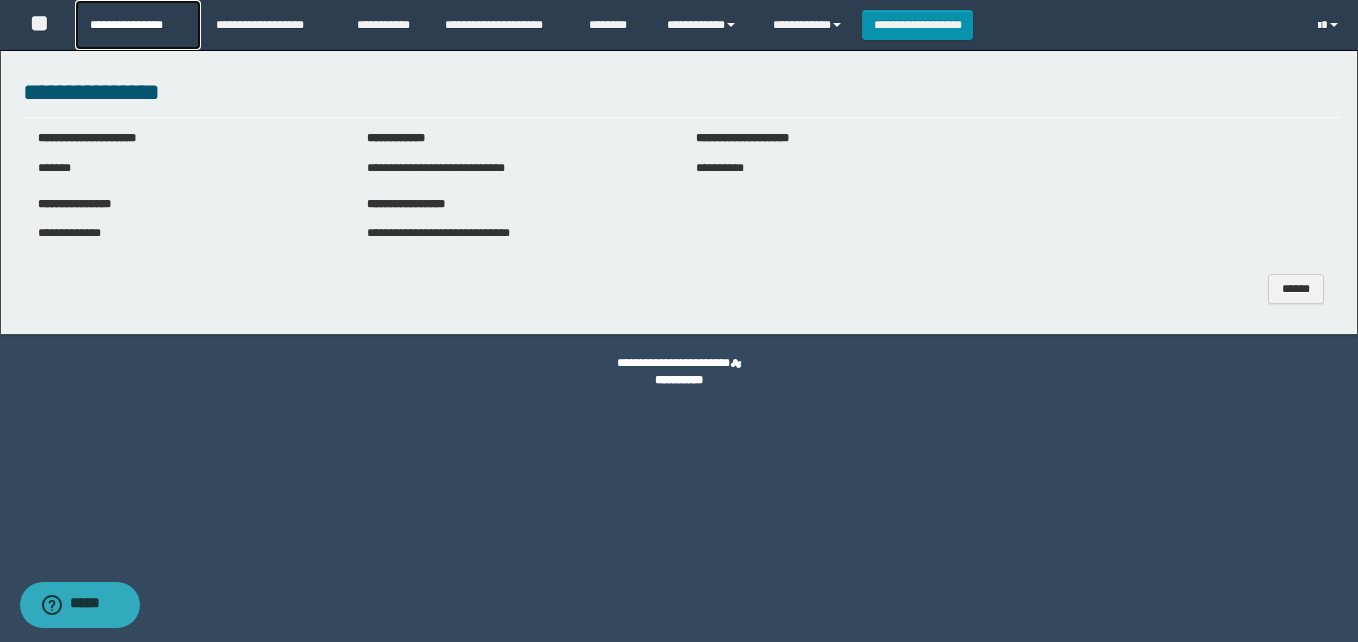 click on "**********" at bounding box center [137, 25] 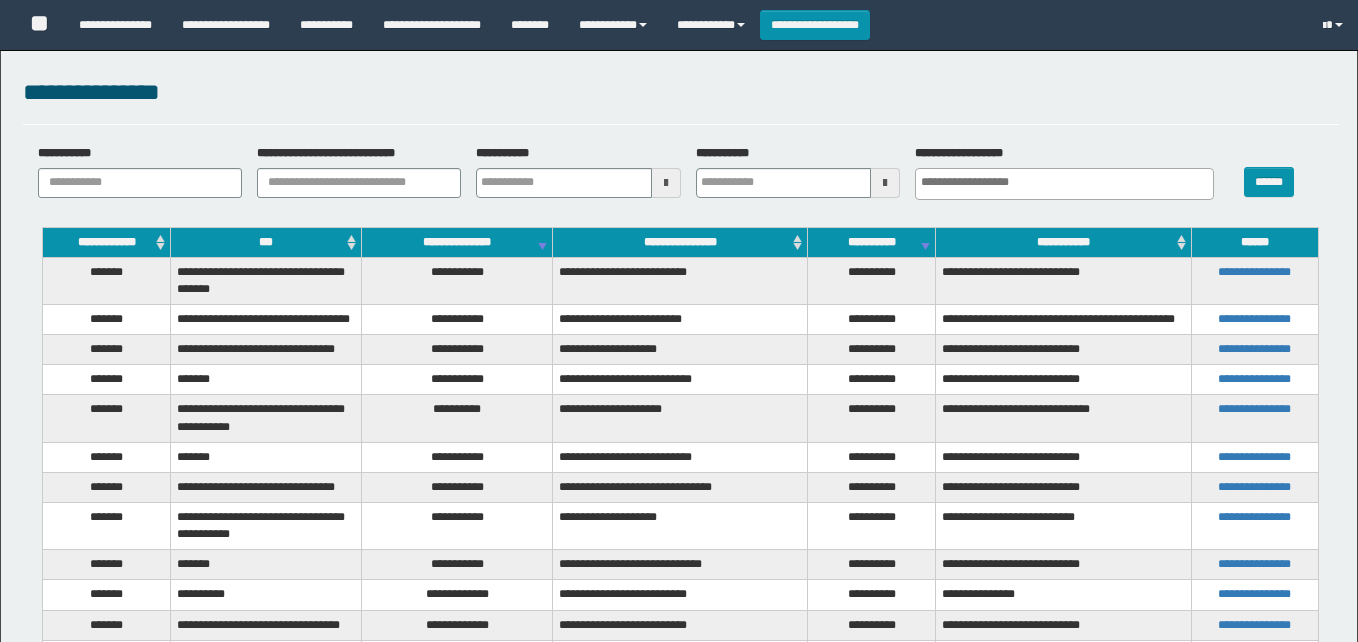 select 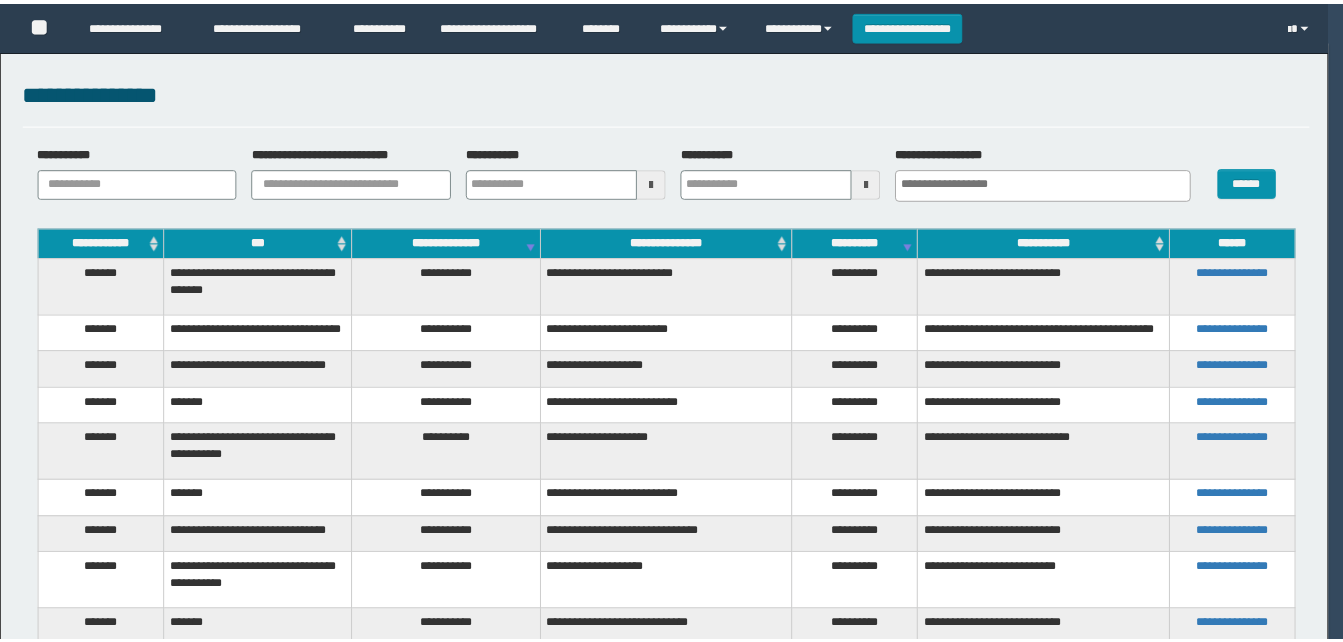 scroll, scrollTop: 0, scrollLeft: 0, axis: both 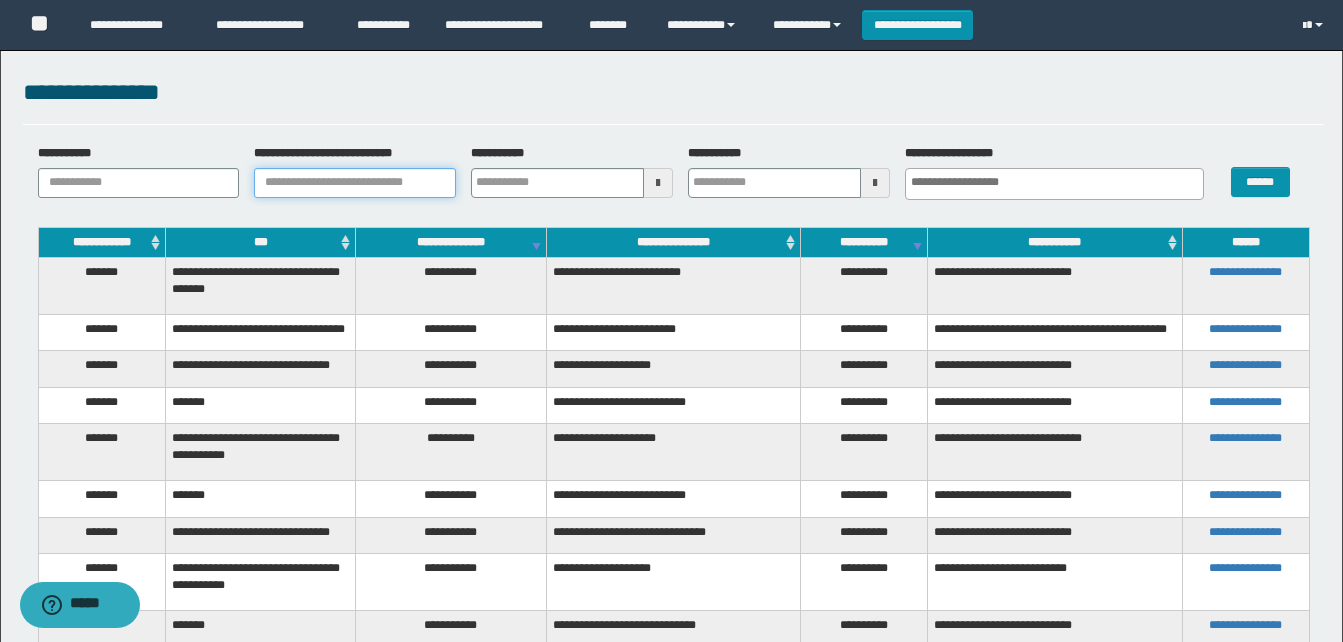 click on "**********" at bounding box center [355, 183] 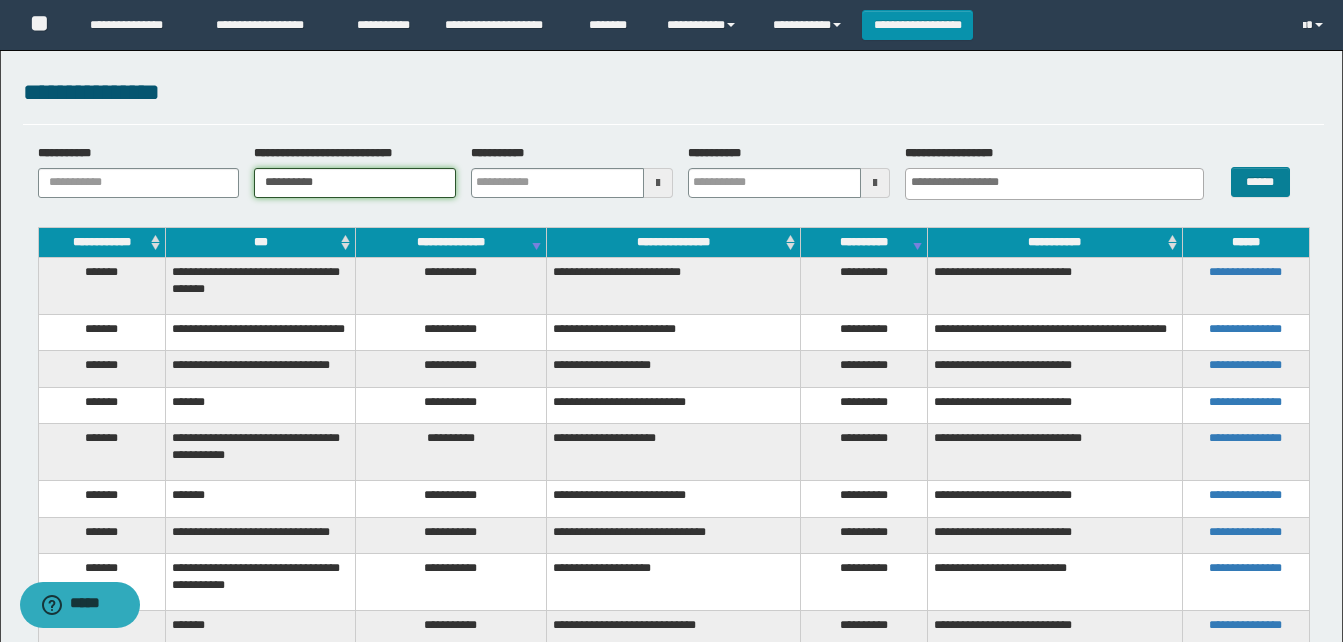 type on "**********" 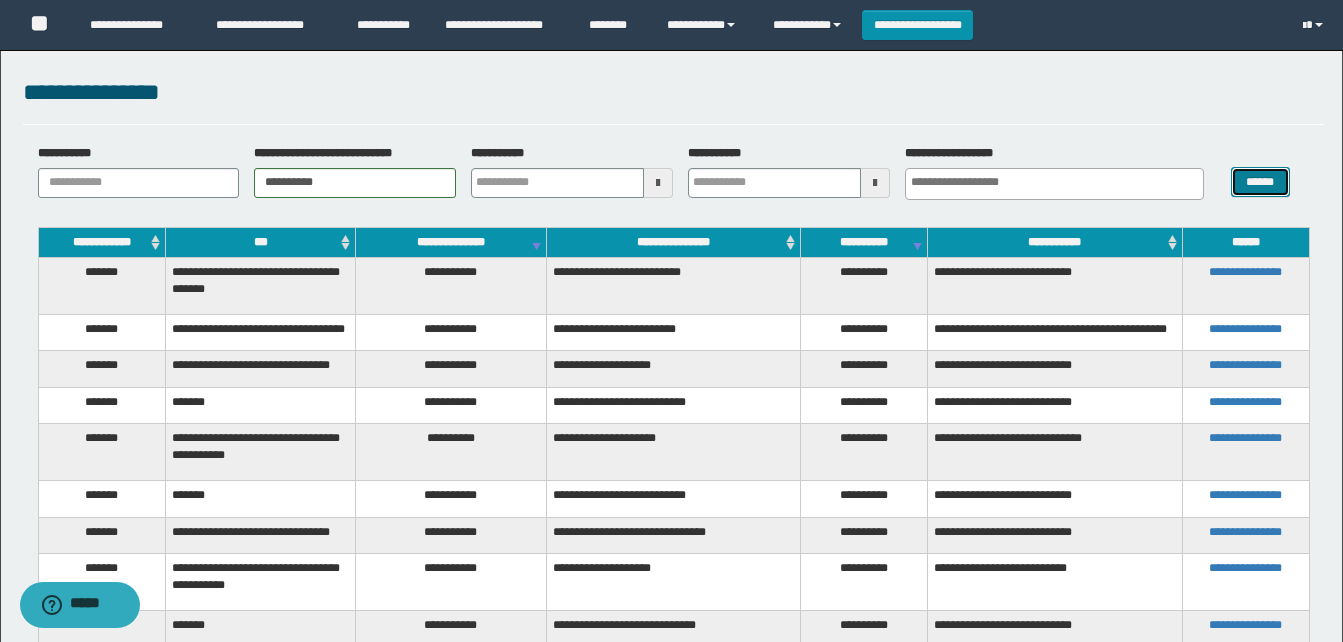 click on "******" at bounding box center (1260, 182) 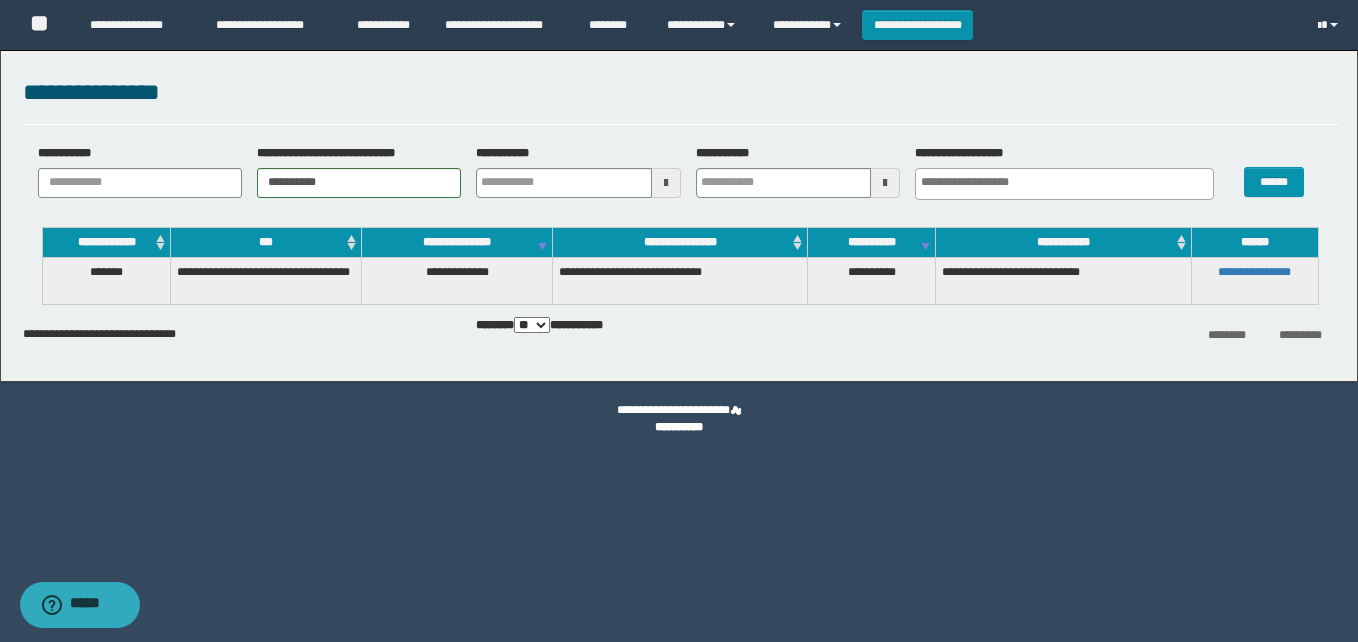 click on "**********" at bounding box center [1255, 280] 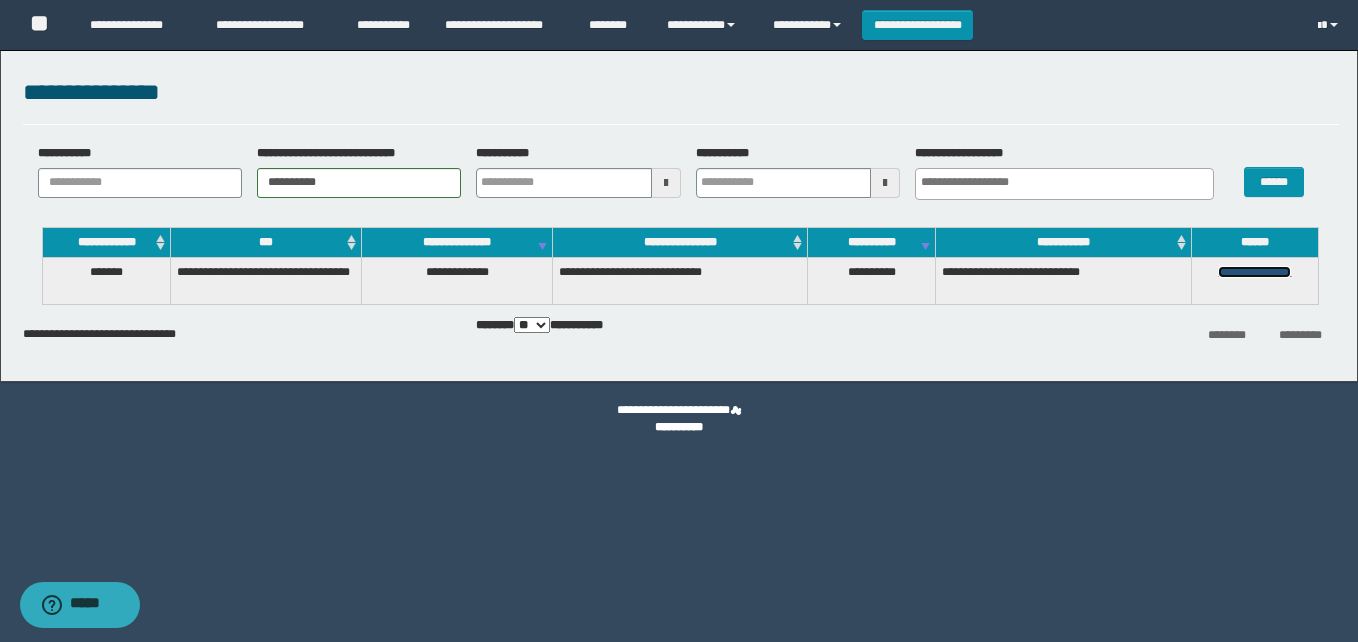 click on "**********" at bounding box center (1254, 272) 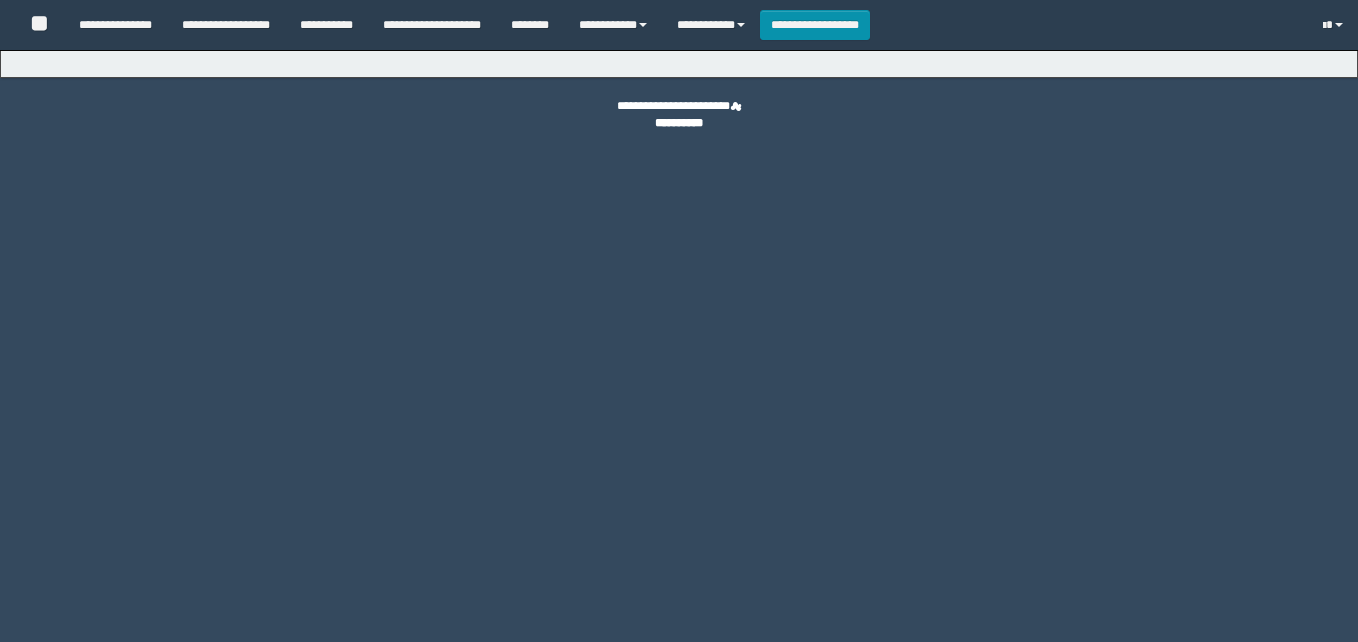 scroll, scrollTop: 0, scrollLeft: 0, axis: both 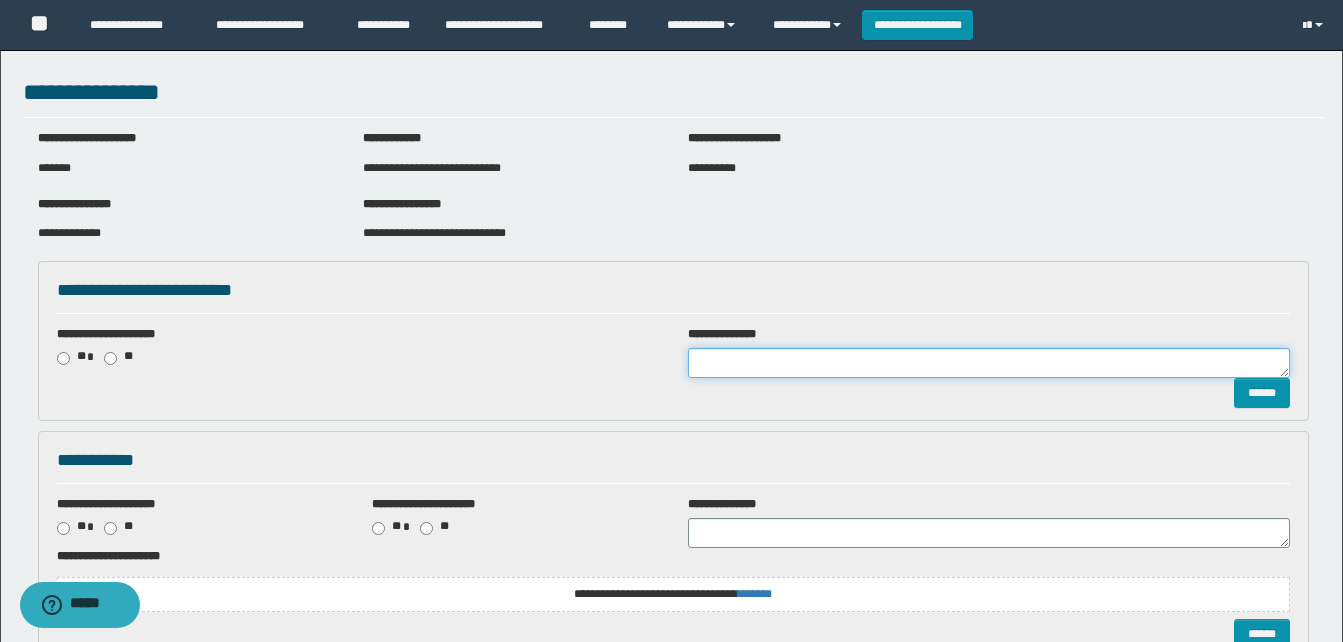 click at bounding box center [989, 363] 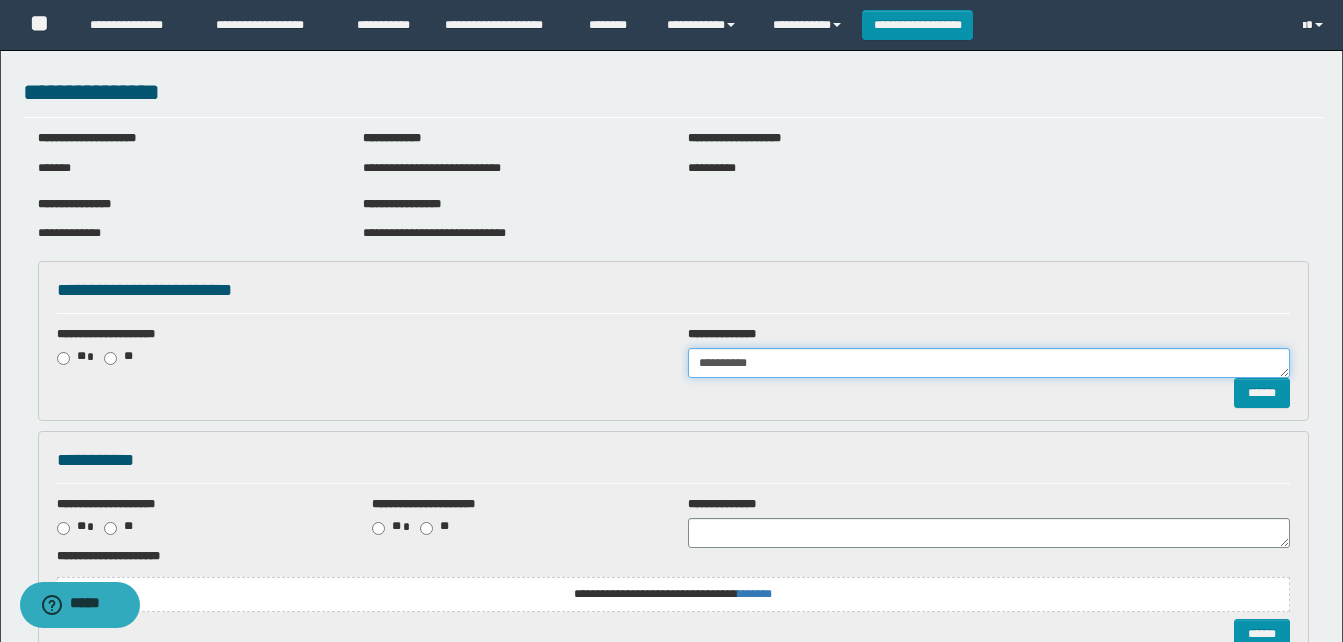 drag, startPoint x: 753, startPoint y: 359, endPoint x: 442, endPoint y: 351, distance: 311.10287 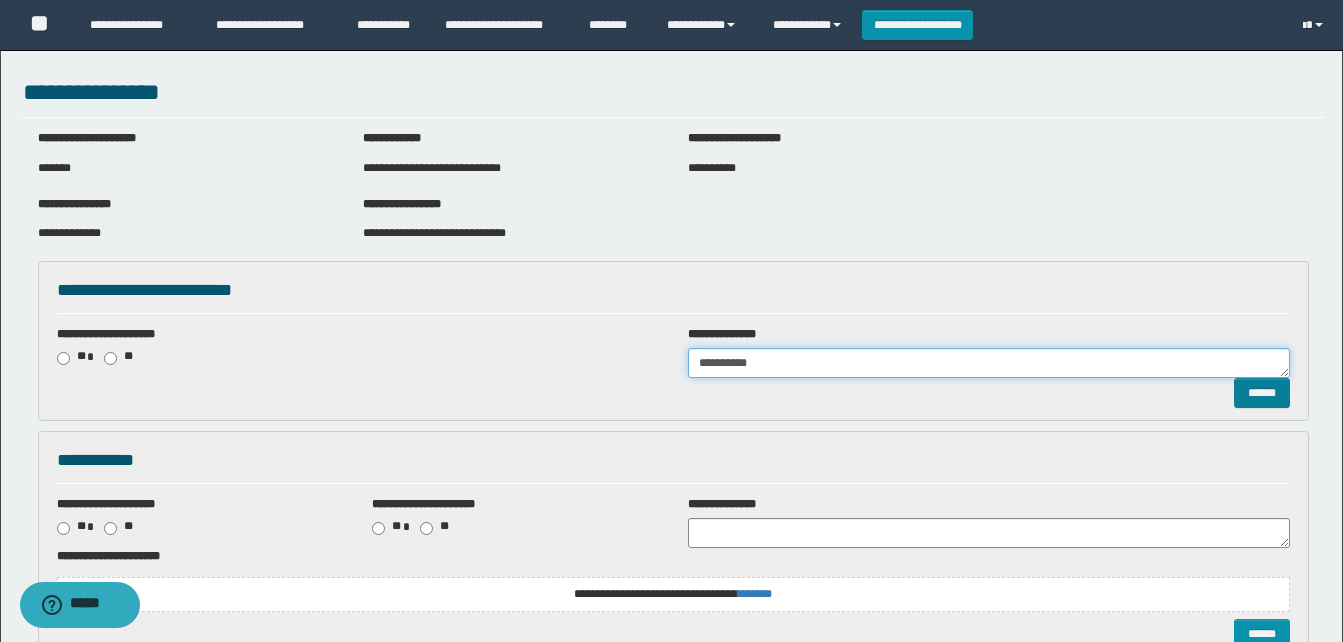 type on "**********" 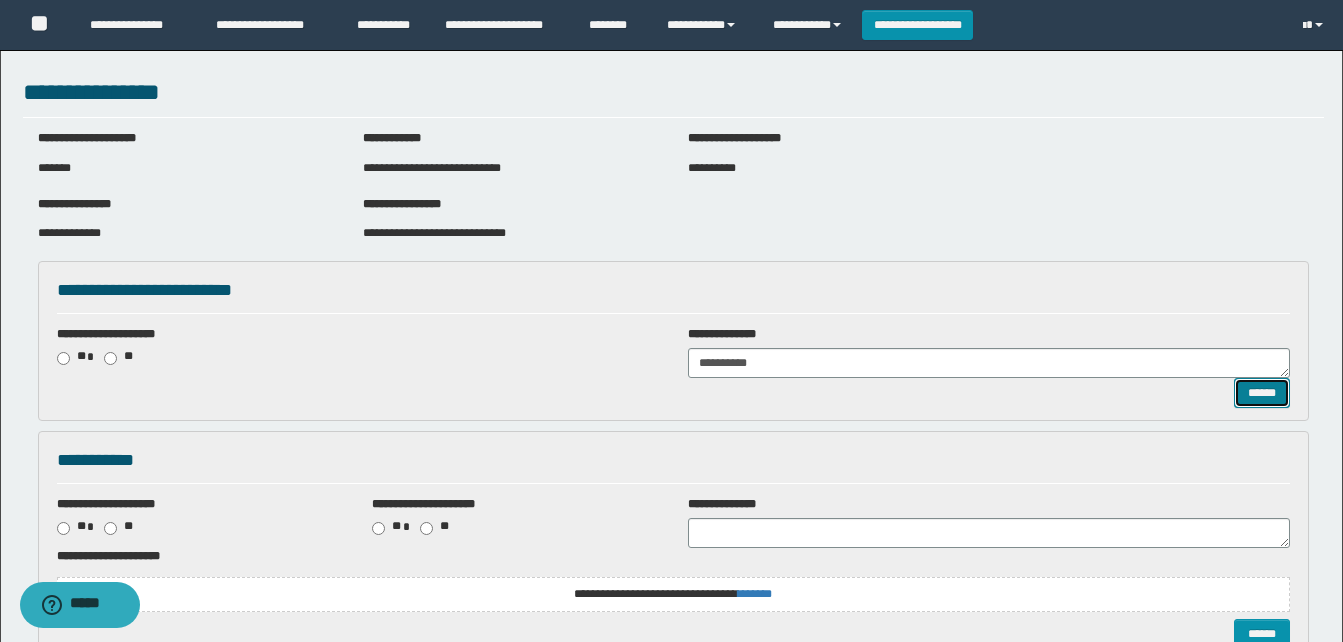 click on "******" at bounding box center [1262, 393] 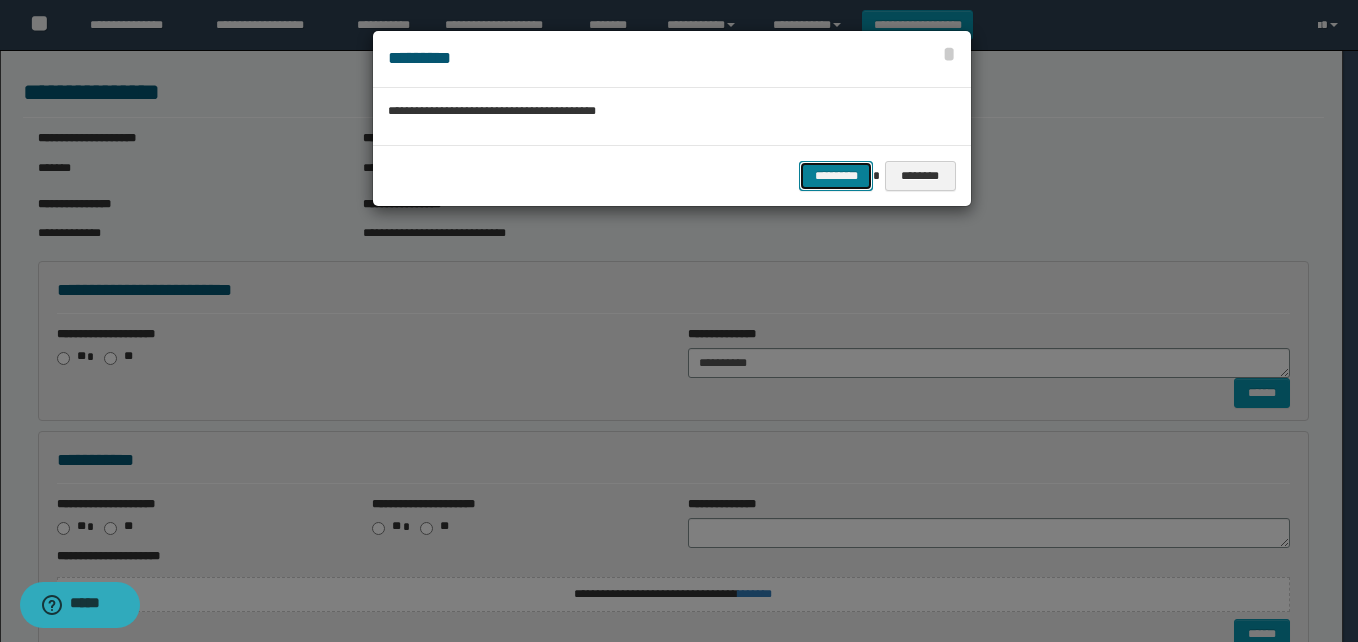 click on "*********" at bounding box center (836, 176) 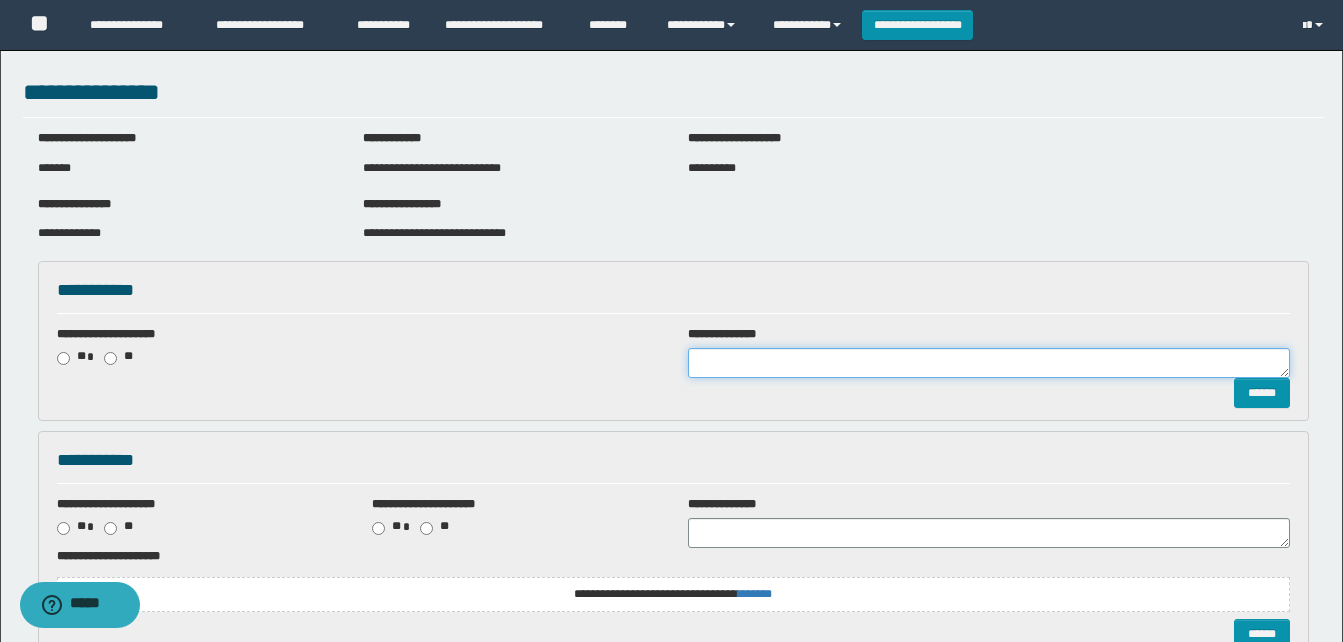 click at bounding box center [989, 363] 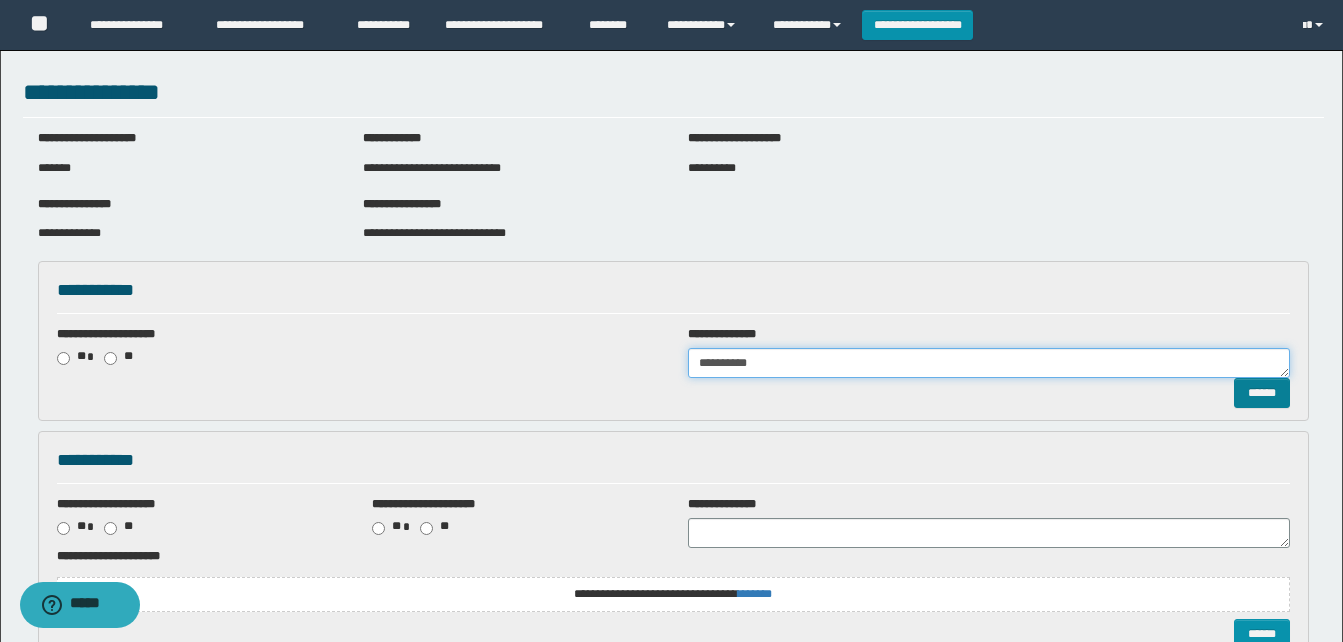 type on "**********" 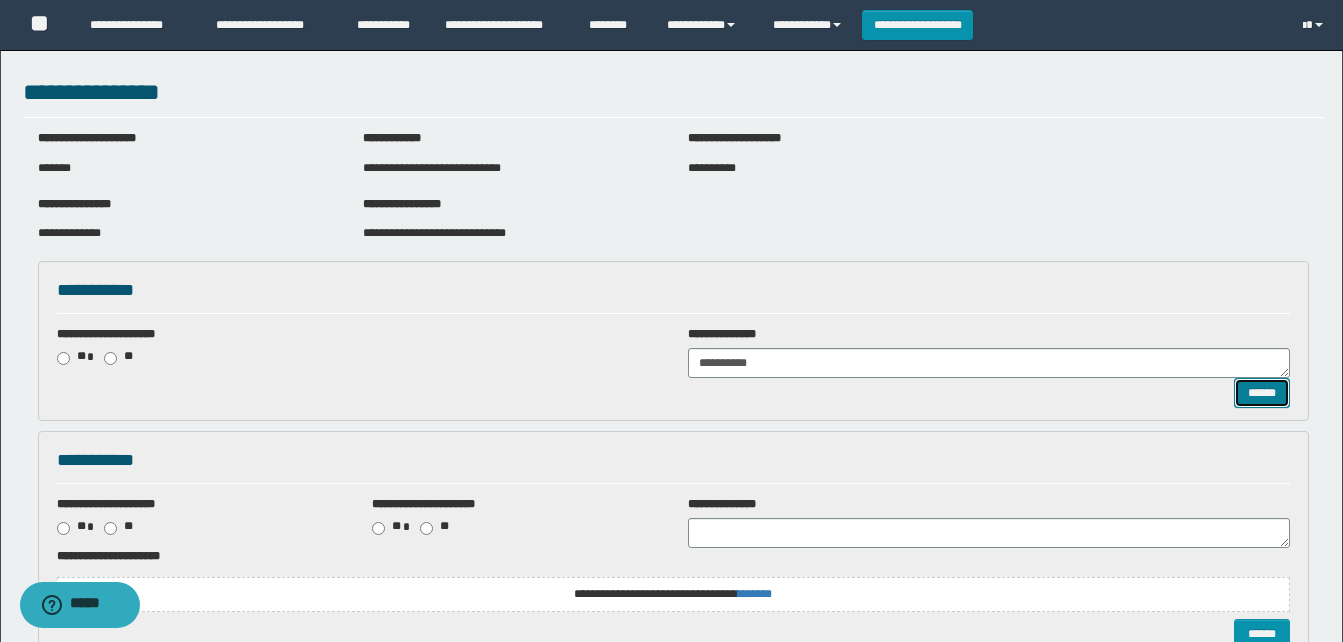 click on "******" at bounding box center (1262, 393) 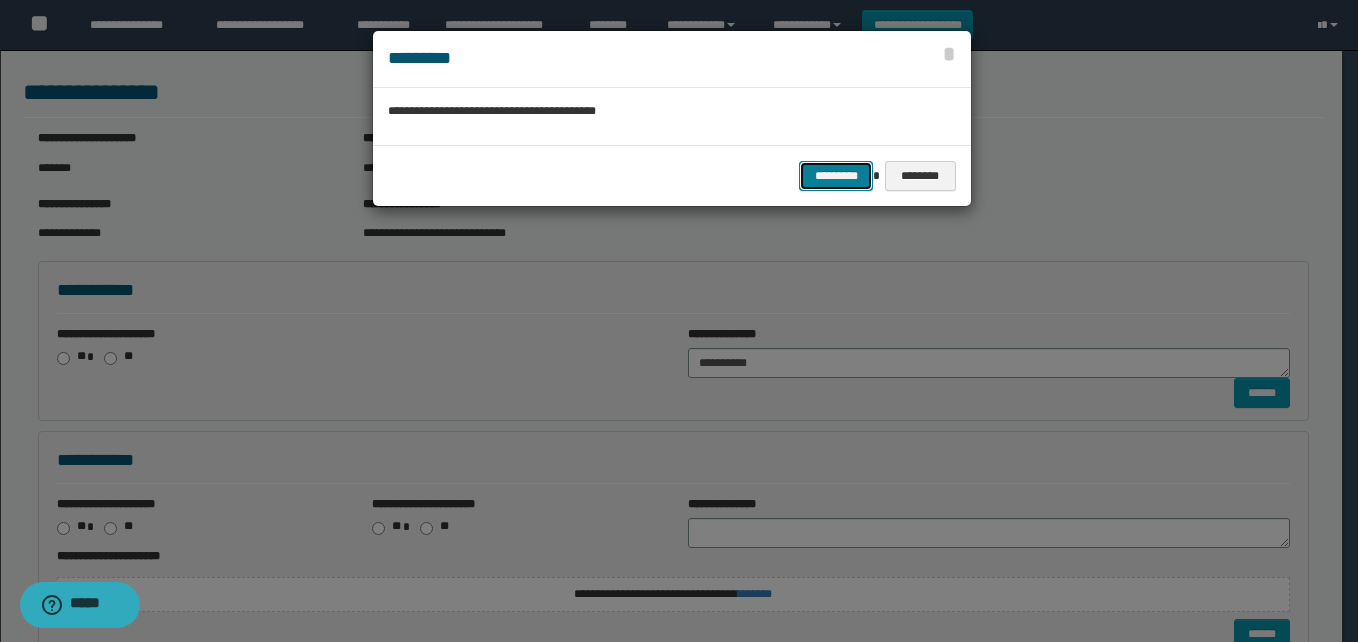 click on "*********" at bounding box center [836, 176] 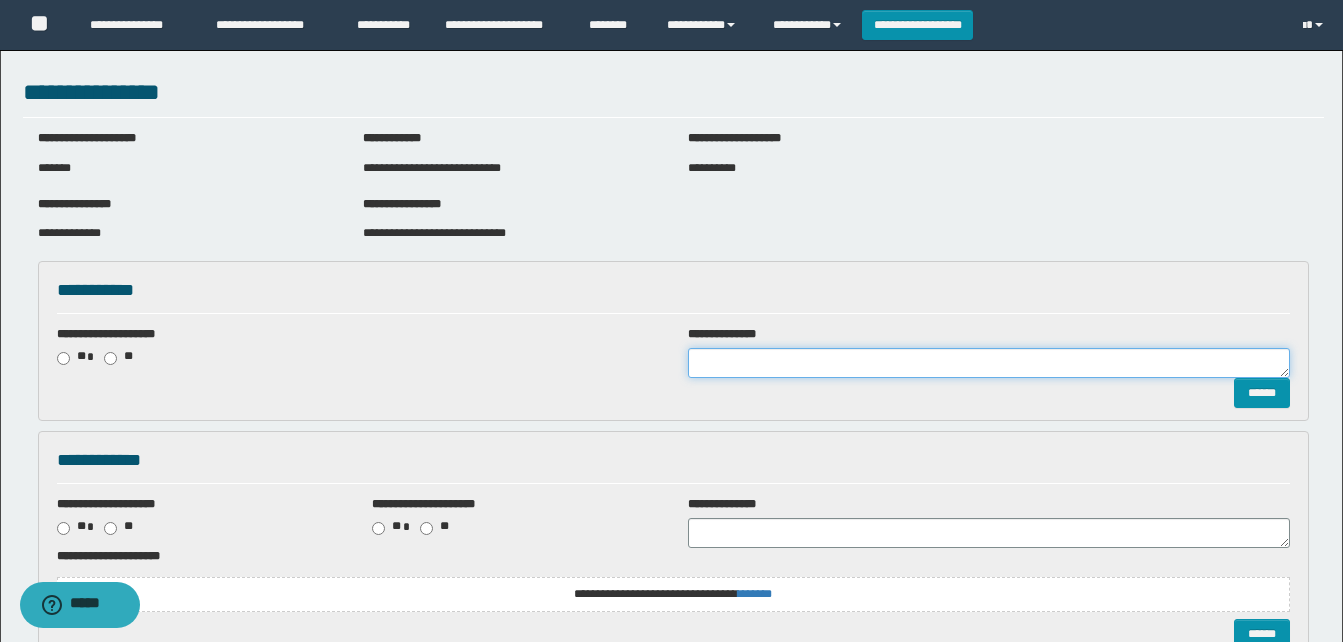 click at bounding box center [989, 363] 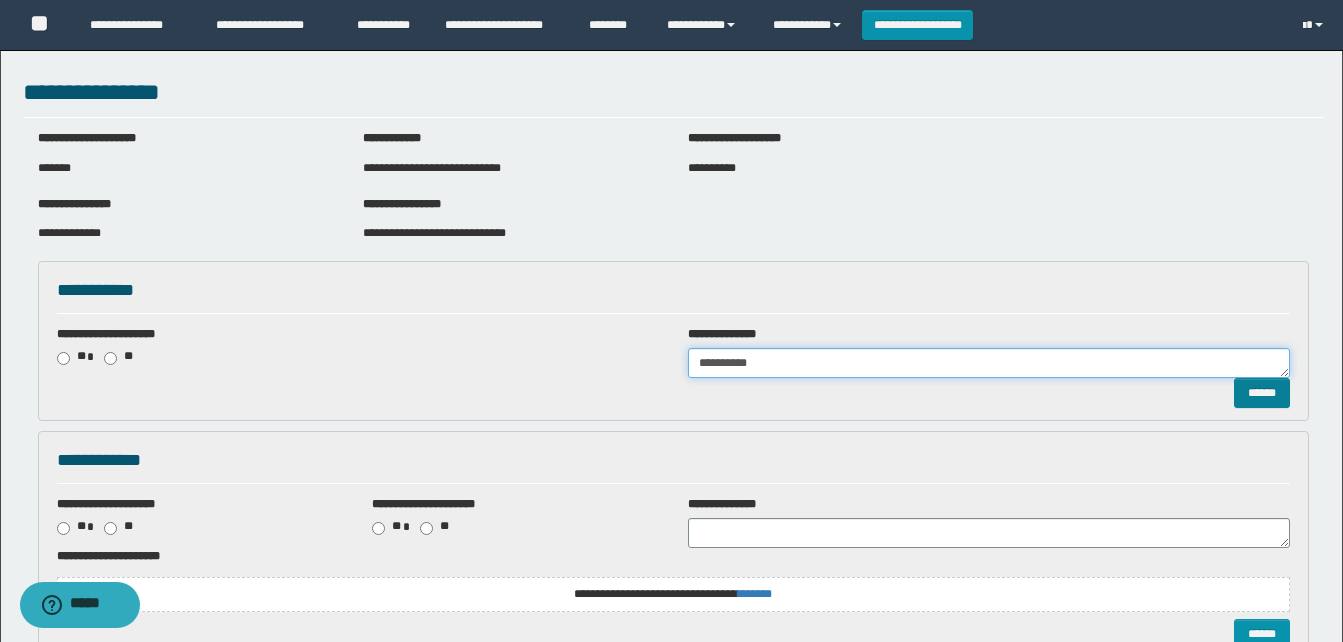 type on "**********" 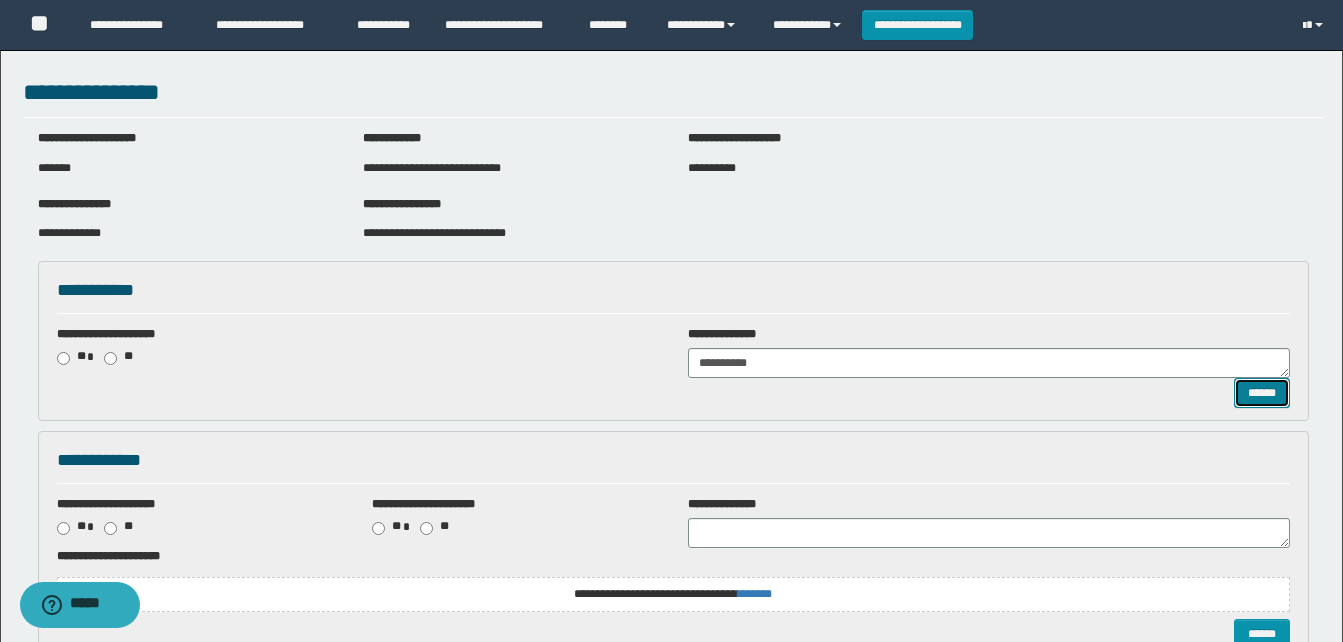 click on "******" at bounding box center (1262, 393) 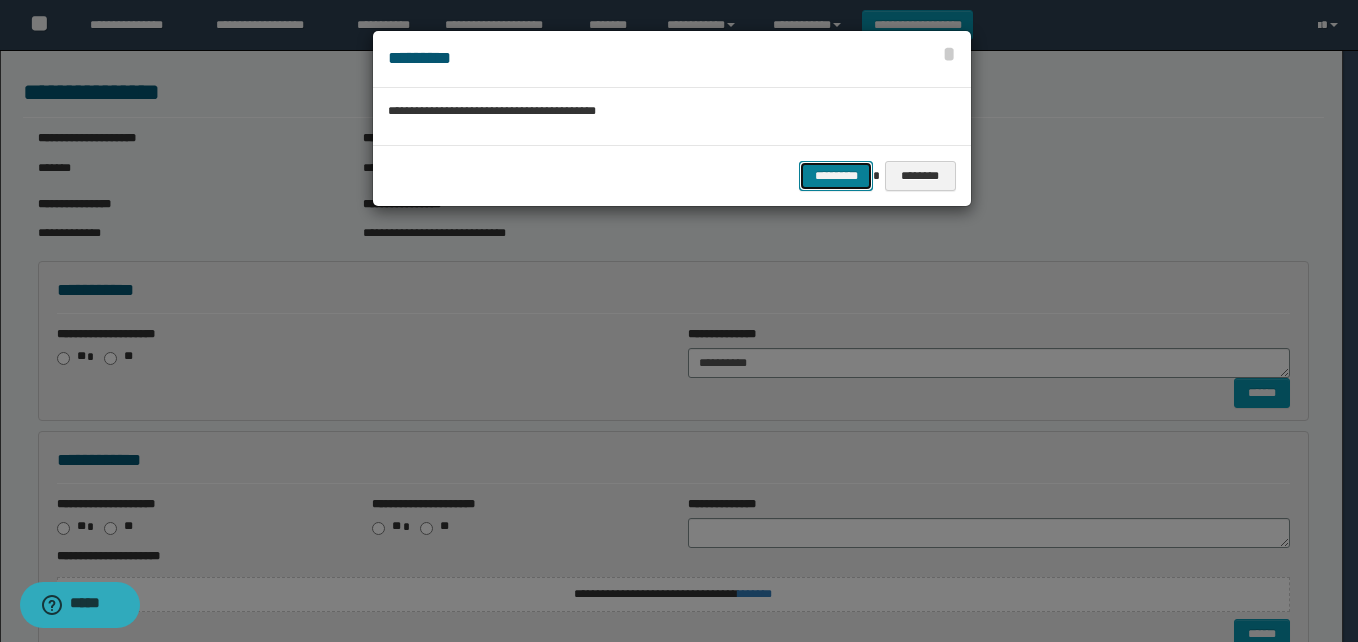 click on "*********" at bounding box center [836, 176] 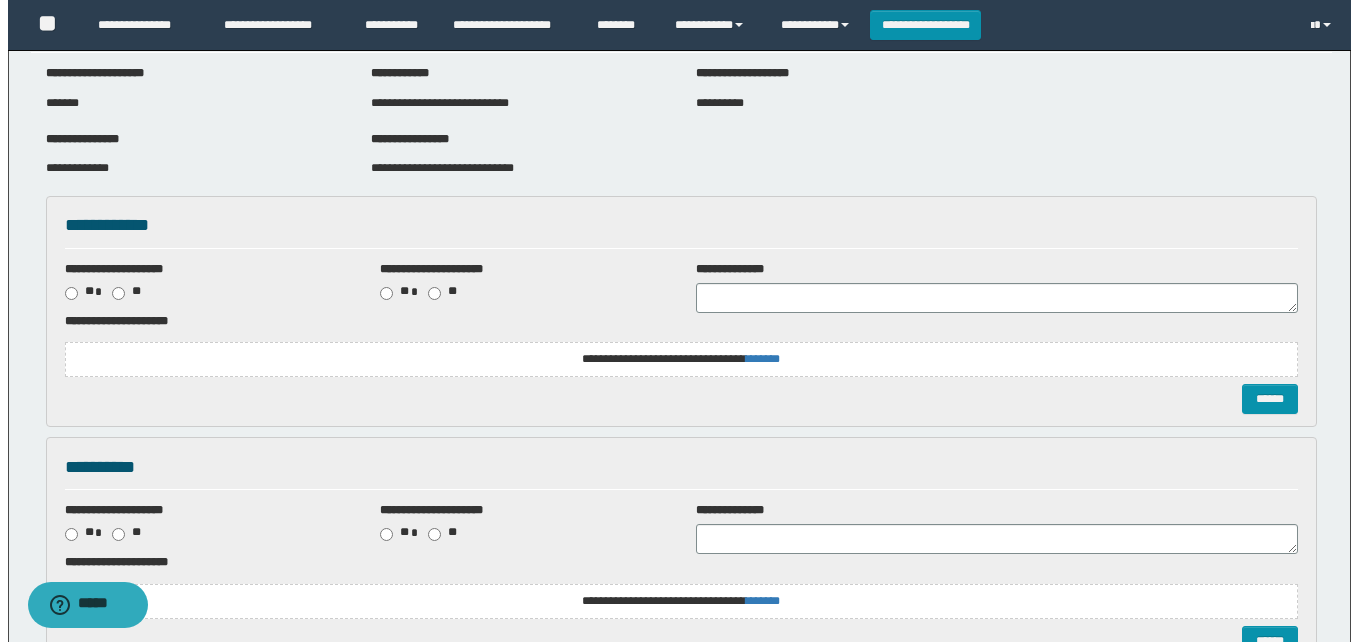 scroll, scrollTop: 100, scrollLeft: 0, axis: vertical 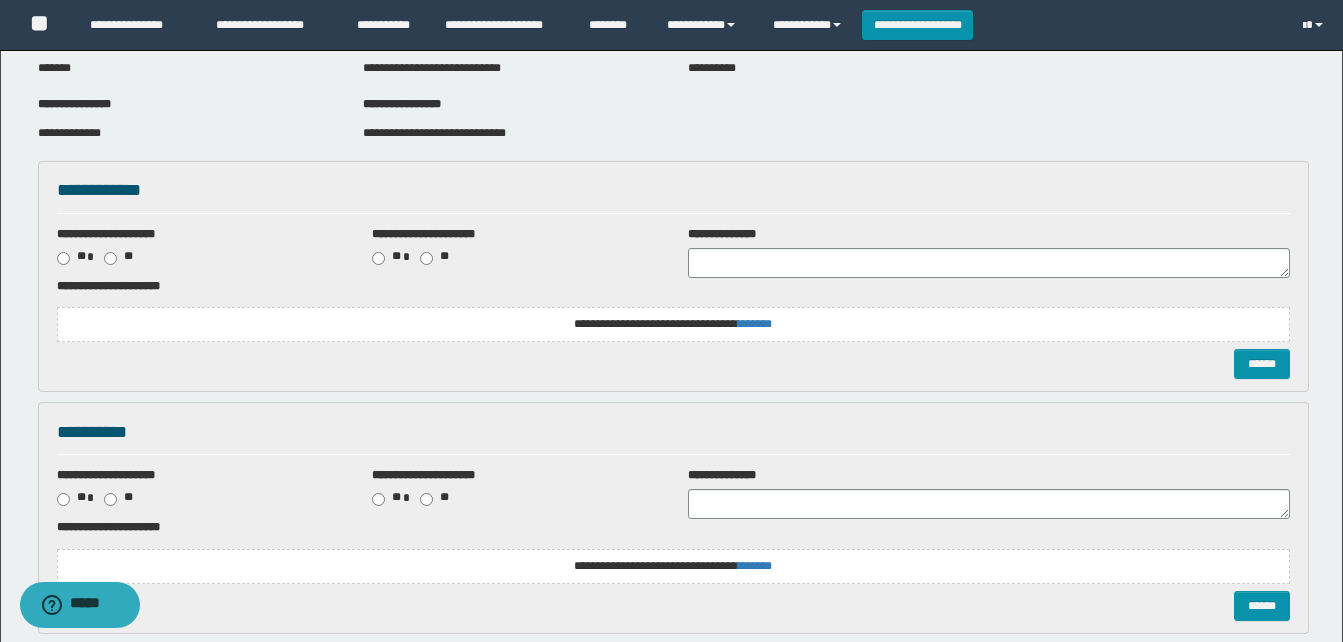 click on "**" at bounding box center (121, 256) 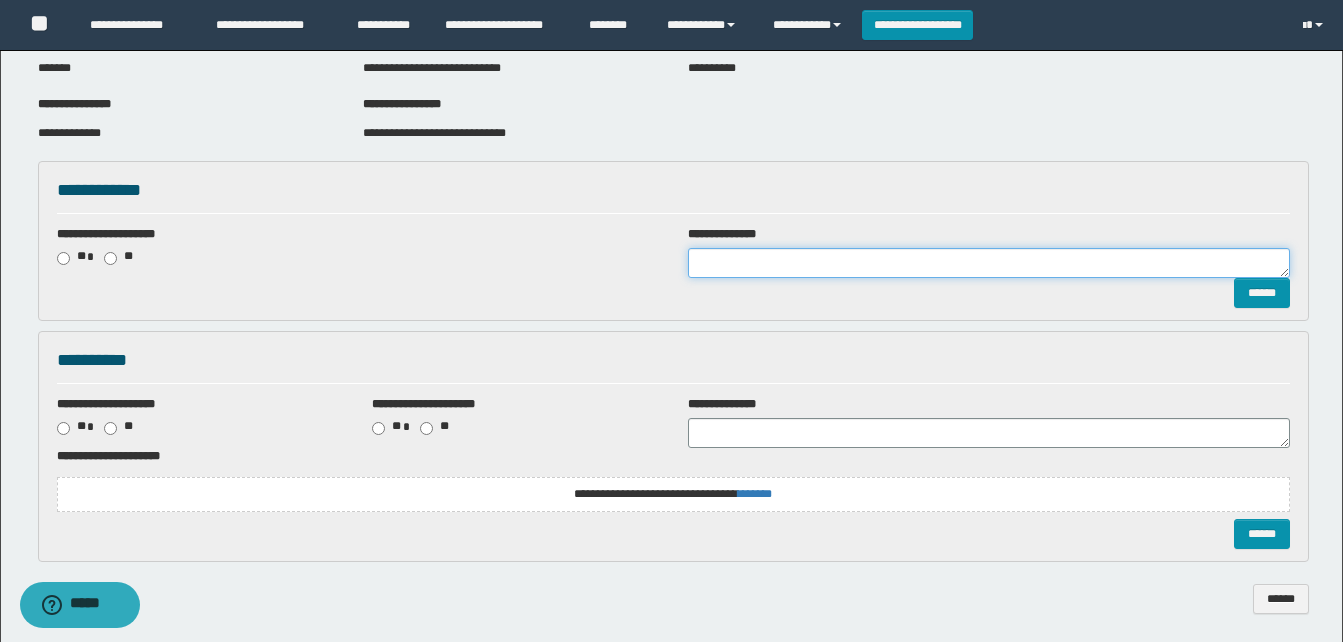 click at bounding box center (989, 263) 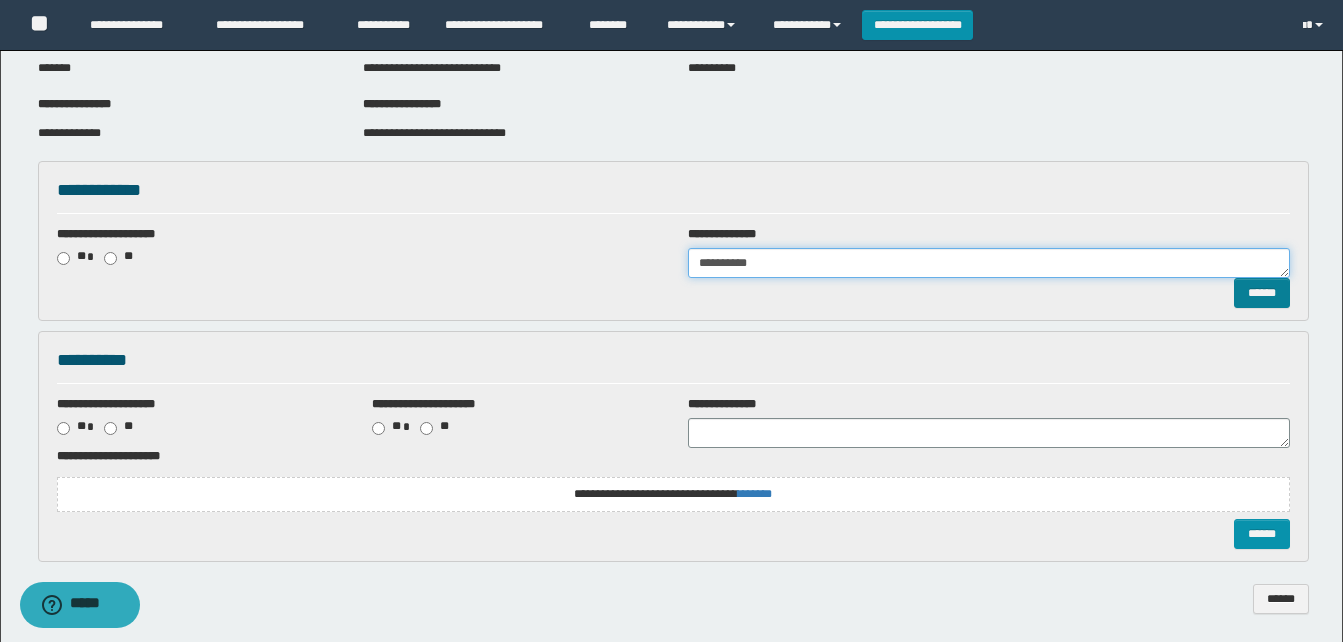 type on "**********" 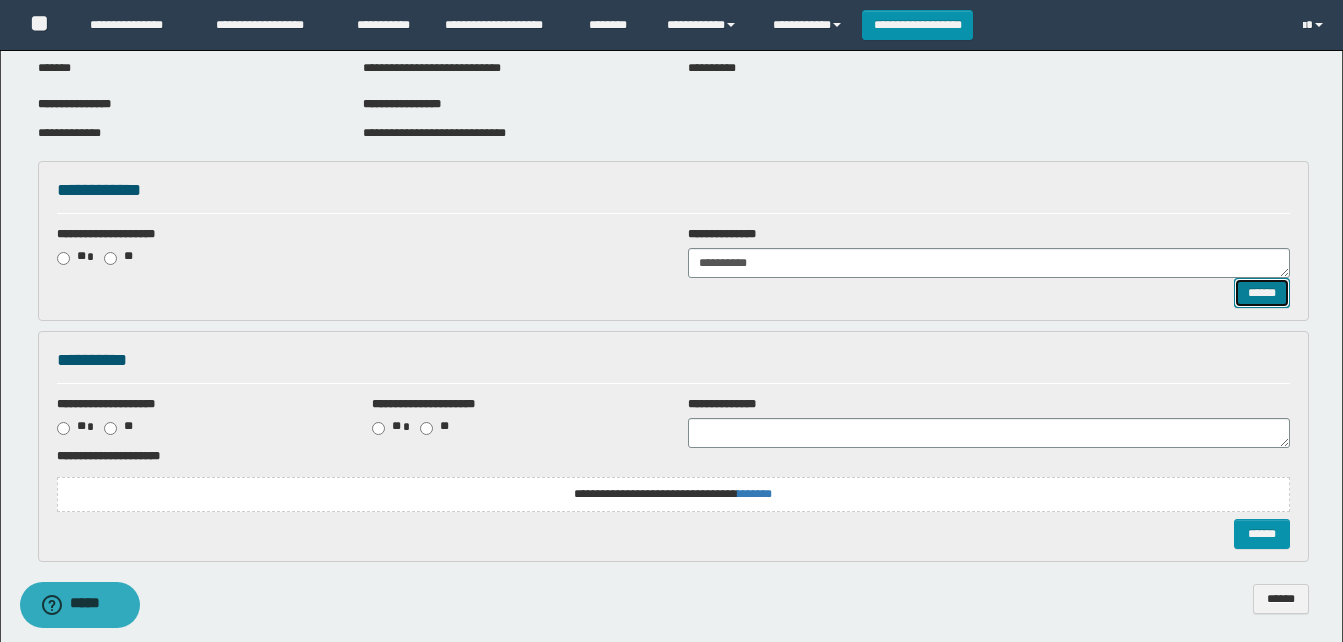 click on "******" at bounding box center [1262, 293] 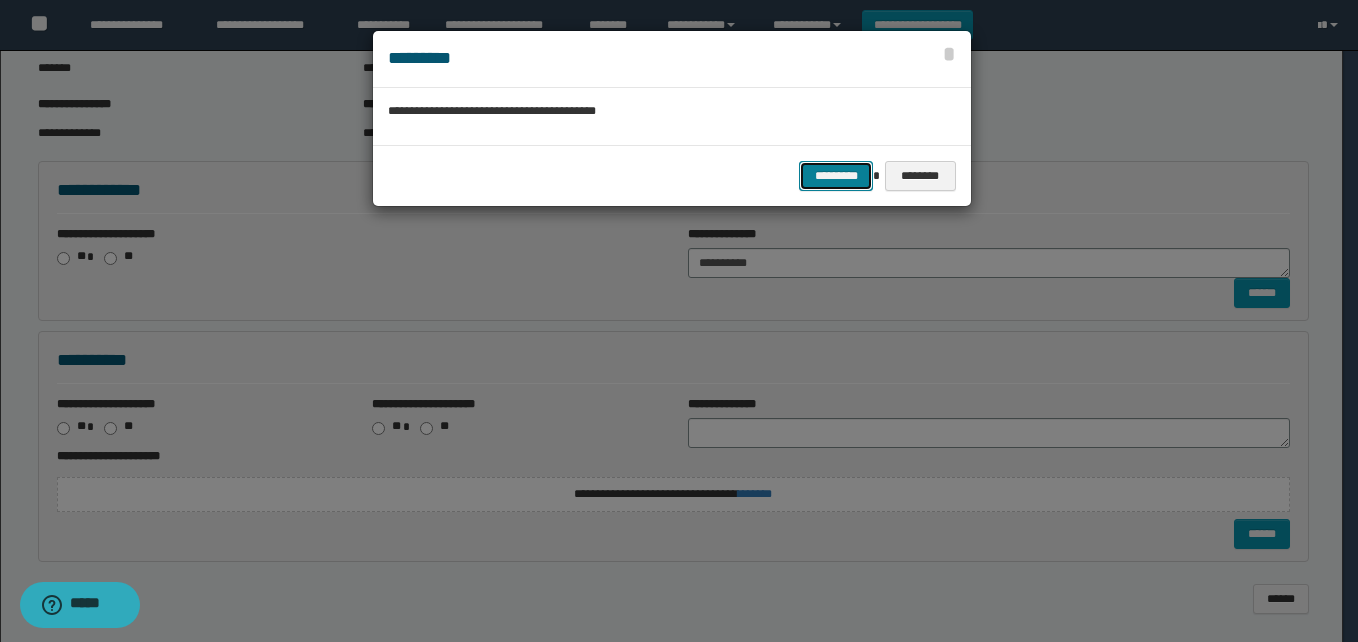 click on "*********" at bounding box center (836, 176) 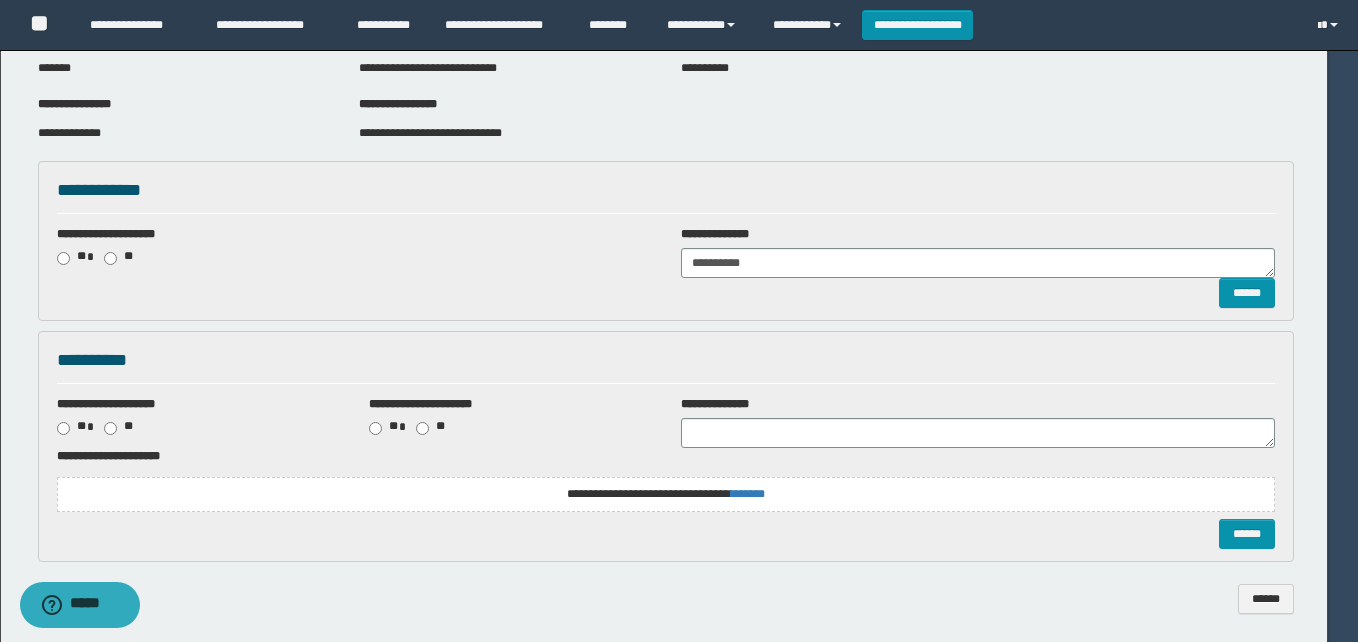 scroll, scrollTop: 0, scrollLeft: 0, axis: both 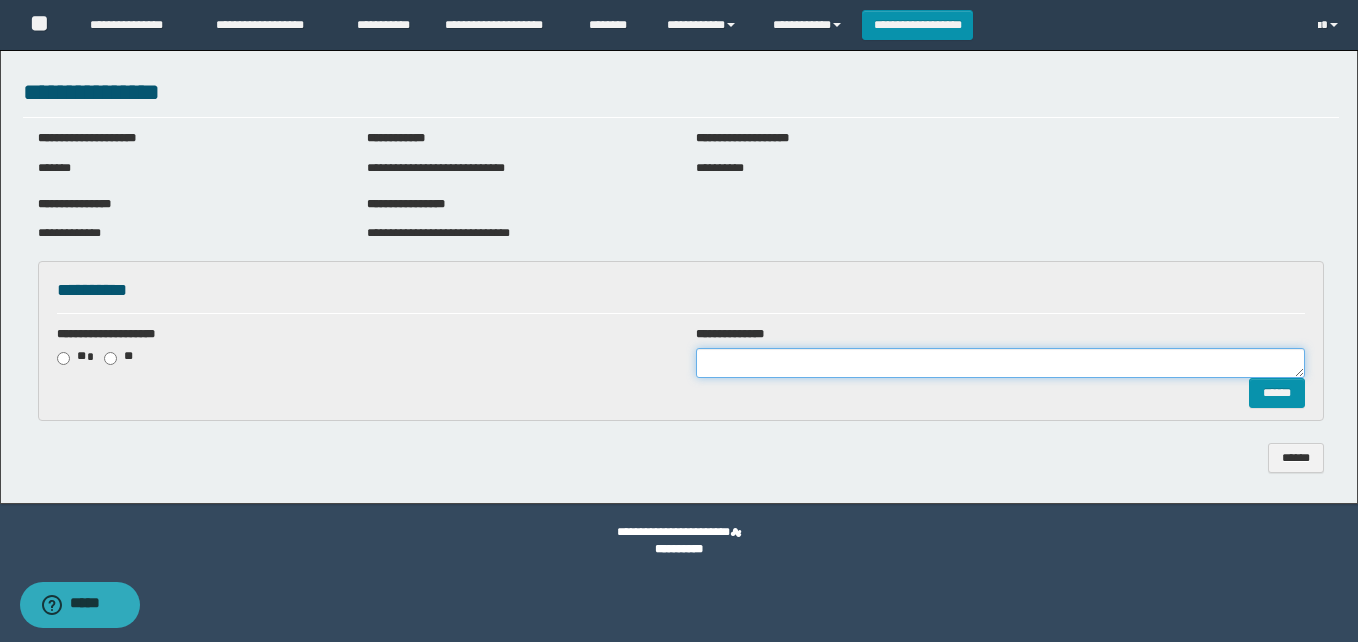 click at bounding box center [1000, 363] 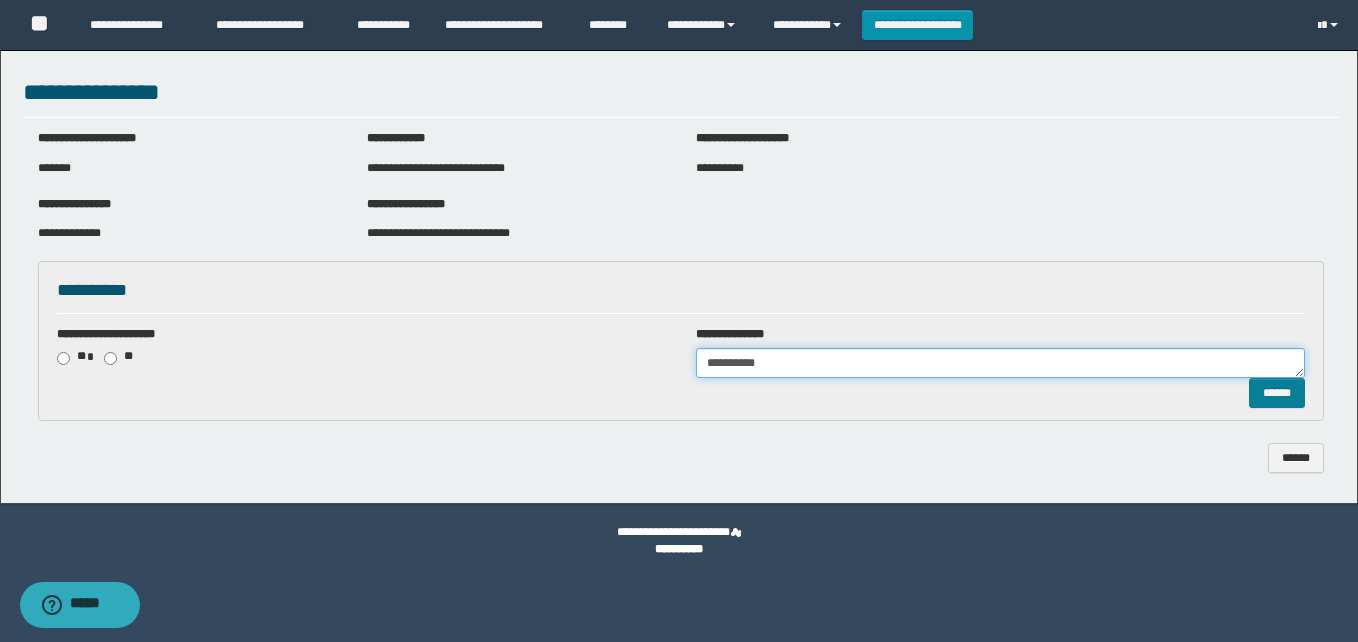 type on "**********" 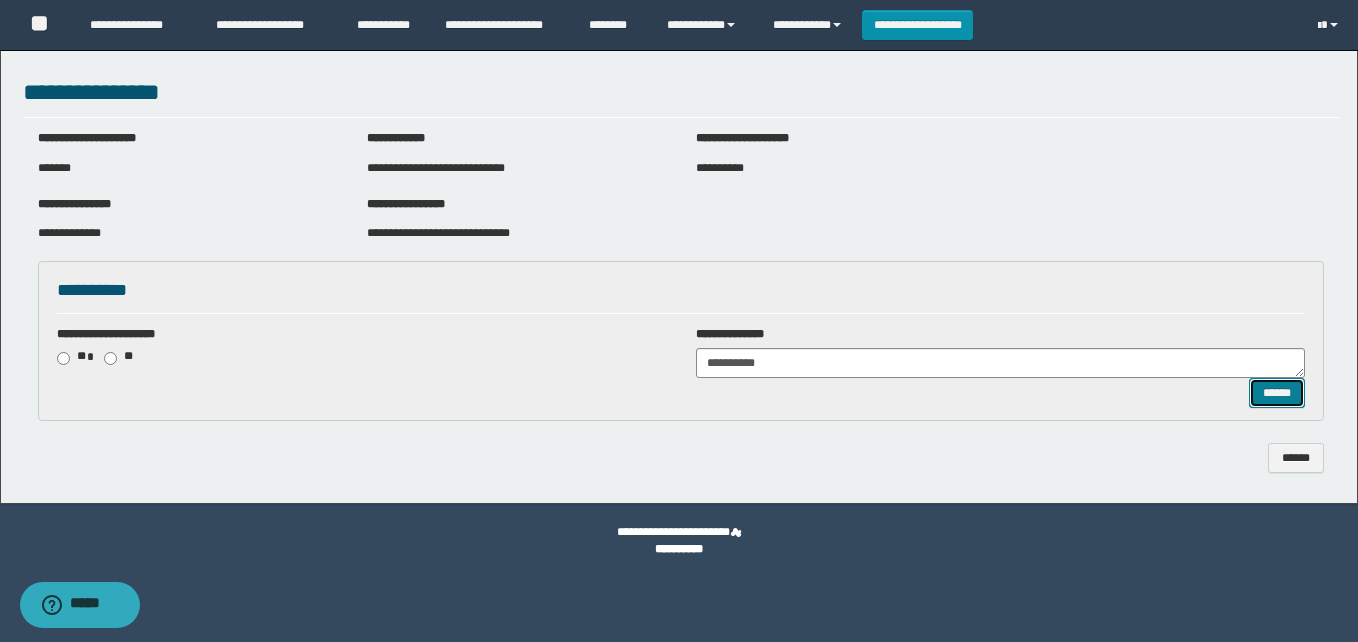 click on "******" at bounding box center (1277, 393) 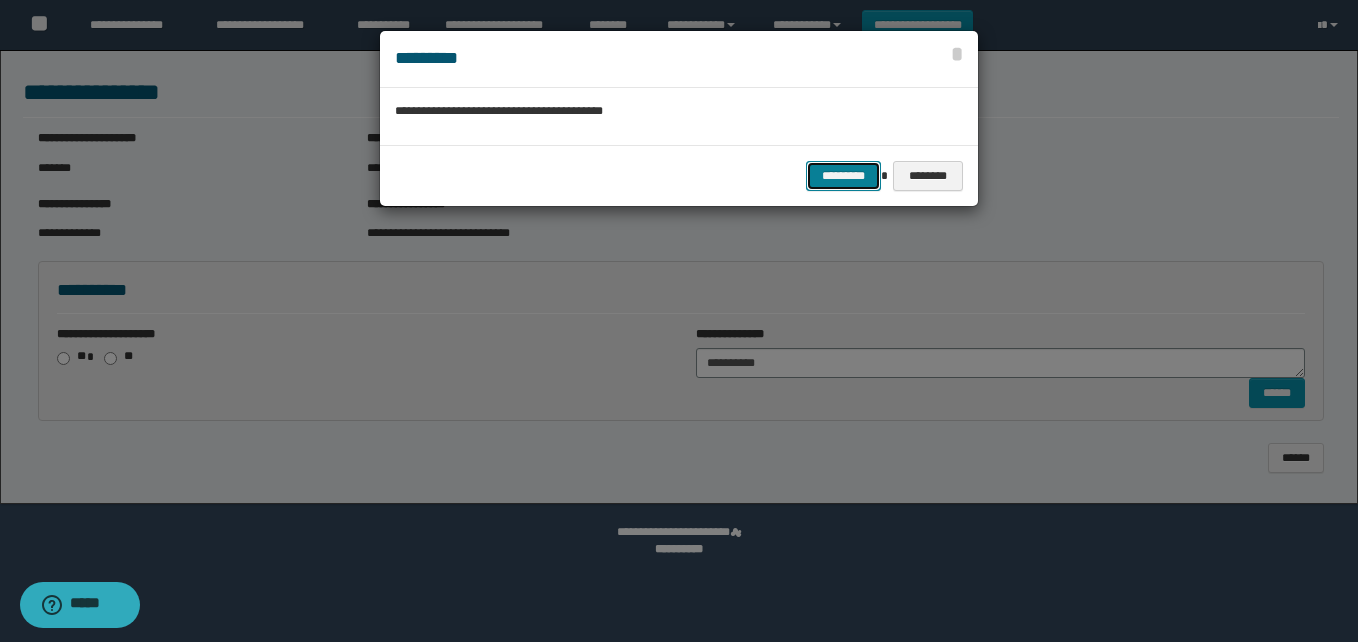 click on "*********" at bounding box center [843, 176] 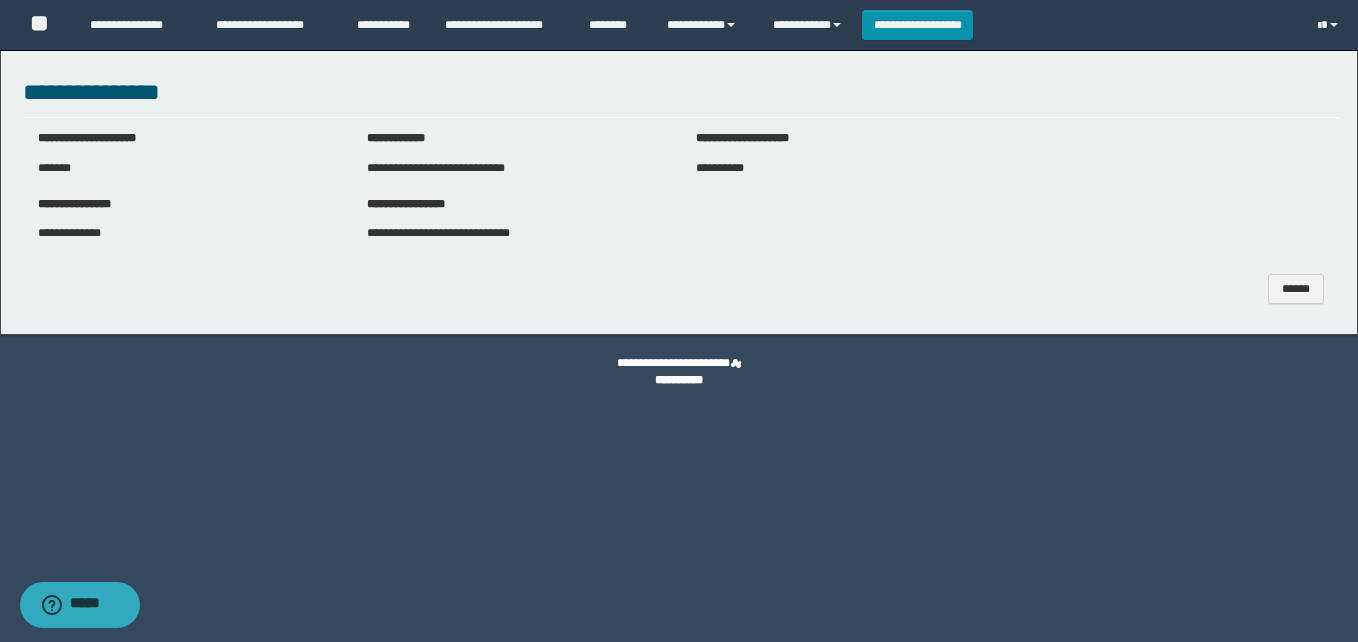 click on "**" at bounding box center [45, 25] 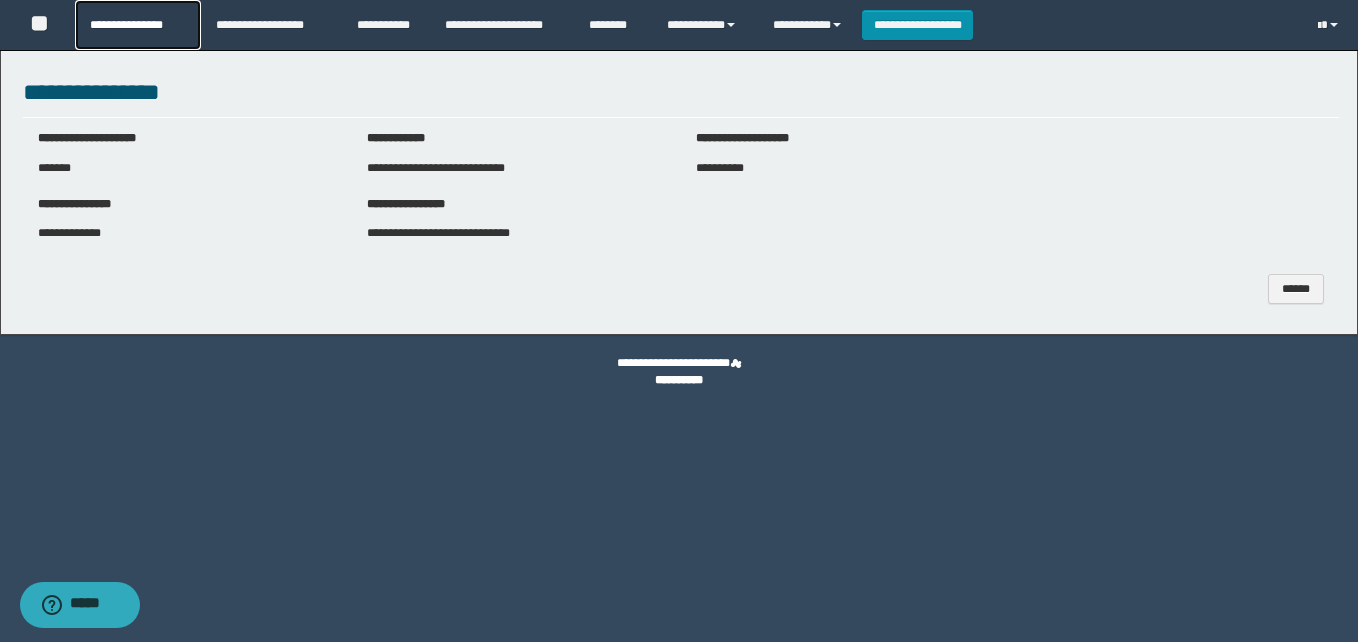 click on "**********" at bounding box center (137, 25) 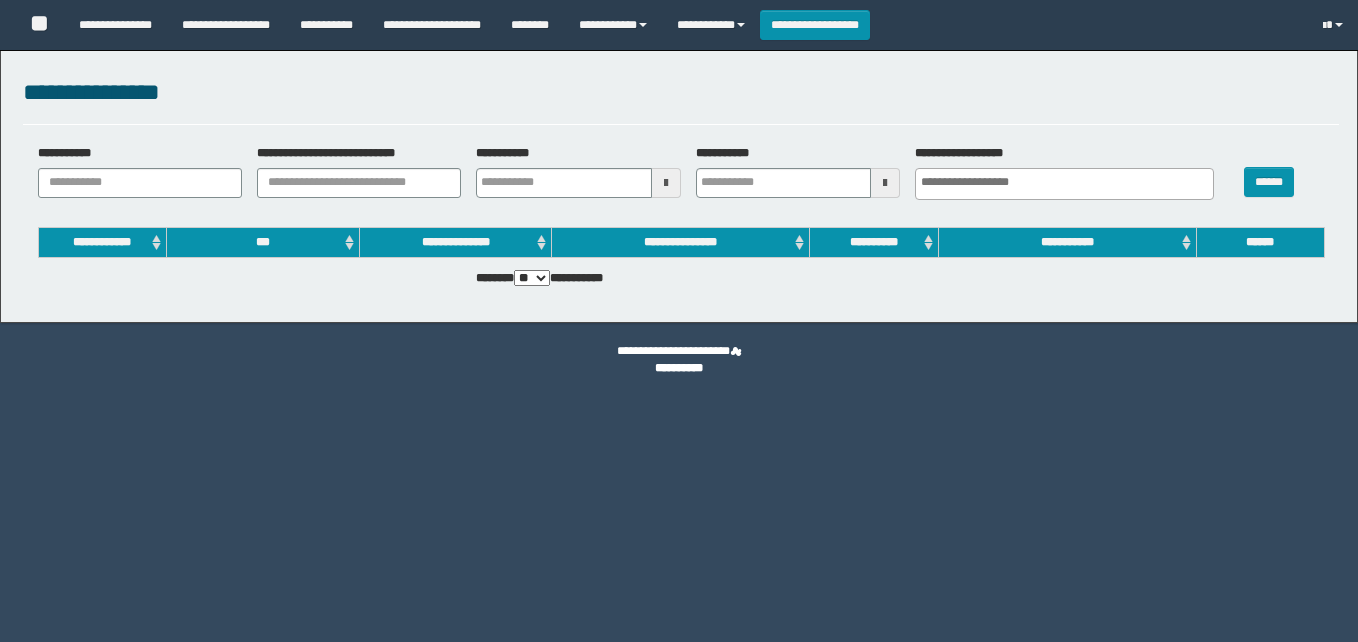 select 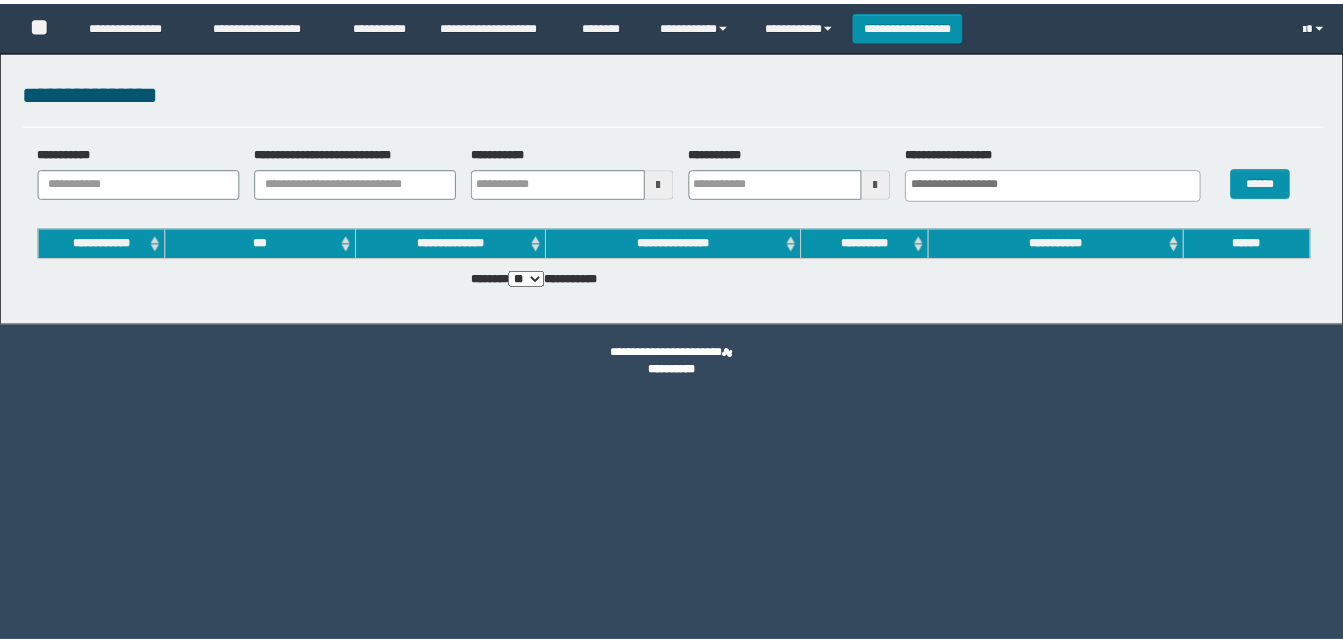 scroll, scrollTop: 0, scrollLeft: 0, axis: both 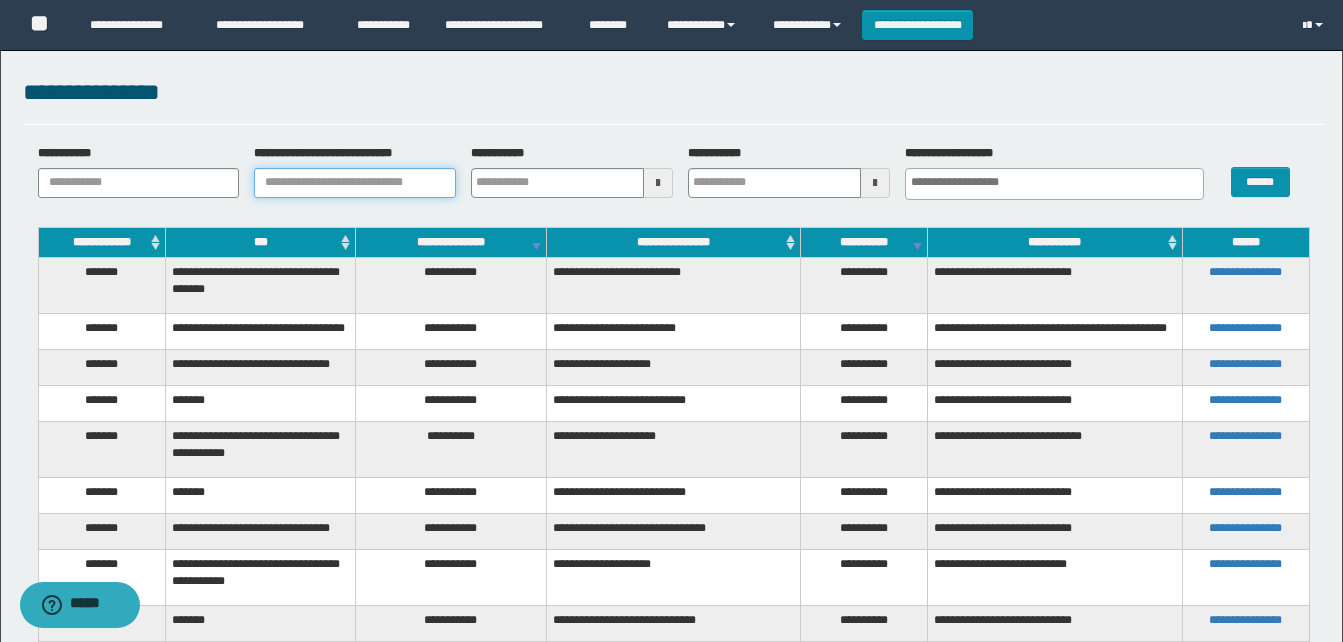 click on "**********" at bounding box center [355, 183] 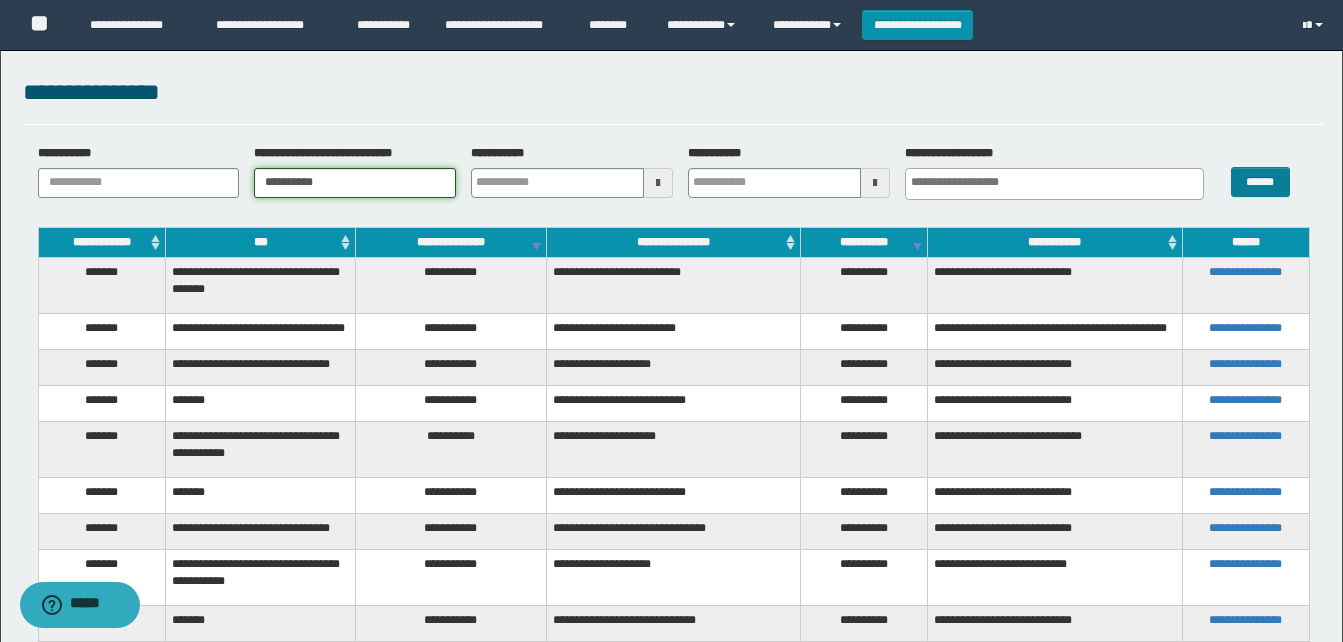 type on "**********" 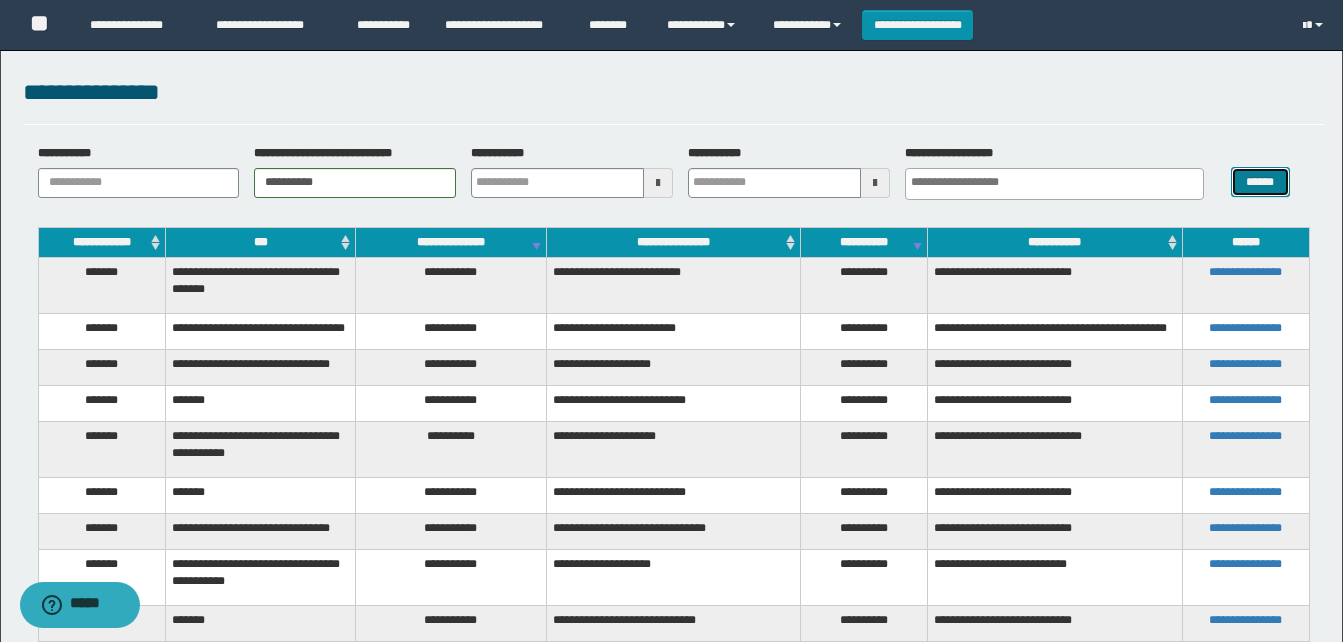 click on "******" at bounding box center [1260, 182] 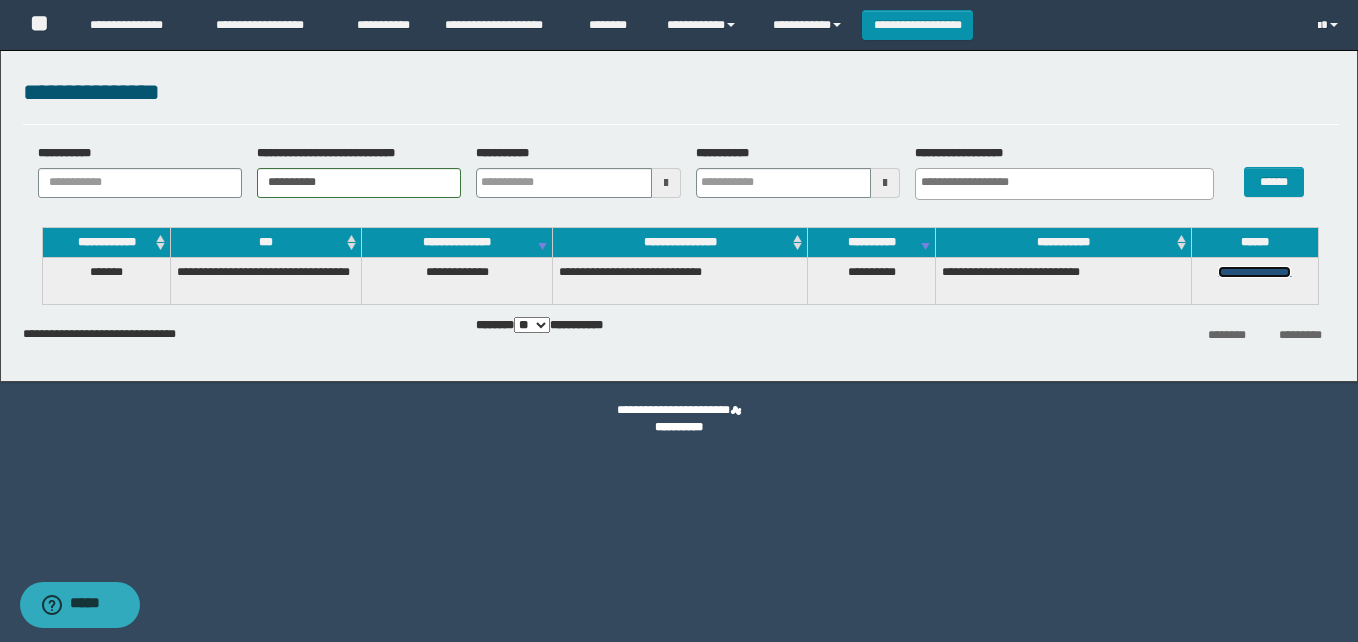 click on "**********" at bounding box center (1254, 272) 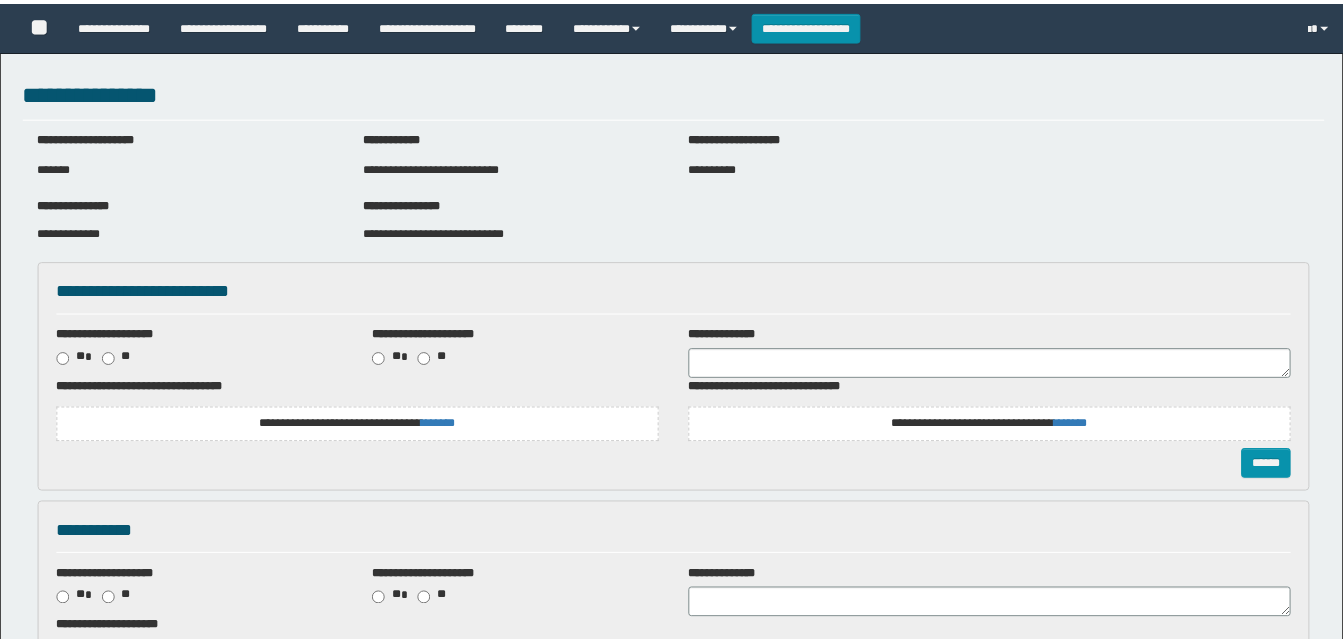 scroll, scrollTop: 0, scrollLeft: 0, axis: both 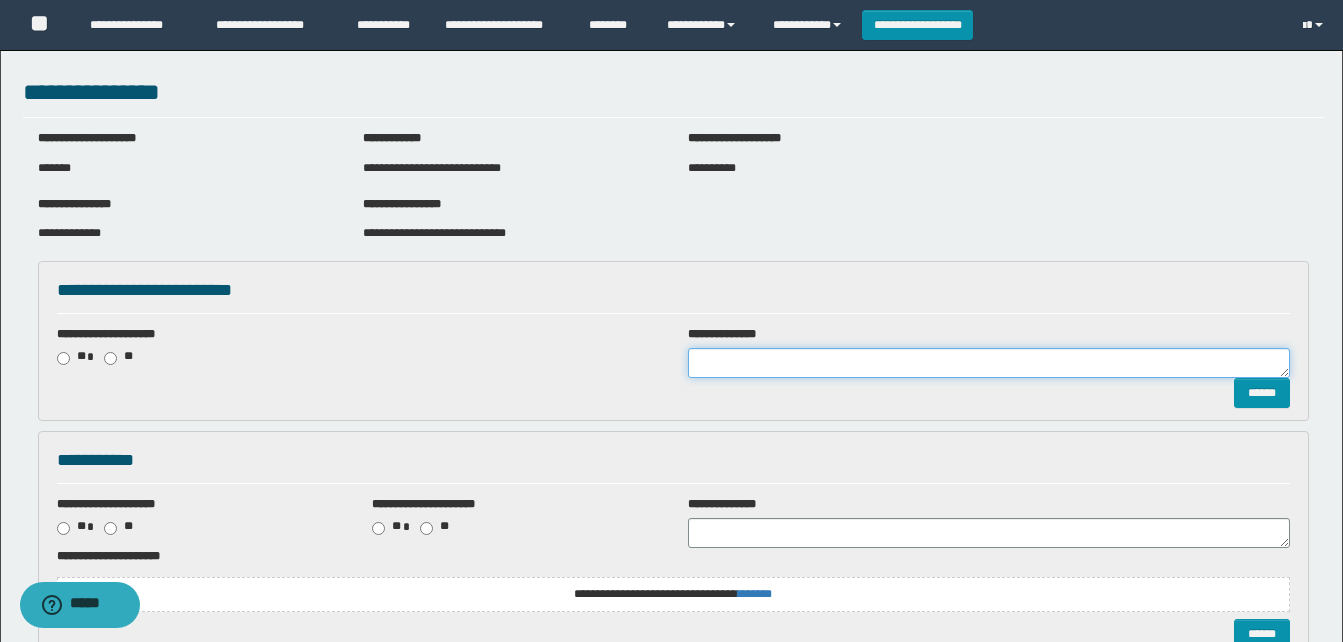 click at bounding box center (989, 363) 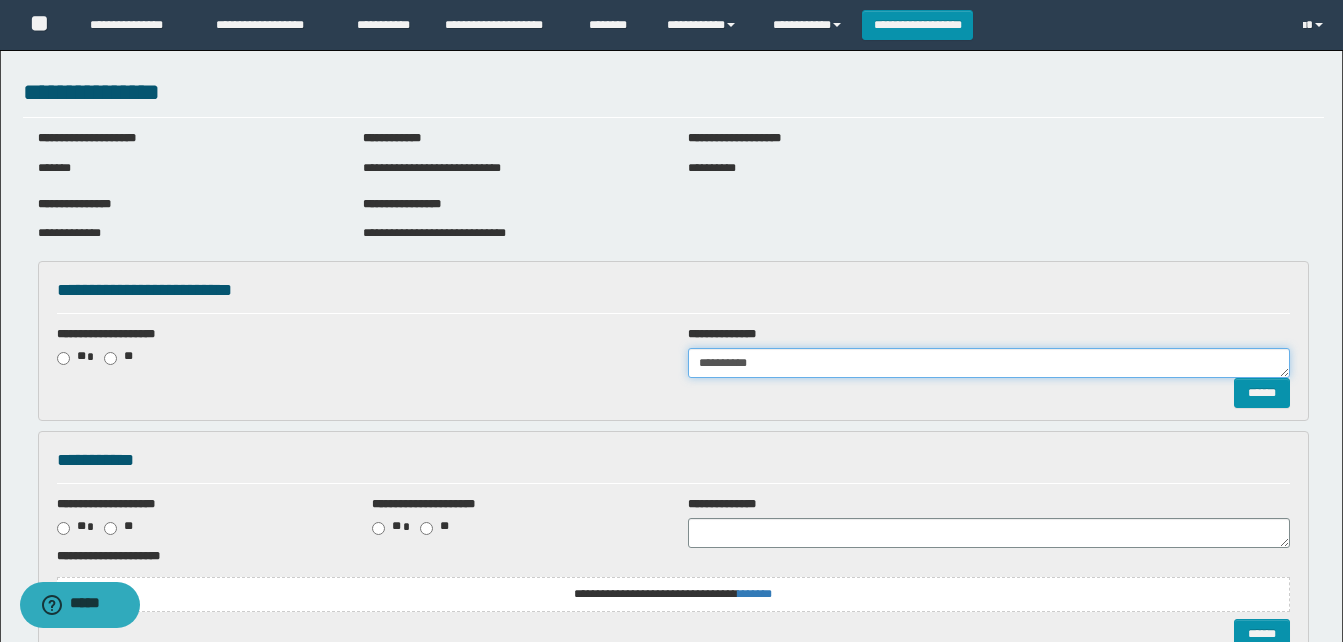 drag, startPoint x: 758, startPoint y: 362, endPoint x: 533, endPoint y: 351, distance: 225.26872 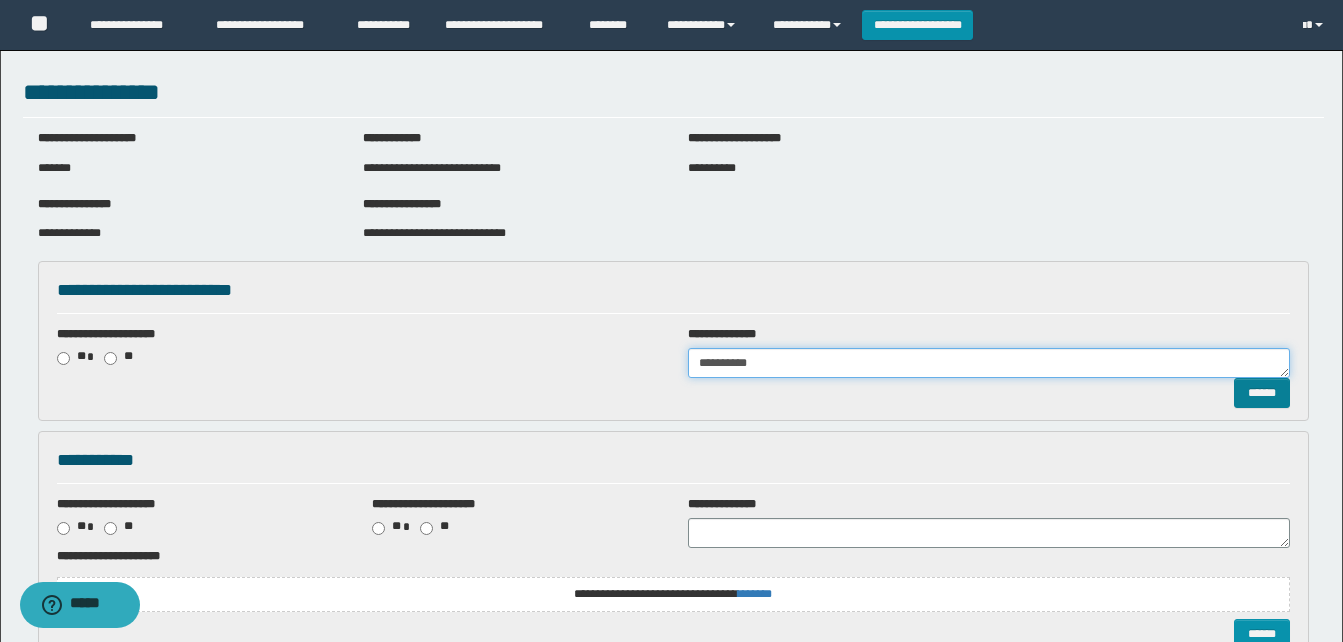 type on "**********" 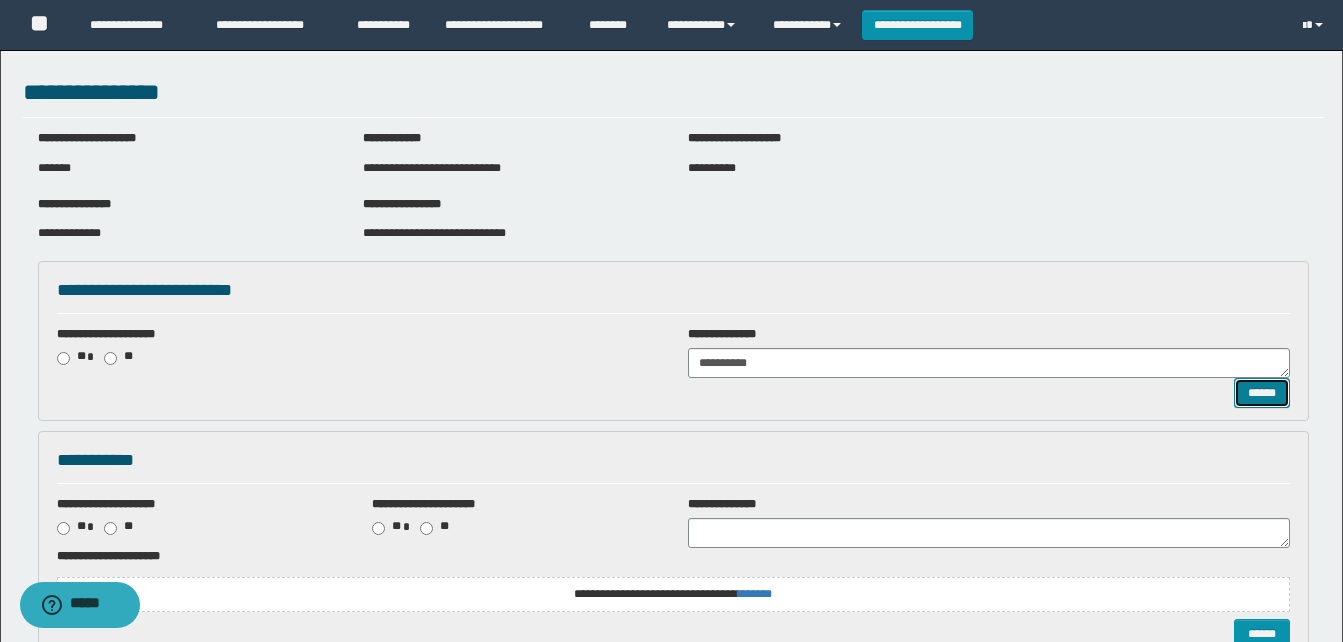 click on "******" at bounding box center (1262, 393) 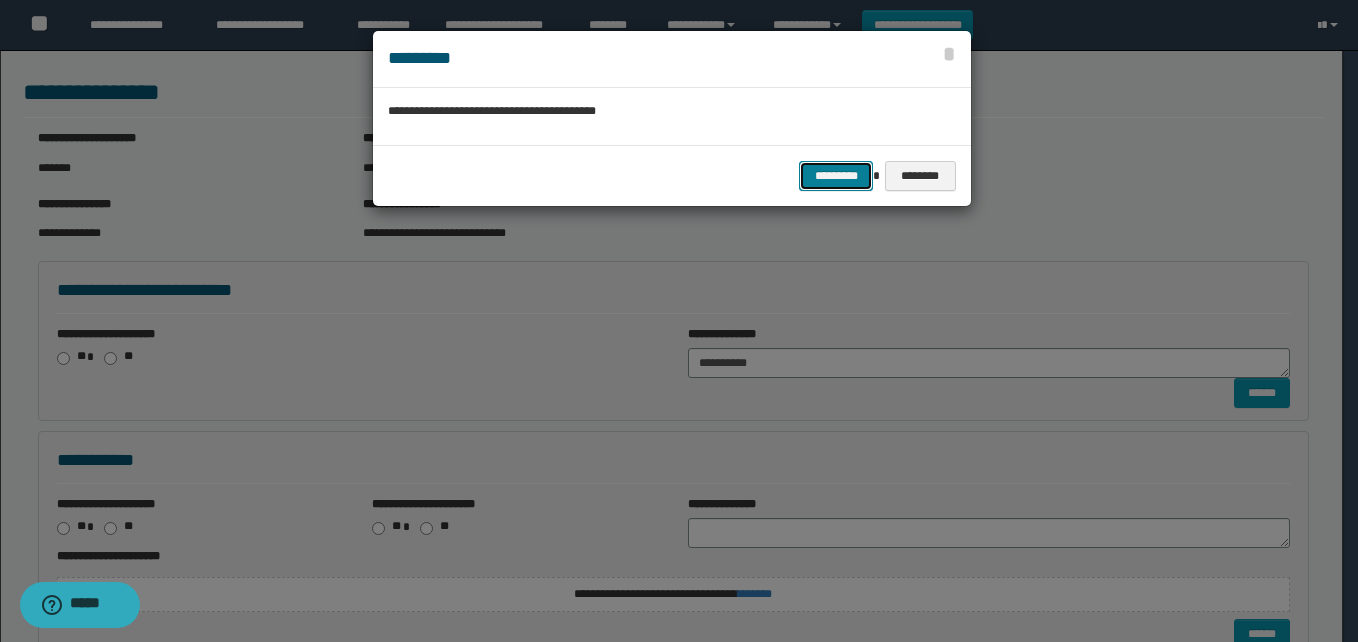 click on "*********" at bounding box center [836, 176] 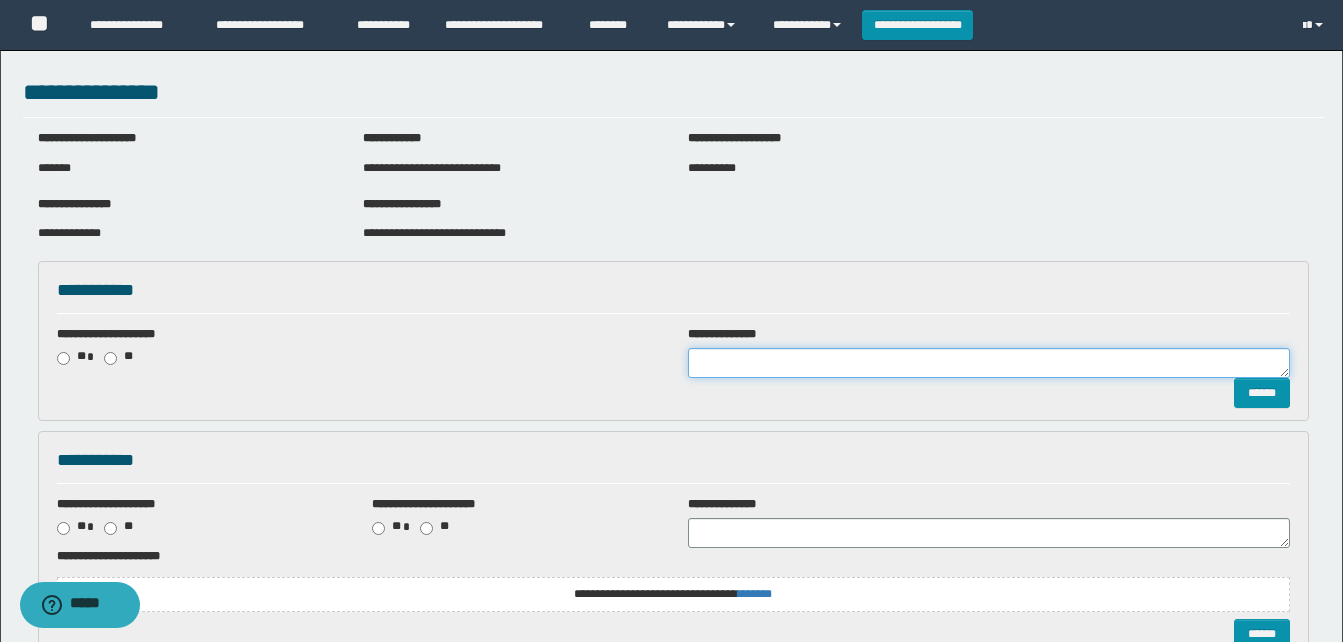 click at bounding box center (989, 363) 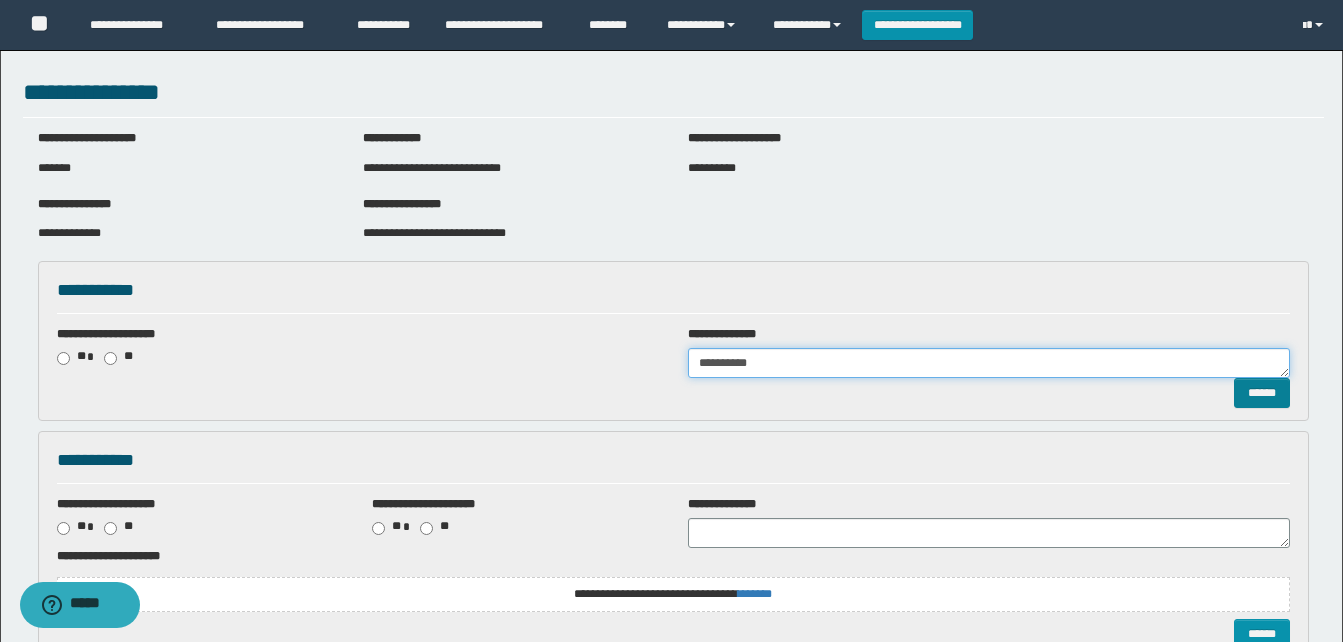 type on "**********" 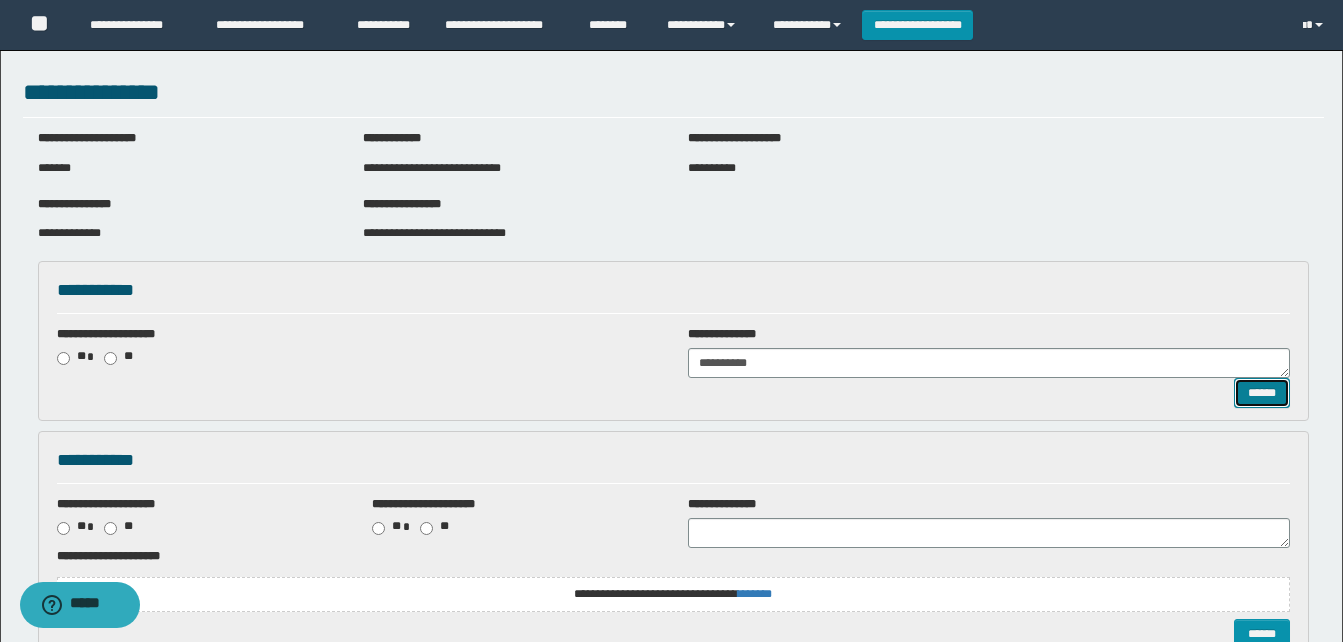 click on "******" at bounding box center (1262, 393) 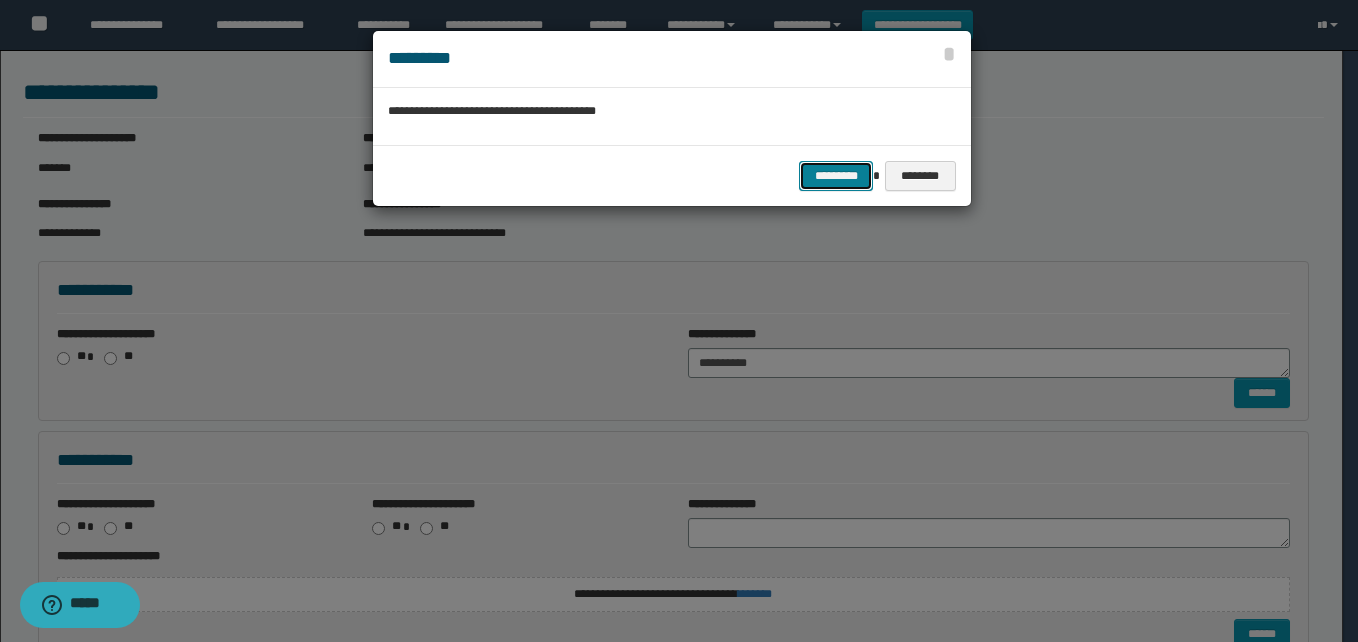 click on "*********" at bounding box center [836, 176] 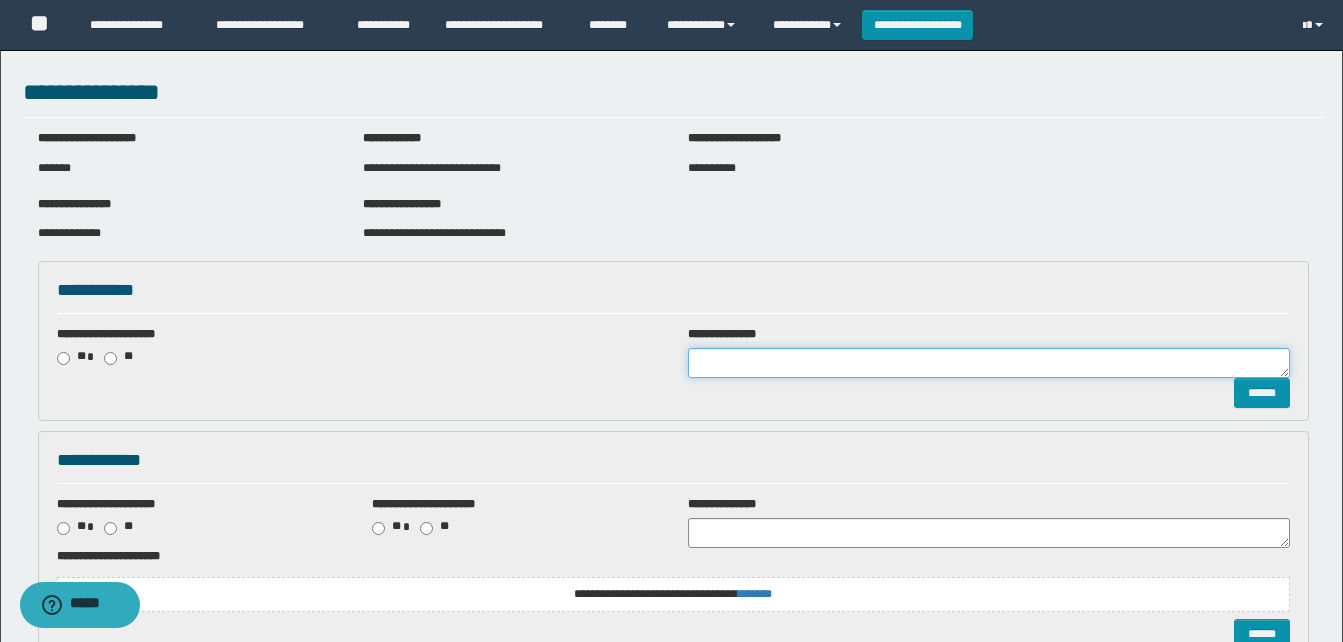 click at bounding box center [989, 363] 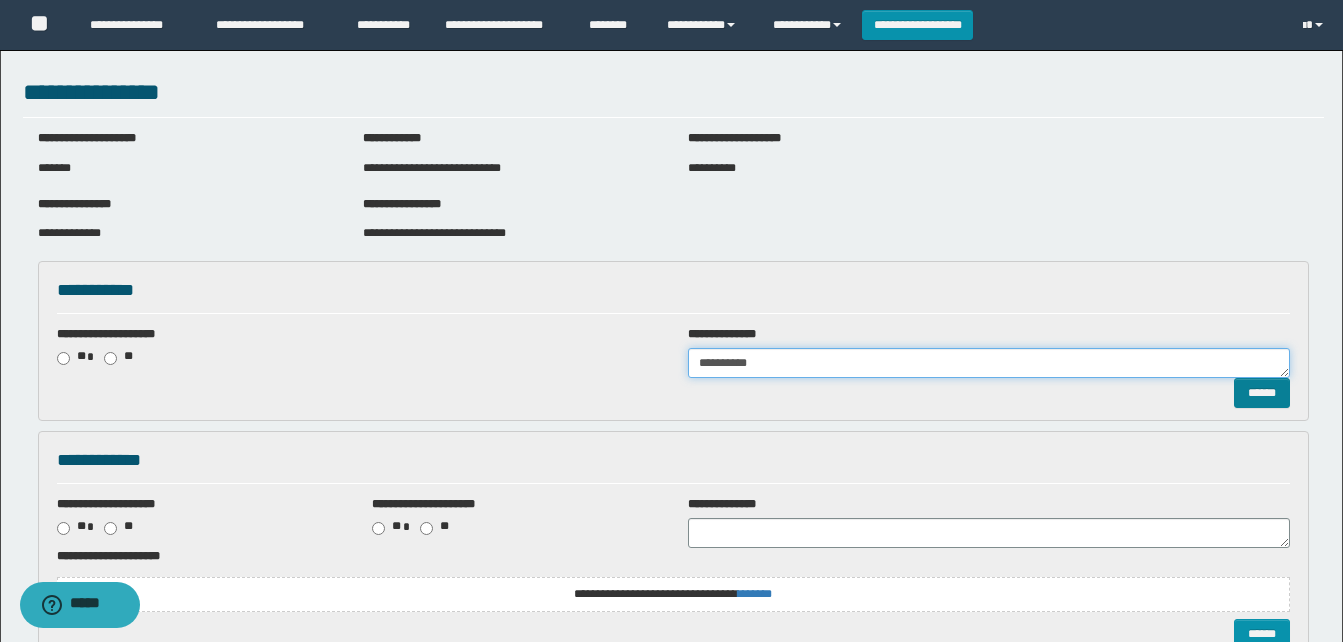 type on "**********" 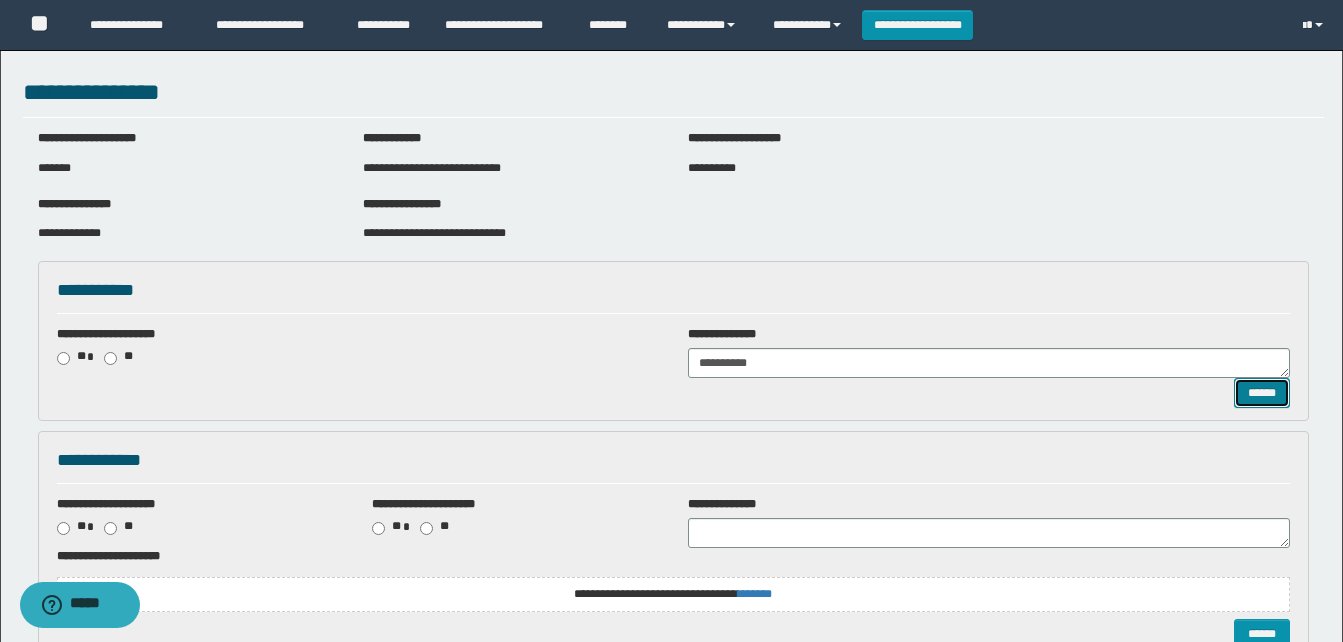 click on "******" at bounding box center [1262, 393] 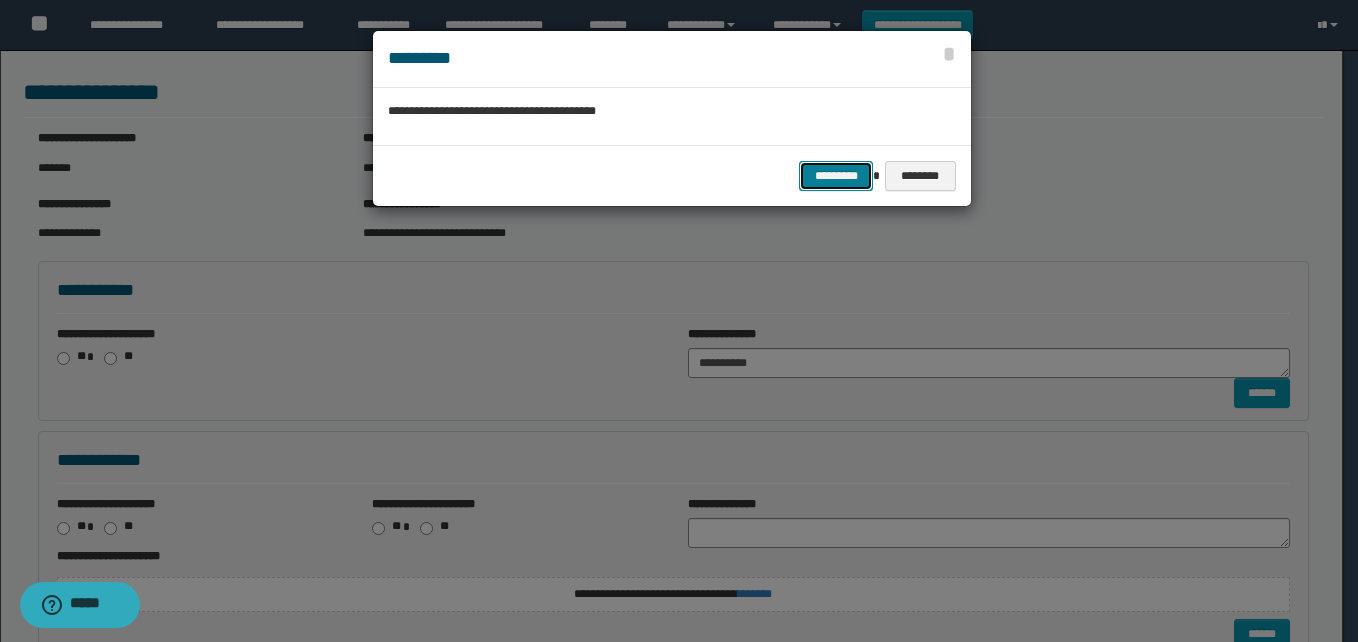 click on "*********" at bounding box center [836, 176] 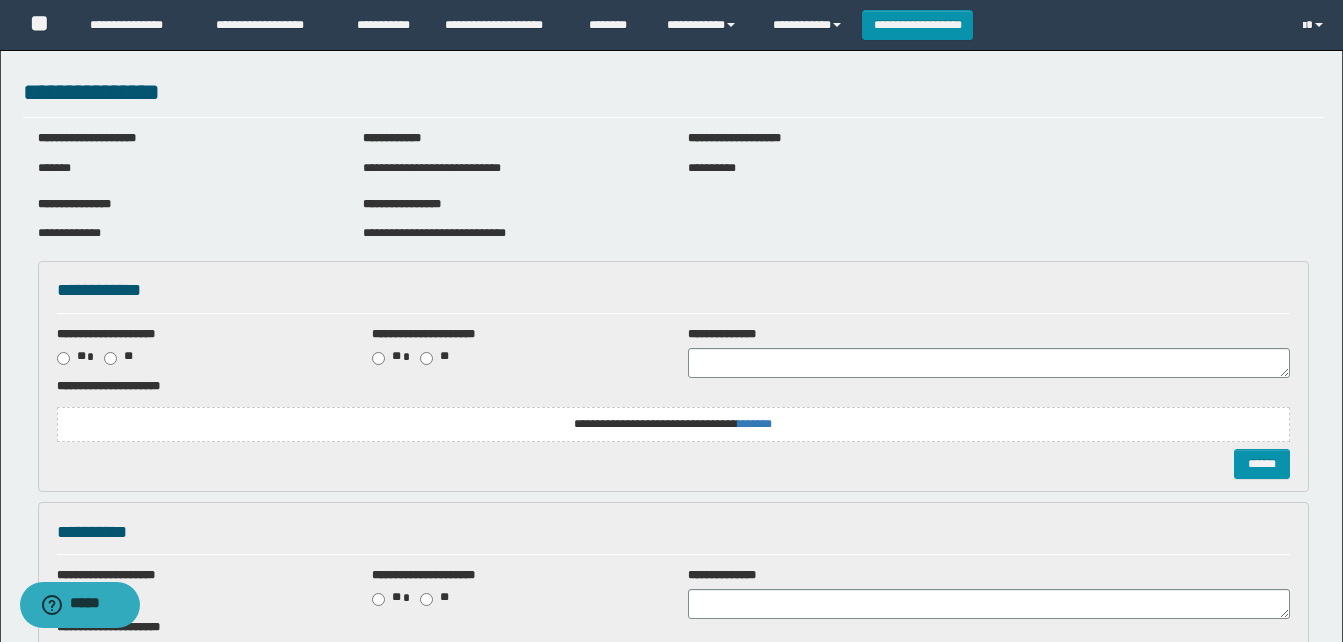 click on "**********" at bounding box center (673, 352) 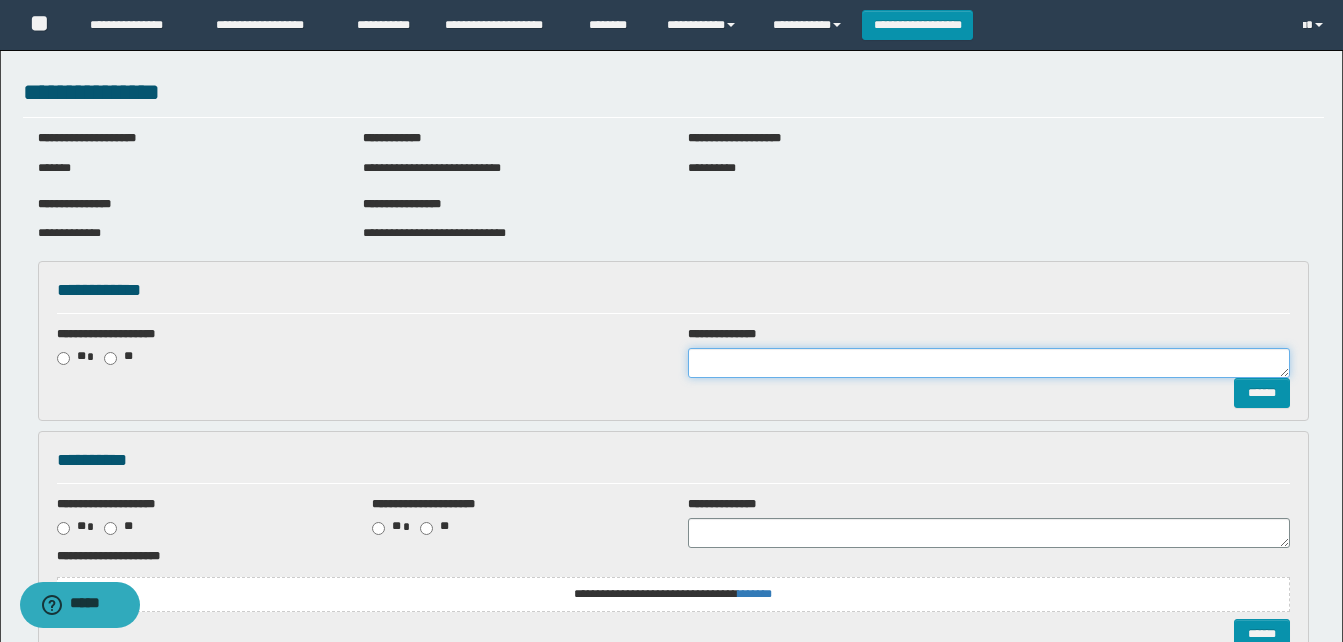 click at bounding box center [989, 363] 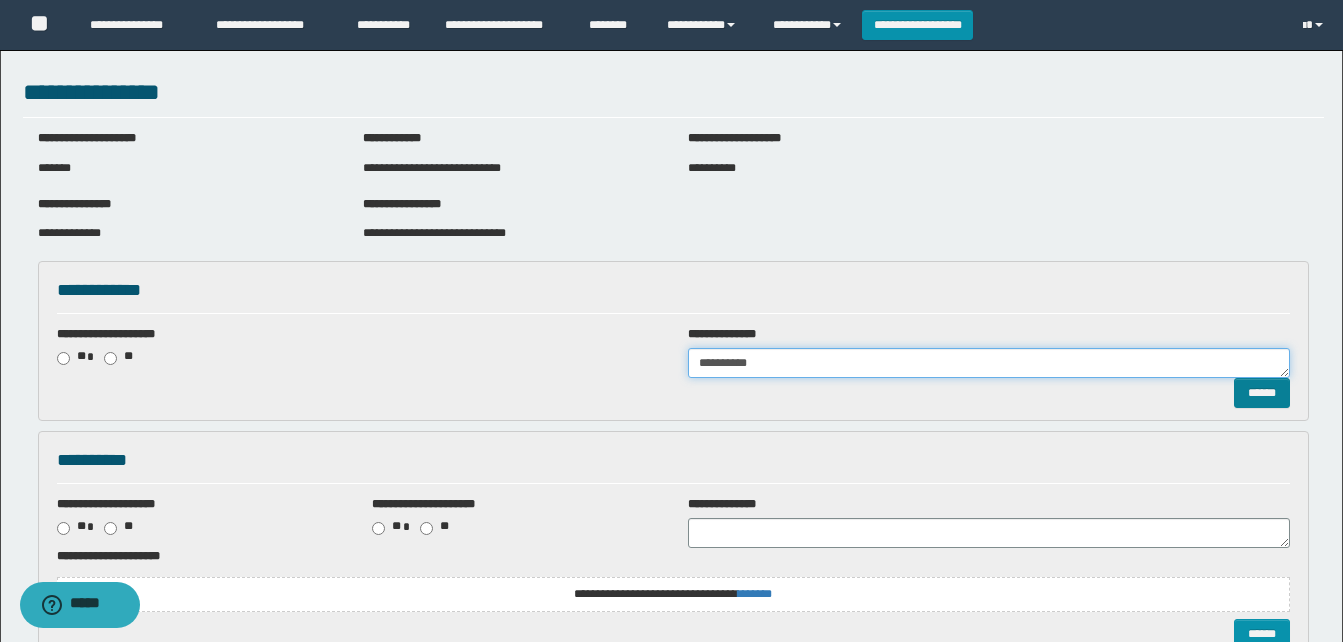 type on "**********" 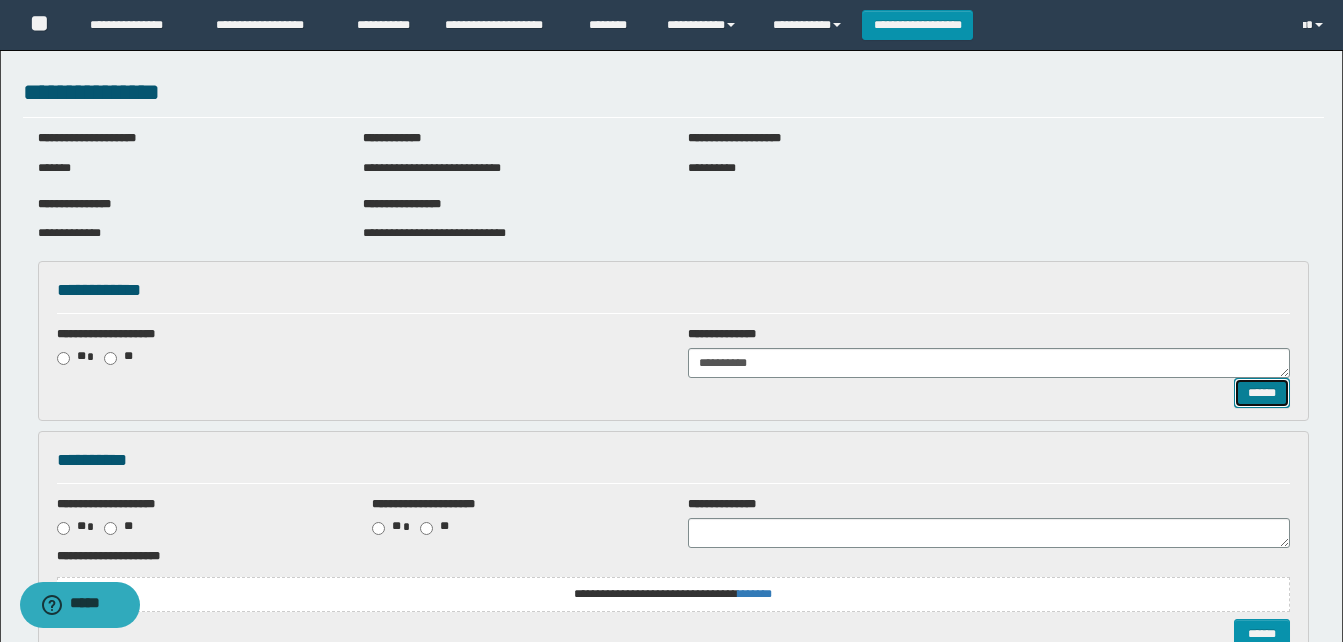 click on "******" at bounding box center (1262, 393) 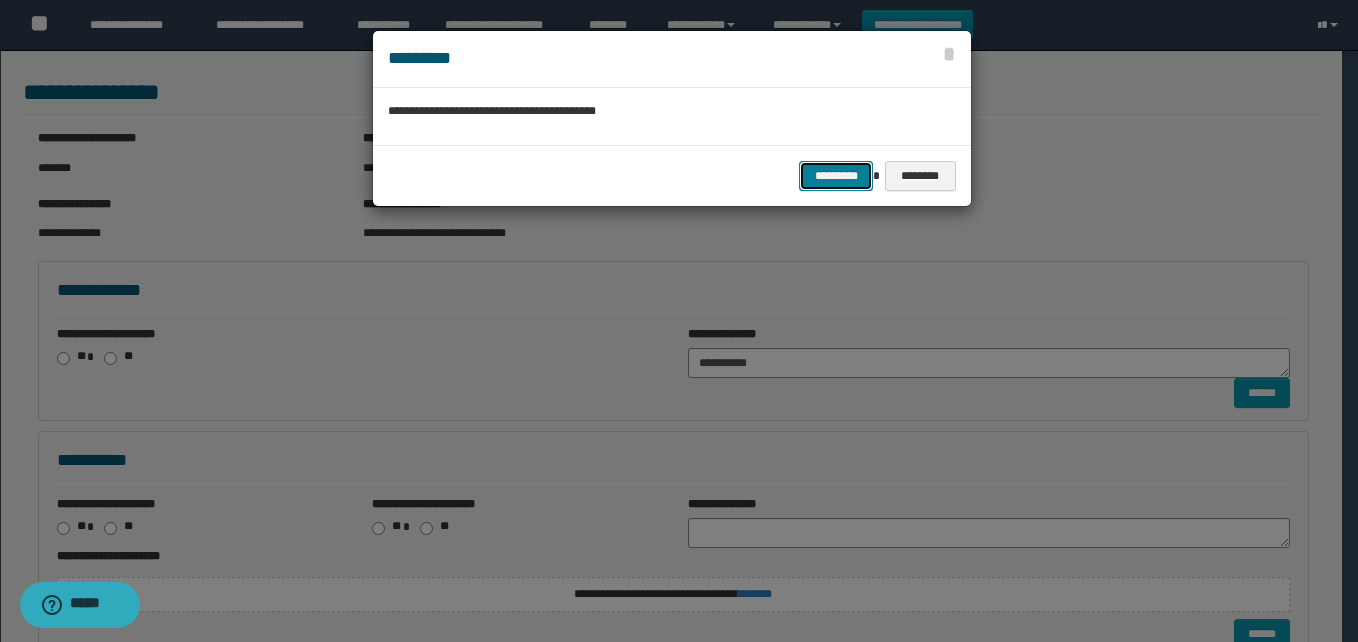 click on "*********" at bounding box center [836, 176] 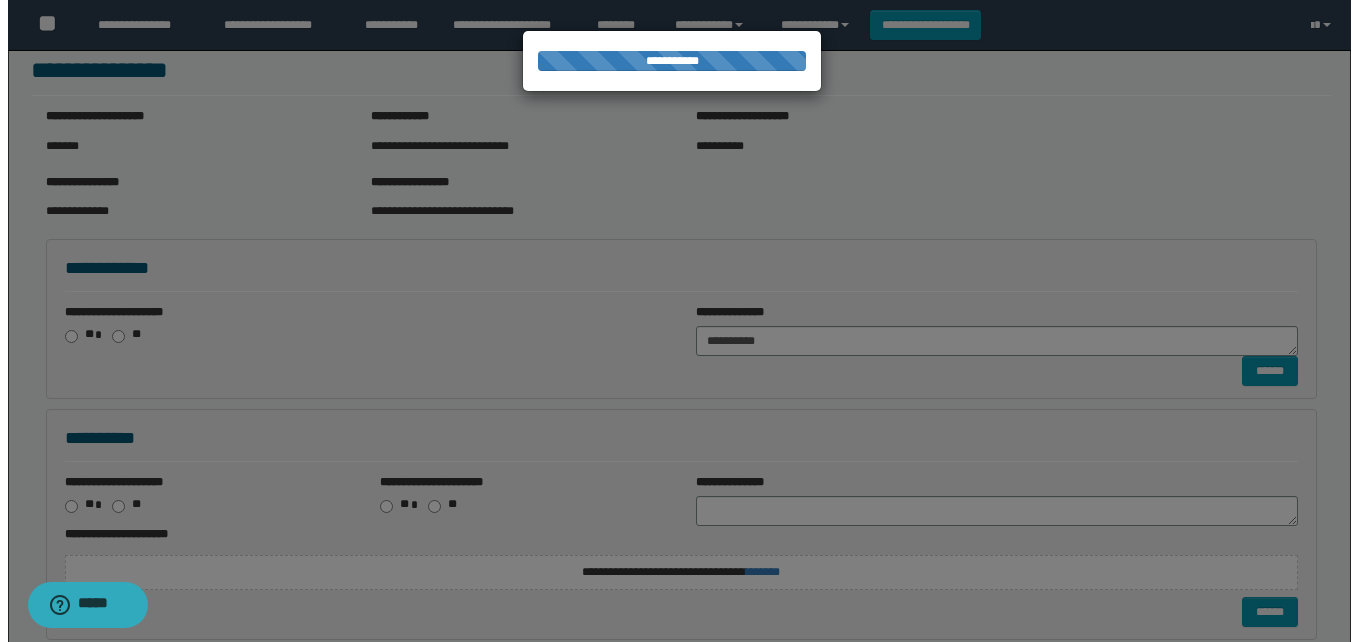 scroll, scrollTop: 19, scrollLeft: 0, axis: vertical 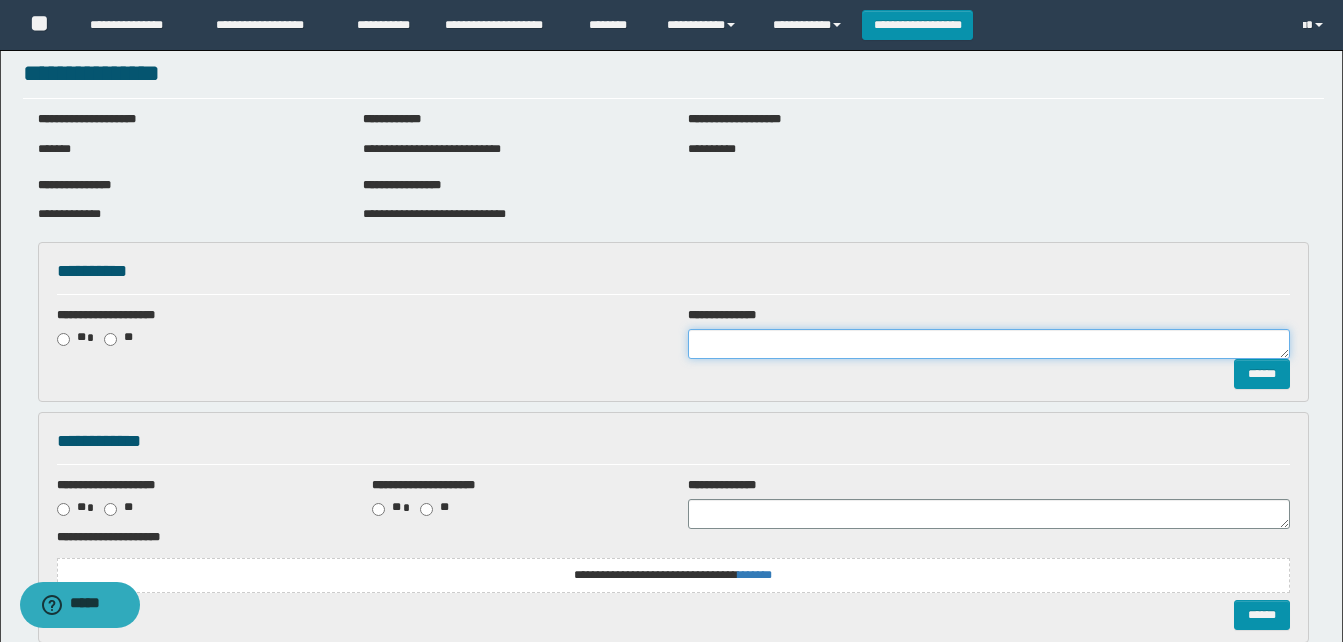 click at bounding box center (989, 344) 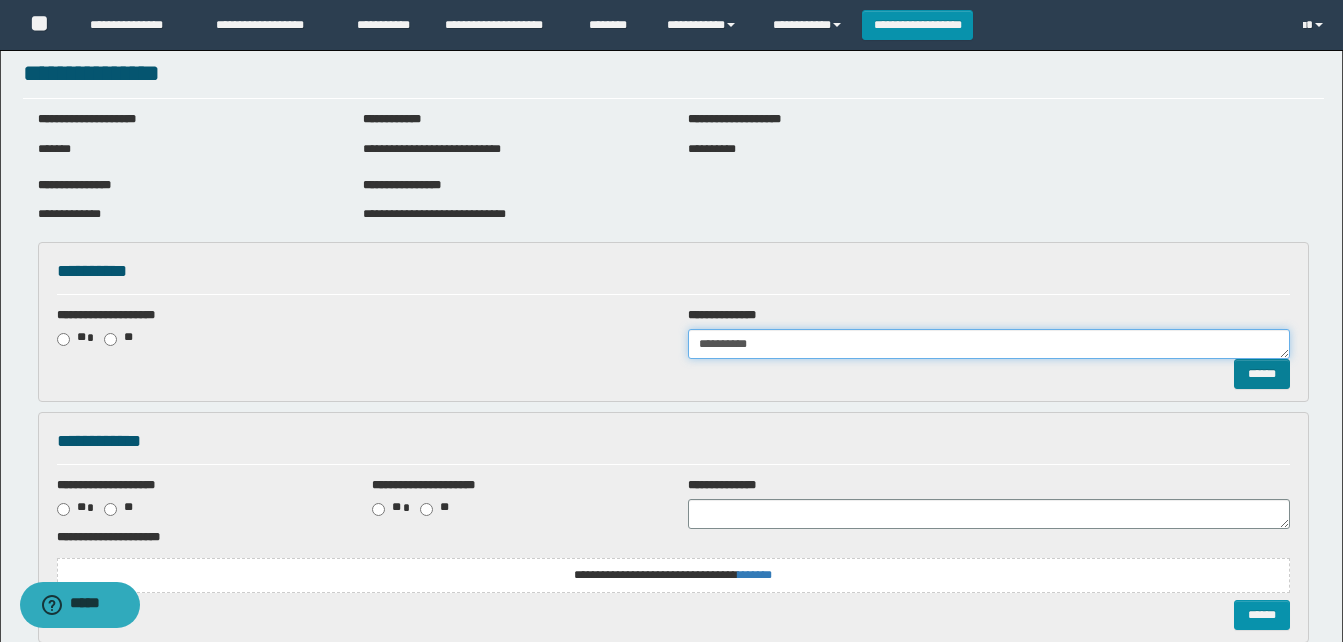 type on "**********" 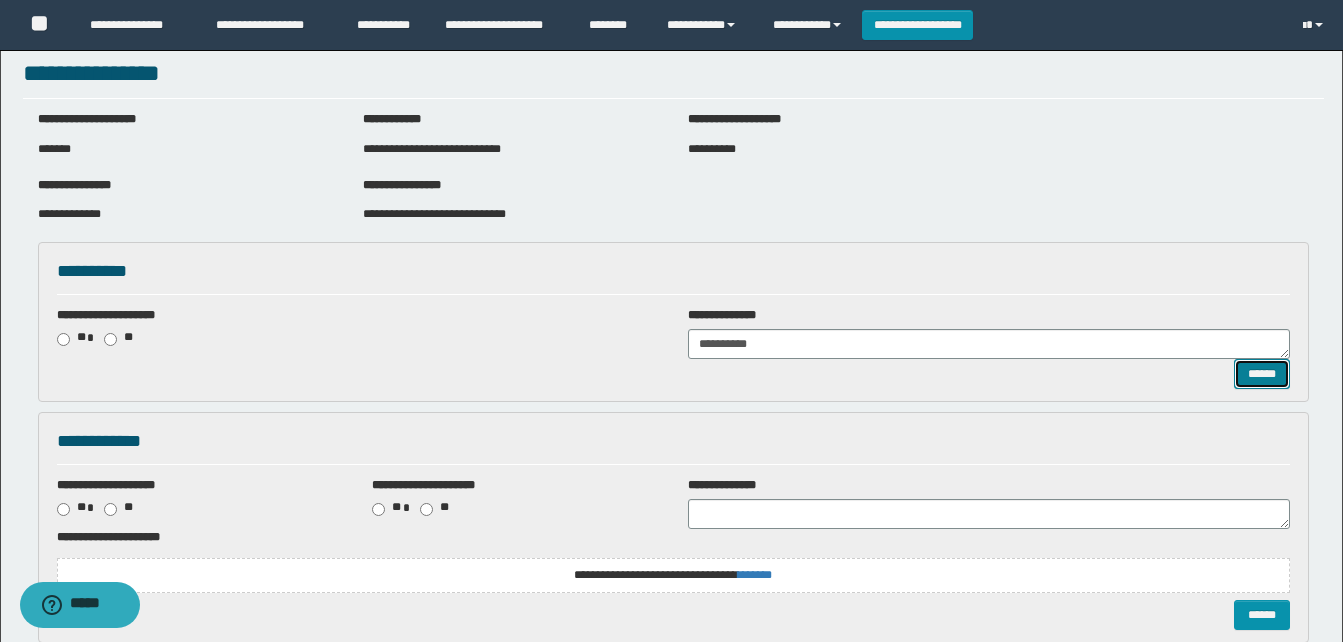 click on "******" at bounding box center [1262, 374] 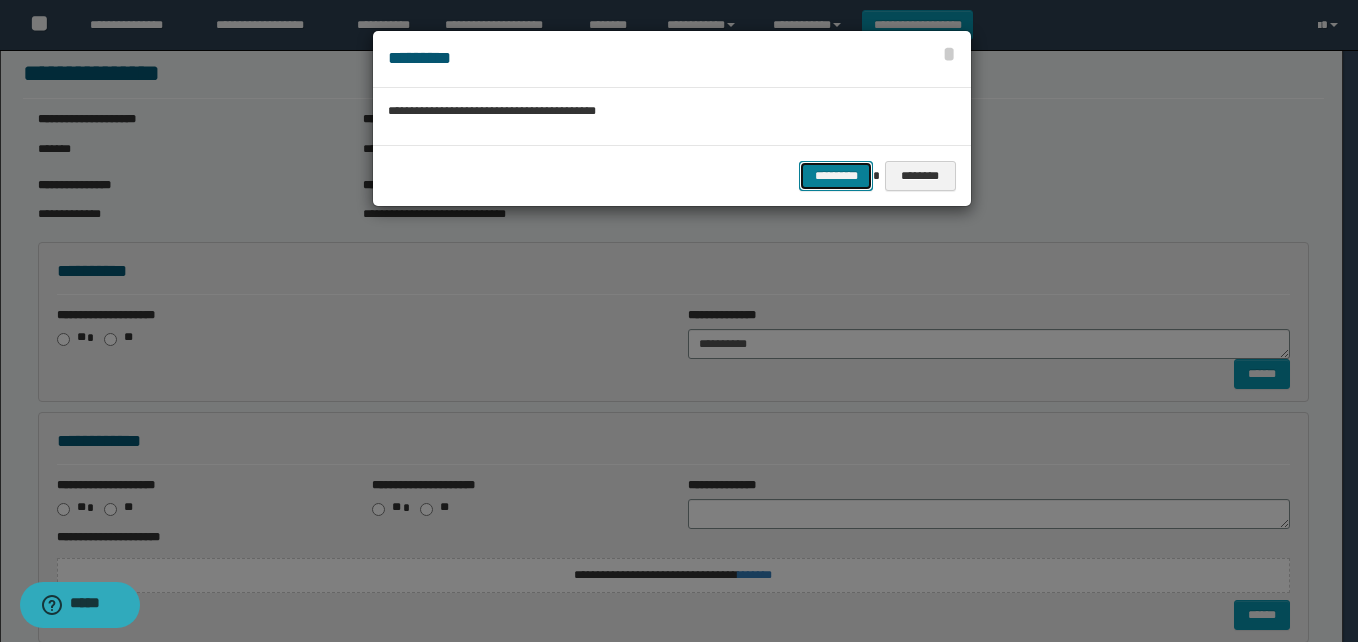 click on "*********" at bounding box center (836, 176) 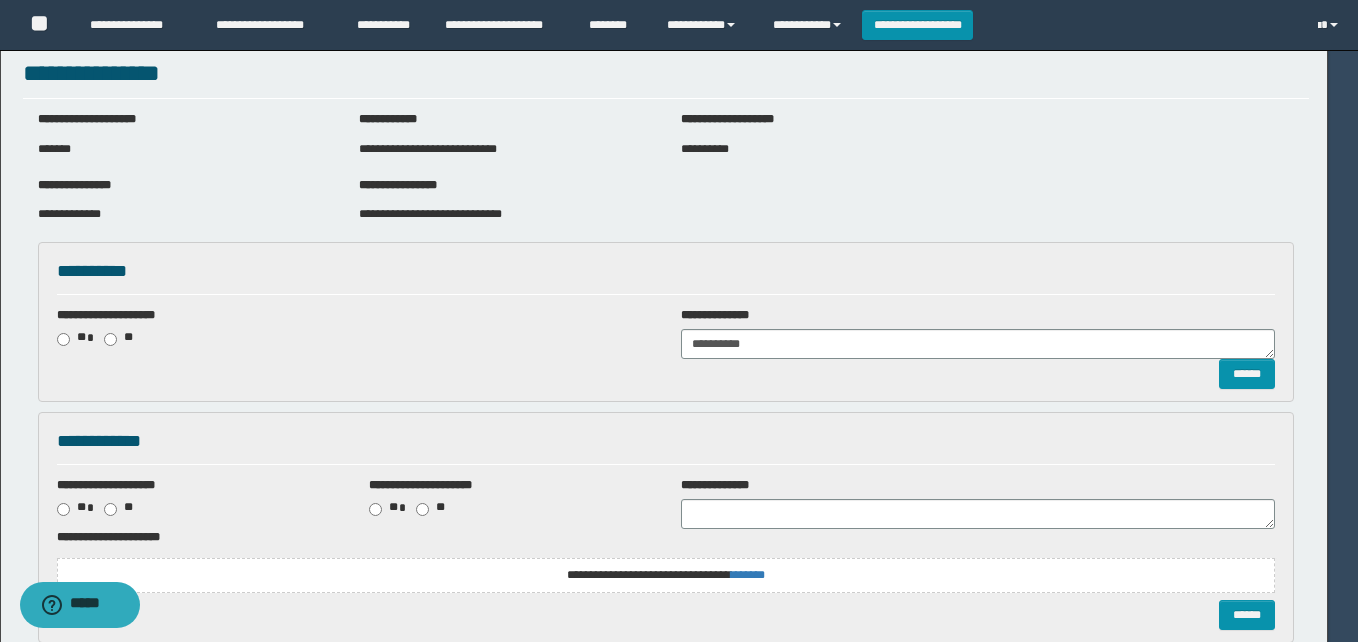 scroll, scrollTop: 0, scrollLeft: 0, axis: both 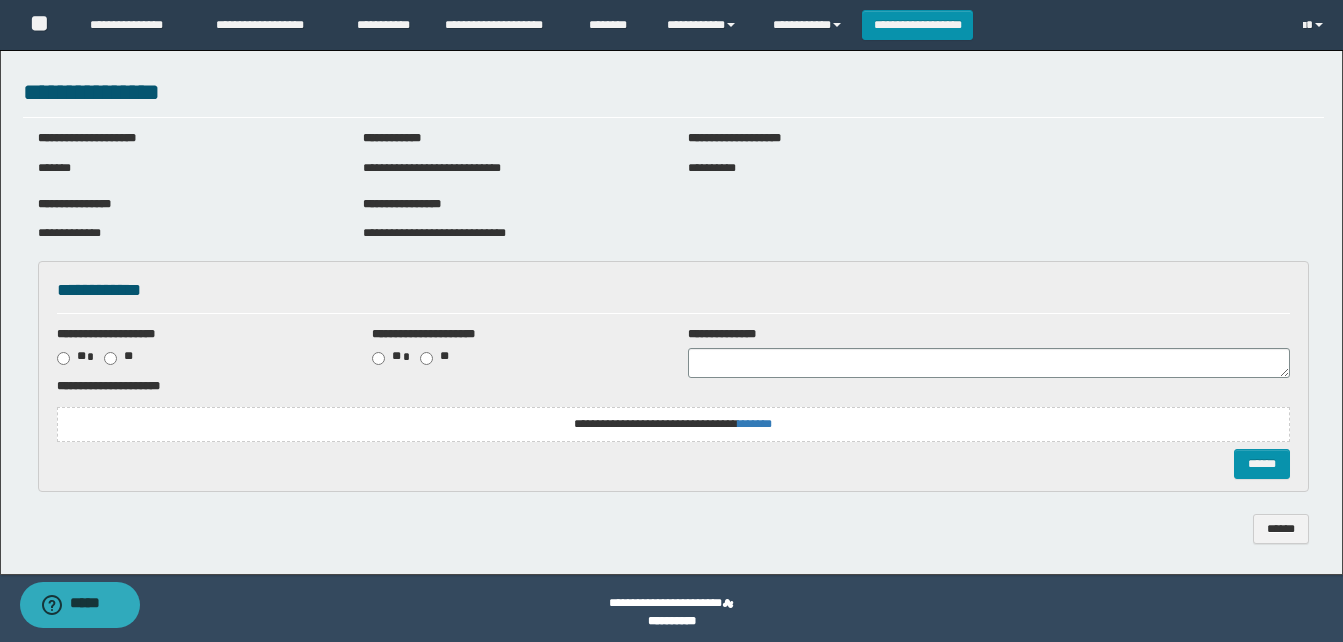 click on "**" at bounding box center (121, 356) 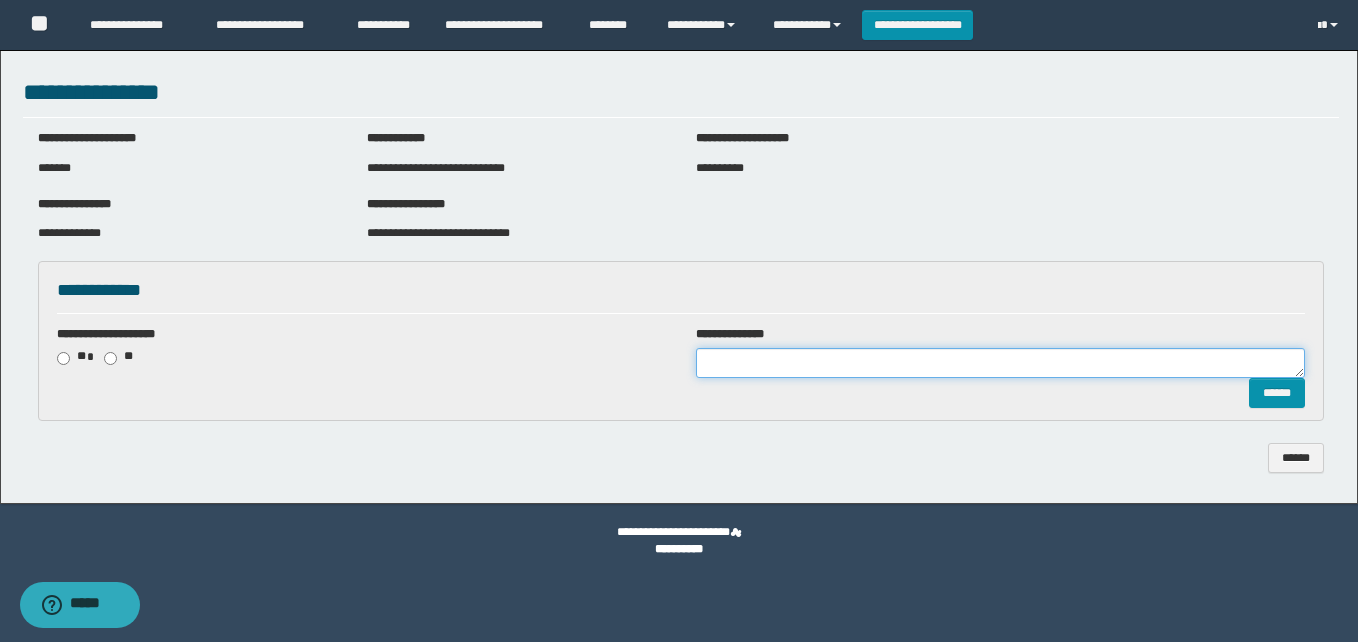 click at bounding box center [1000, 363] 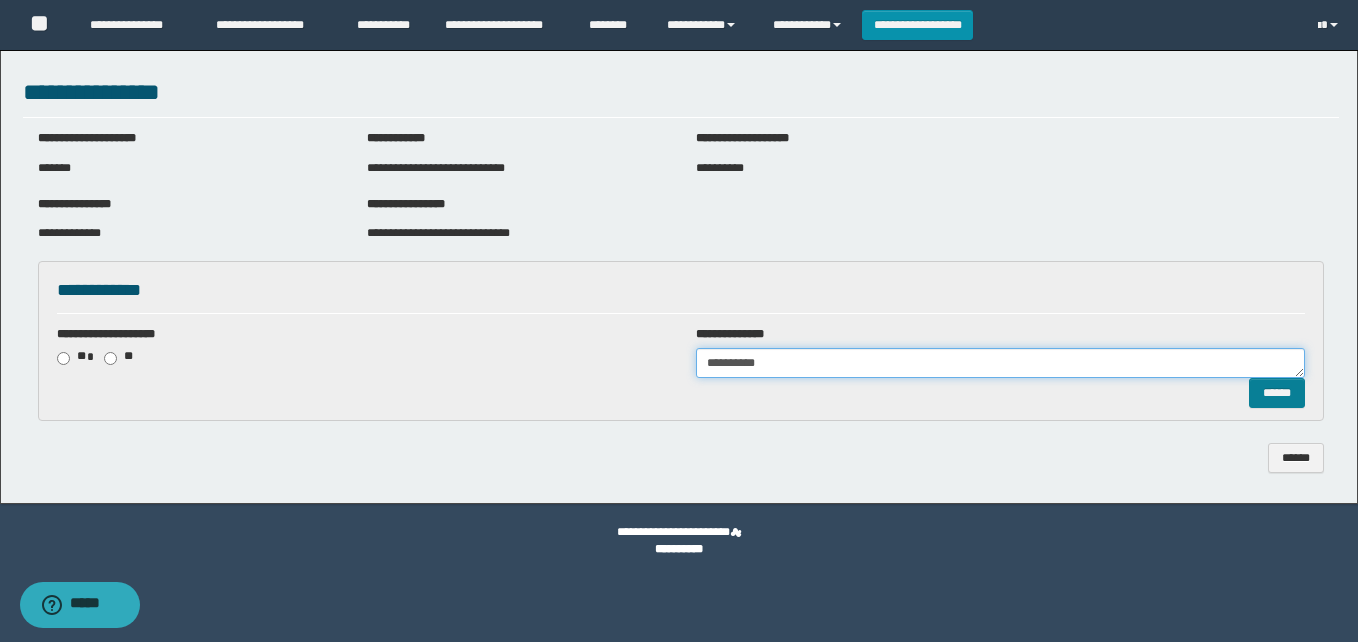 type on "**********" 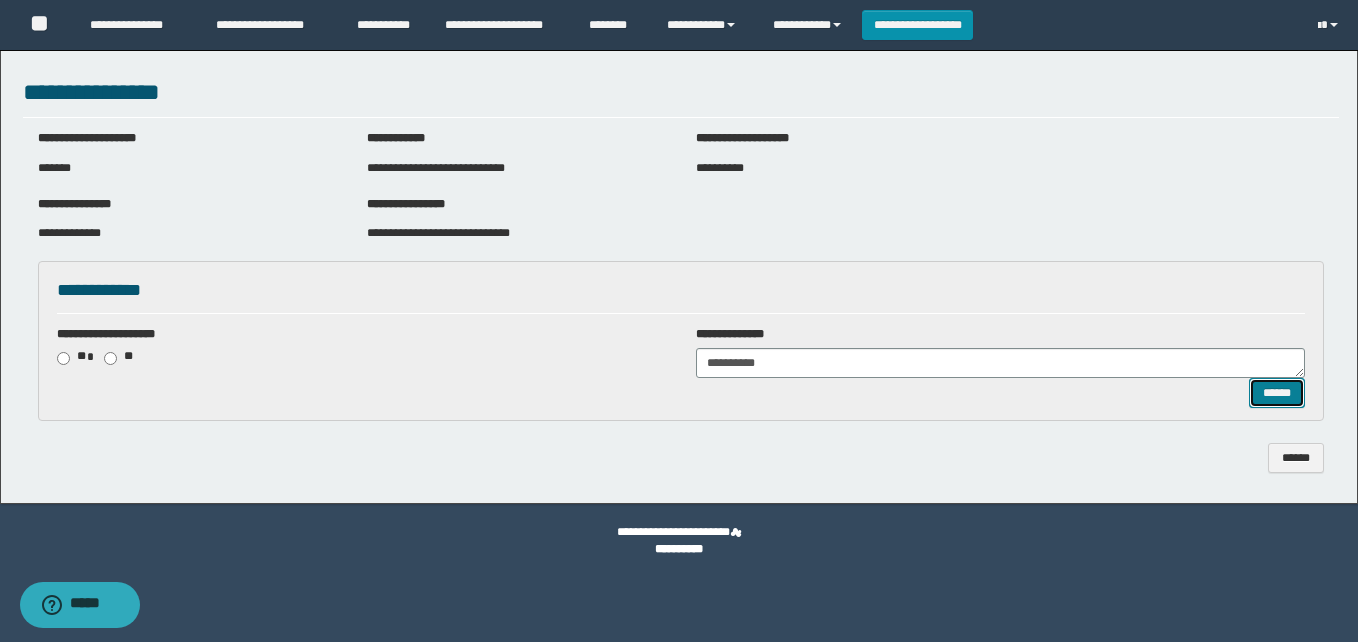 click on "******" at bounding box center (1277, 393) 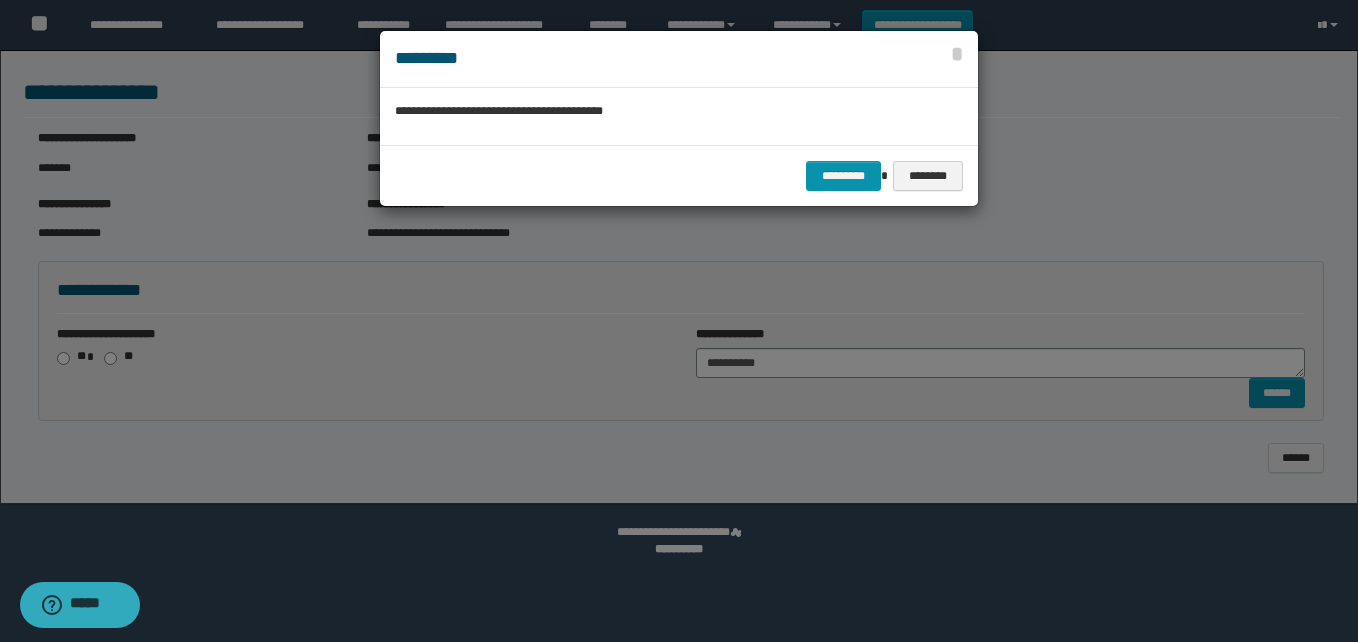 click on "*********
********" at bounding box center [679, 175] 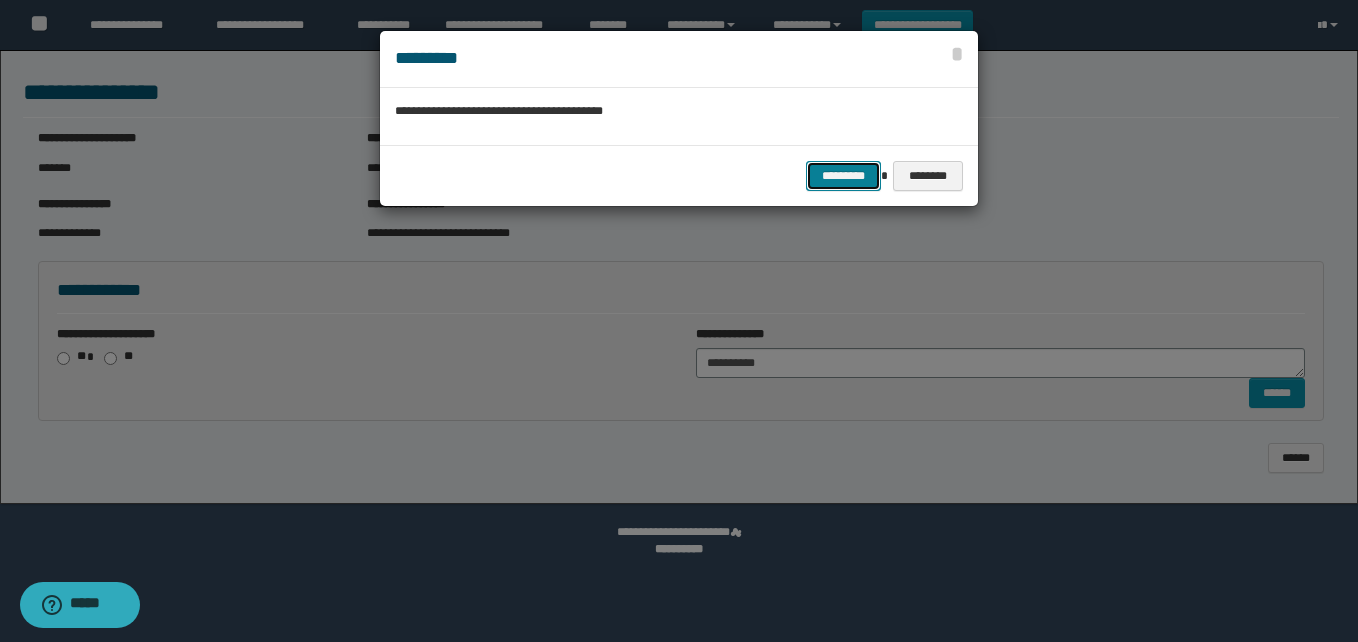 click on "*********" at bounding box center (843, 176) 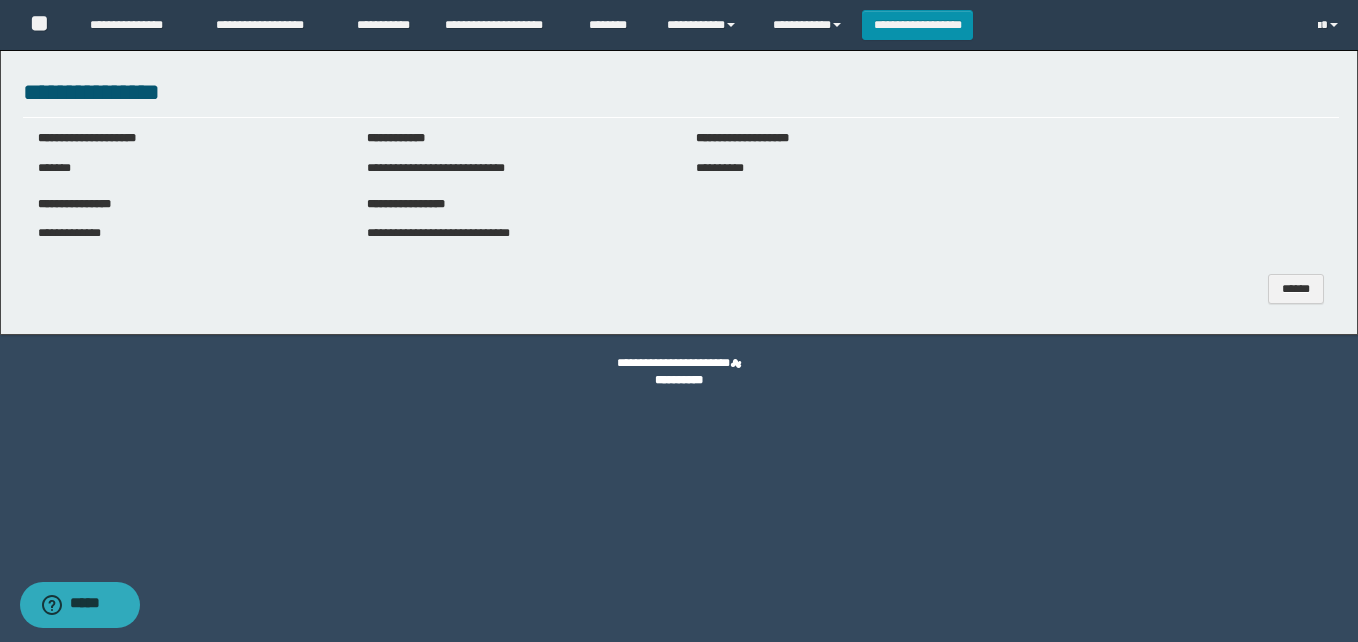 click on "**********" at bounding box center (679, 321) 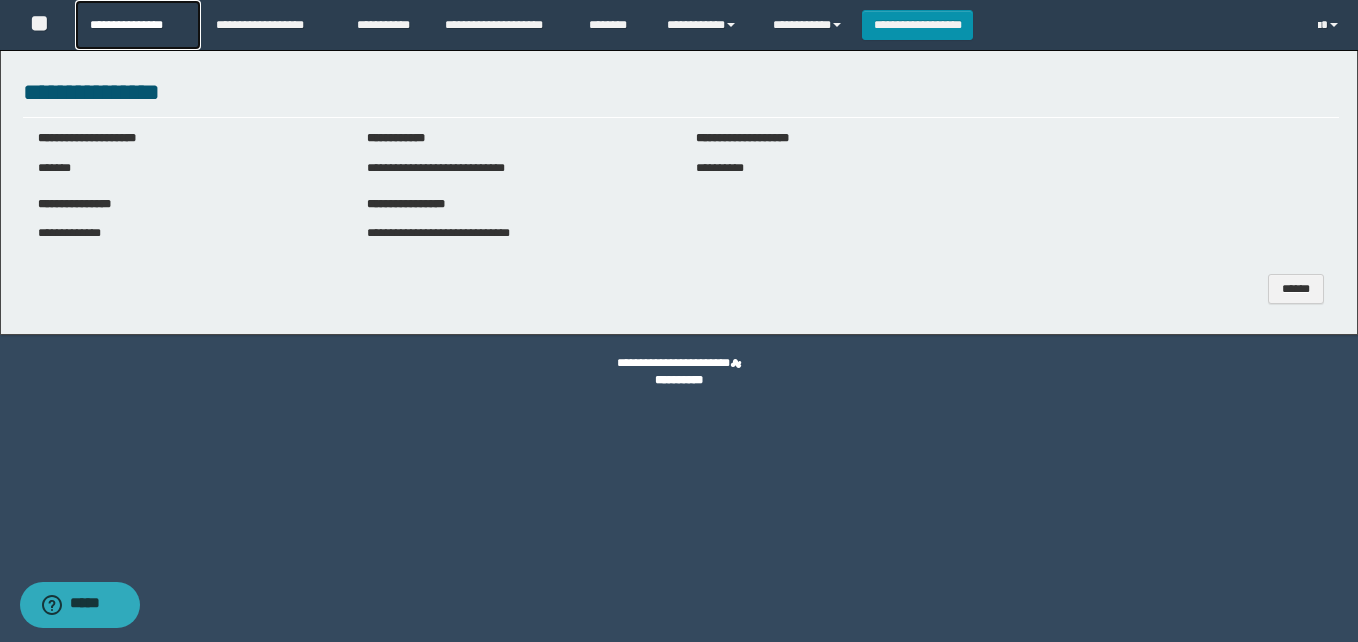 click on "**********" at bounding box center [137, 25] 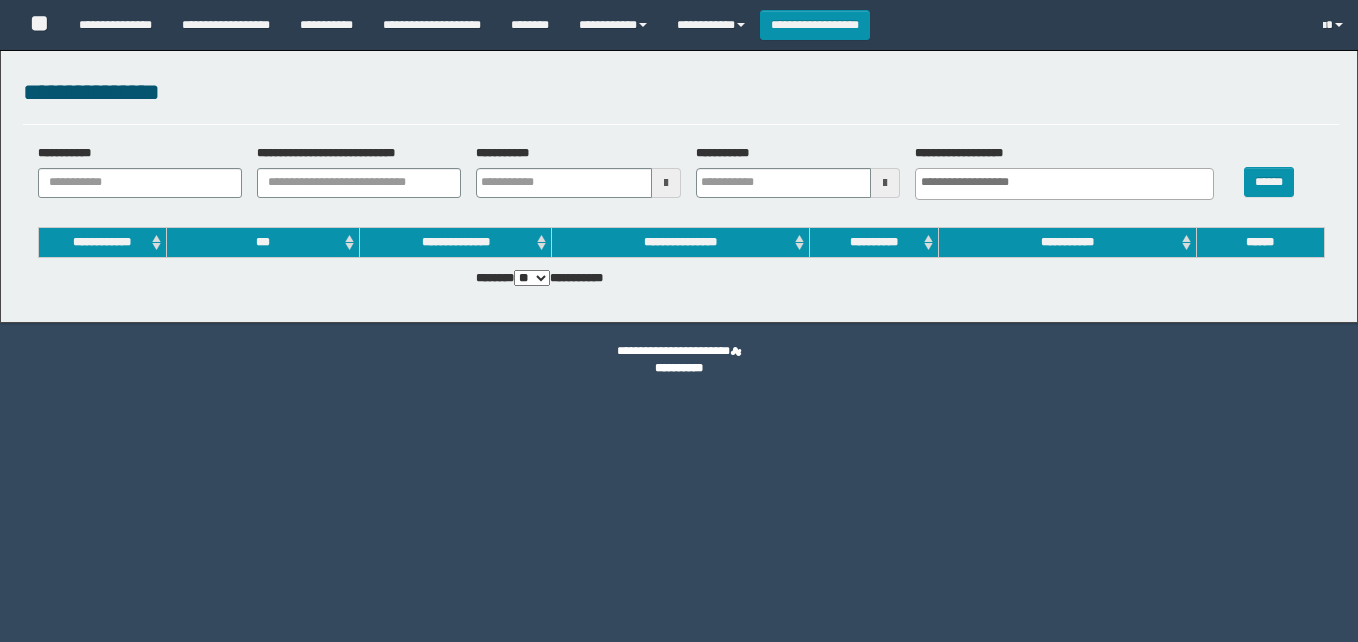 select 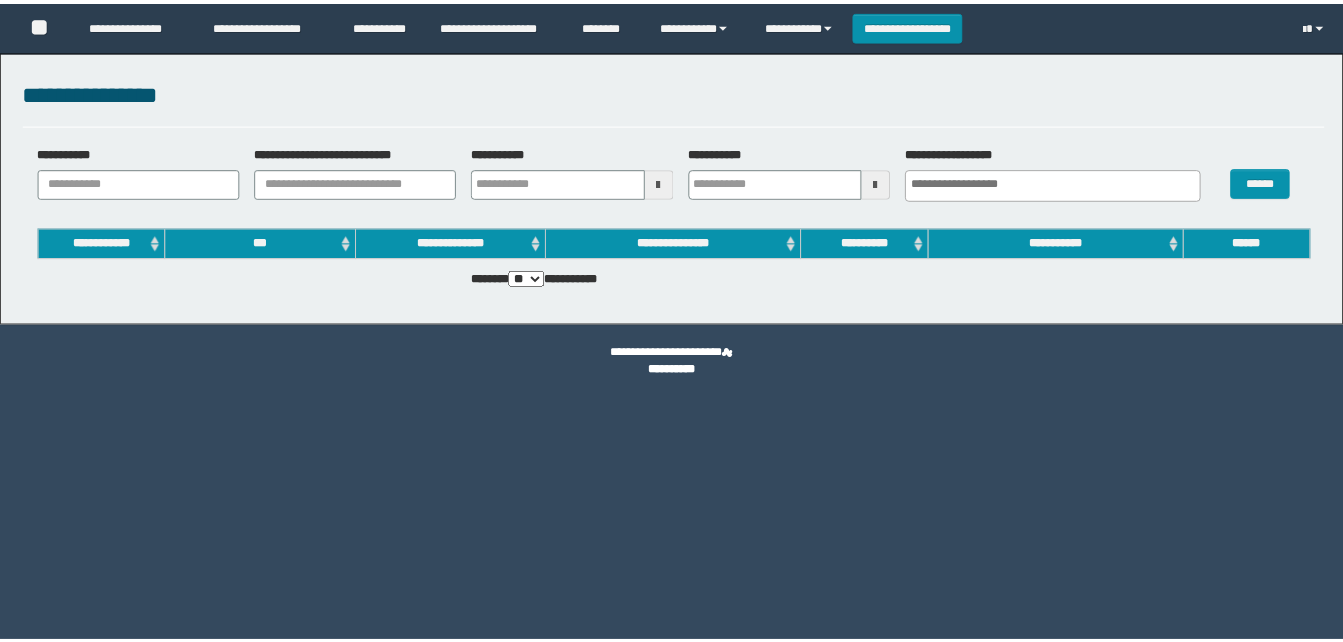 scroll, scrollTop: 0, scrollLeft: 0, axis: both 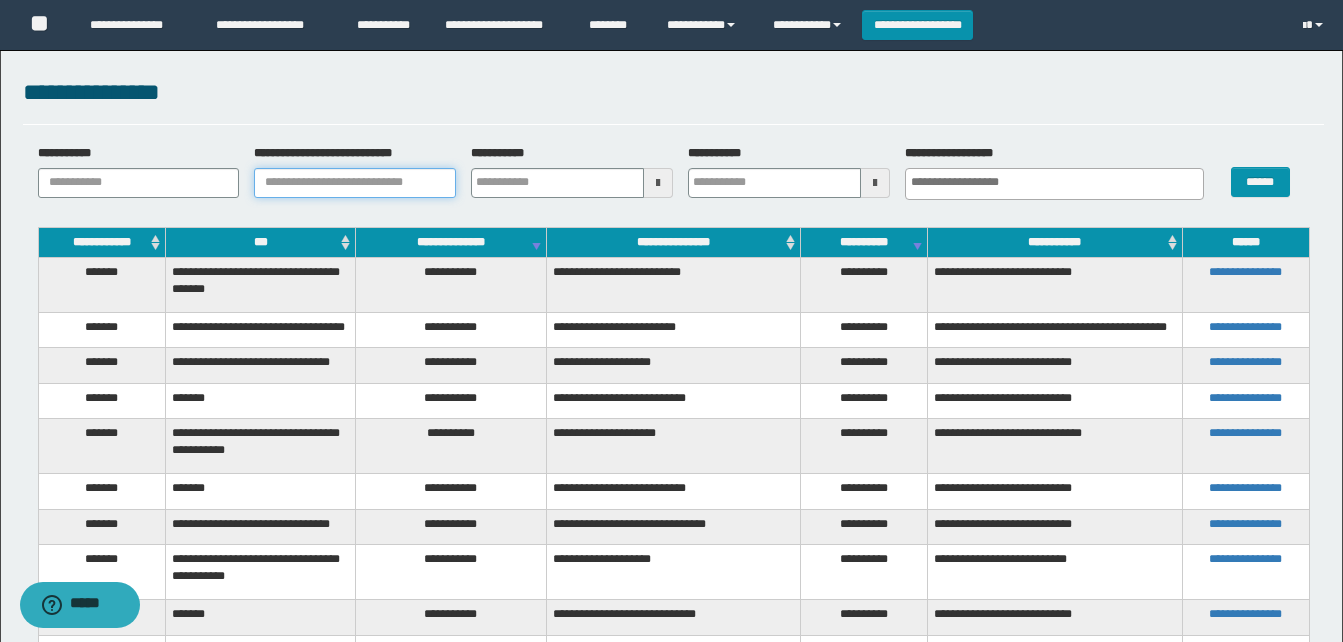 click on "**********" at bounding box center [355, 183] 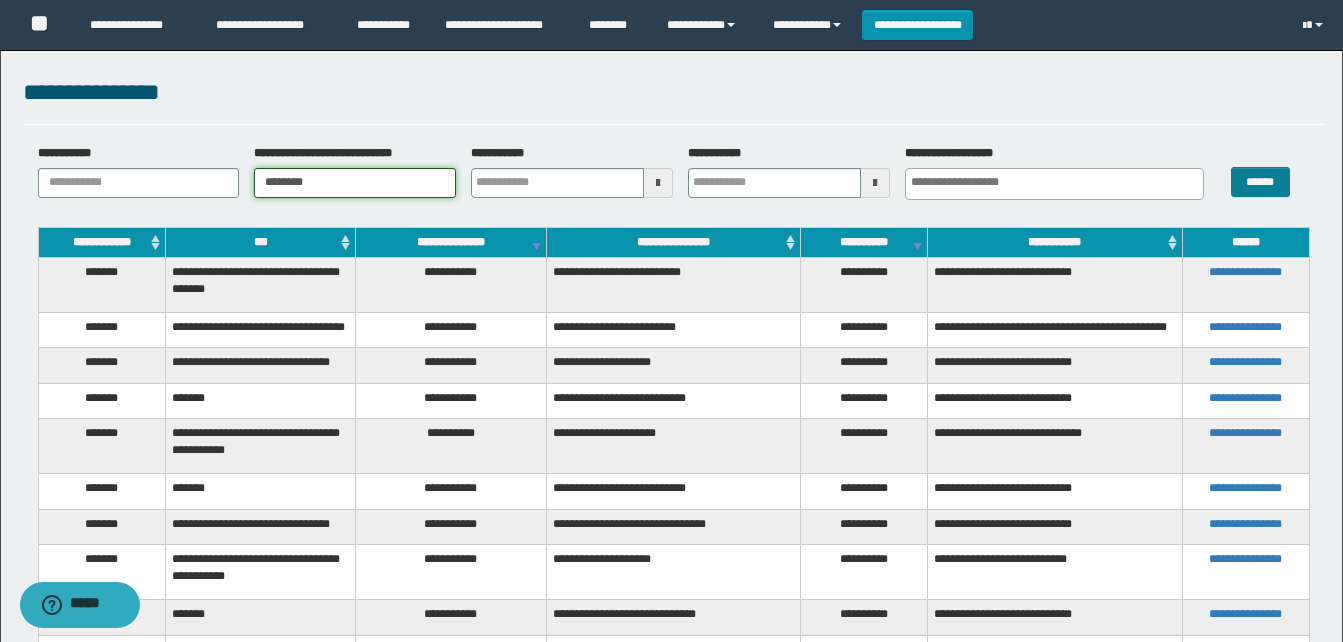 type on "********" 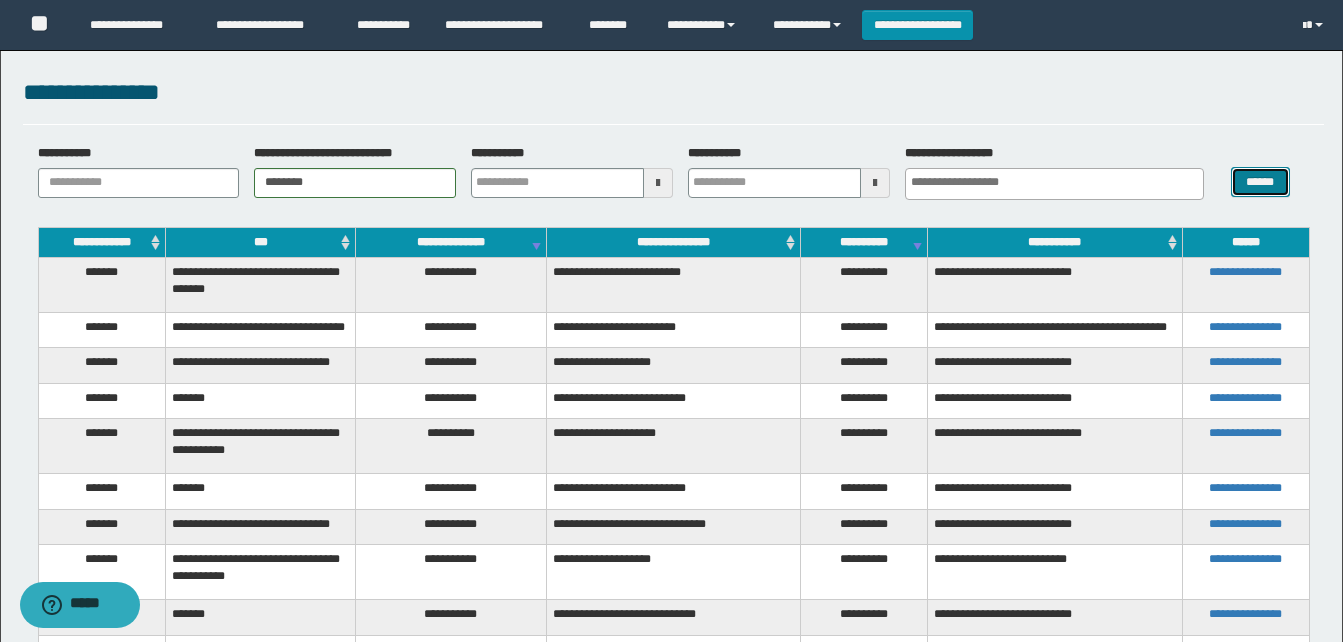 click on "******" at bounding box center [1260, 182] 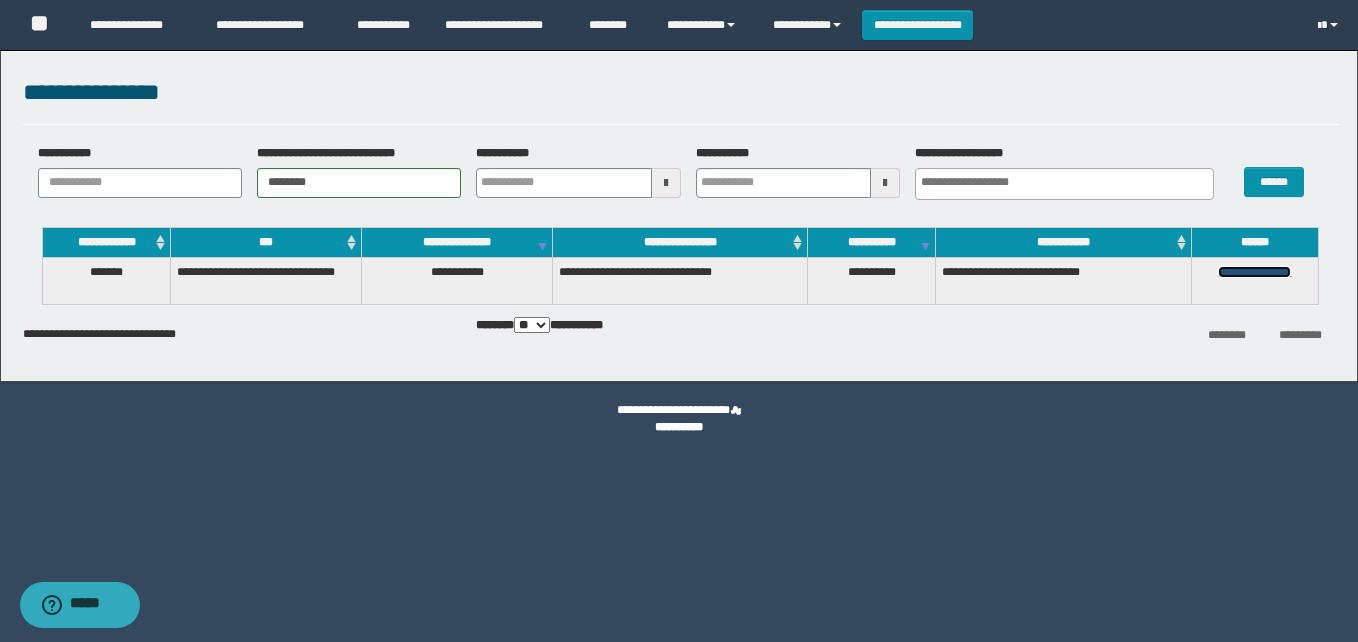 click on "**********" at bounding box center (1254, 272) 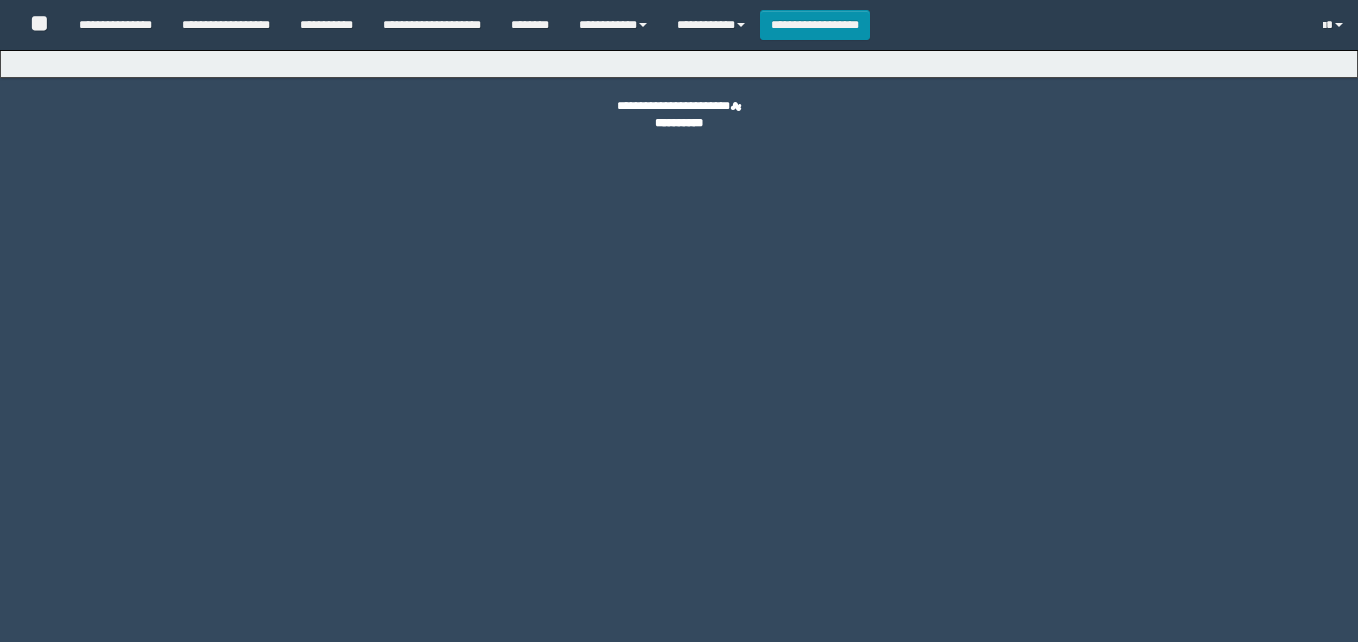 scroll, scrollTop: 0, scrollLeft: 0, axis: both 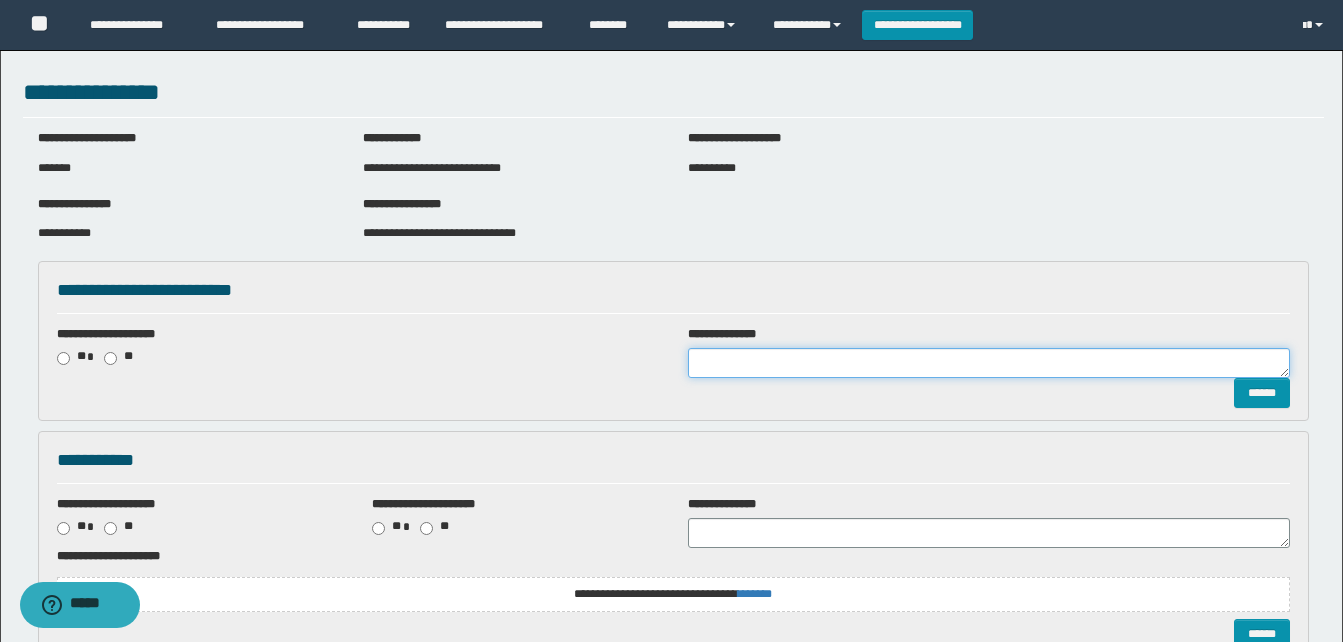 click at bounding box center [989, 363] 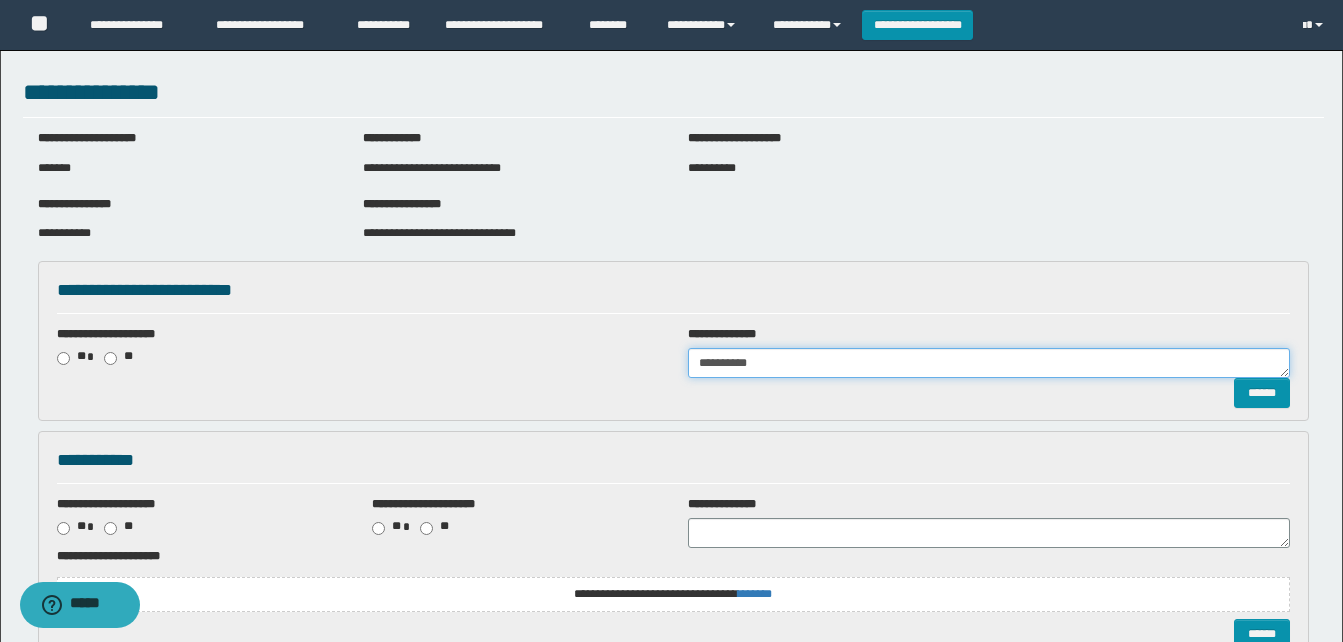 drag, startPoint x: 777, startPoint y: 363, endPoint x: 604, endPoint y: 362, distance: 173.00288 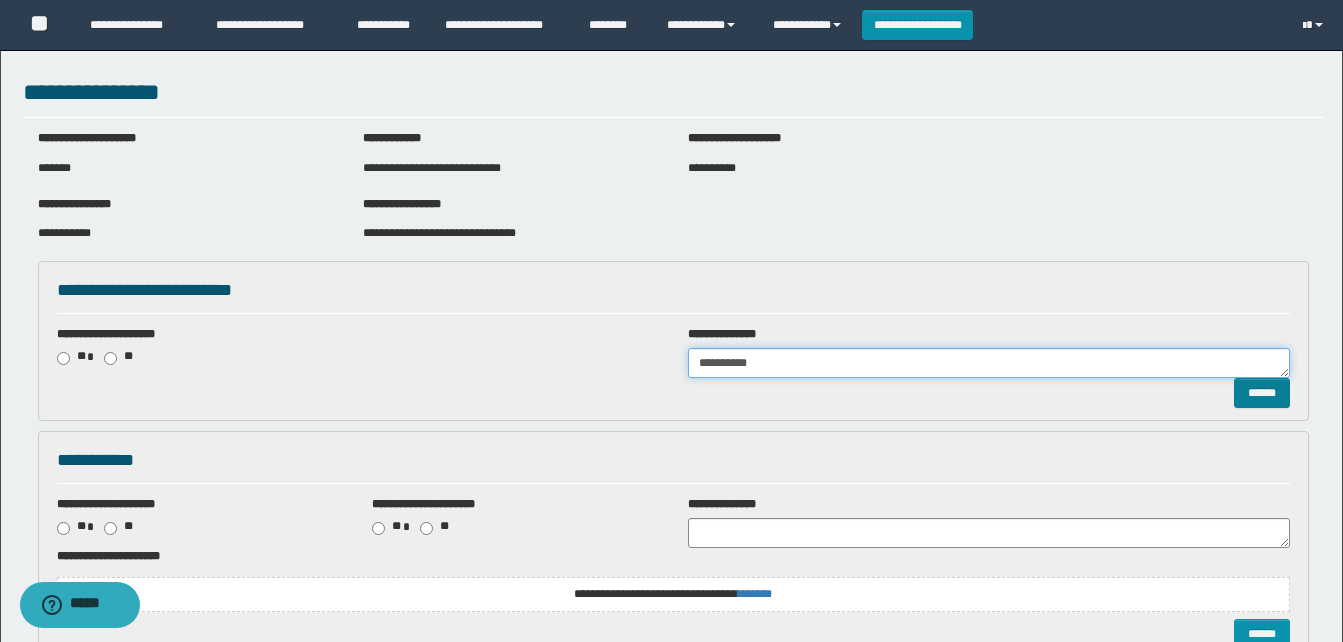 type on "**********" 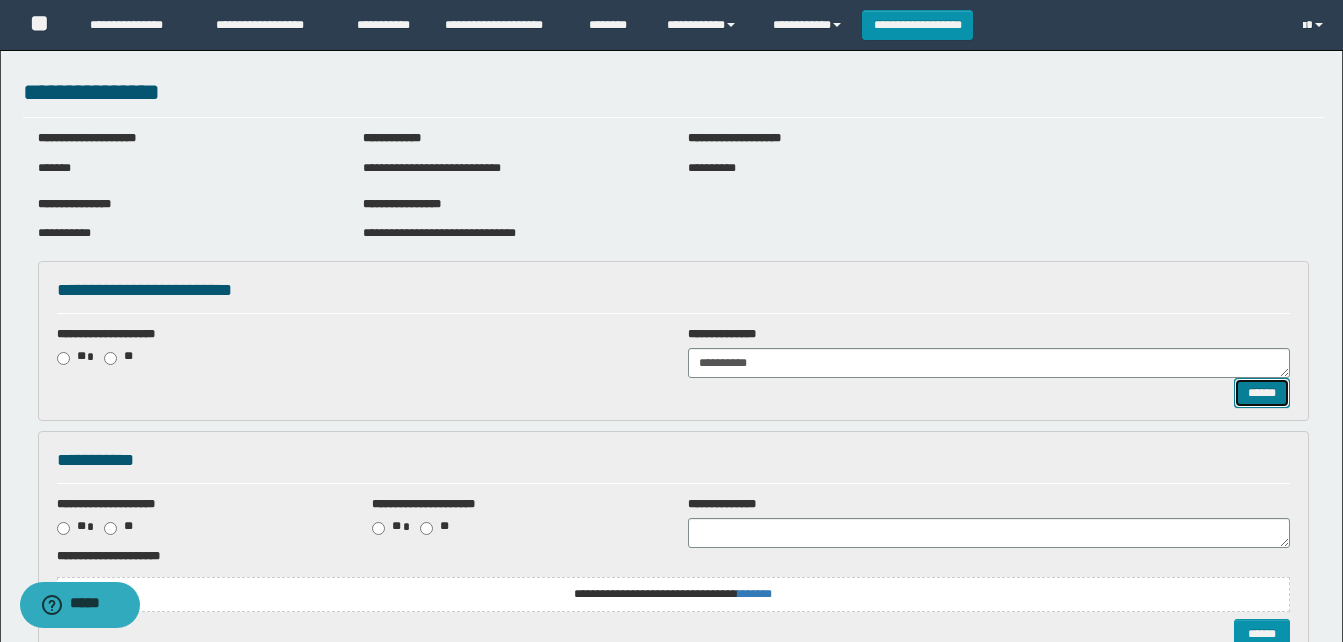 click on "******" at bounding box center [1262, 393] 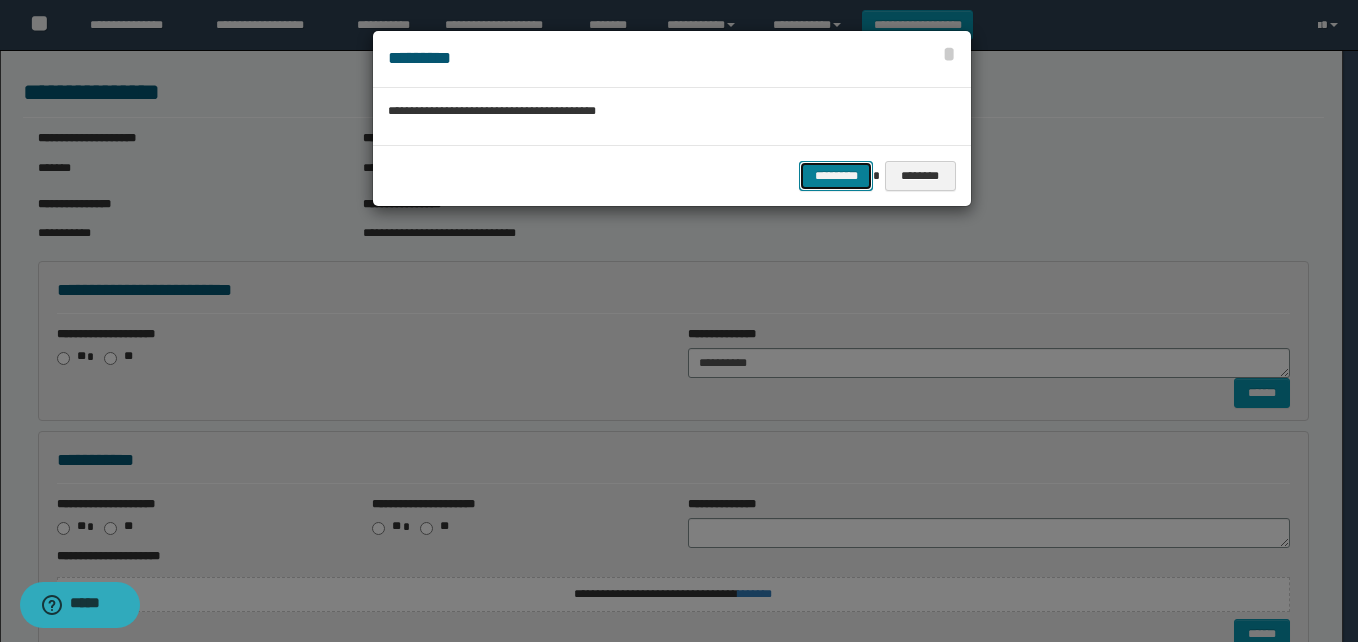 click on "*********" at bounding box center (836, 176) 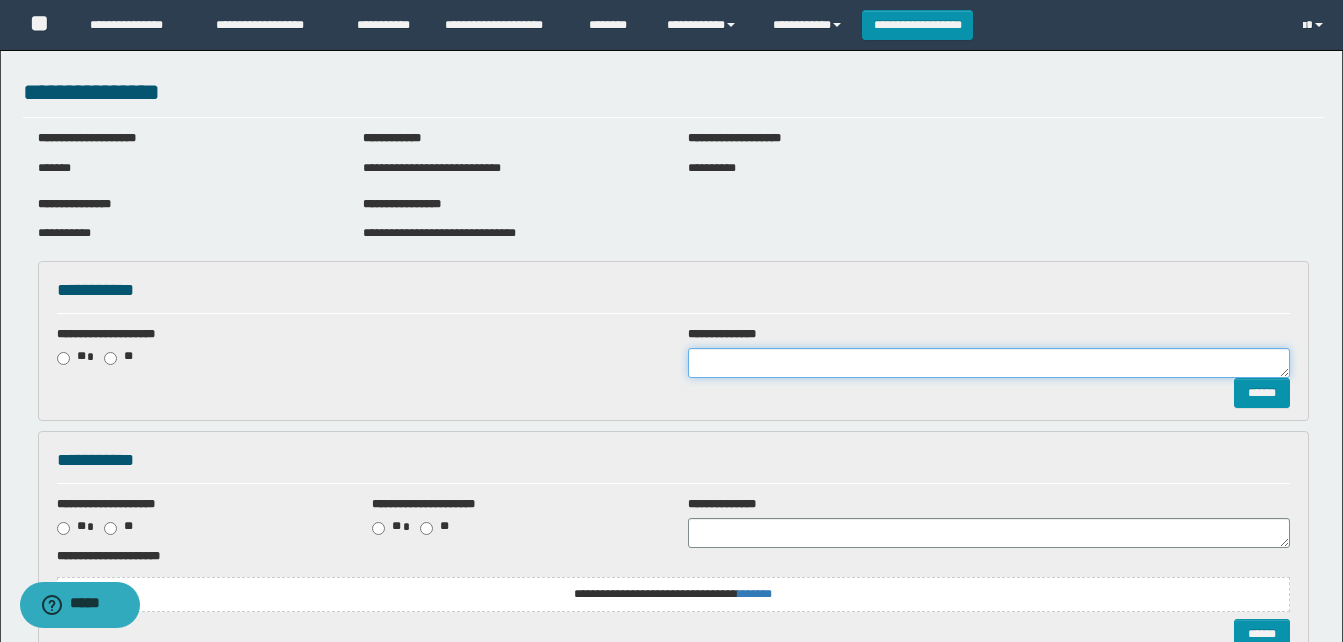 click at bounding box center [989, 363] 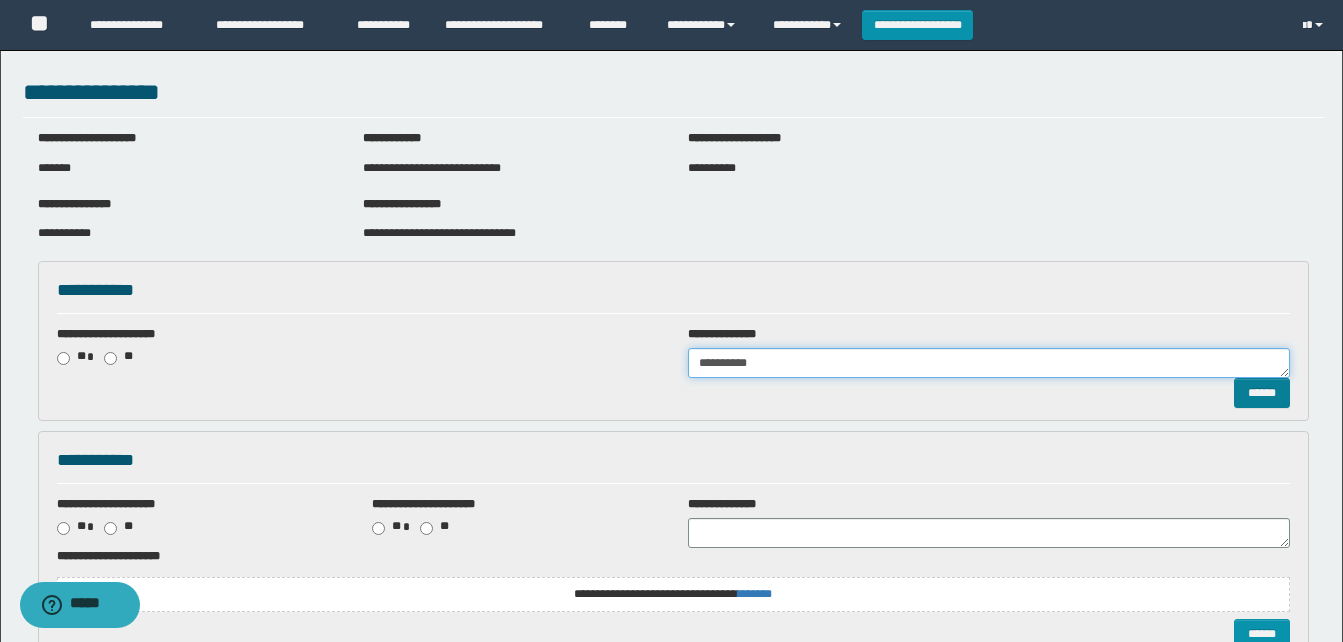 type on "**********" 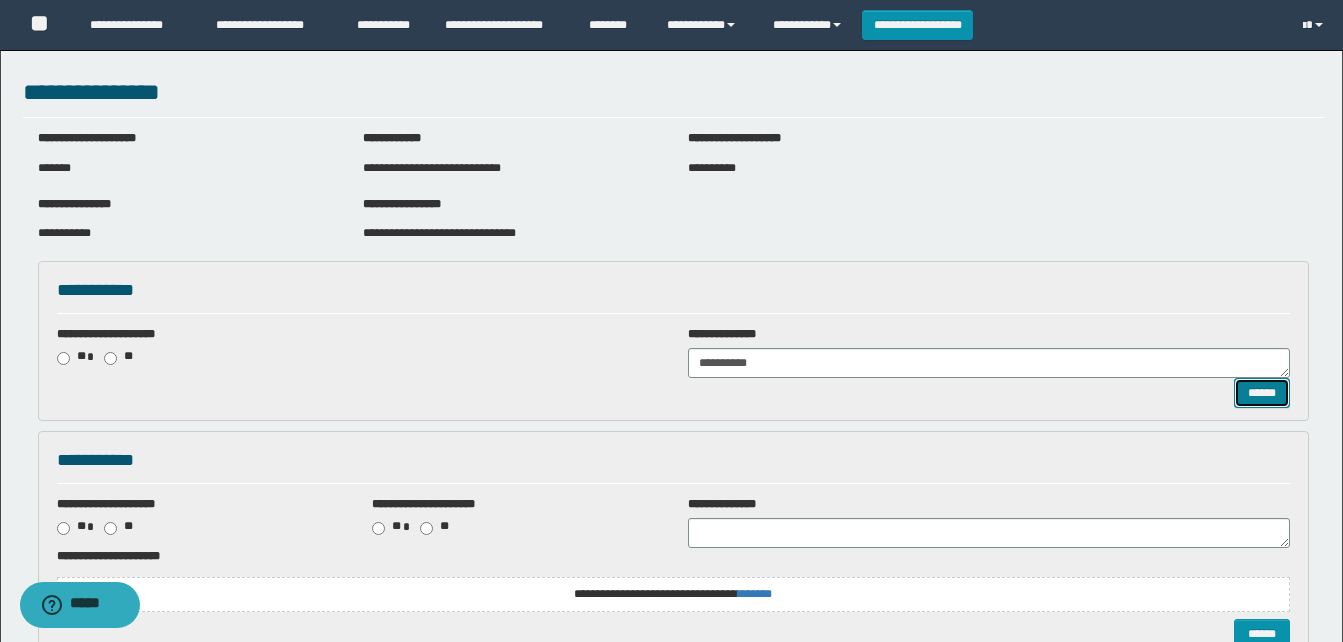 click on "******" at bounding box center (1262, 393) 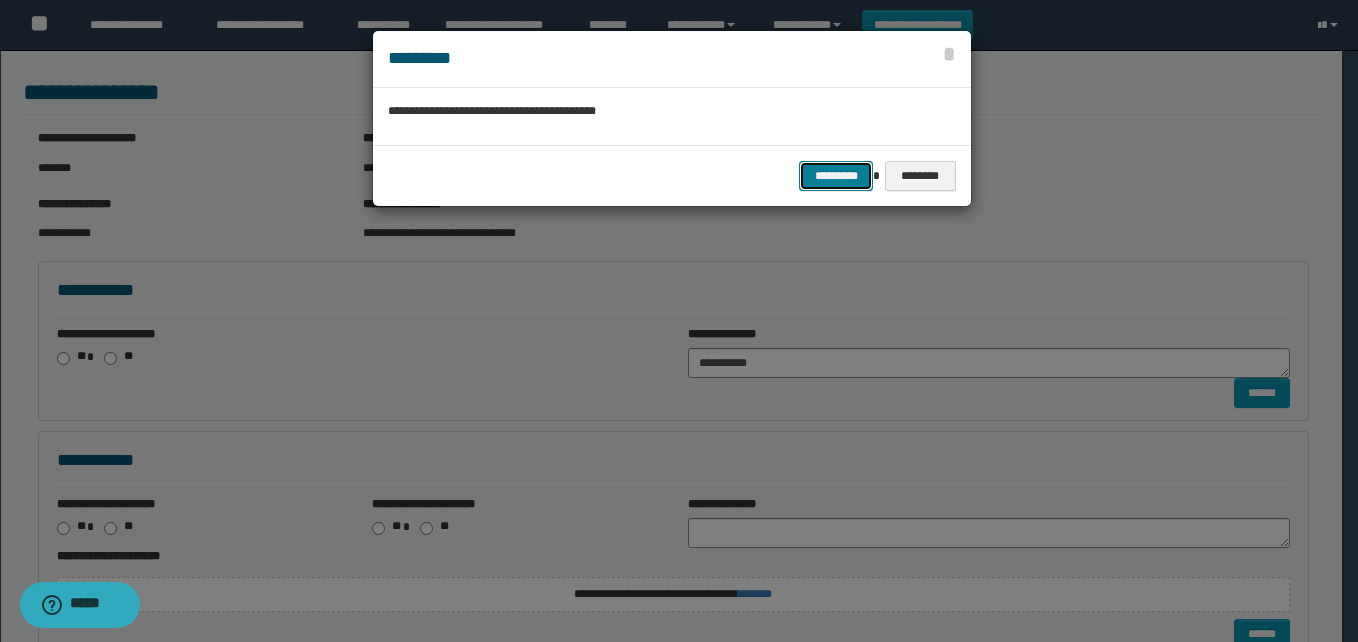 click on "*********" at bounding box center [836, 176] 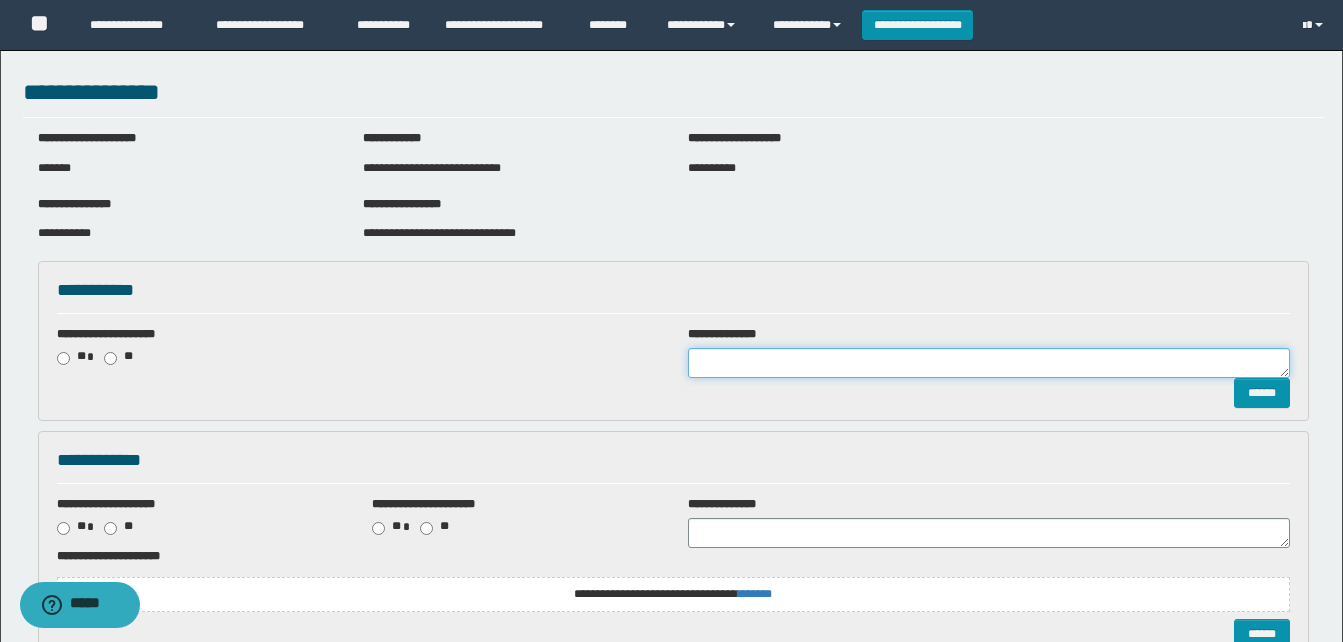 click at bounding box center [989, 363] 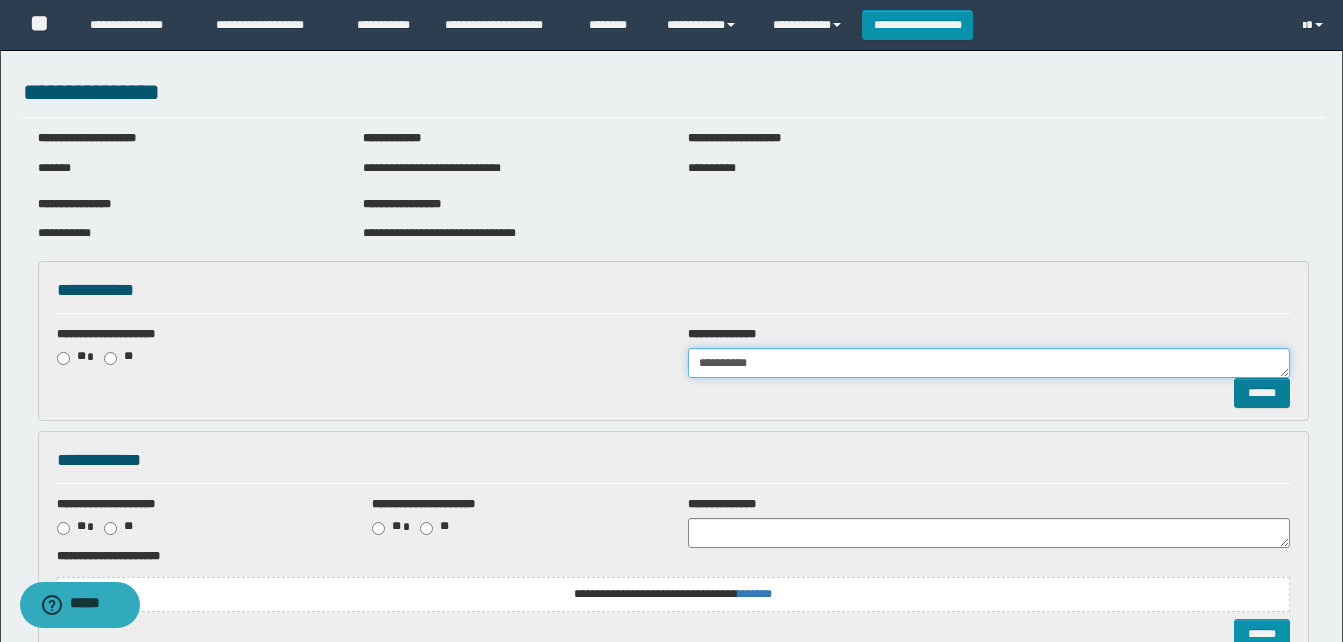 type on "**********" 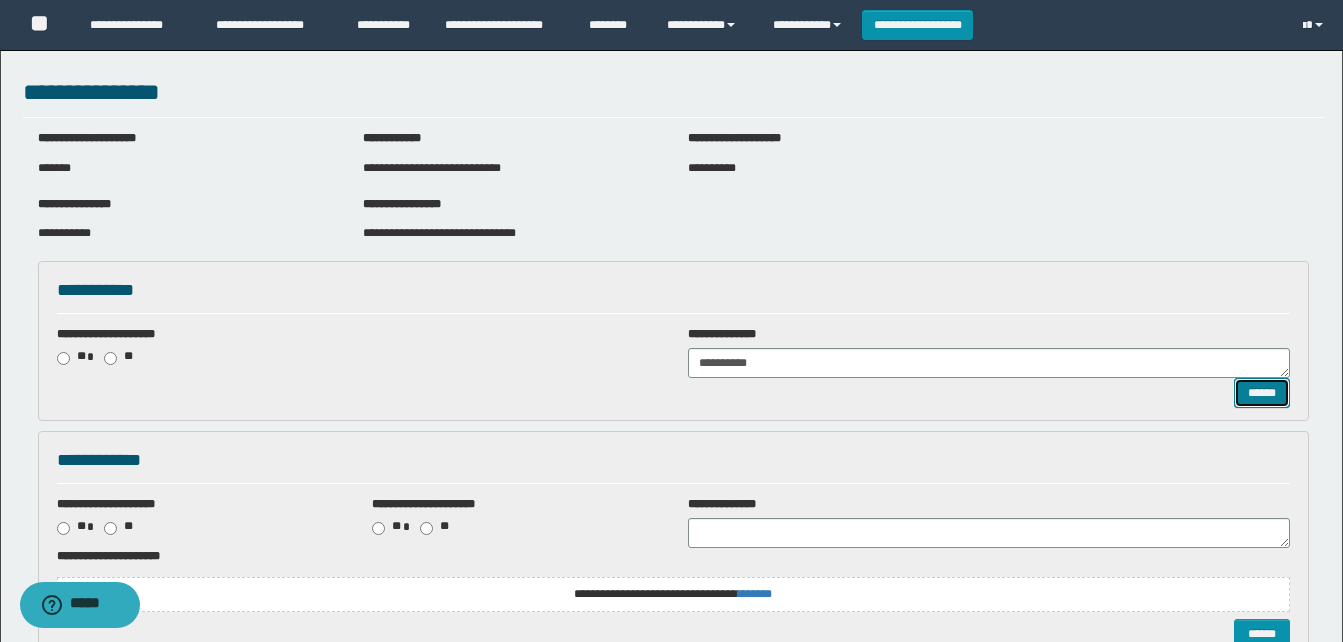 click on "******" at bounding box center (1262, 393) 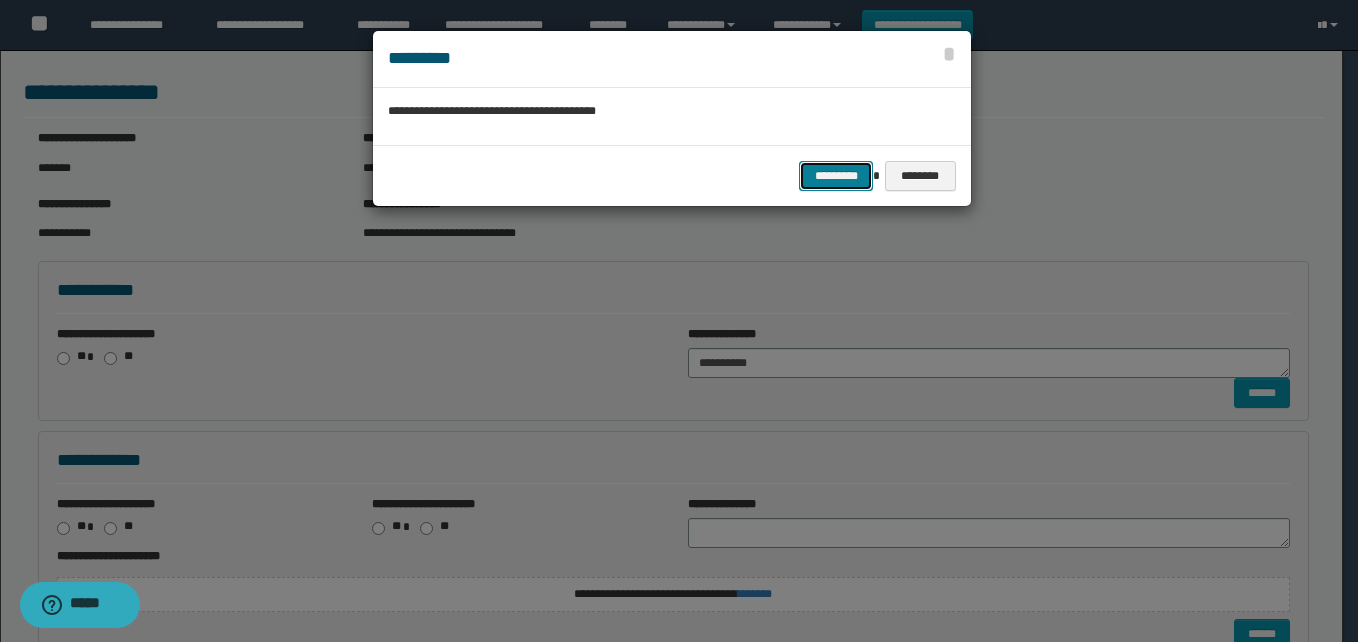 click on "*********" at bounding box center [836, 176] 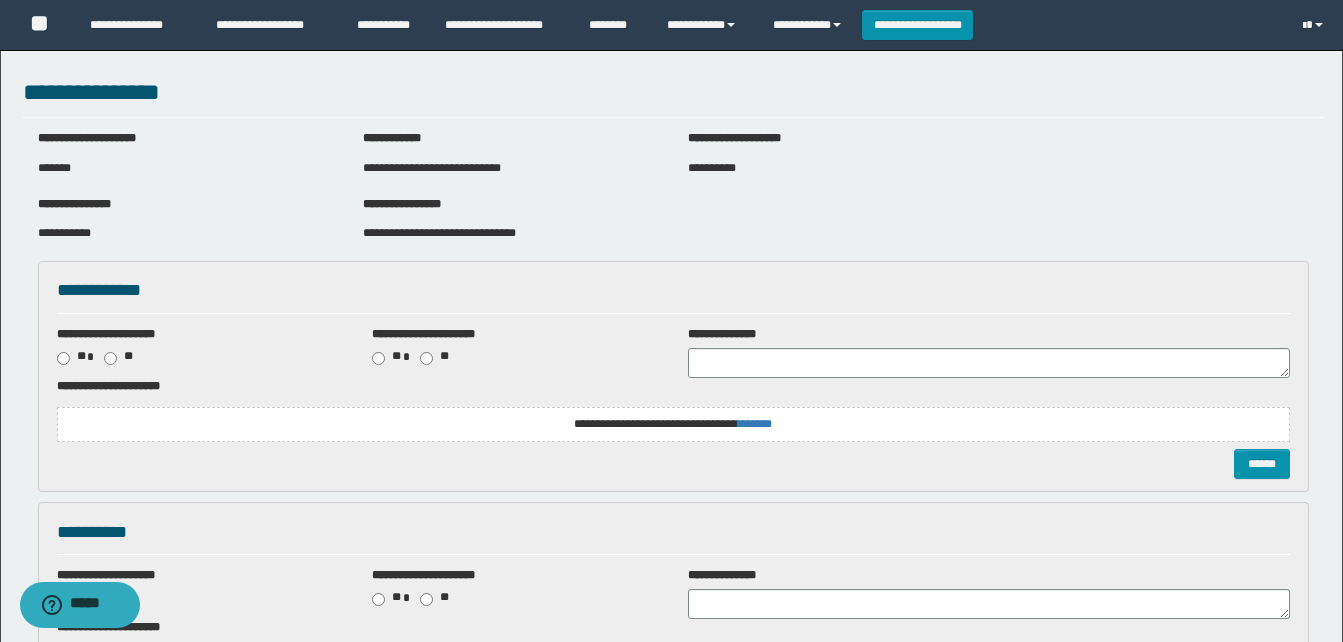 click on "**
**" at bounding box center (200, 356) 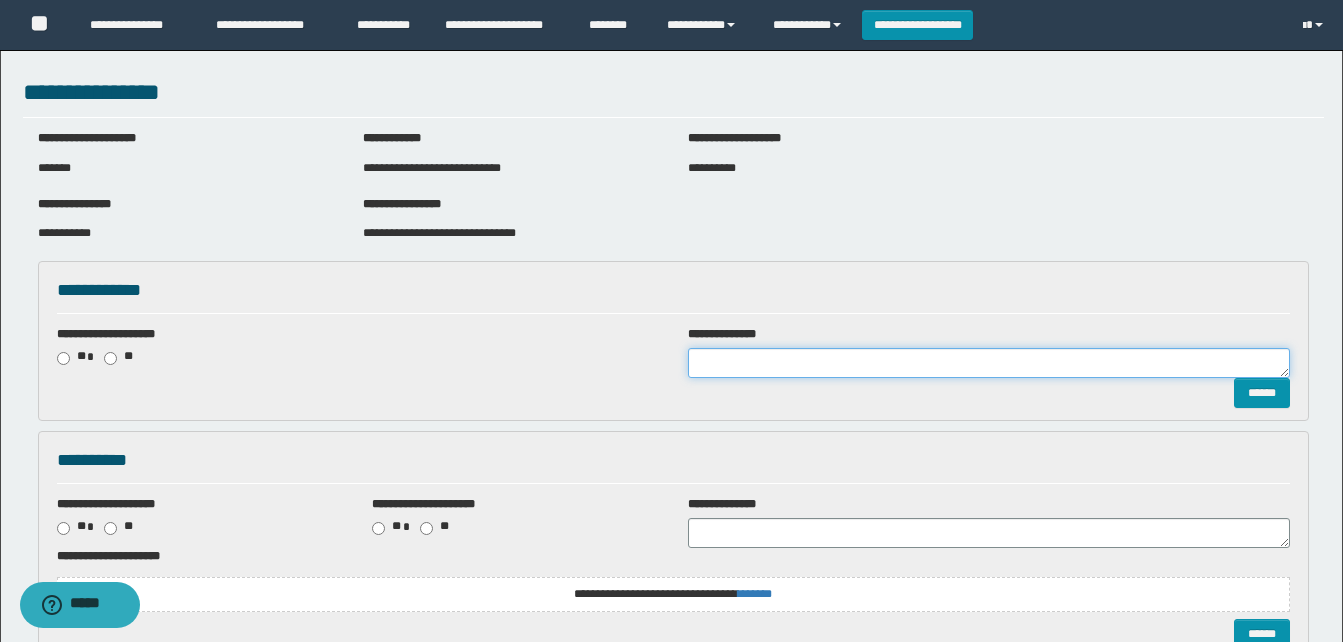 click at bounding box center (989, 363) 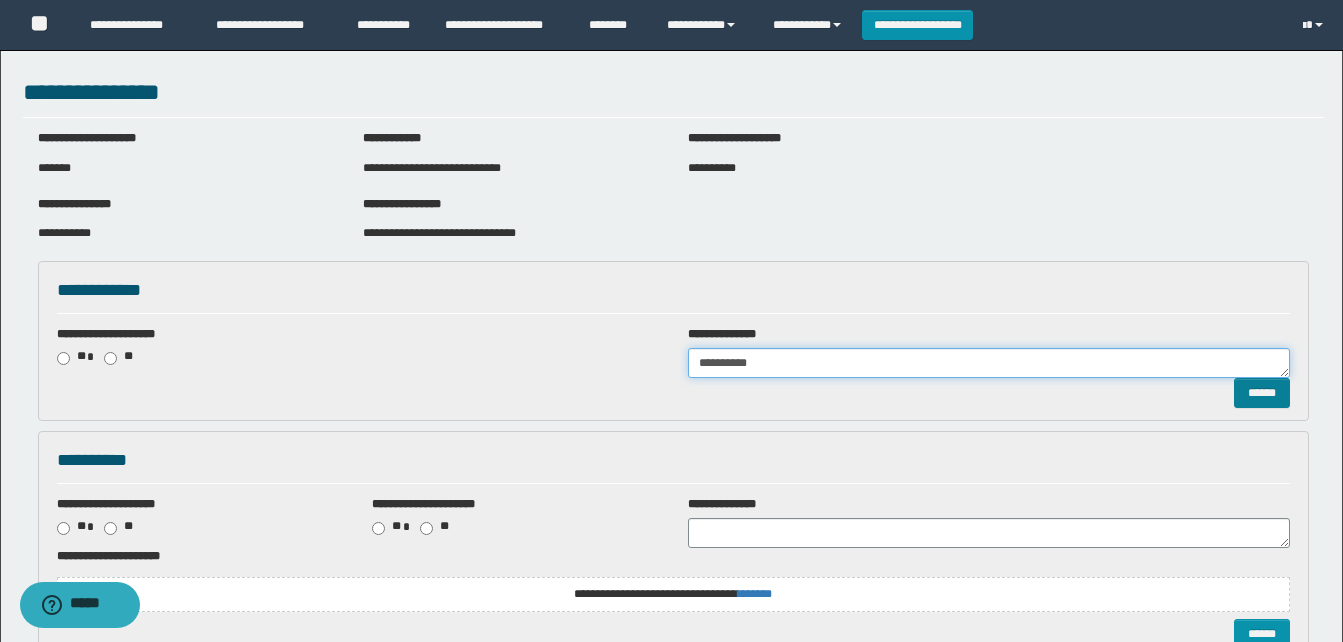 type on "**********" 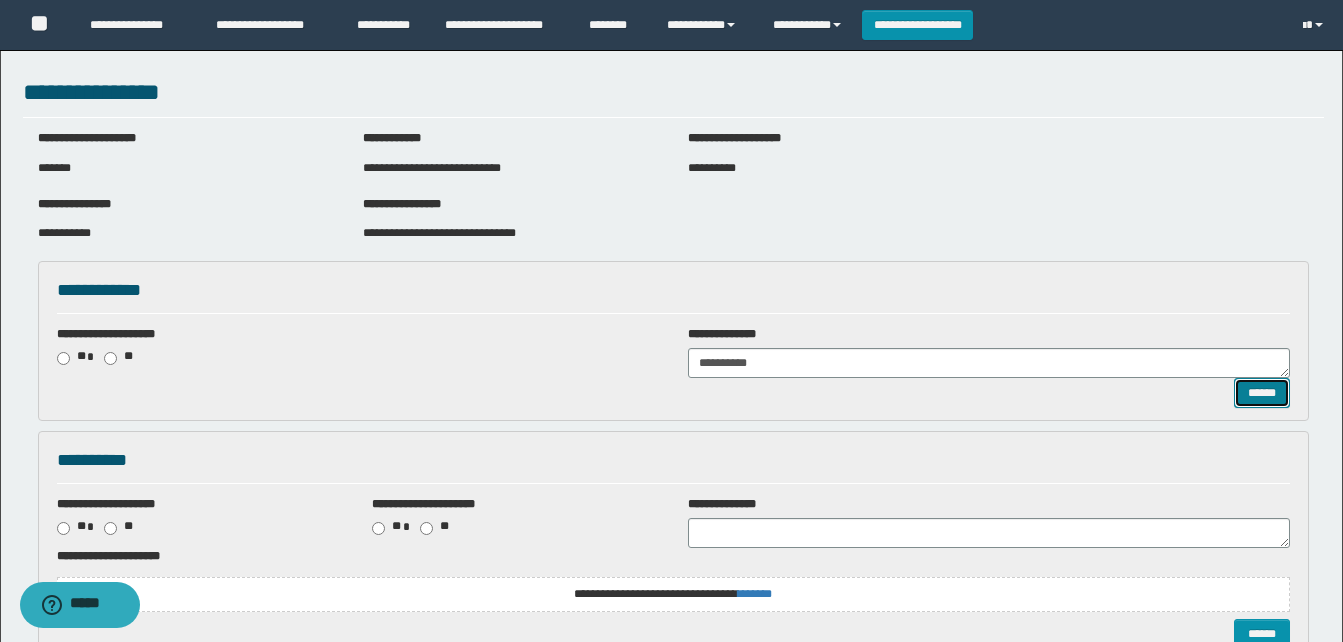 drag, startPoint x: 1244, startPoint y: 393, endPoint x: 1193, endPoint y: 379, distance: 52.886673 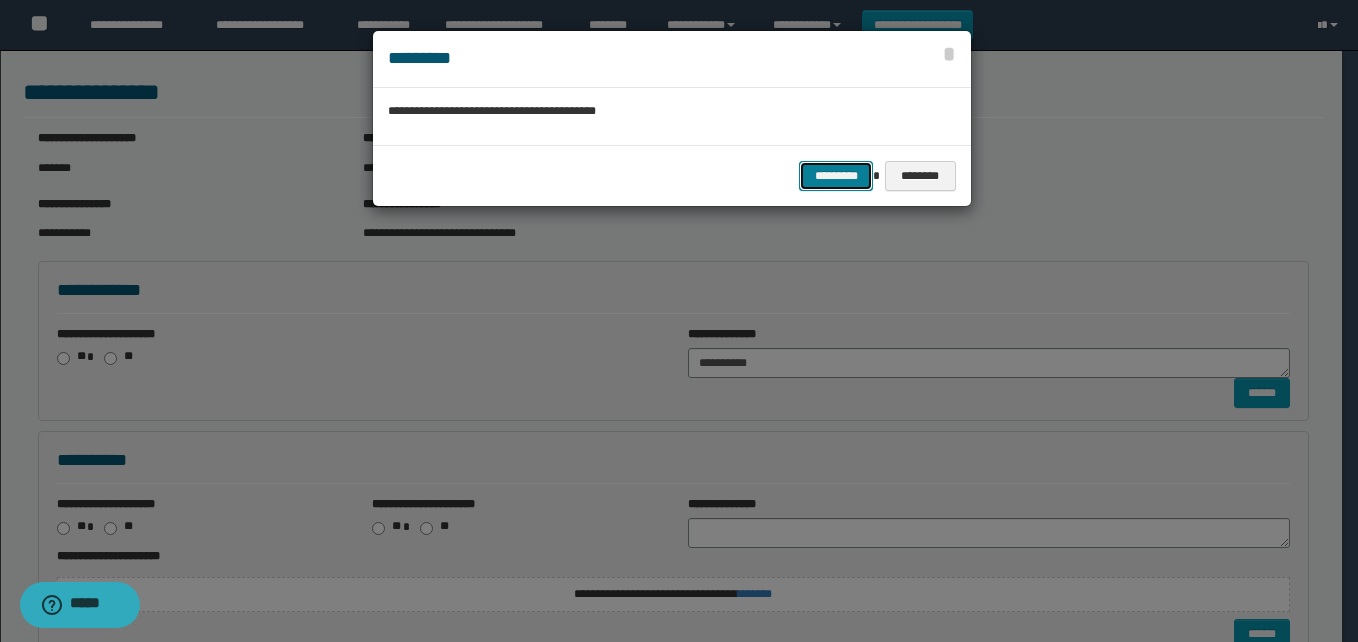 click on "*********" at bounding box center [836, 176] 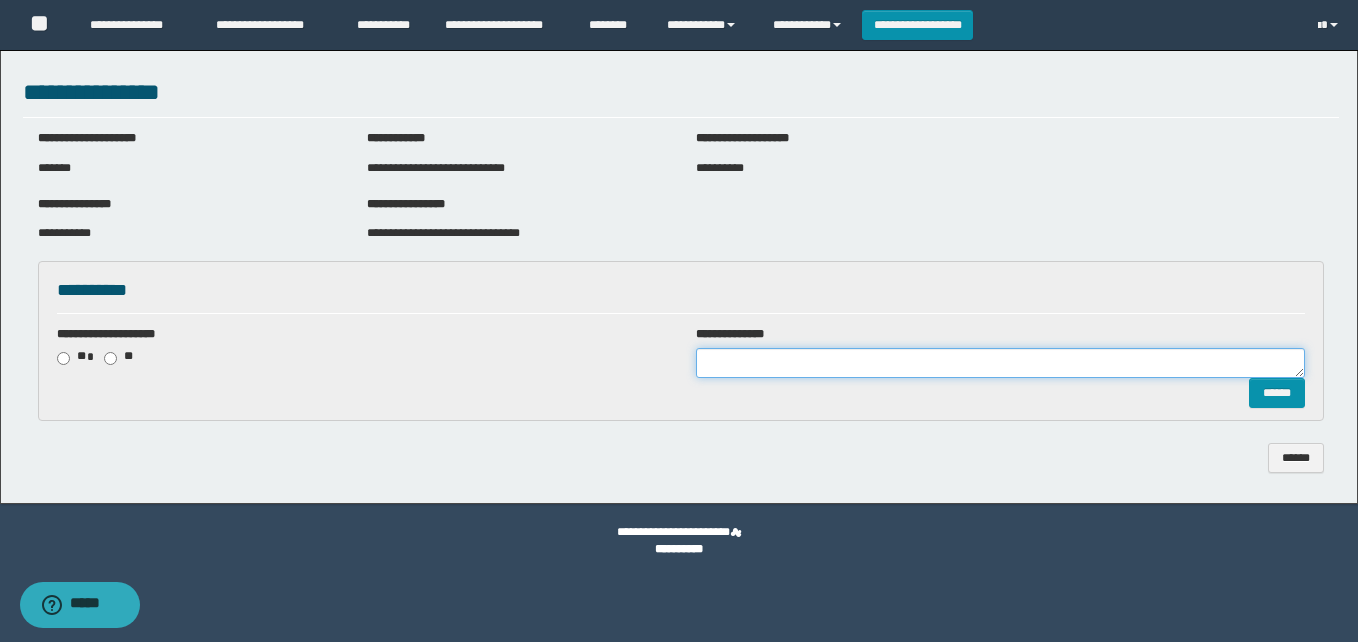 click at bounding box center (1000, 363) 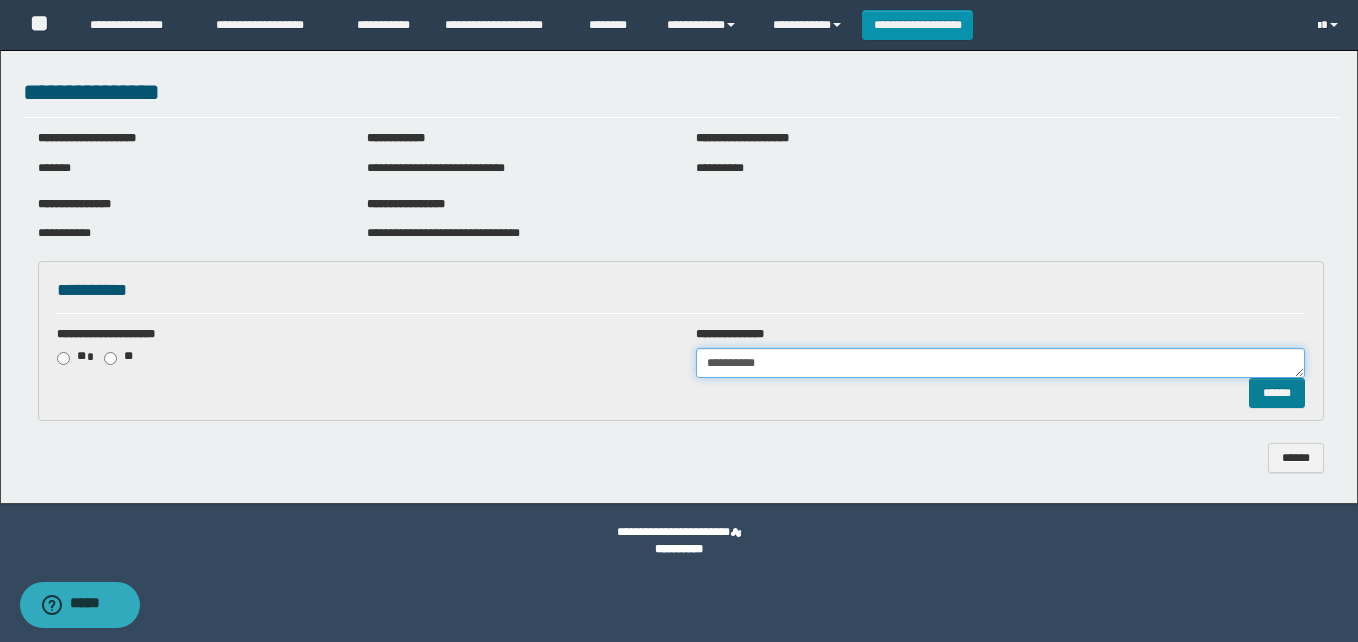 type on "**********" 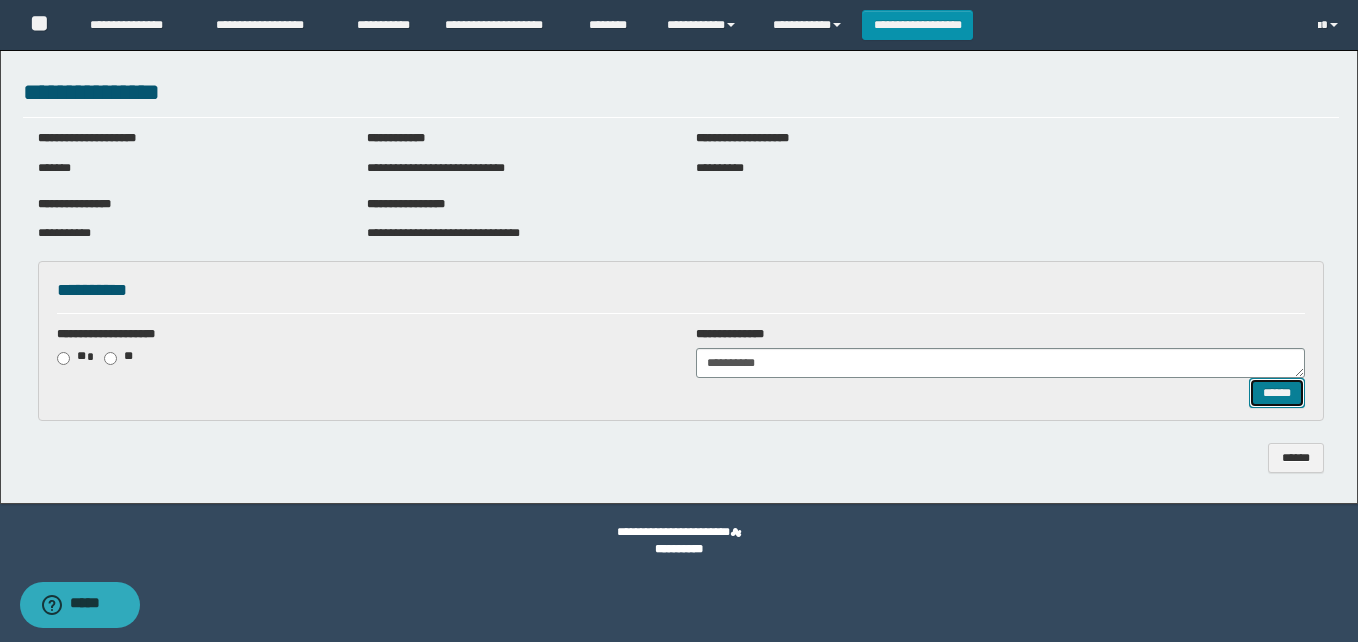 click on "******" at bounding box center [1277, 393] 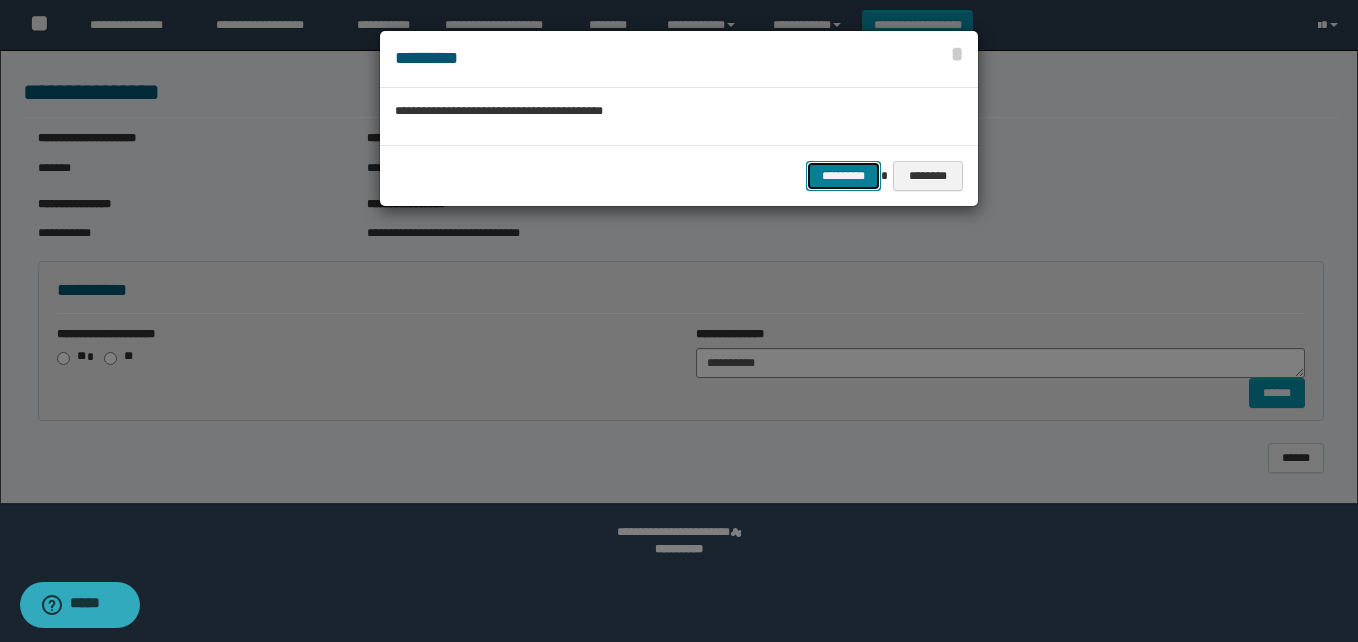 click on "*********" at bounding box center (843, 176) 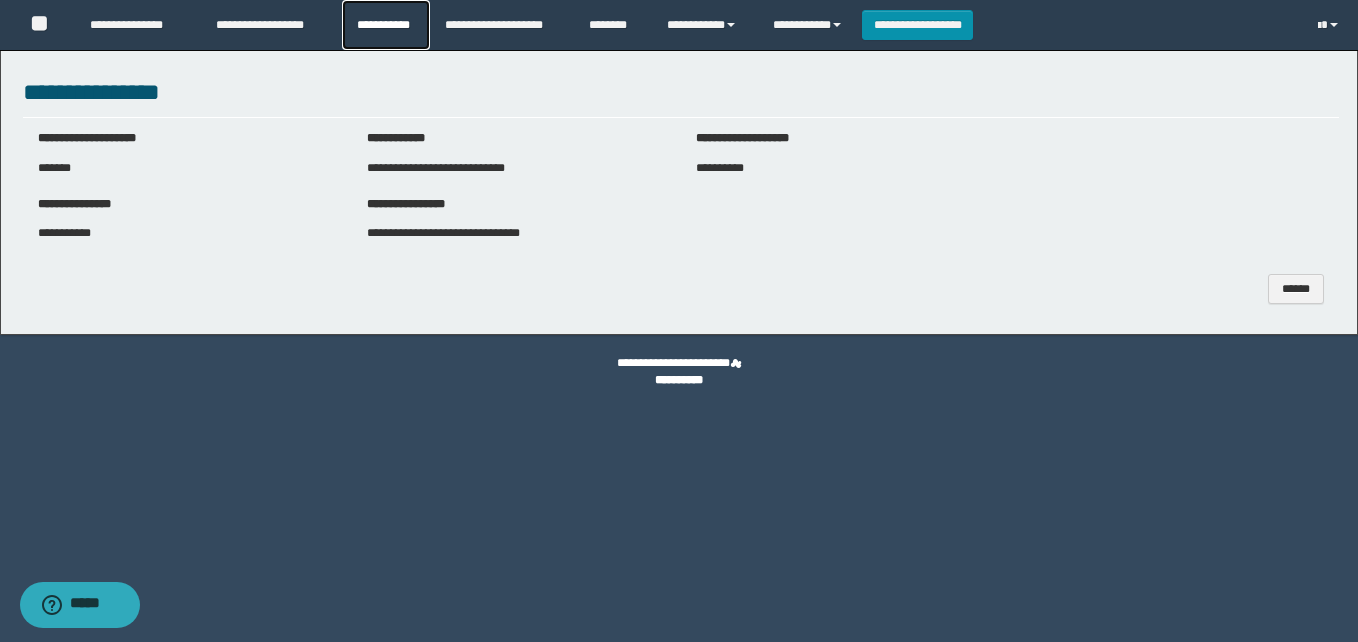 click on "**********" at bounding box center [386, 25] 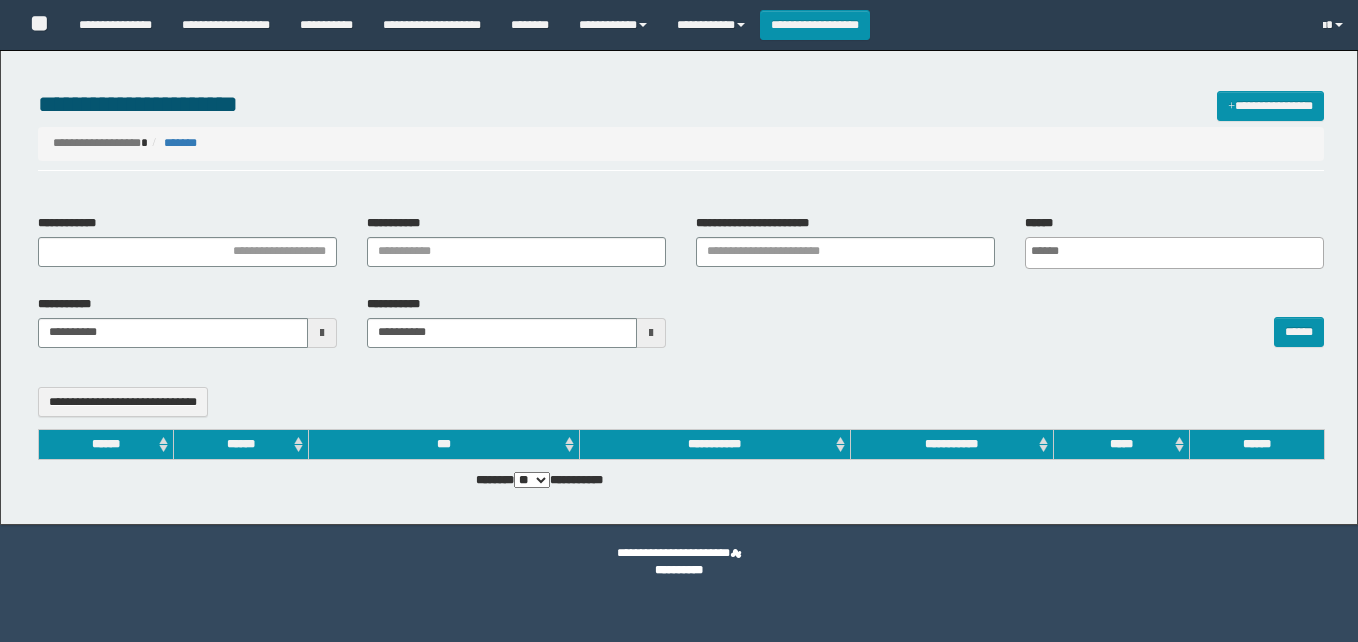 select 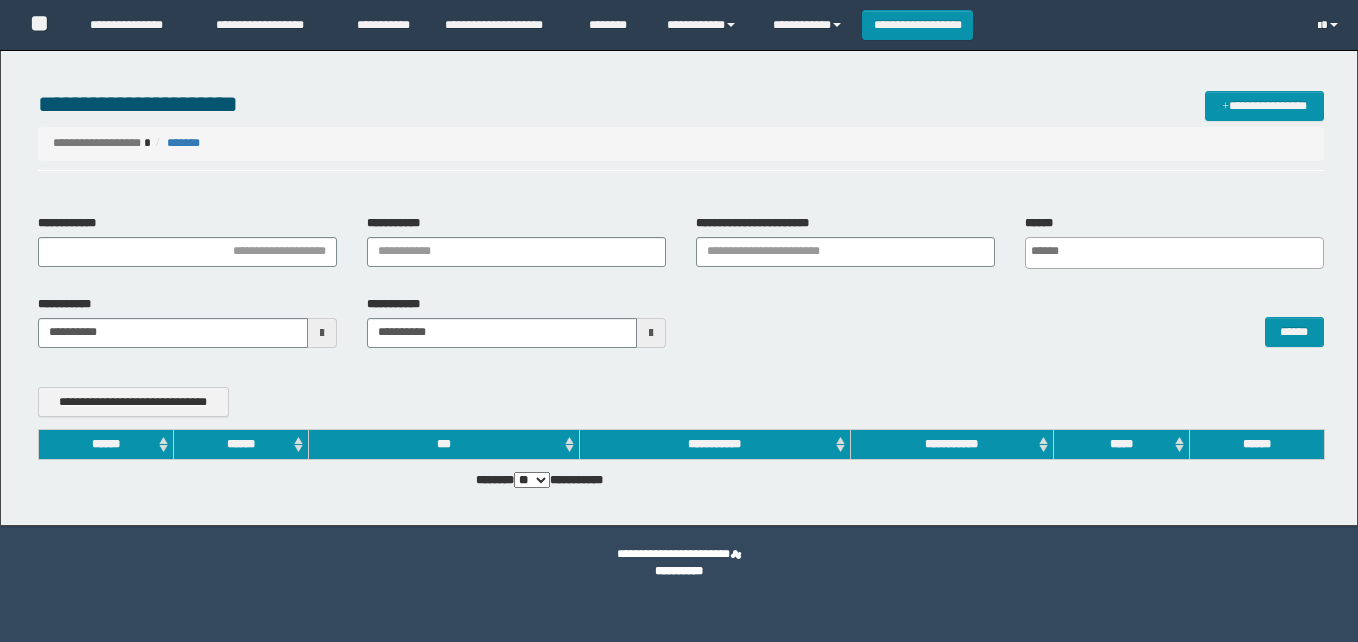 scroll, scrollTop: 0, scrollLeft: 0, axis: both 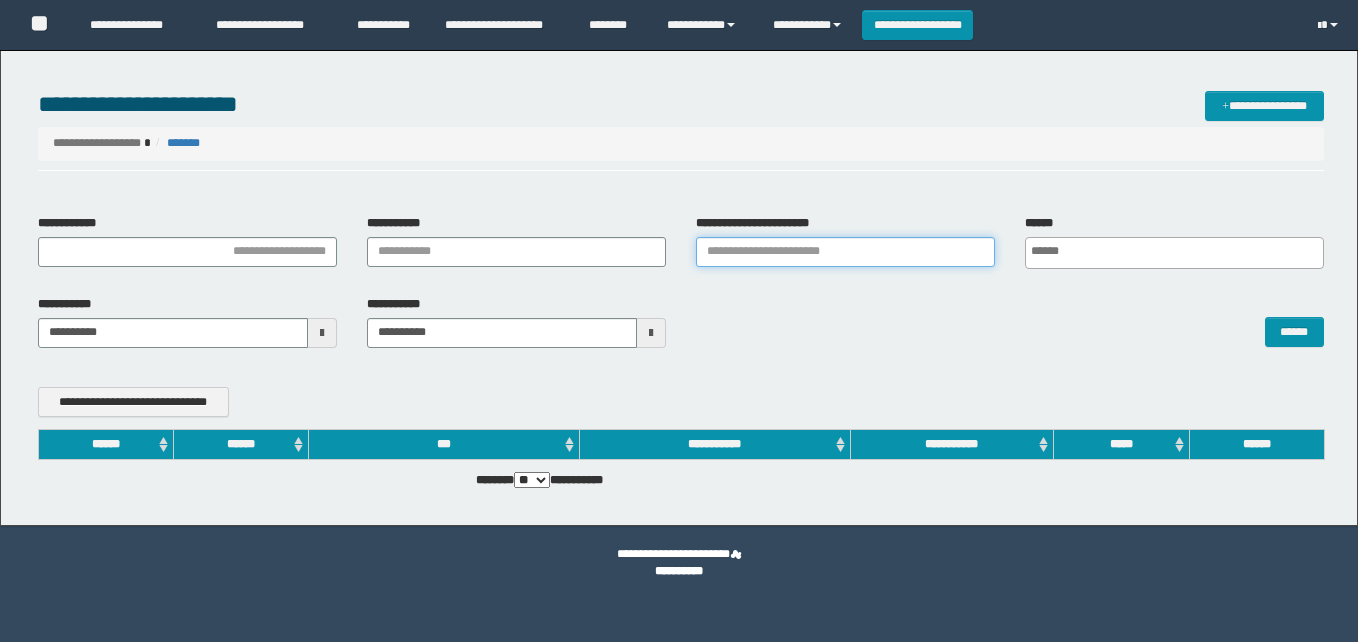click on "**********" at bounding box center [845, 252] 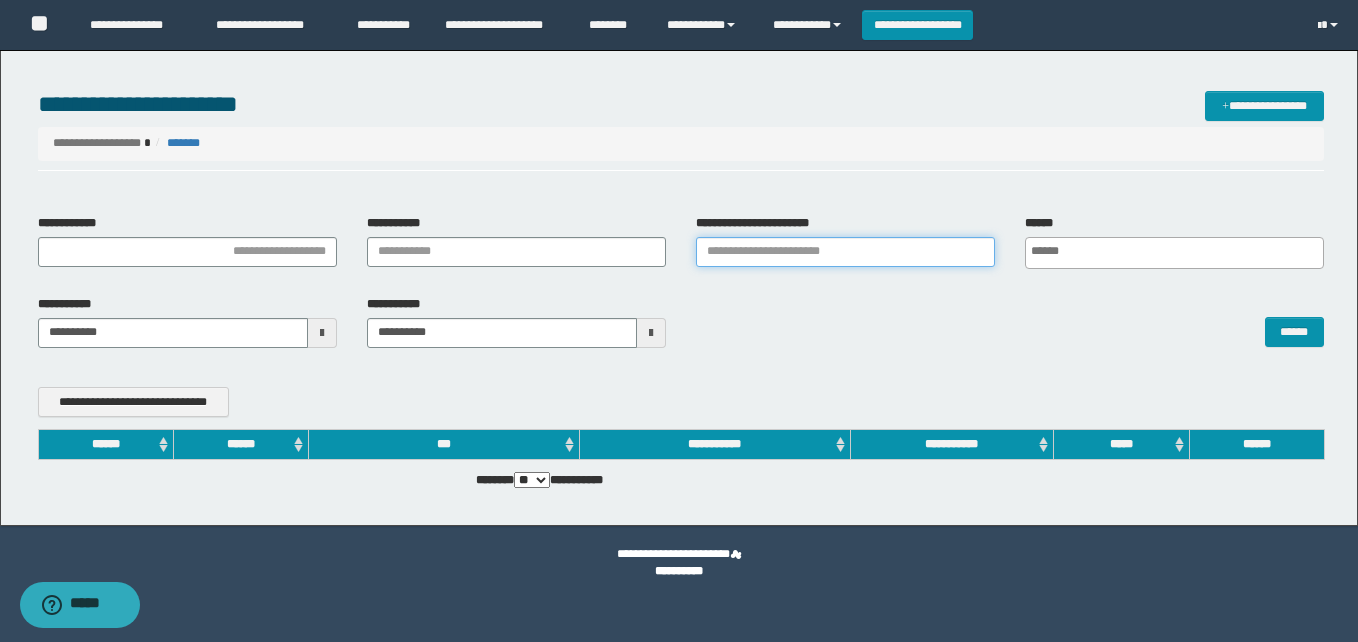 paste on "**********" 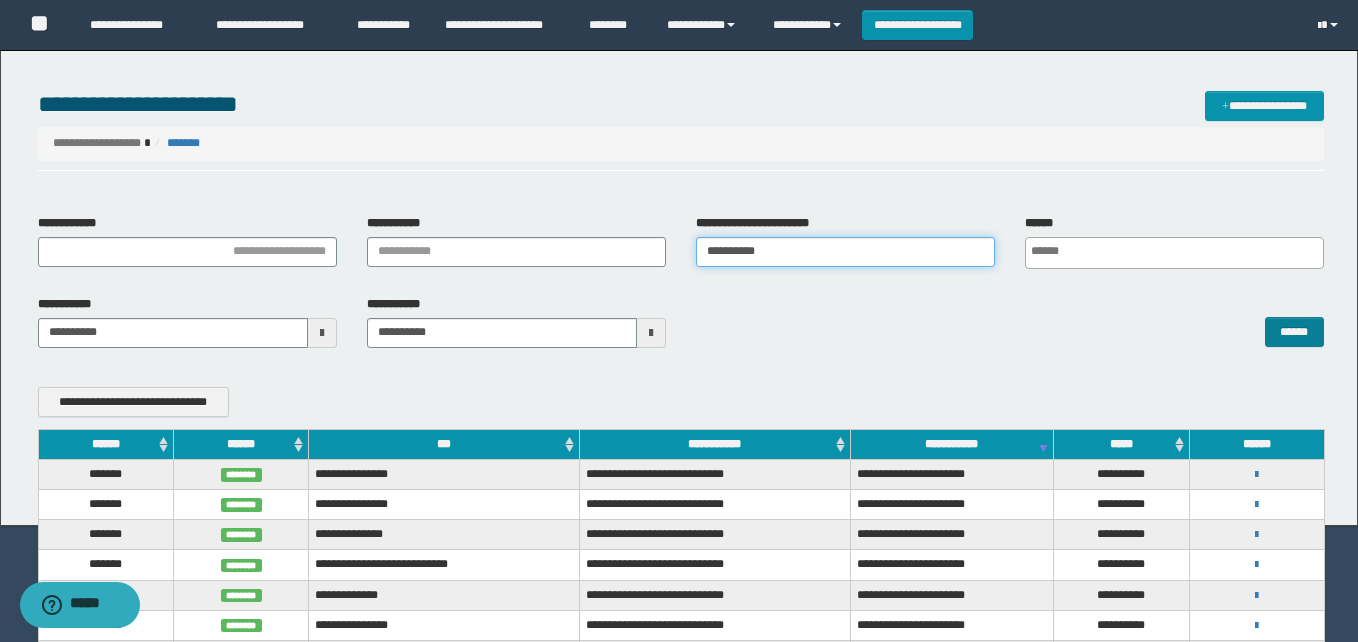 type on "**********" 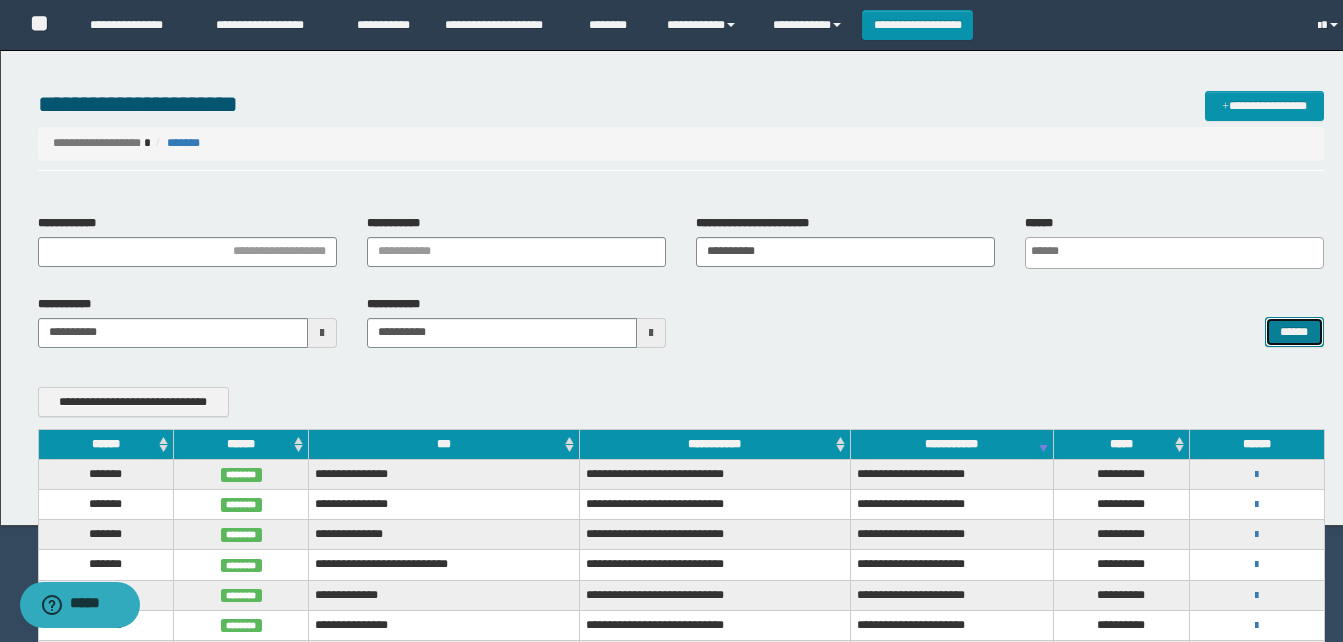 click on "******" at bounding box center (1294, 332) 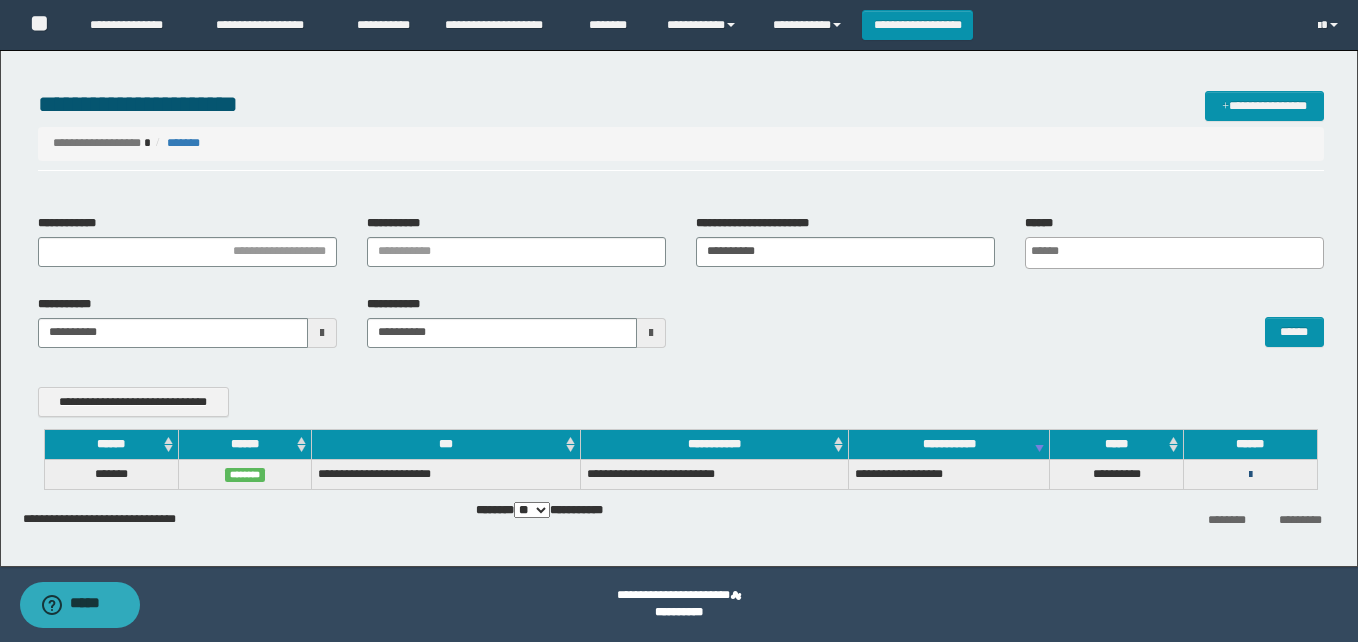 click at bounding box center (1250, 474) 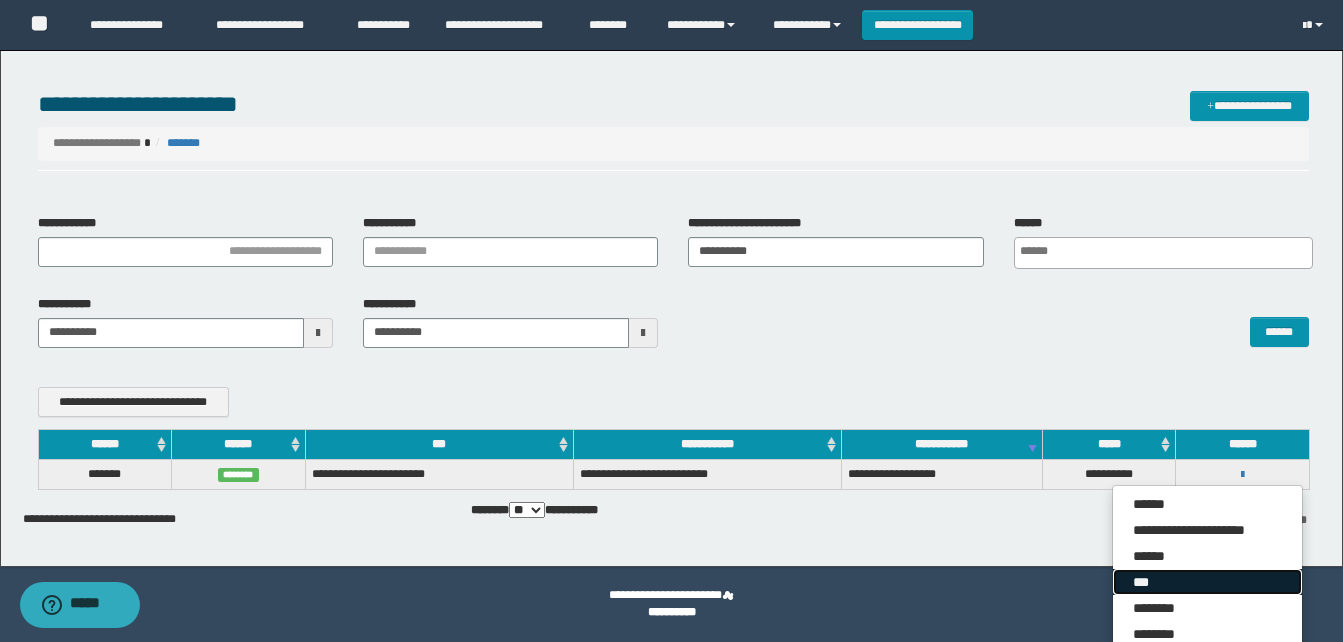 click on "***" at bounding box center [1207, 582] 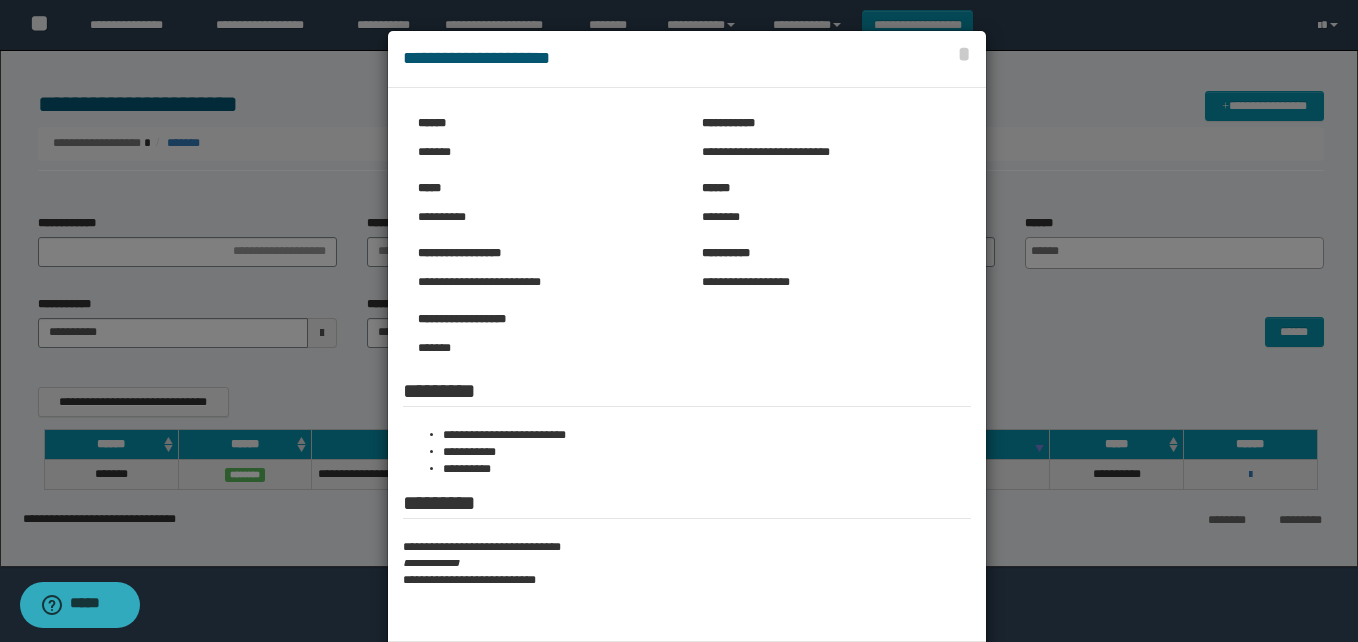 scroll, scrollTop: 91, scrollLeft: 0, axis: vertical 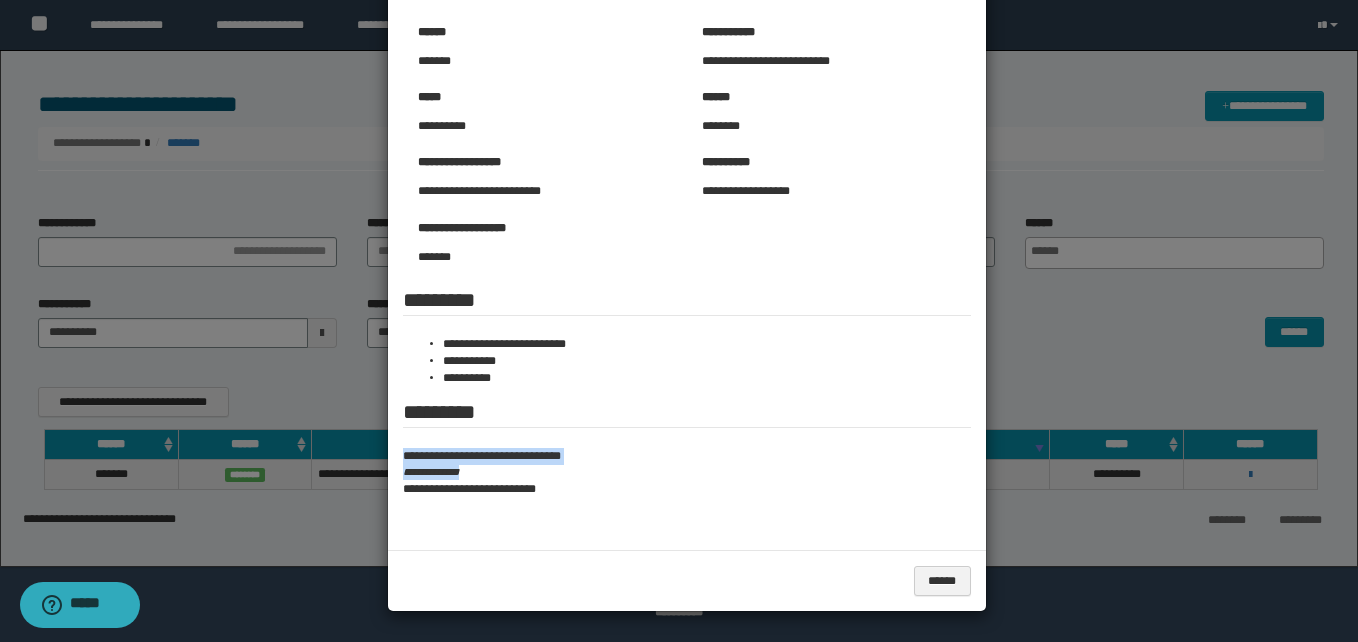 drag, startPoint x: 387, startPoint y: 451, endPoint x: 494, endPoint y: 469, distance: 108.503456 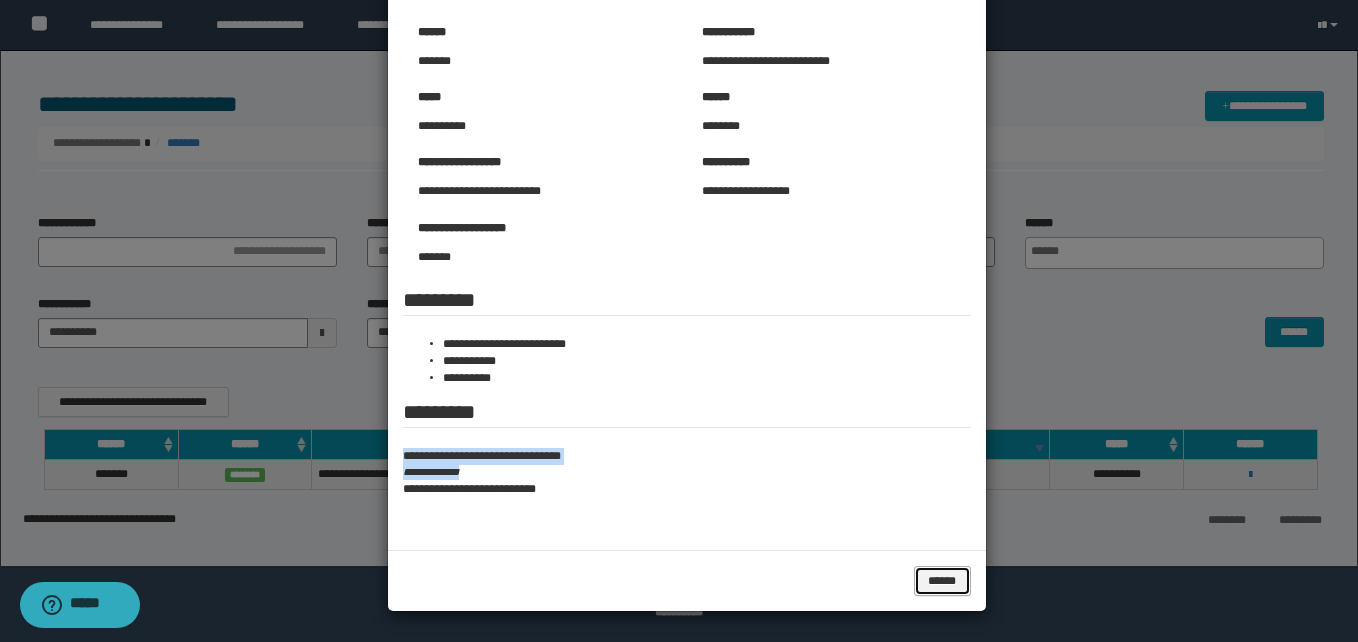 click on "******" at bounding box center (942, 581) 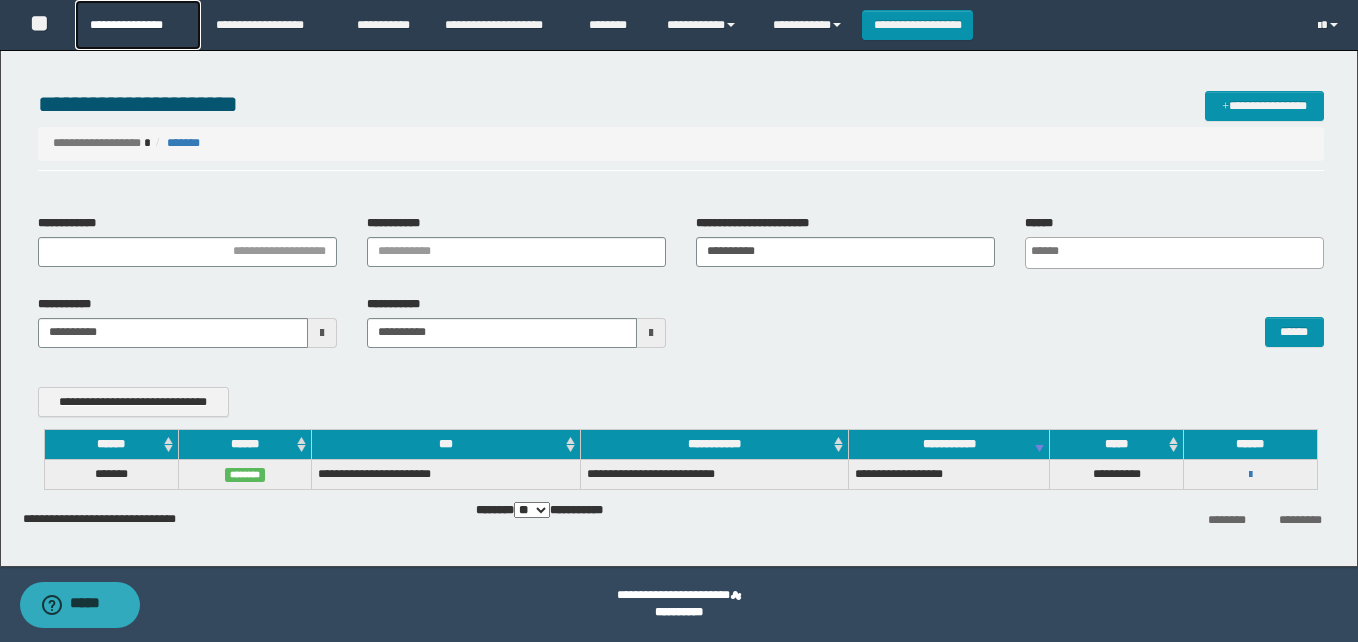 click on "**********" at bounding box center (137, 25) 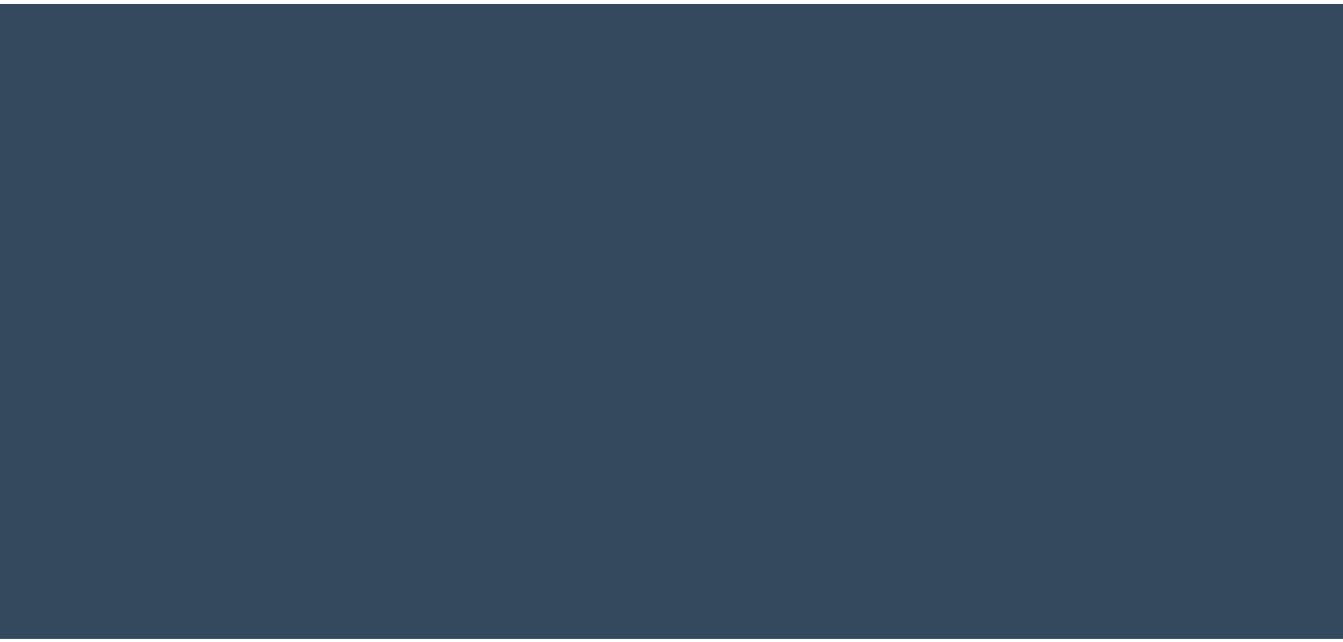 scroll, scrollTop: 0, scrollLeft: 0, axis: both 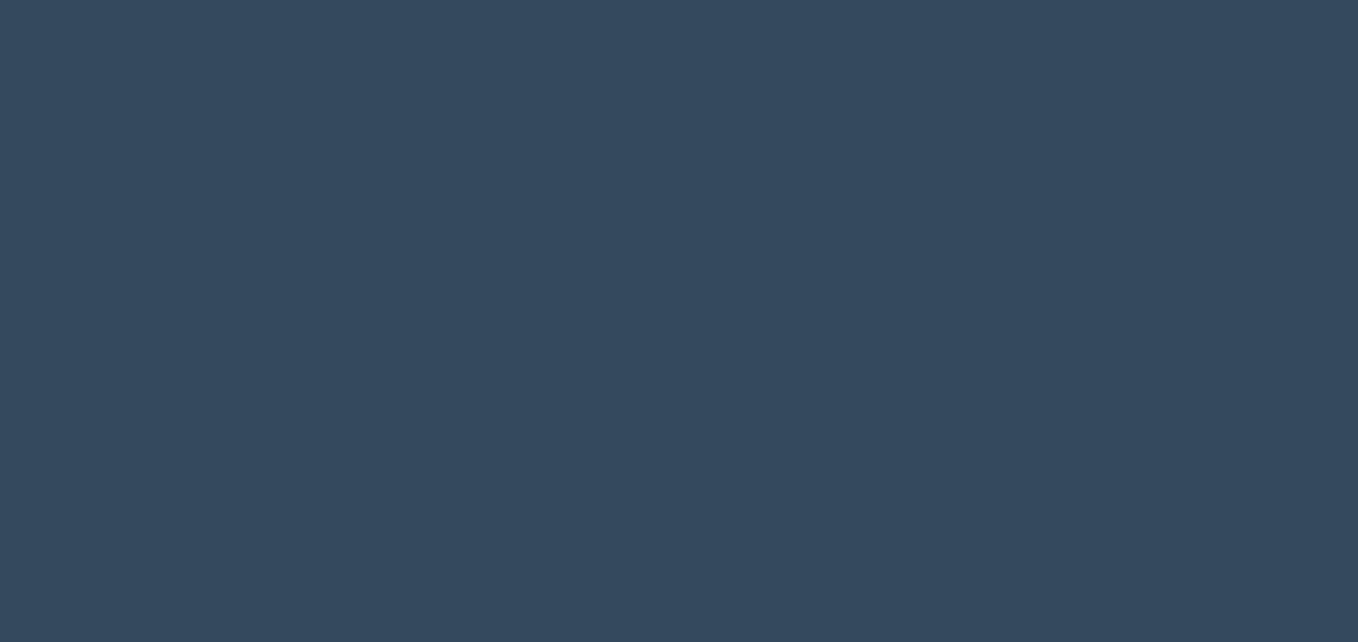 select 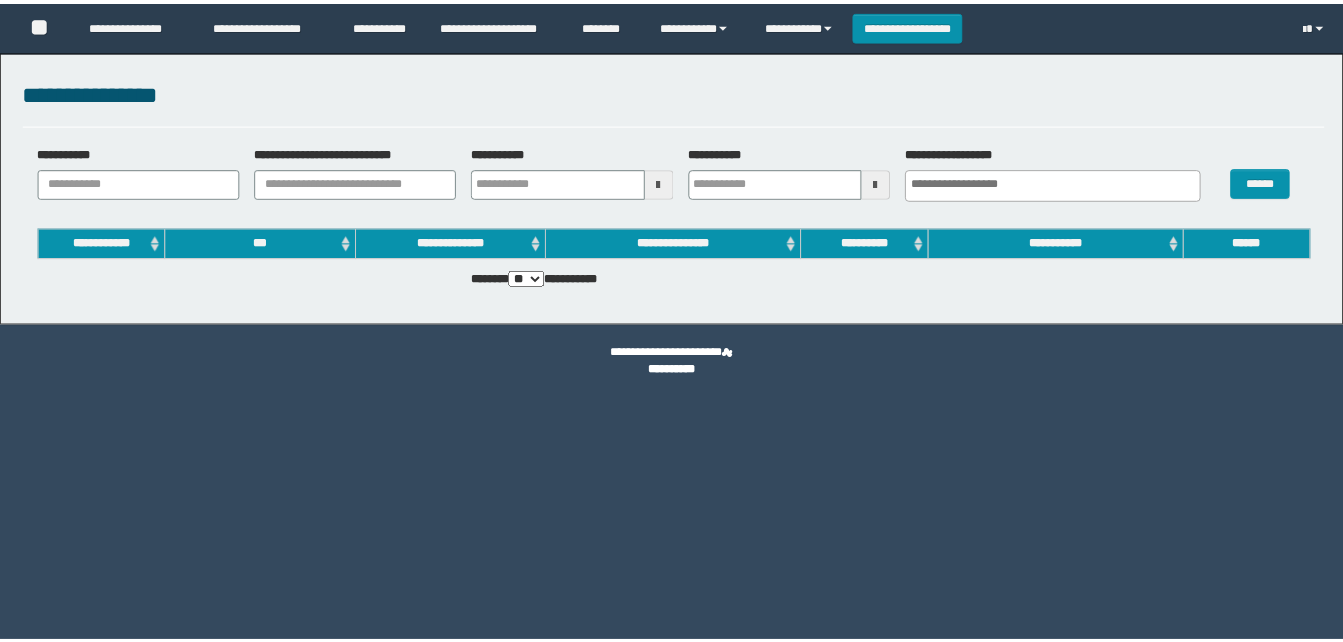 scroll, scrollTop: 0, scrollLeft: 0, axis: both 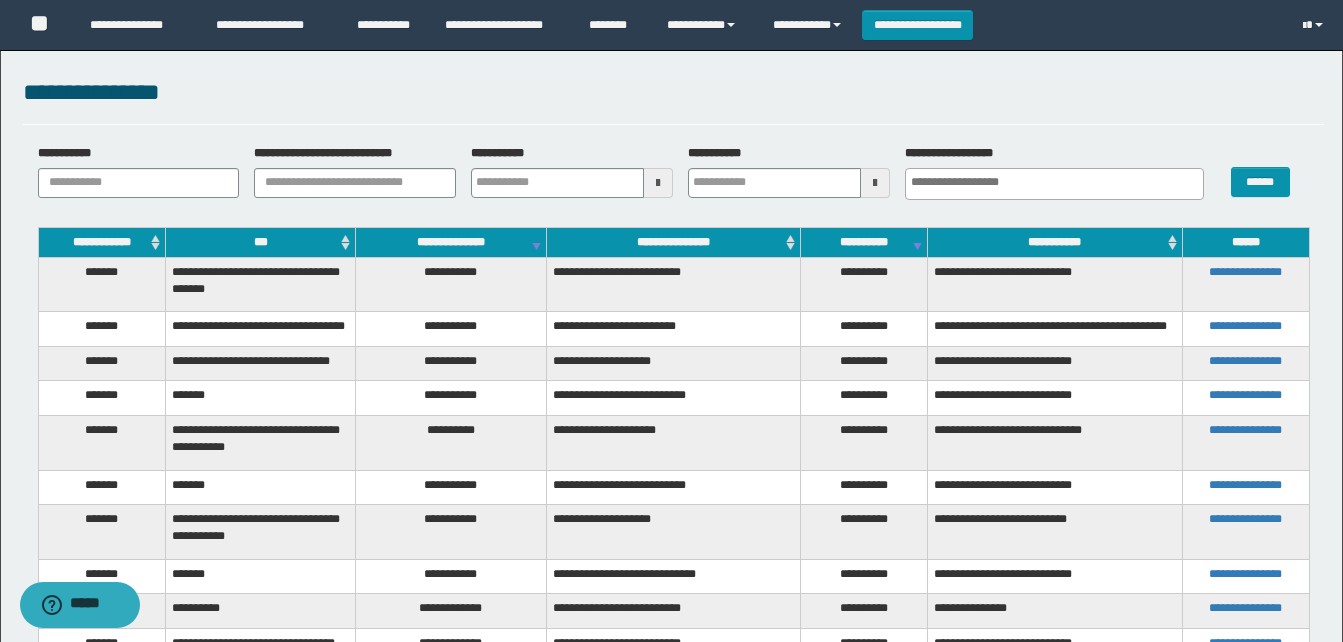 click on "***" at bounding box center [260, 242] 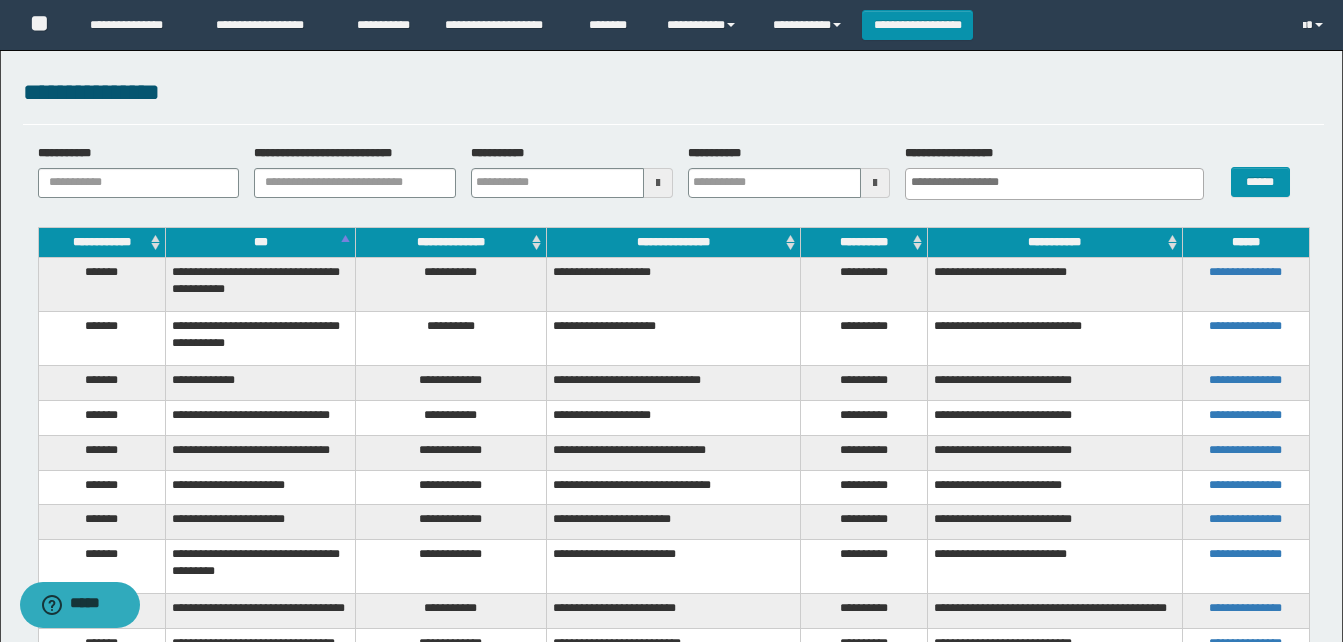 scroll, scrollTop: 100, scrollLeft: 0, axis: vertical 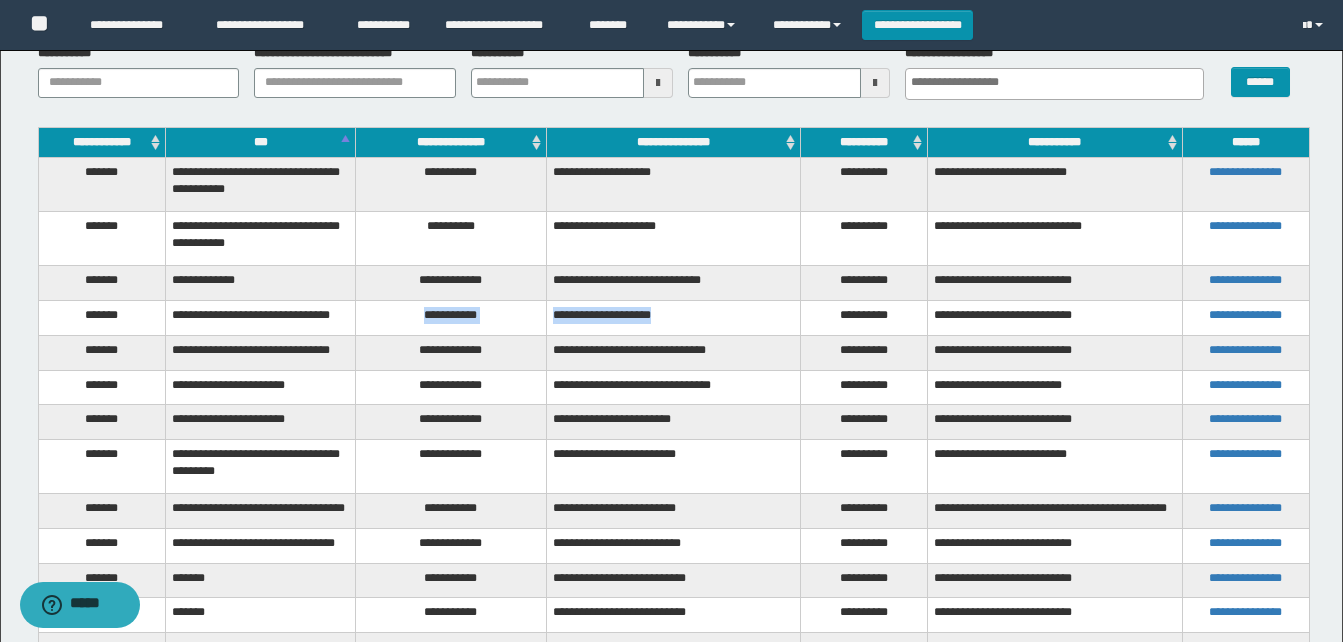 drag, startPoint x: 402, startPoint y: 292, endPoint x: 687, endPoint y: 297, distance: 285.04385 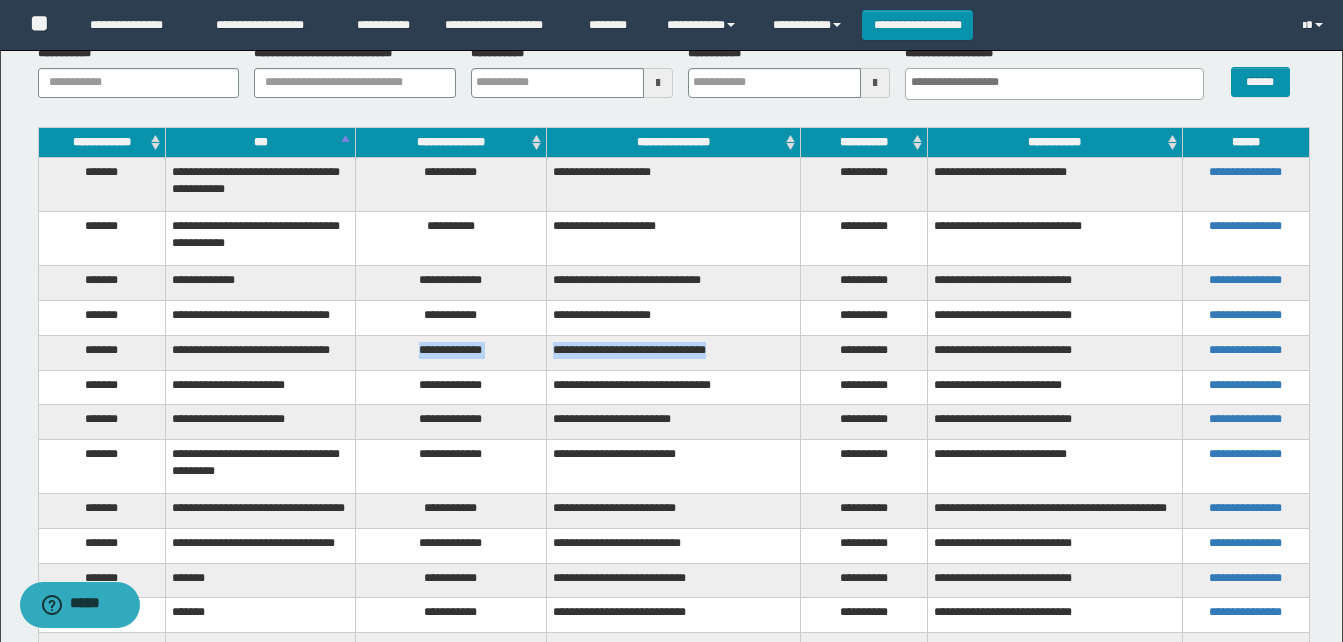 drag, startPoint x: 407, startPoint y: 344, endPoint x: 731, endPoint y: 347, distance: 324.0139 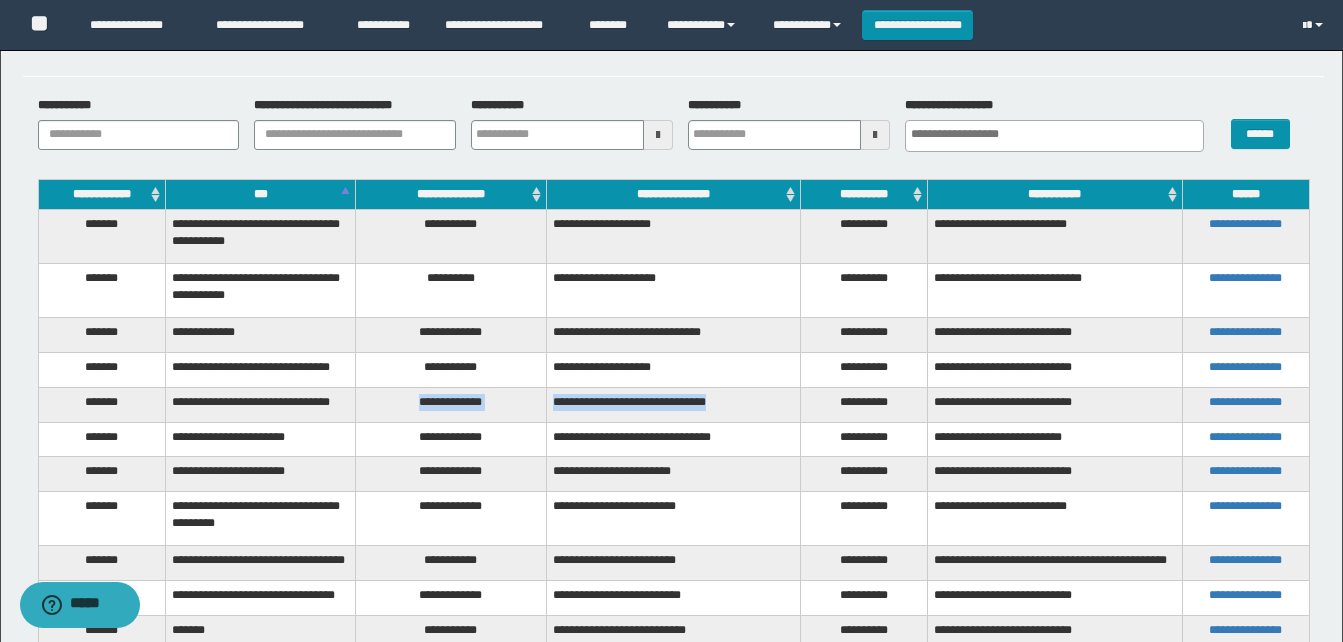 scroll, scrollTop: 0, scrollLeft: 0, axis: both 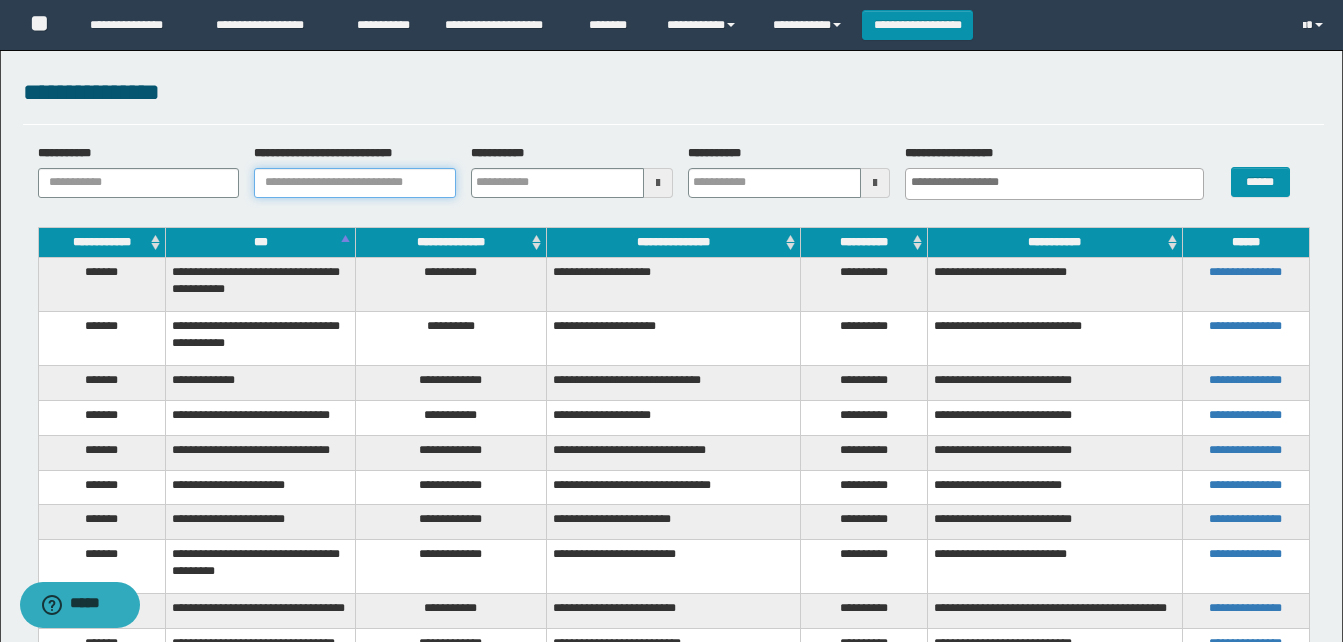 click on "**********" at bounding box center [355, 183] 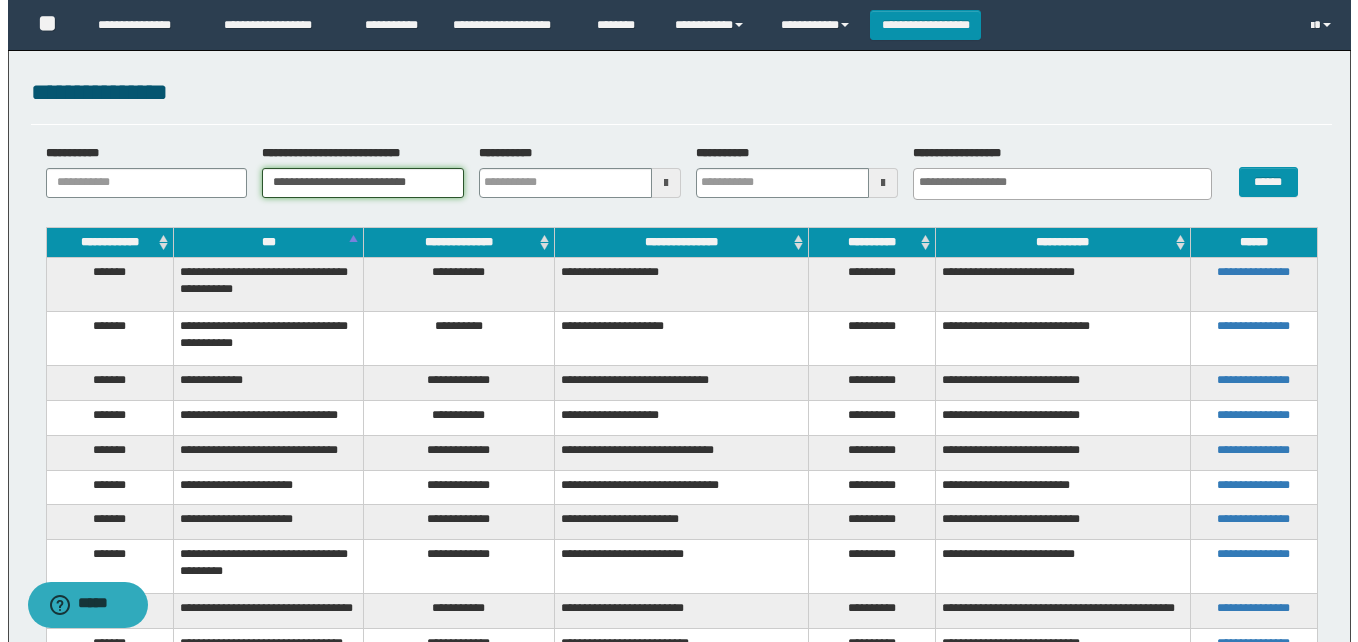scroll, scrollTop: 0, scrollLeft: 0, axis: both 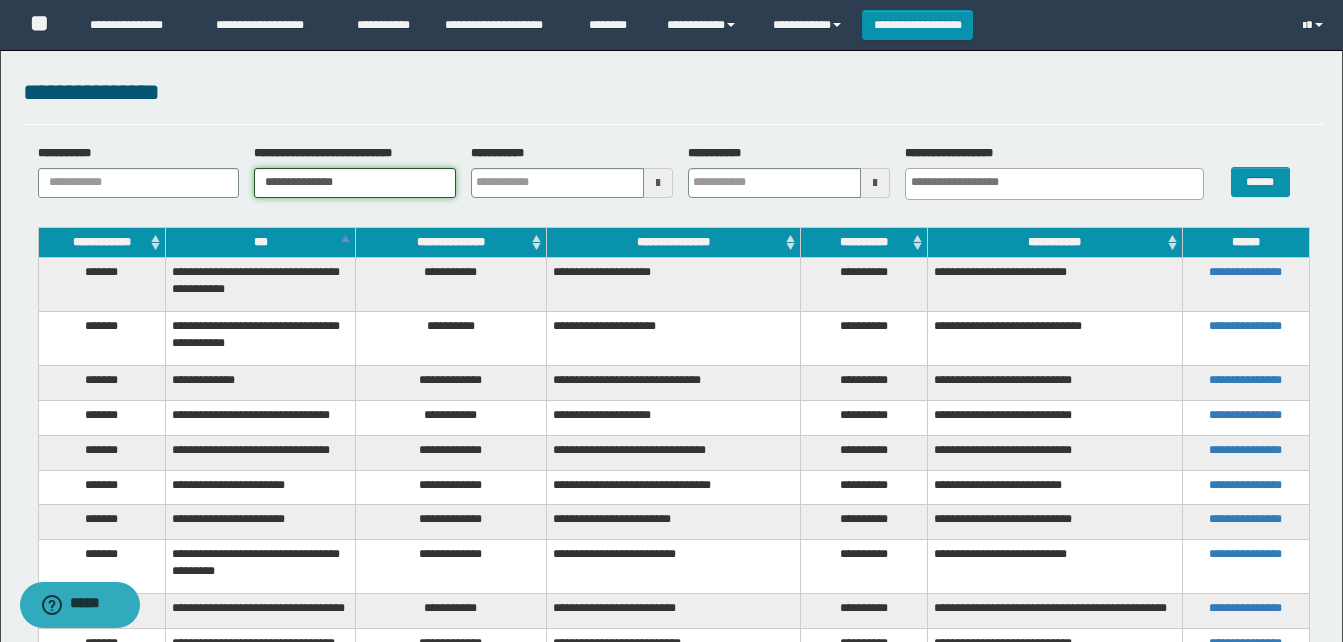 type on "**********" 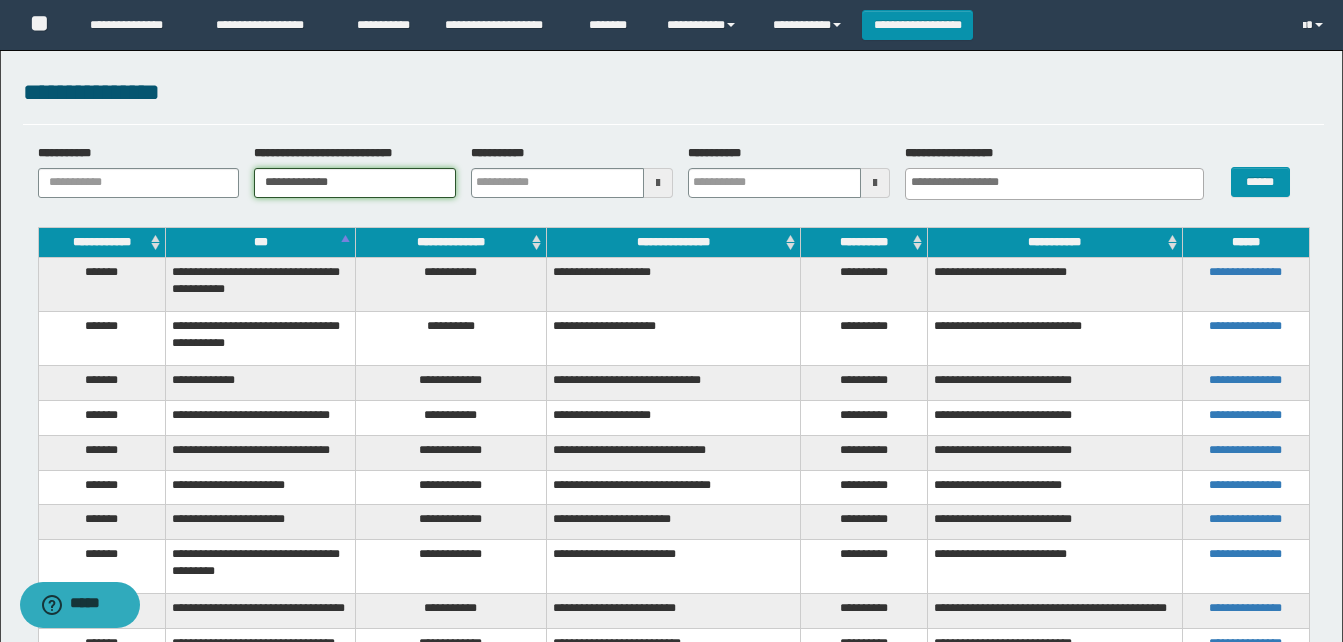 type 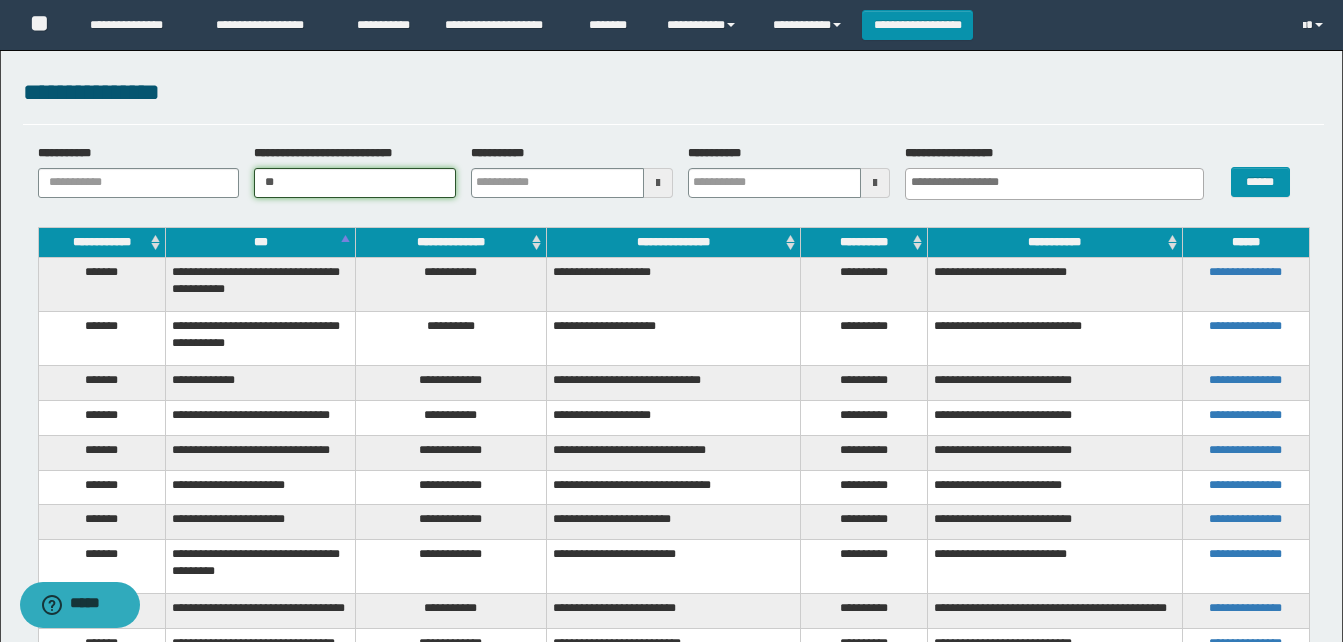 type on "*" 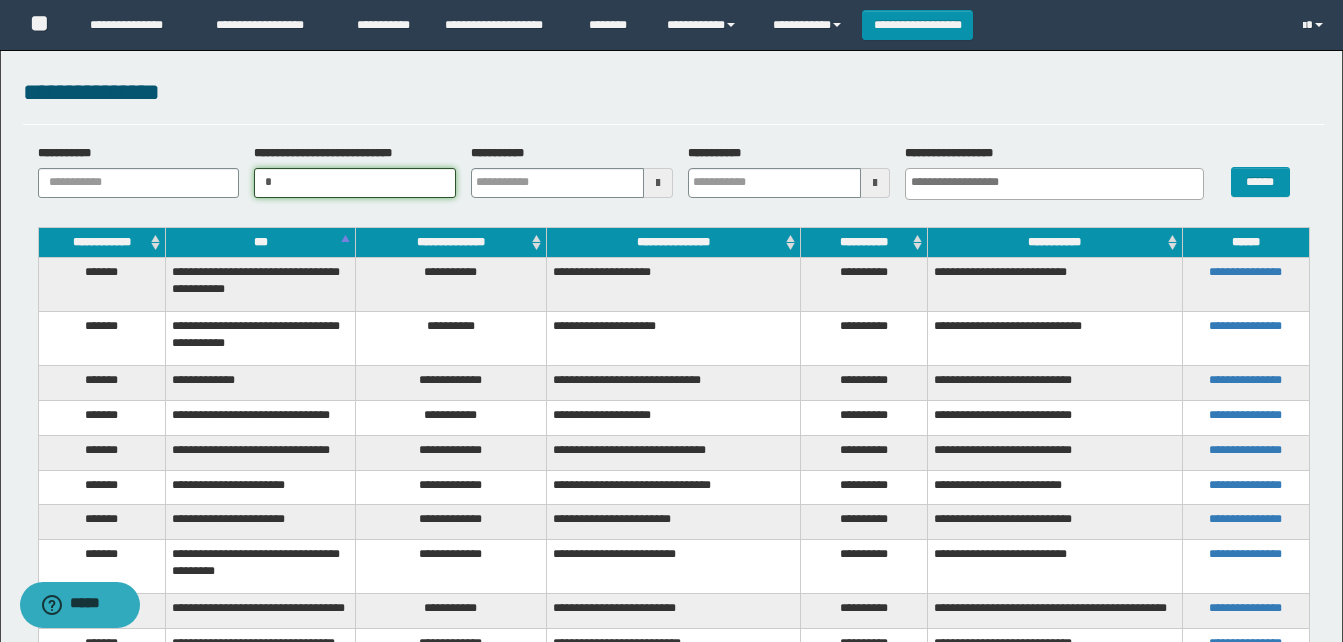 type 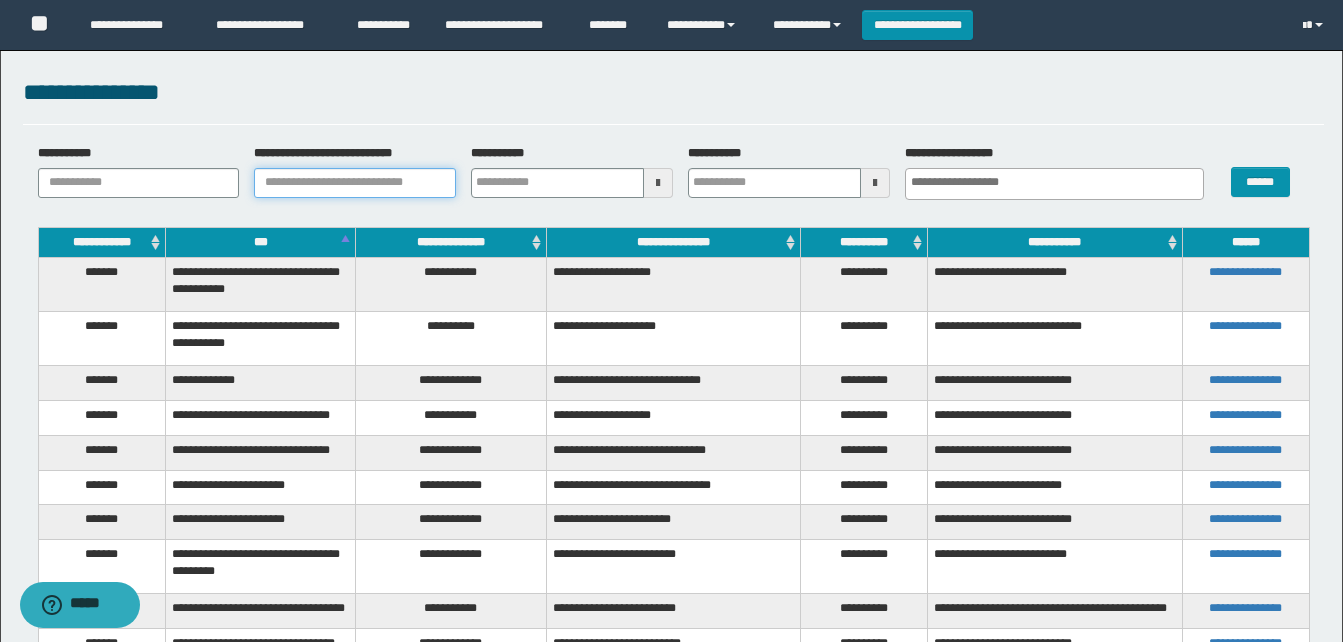 type 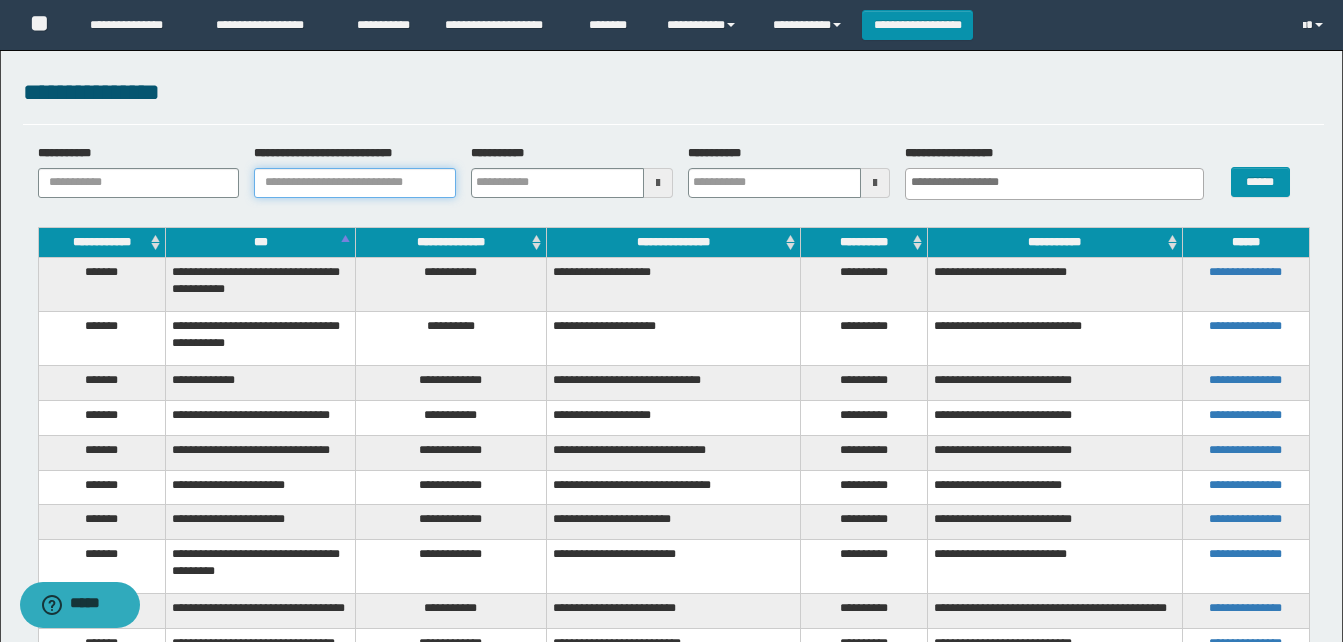 click on "**********" at bounding box center (355, 183) 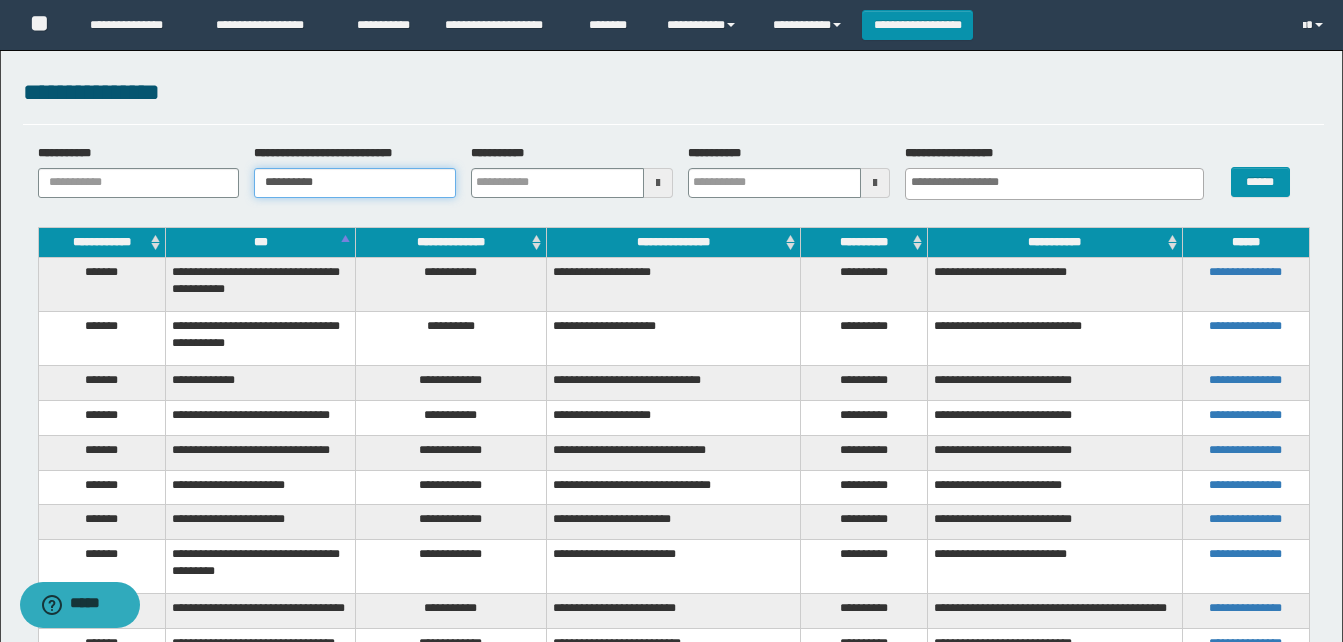 type 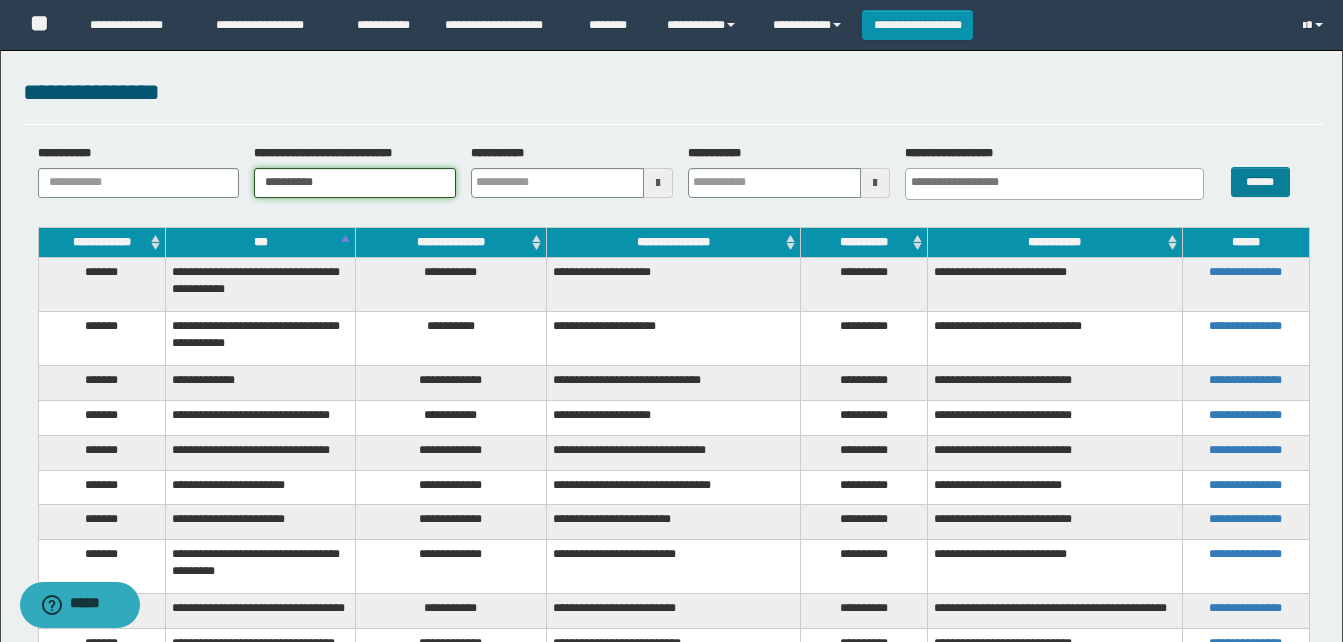 type on "**********" 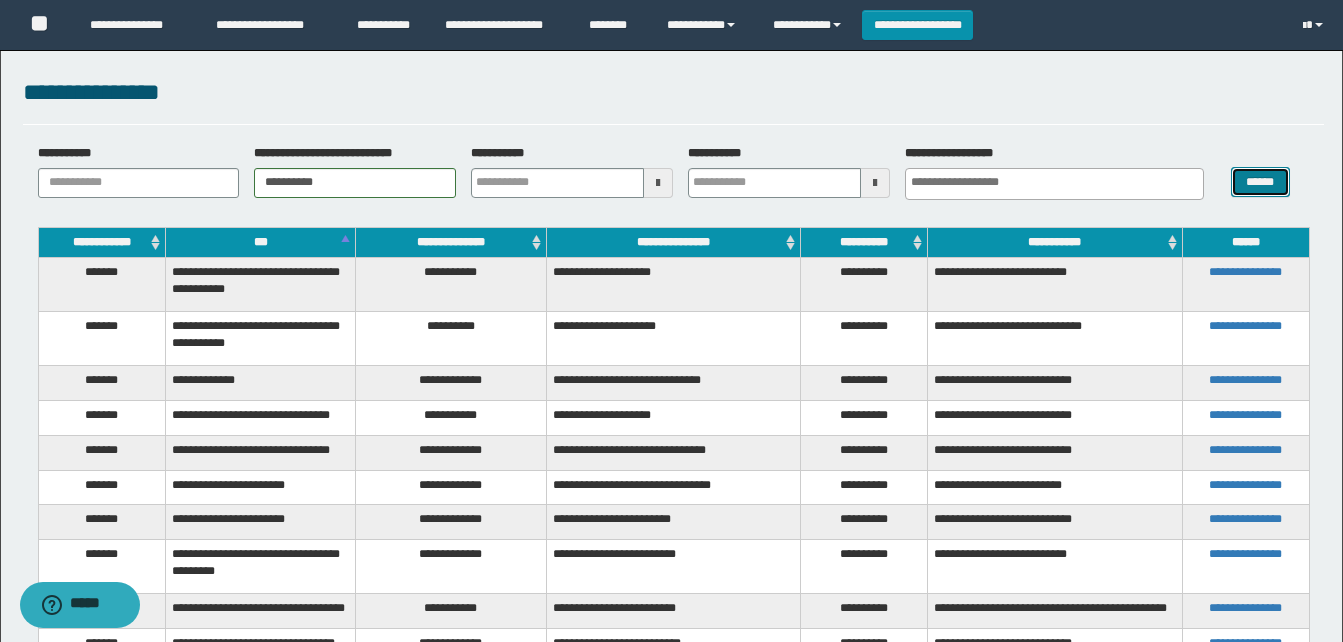 click on "******" at bounding box center (1260, 182) 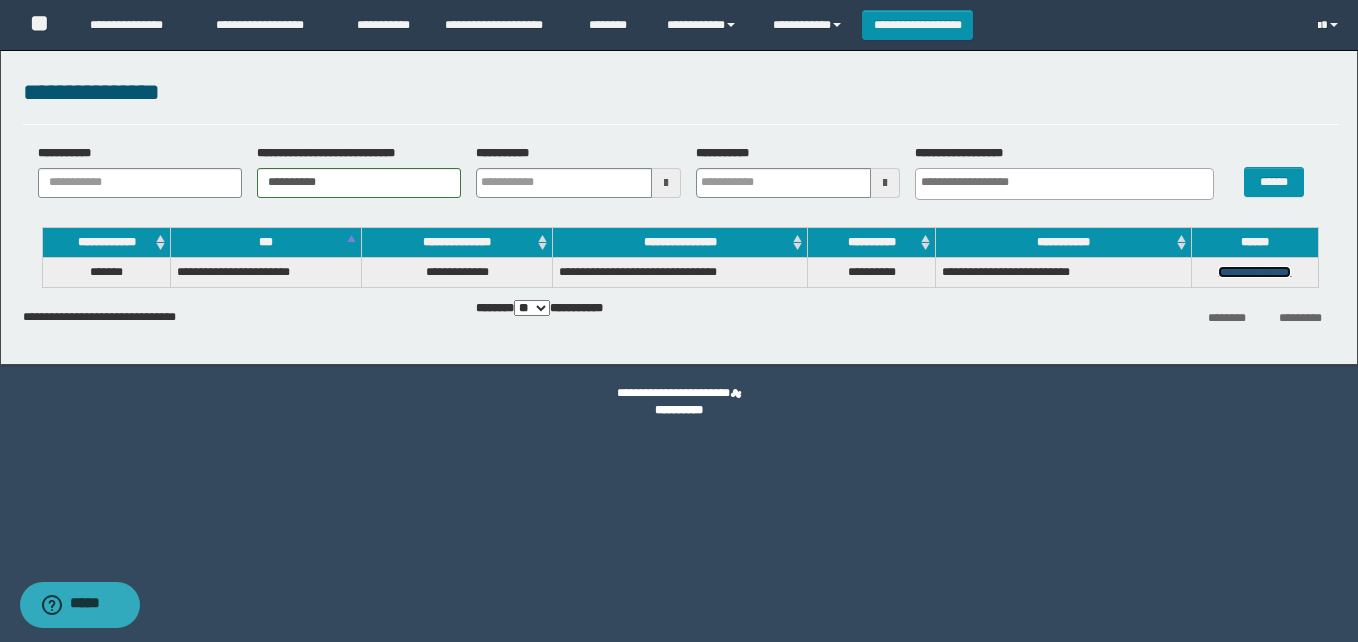 click on "**********" at bounding box center (1254, 272) 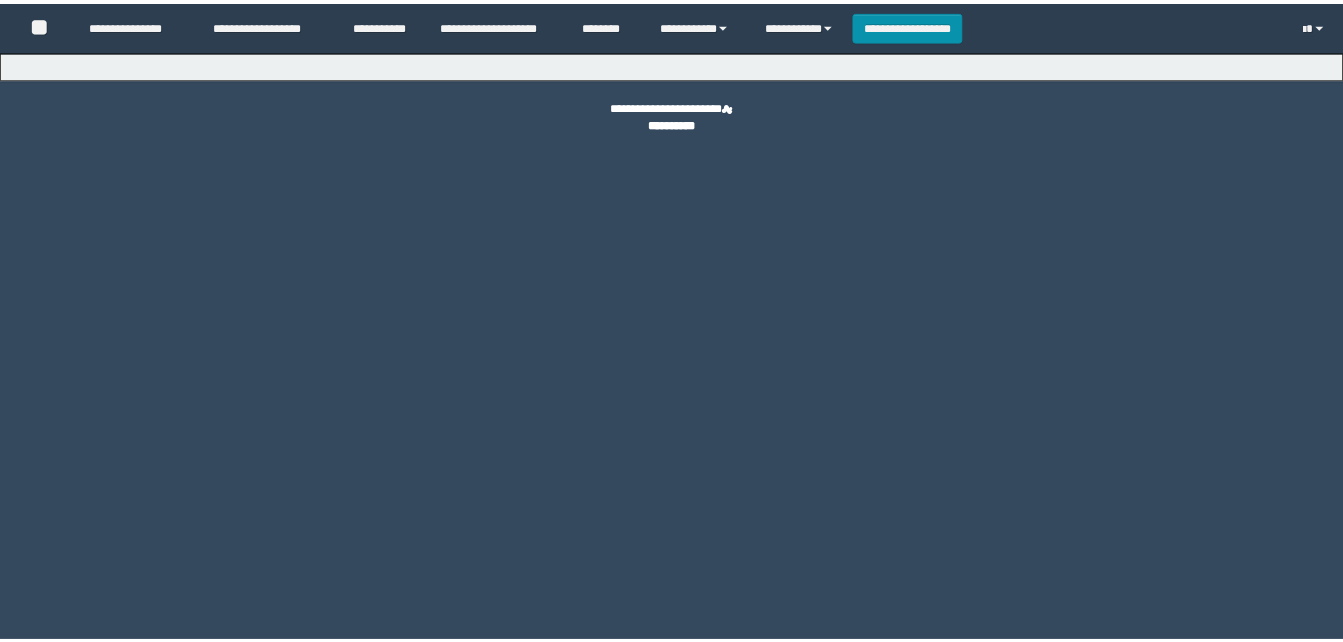 scroll, scrollTop: 0, scrollLeft: 0, axis: both 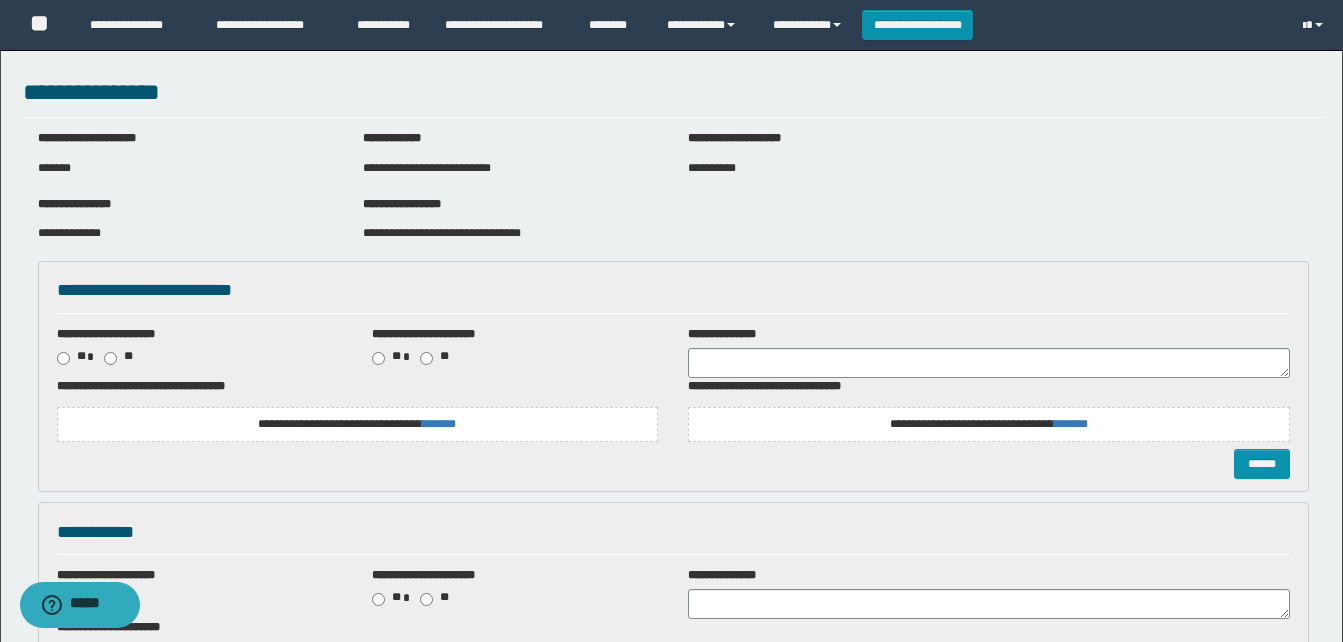 click on "**********" at bounding box center [358, 424] 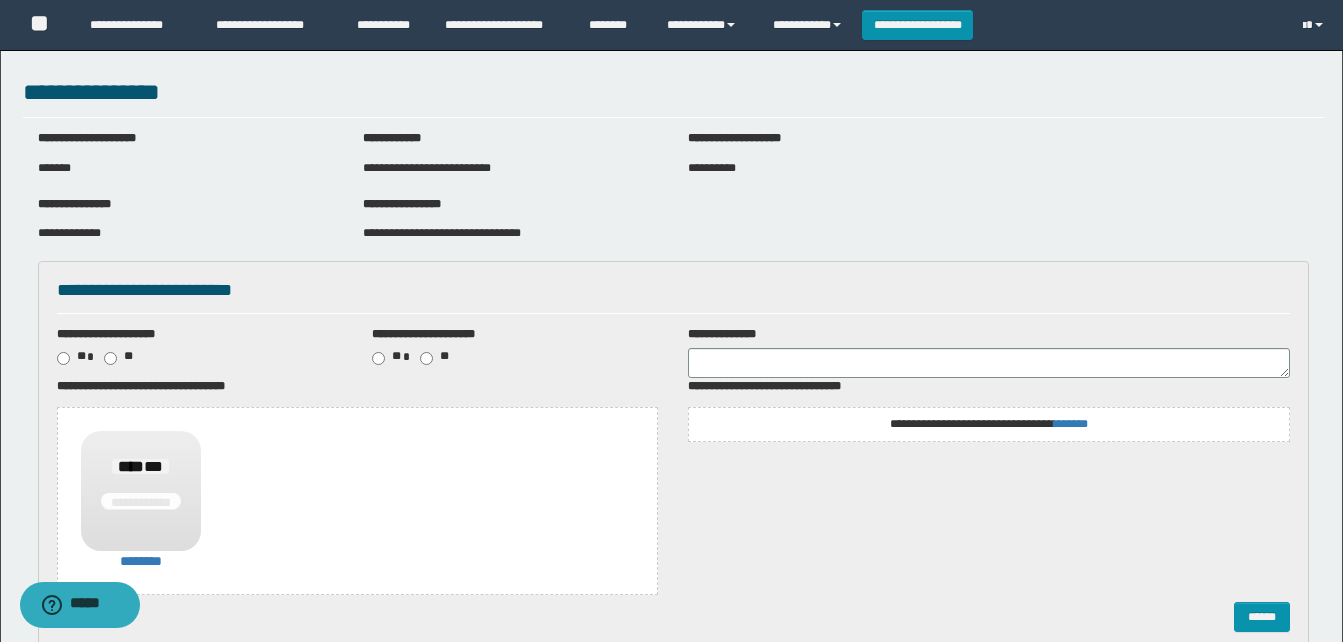 click on "**********" at bounding box center (989, 424) 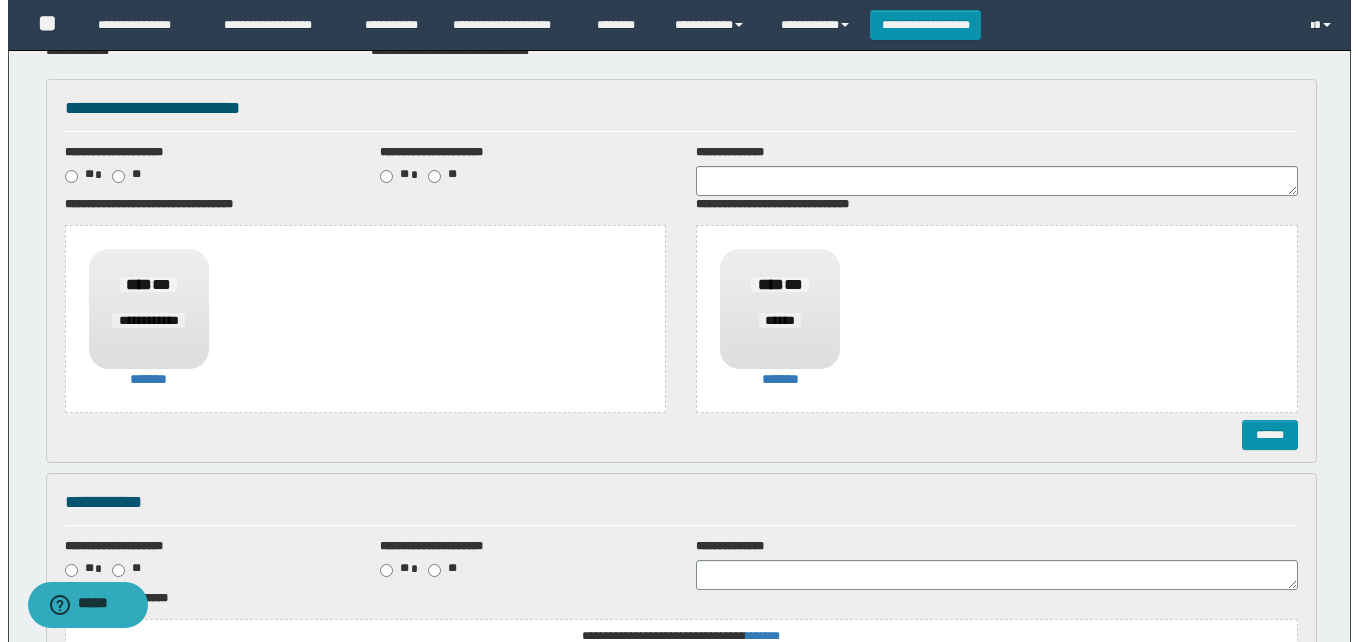 scroll, scrollTop: 200, scrollLeft: 0, axis: vertical 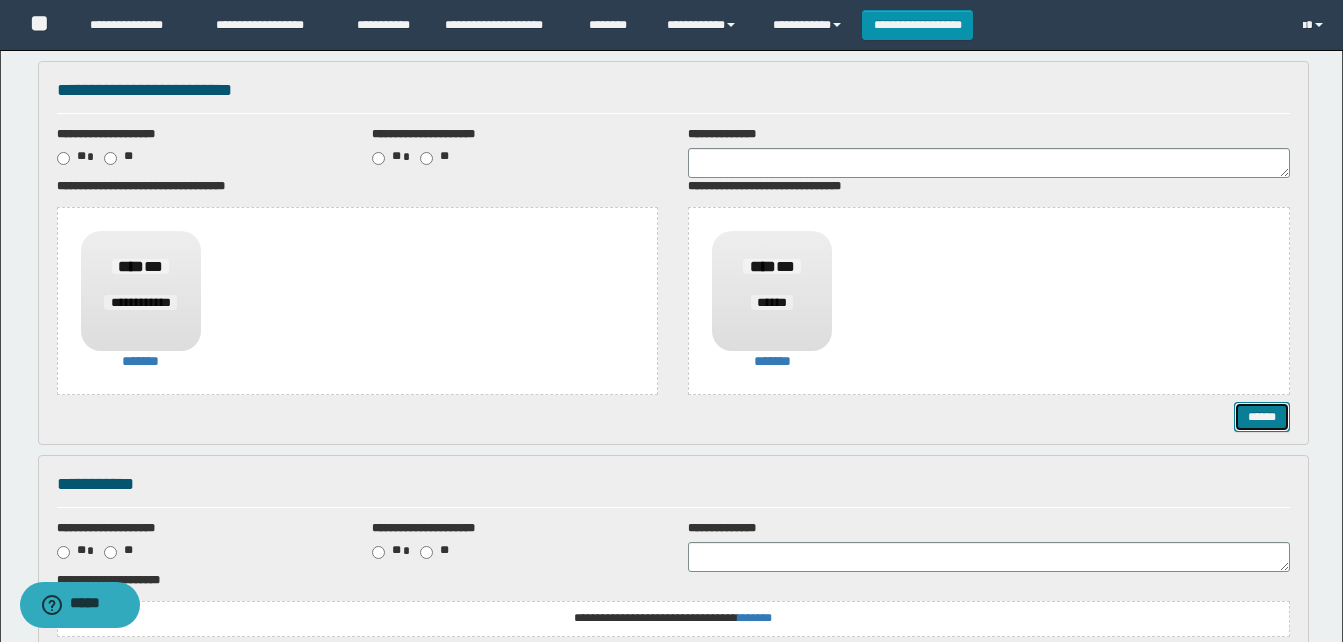 click on "******" at bounding box center [1262, 417] 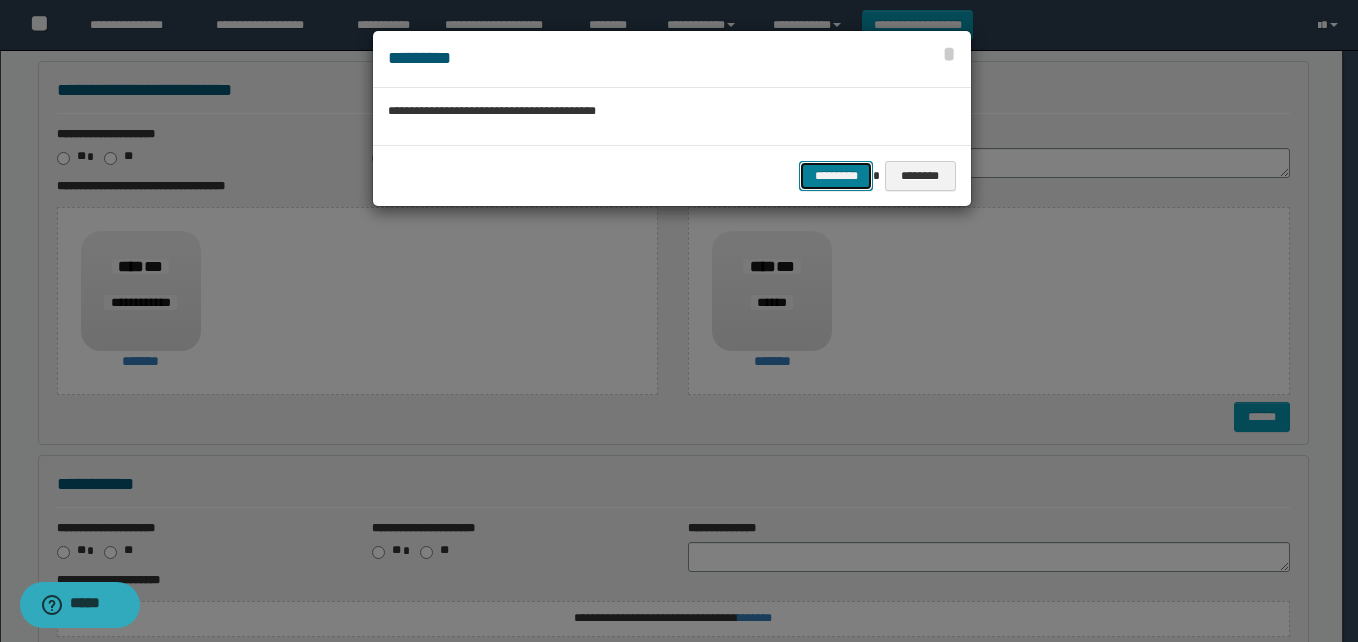 click on "*********" at bounding box center [836, 176] 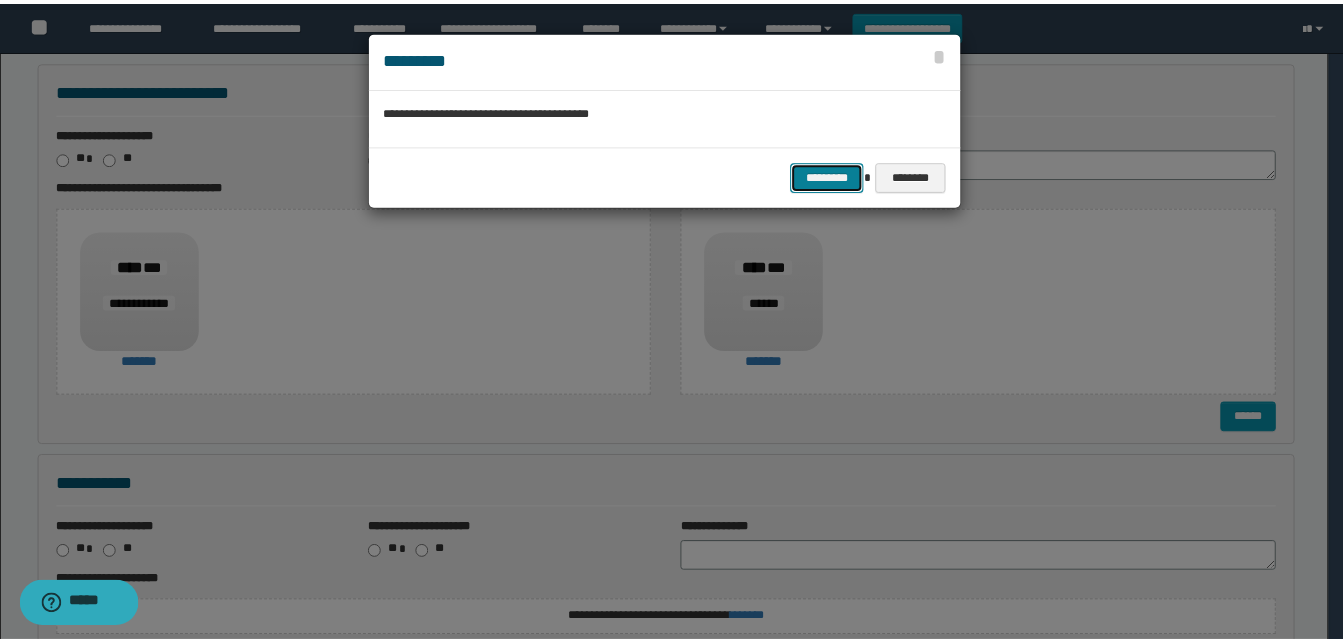 scroll, scrollTop: 0, scrollLeft: 0, axis: both 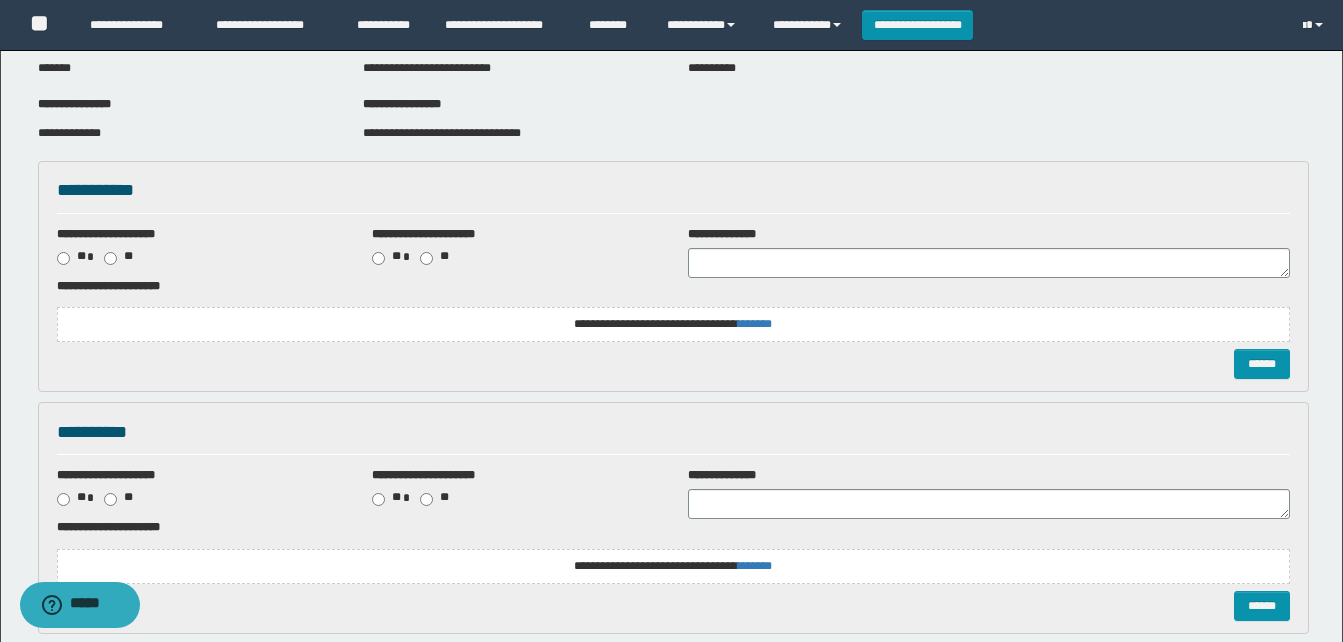 click on "**********" at bounding box center [673, 313] 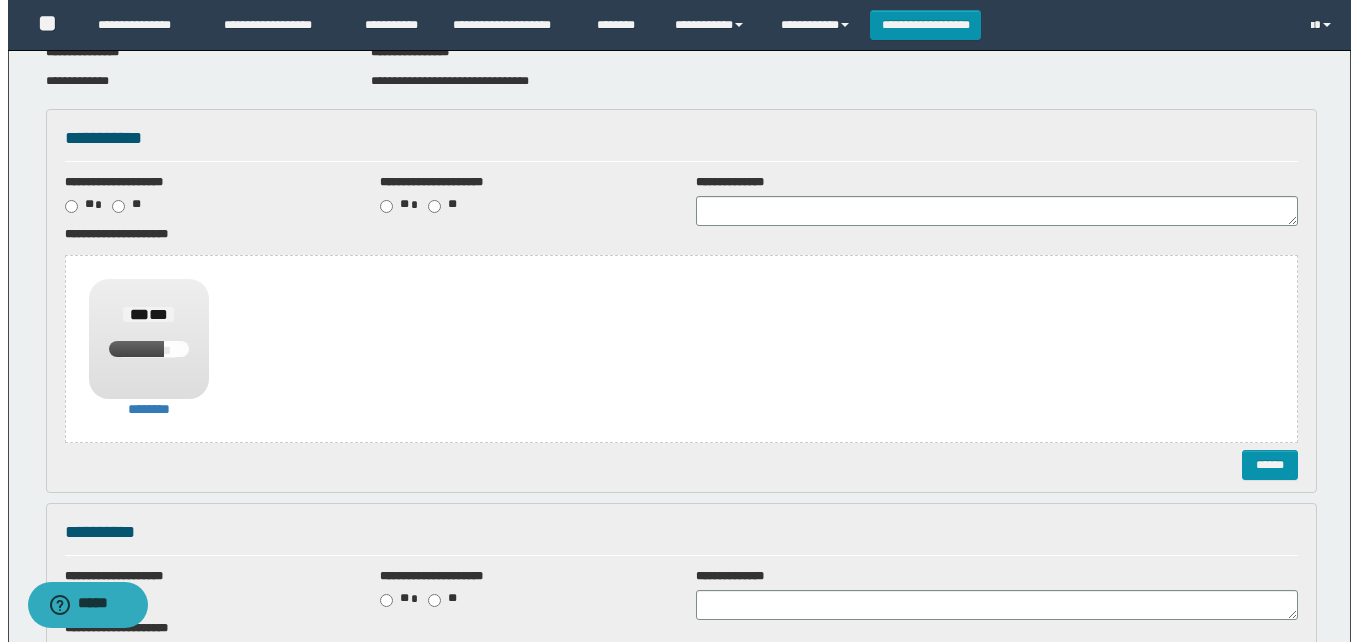 scroll, scrollTop: 200, scrollLeft: 0, axis: vertical 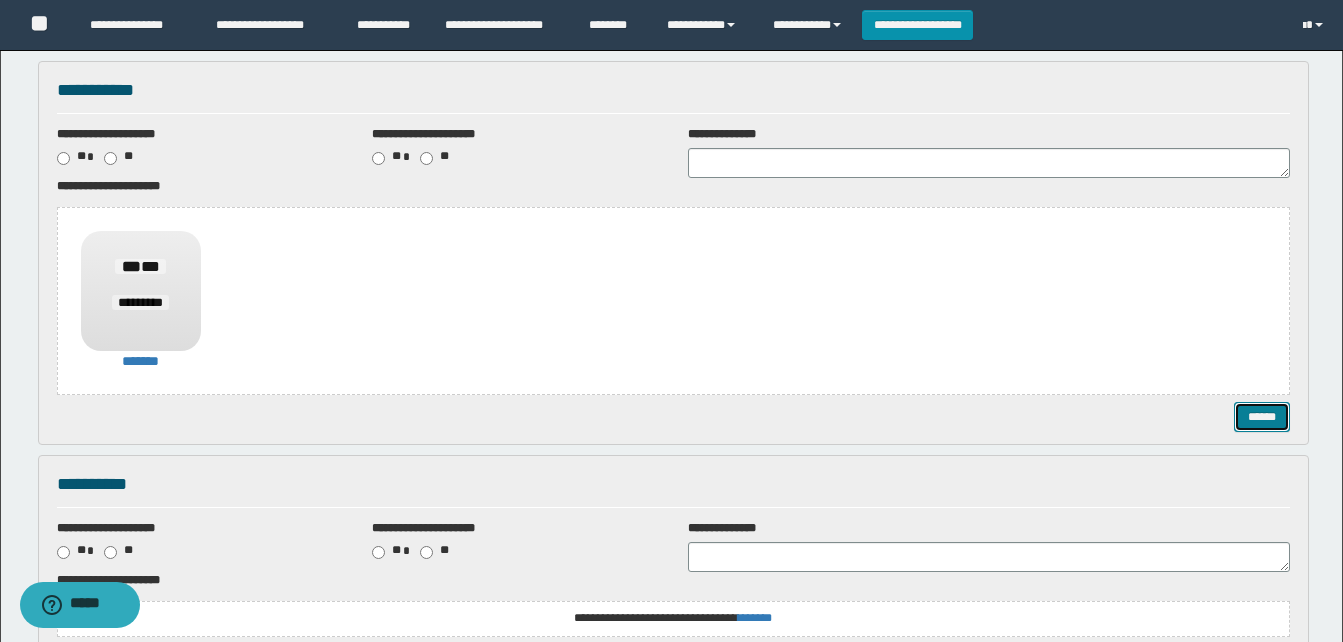 click on "******" at bounding box center (1262, 417) 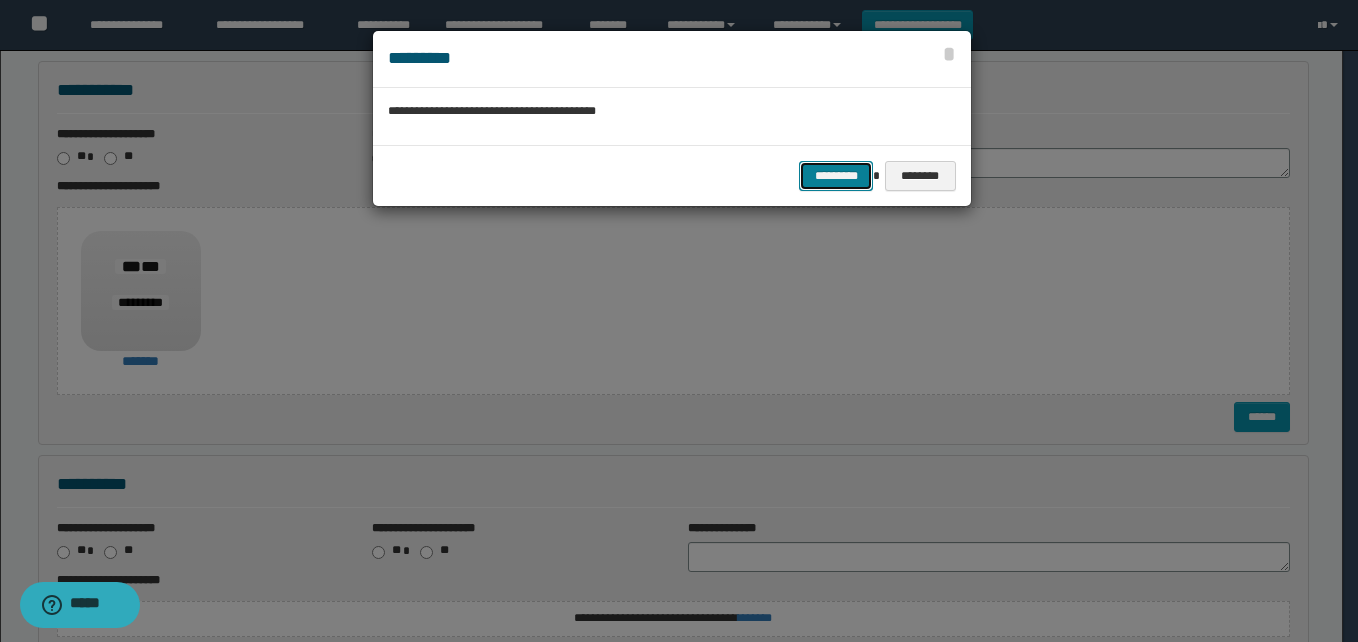 click on "*********" at bounding box center (836, 176) 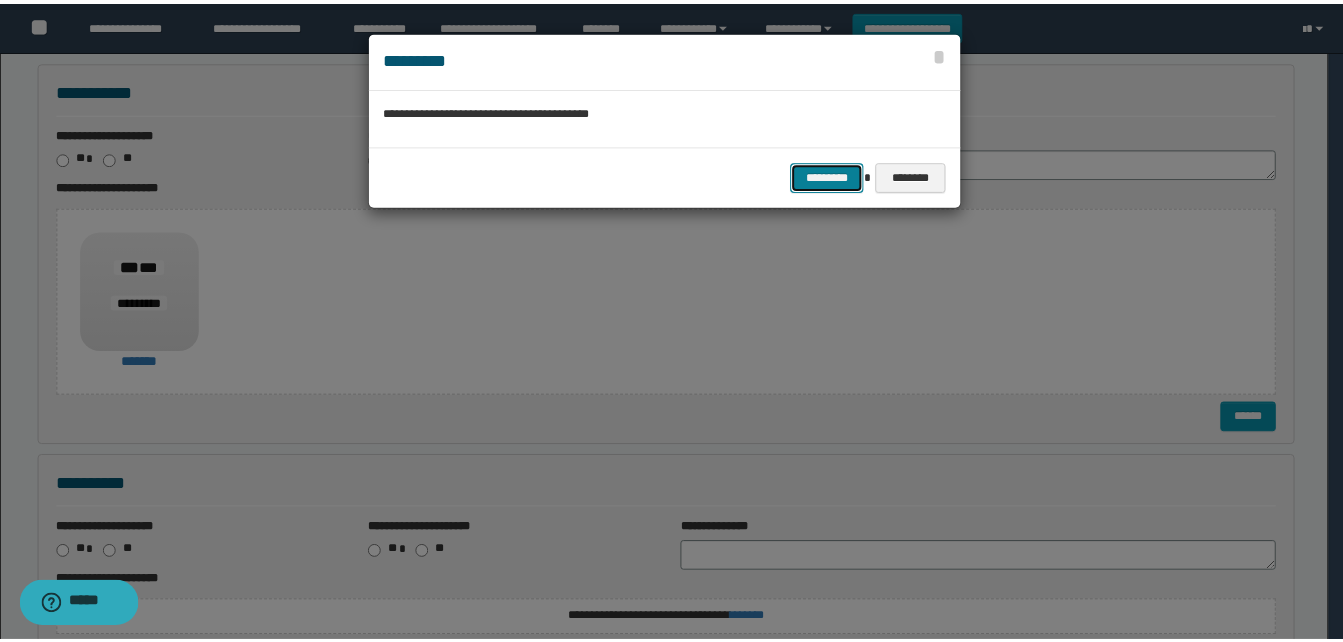 scroll, scrollTop: 0, scrollLeft: 0, axis: both 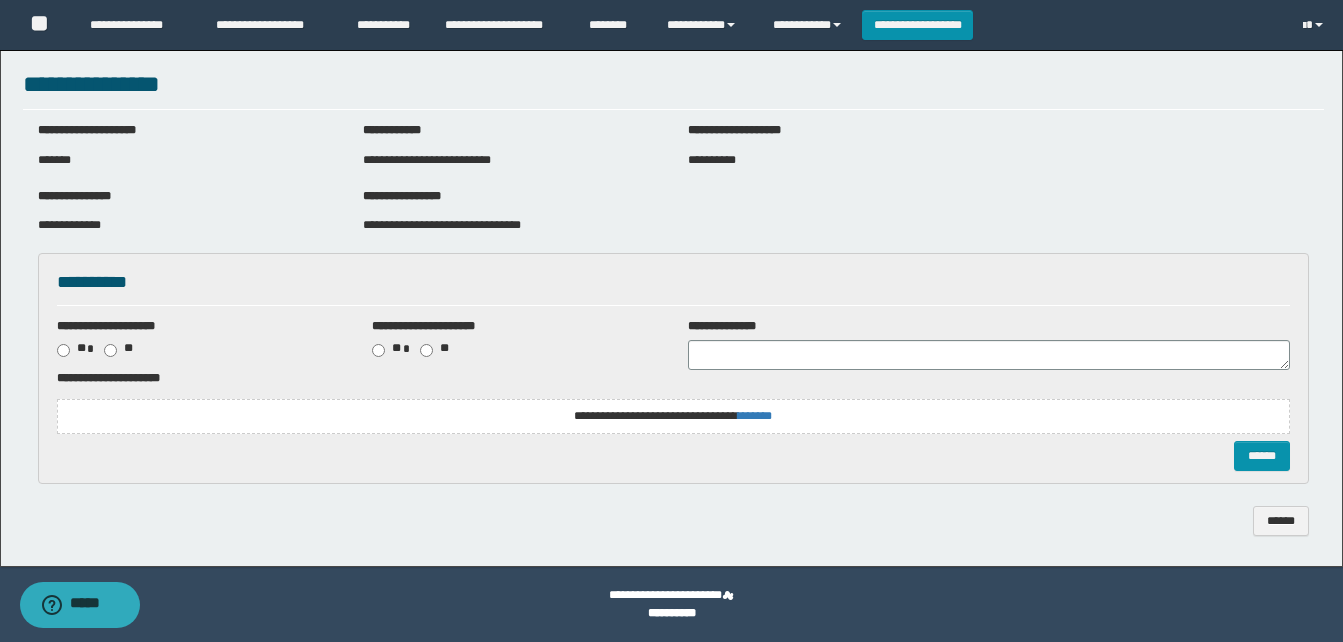 click on "**********" at bounding box center (673, 416) 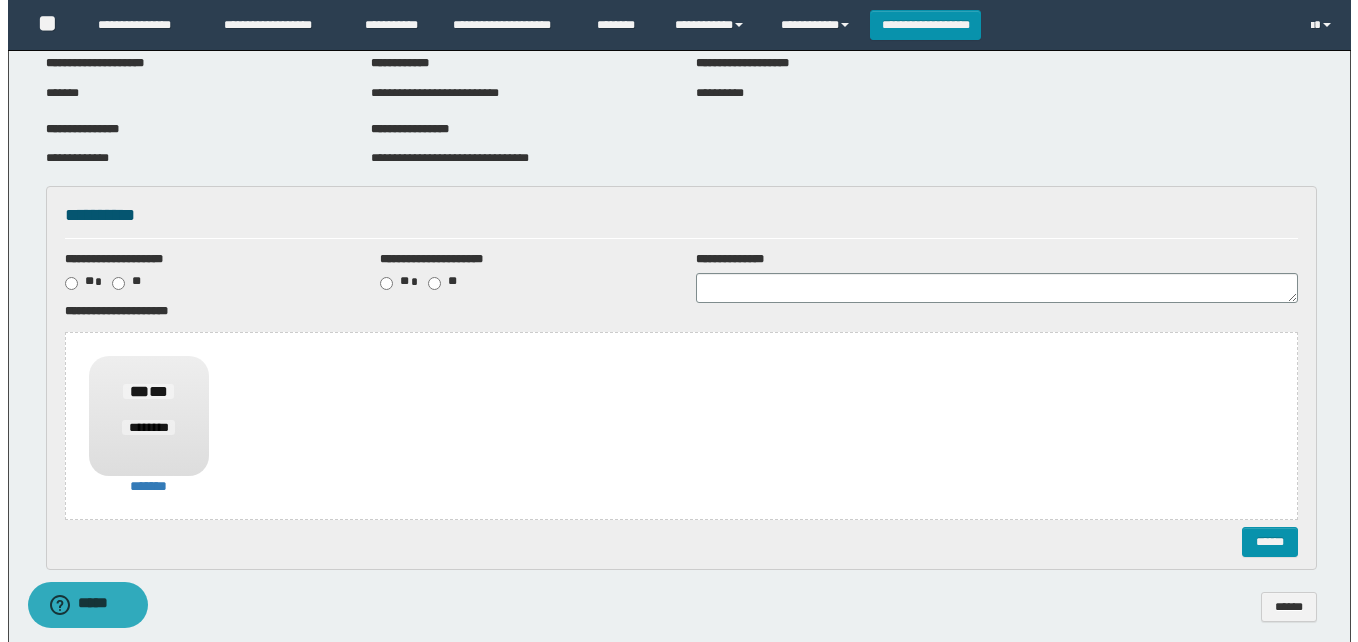 scroll, scrollTop: 161, scrollLeft: 0, axis: vertical 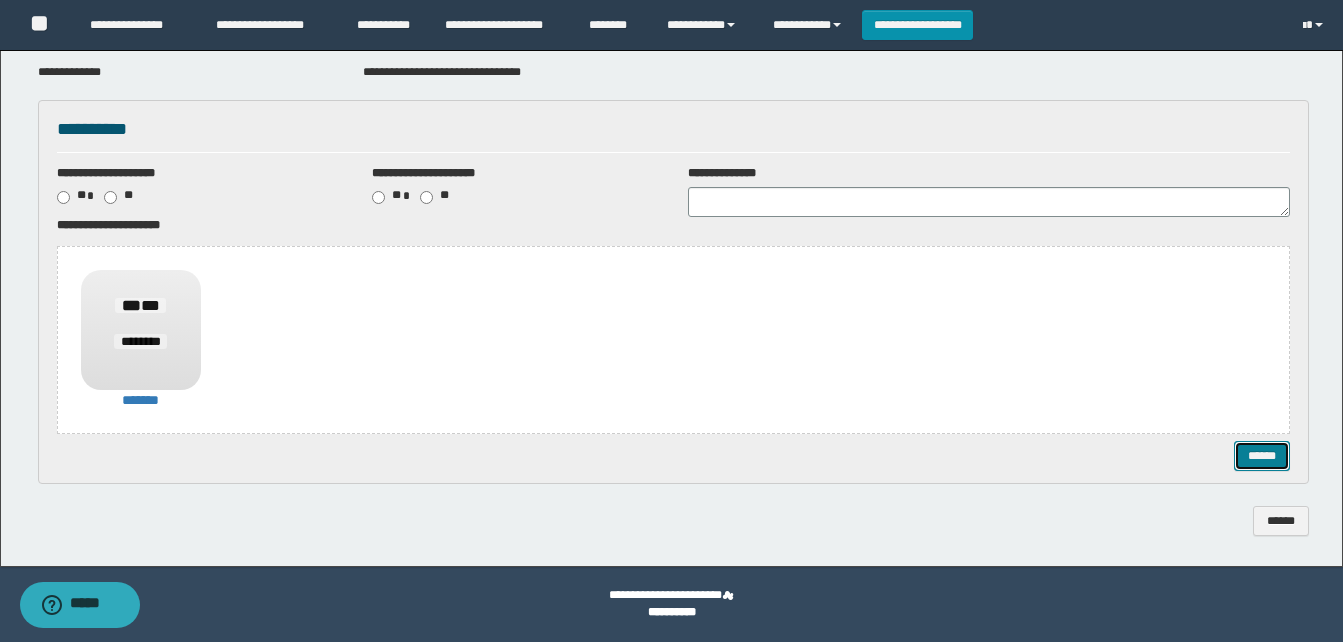 click on "******" at bounding box center (1262, 456) 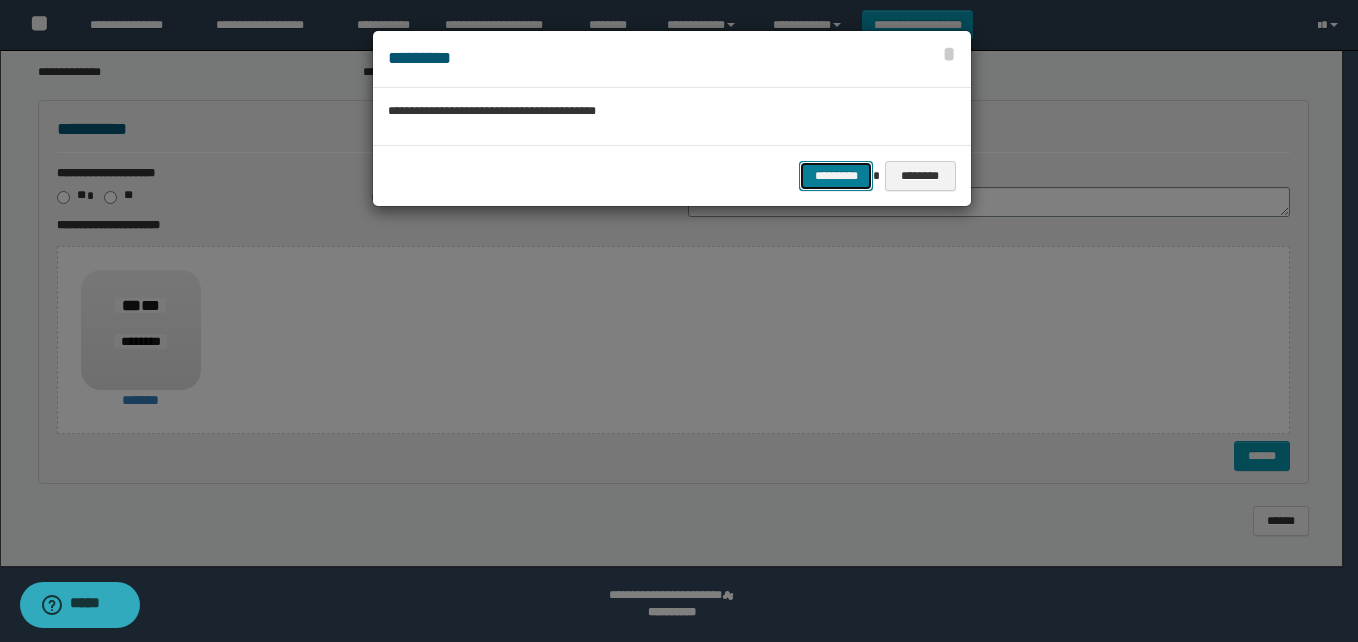 click on "*********" at bounding box center [836, 176] 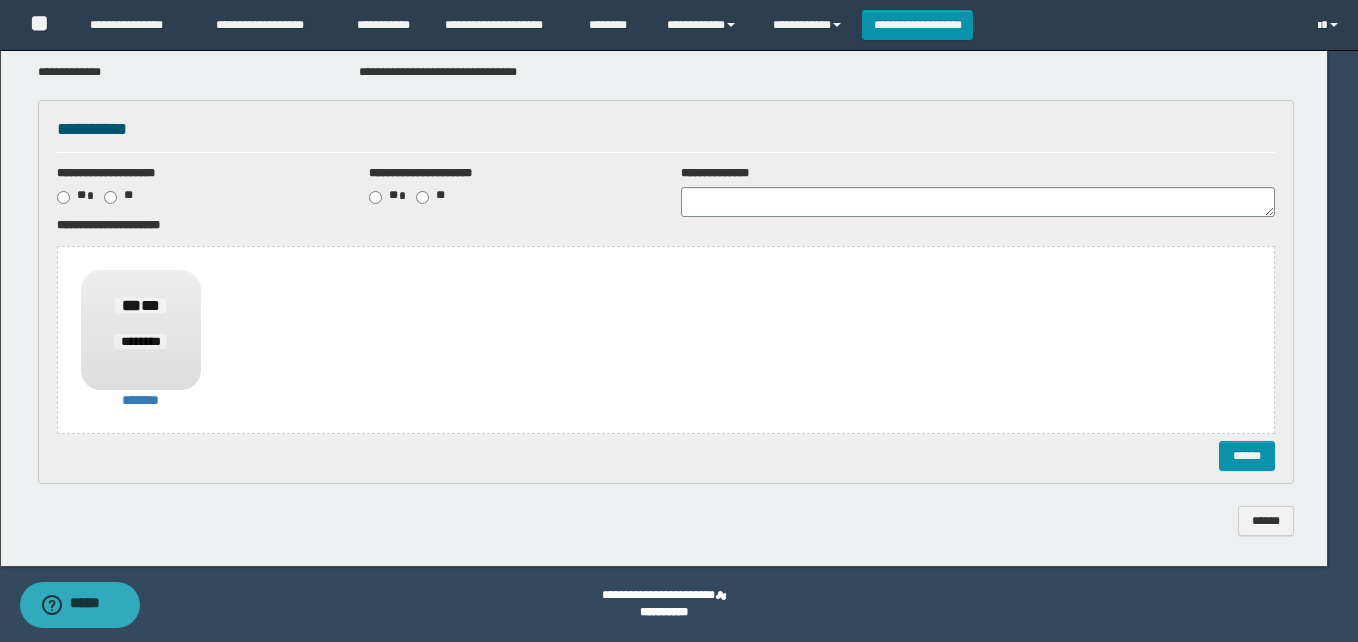 scroll, scrollTop: 0, scrollLeft: 0, axis: both 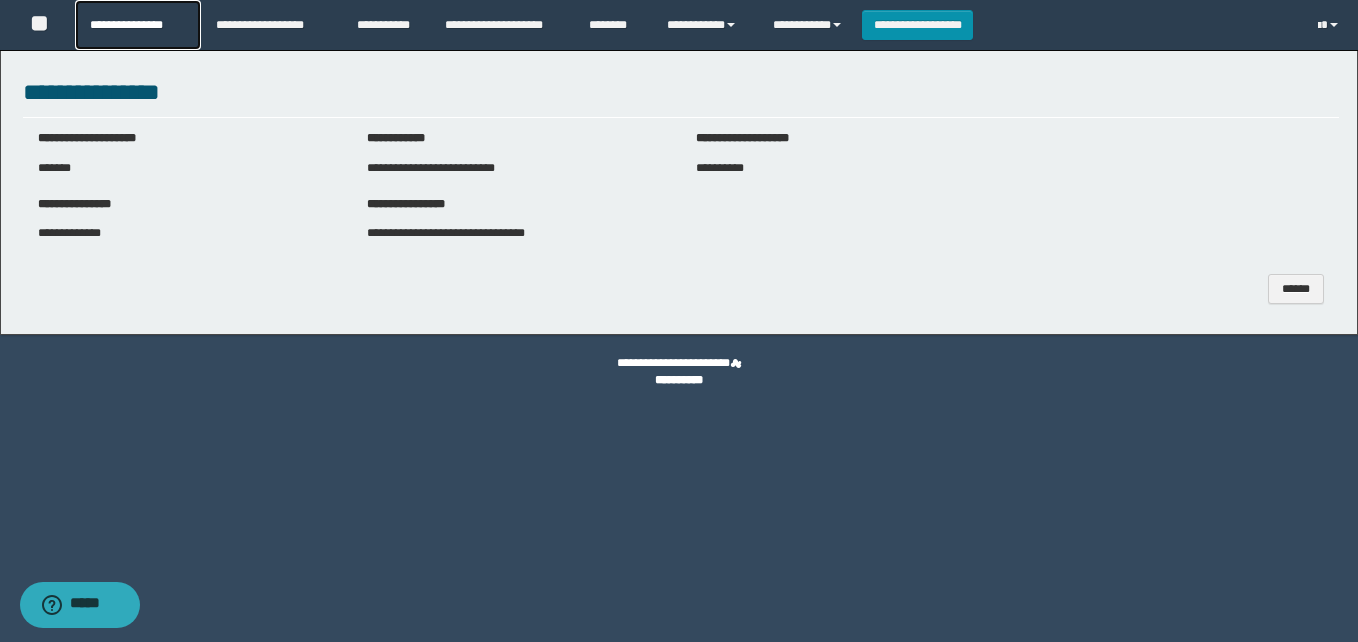 click on "**********" at bounding box center [137, 25] 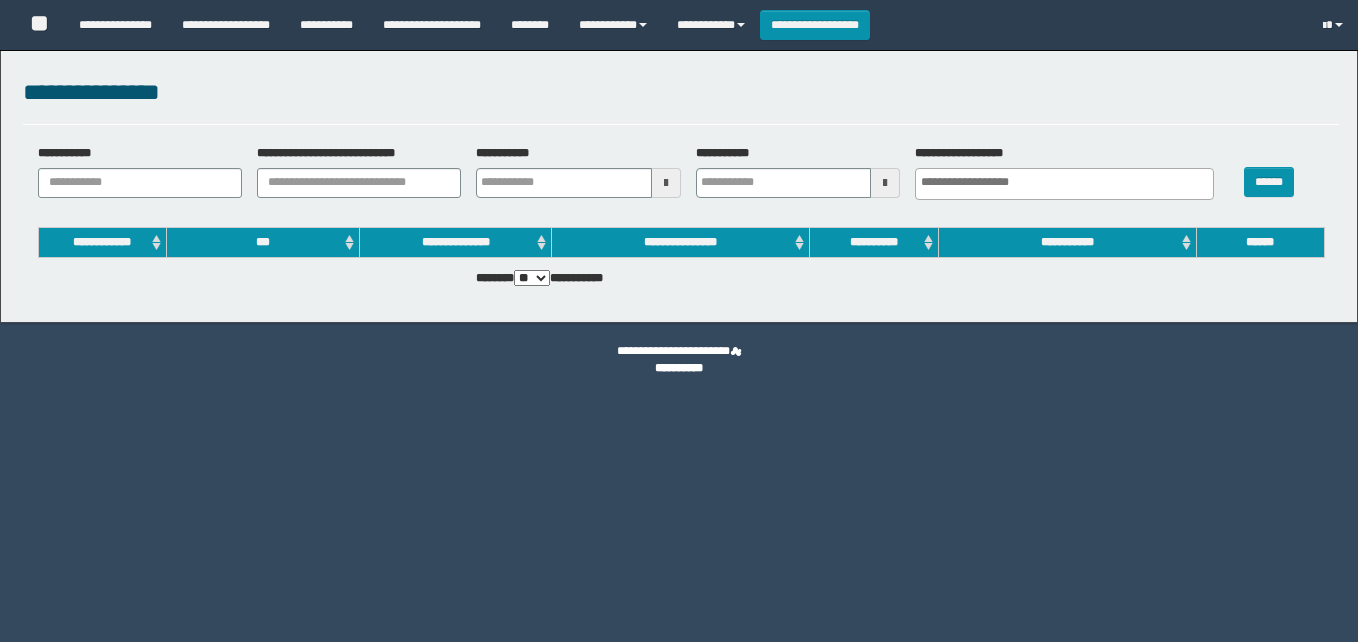 select 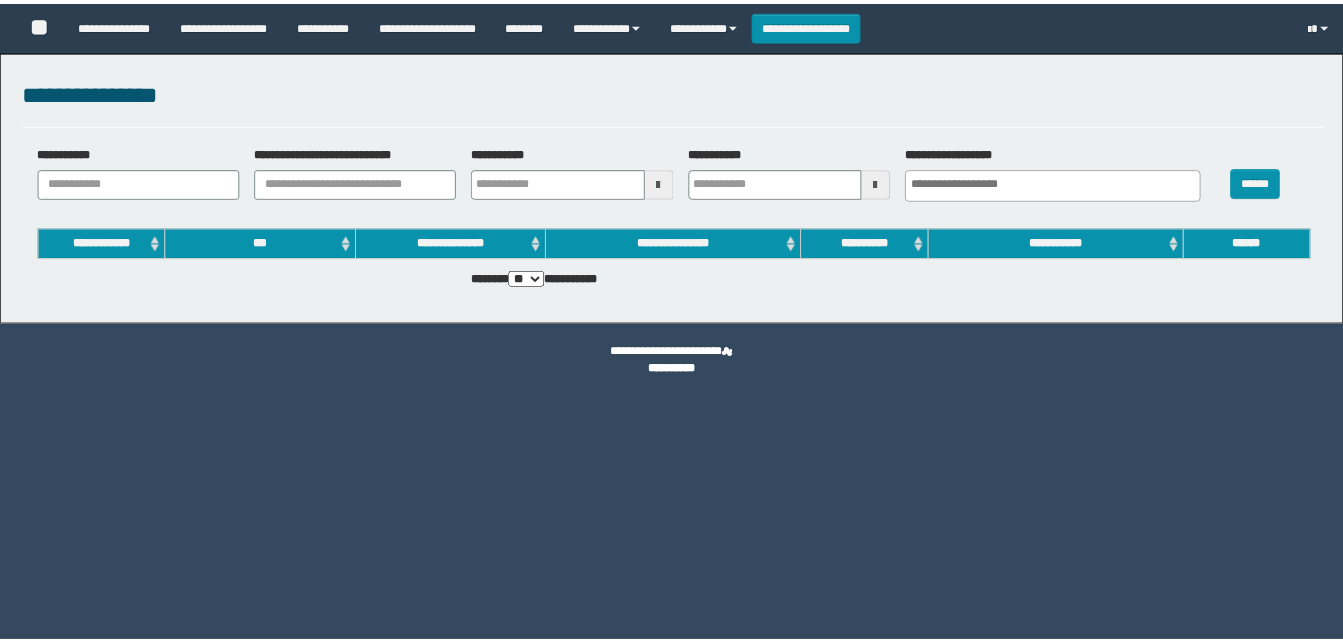 scroll, scrollTop: 0, scrollLeft: 0, axis: both 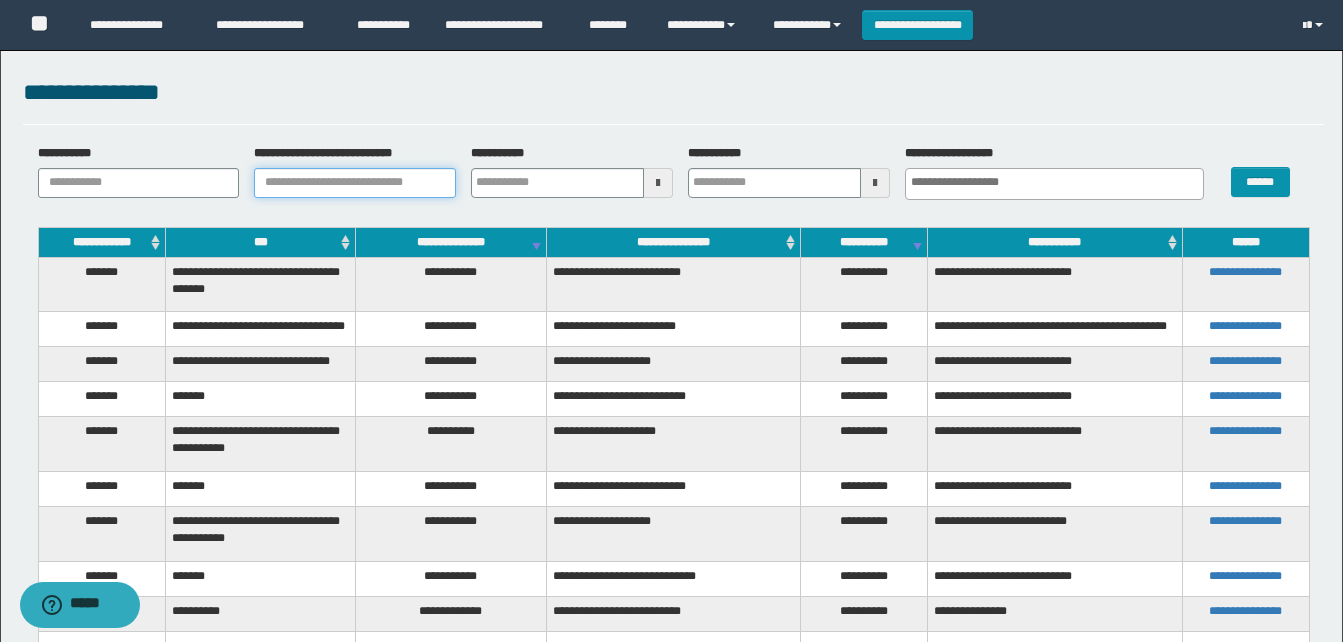 click on "**********" at bounding box center (355, 183) 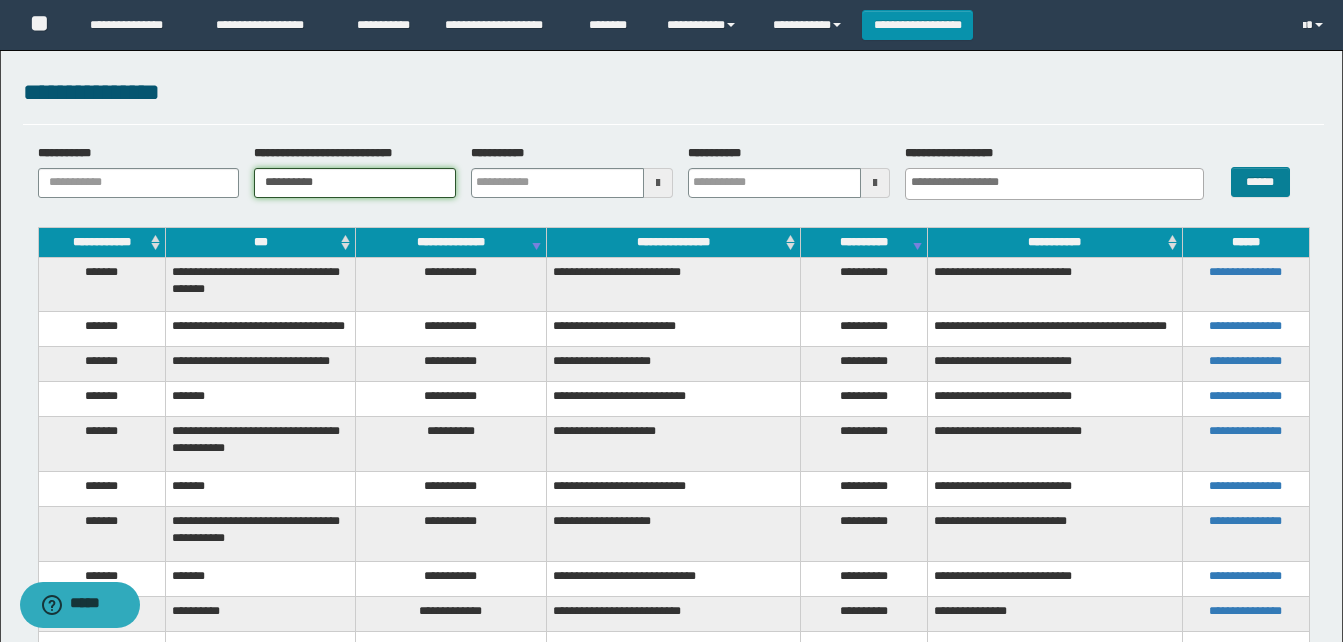 type on "**********" 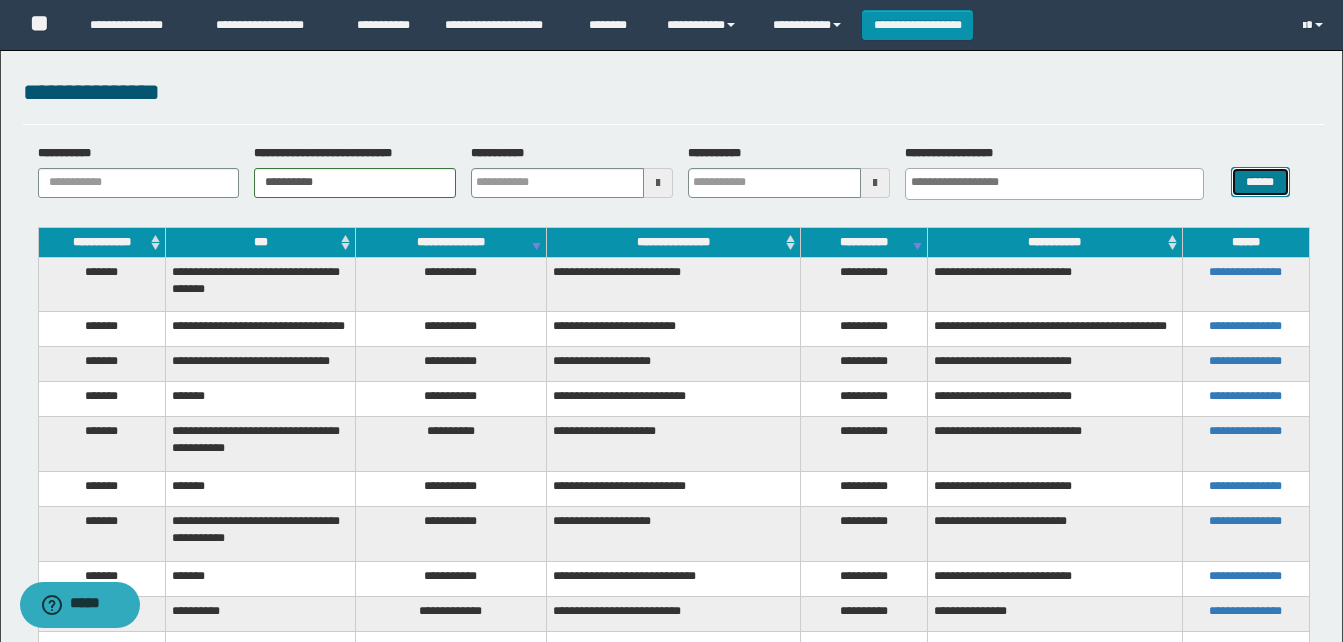 click on "******" at bounding box center (1260, 182) 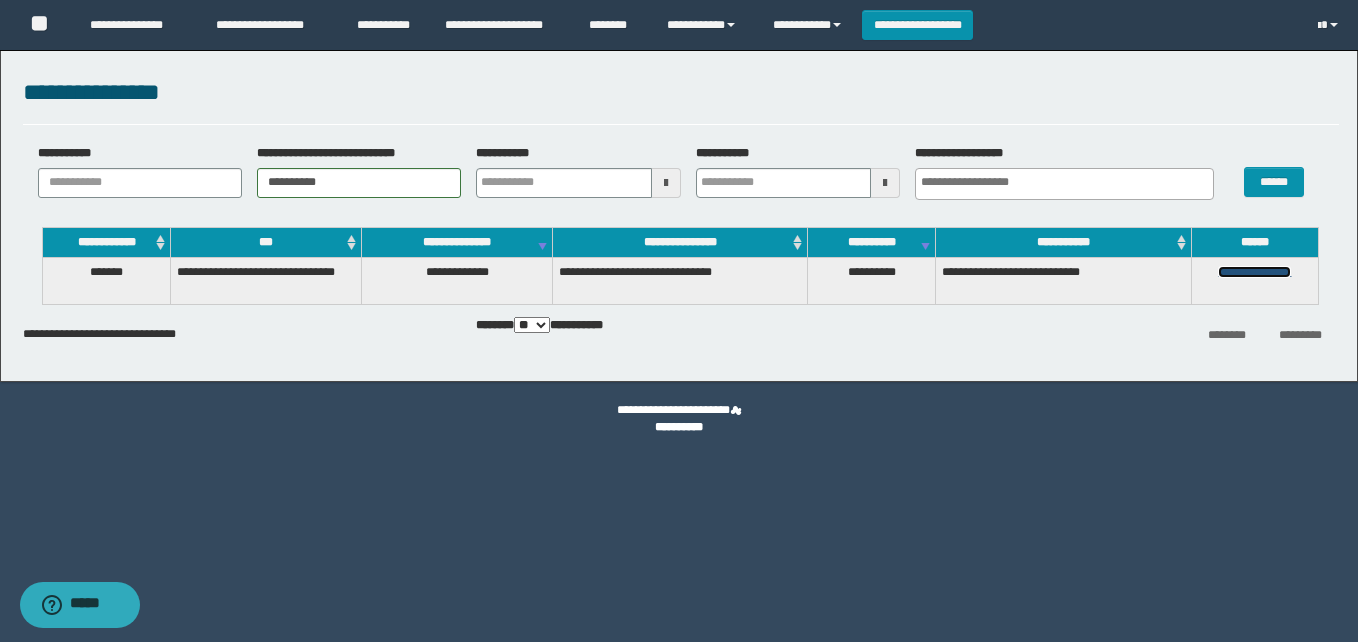 click on "**********" at bounding box center (1254, 272) 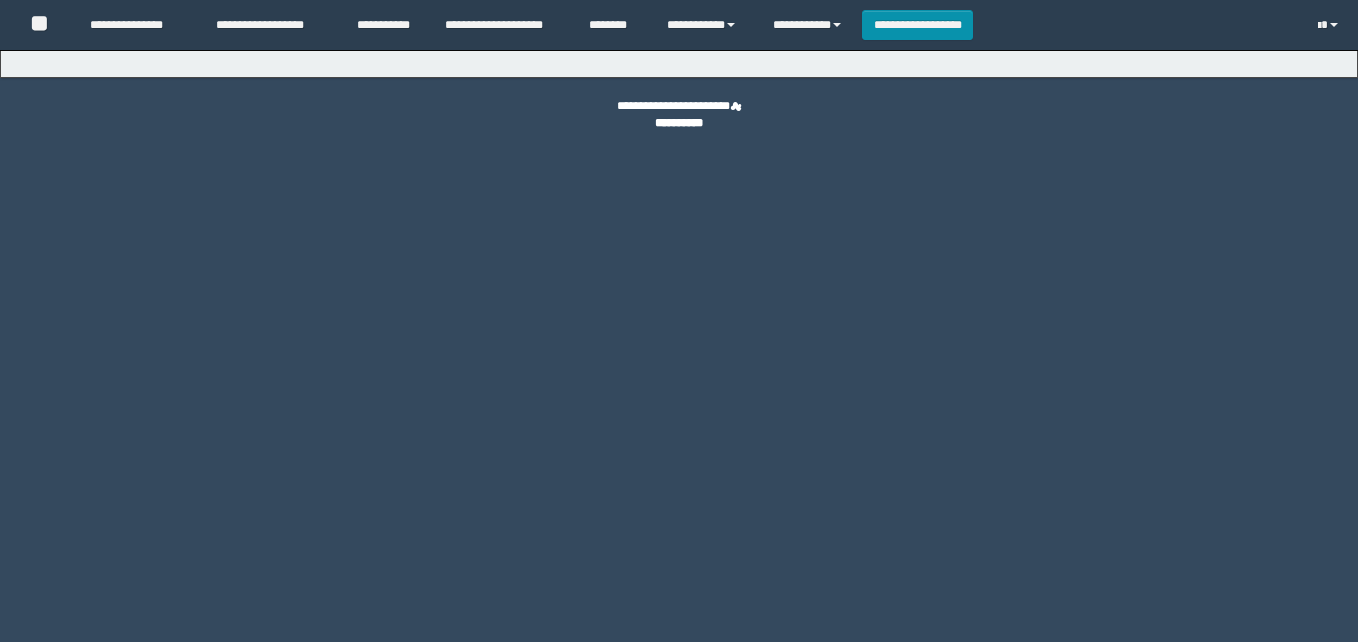 scroll, scrollTop: 0, scrollLeft: 0, axis: both 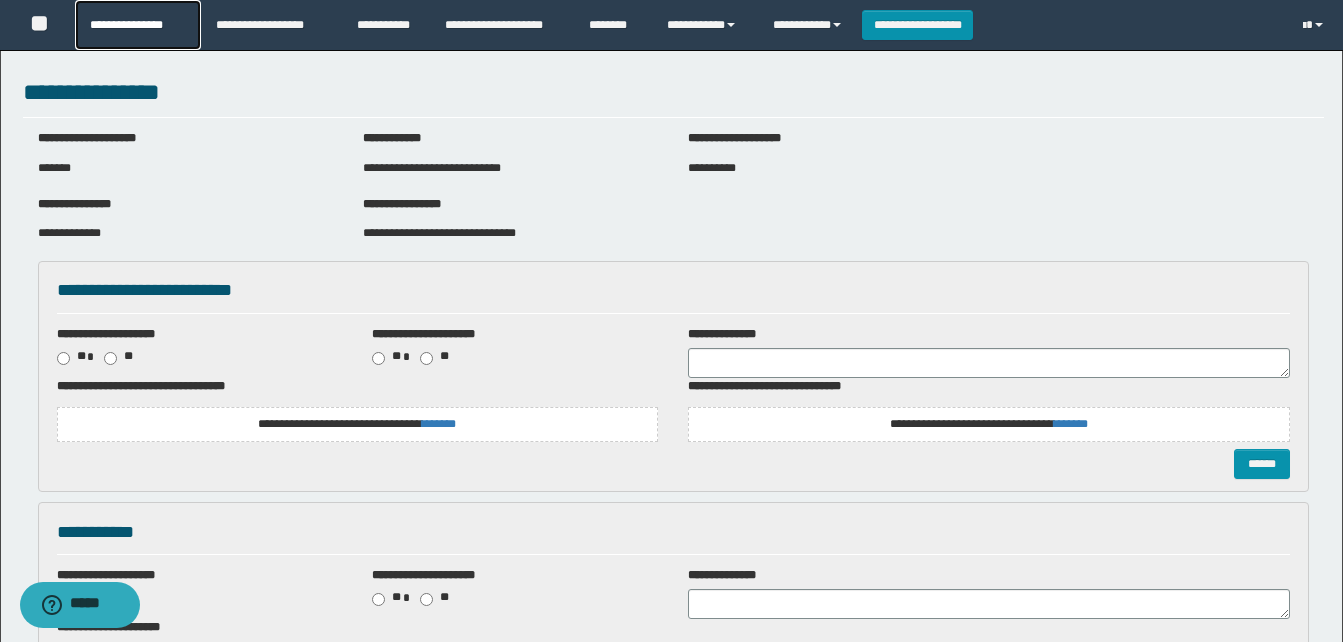 click on "**********" at bounding box center (137, 25) 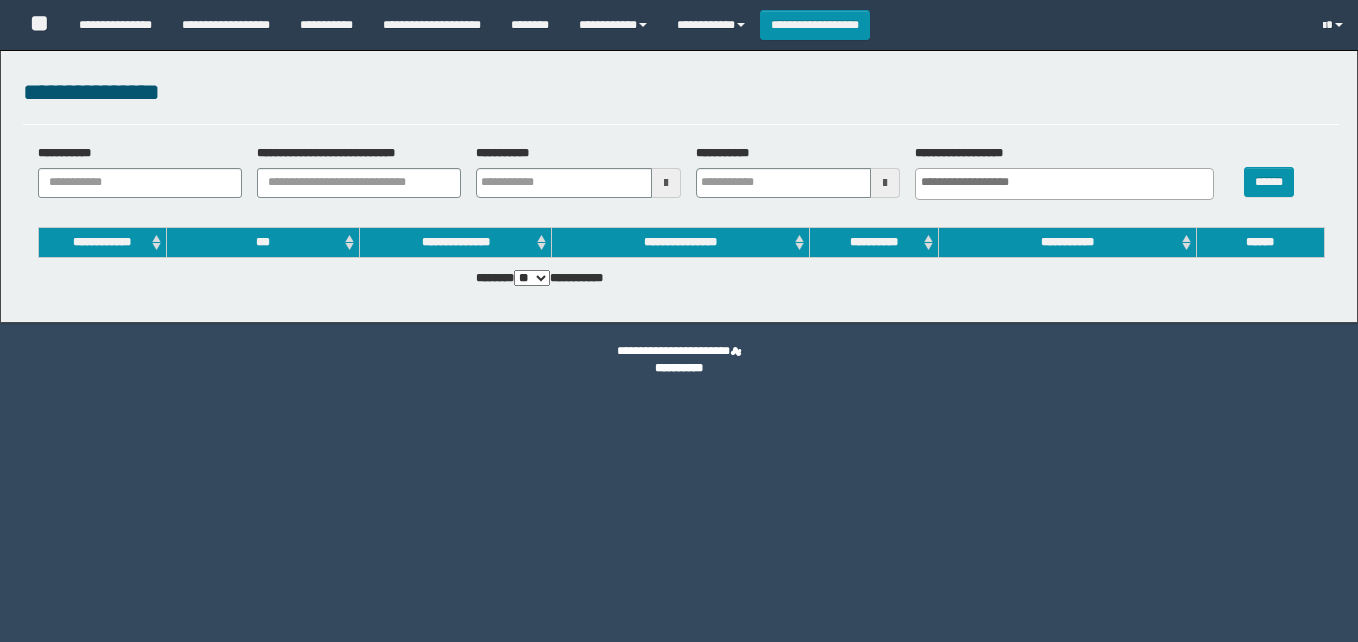 select 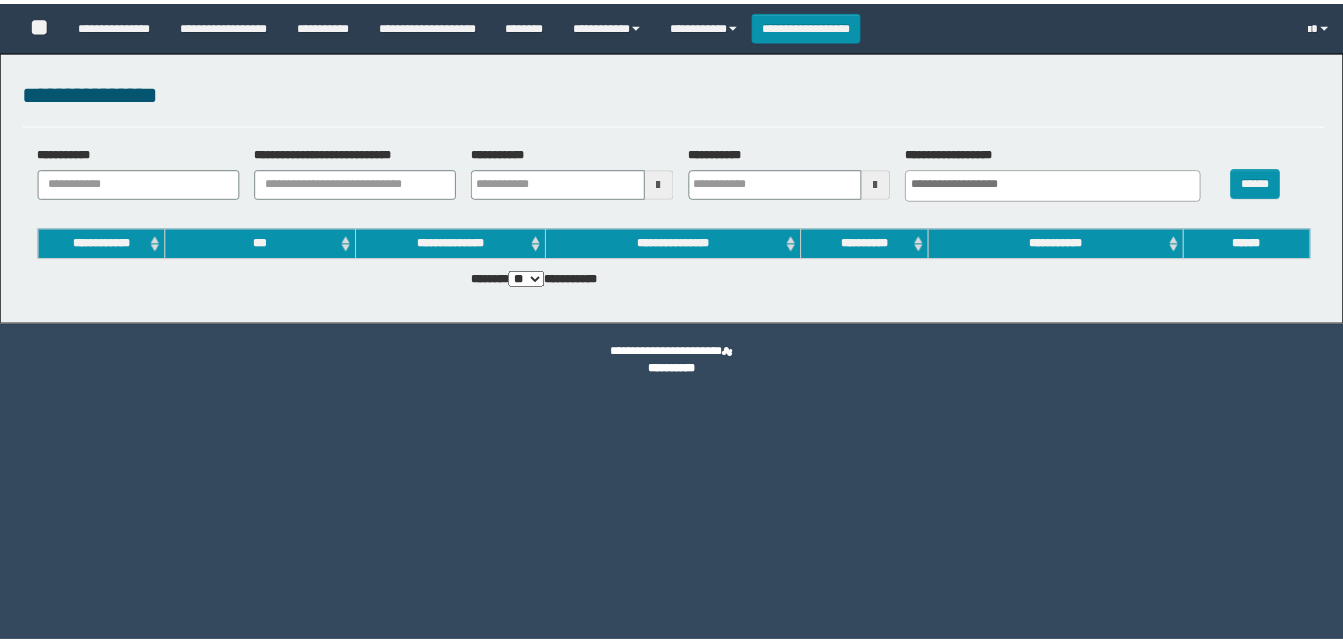 scroll, scrollTop: 0, scrollLeft: 0, axis: both 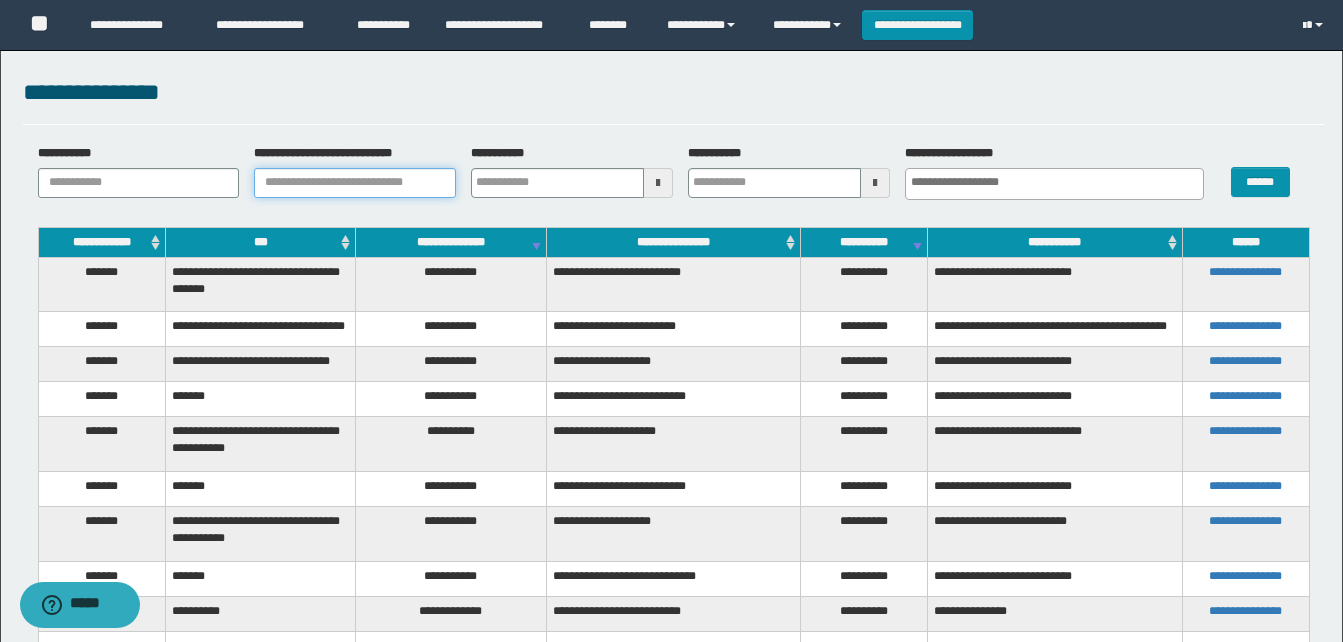 click on "**********" at bounding box center [355, 183] 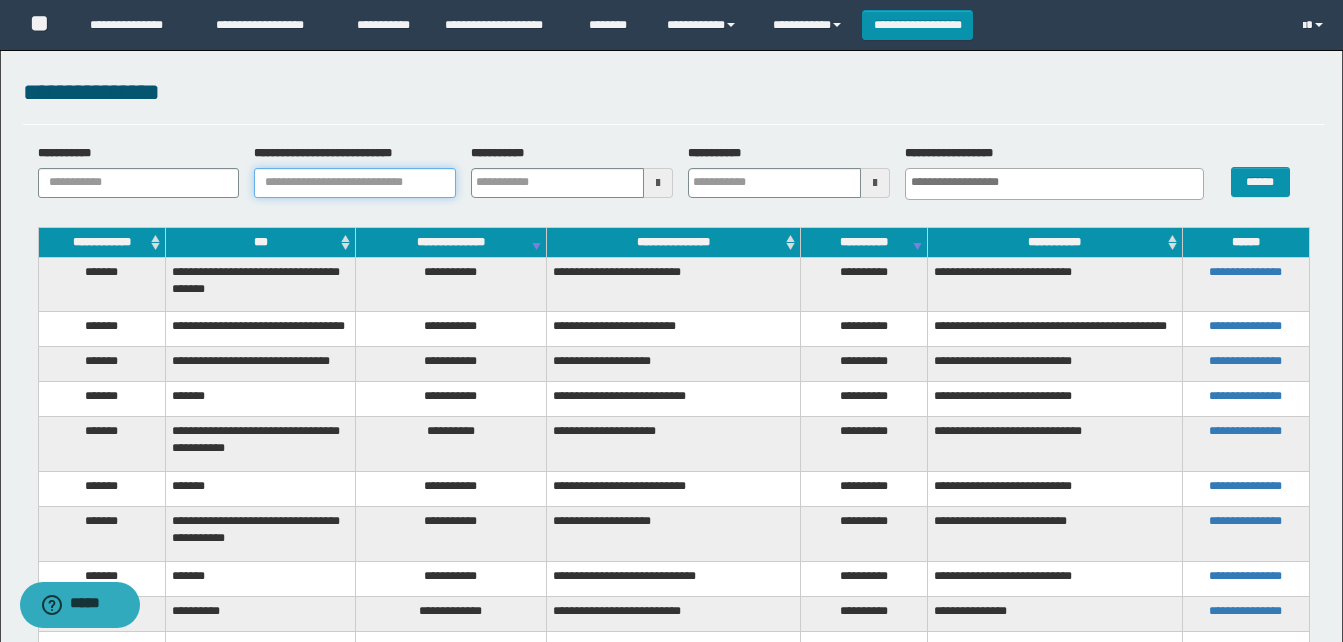 paste on "********" 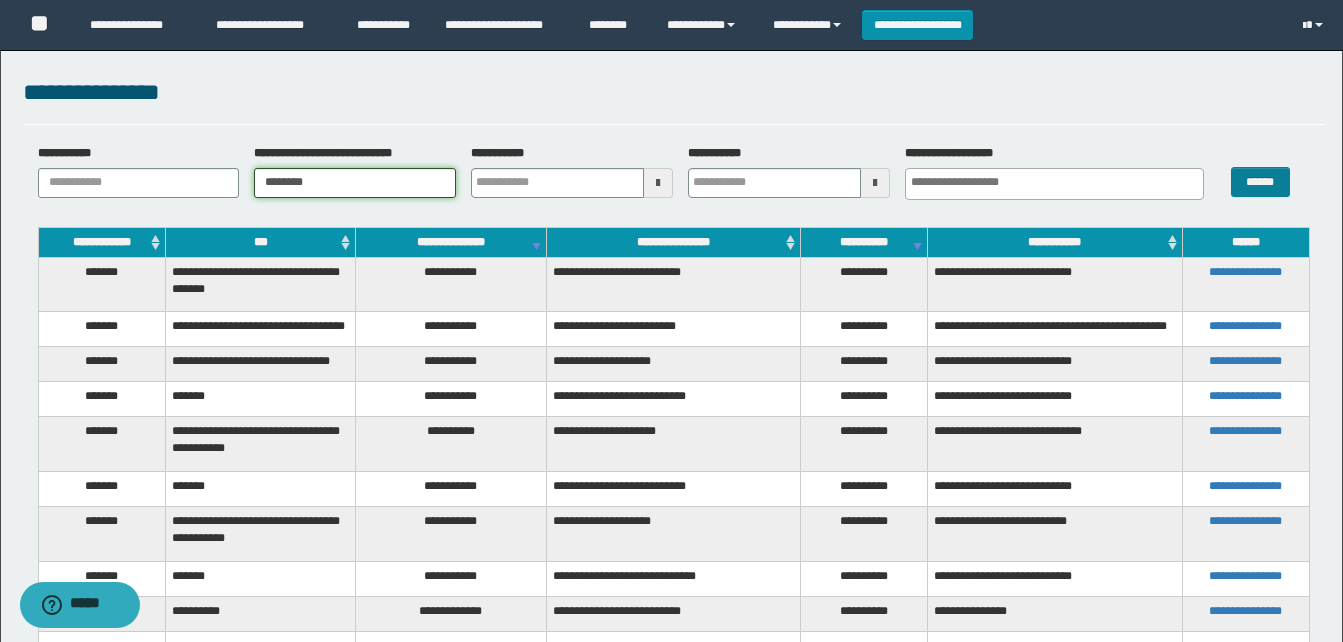 type on "********" 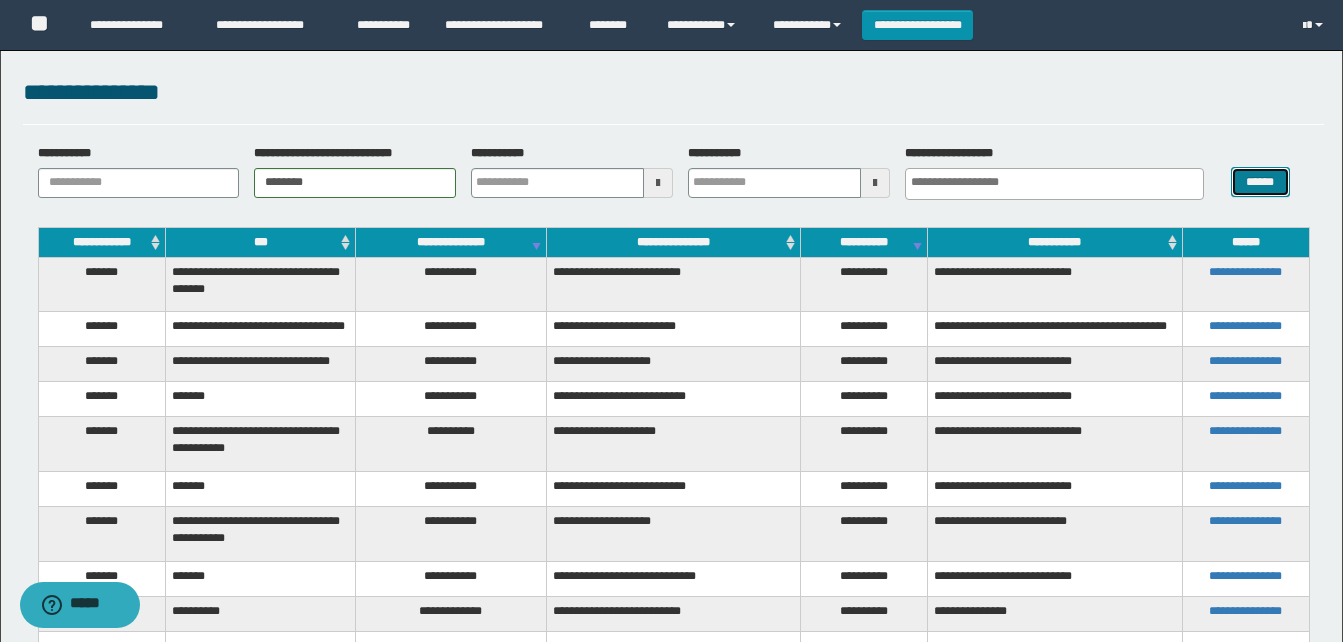 click on "******" at bounding box center [1260, 182] 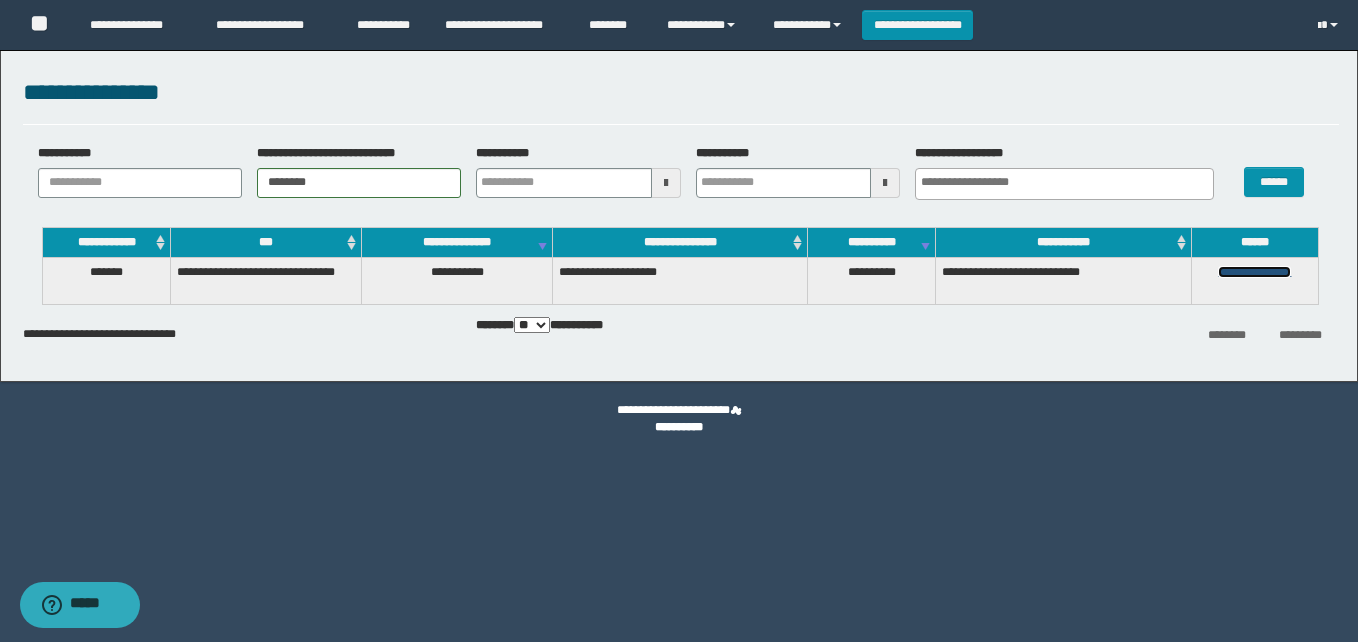 click on "**********" at bounding box center [1254, 272] 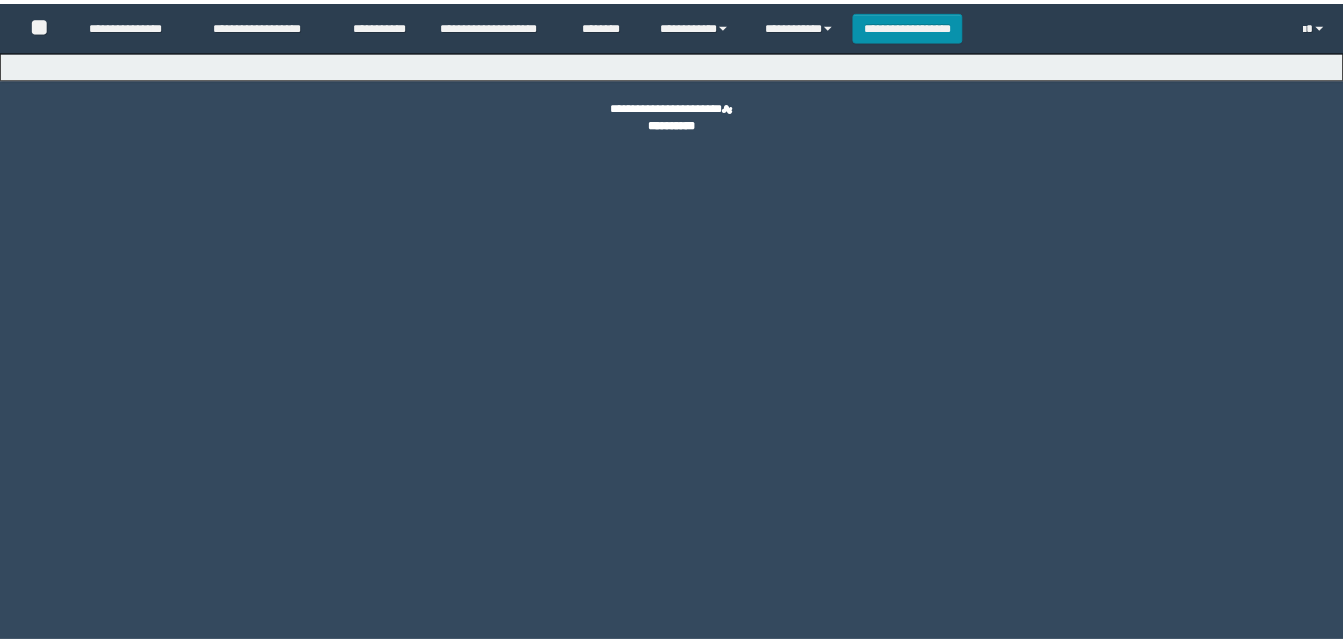 scroll, scrollTop: 0, scrollLeft: 0, axis: both 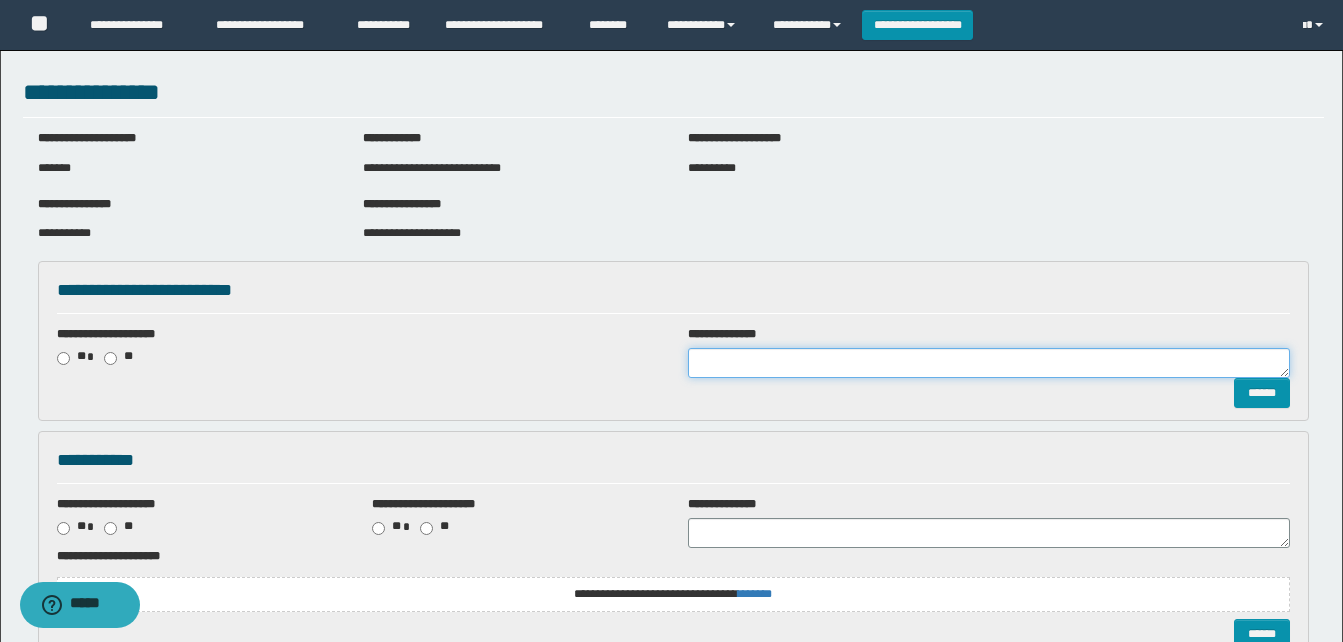click at bounding box center [989, 363] 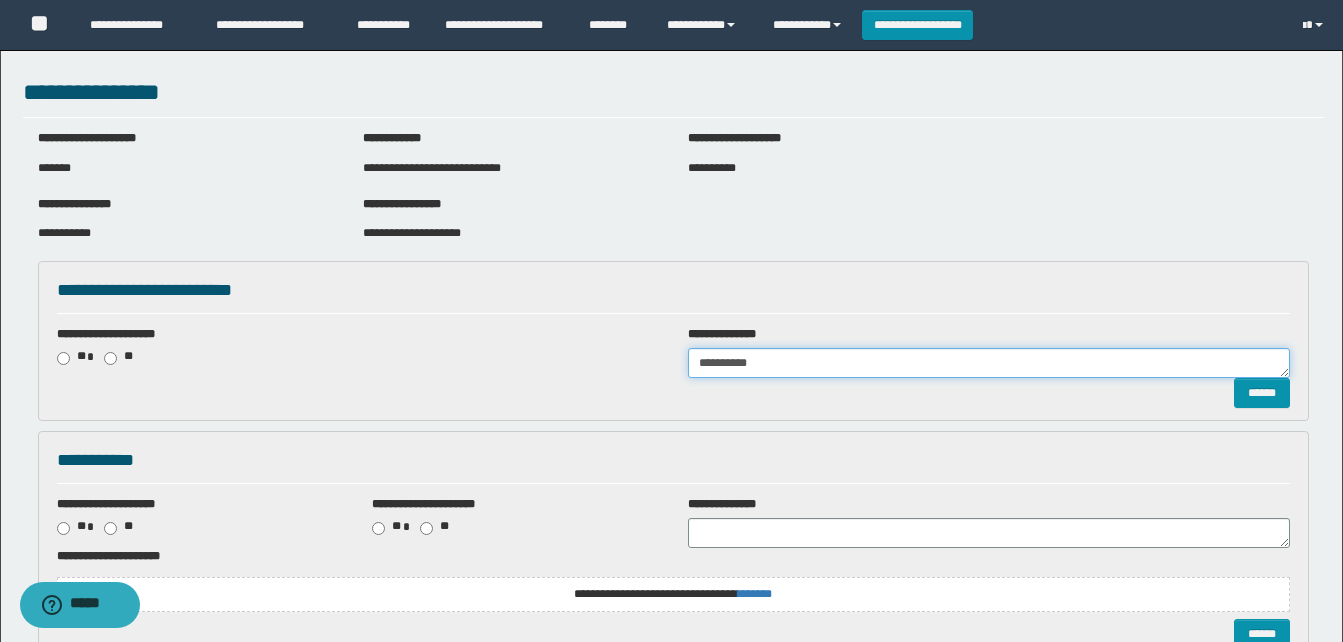 drag, startPoint x: 775, startPoint y: 365, endPoint x: 564, endPoint y: 354, distance: 211.28653 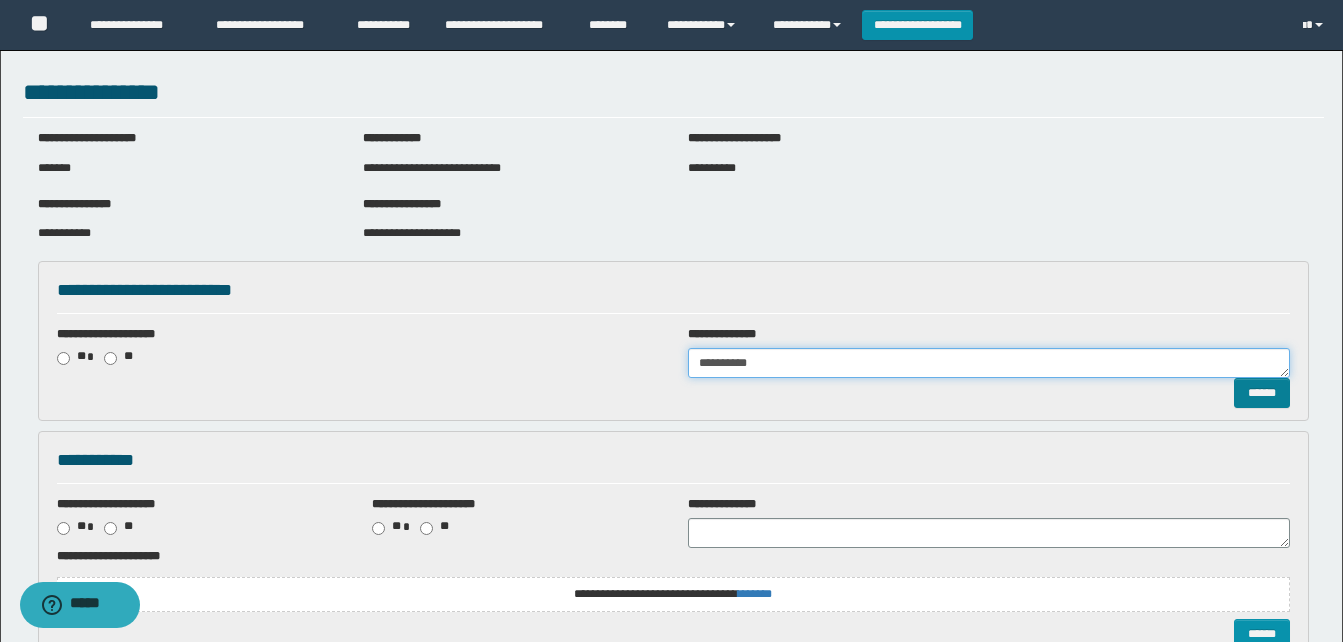 type on "**********" 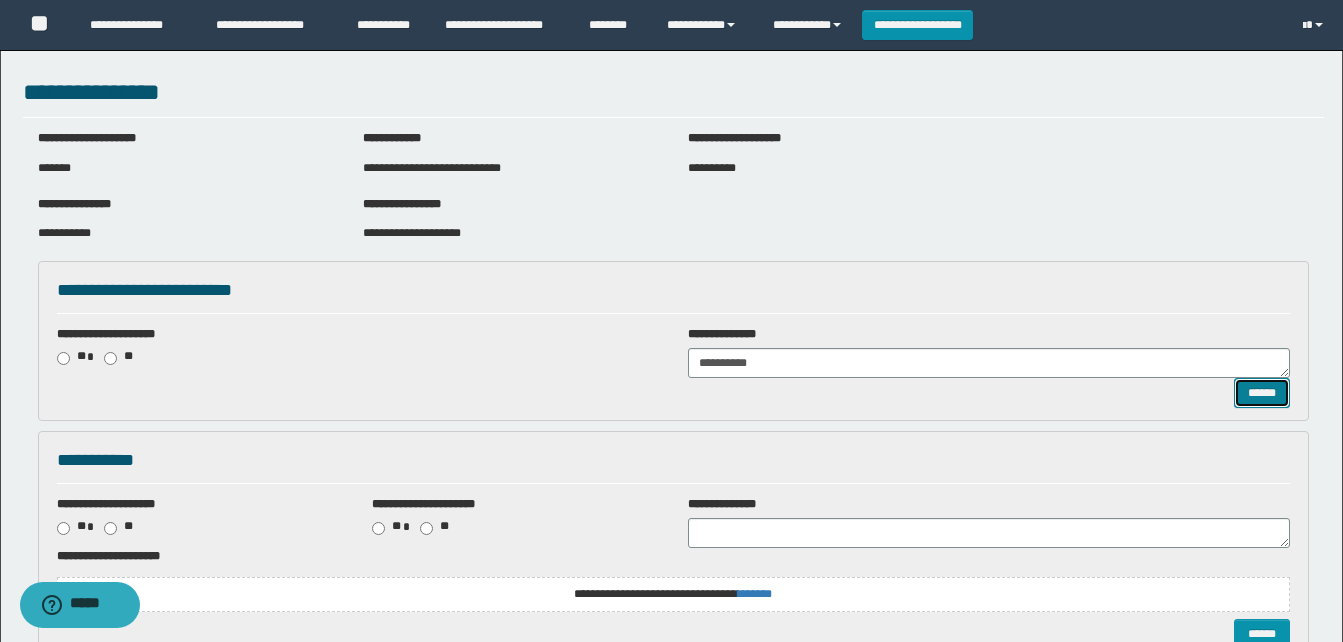 click on "******" at bounding box center (1262, 393) 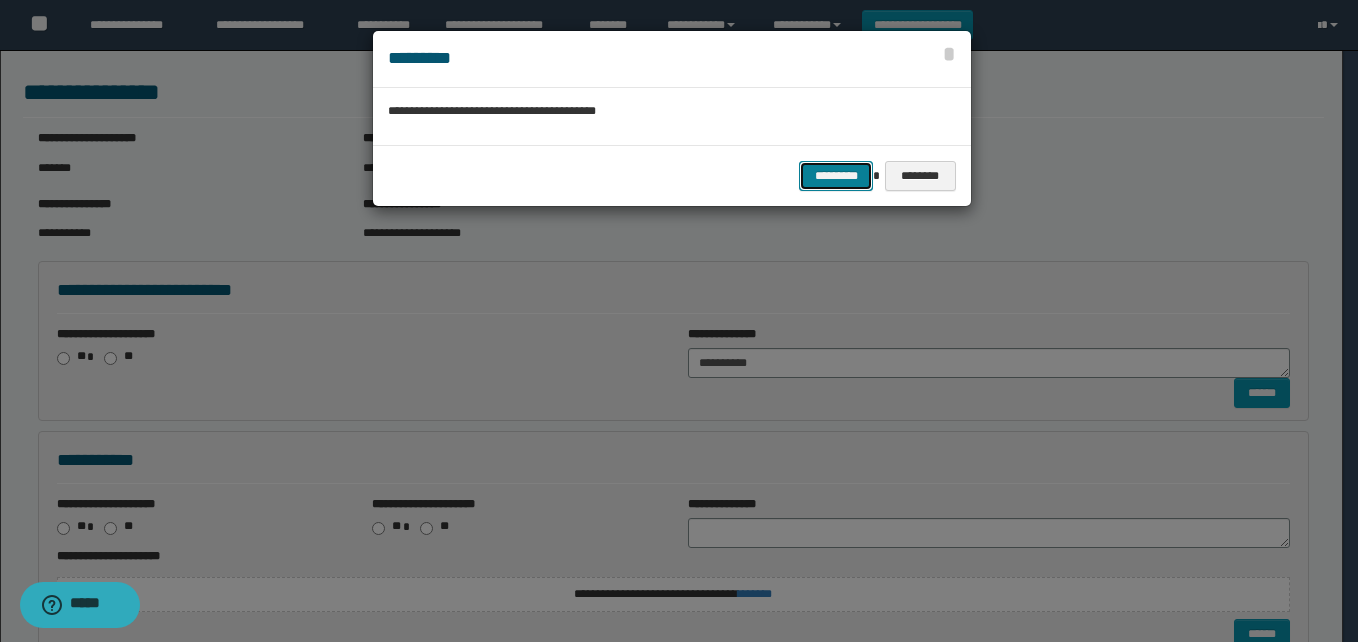 click on "*********" at bounding box center (836, 176) 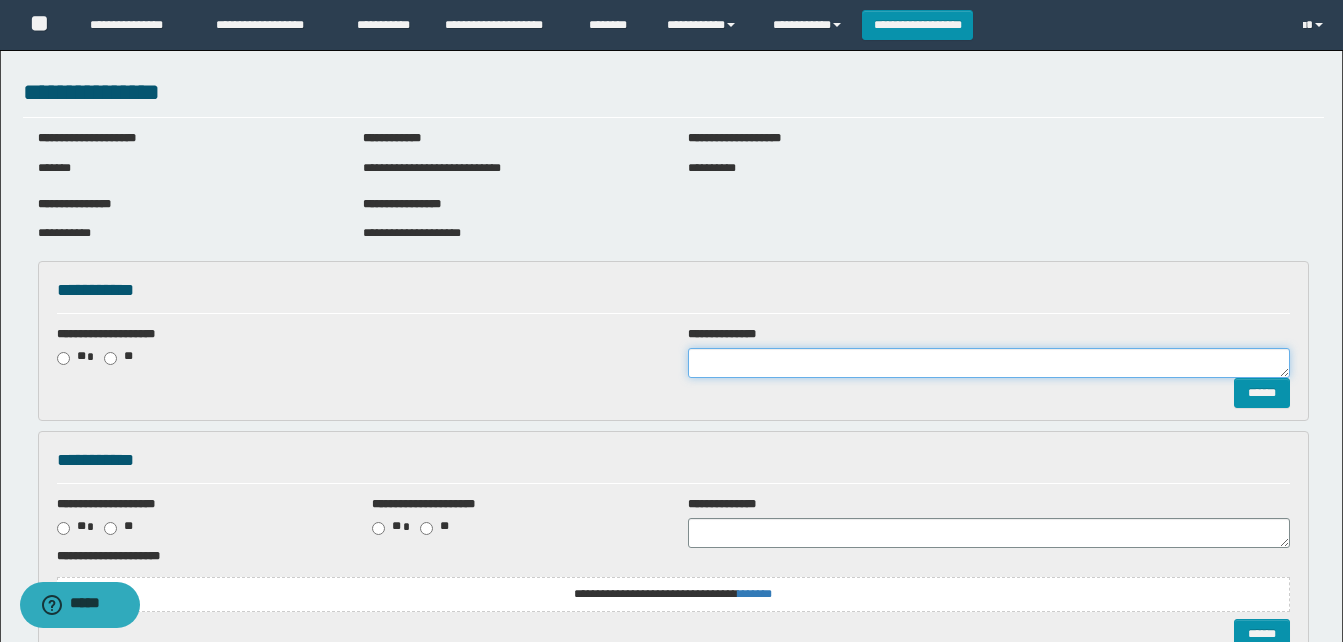 click at bounding box center (989, 363) 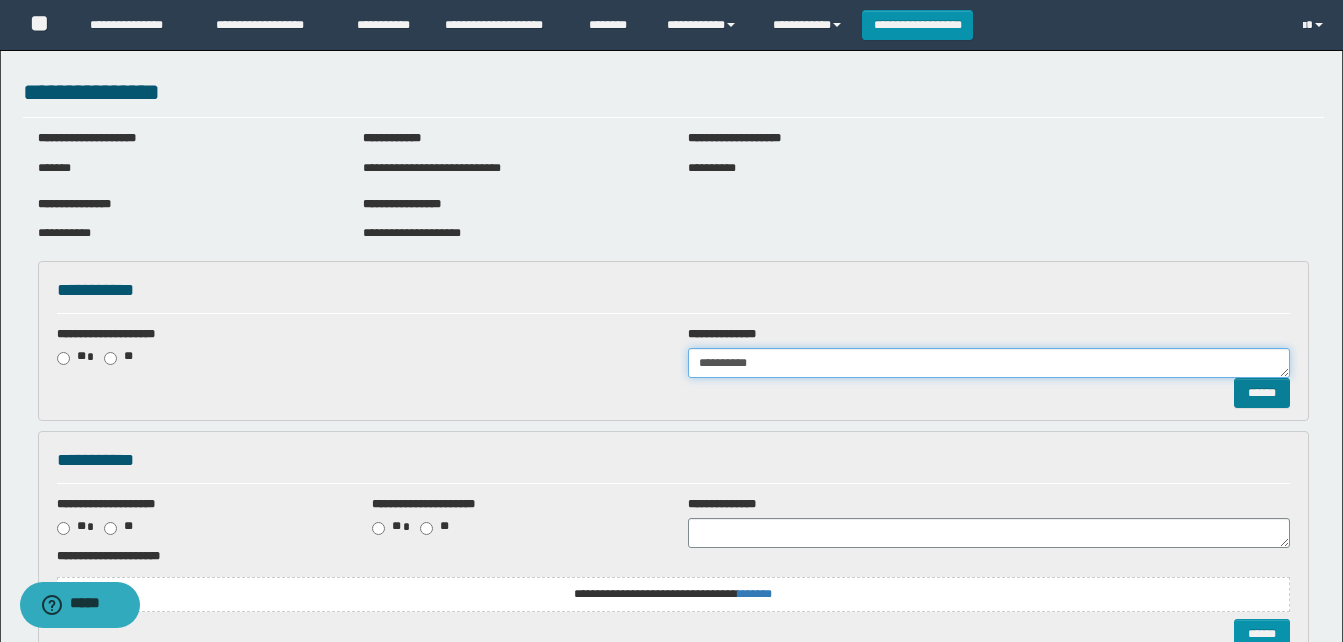 type on "**********" 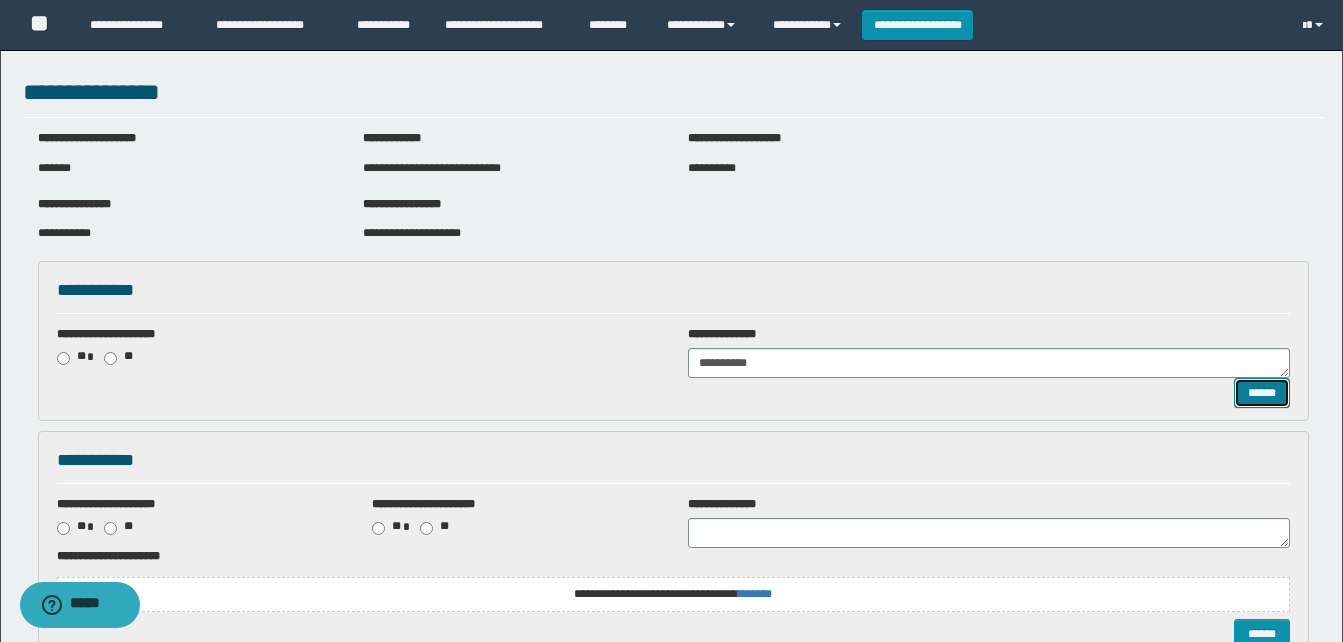 click on "******" at bounding box center (1262, 393) 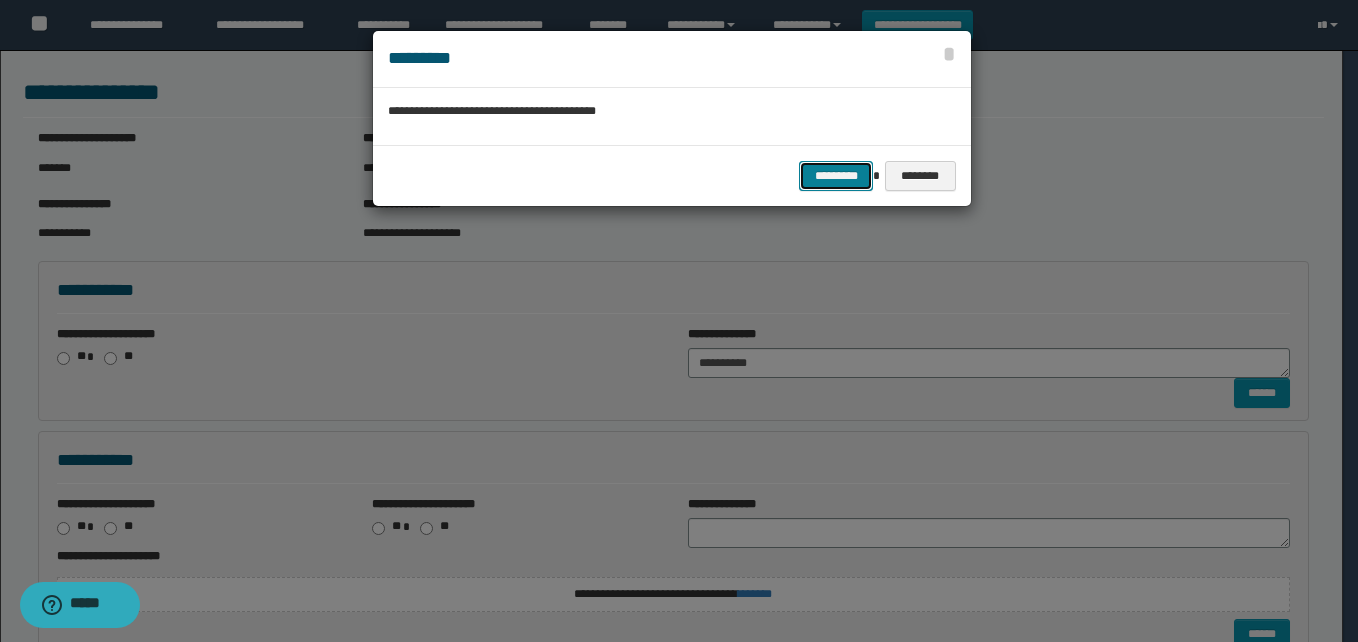 click on "*********" at bounding box center [836, 176] 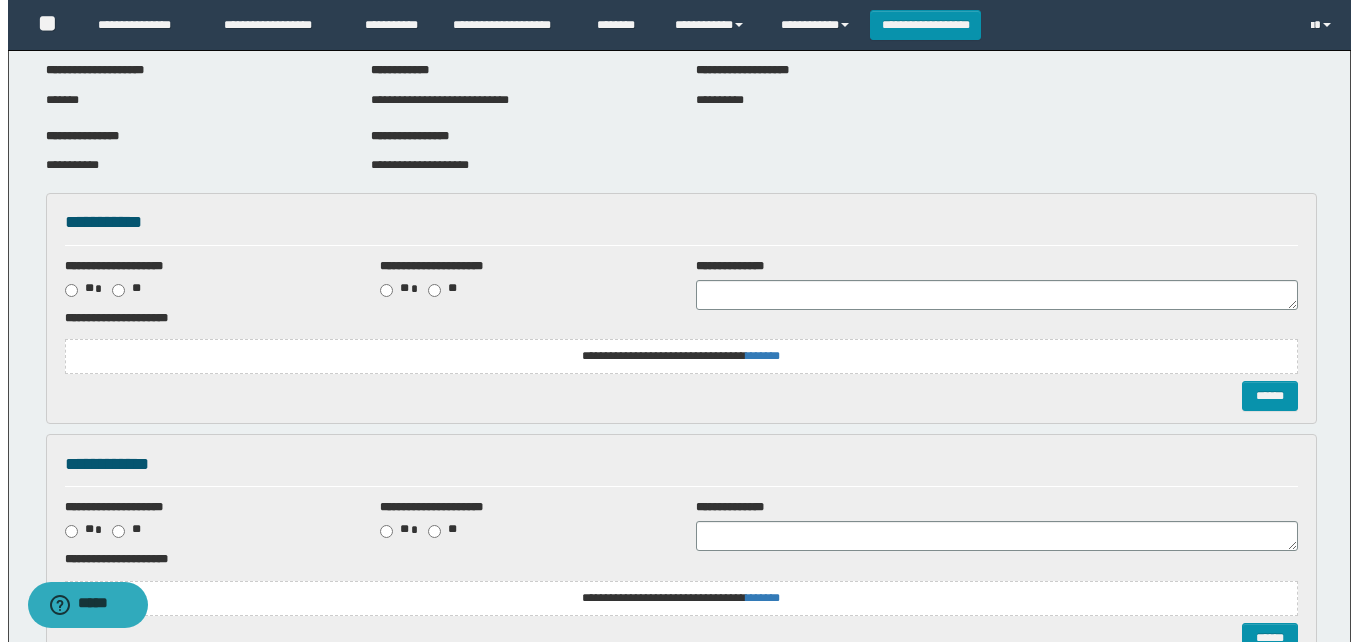 scroll, scrollTop: 100, scrollLeft: 0, axis: vertical 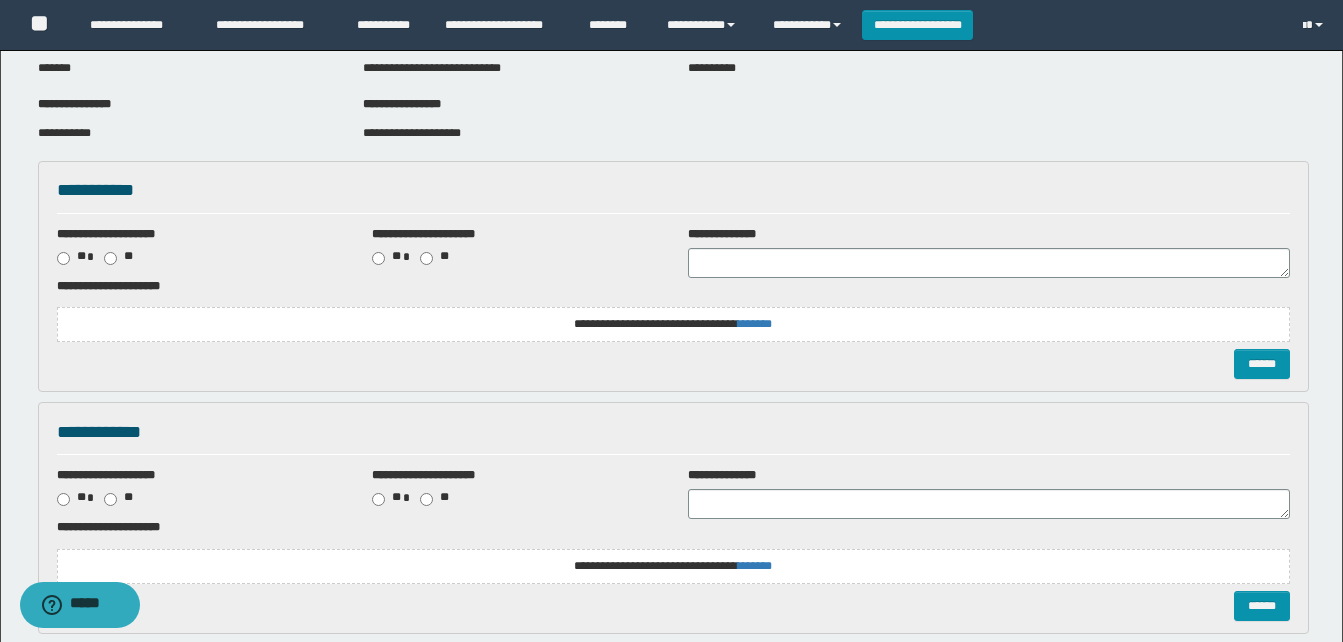 click on "**********" at bounding box center [673, 252] 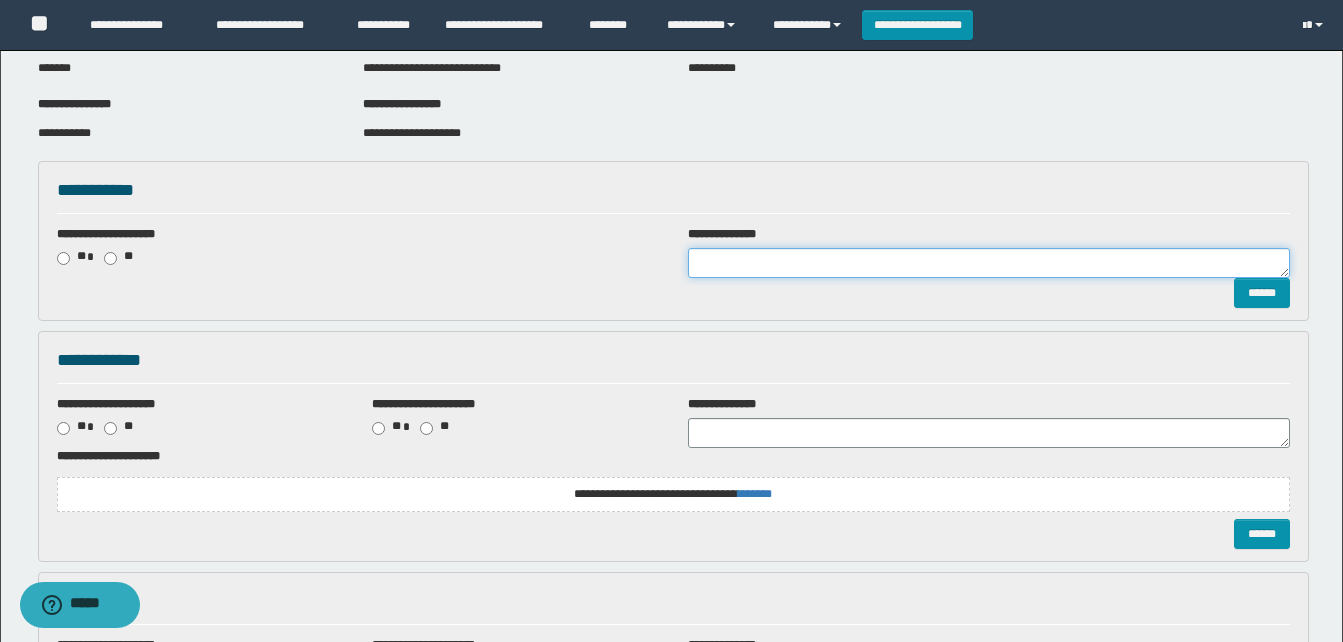 click at bounding box center (989, 263) 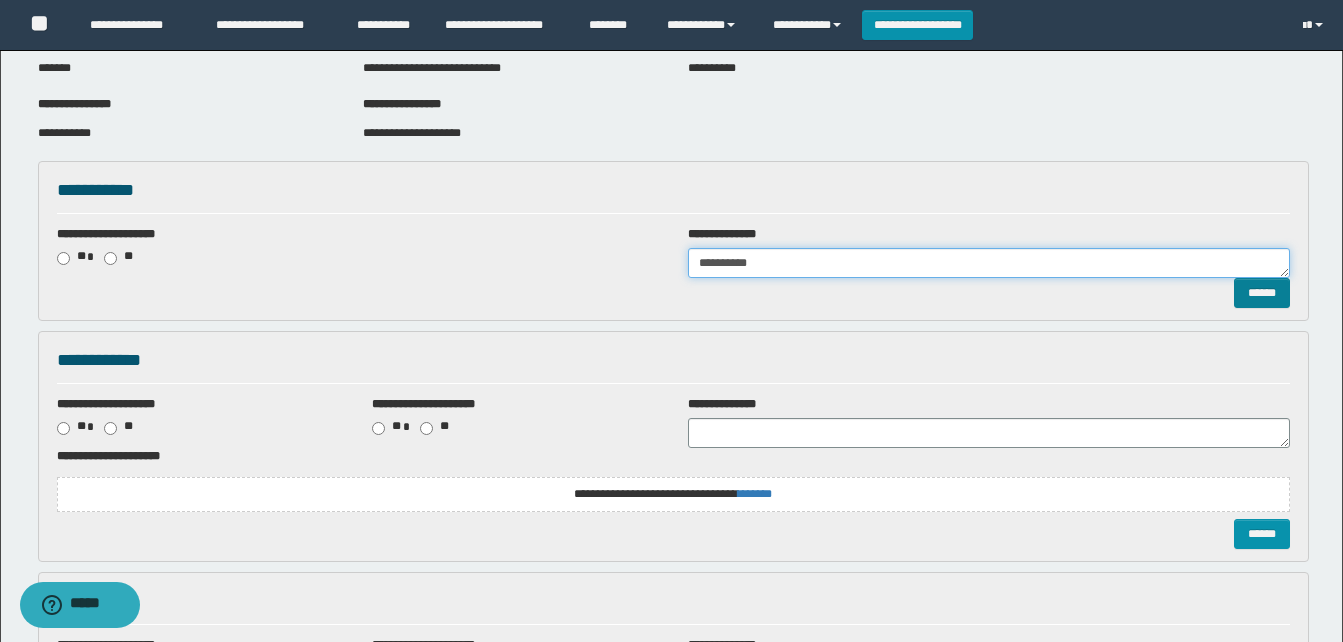 type on "**********" 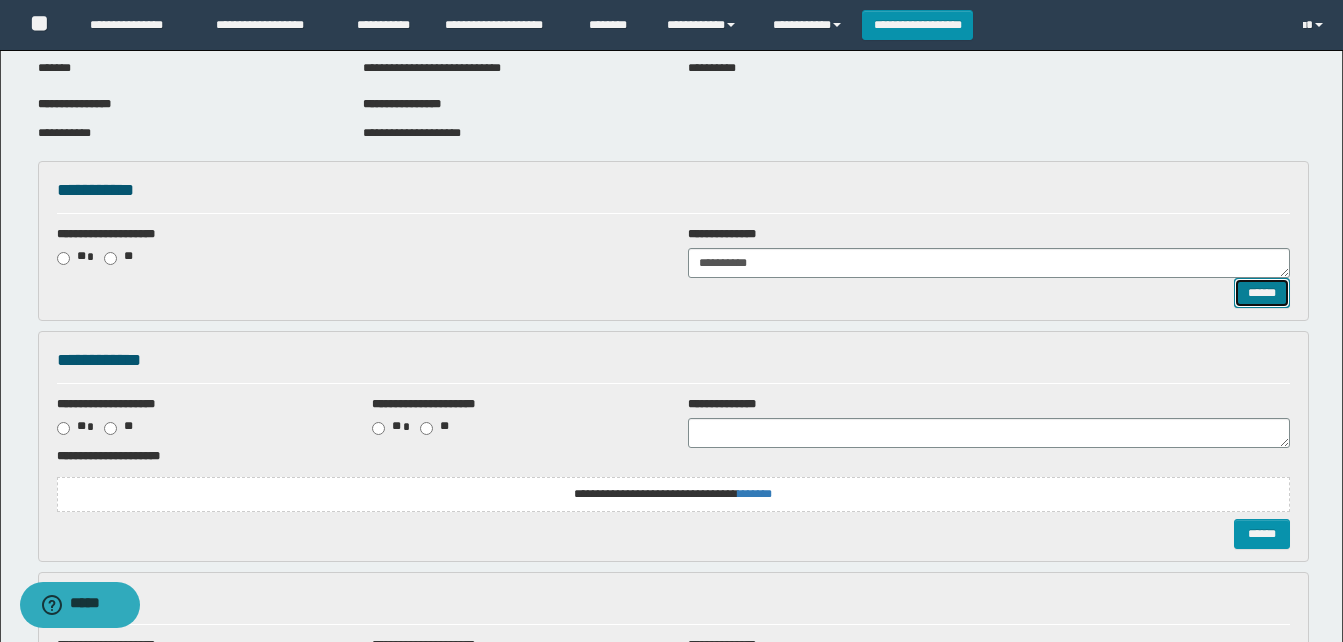 click on "******" at bounding box center (1262, 293) 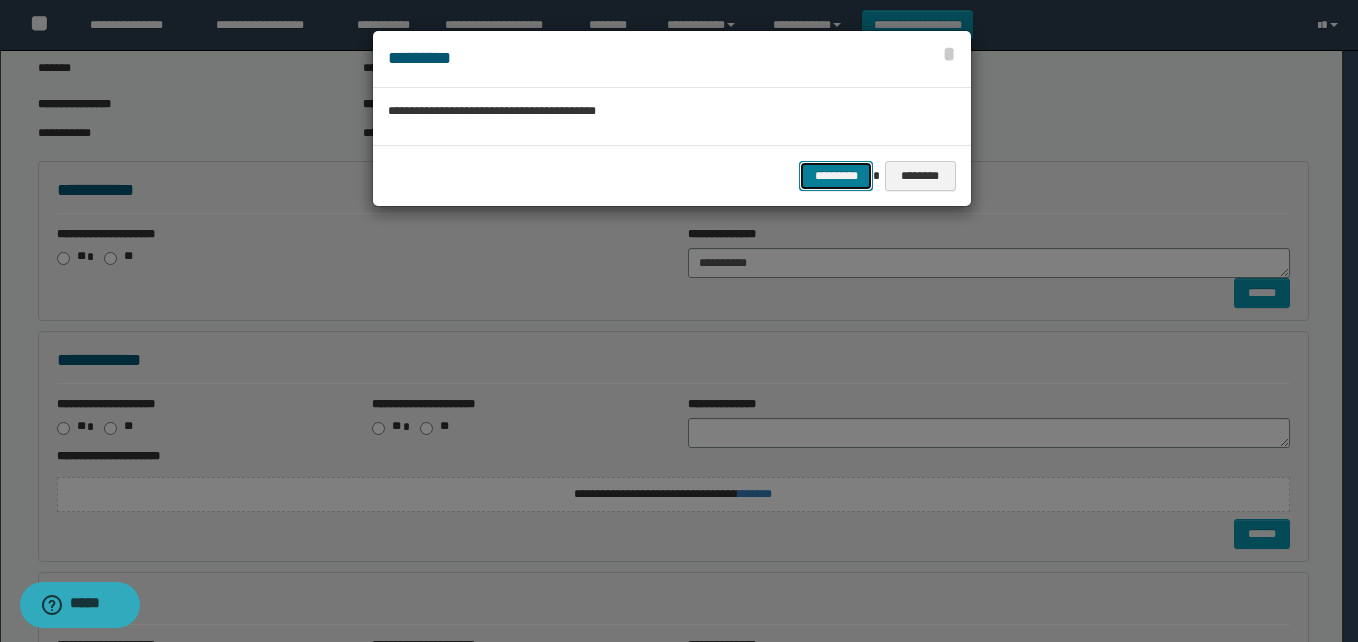 click on "*********" at bounding box center (836, 176) 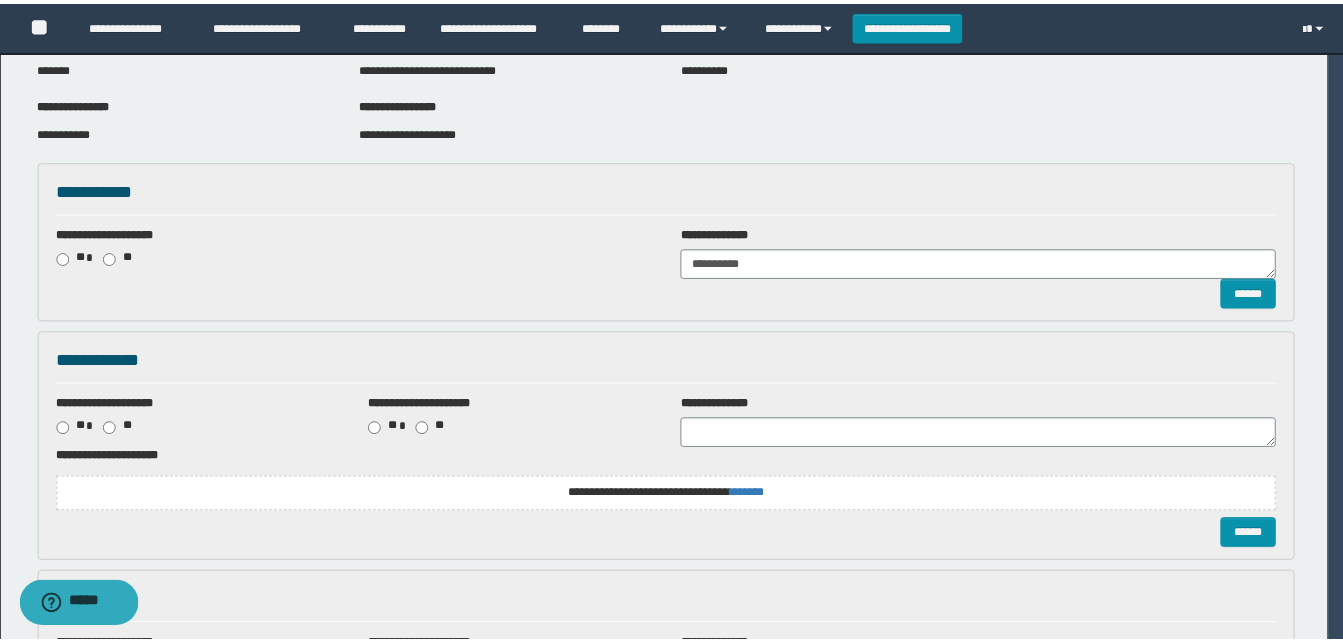 scroll, scrollTop: 0, scrollLeft: 0, axis: both 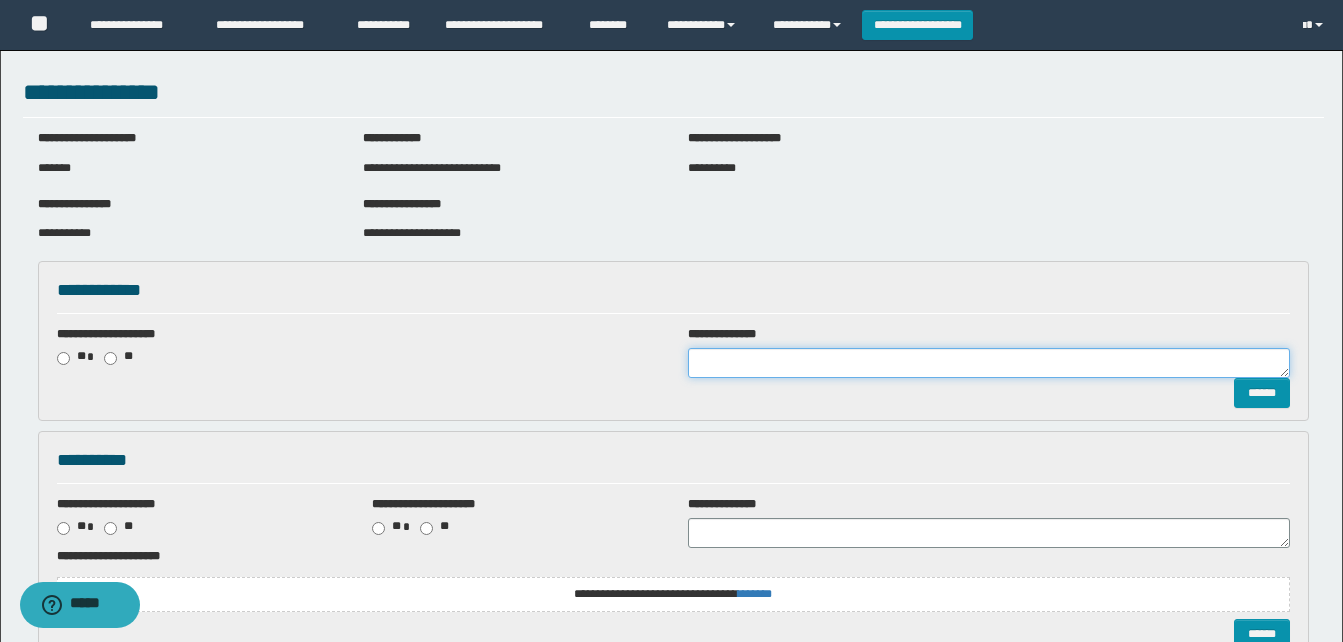 click at bounding box center (989, 363) 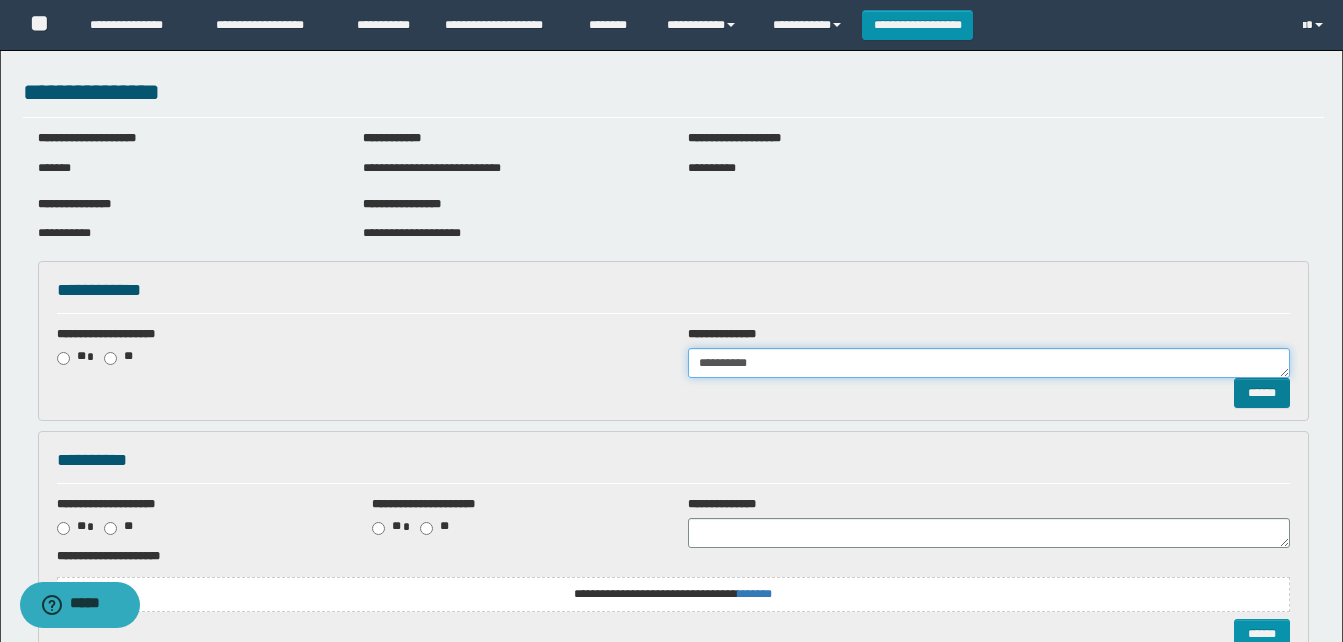 type on "**********" 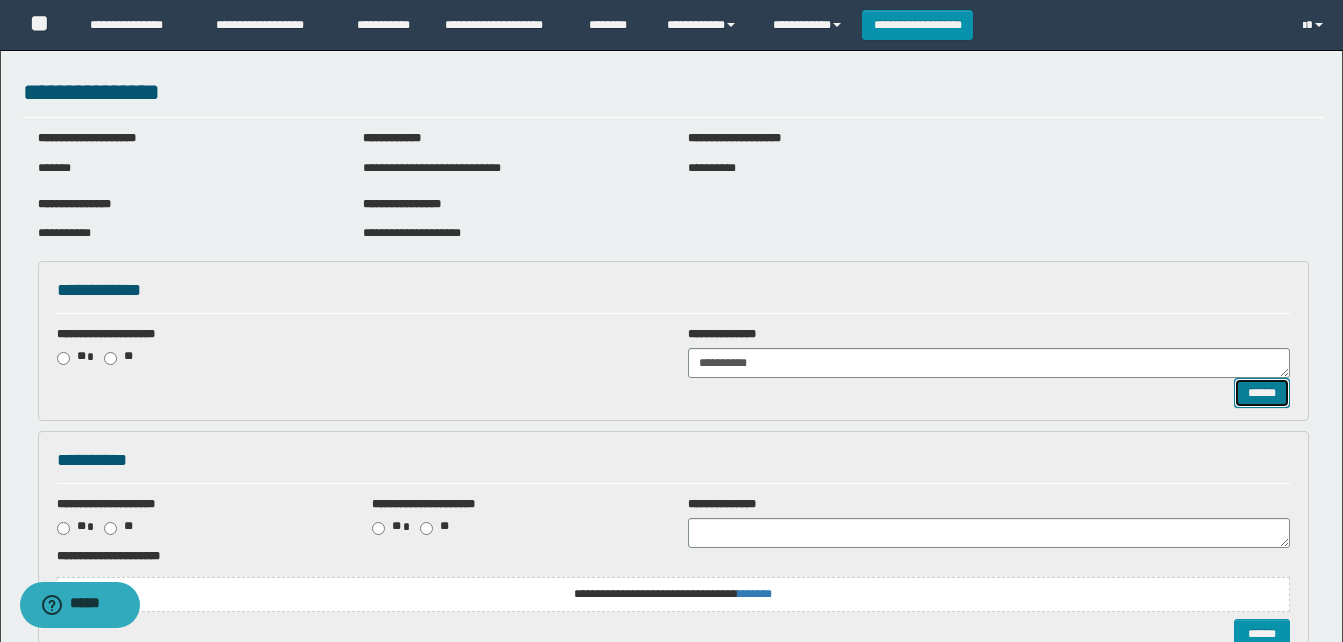 click on "******" at bounding box center [1262, 393] 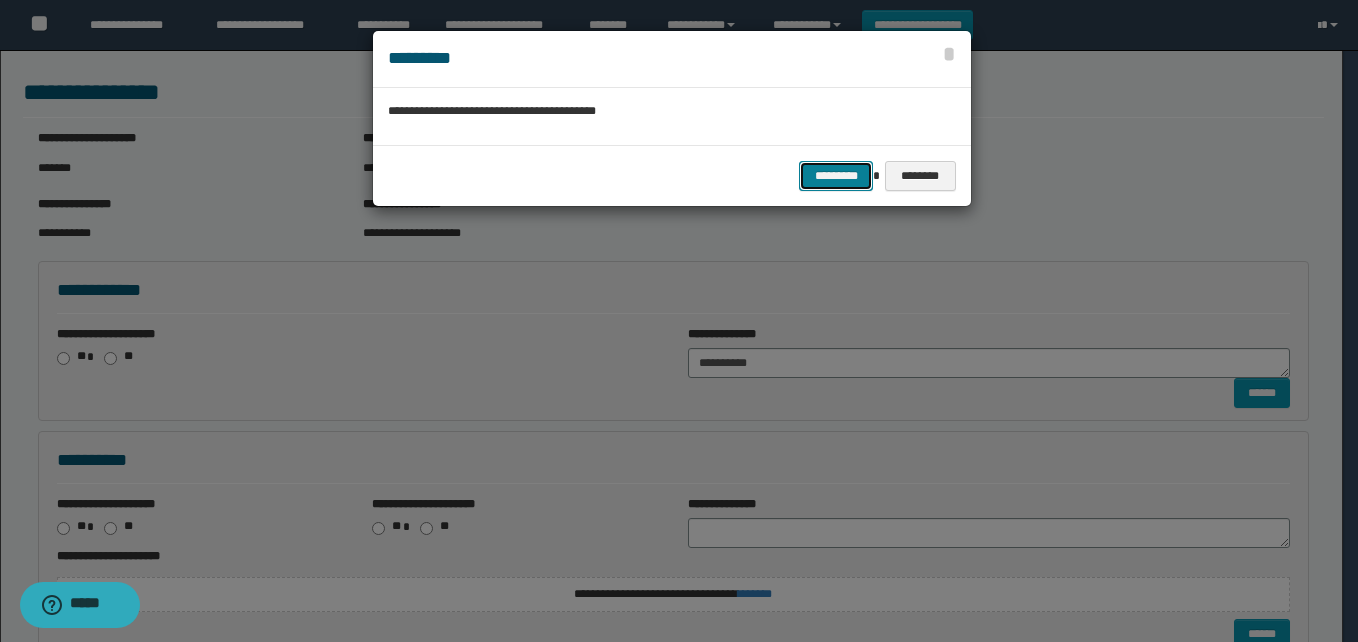 click on "*********" at bounding box center (836, 176) 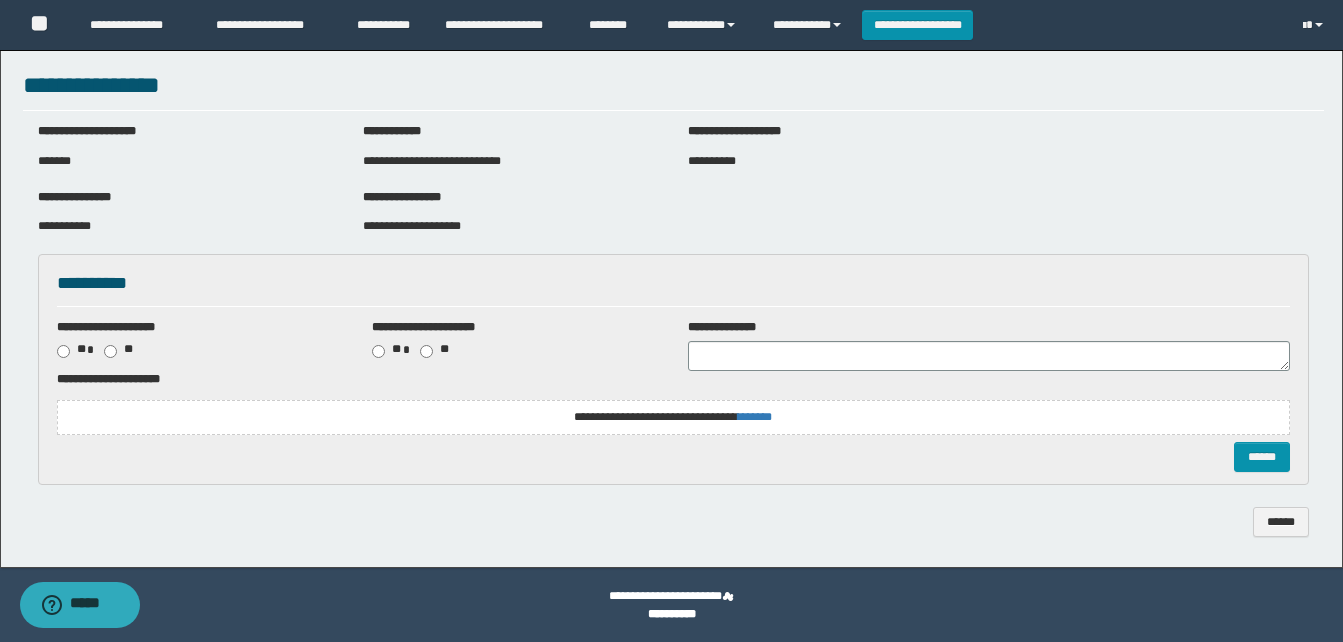 scroll, scrollTop: 8, scrollLeft: 0, axis: vertical 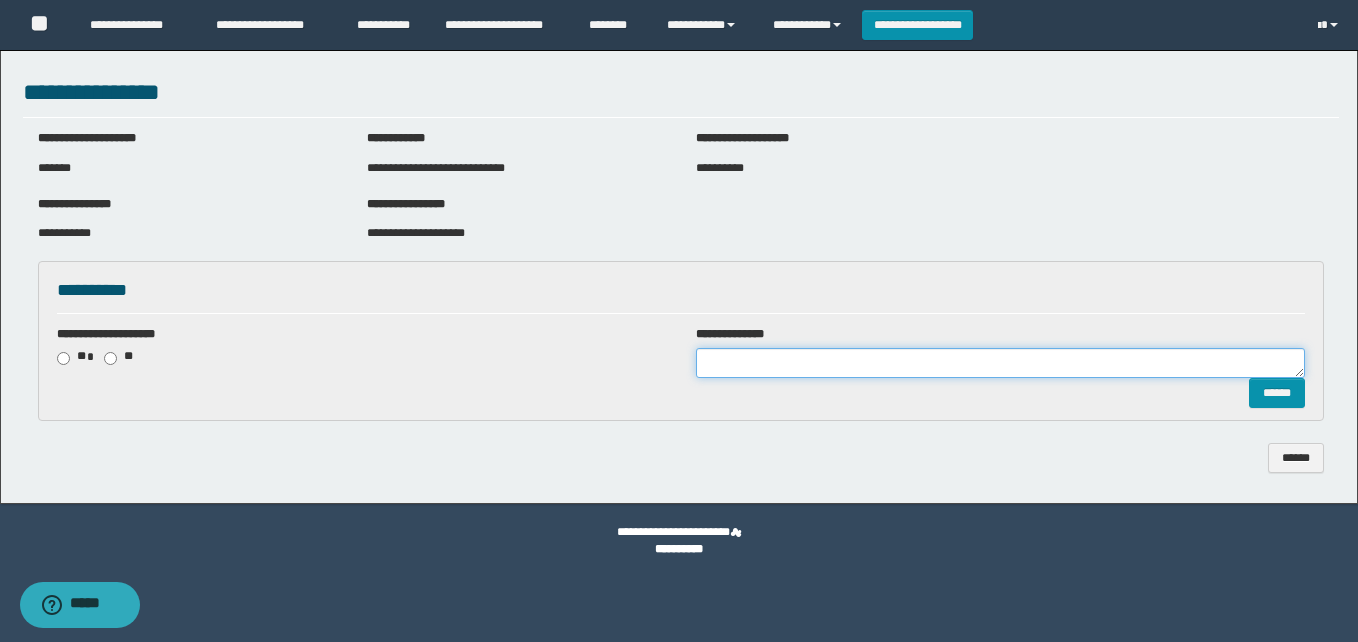 click at bounding box center (1000, 363) 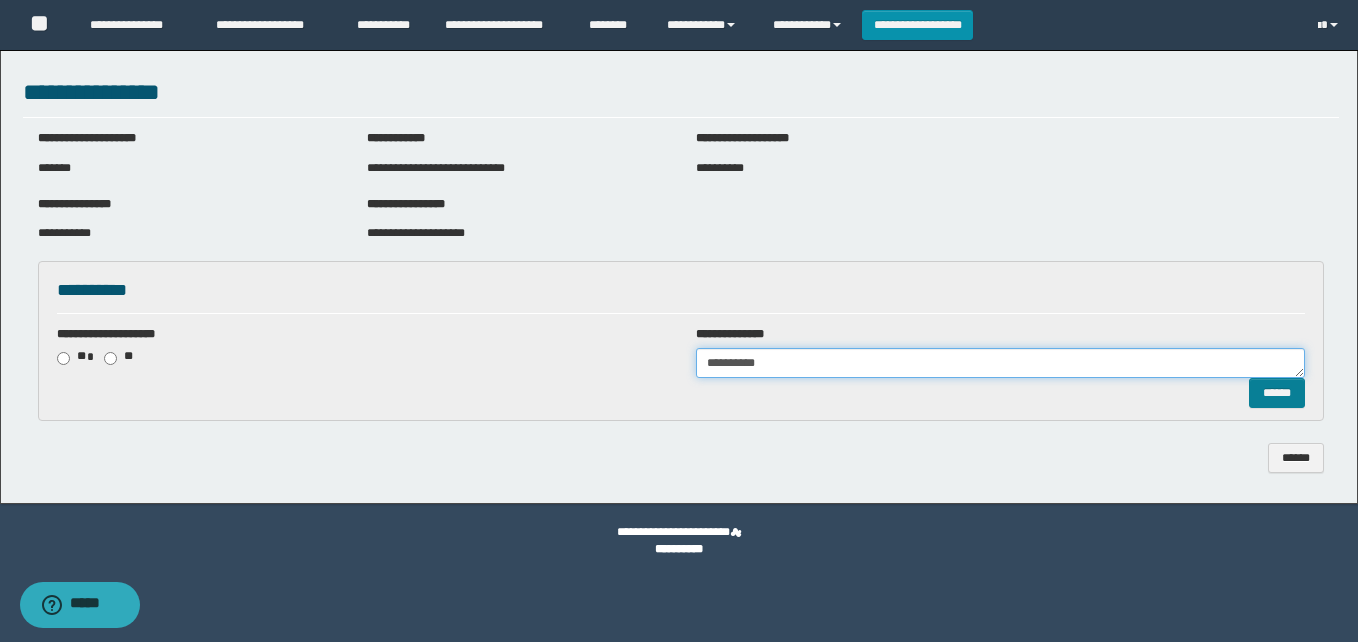 type on "**********" 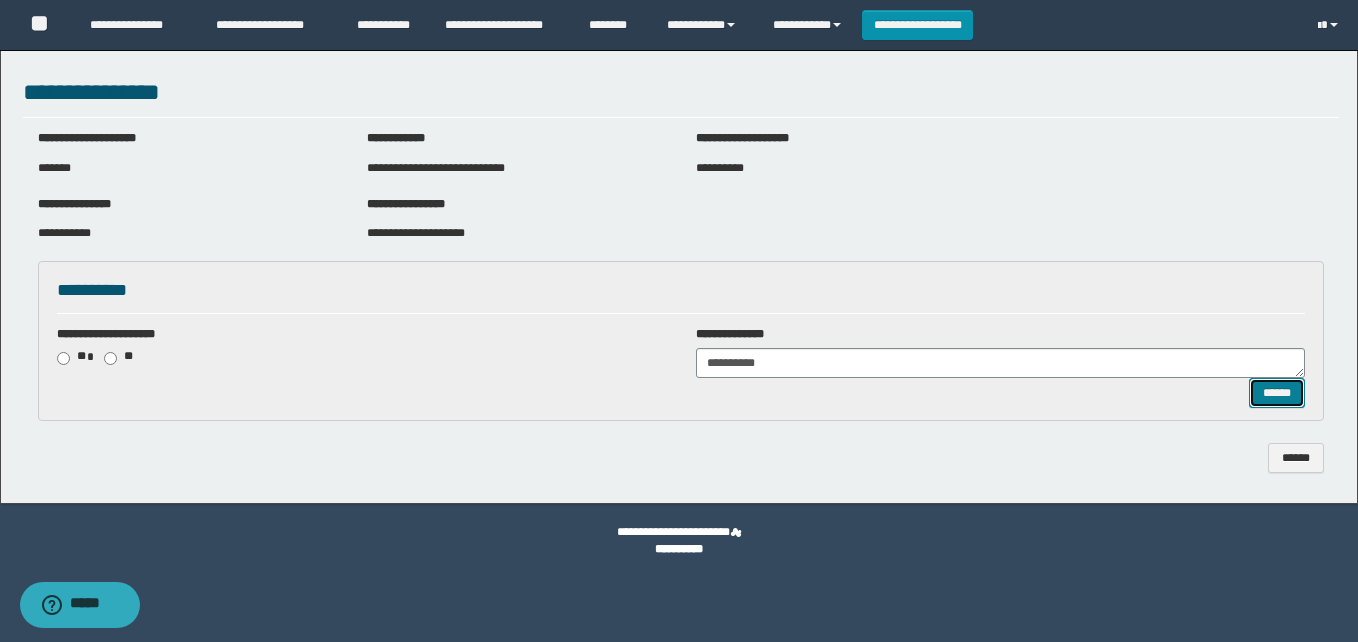 click on "******" at bounding box center [1277, 393] 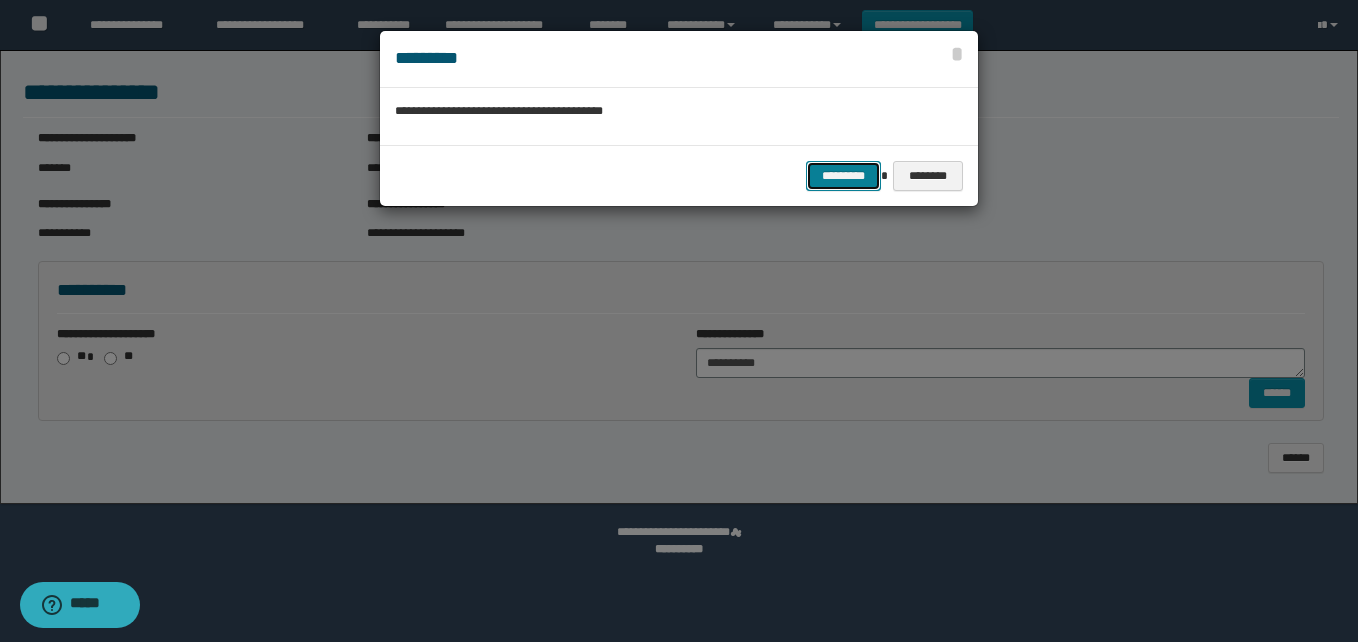 click on "*********" at bounding box center [843, 176] 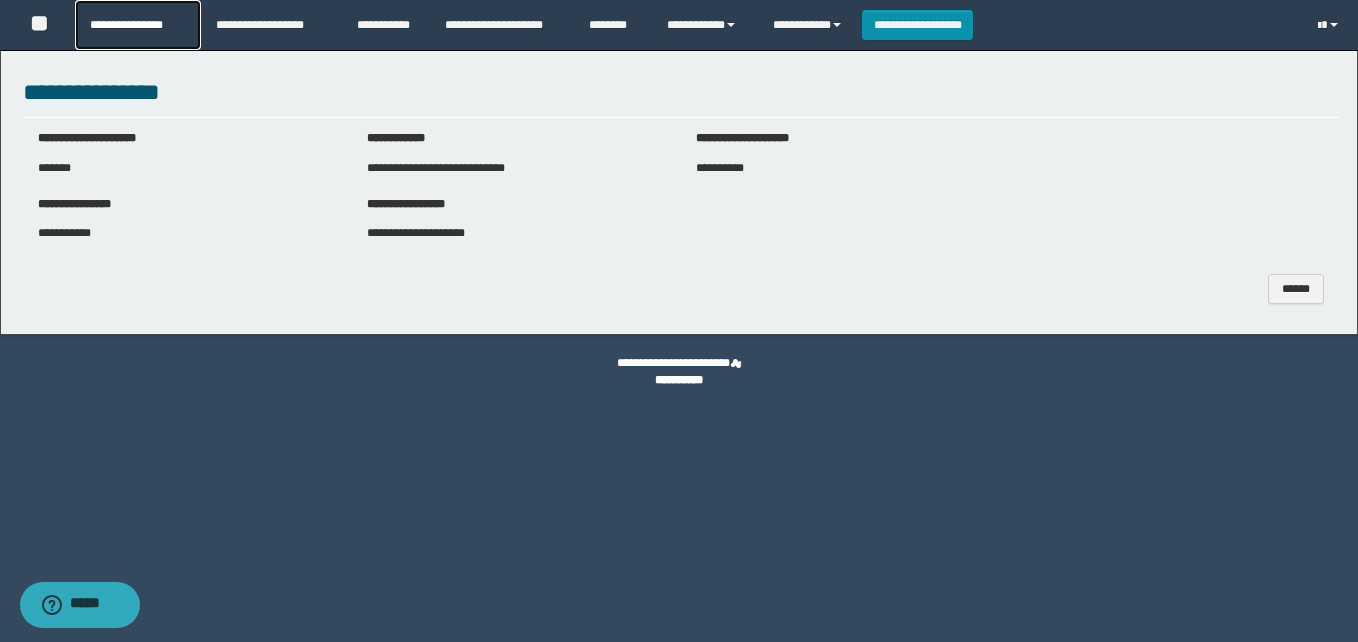 click on "**********" at bounding box center [137, 25] 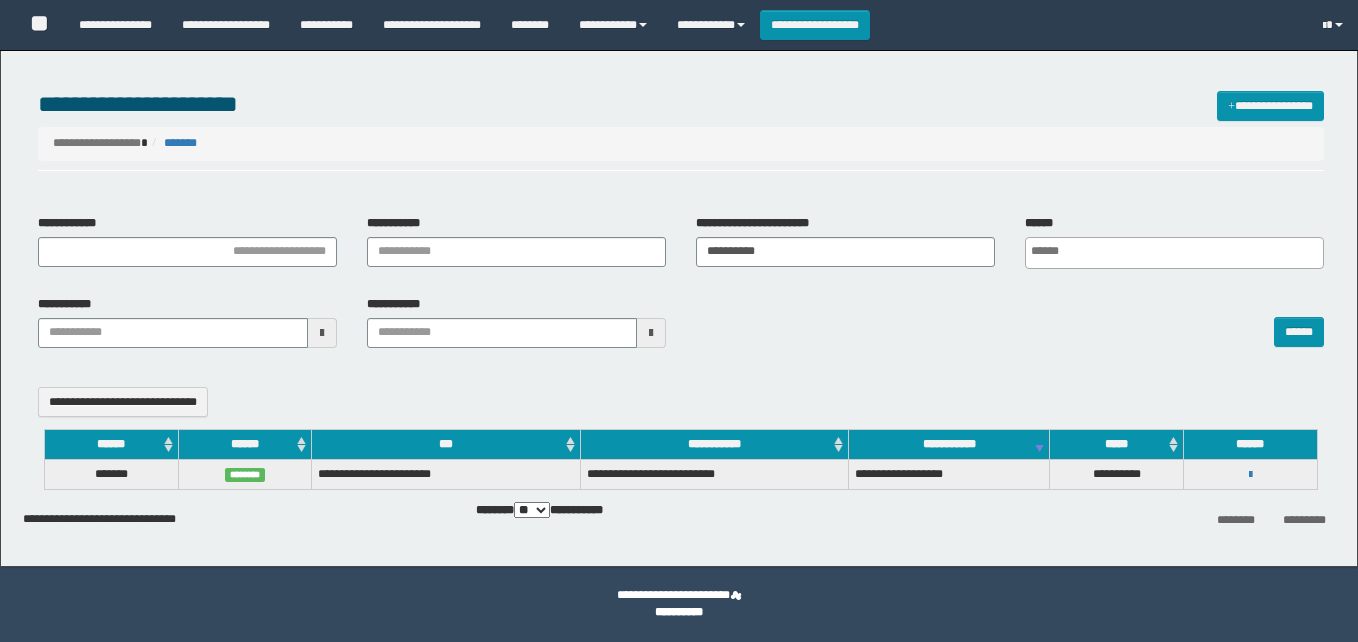 select 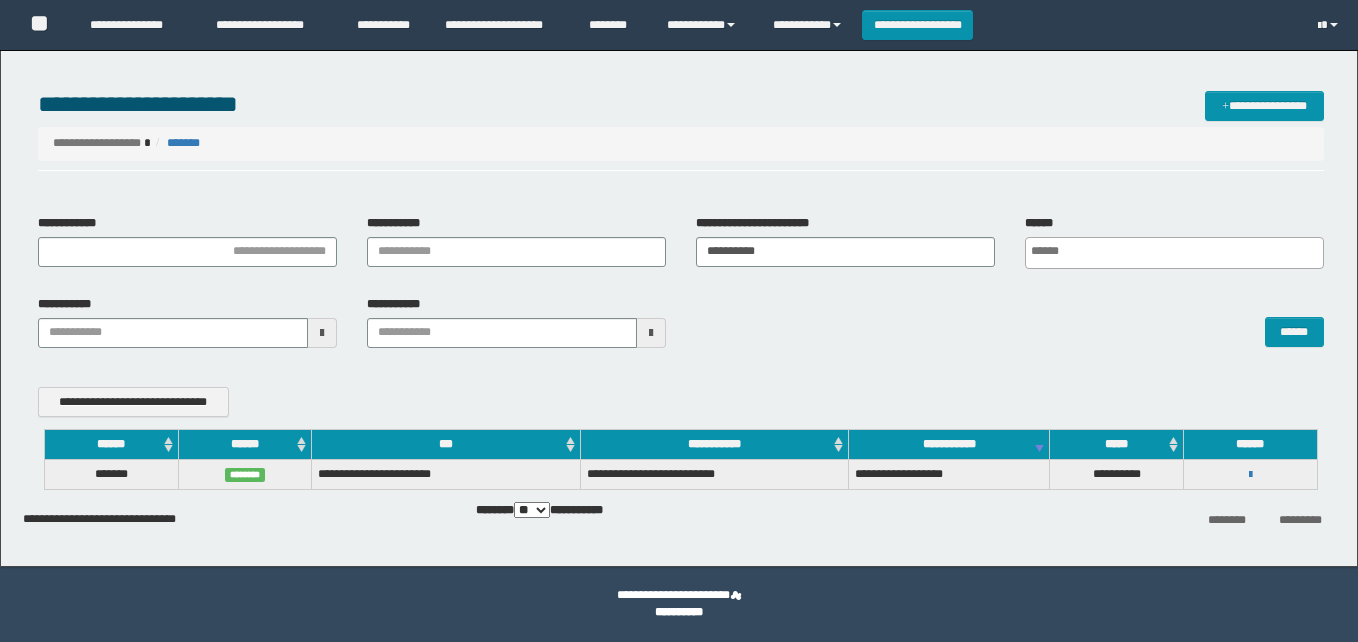 scroll, scrollTop: 0, scrollLeft: 0, axis: both 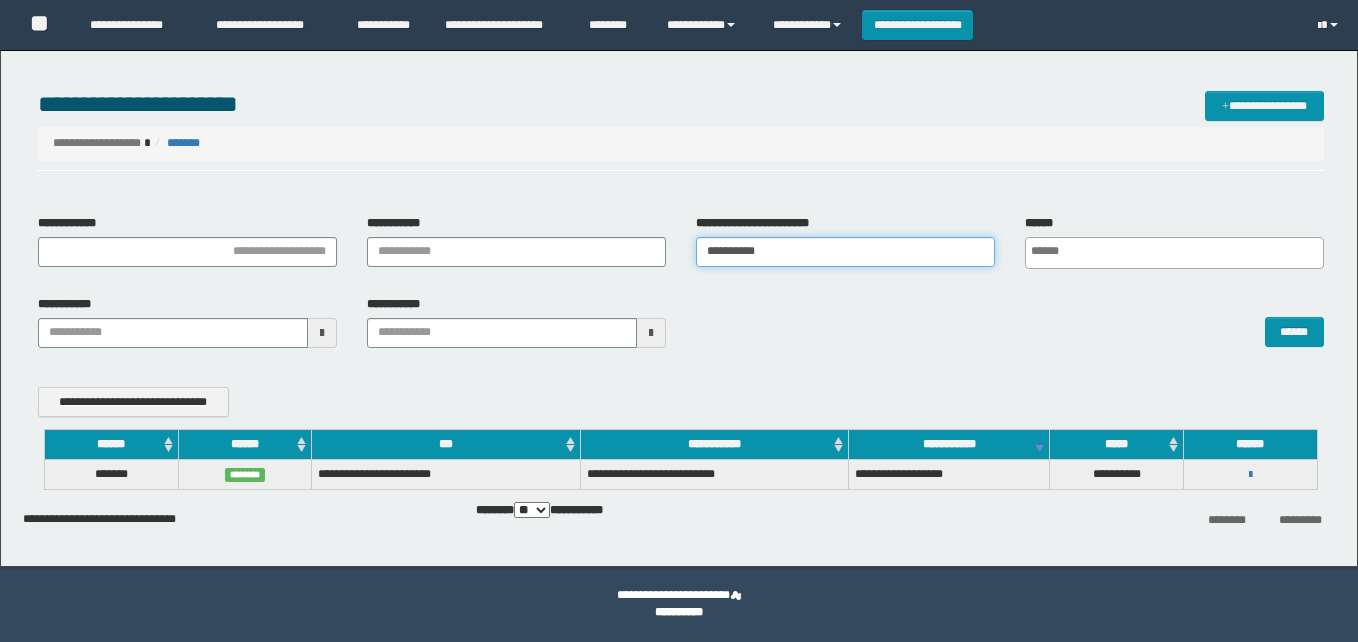 click on "**********" at bounding box center (845, 252) 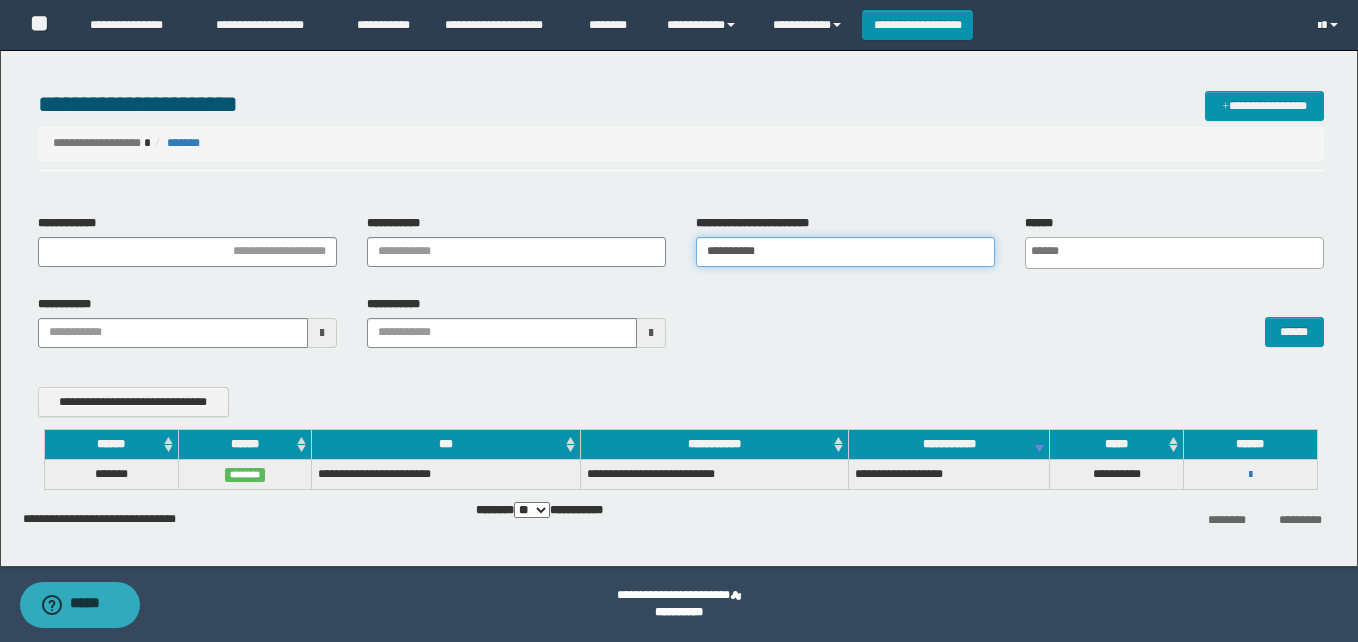 click on "**********" at bounding box center (845, 252) 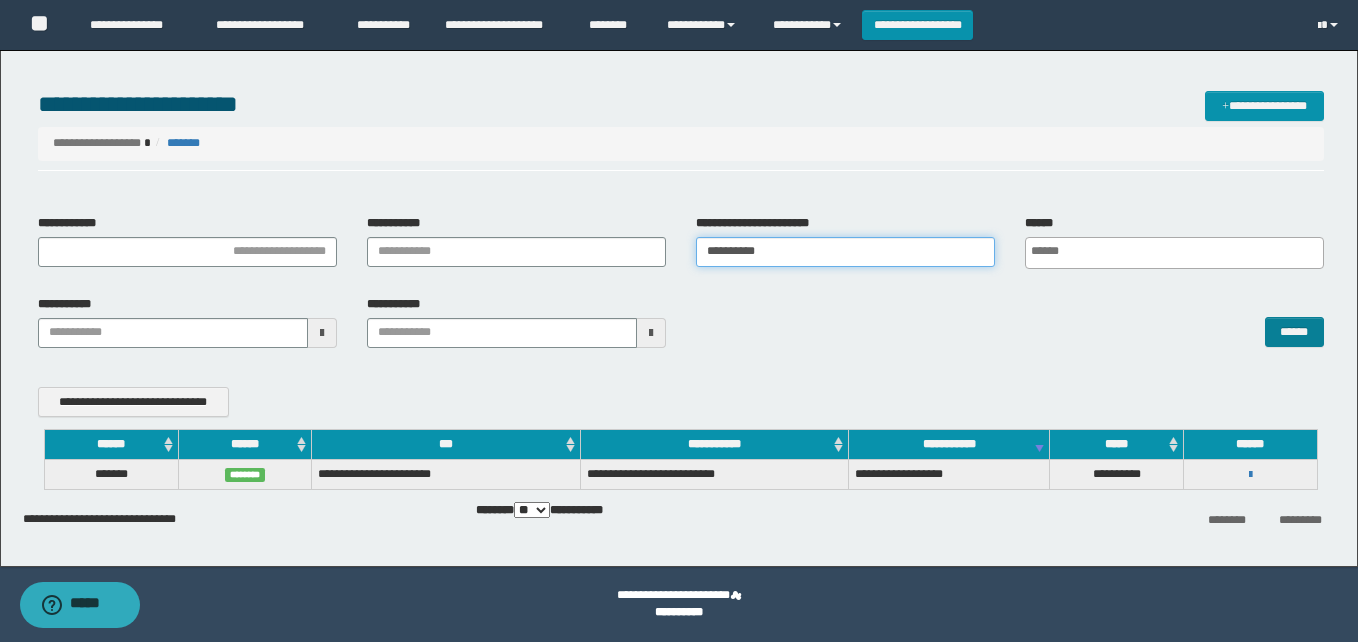 type on "**********" 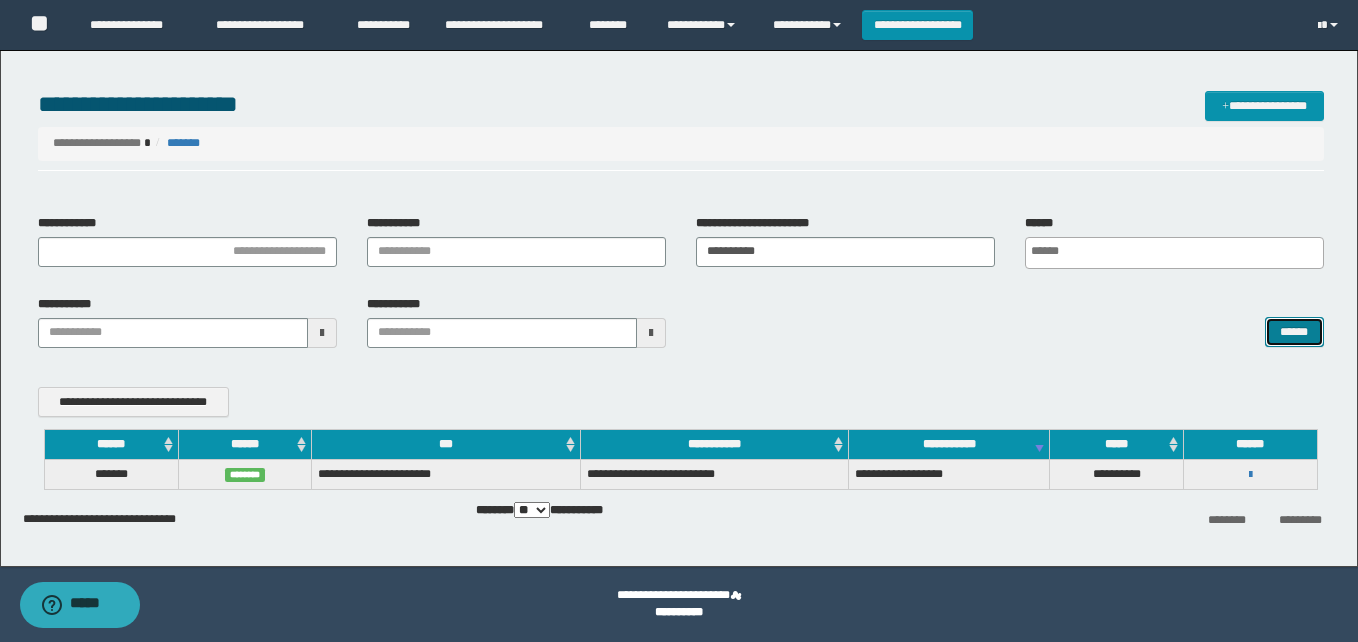 click on "******" at bounding box center (1294, 332) 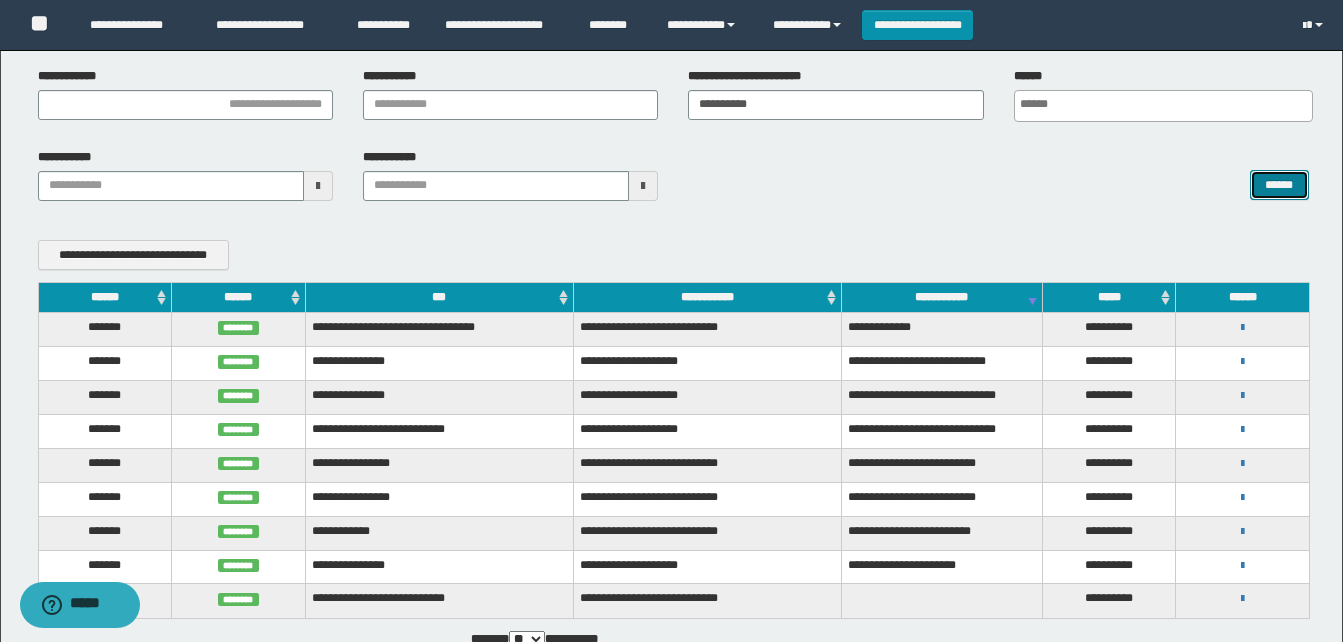 scroll, scrollTop: 200, scrollLeft: 0, axis: vertical 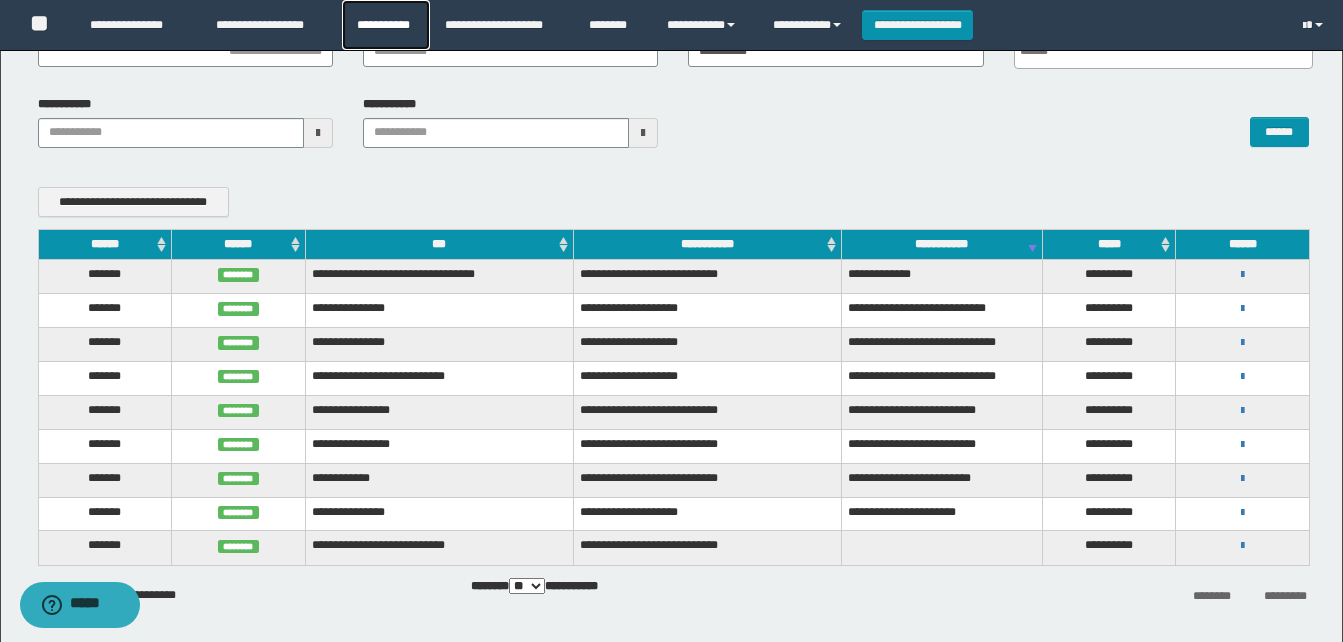 click on "**********" at bounding box center (386, 25) 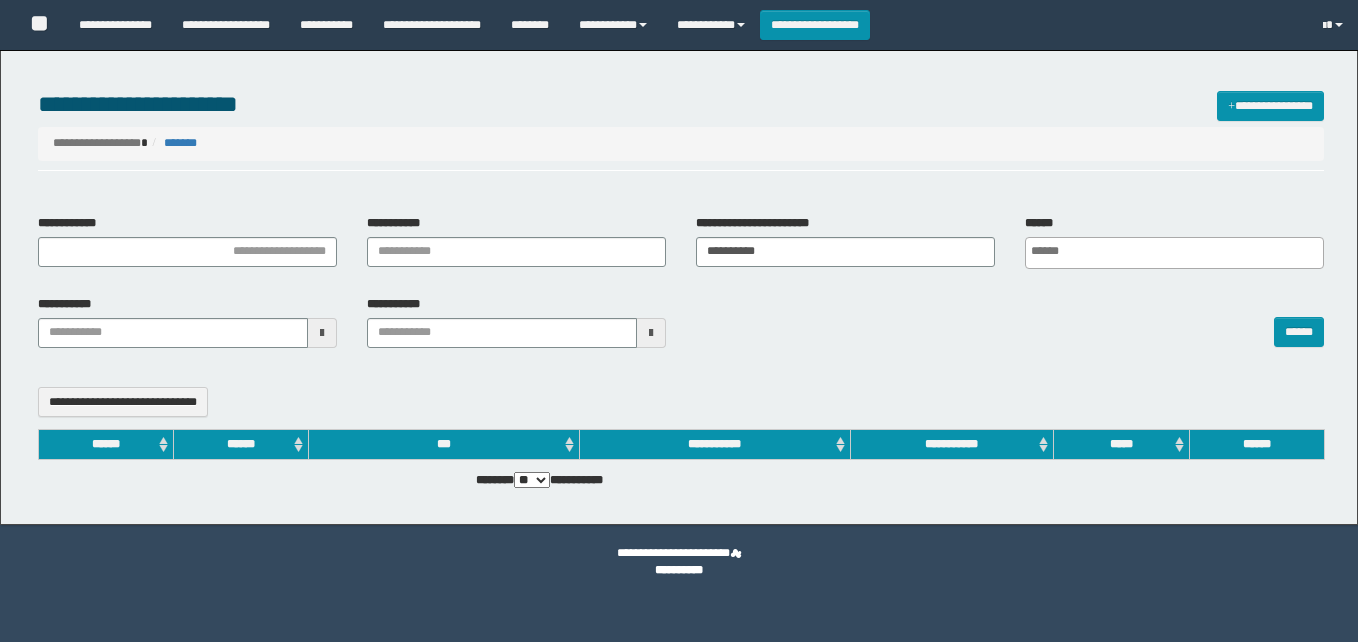 select 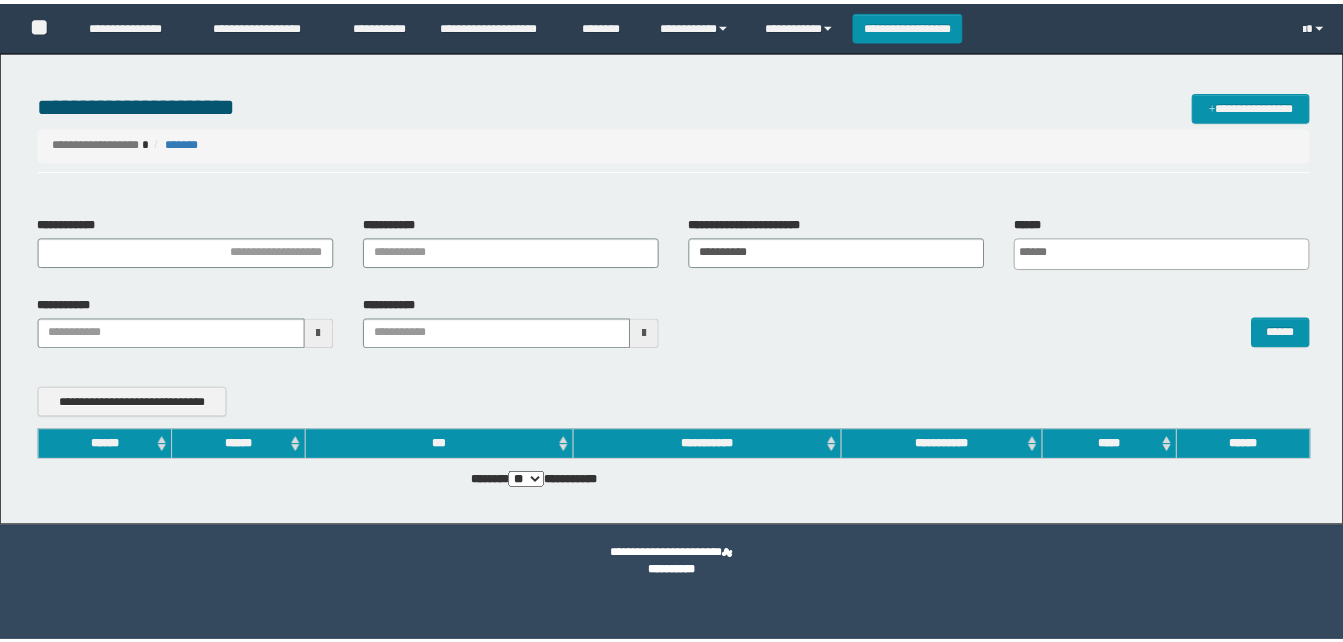 scroll, scrollTop: 0, scrollLeft: 0, axis: both 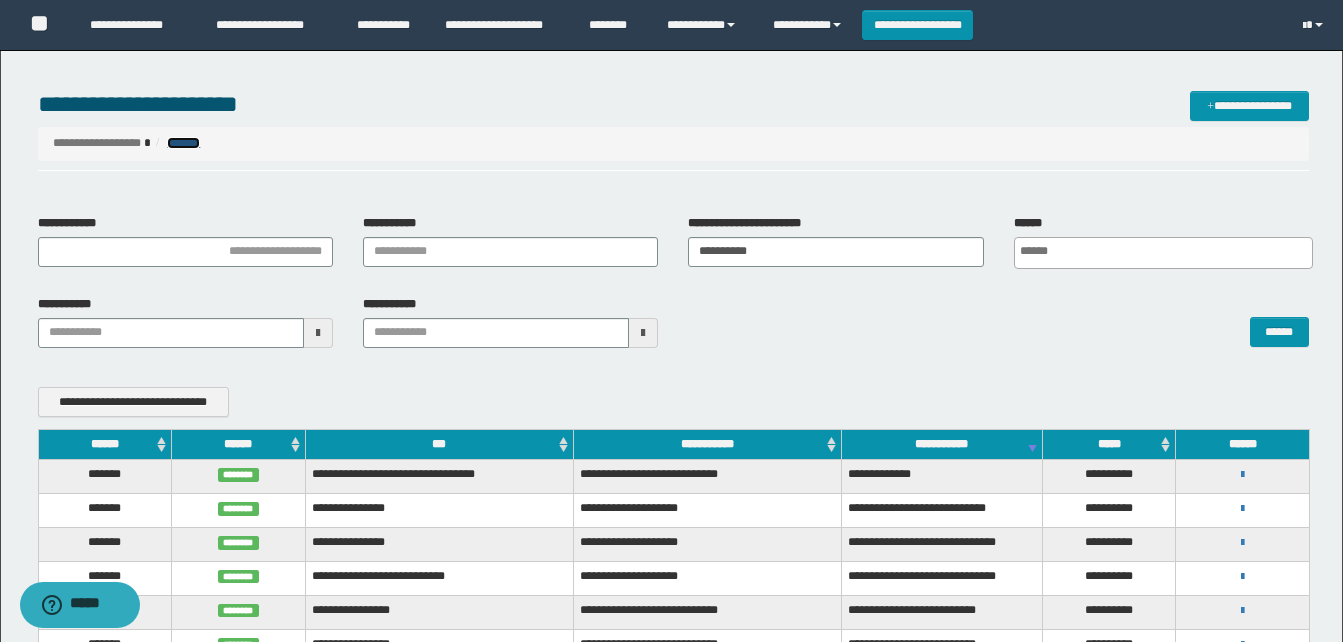 drag, startPoint x: 182, startPoint y: 142, endPoint x: 237, endPoint y: 155, distance: 56.515484 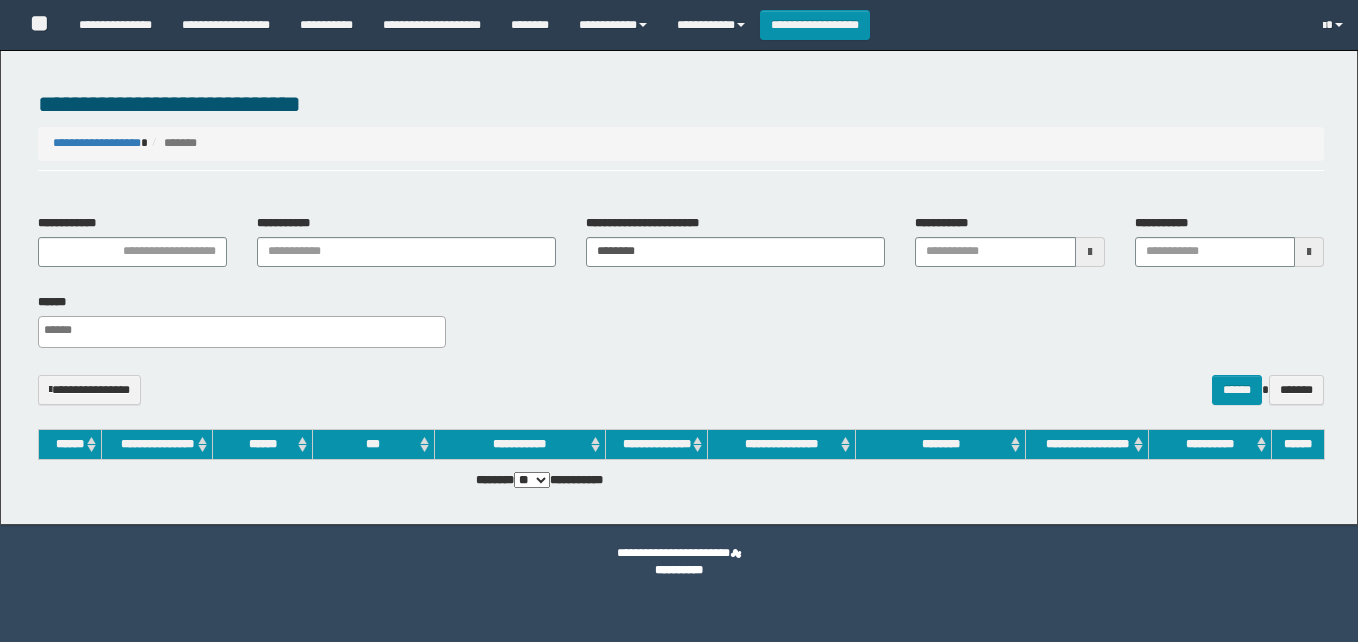 select 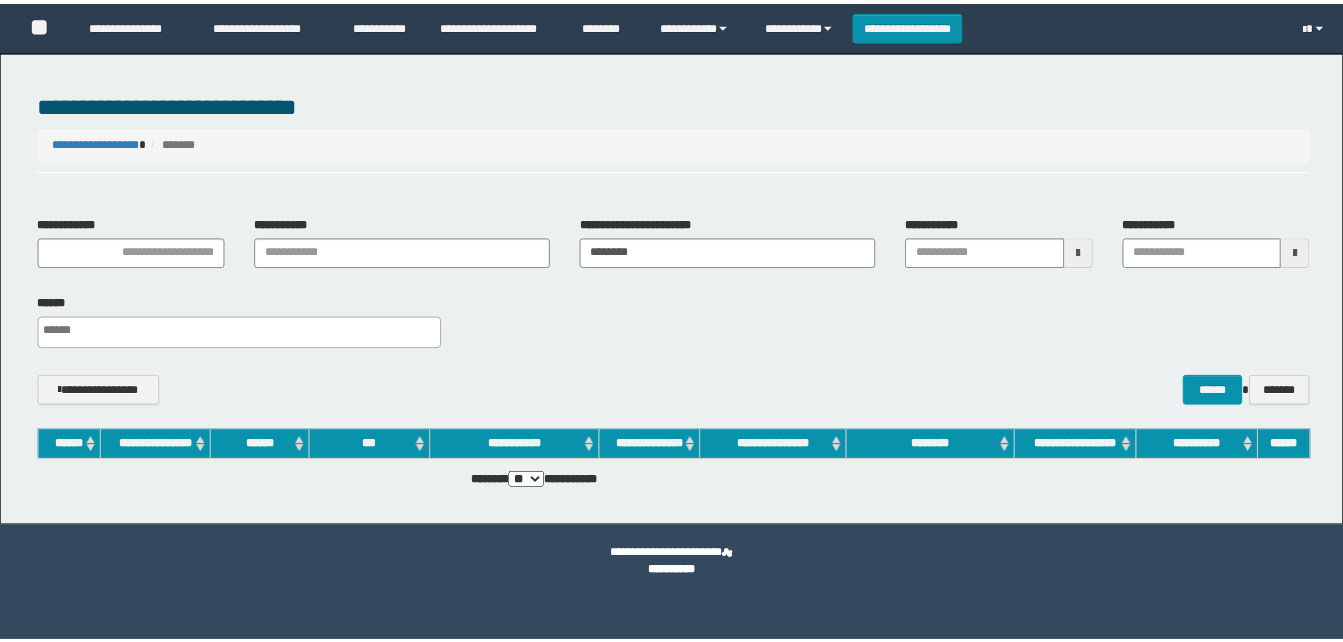 scroll, scrollTop: 0, scrollLeft: 0, axis: both 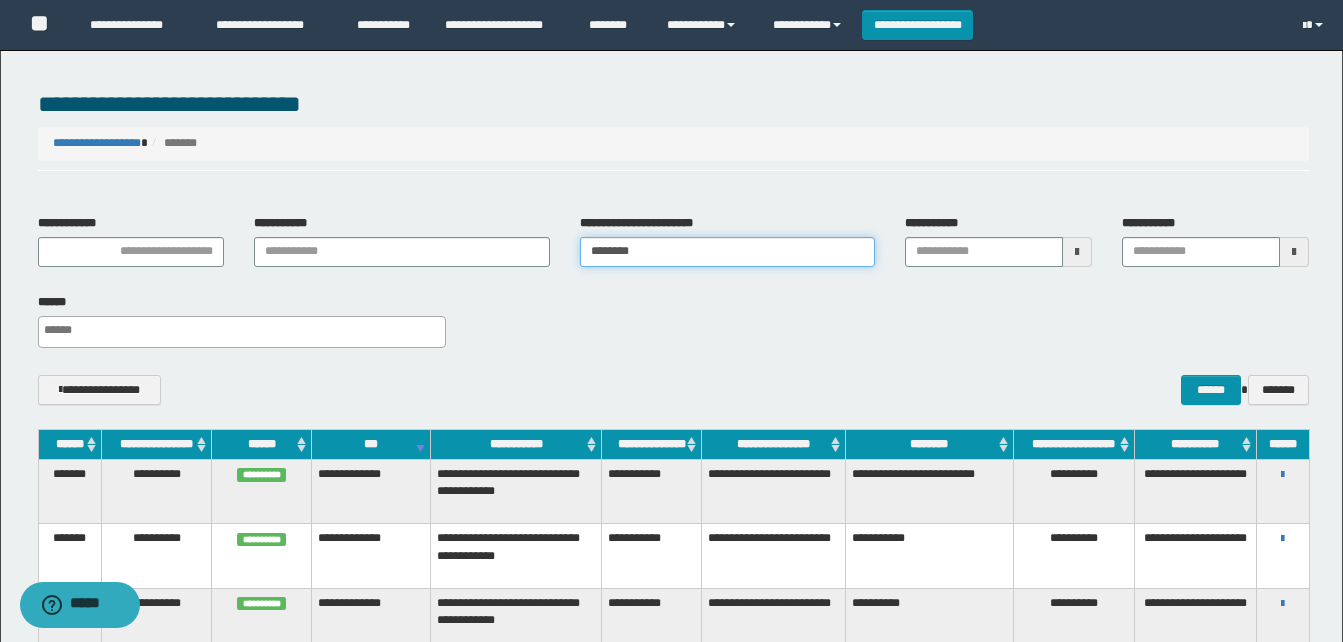 click on "********" at bounding box center [727, 252] 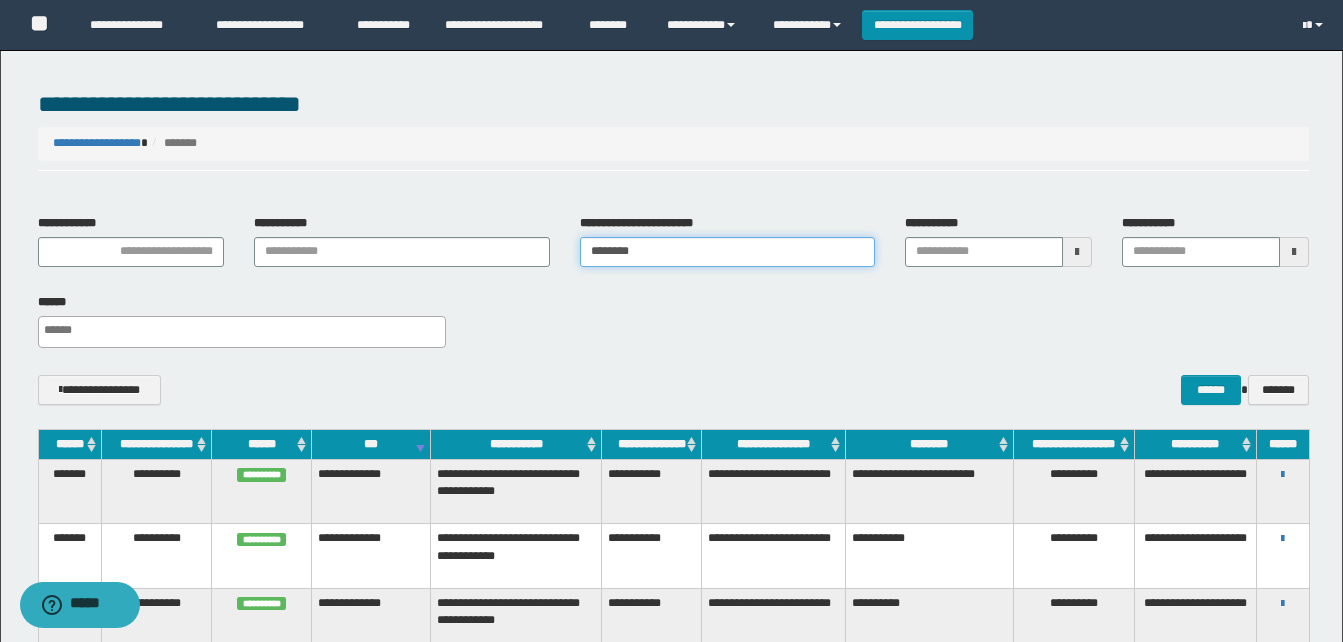 click on "********" at bounding box center (727, 252) 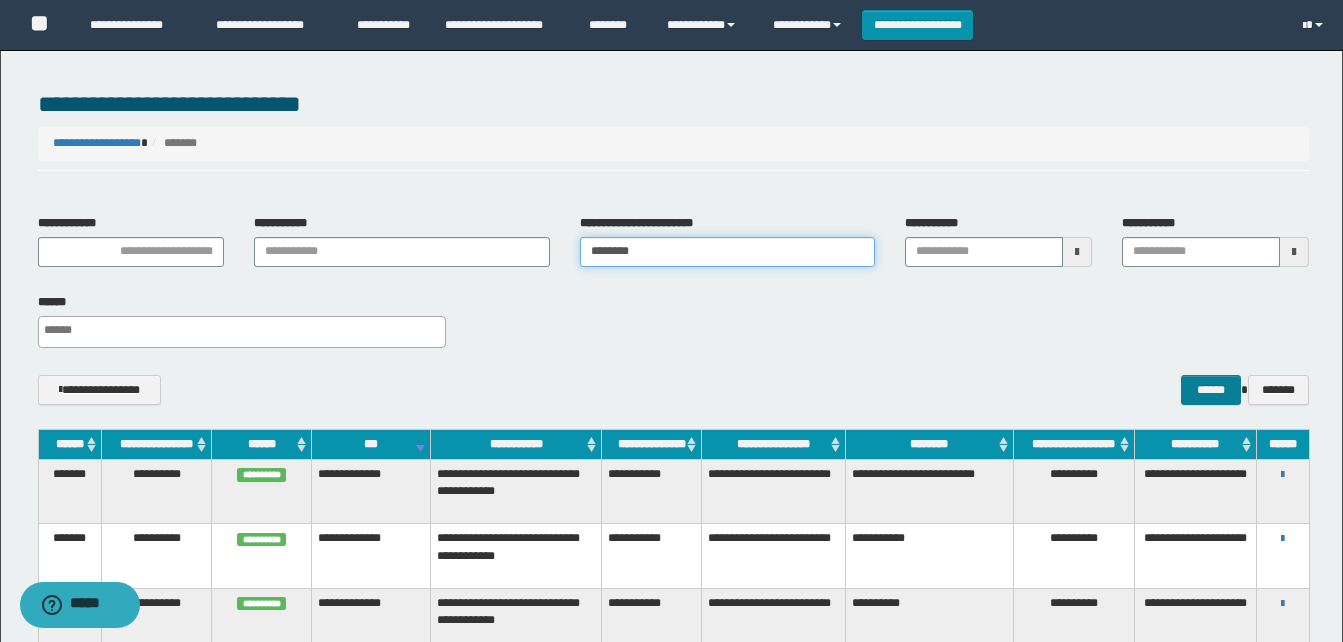 type on "********" 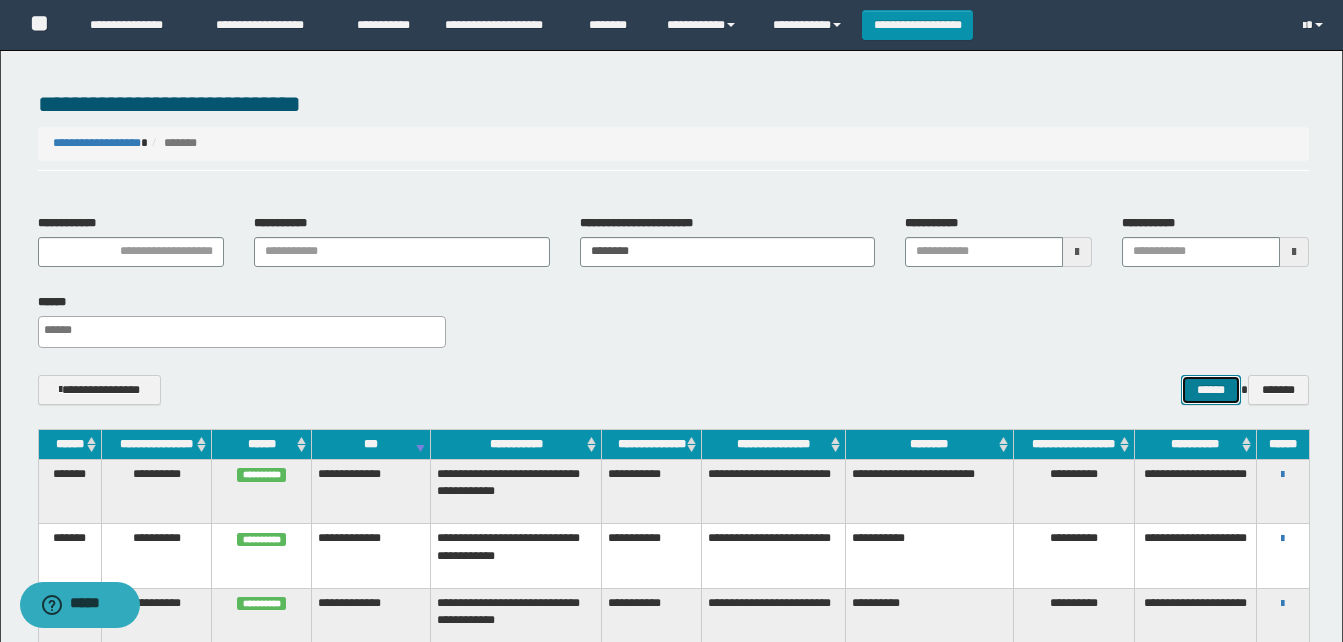 click on "******" at bounding box center [1210, 390] 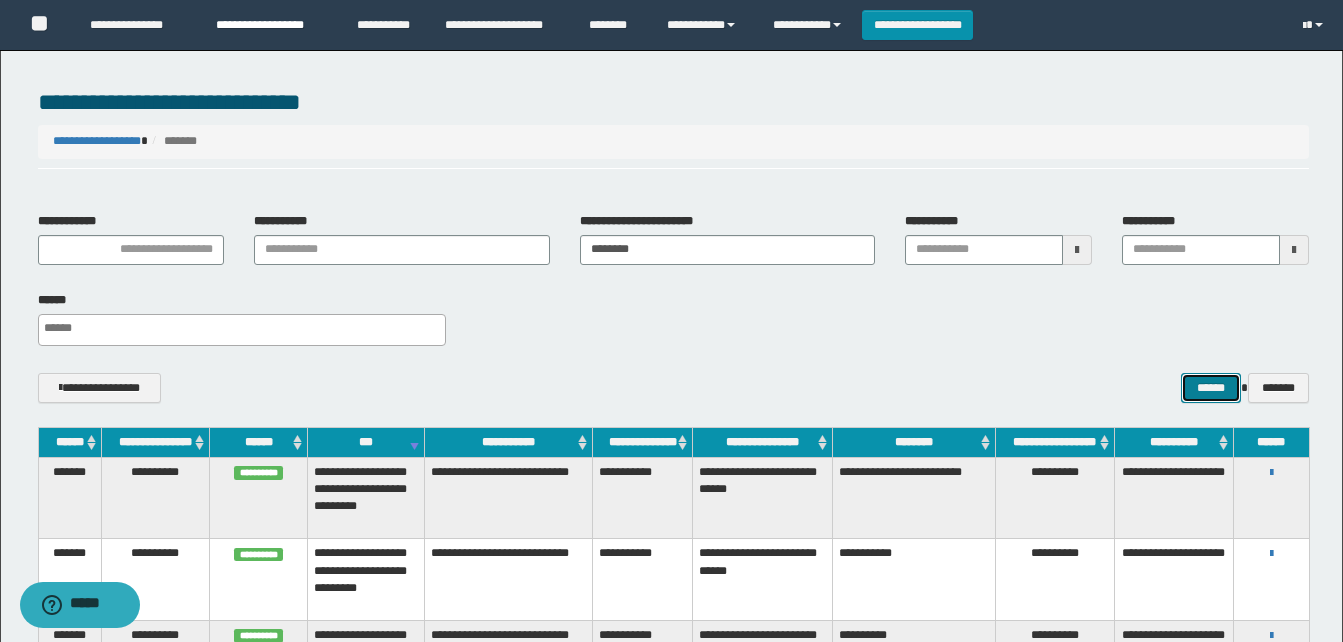 scroll, scrollTop: 0, scrollLeft: 0, axis: both 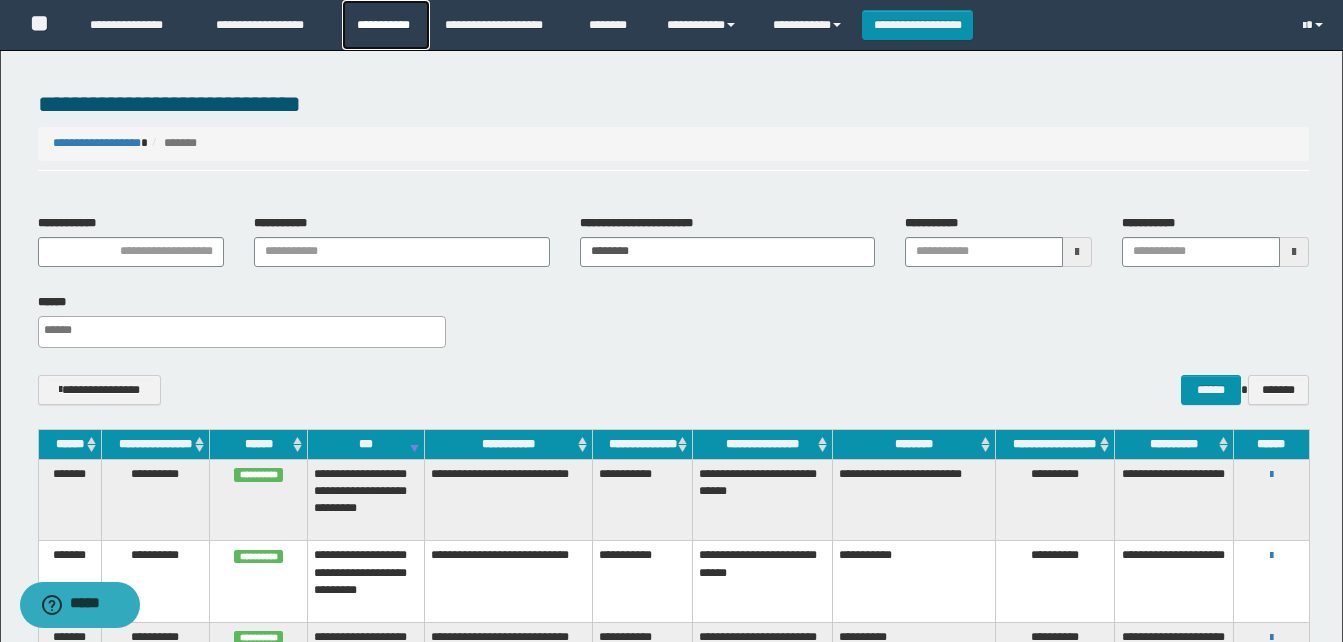 click on "**********" at bounding box center [386, 25] 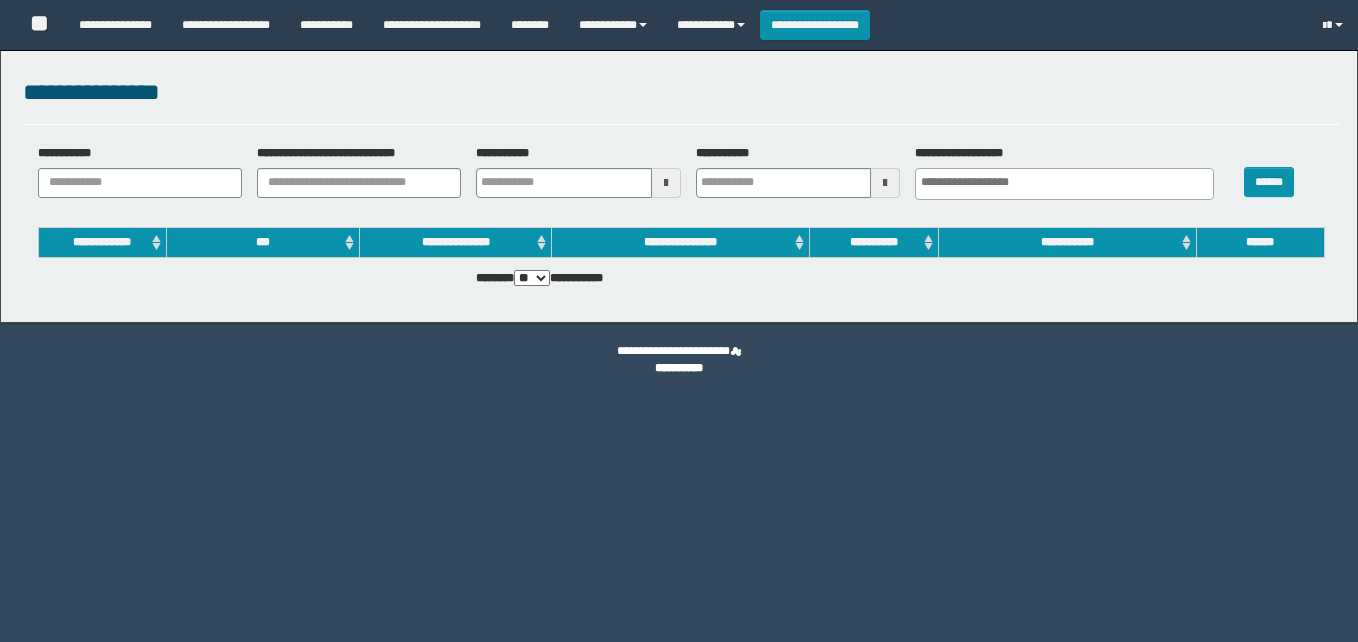 select 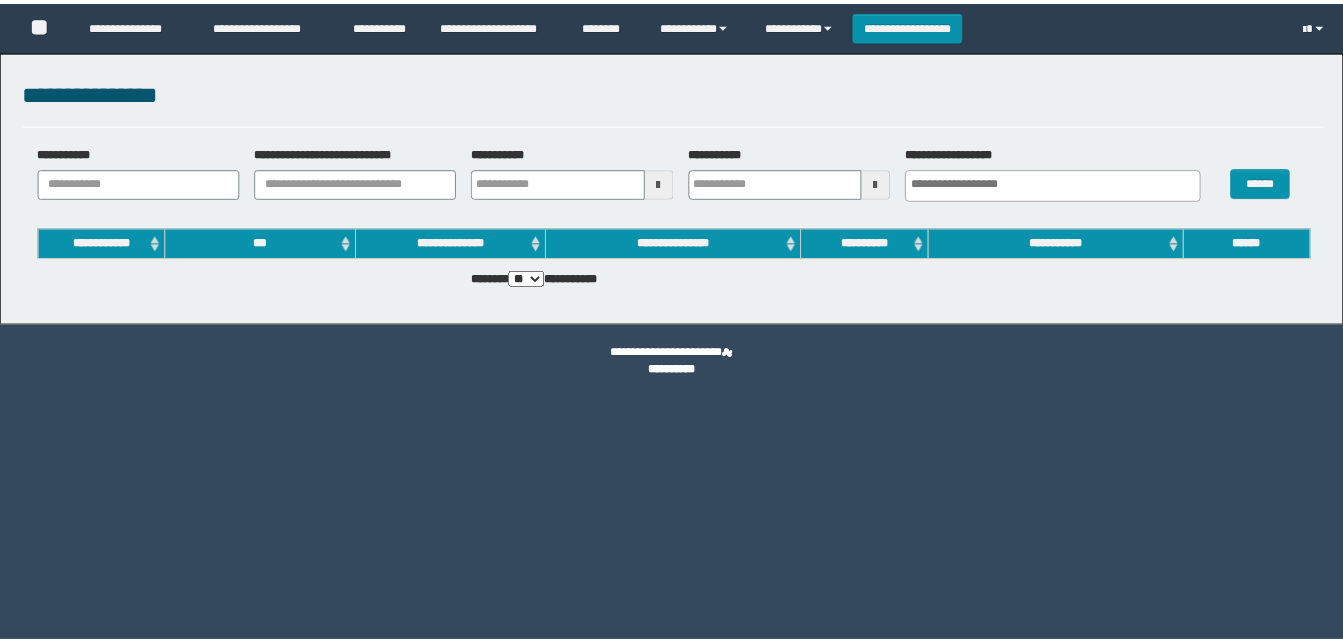 scroll, scrollTop: 0, scrollLeft: 0, axis: both 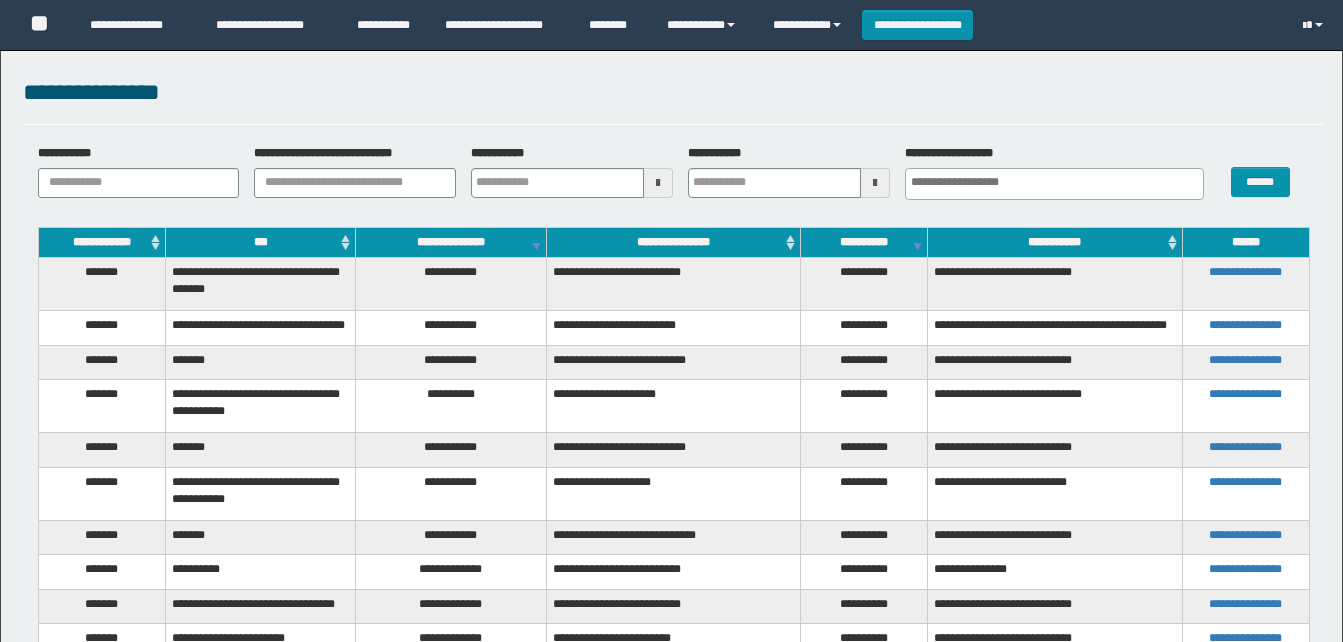 click on "**********" at bounding box center (673, 179) 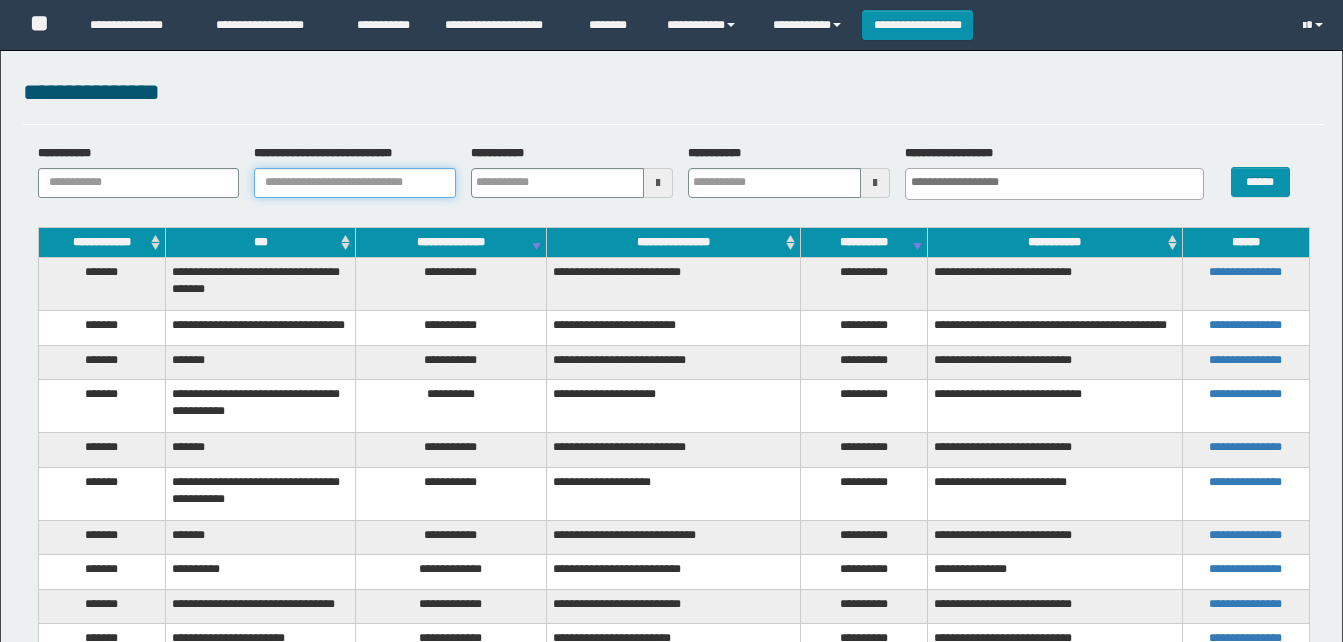 click on "**********" at bounding box center [355, 183] 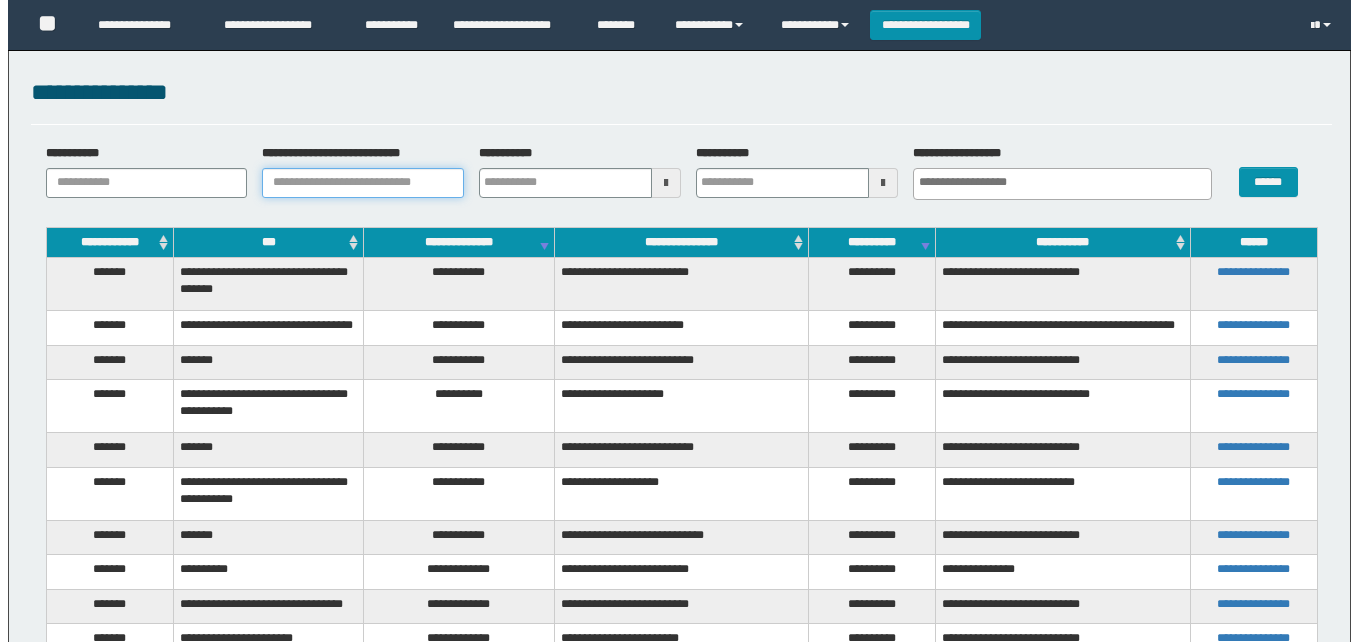scroll, scrollTop: 0, scrollLeft: 0, axis: both 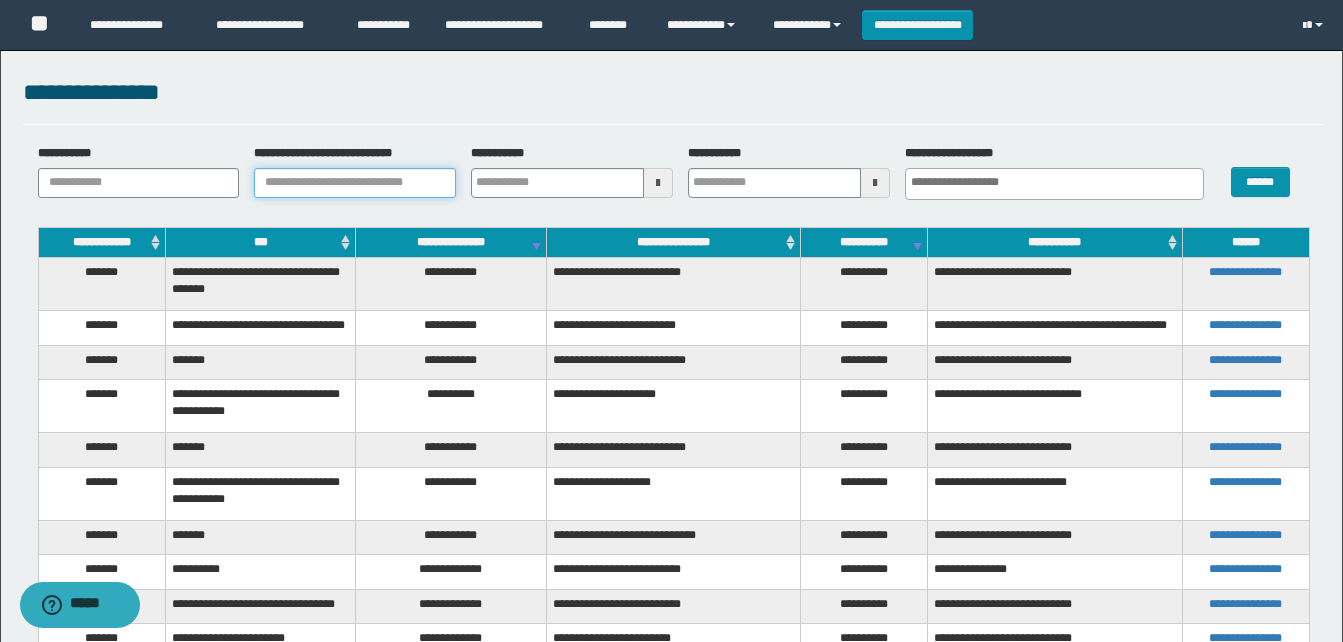 paste on "**********" 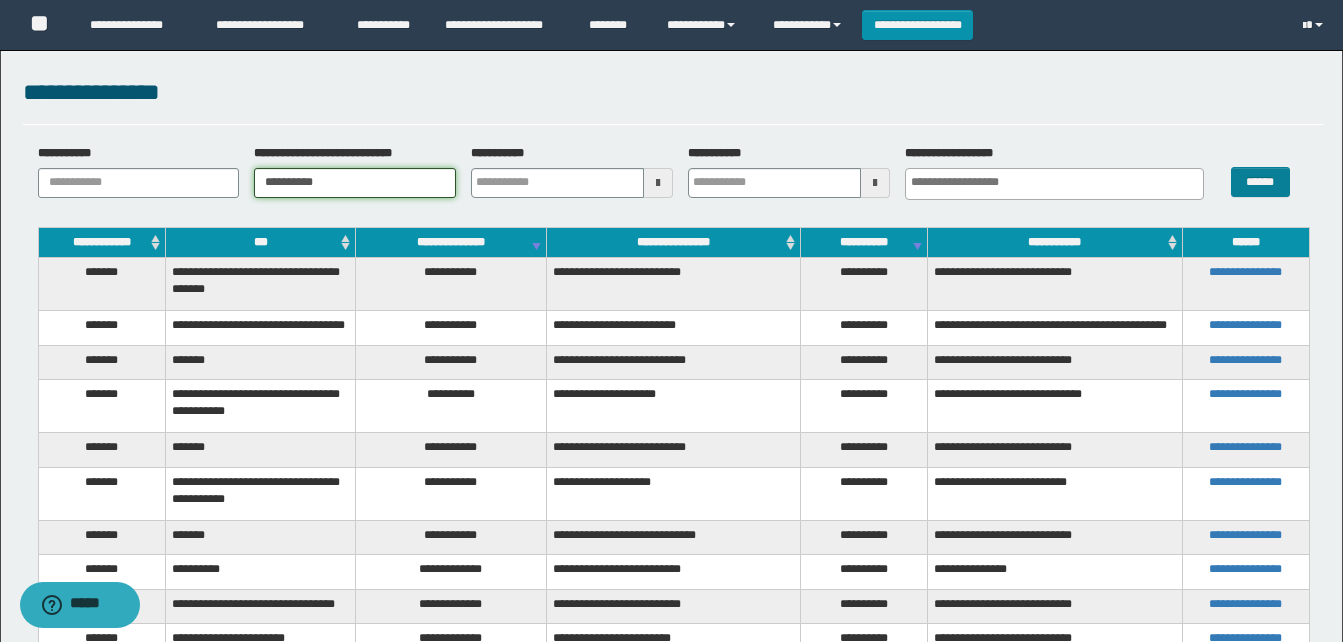 type on "**********" 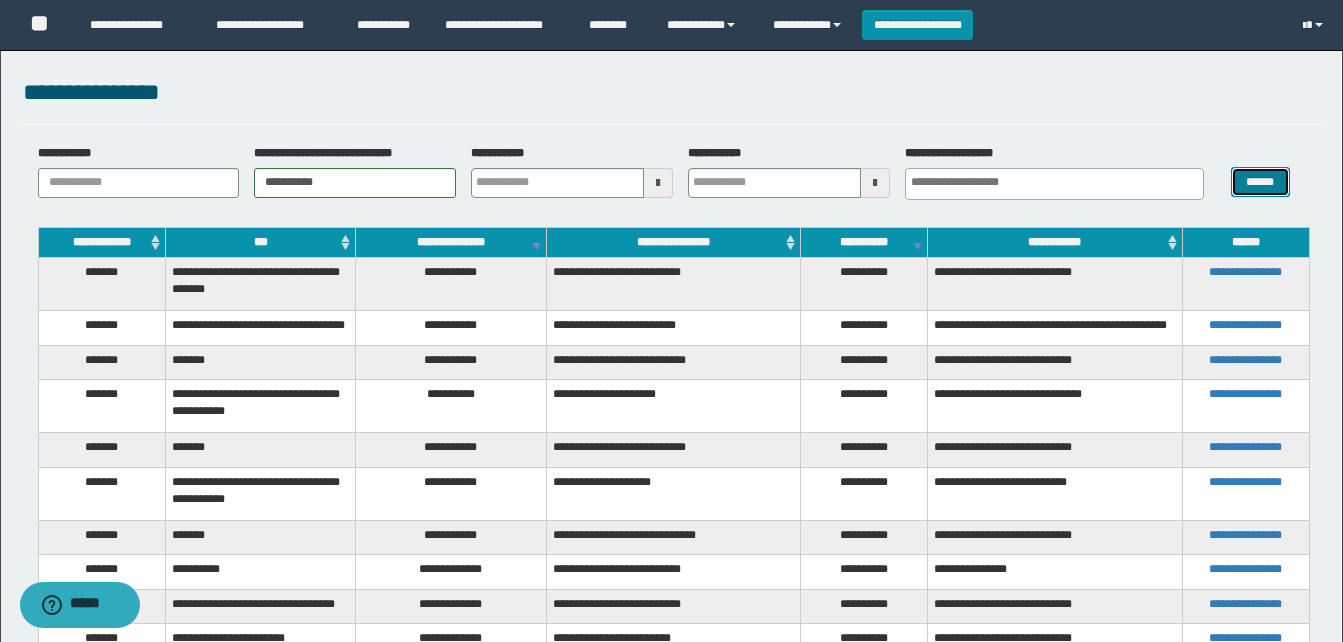click on "******" at bounding box center [1260, 182] 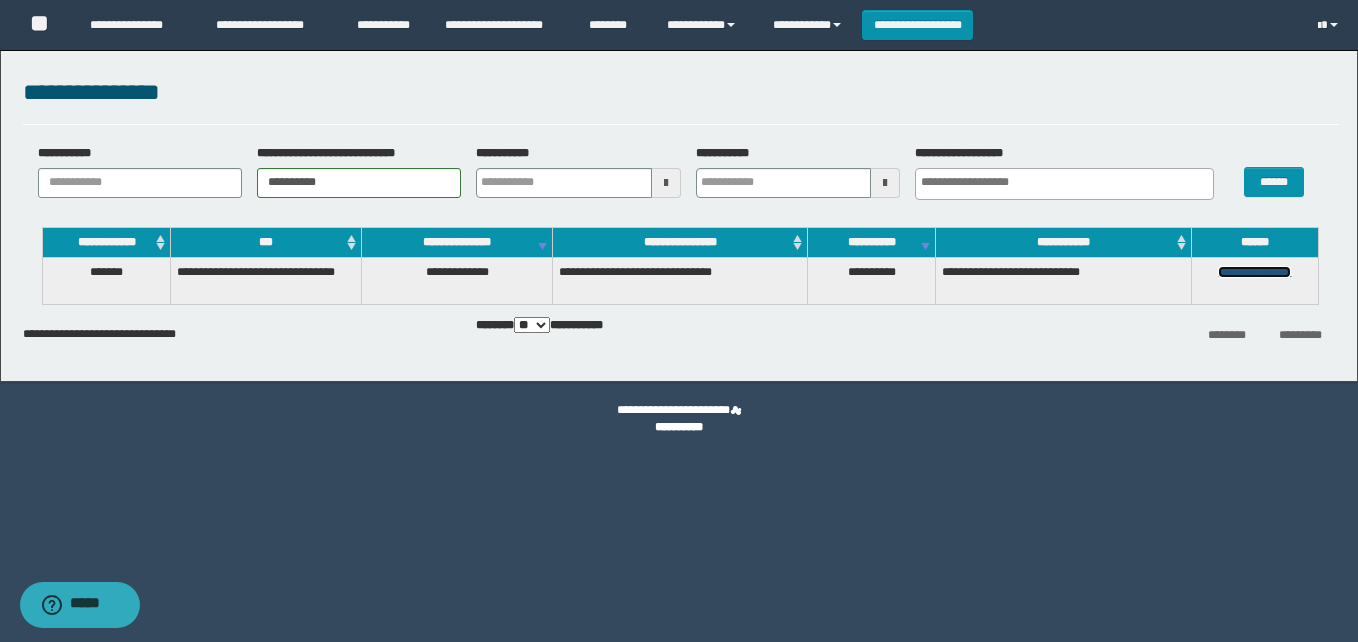 click on "**********" at bounding box center (1254, 272) 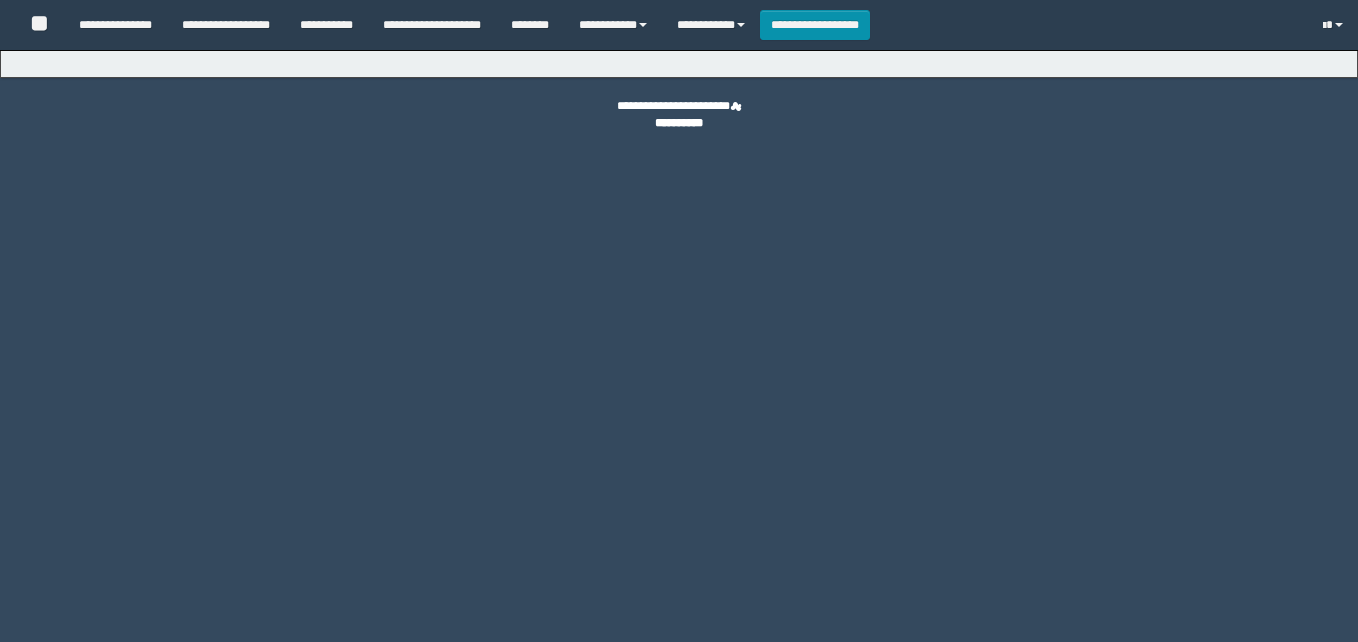 scroll, scrollTop: 0, scrollLeft: 0, axis: both 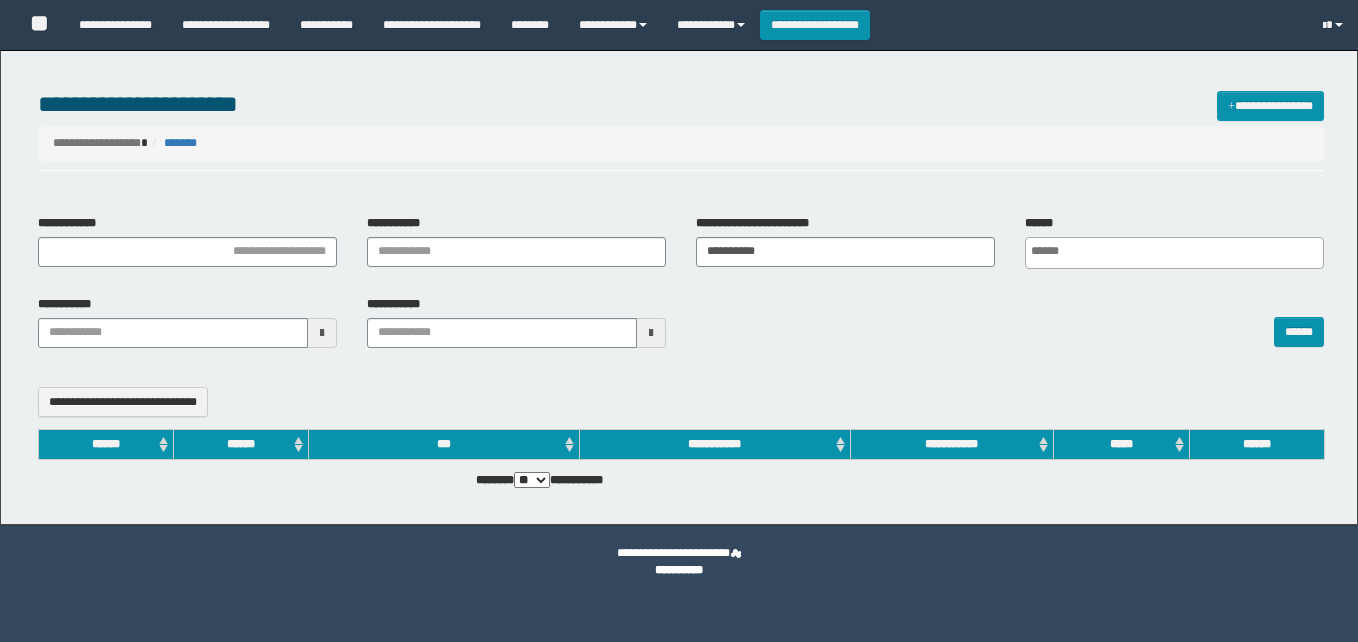 select 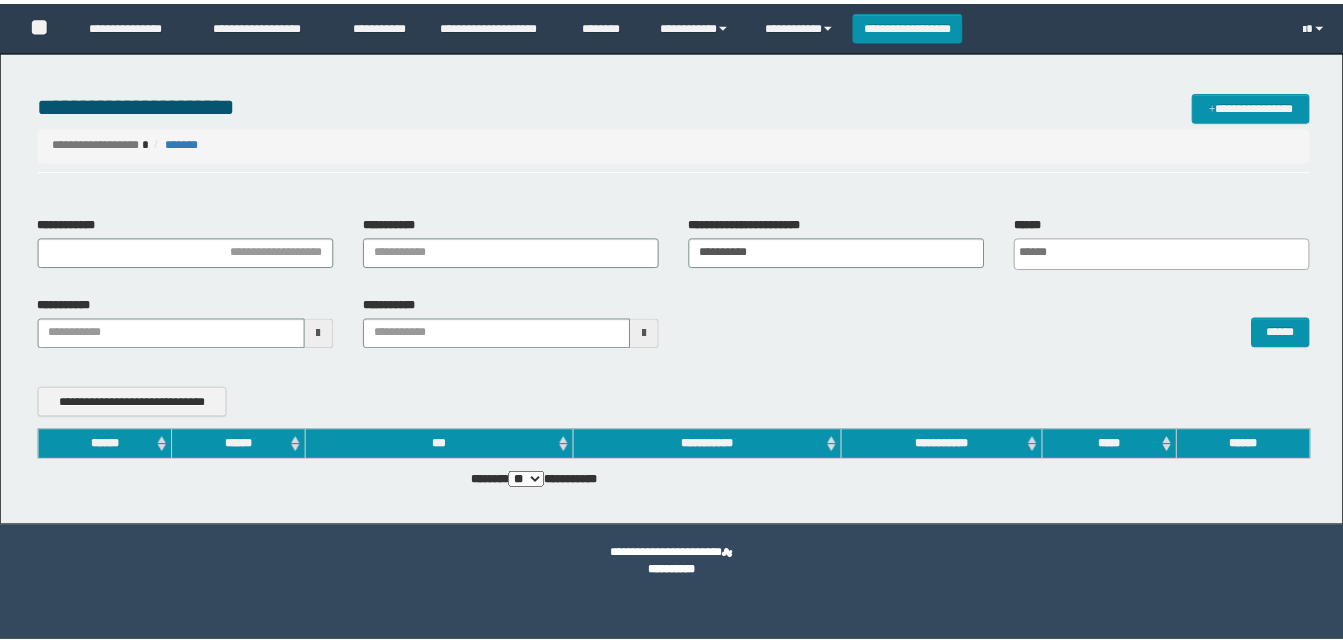 scroll, scrollTop: 0, scrollLeft: 0, axis: both 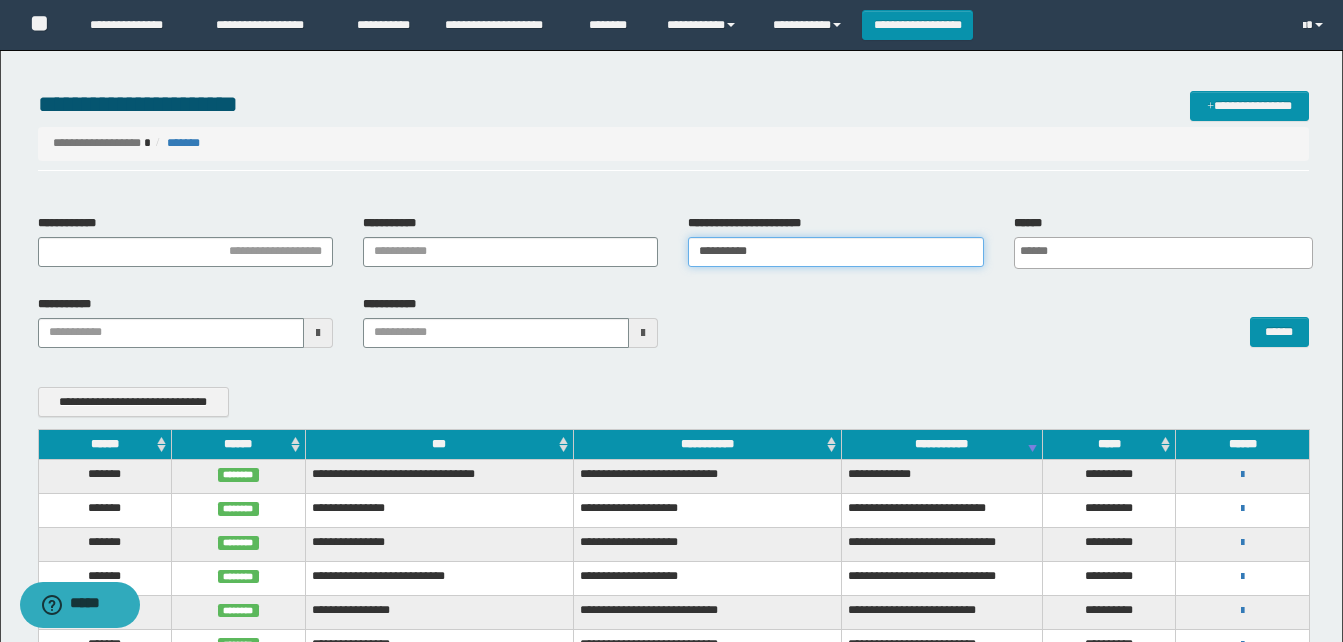 click on "**********" at bounding box center (835, 252) 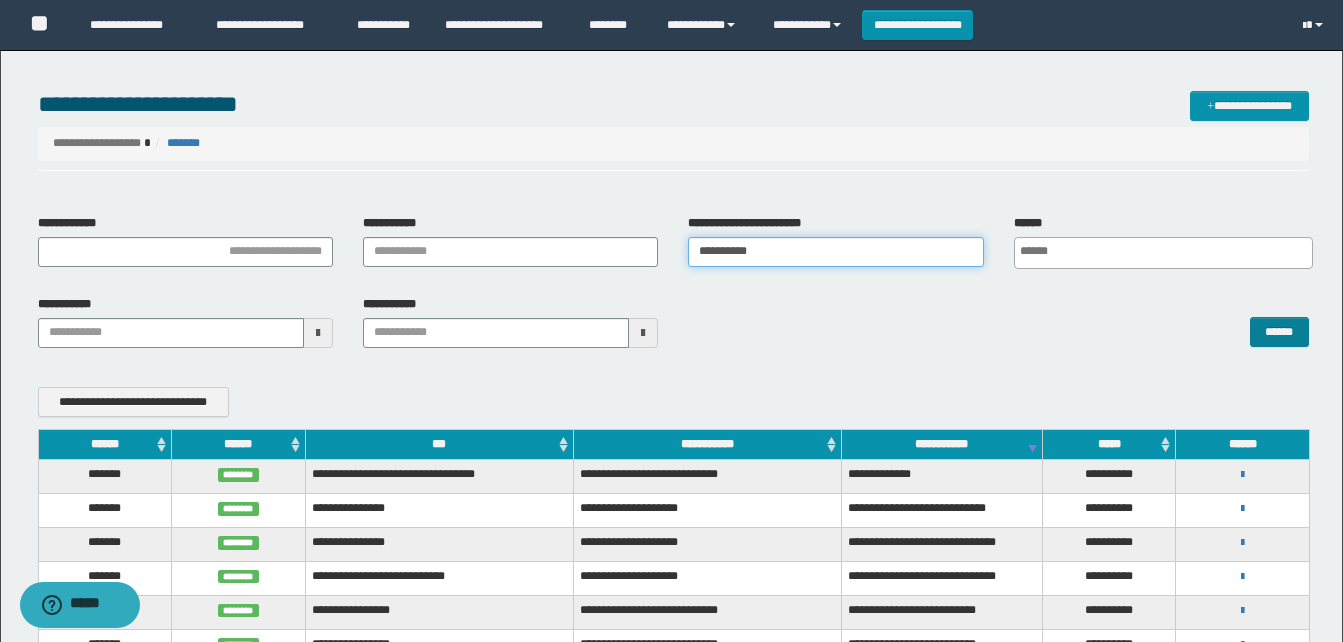 type on "**********" 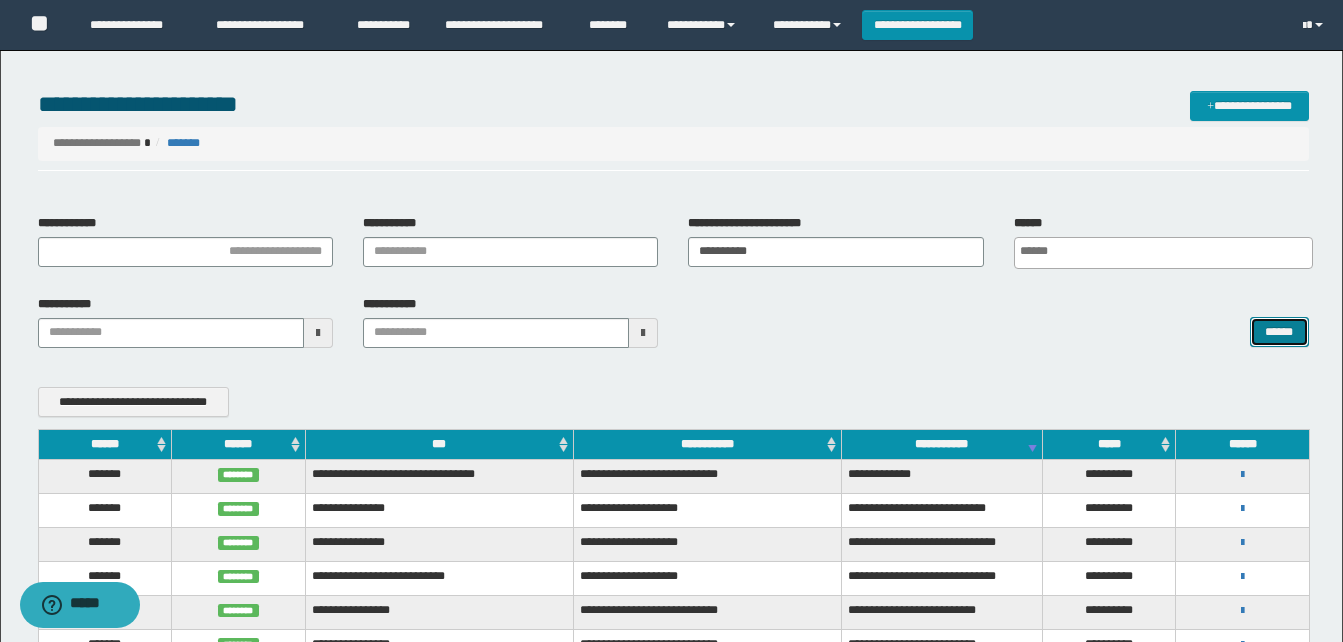 click on "******" at bounding box center [1279, 332] 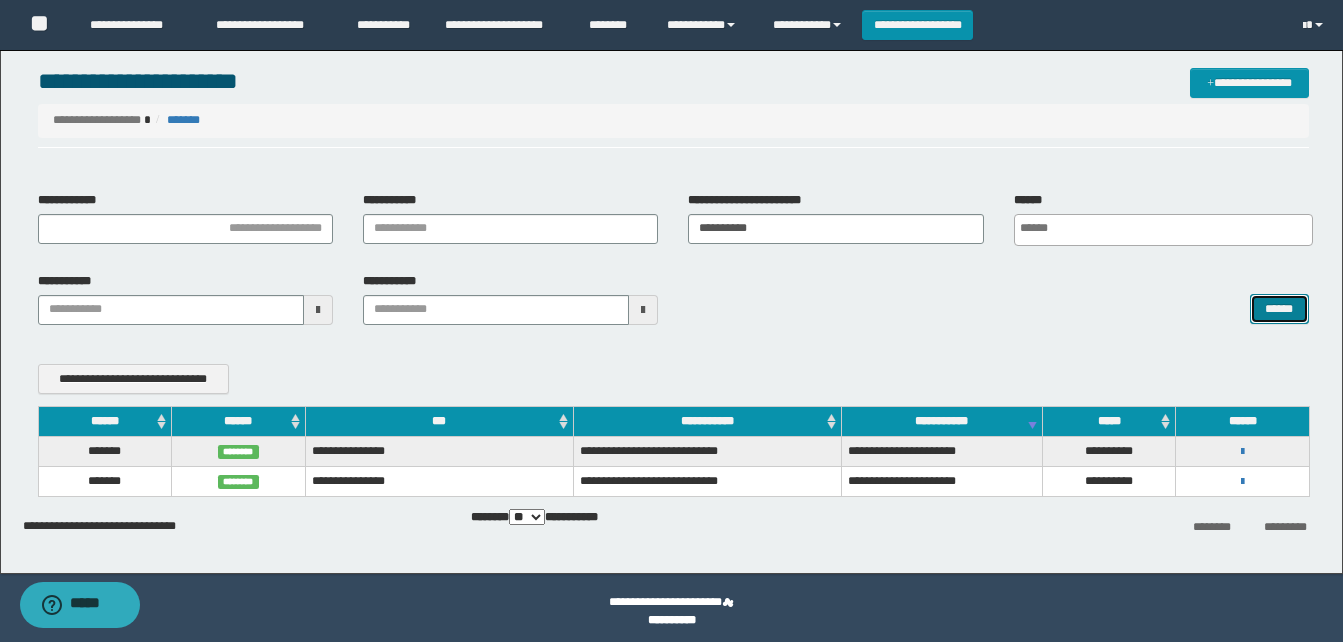 scroll, scrollTop: 30, scrollLeft: 0, axis: vertical 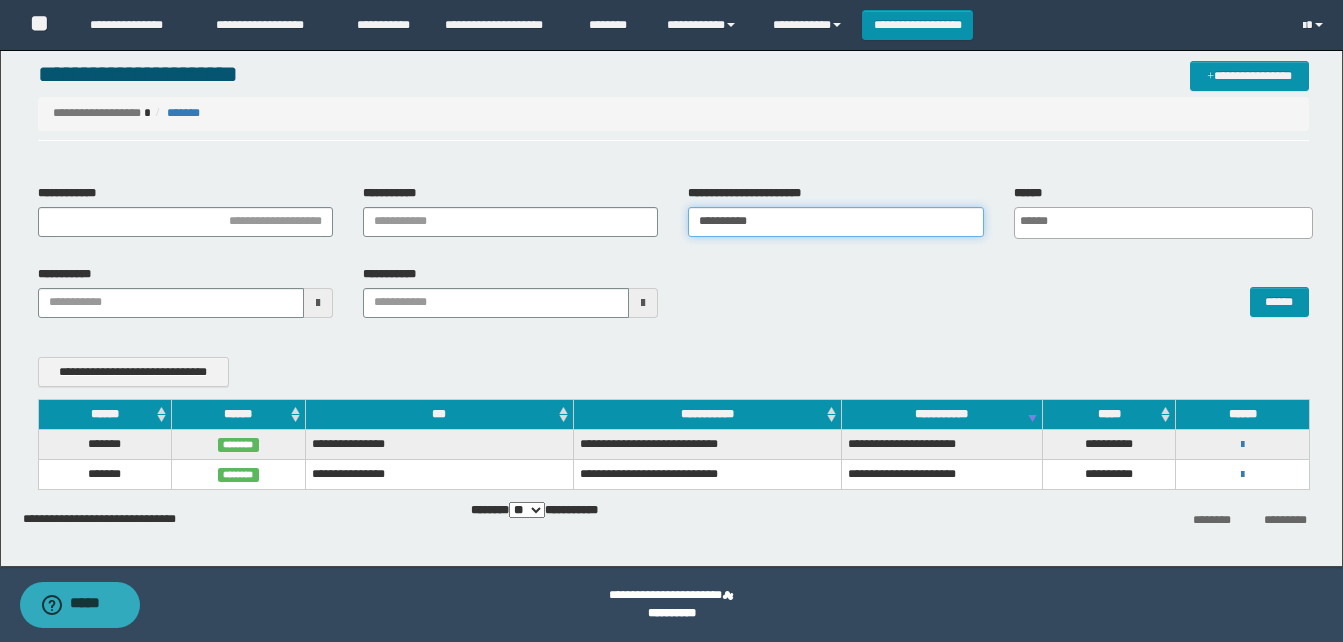 click on "**********" at bounding box center [835, 222] 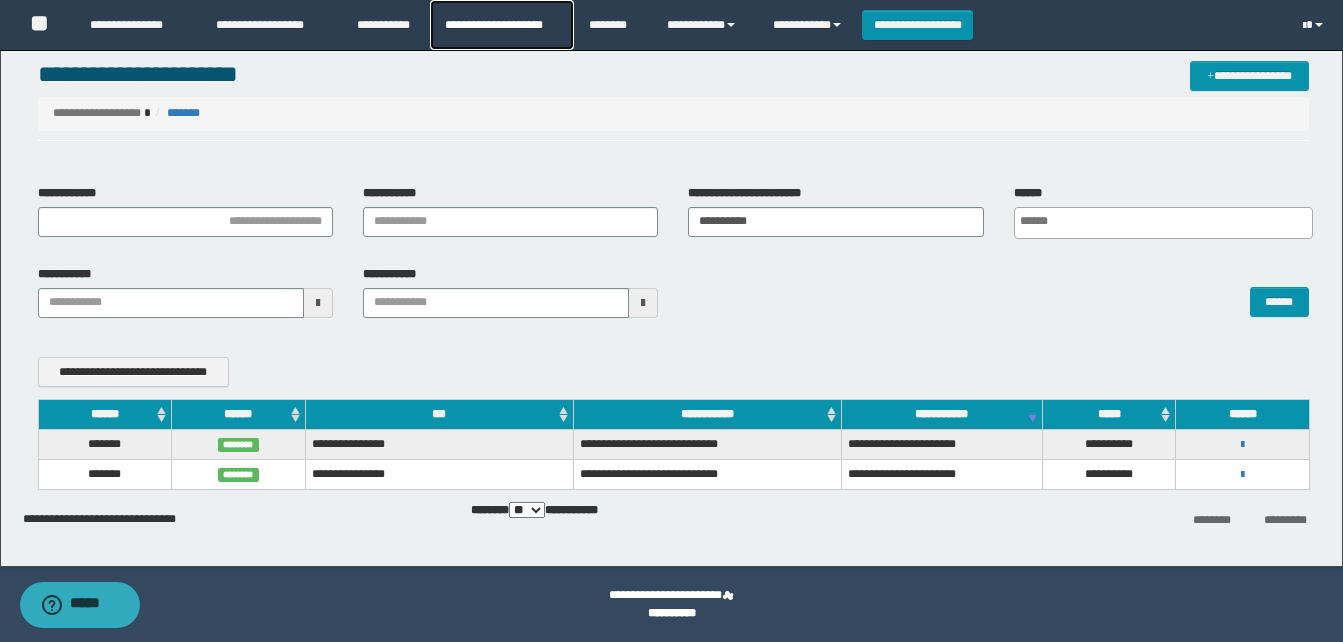 click on "**********" at bounding box center [501, 25] 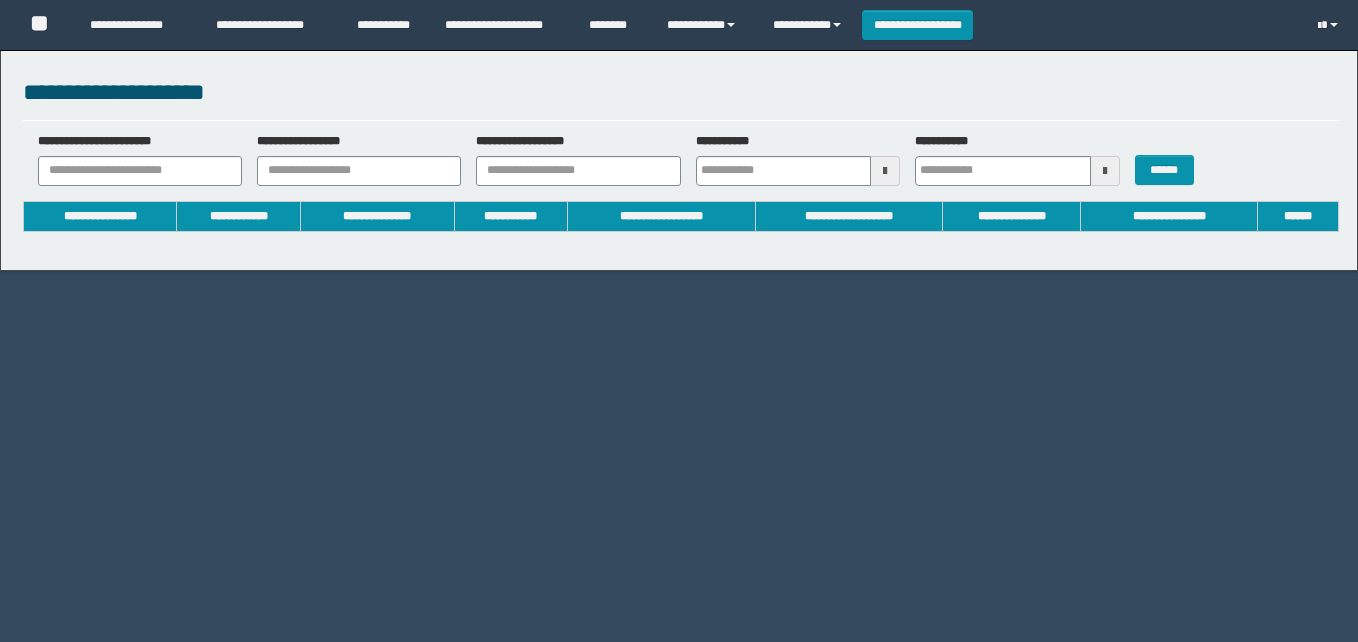scroll, scrollTop: 0, scrollLeft: 0, axis: both 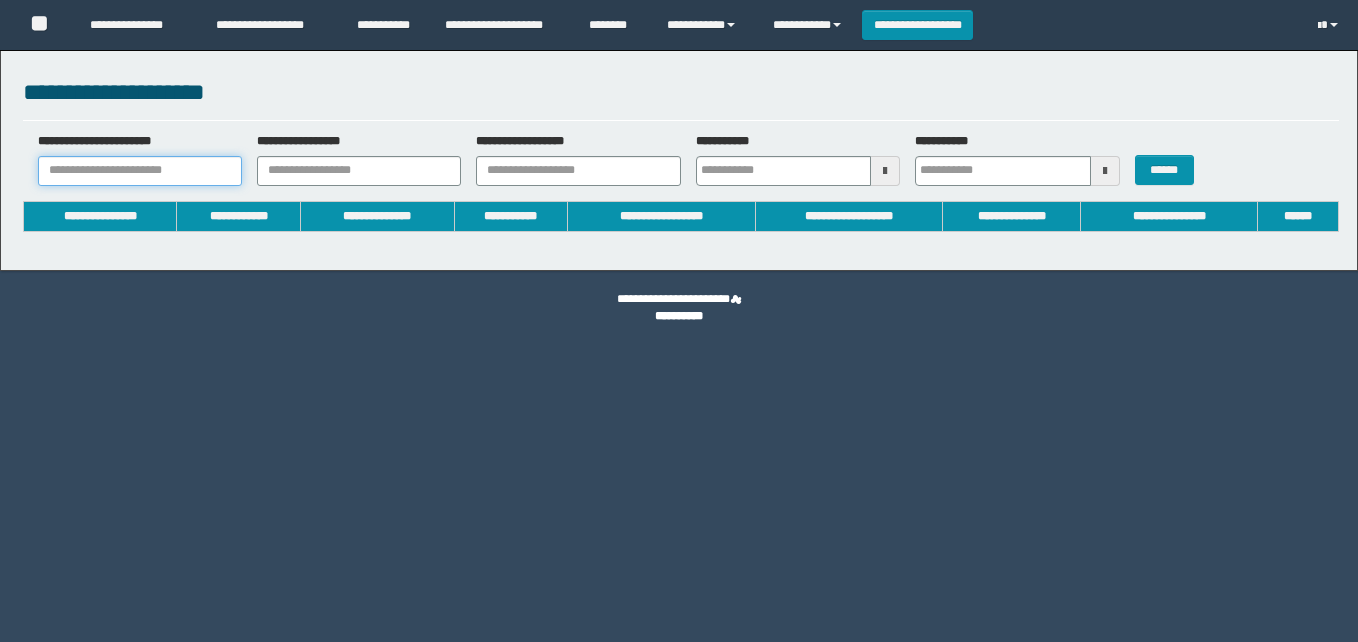 type on "**********" 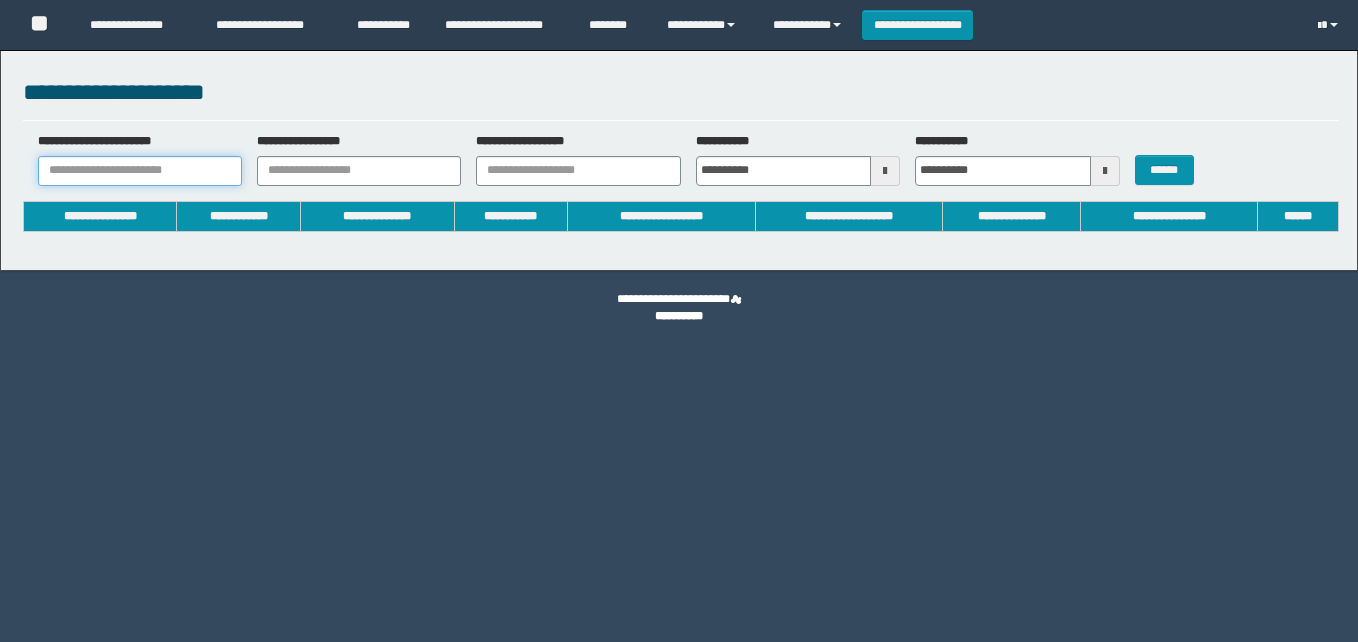click on "**********" at bounding box center (140, 171) 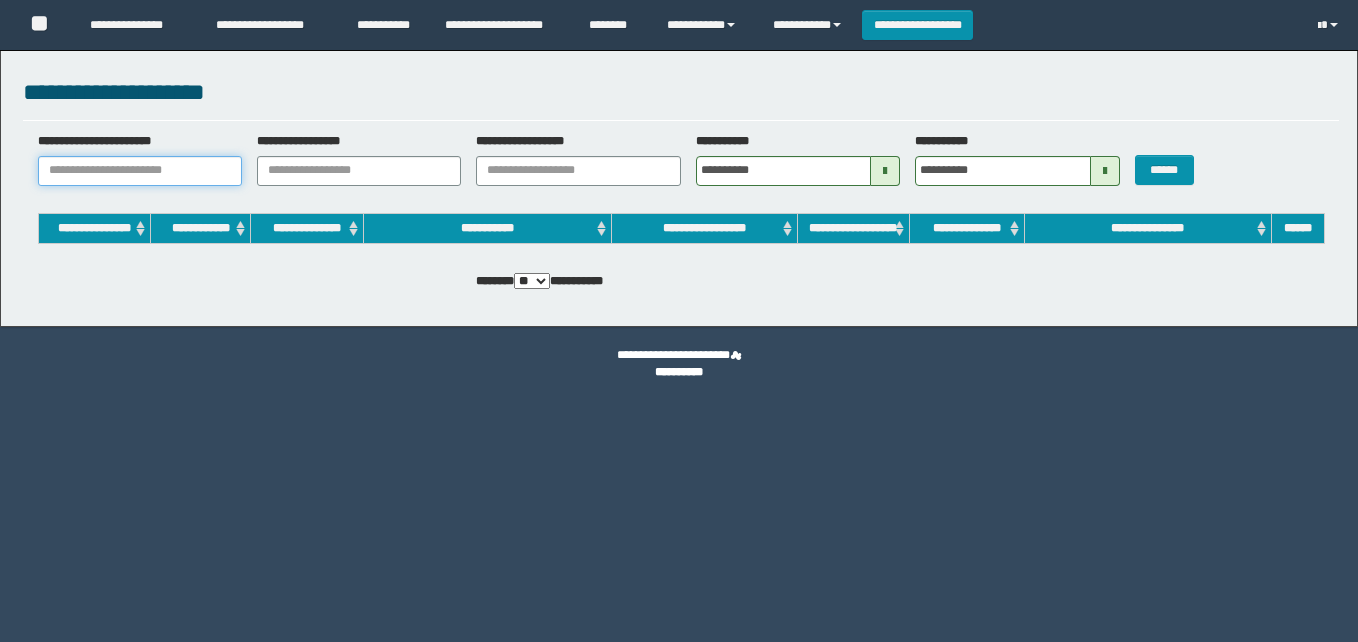scroll, scrollTop: 0, scrollLeft: 0, axis: both 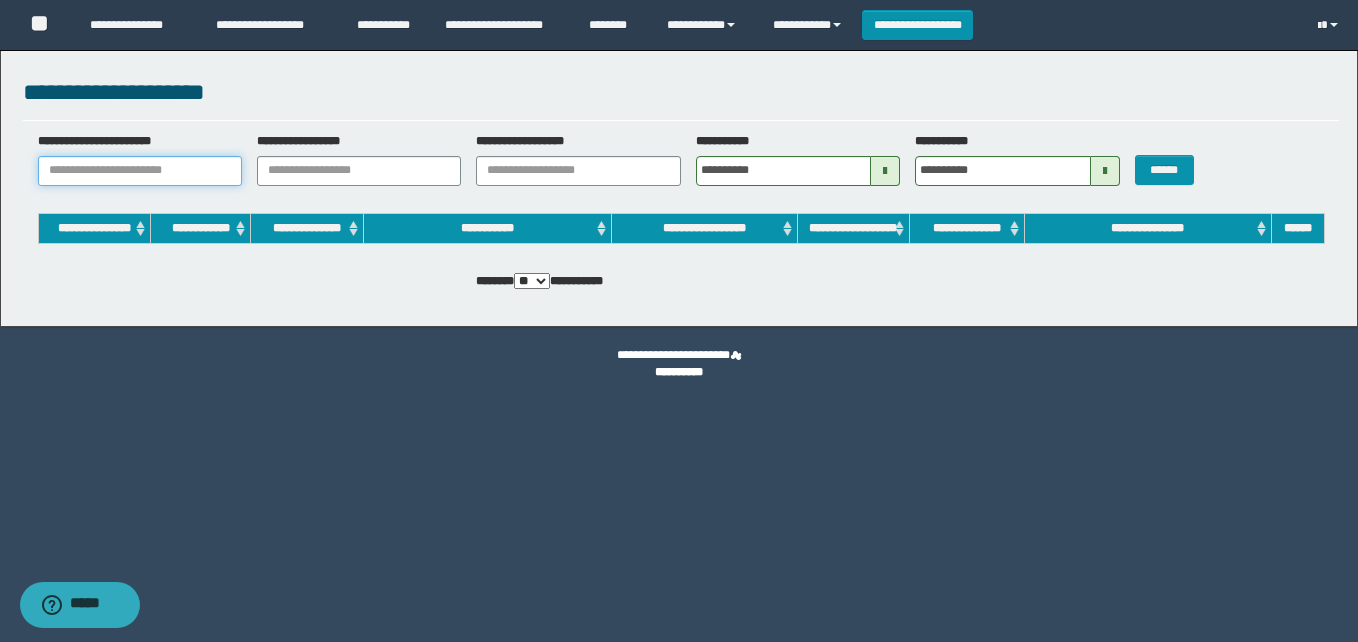 paste on "**********" 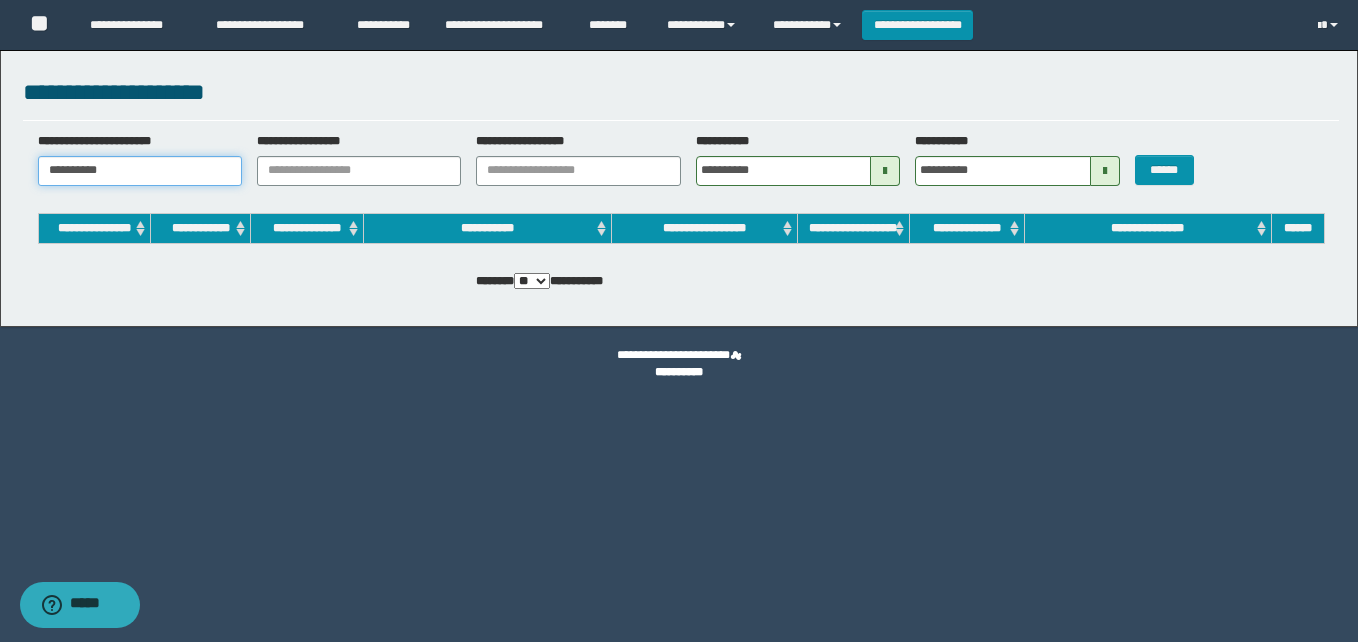 type 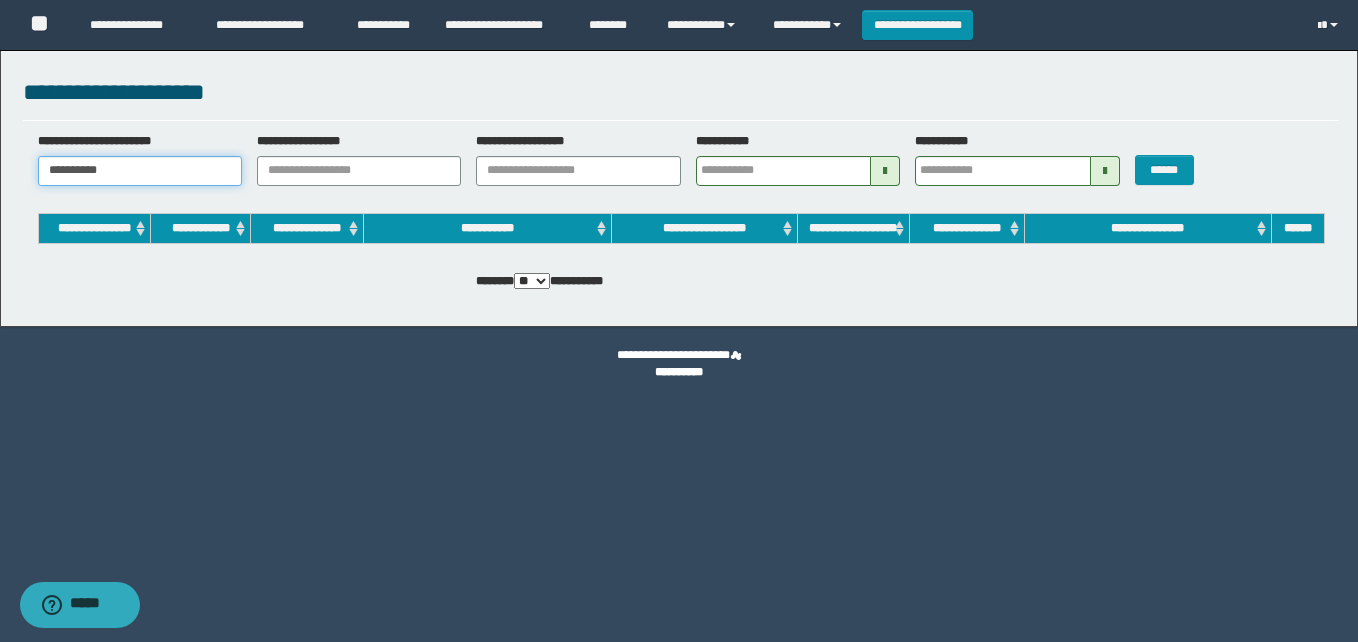 type 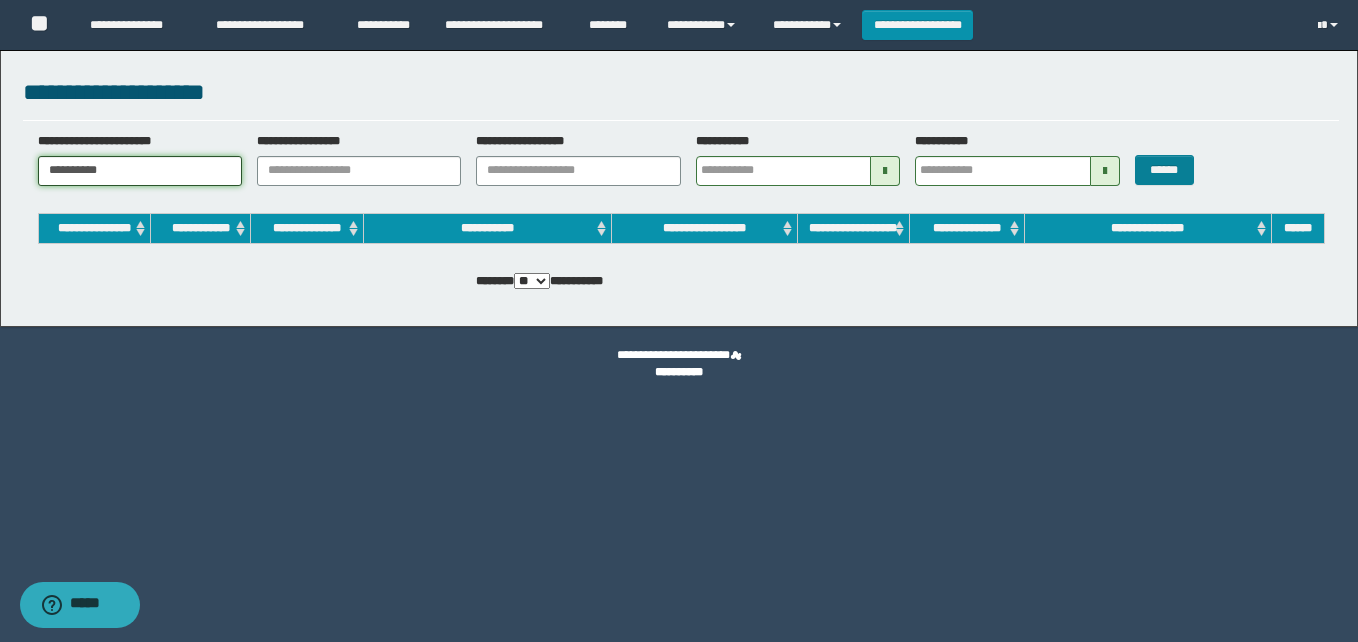 type on "**********" 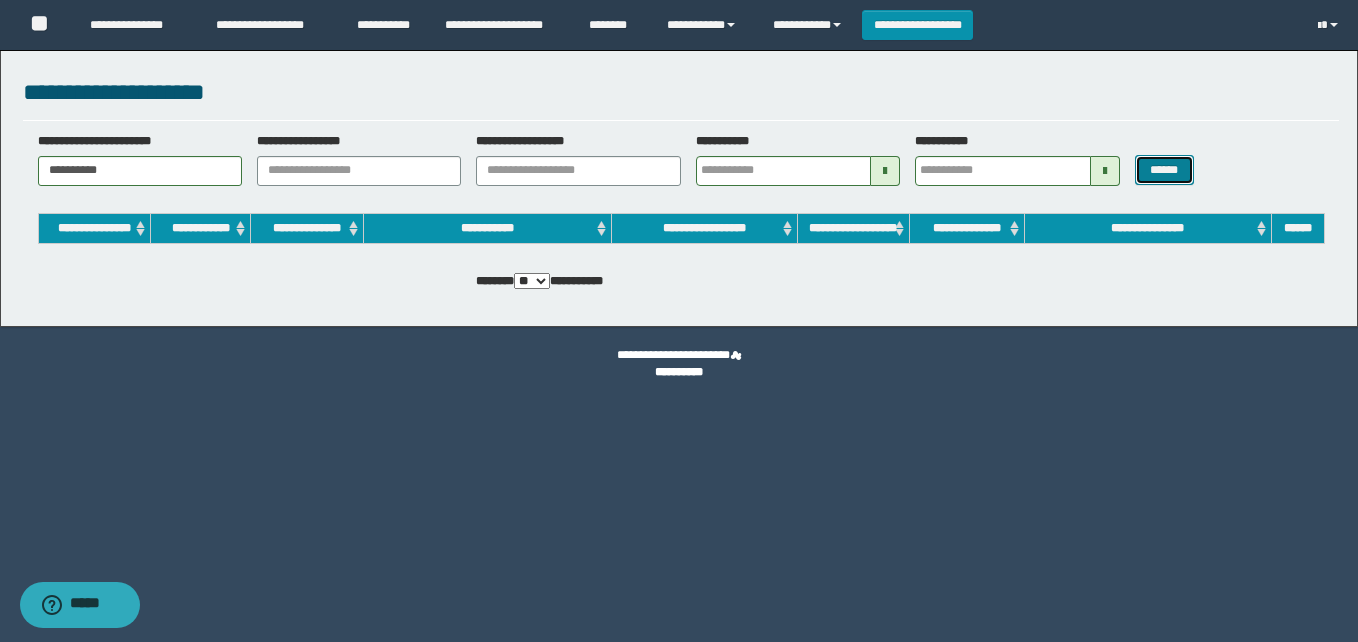 click on "******" at bounding box center (1164, 170) 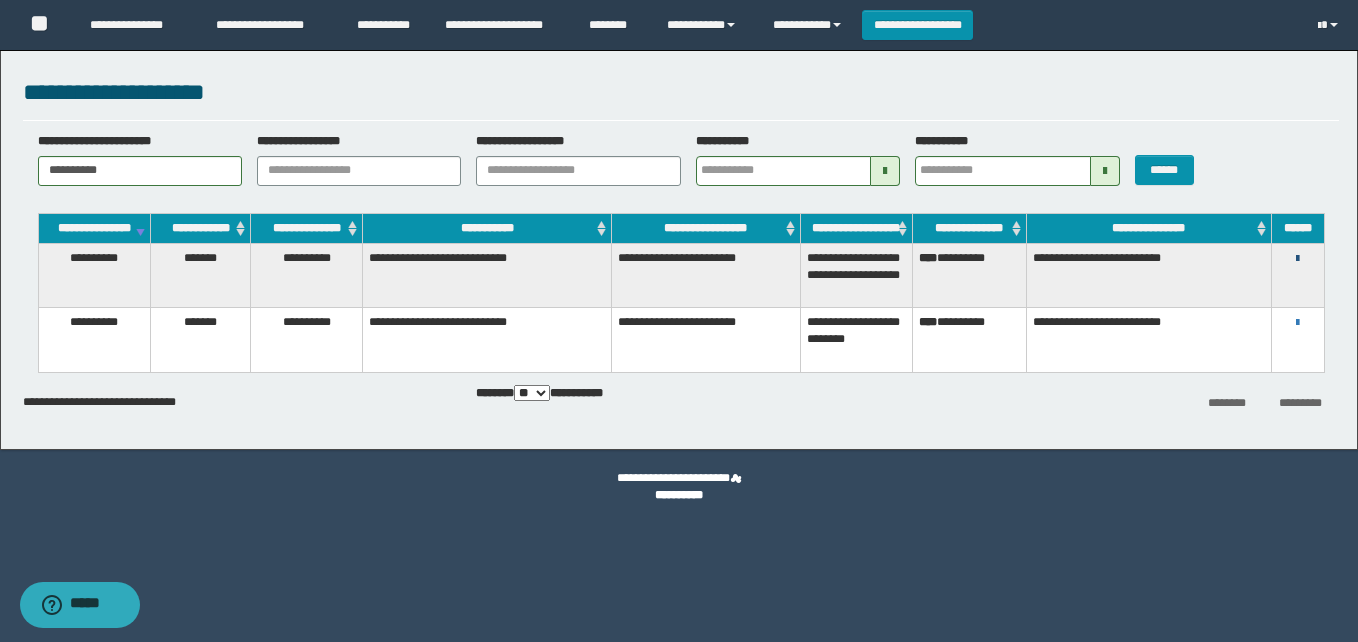 click at bounding box center [1297, 259] 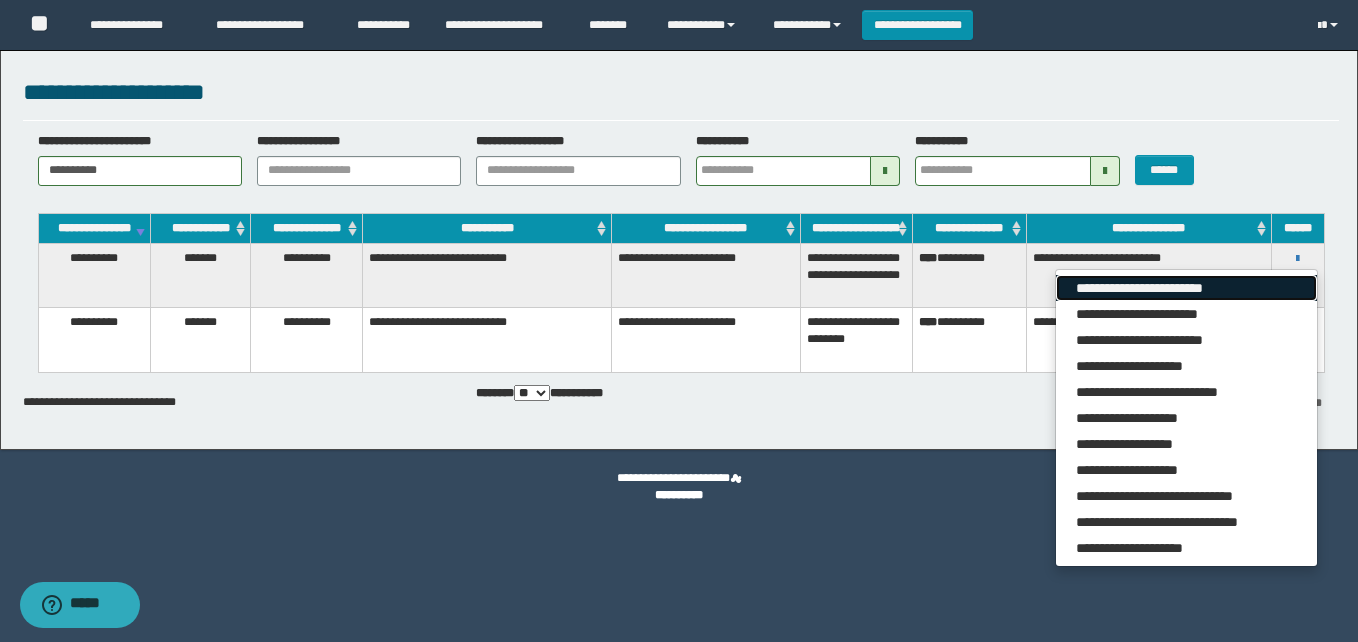 click on "**********" at bounding box center (1186, 288) 